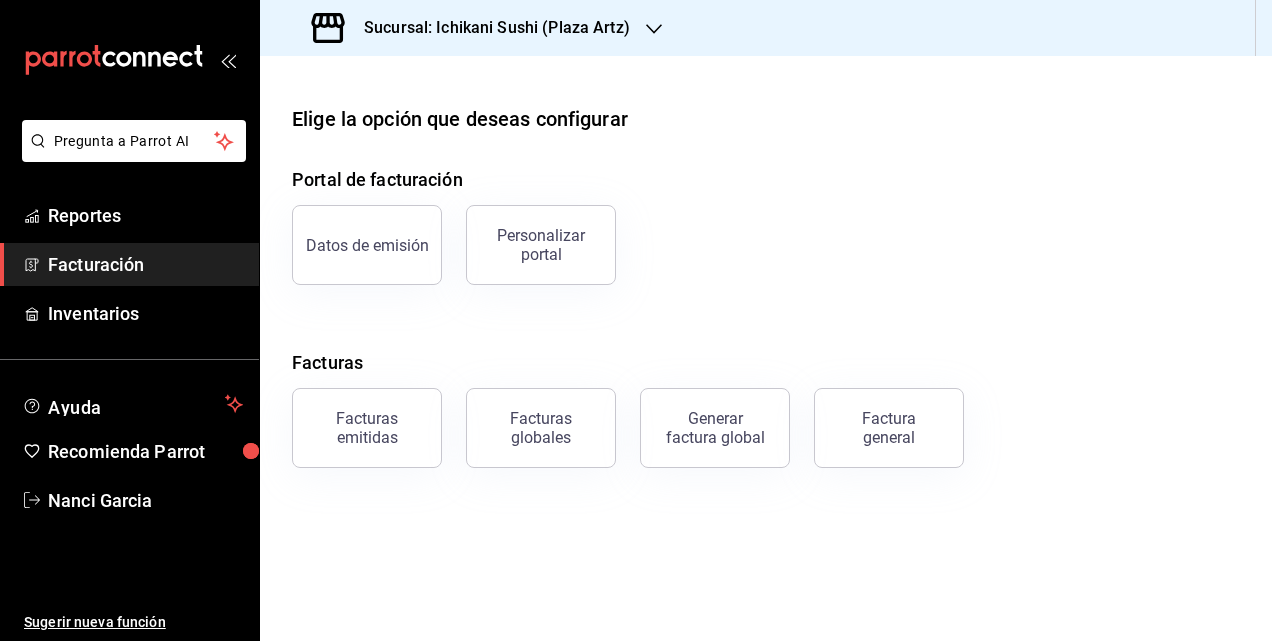 scroll, scrollTop: 0, scrollLeft: 0, axis: both 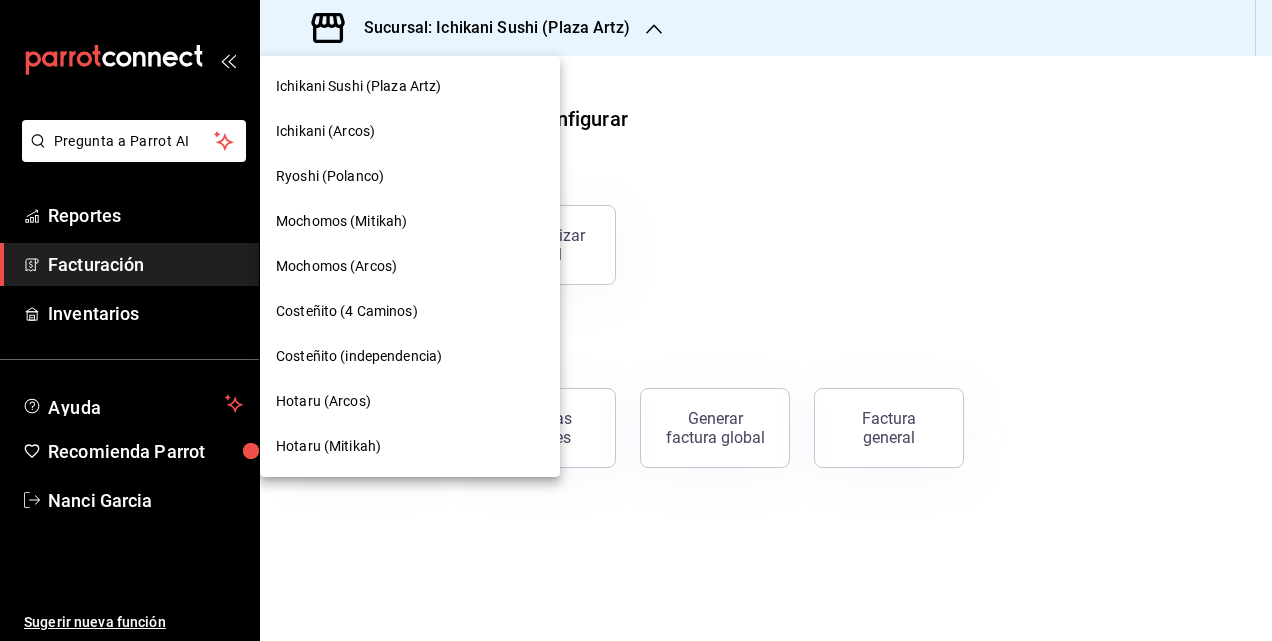 click on "Ryoshi (Polanco)" at bounding box center (330, 176) 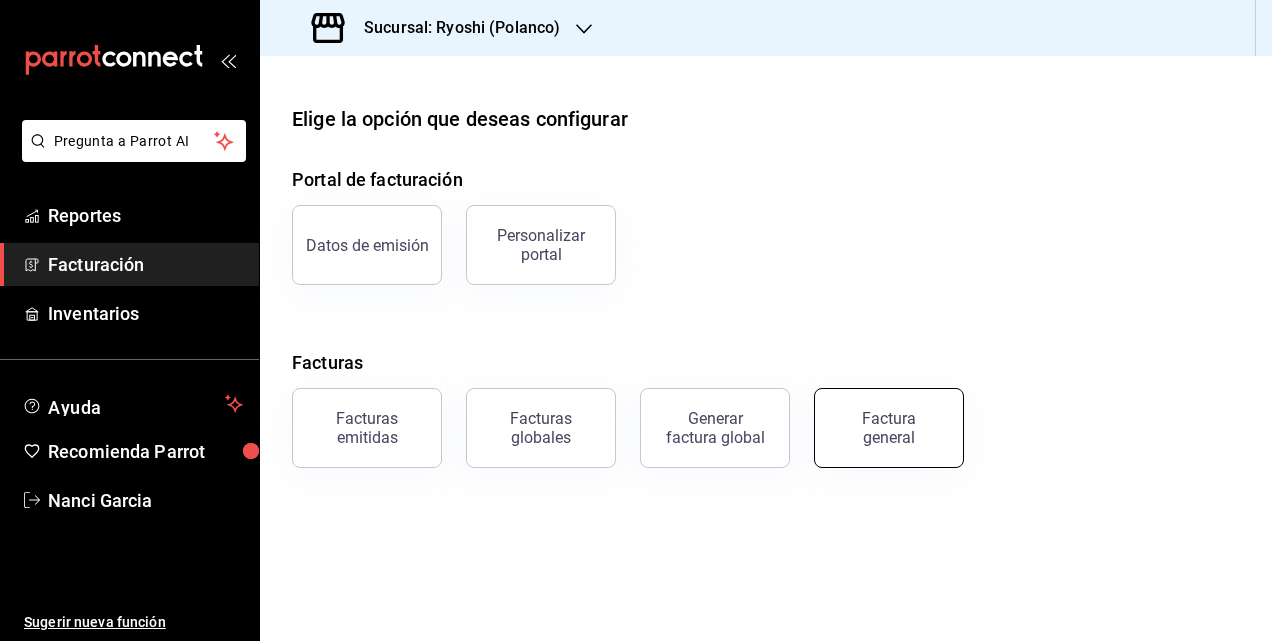 click on "Factura general" at bounding box center [889, 428] 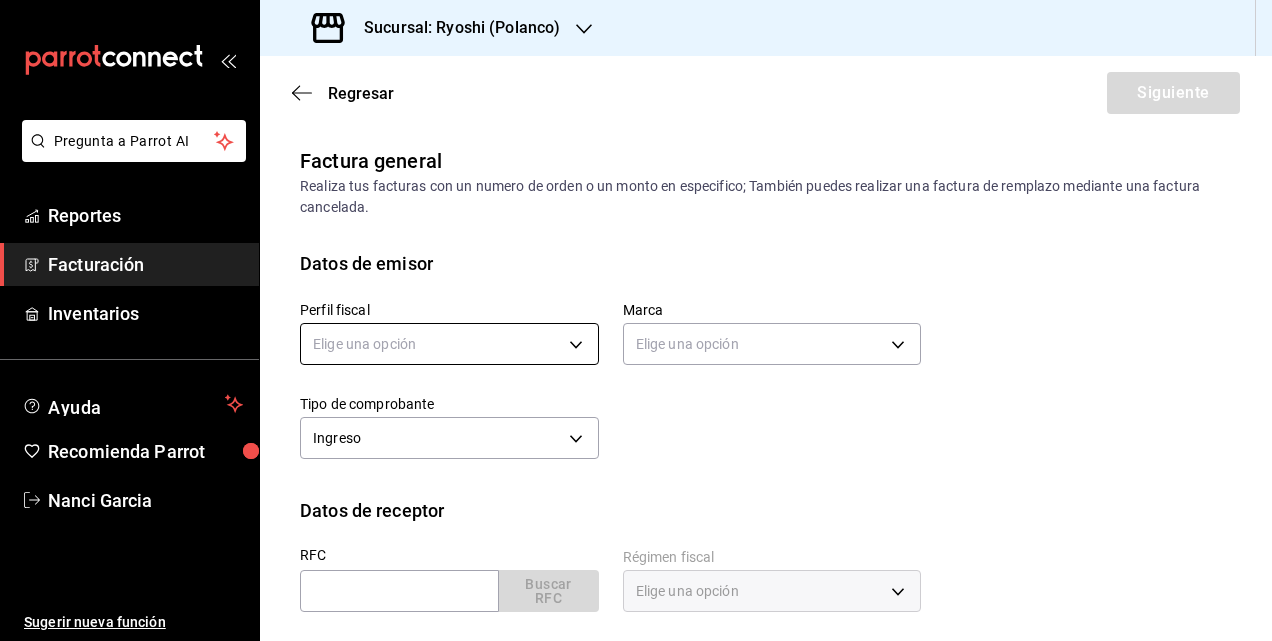 click on "Pregunta a Parrot AI Reportes Facturación Inventarios Ayuda Recomienda Parrot [FIRST] [LAST] Sugerir nueva función Sucursal: Ryoshi (Polanco) Regresar Siguiente Factura general Realiza tus facturas con un numero de orden o un monto en especifico; También puedes realizar una factura de remplazo mediante una factura cancelada. Datos de emisor Perfil fiscal Elige una opción Marca Elige una opción Tipo de comprobante Ingreso I Datos de receptor RFC Buscar RFC Régimen fiscal Elige una opción Uso de CFDI Elige una opción Correo electrónico Dirección Calle # exterior # interior Código postal Estado ​Municipio ​ Colonia ​ GANA 1 MES GRATIS EN TU SUSCRIPCIÓN AQUÍ ¿Recuerdas cómo empezó tu restaurante? Hoy puedes ayudar a un colega a tener el mismo cambio que tú viviste. Recomienda Parrot directamente desde tu Portal Administrador. Es fácil y rápido. 🎁 Por cada restaurante que se una, ganas 1 mes gratis. Pregunta a Parrot AI Reportes Facturación Inventarios Ayuda" at bounding box center [636, 320] 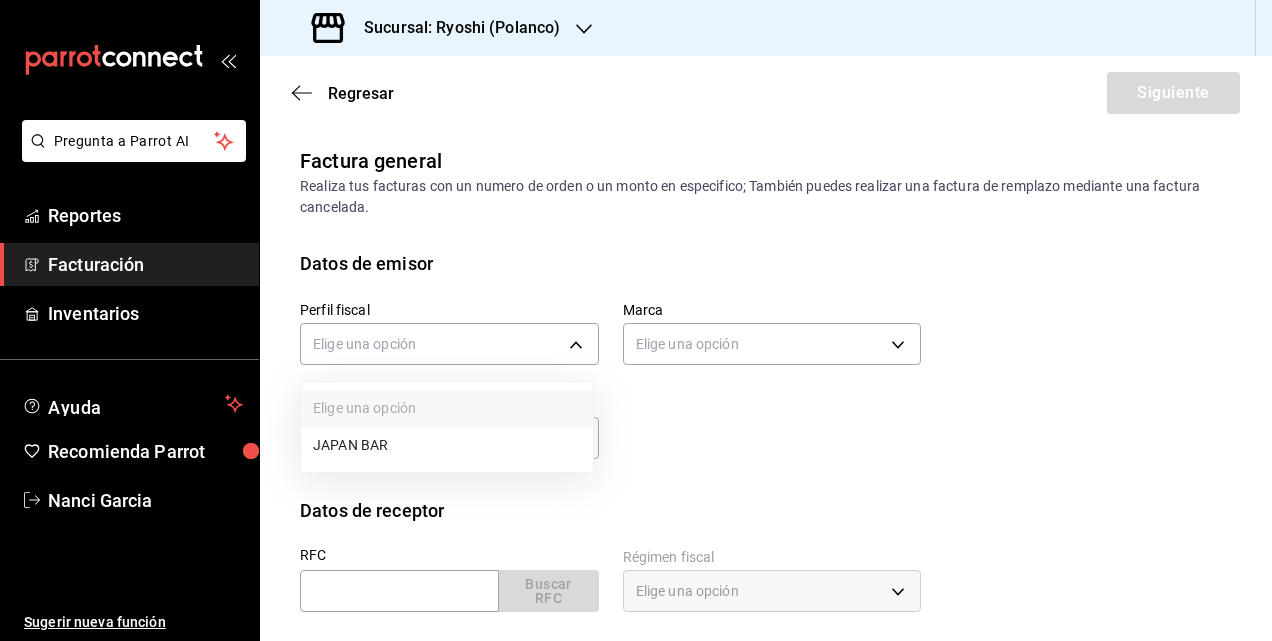 click on "JAPAN BAR" at bounding box center [447, 445] 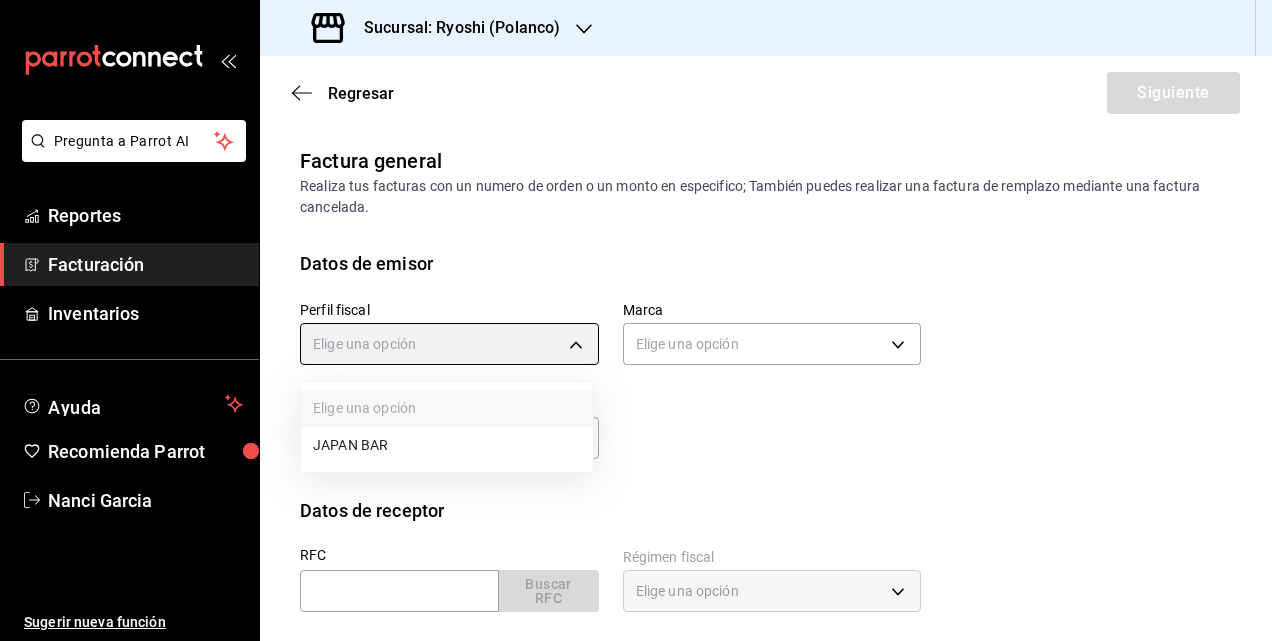 type on "c98cacb0-d3b9-4e39-abbf-ac42bbb95db4" 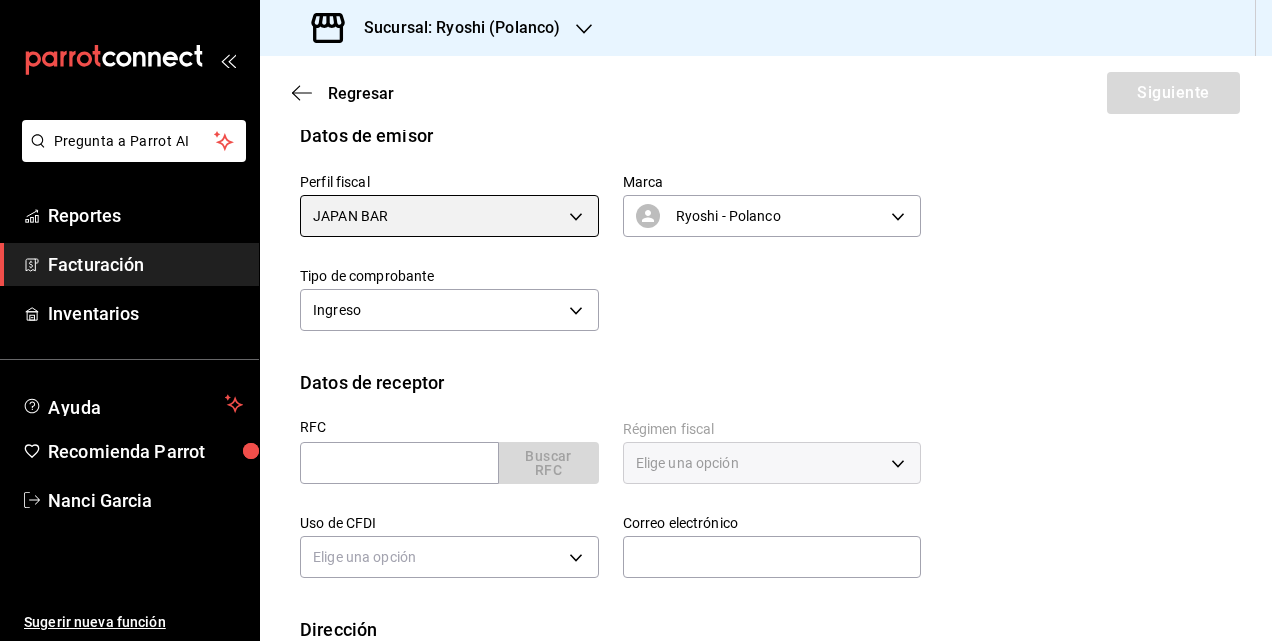 scroll, scrollTop: 200, scrollLeft: 0, axis: vertical 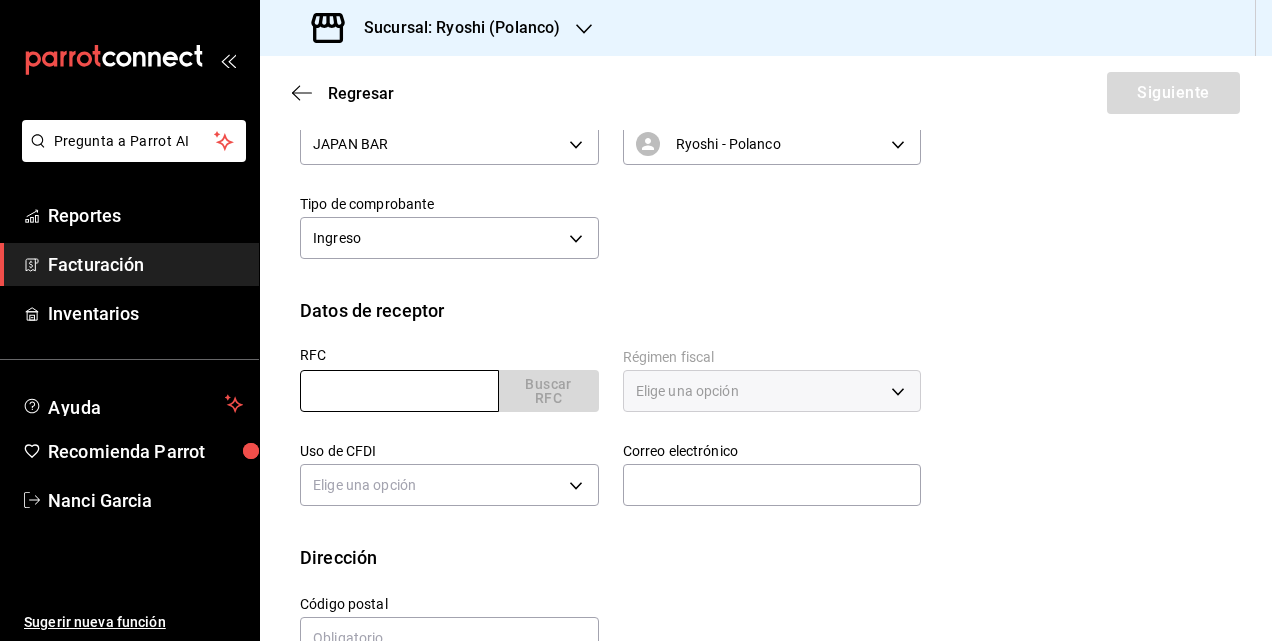 click at bounding box center (399, 391) 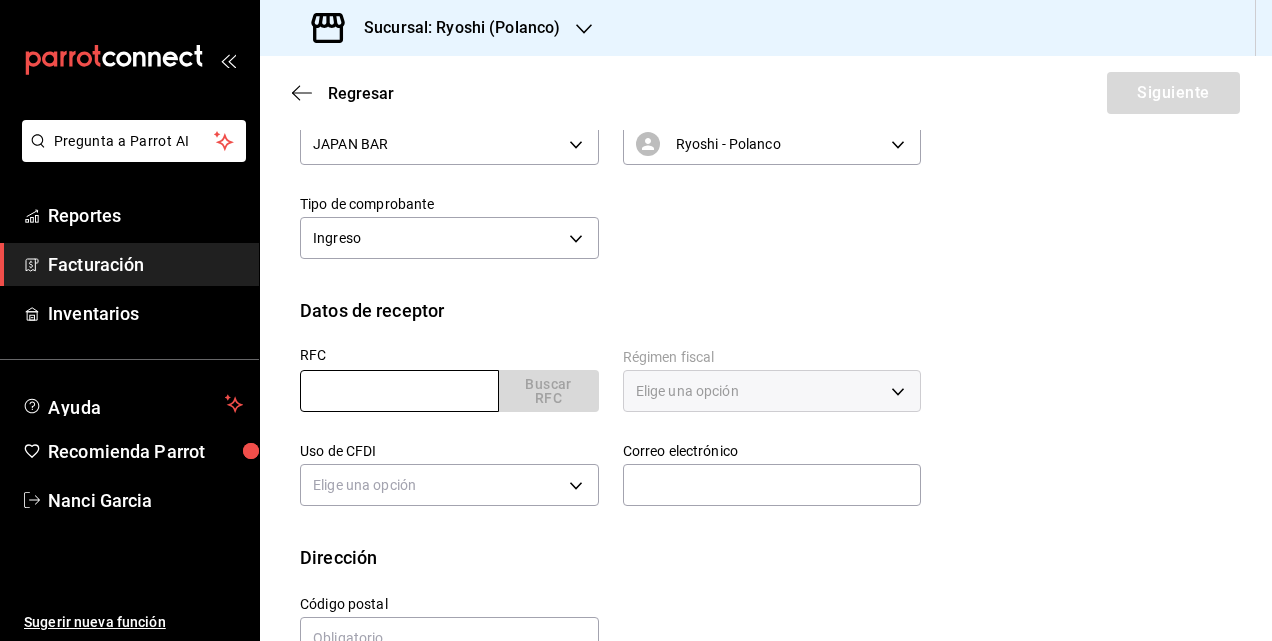 paste on "OTI131102172" 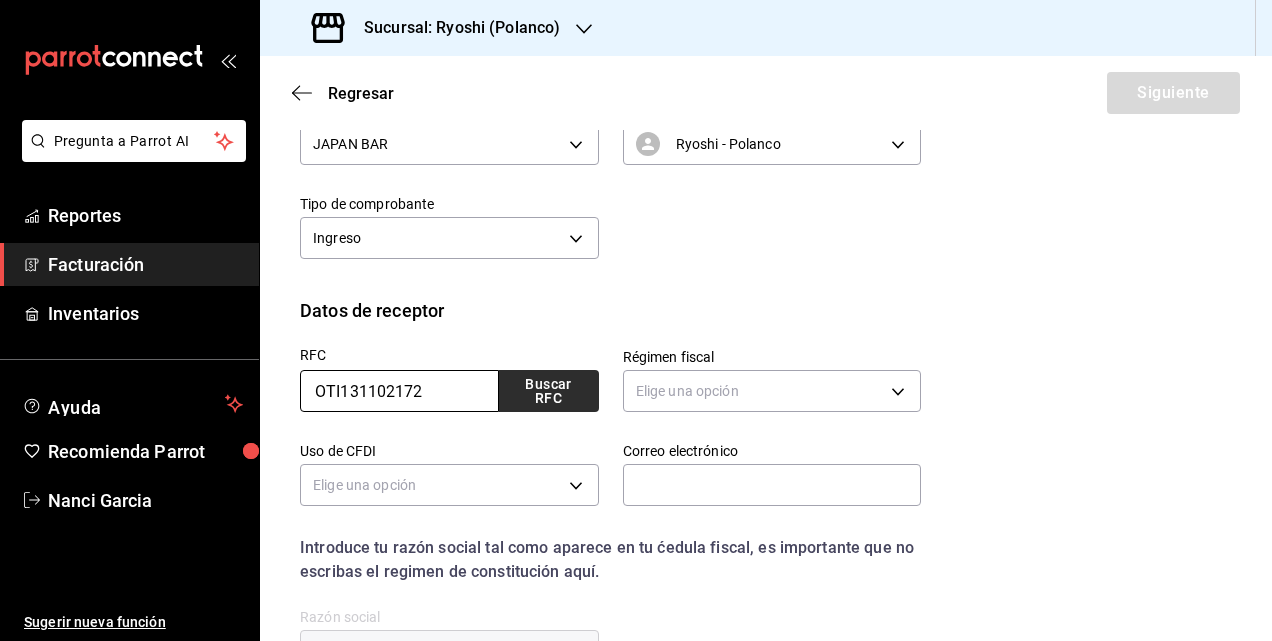 type on "OTI131102172" 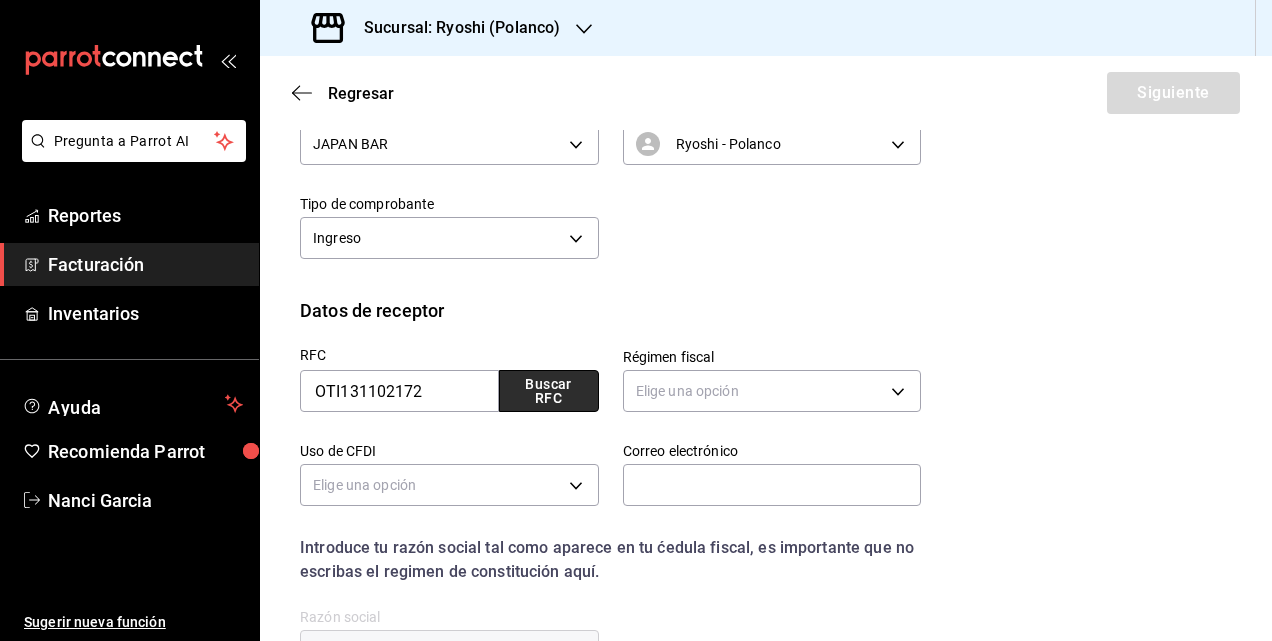 click on "Buscar RFC" at bounding box center (549, 391) 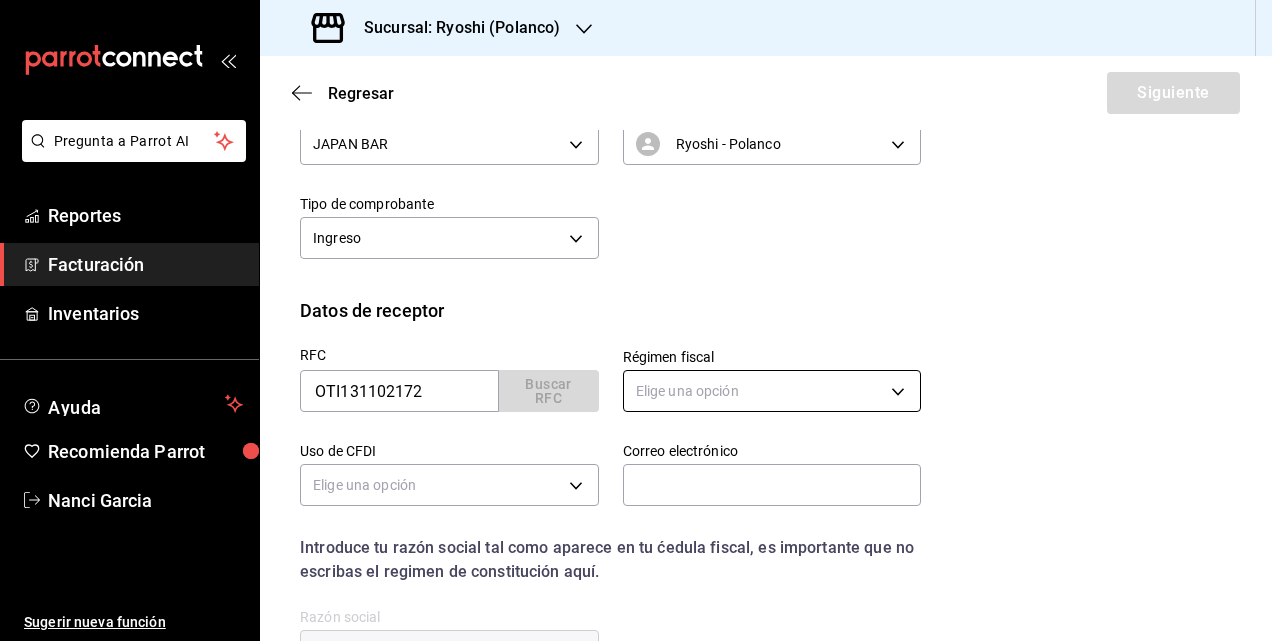 click on "Pregunta a Parrot AI Reportes   Facturación   Inventarios   Ayuda Recomienda Parrot   [FIRST] [LAST]   Sugerir nueva función   Sucursal: Ryoshi (Polanco) Regresar Siguiente Factura general Realiza tus facturas con un numero de orden o un monto en especifico; También puedes realizar una factura de remplazo mediante una factura cancelada. Datos de emisor Perfil fiscal JAPAN BAR [UUID] Marca Ryoshi - Polanco [UUID] Tipo de comprobante Ingreso I Datos de receptor RFC OTI131102172 Buscar RFC Régimen fiscal Elige una opción Uso de CFDI Elige una opción Correo electrónico Introduce tu razón social tal como aparece en tu ćedula fiscal, es importante que no escribas el regimen de constitución aquí. company Razón social Dirección Calle # exterior # interior Código postal Estado ​Municipio ​ Colonia ​ GANA 1 MES GRATIS EN TU SUSCRIPCIÓN AQUÍ Pregunta a Parrot AI Reportes   Facturación   Inventarios   Ayuda Recomienda Parrot   [FIRST] [LAST]" at bounding box center (636, 320) 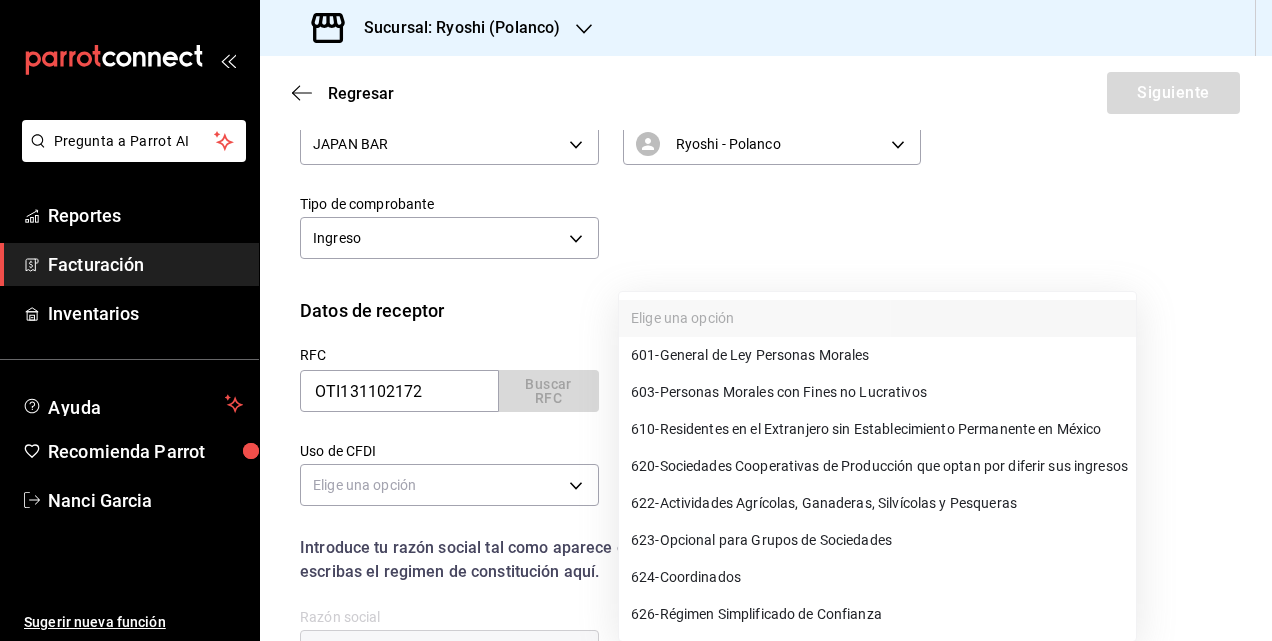 type on "[EMAIL]" 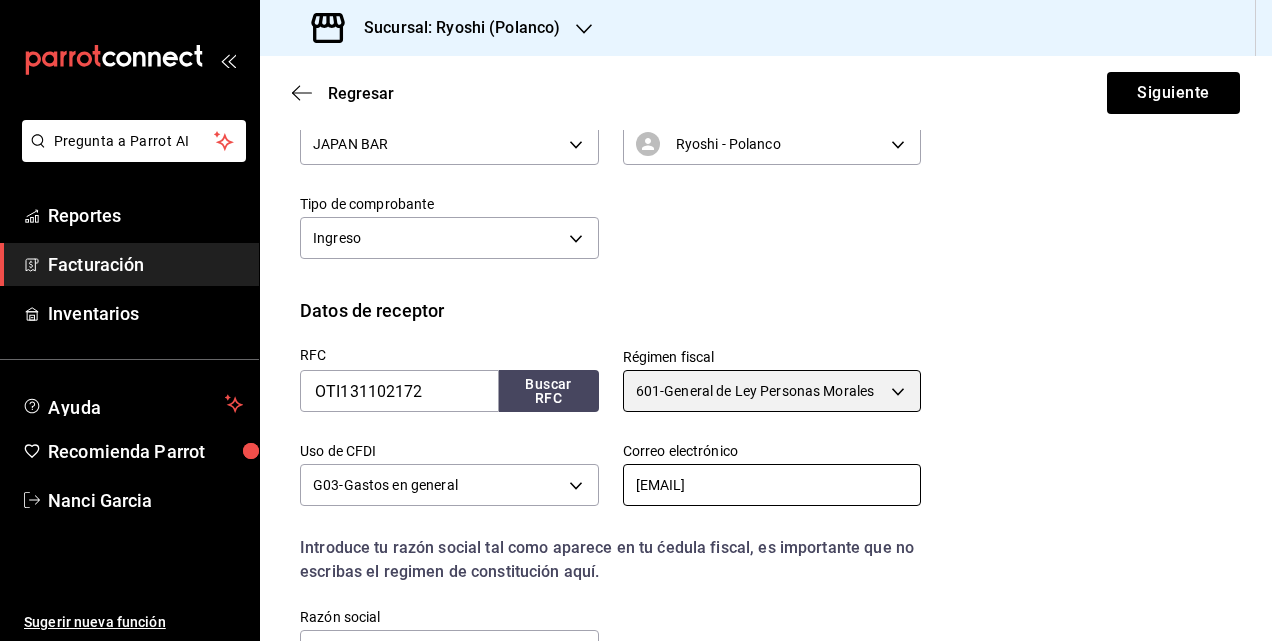 scroll, scrollTop: 400, scrollLeft: 0, axis: vertical 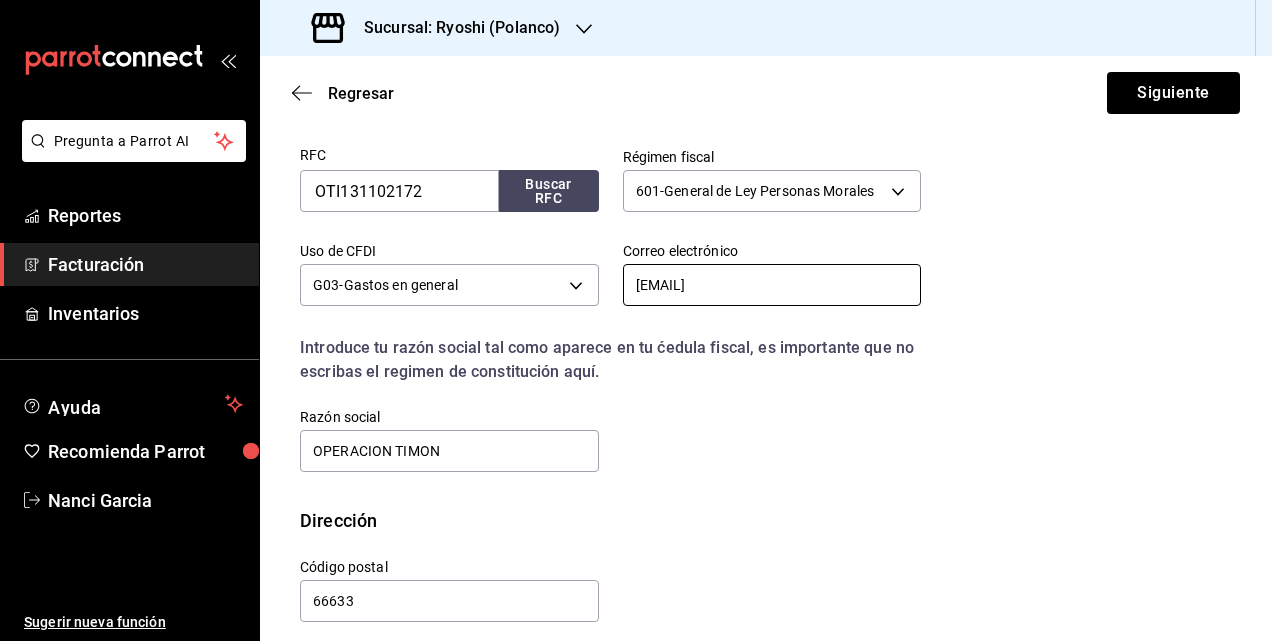 click on "[EMAIL]" at bounding box center [772, 285] 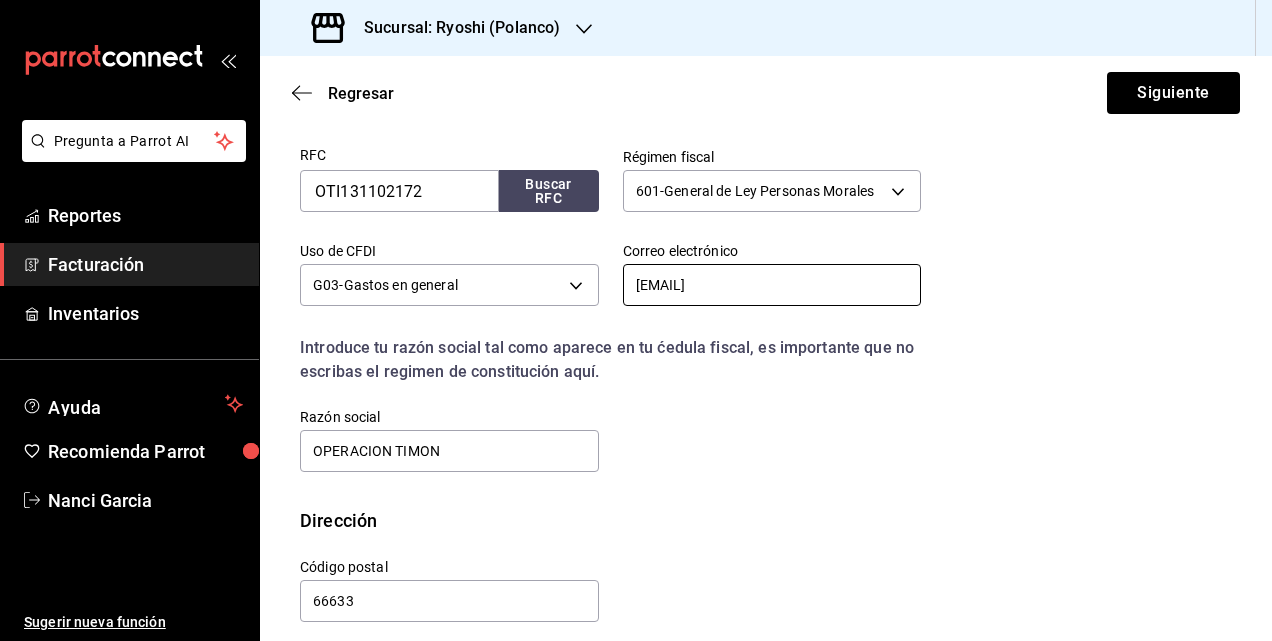 drag, startPoint x: 622, startPoint y: 280, endPoint x: 945, endPoint y: 294, distance: 323.30325 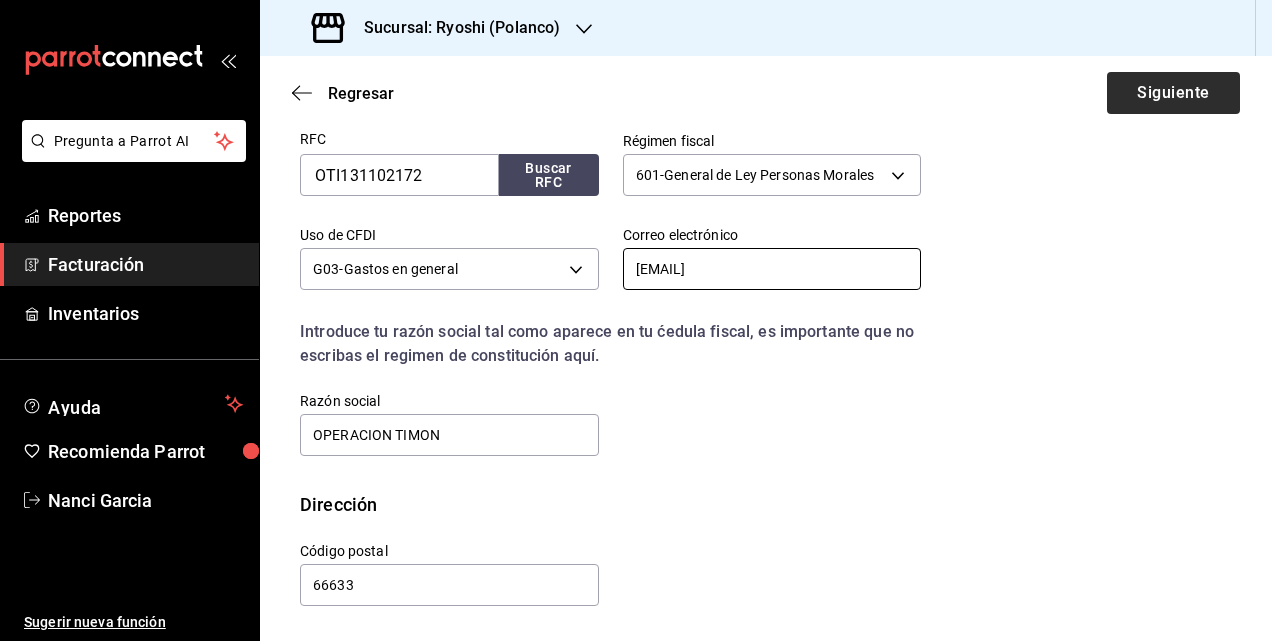 type on "[EMAIL]" 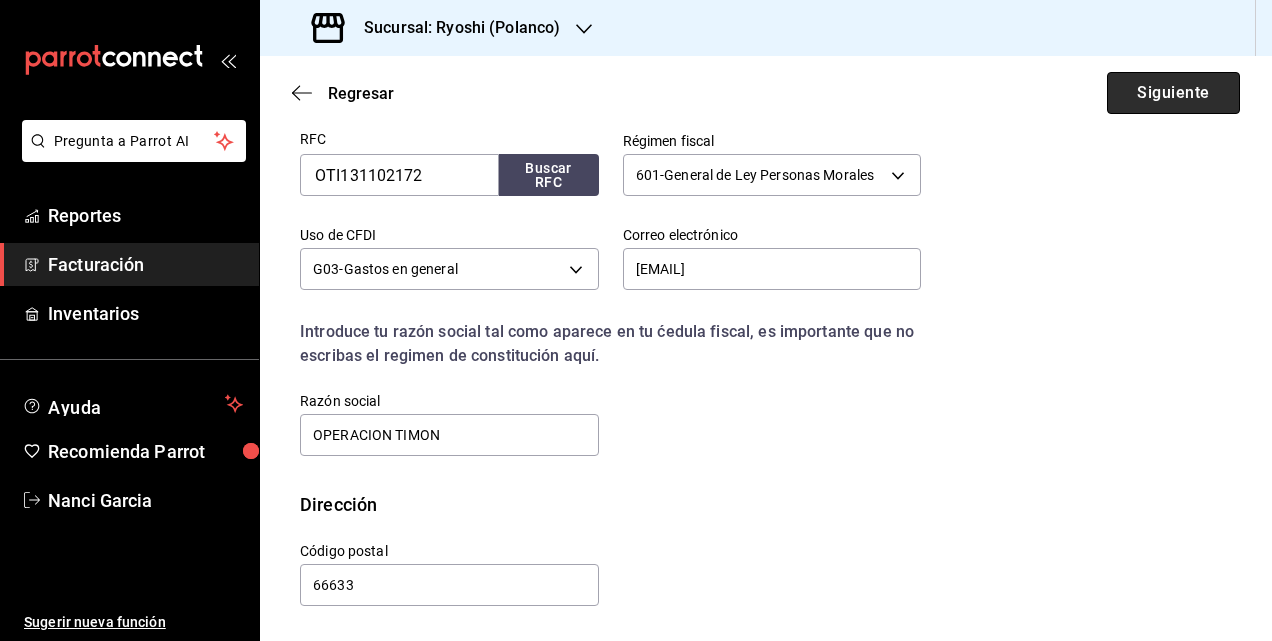 click on "Siguiente" at bounding box center [1173, 93] 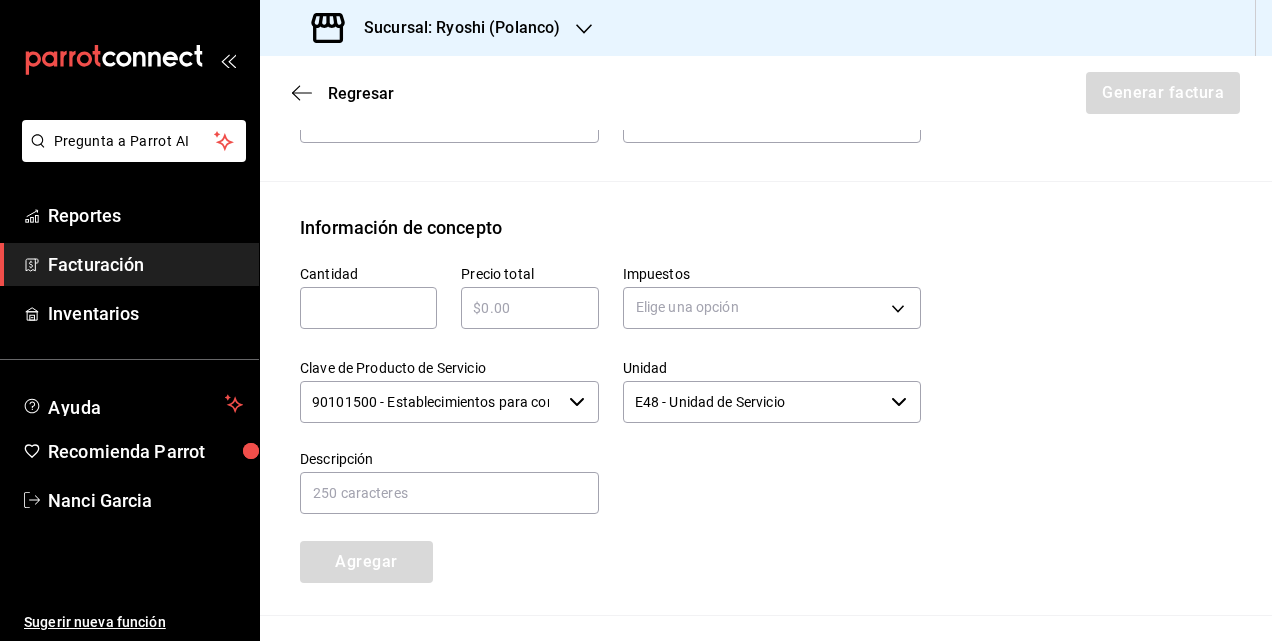 scroll, scrollTop: 416, scrollLeft: 0, axis: vertical 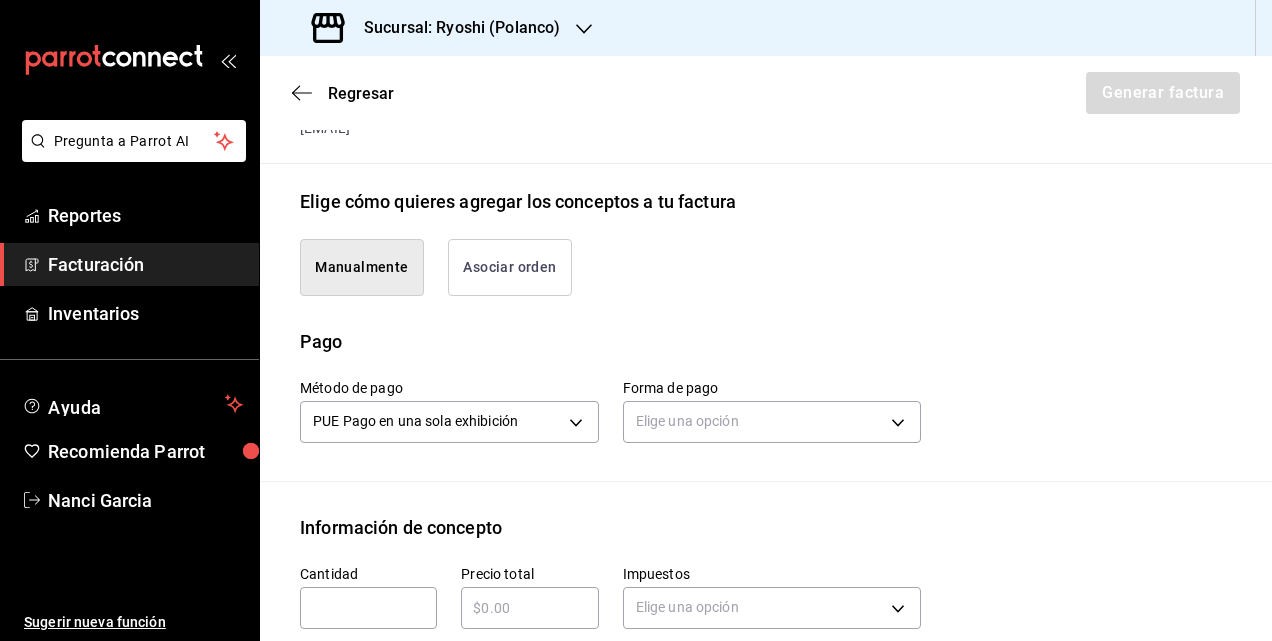 click on "Asociar orden" at bounding box center [510, 267] 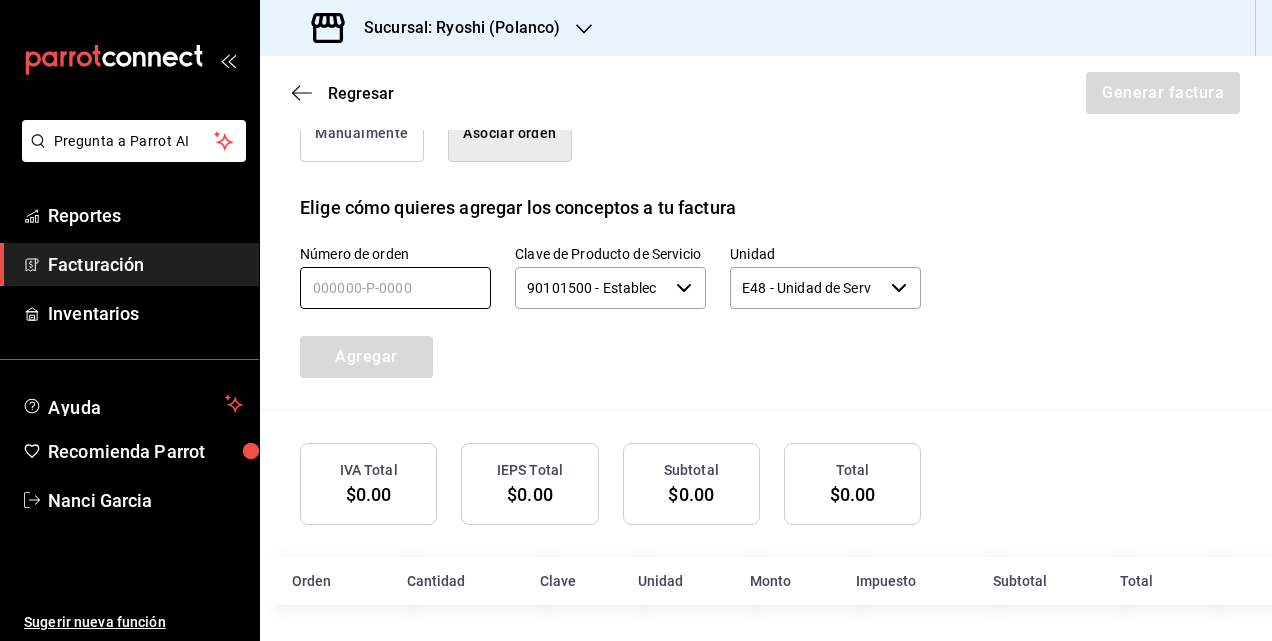 scroll, scrollTop: 551, scrollLeft: 0, axis: vertical 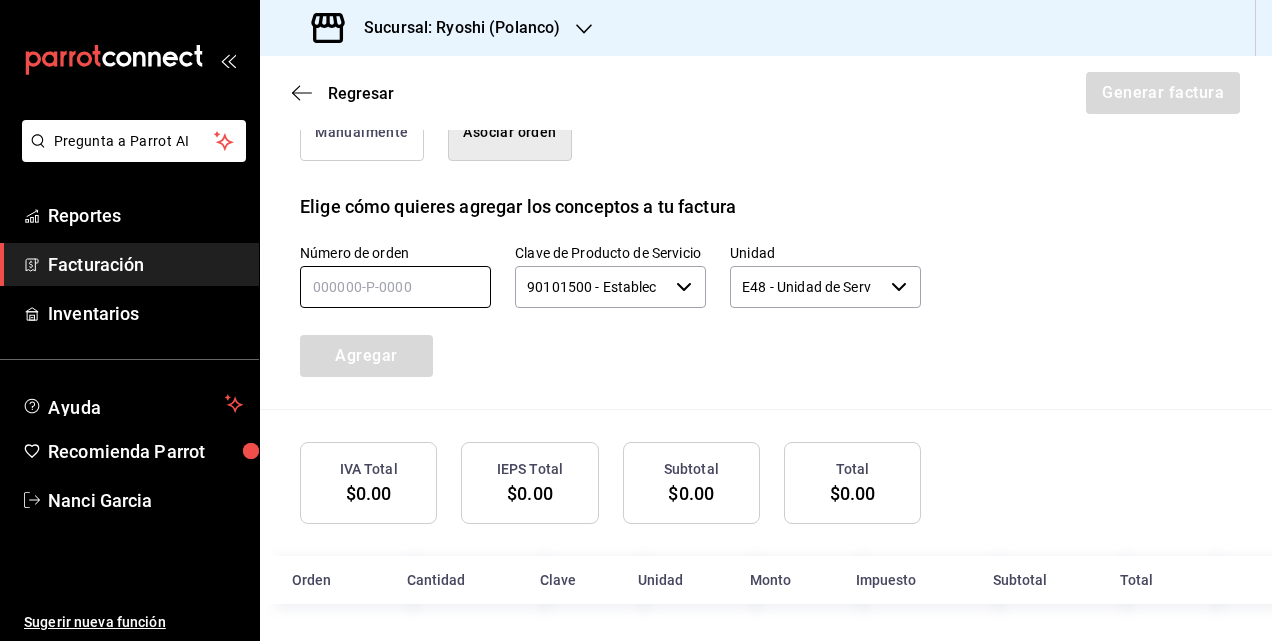 drag, startPoint x: 416, startPoint y: 284, endPoint x: 434, endPoint y: 296, distance: 21.633308 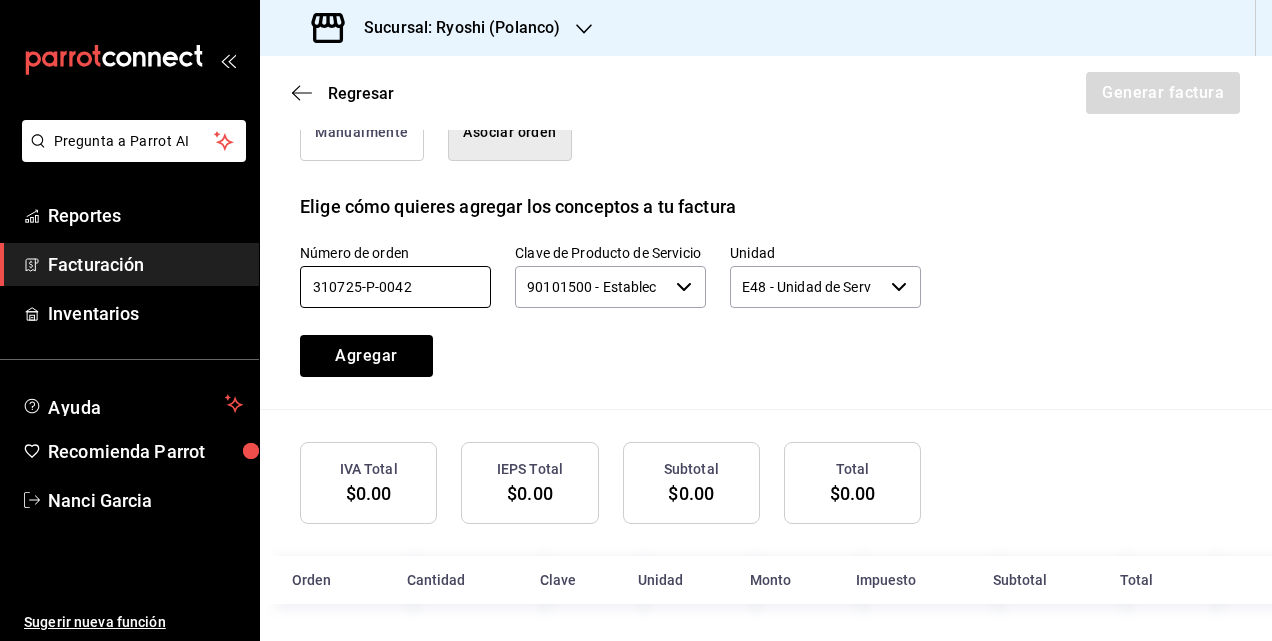 type on "310725-p-0042" 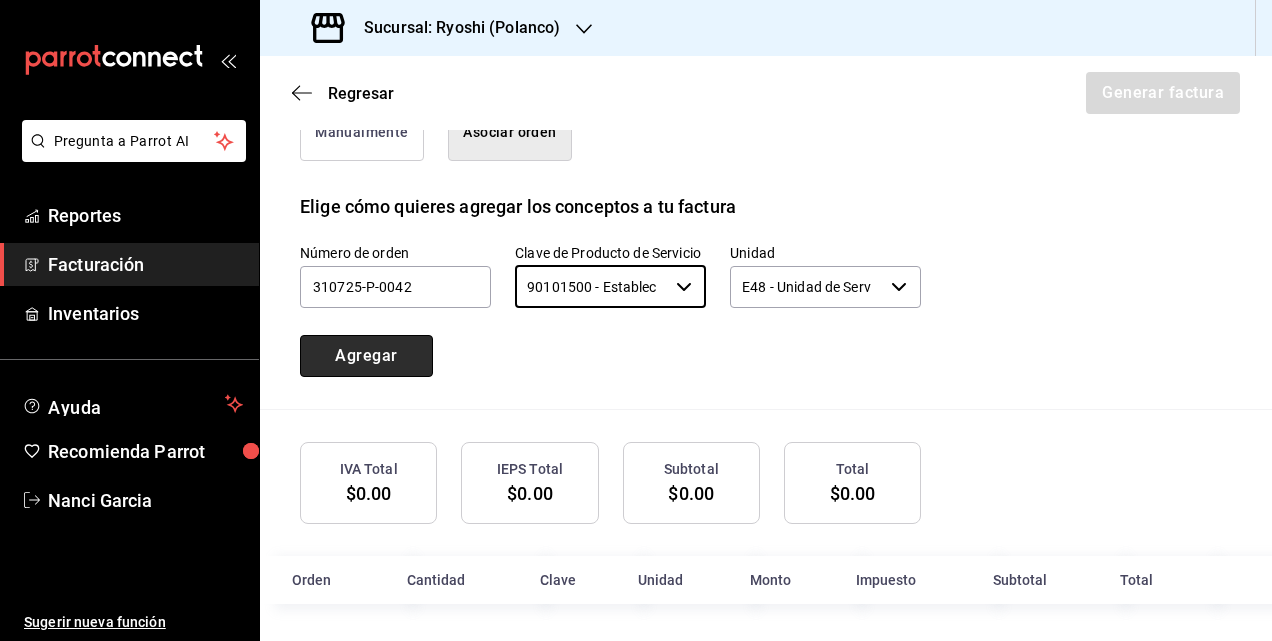 click on "Agregar" at bounding box center [366, 356] 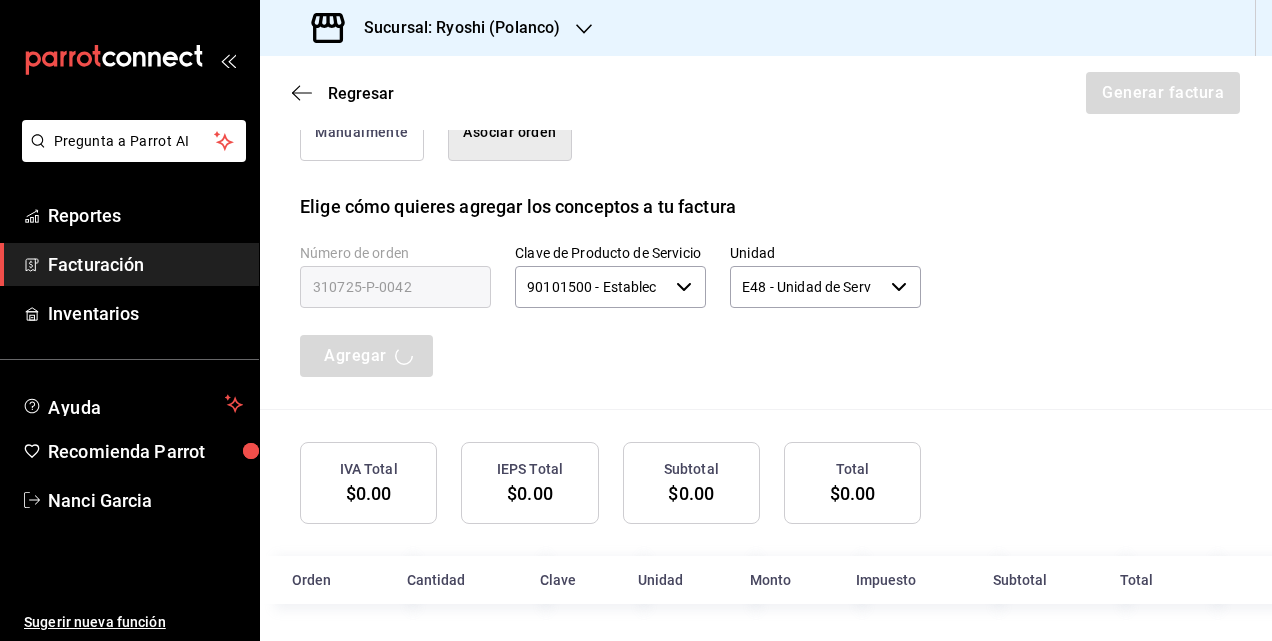 type 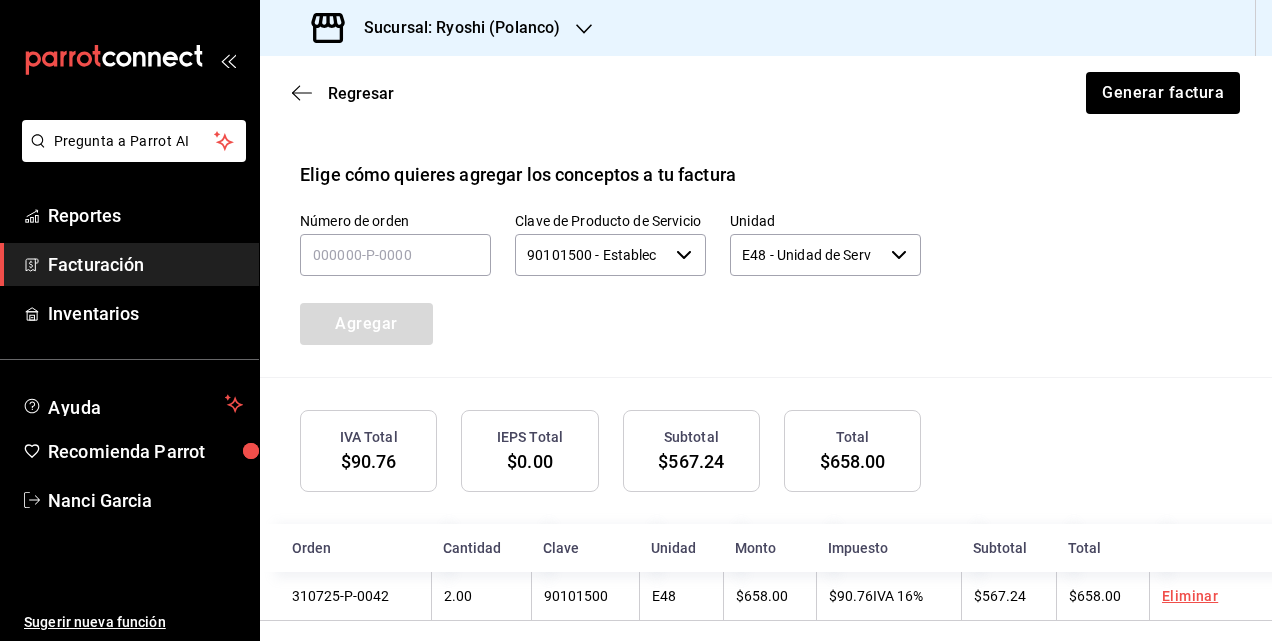 scroll, scrollTop: 600, scrollLeft: 0, axis: vertical 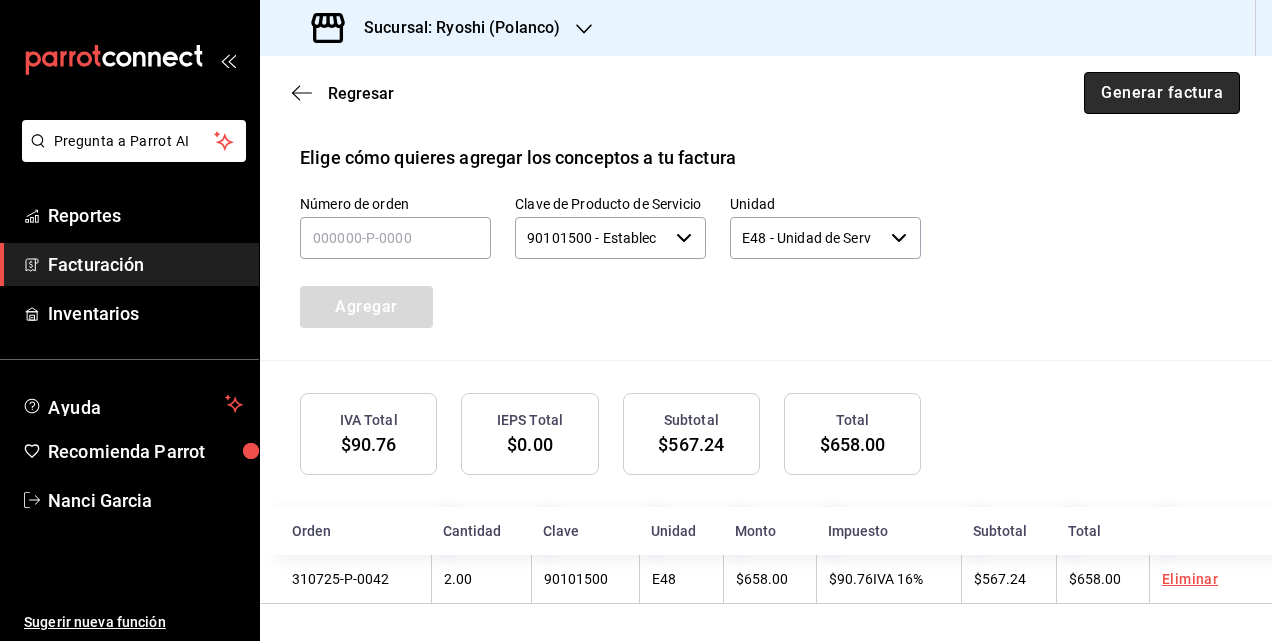 click on "Generar factura" at bounding box center (1162, 93) 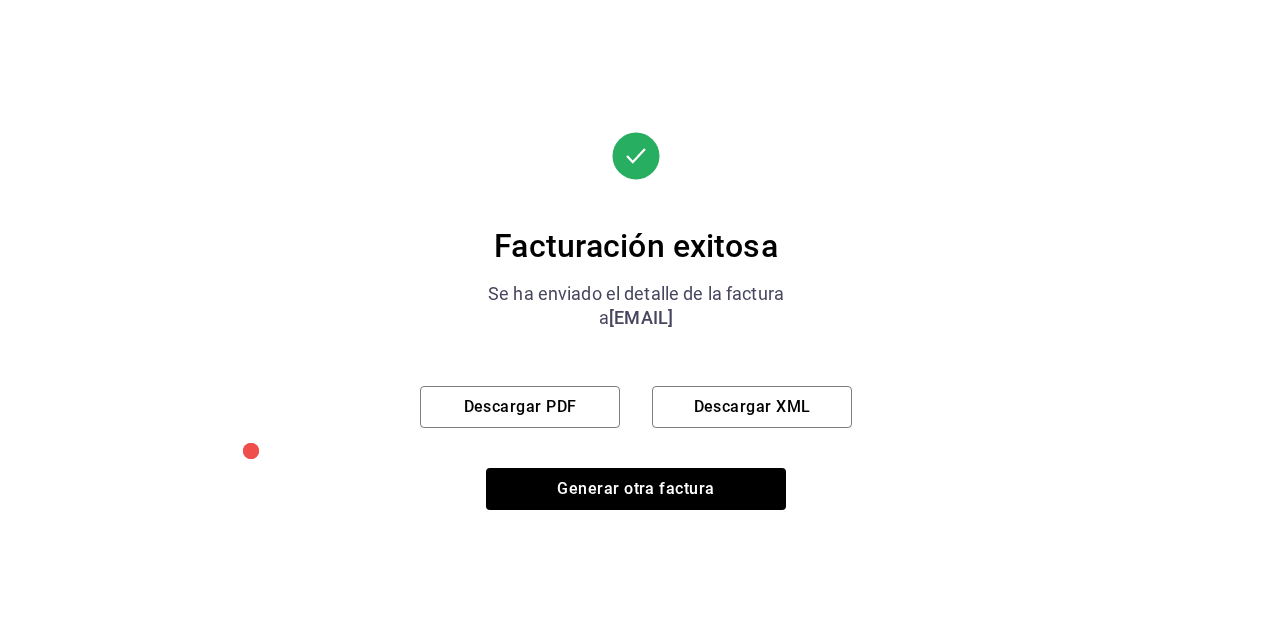 click on "Facturación exitosa Se ha enviado el detalle de la factura a  [EMAIL] Descargar PDF Descargar XML Generar otra factura" at bounding box center [636, 321] 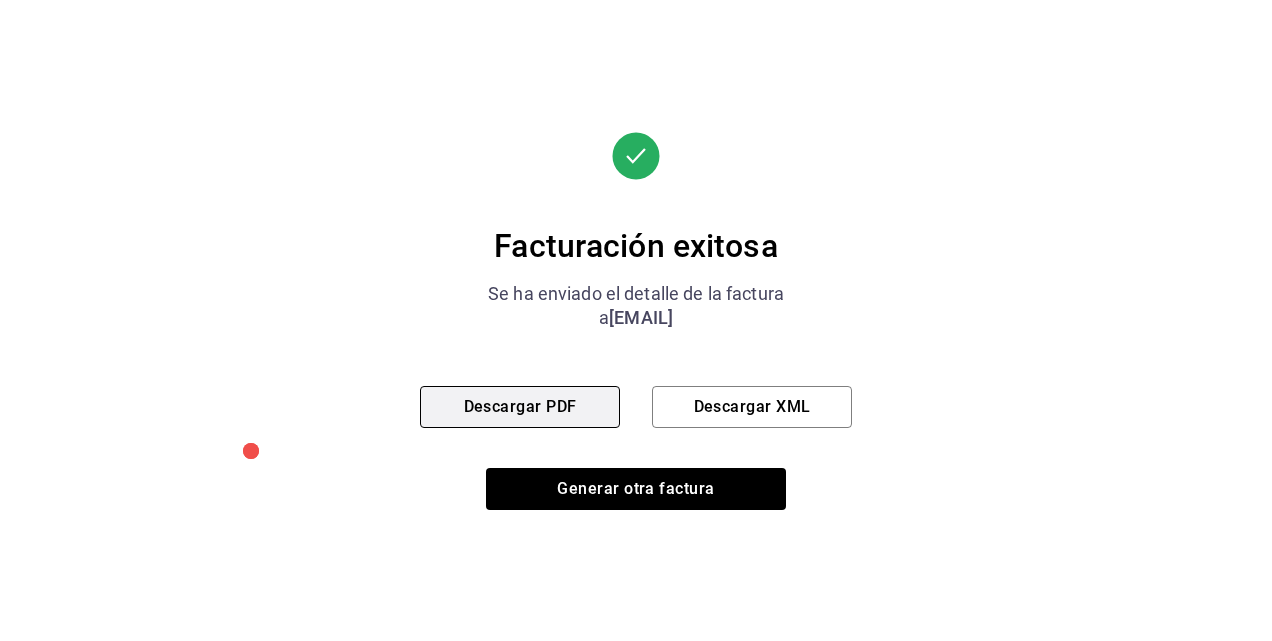 click on "Descargar PDF" at bounding box center (520, 407) 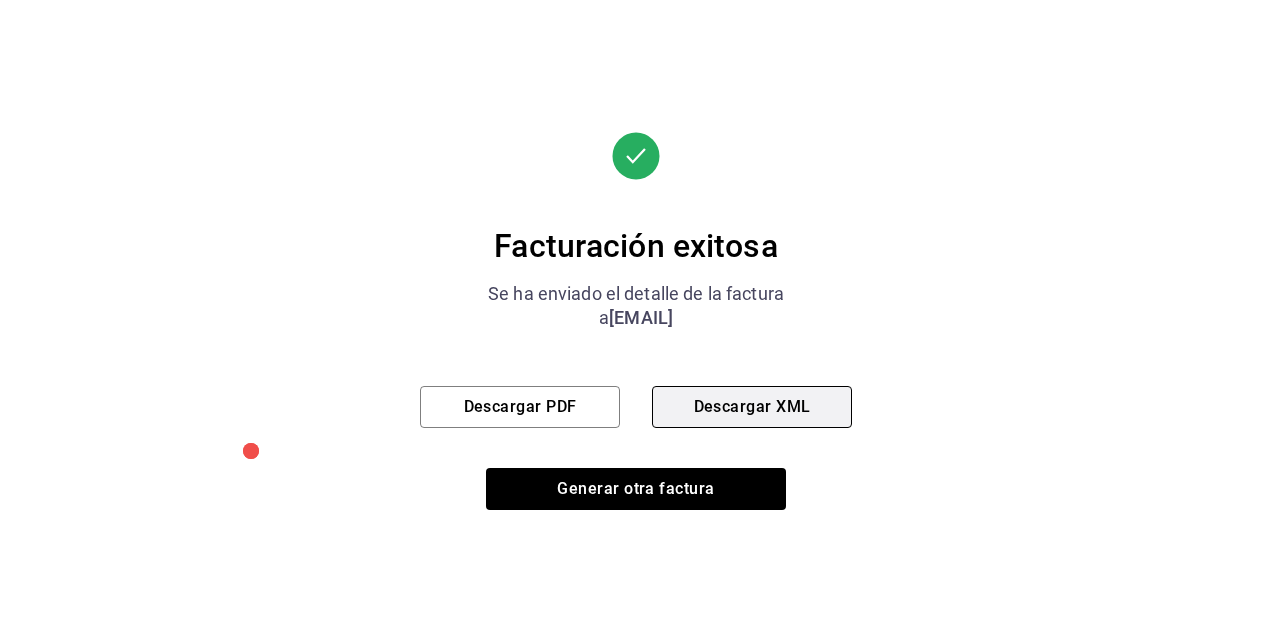 click on "Descargar XML" at bounding box center (752, 407) 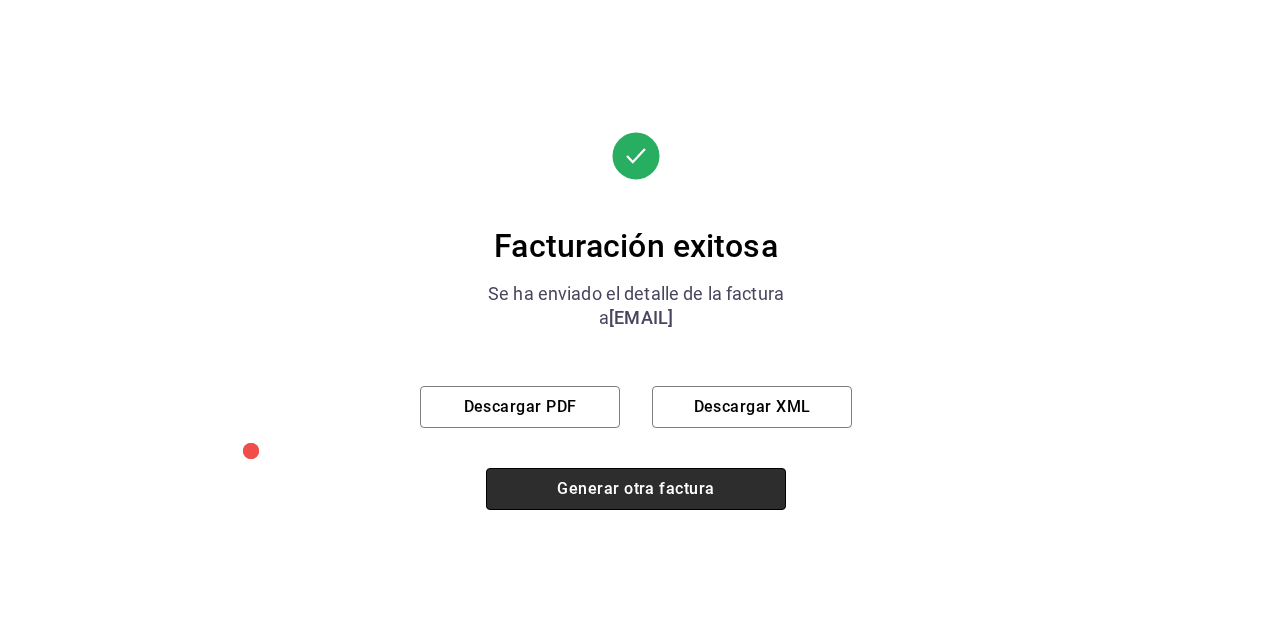 click on "Generar otra factura" at bounding box center [636, 489] 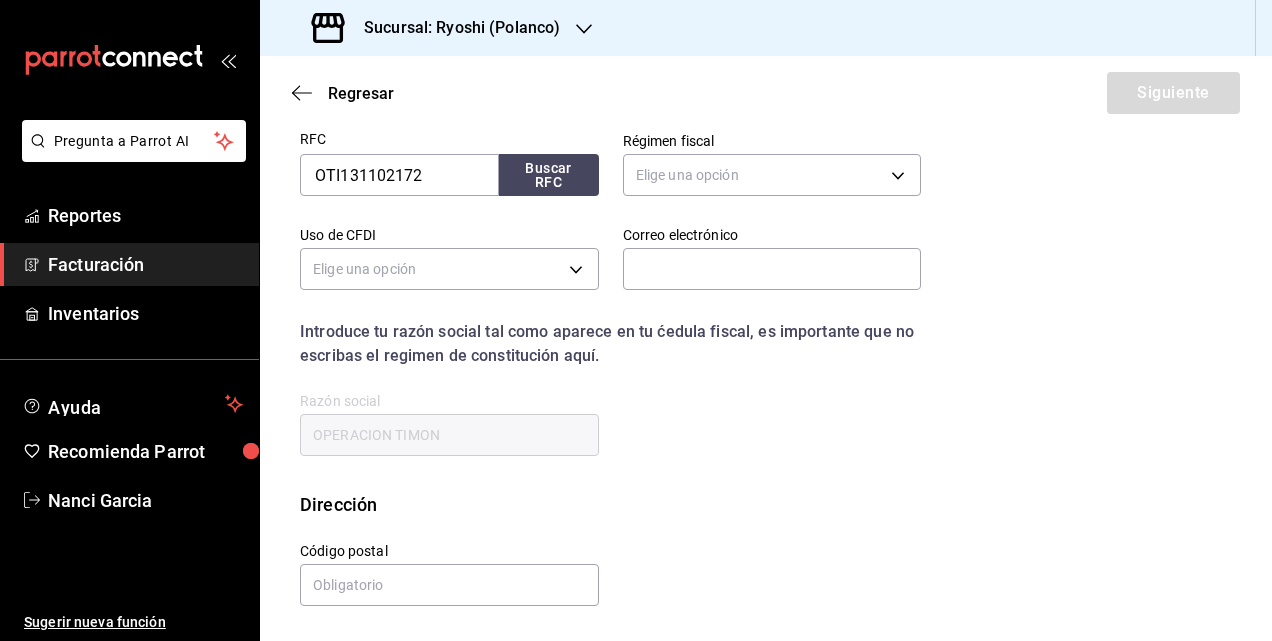 scroll, scrollTop: 252, scrollLeft: 0, axis: vertical 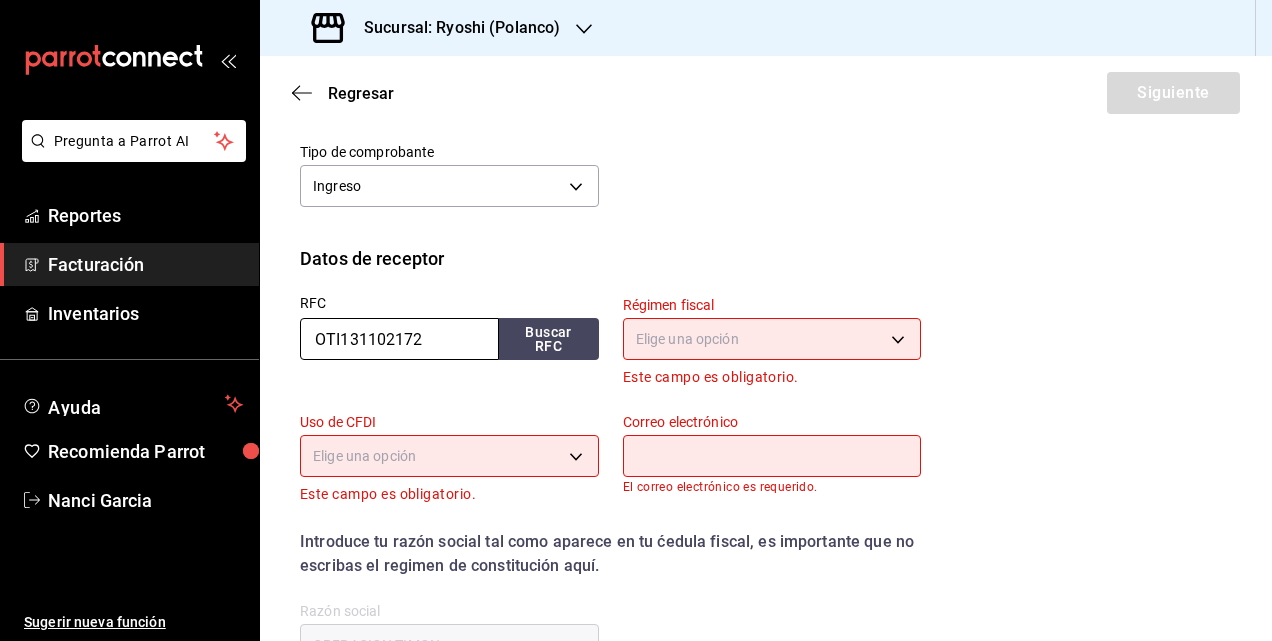 drag, startPoint x: 450, startPoint y: 334, endPoint x: 115, endPoint y: 260, distance: 343.0758 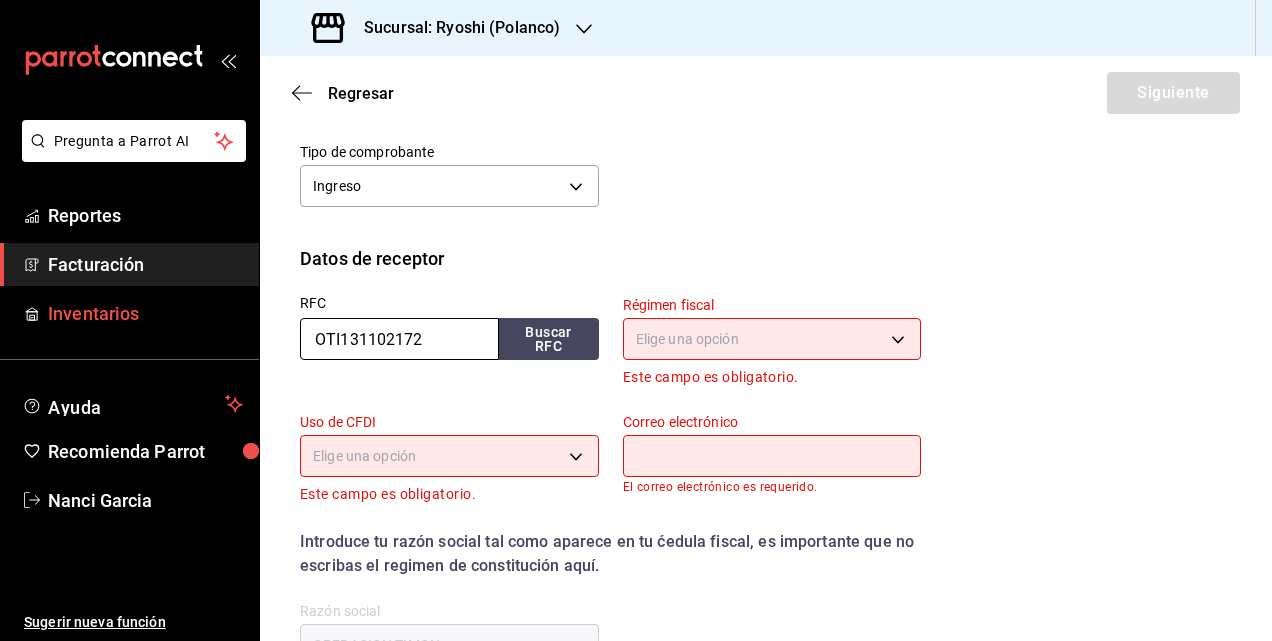 paste on "FMO930803PB1" 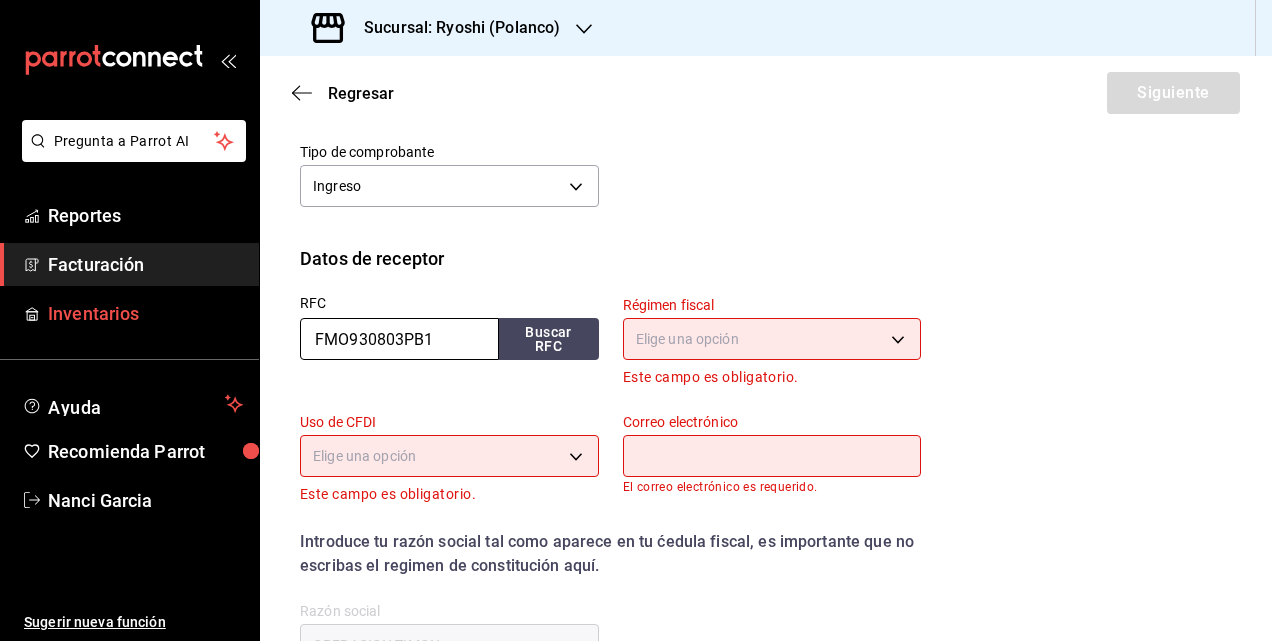 type 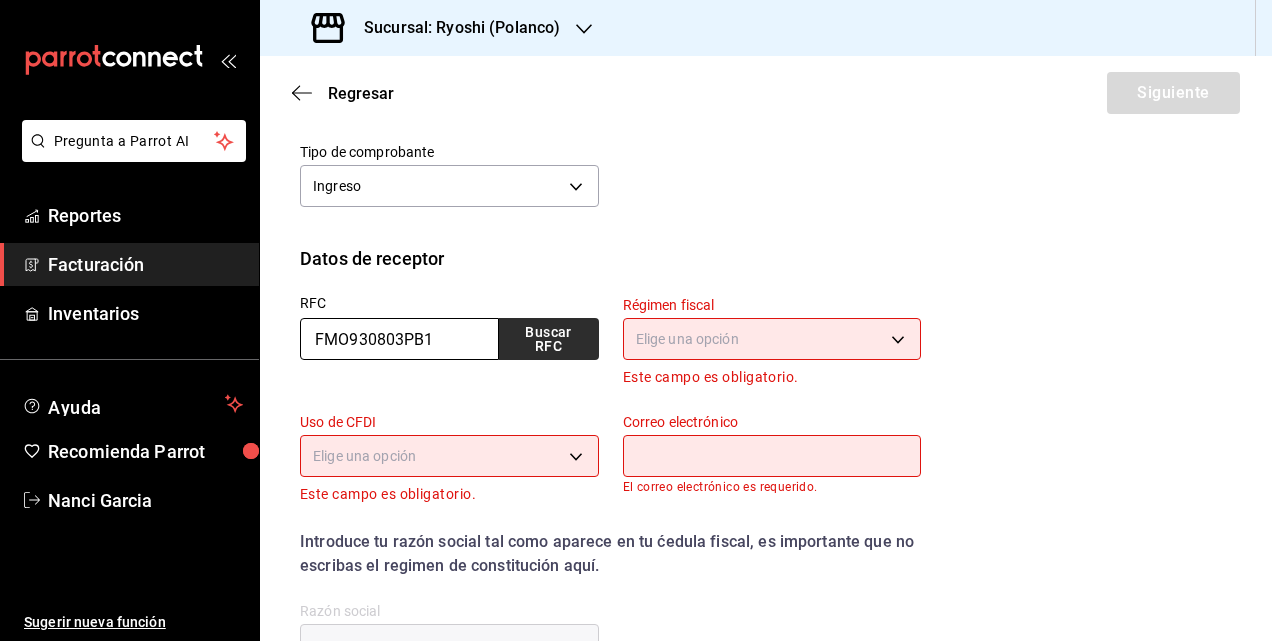 type on "FMO930803PB1" 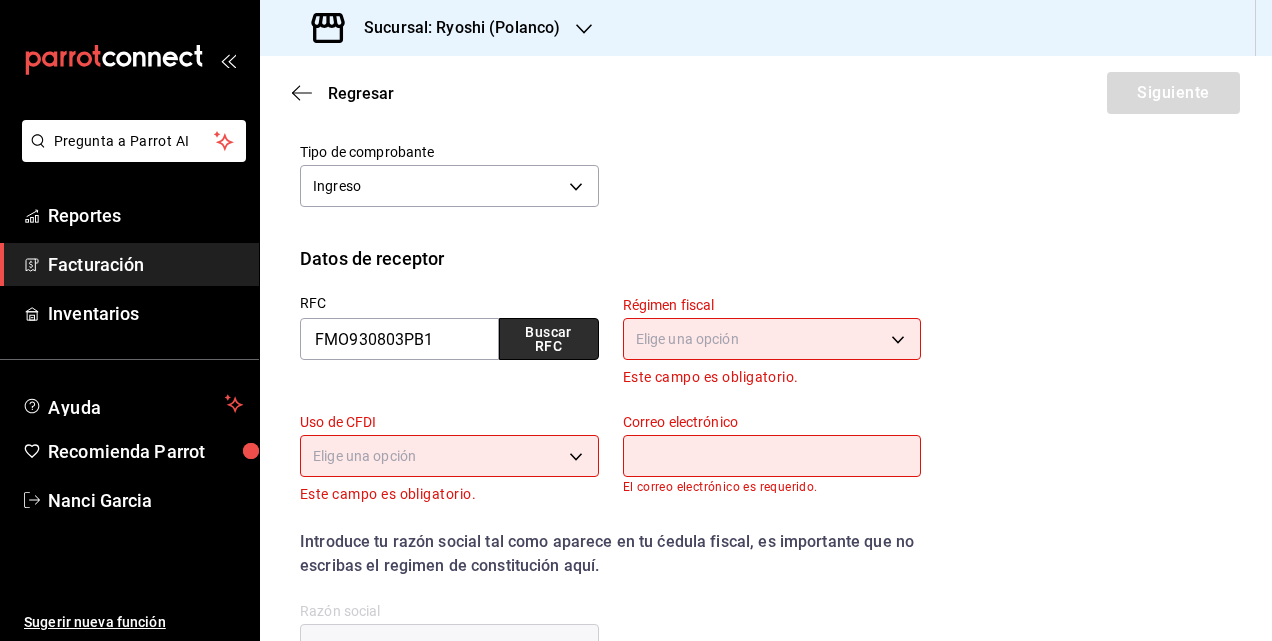 click on "Buscar RFC" at bounding box center (549, 339) 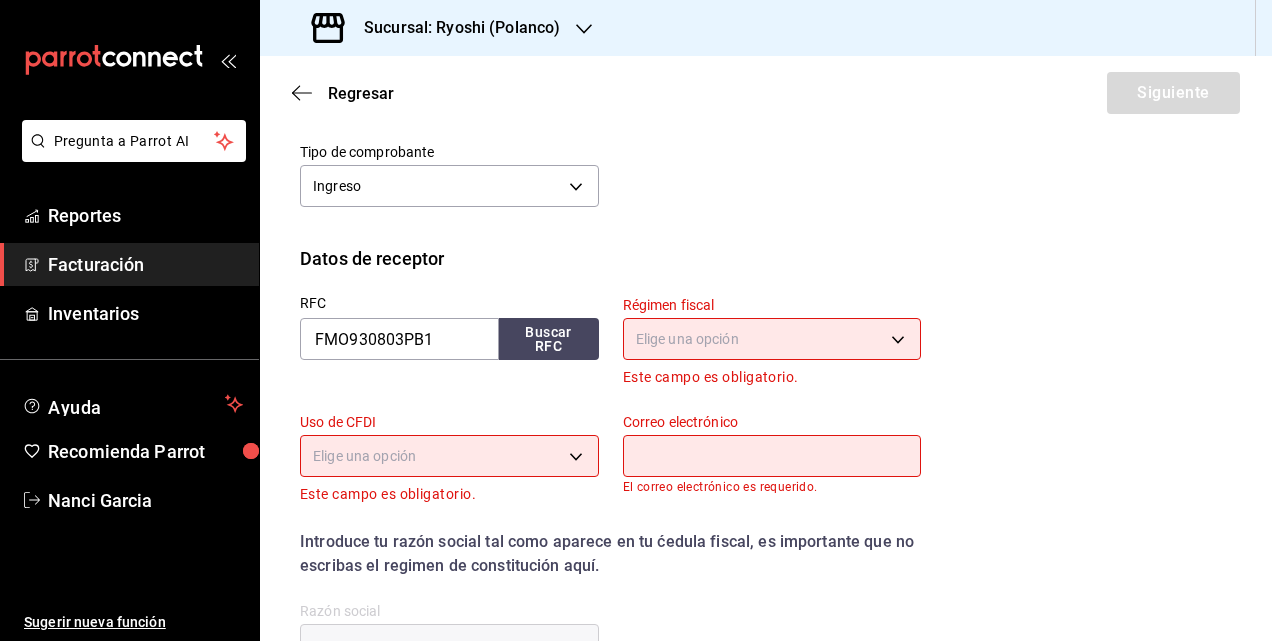 click on "Régimen fiscal Elige una opción Este campo es obligatorio." at bounding box center [760, 330] 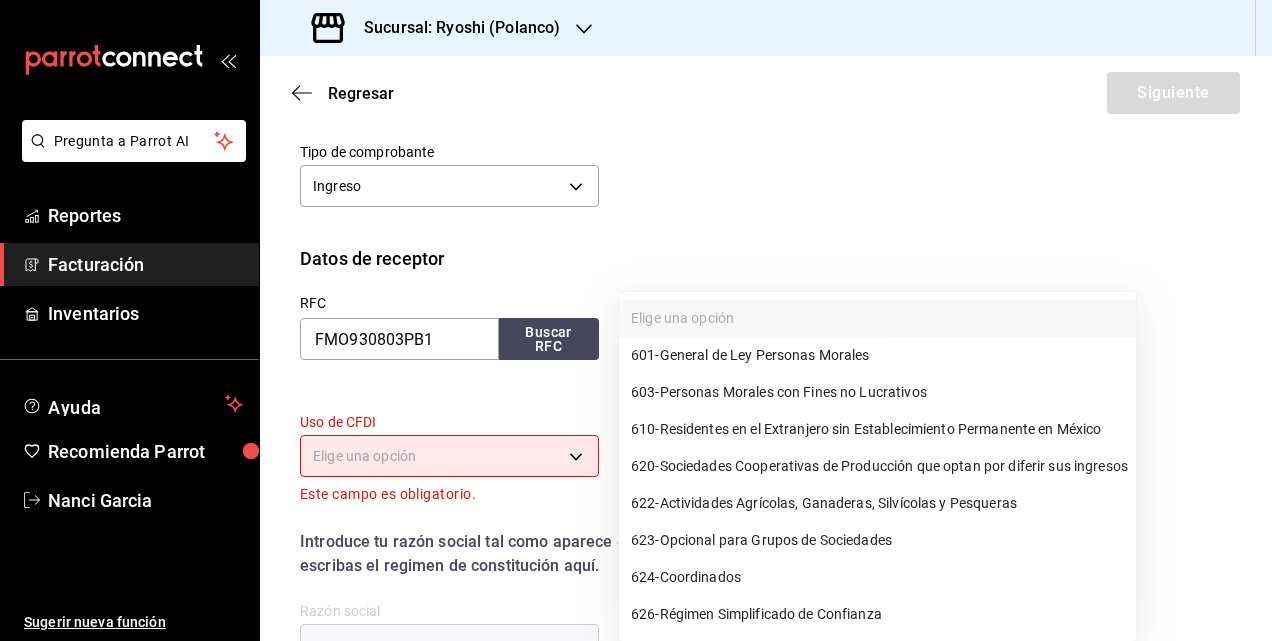 click on "601  -  General de Ley Personas Morales" at bounding box center (750, 355) 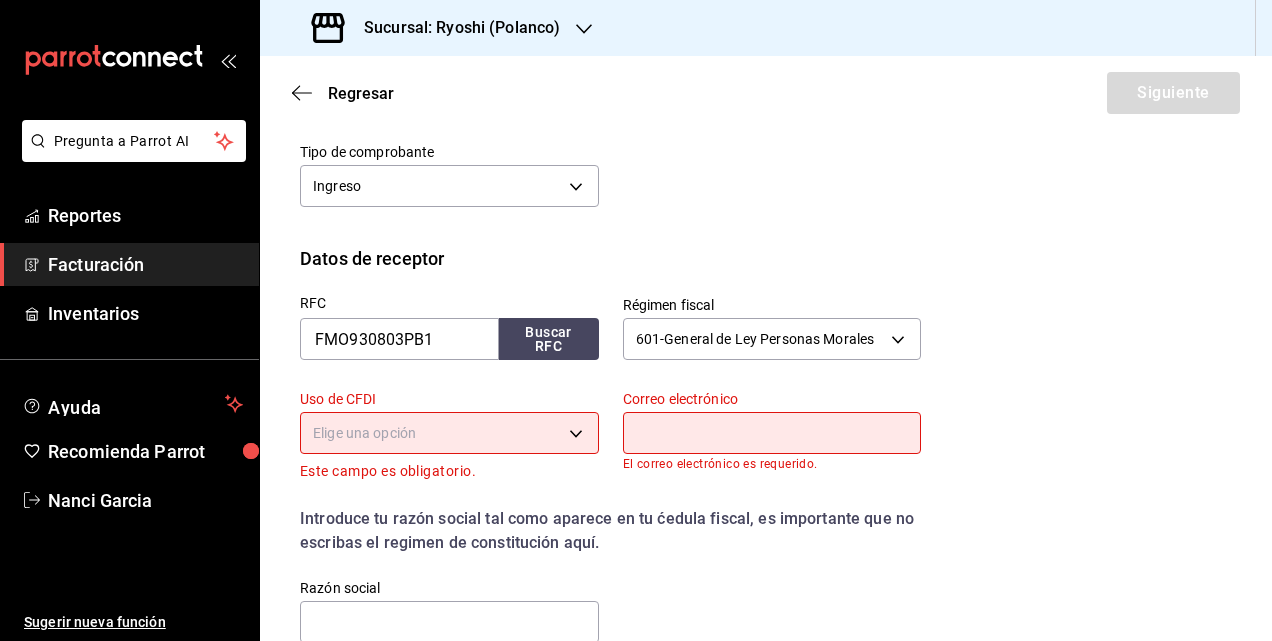 click on "Pregunta a Parrot AI Reportes   Facturación   Inventarios   Ayuda Recomienda Parrot   [FIRST] [LAST]   Sugerir nueva función   Sucursal: Ryoshi (Polanco) Regresar Siguiente Factura general Realiza tus facturas con un numero de orden o un monto en especifico; También puedes realizar una factura de remplazo mediante una factura cancelada. Datos de emisor Perfil fiscal JAPAN BAR [UUID] Marca Ryoshi - Polanco [UUID] Tipo de comprobante Ingreso I Datos de receptor RFC FMO930803PB1 Buscar RFC Régimen fiscal 601  -  General de Ley Personas Morales 601 Uso de CFDI Elige una opción Este campo es obligatorio. Correo electrónico El correo electrónico es requerido. Introduce tu razón social tal como aparece en tu ćedula fiscal, es importante que no escribas el regimen de constitución aquí. company Razón social Dirección Calle # exterior # interior Código postal Campo requerido Estado ​Municipio ​ Colonia ​ Pregunta a Parrot AI Reportes" at bounding box center [636, 320] 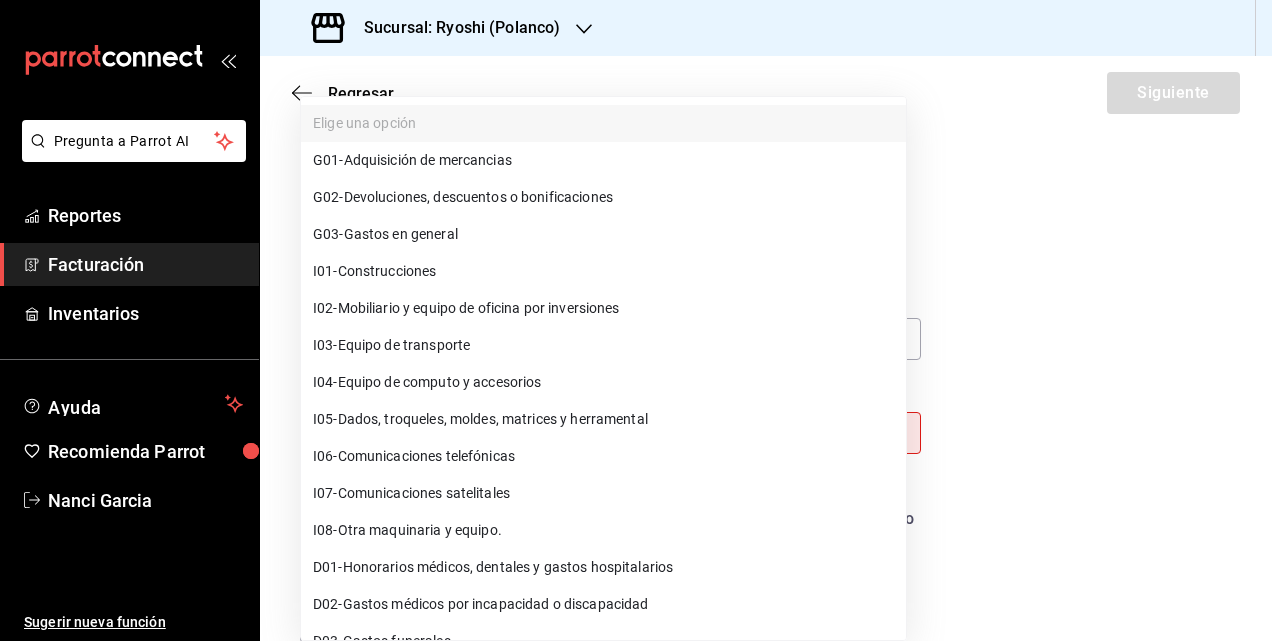 click on "G03  -  Gastos en general" at bounding box center [603, 234] 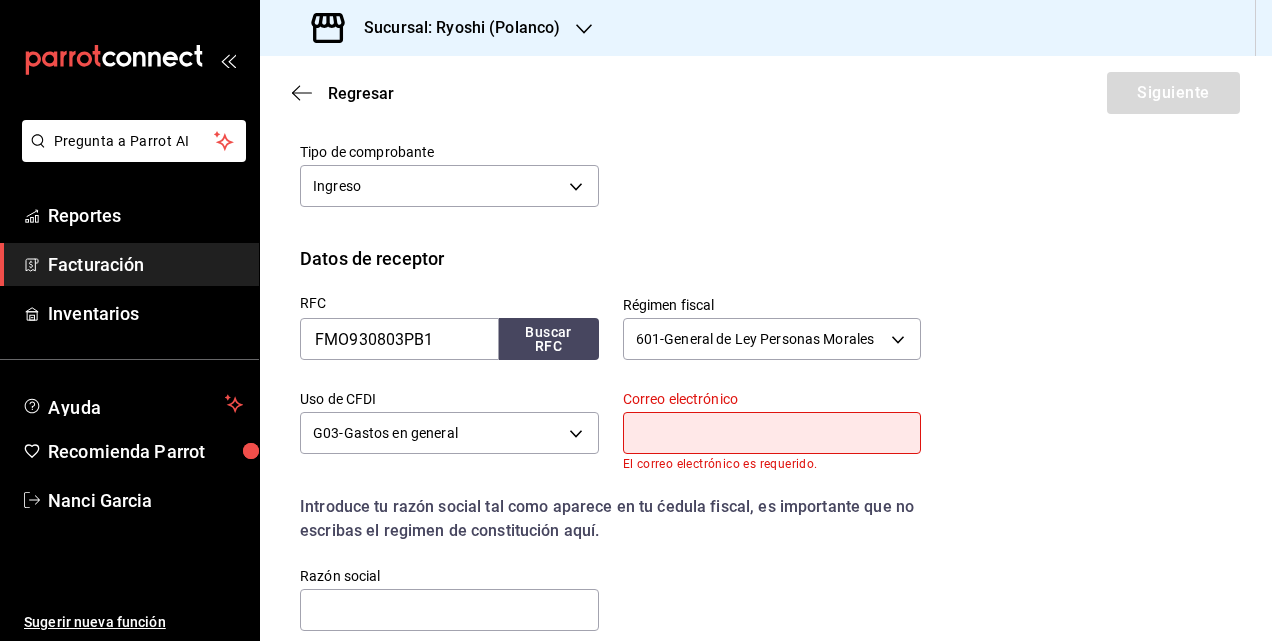 click at bounding box center (772, 433) 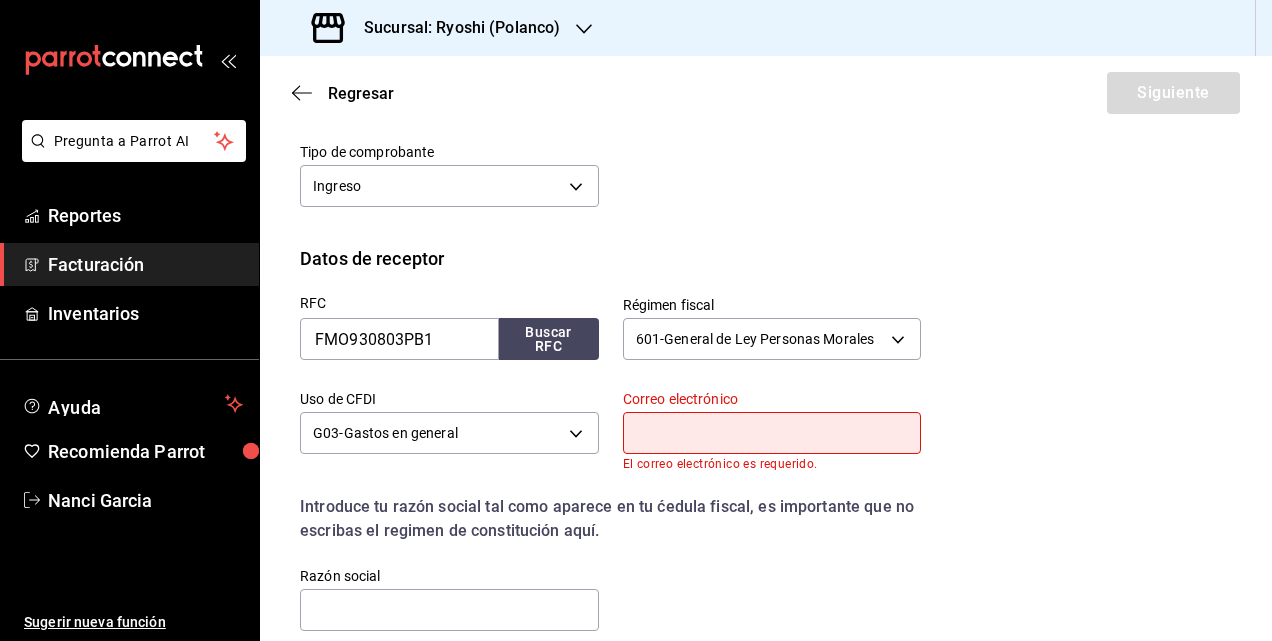 paste on "Patricia.Martinez@Chubb.com" 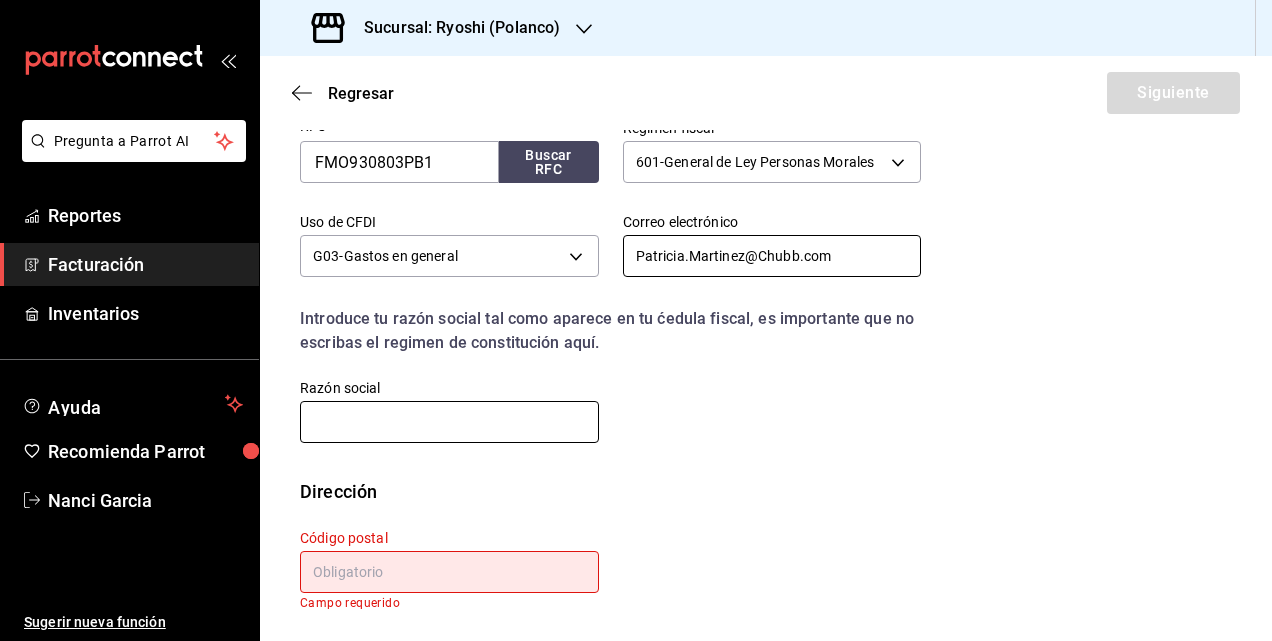 scroll, scrollTop: 430, scrollLeft: 0, axis: vertical 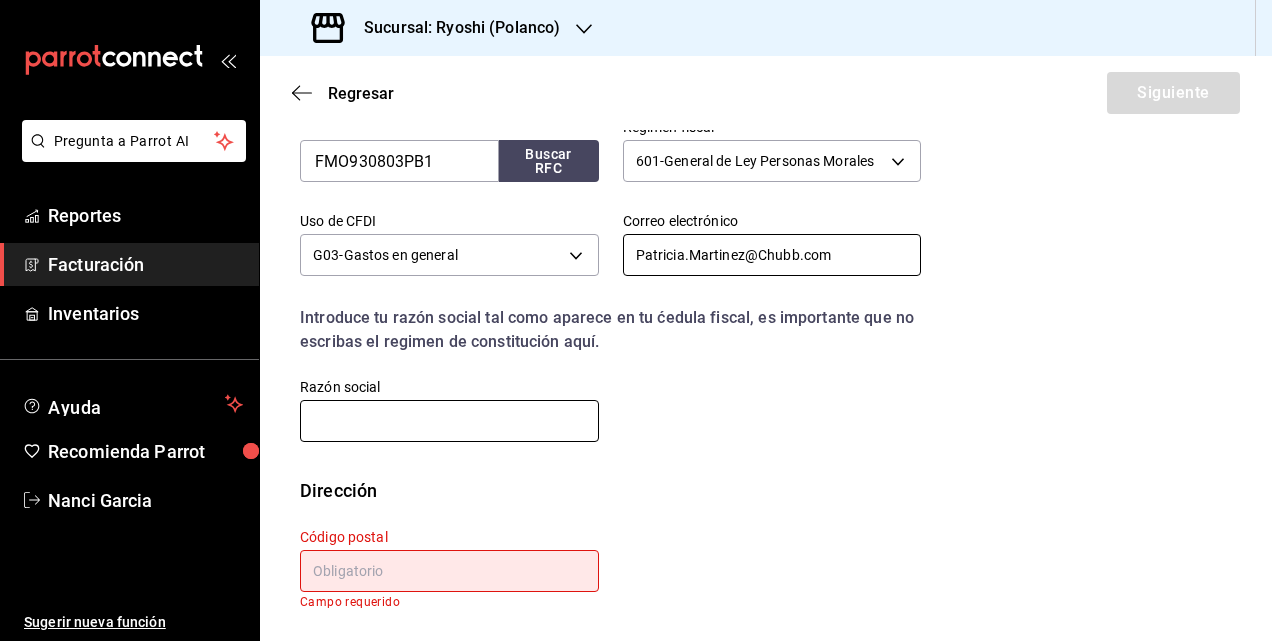 type on "Patricia.Martinez@Chubb.com" 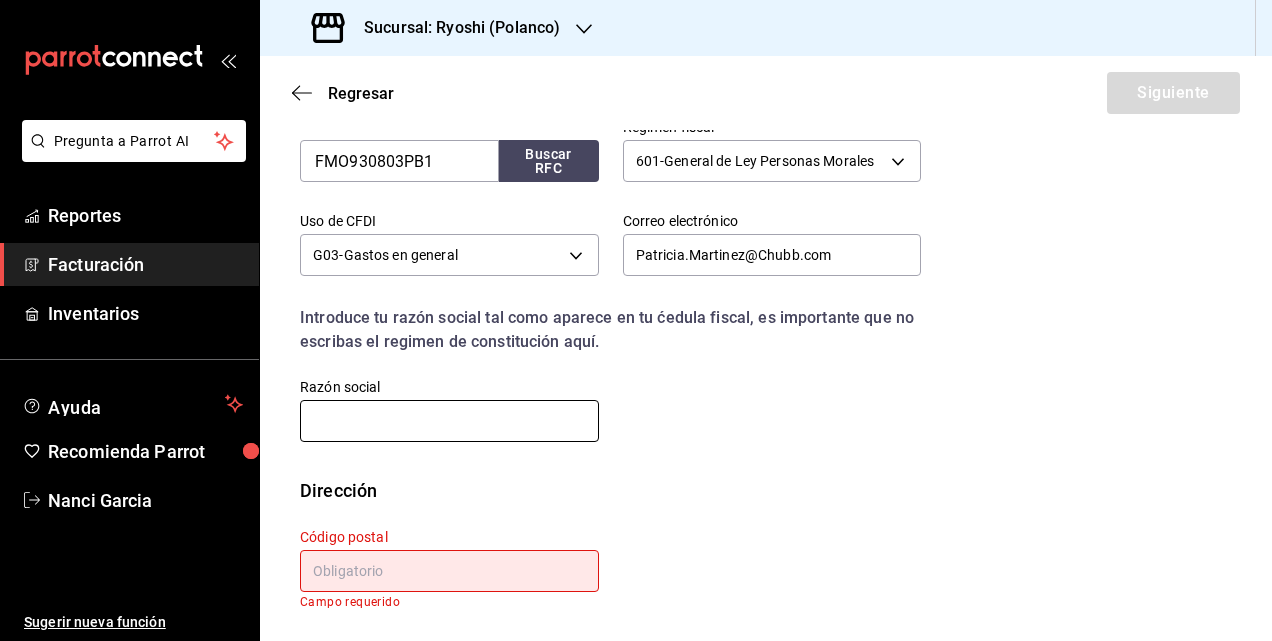 click at bounding box center (449, 421) 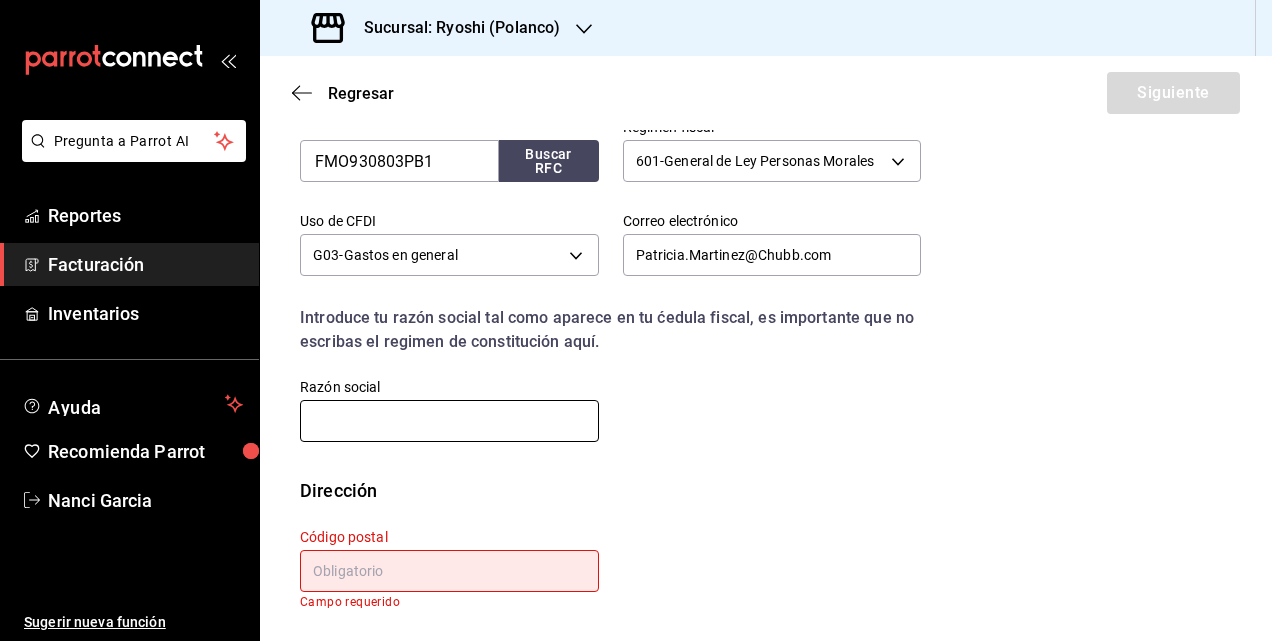paste on "CHUBB FIANZAS MONTERREY," 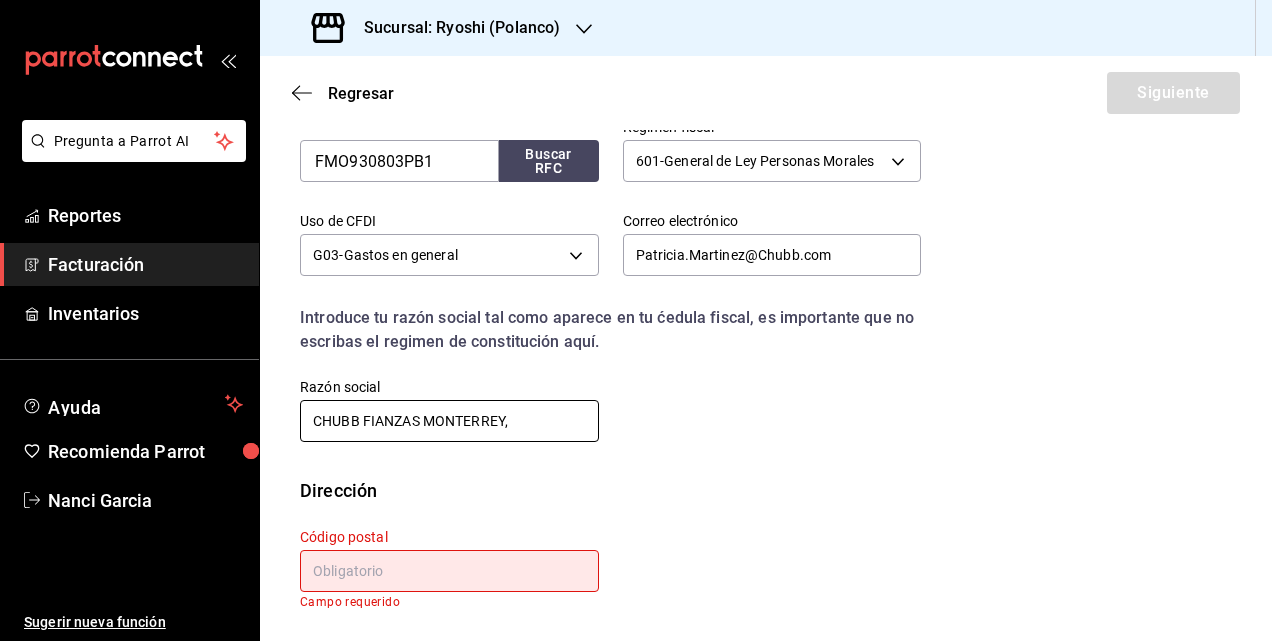 paste on "ASEGURADORA DE CAUCION" 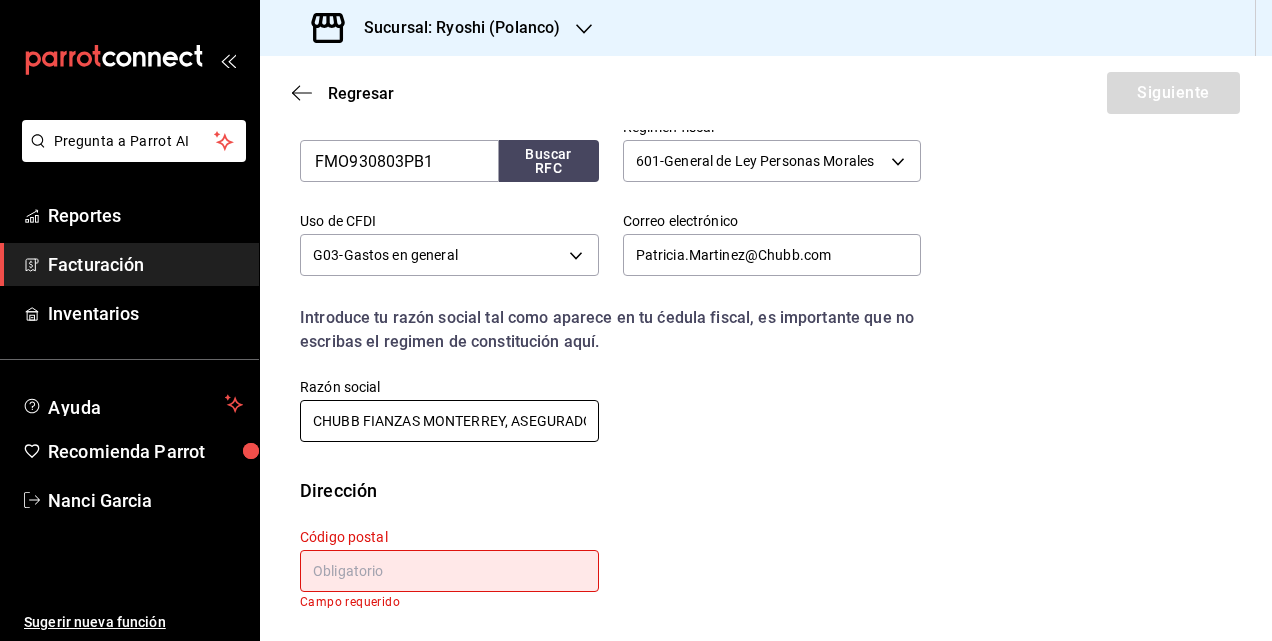 scroll, scrollTop: 0, scrollLeft: 119, axis: horizontal 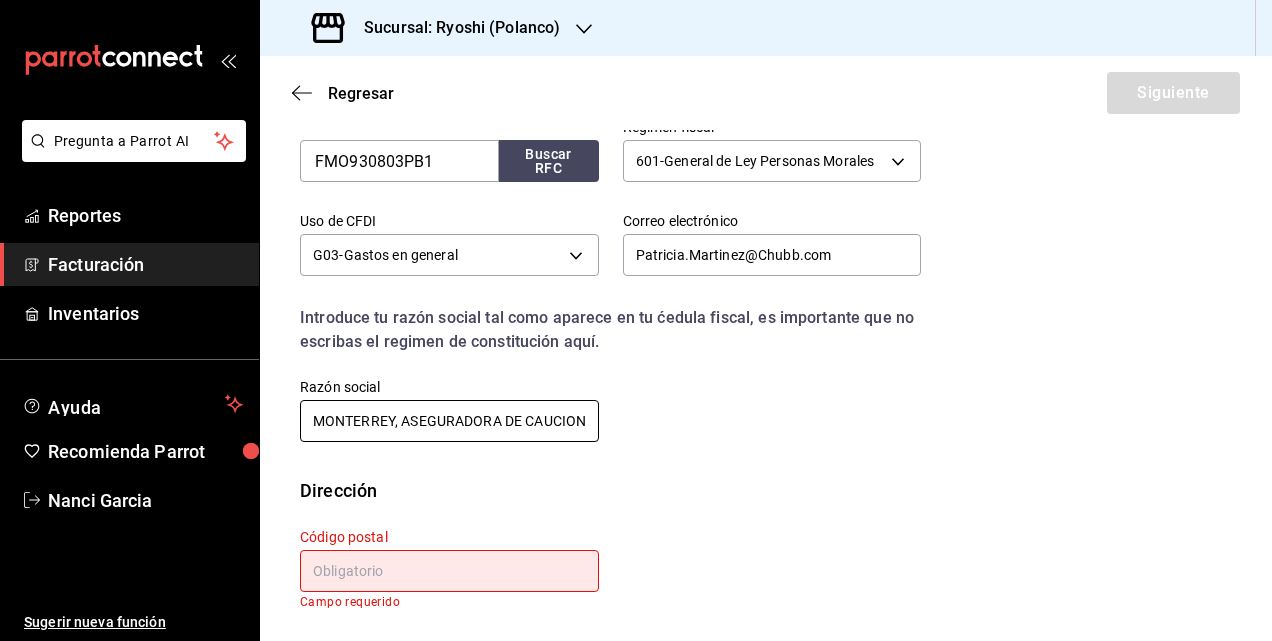 type on "CHUBB FIANZAS MONTERREY, ASEGURADORA DE CAUCION" 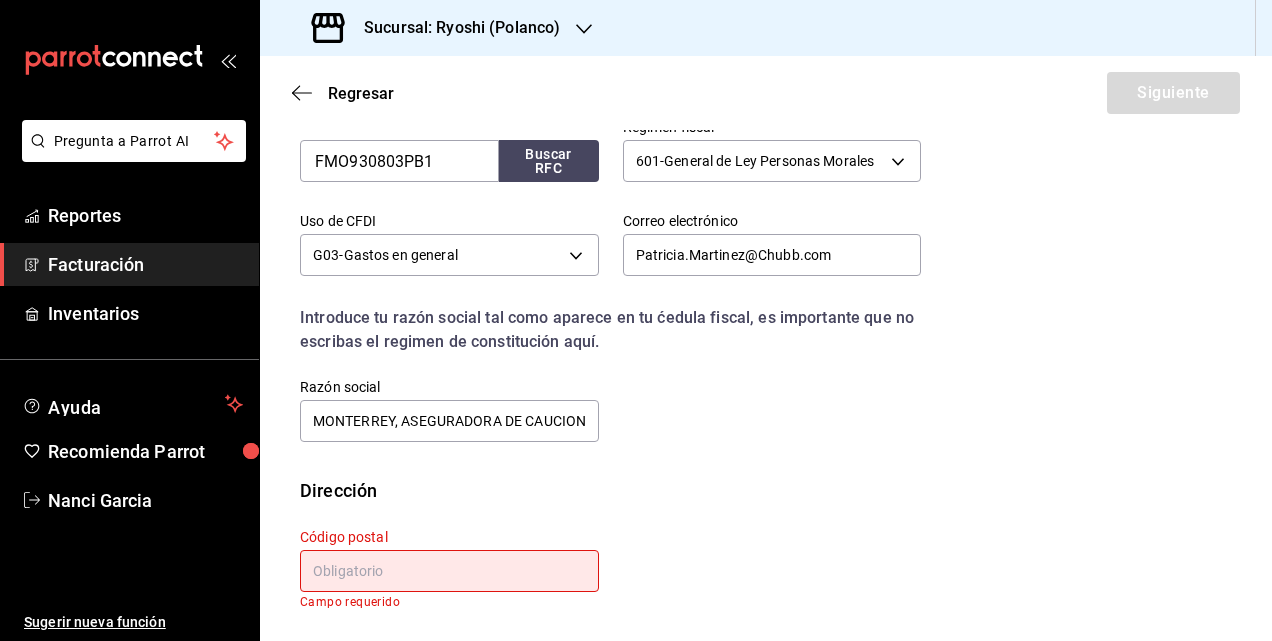 click at bounding box center [449, 571] 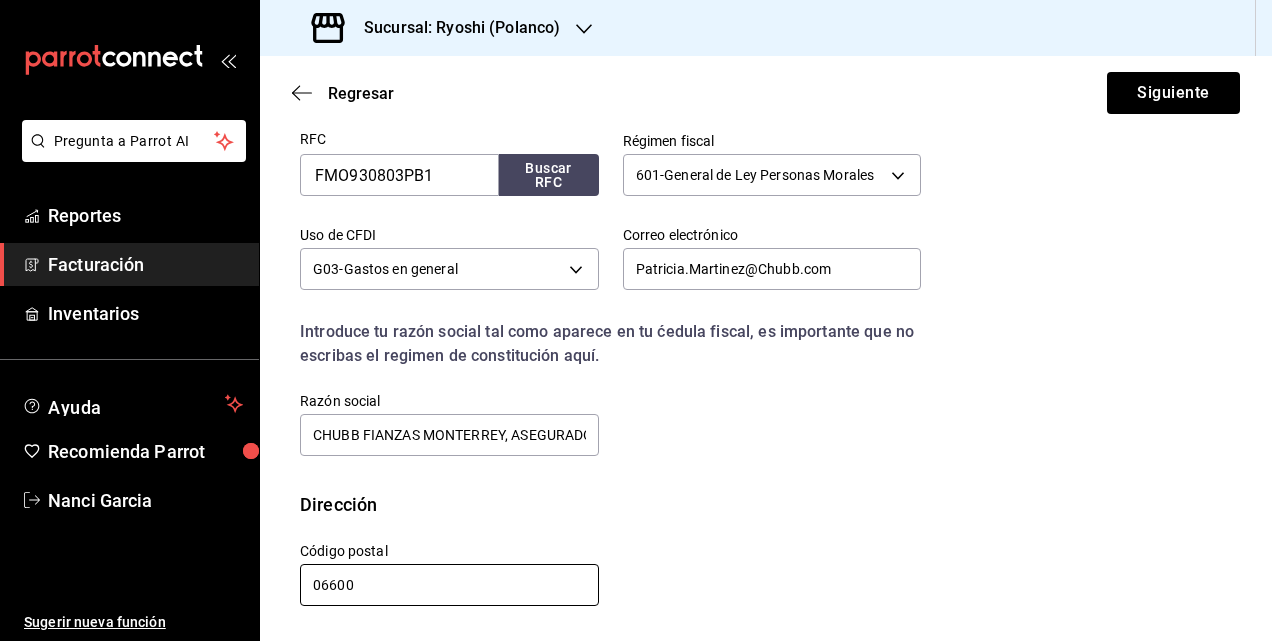 scroll, scrollTop: 416, scrollLeft: 0, axis: vertical 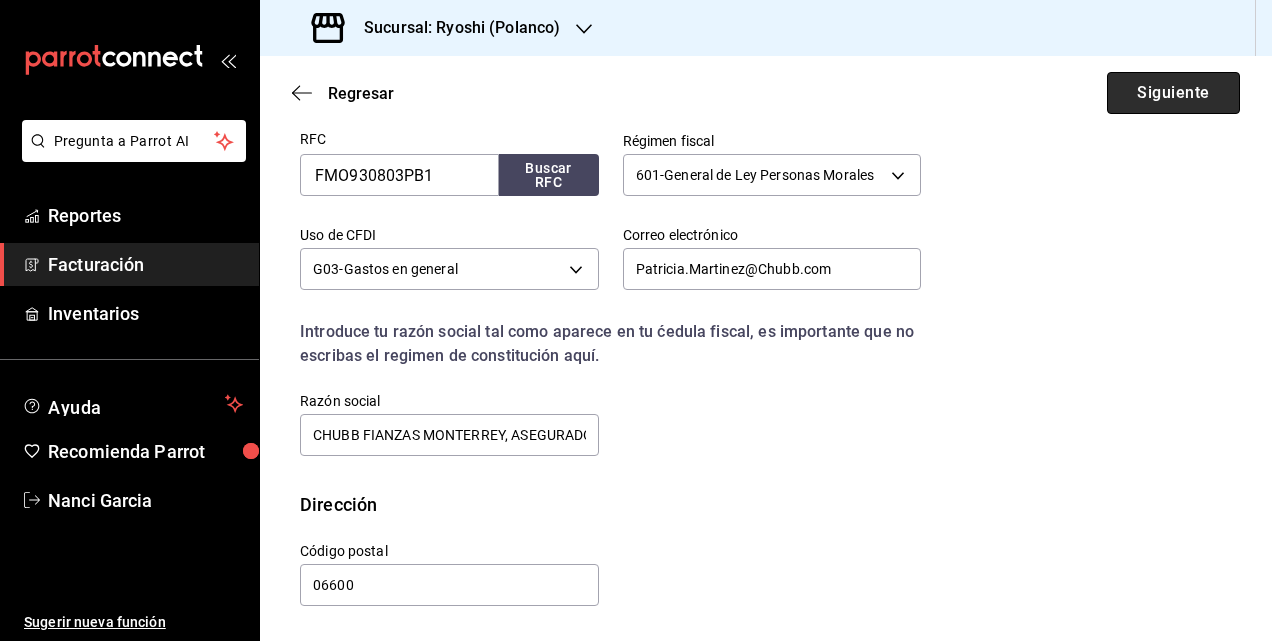 click on "Siguiente" at bounding box center (1173, 93) 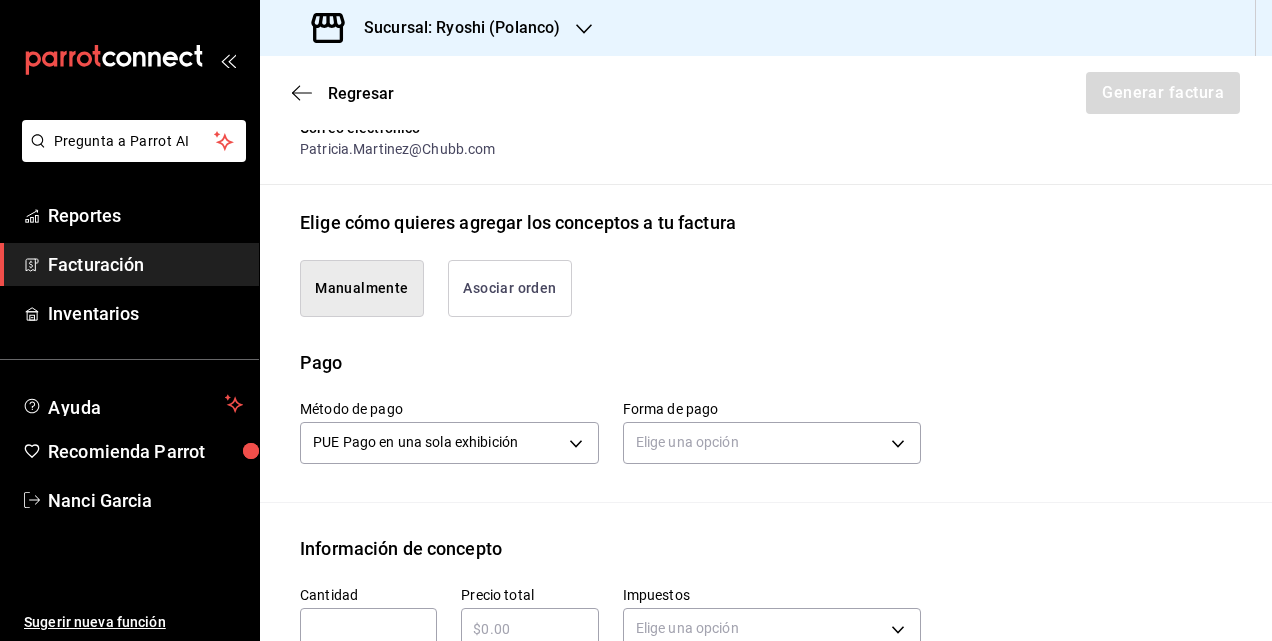 drag, startPoint x: 508, startPoint y: 318, endPoint x: 507, endPoint y: 328, distance: 10.049875 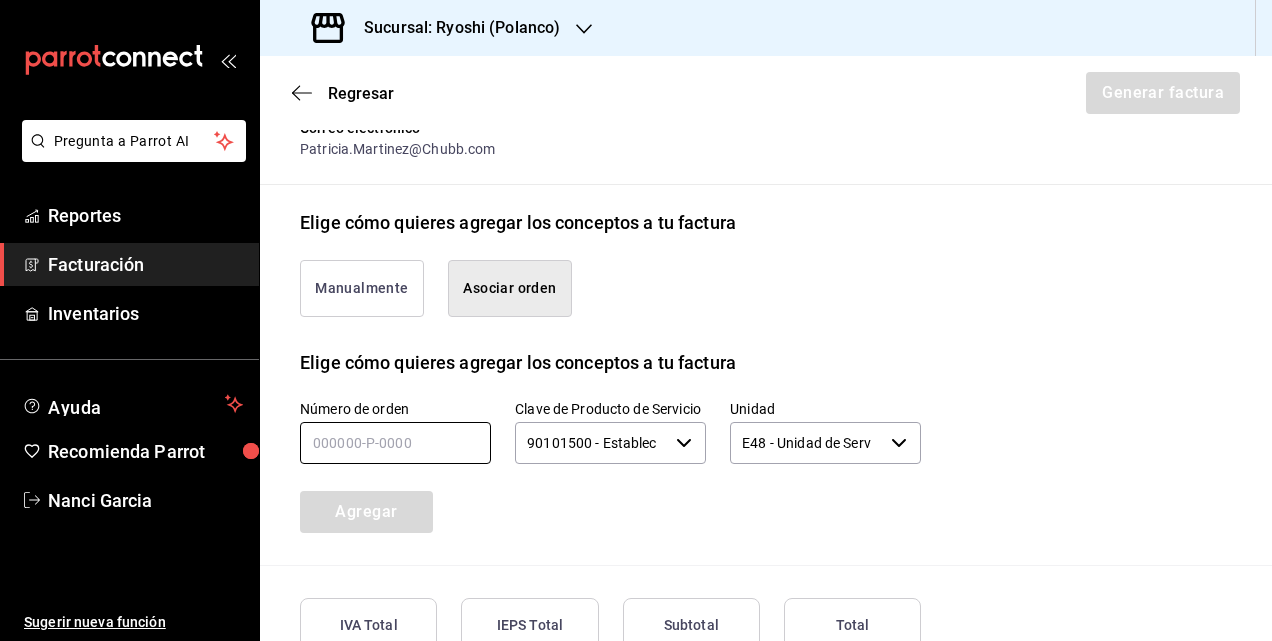 click at bounding box center (395, 443) 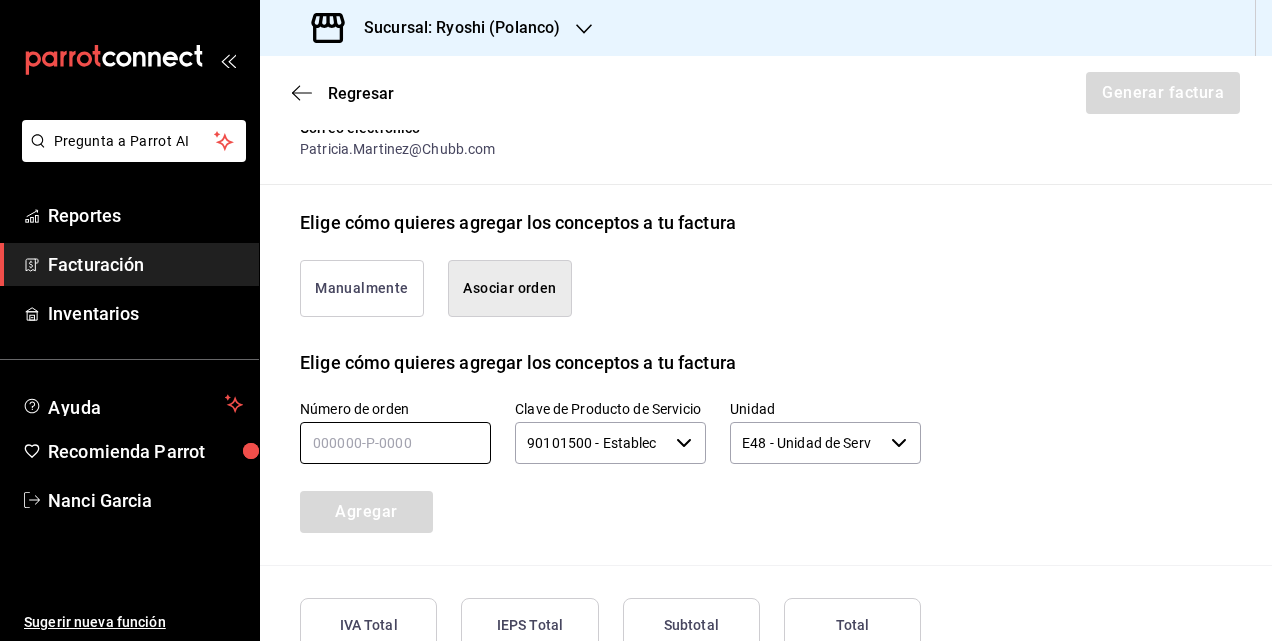 scroll, scrollTop: 593, scrollLeft: 0, axis: vertical 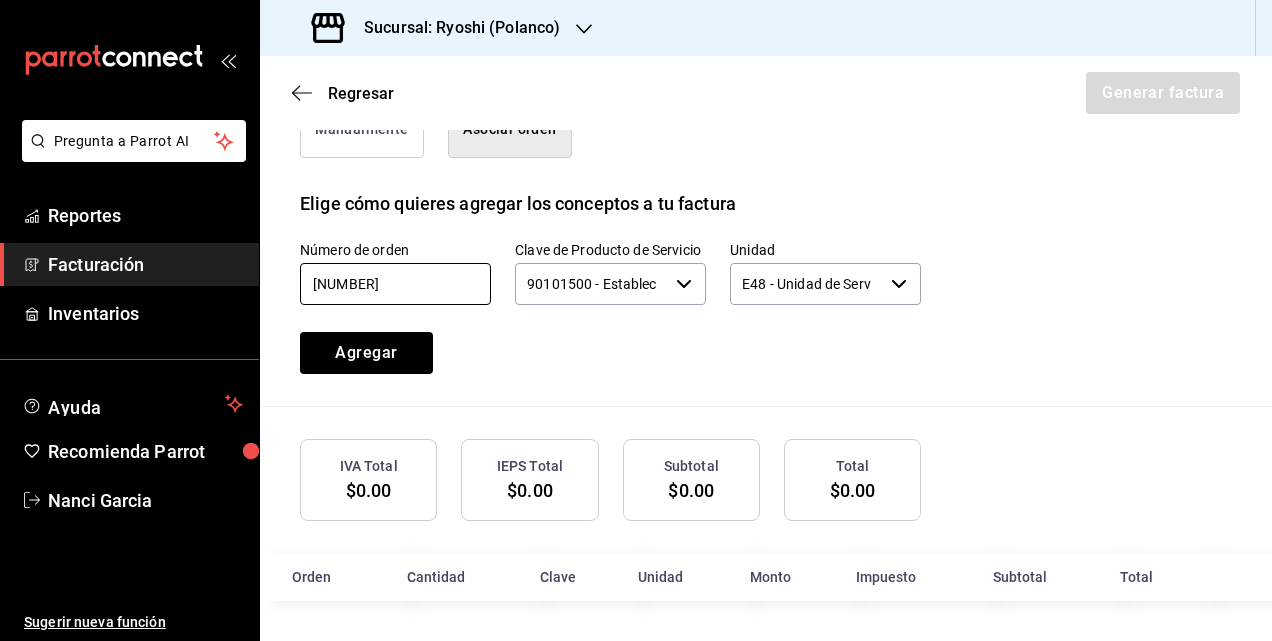 type on "[NUMBER]" 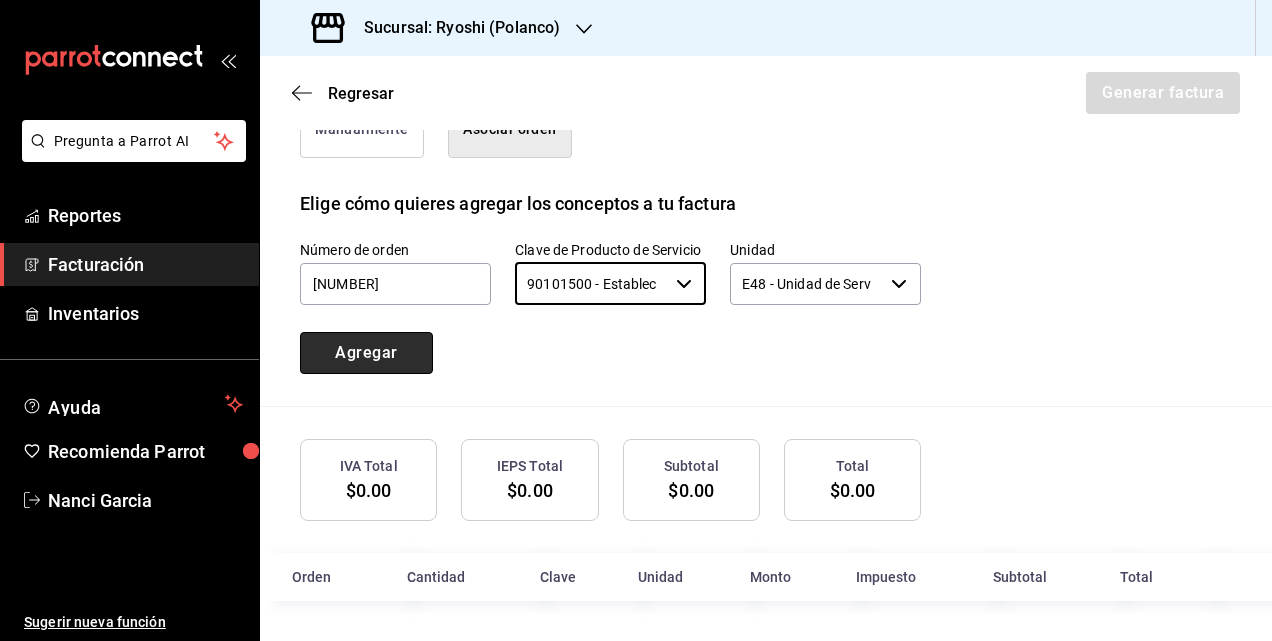 click on "Agregar" at bounding box center [366, 353] 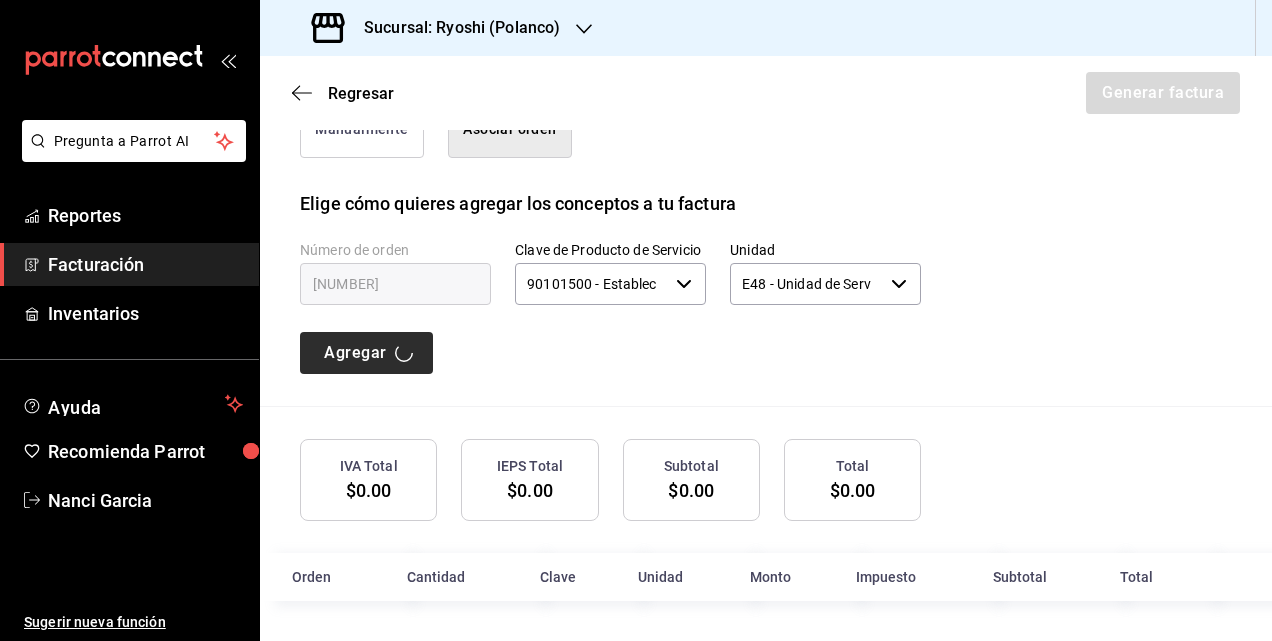 type 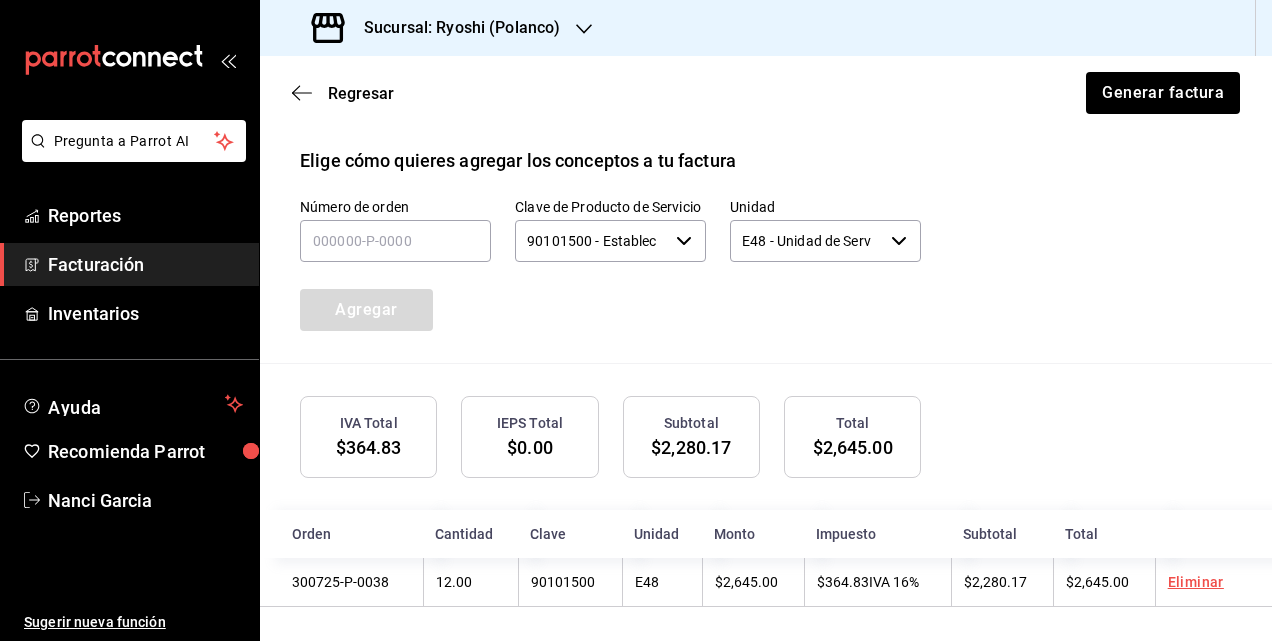 scroll, scrollTop: 642, scrollLeft: 0, axis: vertical 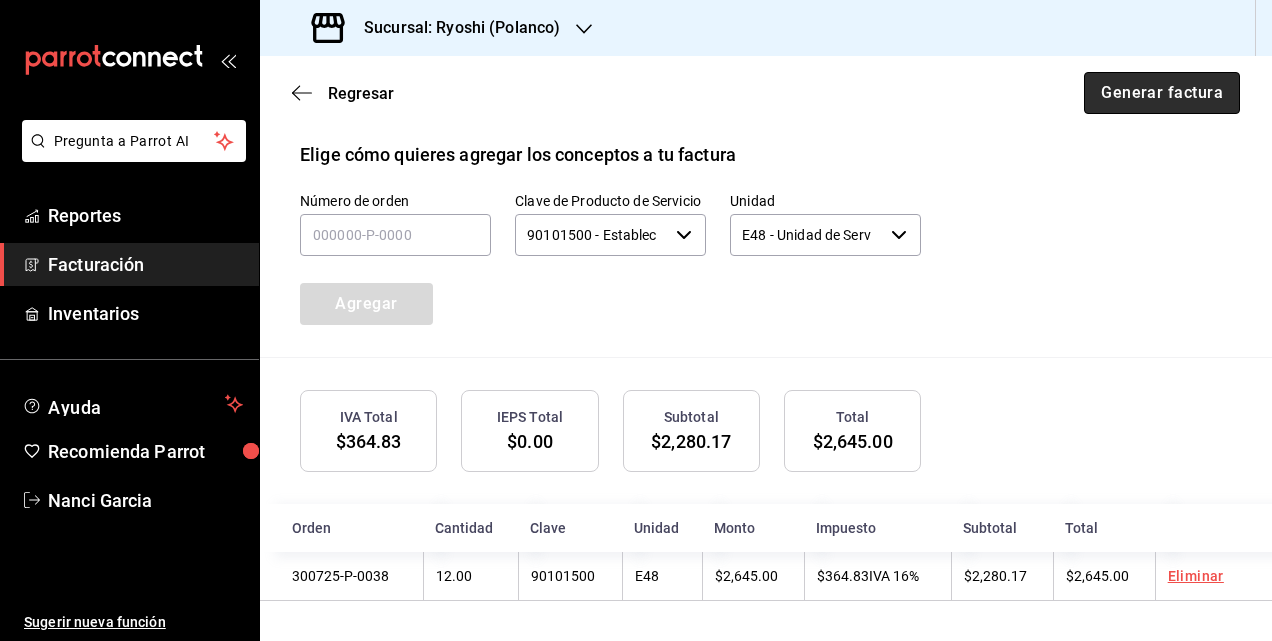 click on "Generar factura" at bounding box center [1162, 93] 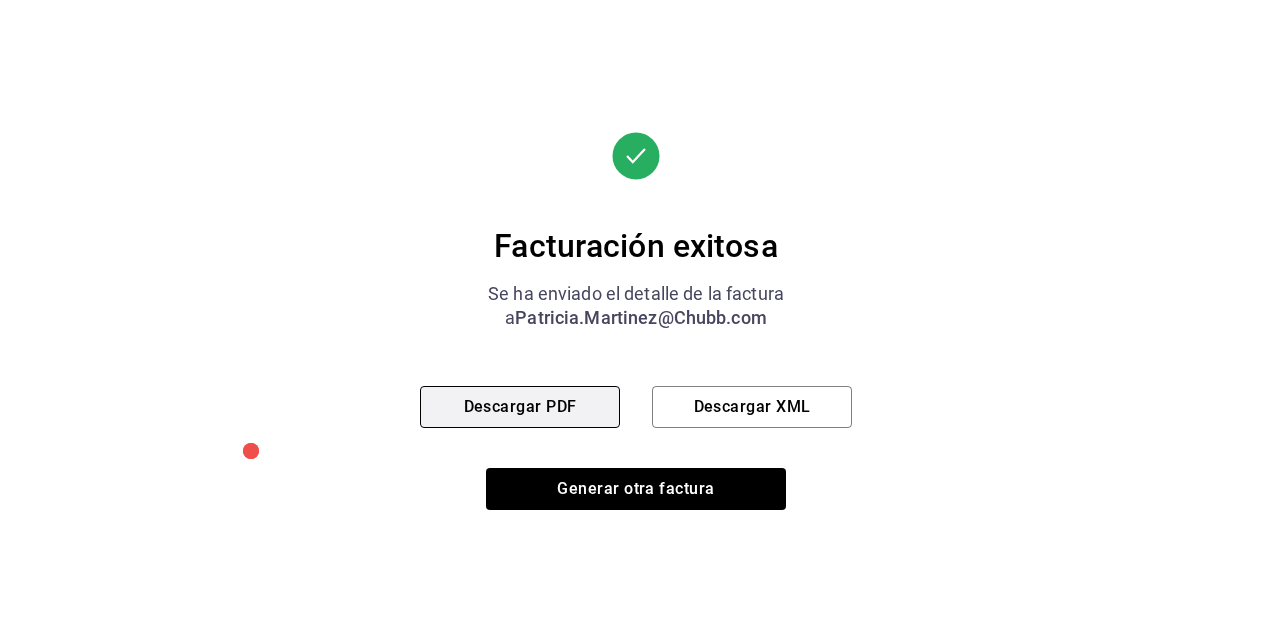 click on "Descargar PDF" at bounding box center (520, 407) 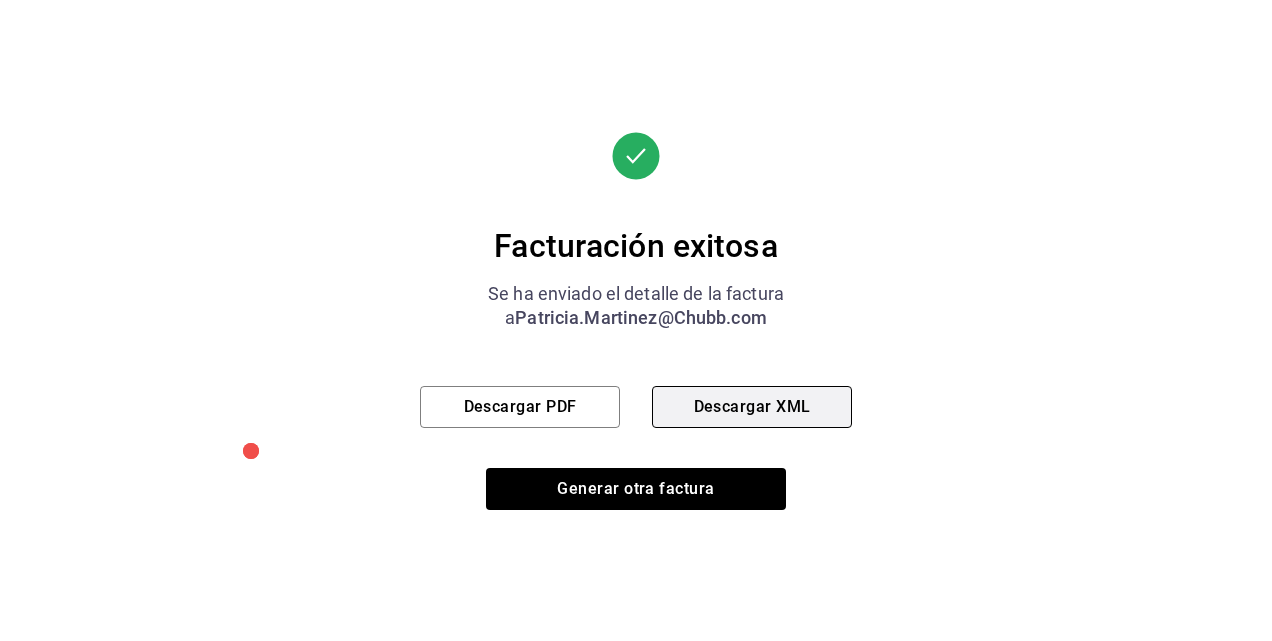 click on "Descargar XML" at bounding box center (752, 407) 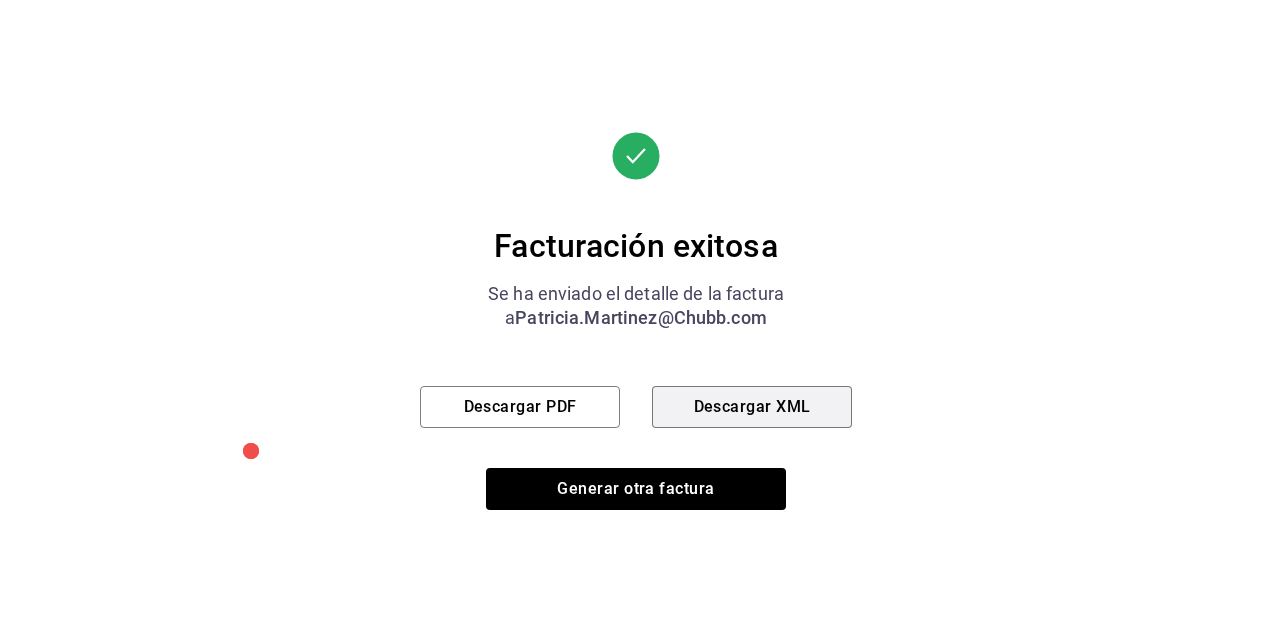 type 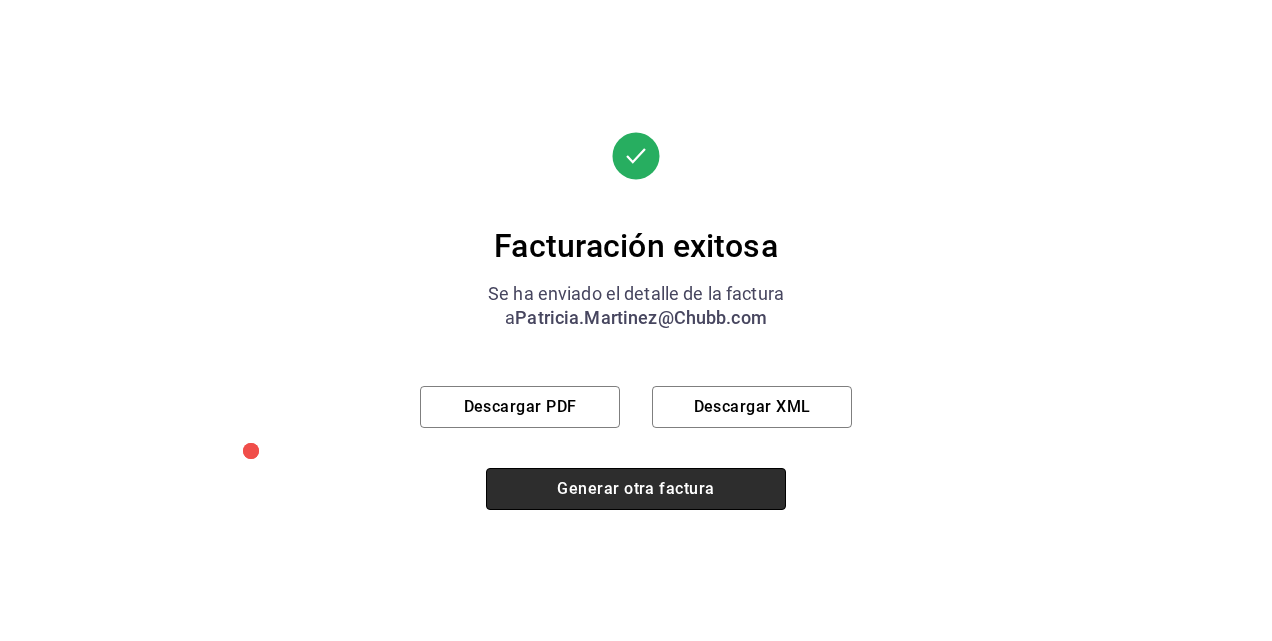 click on "Generar otra factura" at bounding box center [636, 489] 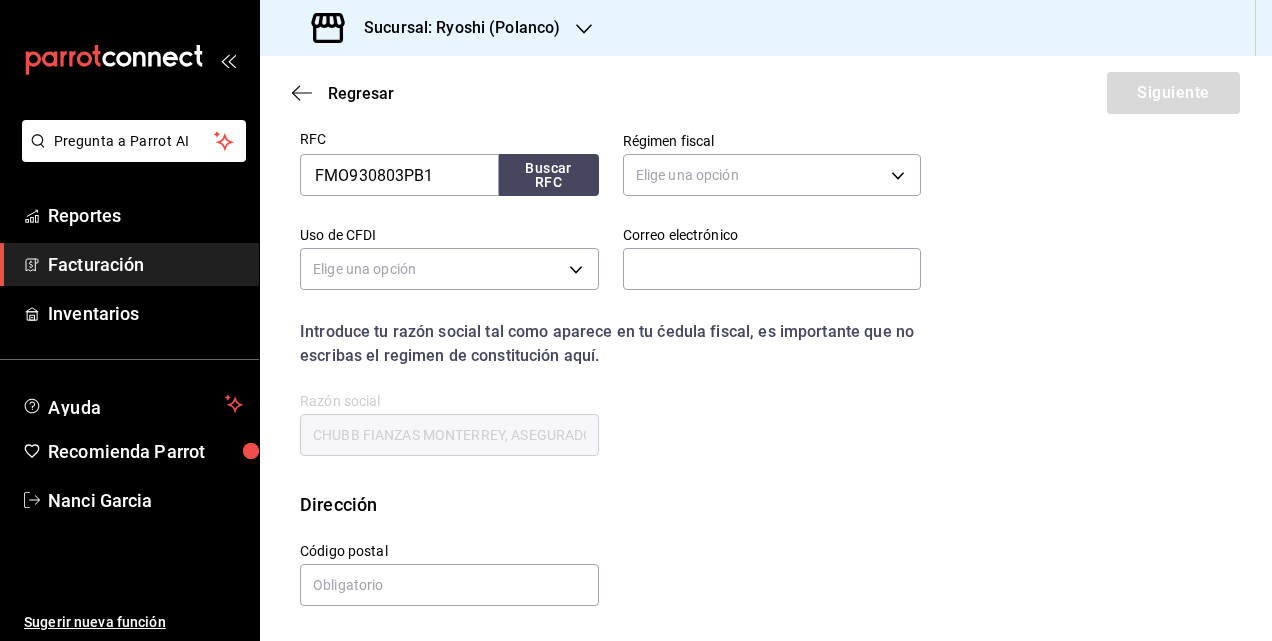 scroll, scrollTop: 252, scrollLeft: 0, axis: vertical 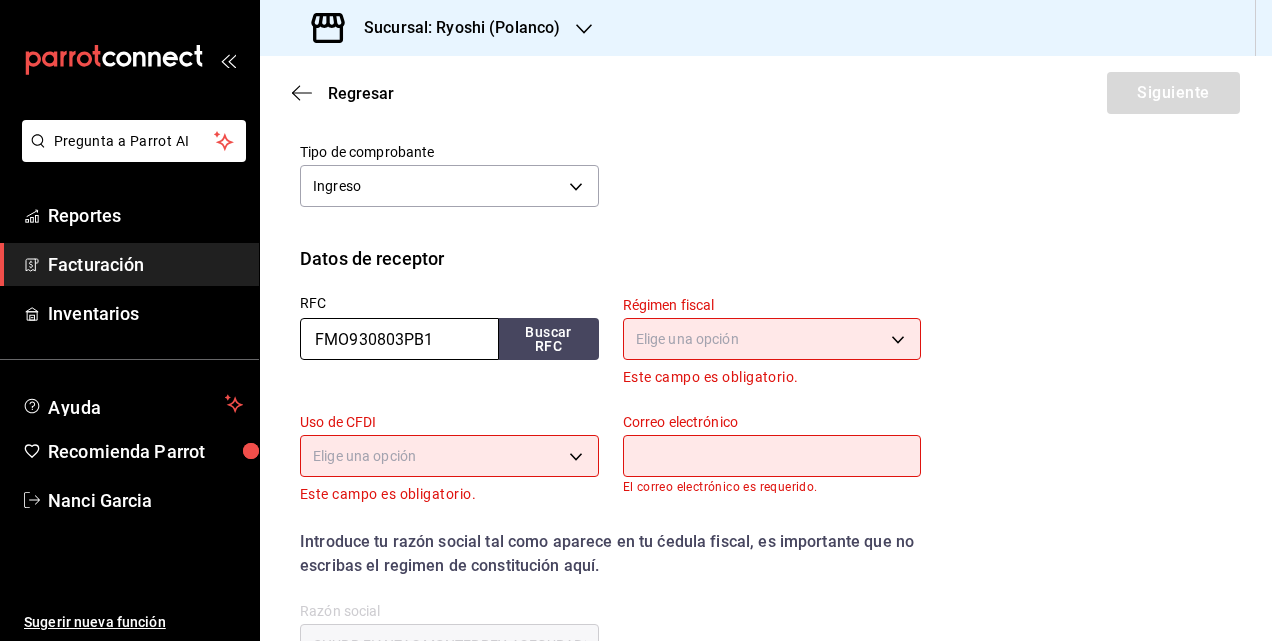 drag, startPoint x: 445, startPoint y: 340, endPoint x: 78, endPoint y: 276, distance: 372.53857 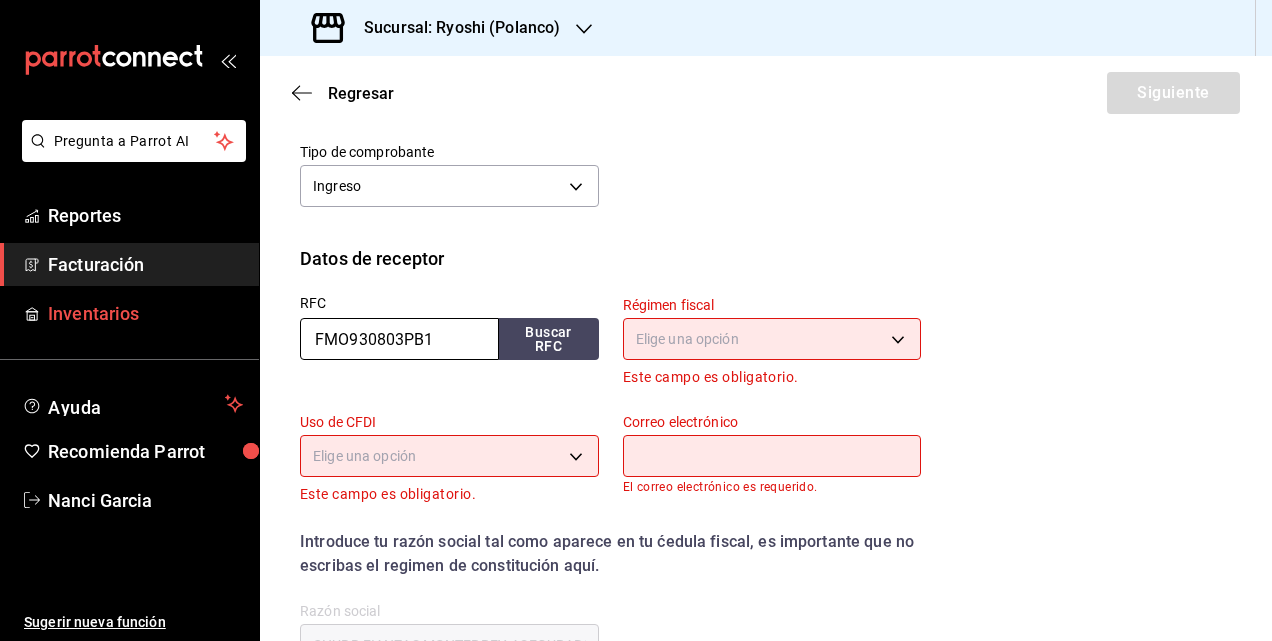 paste on "[RFC]" 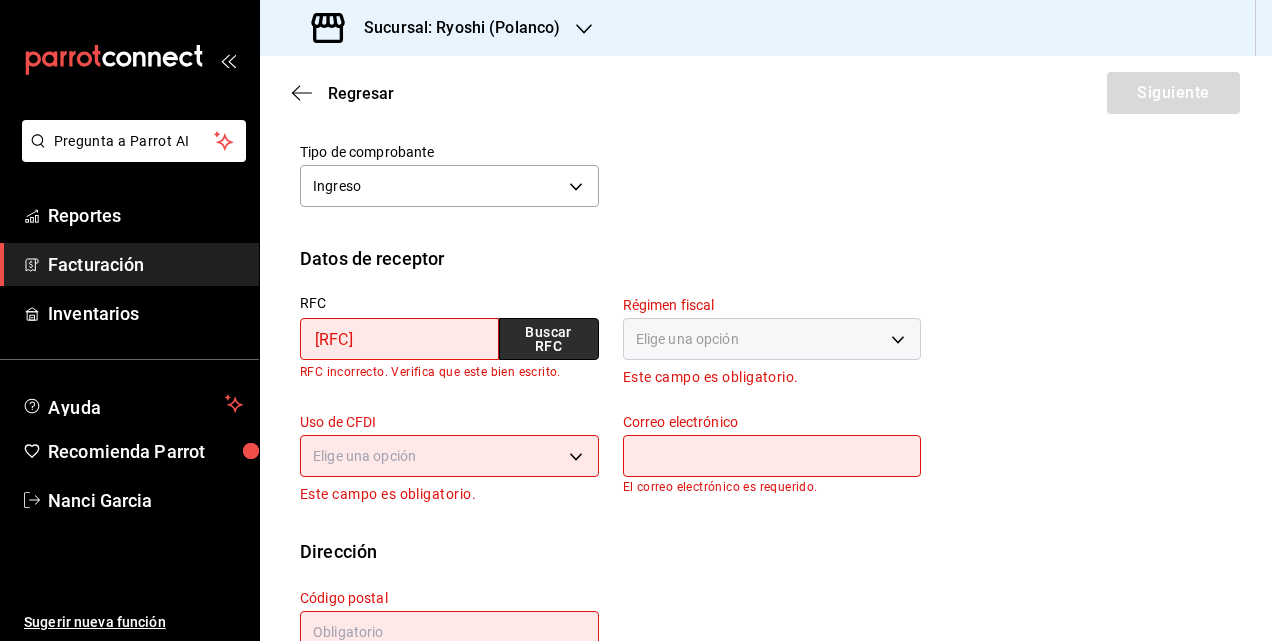 click on "Buscar RFC" at bounding box center (549, 339) 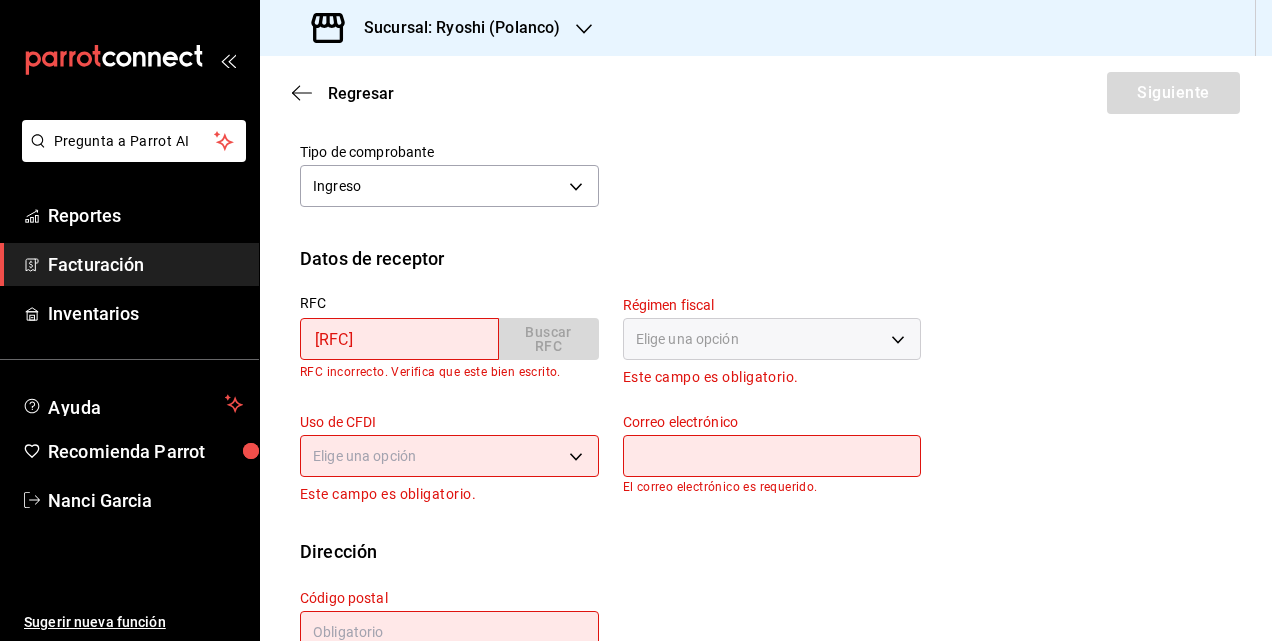 click on "[RFC]" at bounding box center [399, 339] 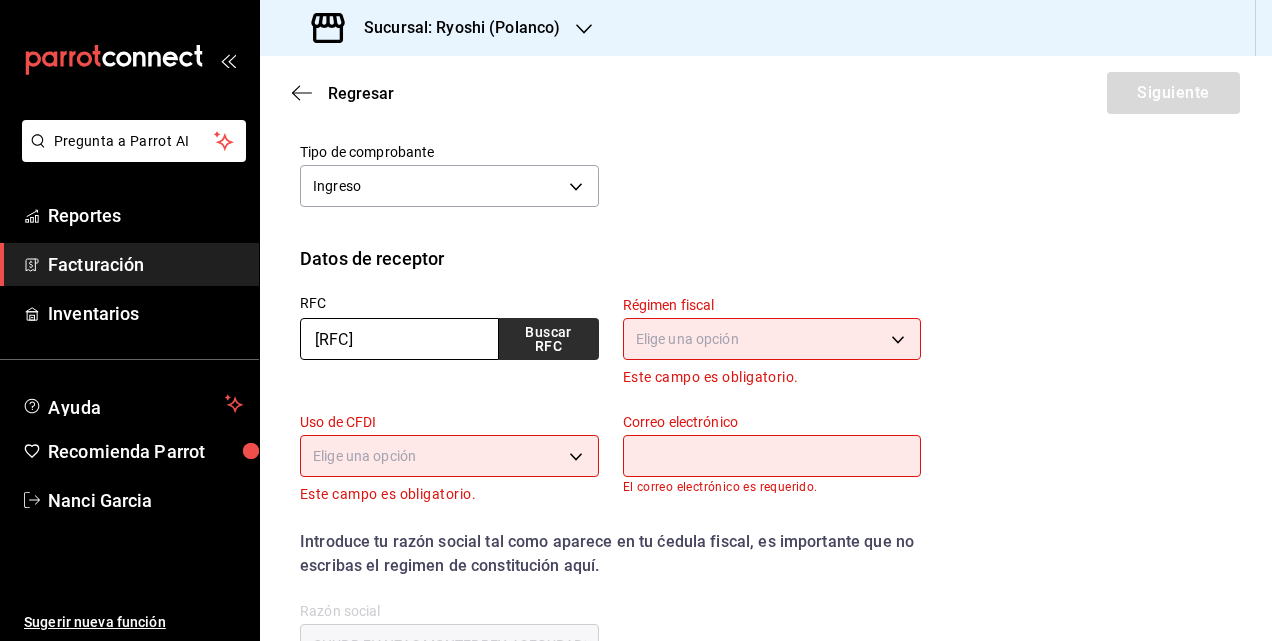 type on "[RFC]" 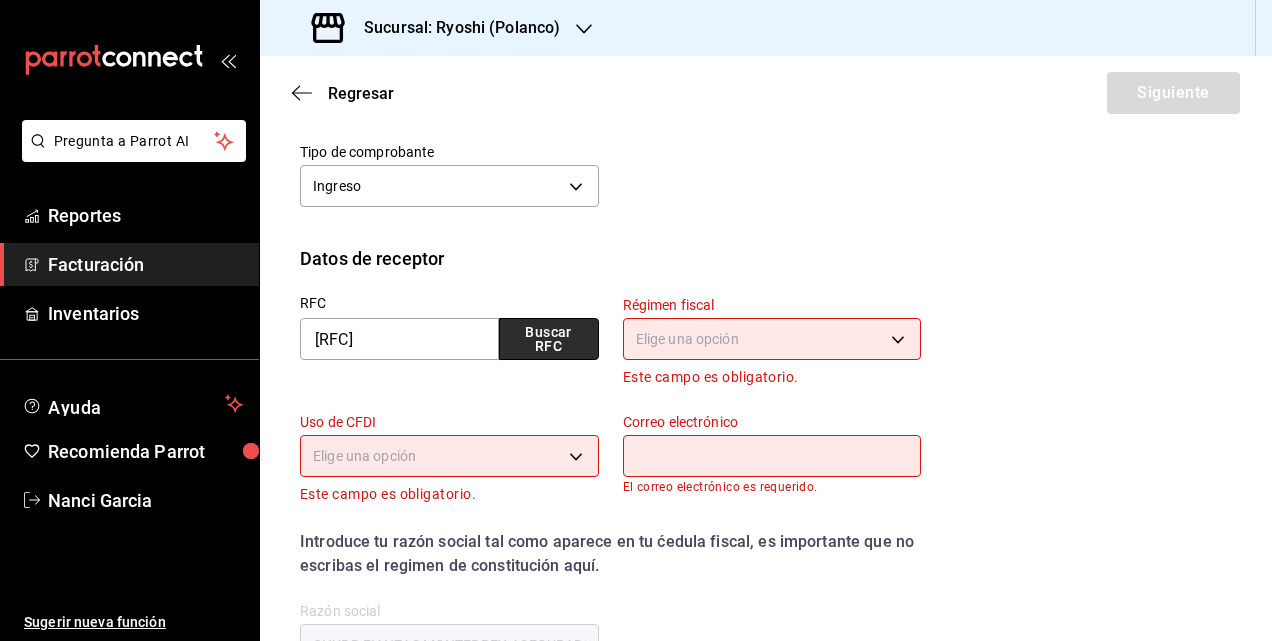 click on "Buscar RFC" at bounding box center (549, 339) 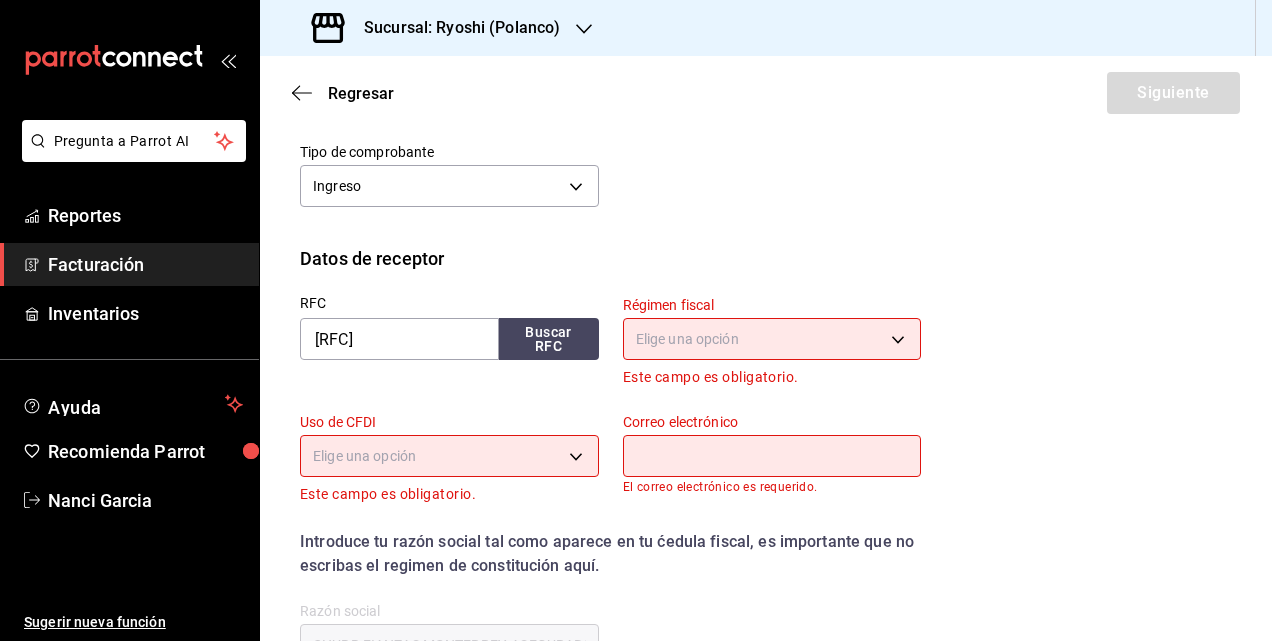 click on "Pregunta a Parrot AI Reportes   Facturación   Inventarios   Ayuda Recomienda Parrot   Nanci Garcia   Sugerir nueva función   Sucursal: Ryoshi (Polanco) Regresar Siguiente Factura general Realiza tus facturas con un numero de orden o un monto en especifico; También puedes realizar una factura de remplazo mediante una factura cancelada. Datos de emisor Perfil fiscal JAPAN BAR c98cacb0-d3b9-4e39-abbf-ac42bbb95db4 Marca Ryoshi - Polanco d1ab8890-ddc3-4d94-b14c-d24ccf3ac2d8 Tipo de comprobante Ingreso I Datos de receptor RFC TSE990215U95 Buscar RFC Régimen fiscal Elige una opción Este campo es obligatorio. Uso de CFDI Elige una opción Este campo es obligatorio. Correo electrónico El correo electrónico es requerido. Introduce tu razón social tal como aparece en tu ćedula fiscal, es importante que no escribas el regimen de constitución aquí. company Razón social CHUBB FIANZAS MONTERREY, ASEGURADORA DE CAUCION Dirección Calle # exterior # interior Código postal Campo requerido Estado ​ Municipio ​" at bounding box center [636, 320] 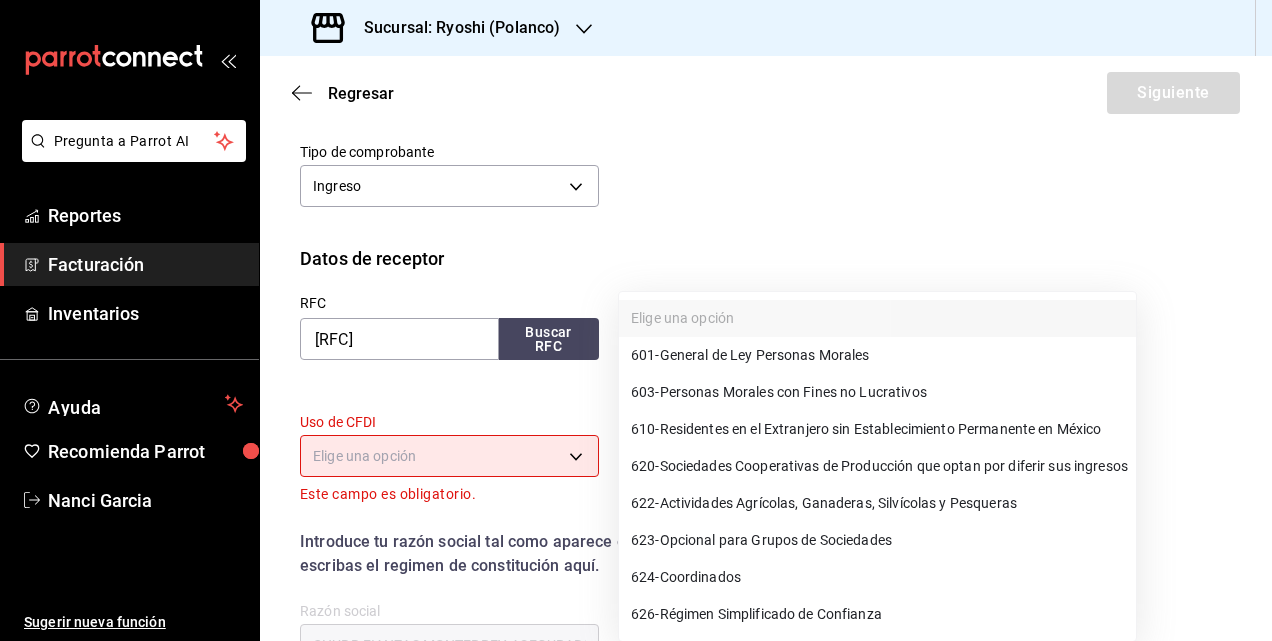 click on "601  -  General de Ley Personas Morales" at bounding box center (750, 355) 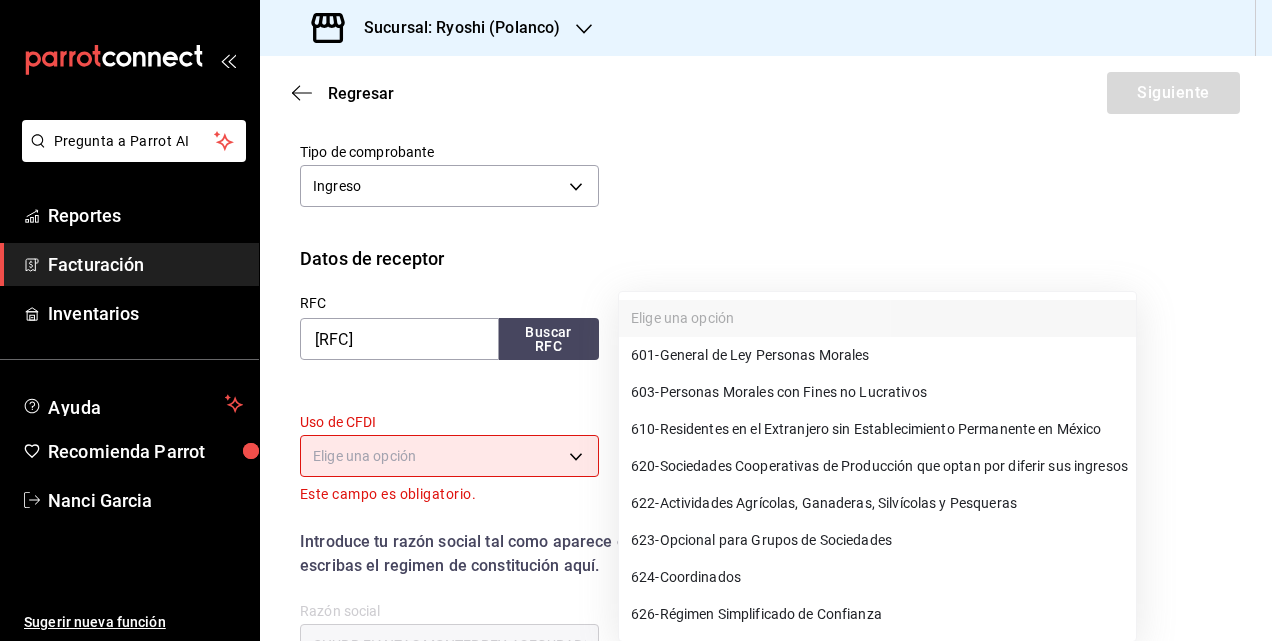 type on "601" 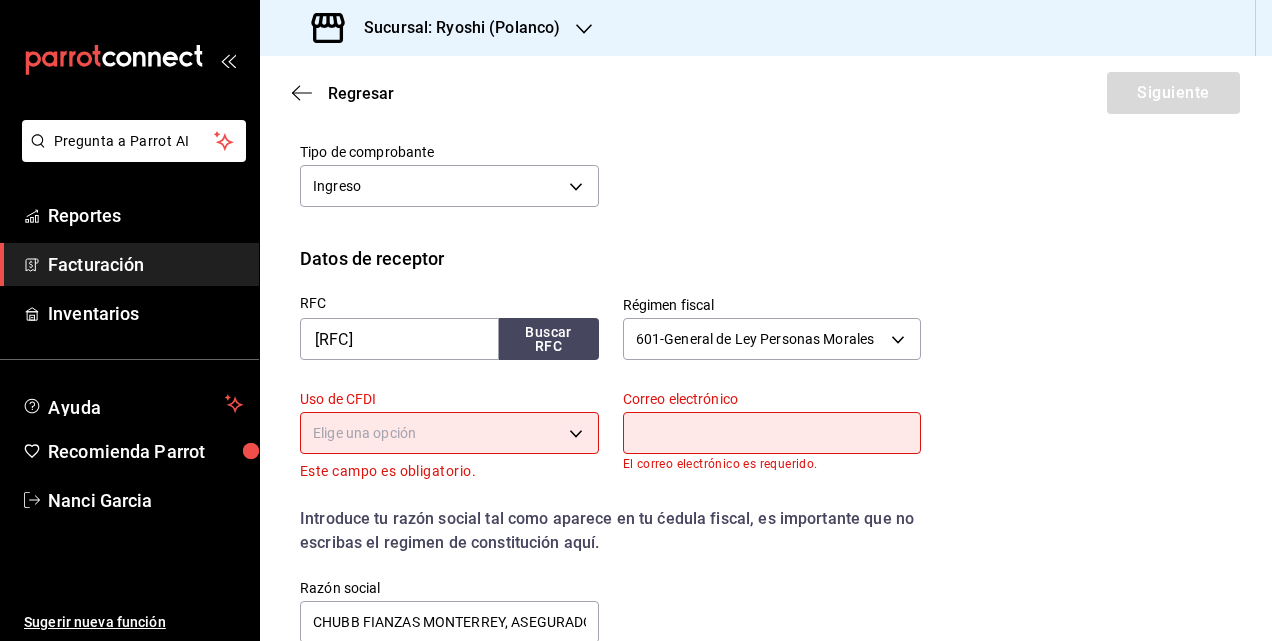 click on "Pregunta a Parrot AI Reportes   Facturación   Inventarios   Ayuda Recomienda Parrot   [FIRST] [LAST]   Sugerir nueva función   Sucursal: Ryoshi (Polanco) Regresar Siguiente Factura general Realiza tus facturas con un numero de orden o un monto en especifico; También puedes realizar una factura de remplazo mediante una factura cancelada. Datos de emisor Perfil fiscal JAPAN BAR [UUID] Marca Ryoshi - Polanco [UUID] Tipo de comprobante Ingreso I Datos de receptor RFC TSE990215U95 Buscar RFC Régimen fiscal 601  -  General de Ley Personas Morales 601 Uso de CFDI Elige una opción Este campo es obligatorio. Correo electrónico El correo electrónico es requerido. Introduce tu razón social tal como aparece en tu ćedula fiscal, es importante que no escribas el regimen de constitución aquí. company Razón social CHUBB FIANZAS MONTERREY, ASEGURADORA DE CAUCION Dirección Calle # exterior # interior Código postal Campo requerido Estado ​Municipio ​" at bounding box center (636, 320) 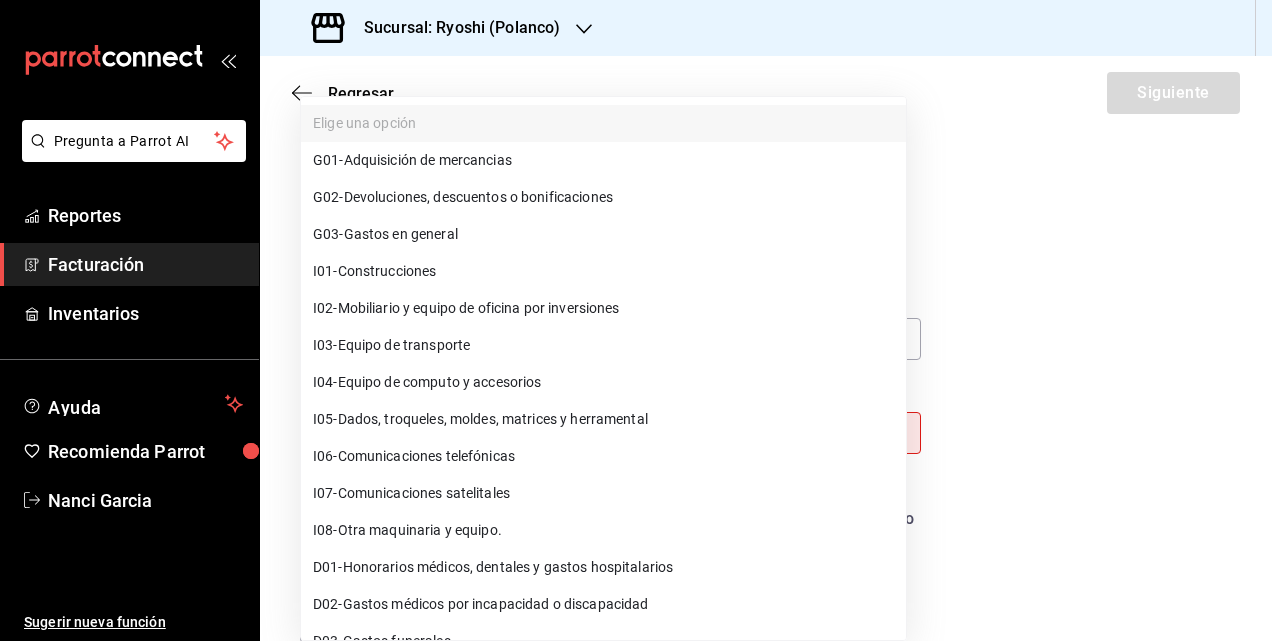 click on "G03  -  Gastos en general" at bounding box center [385, 234] 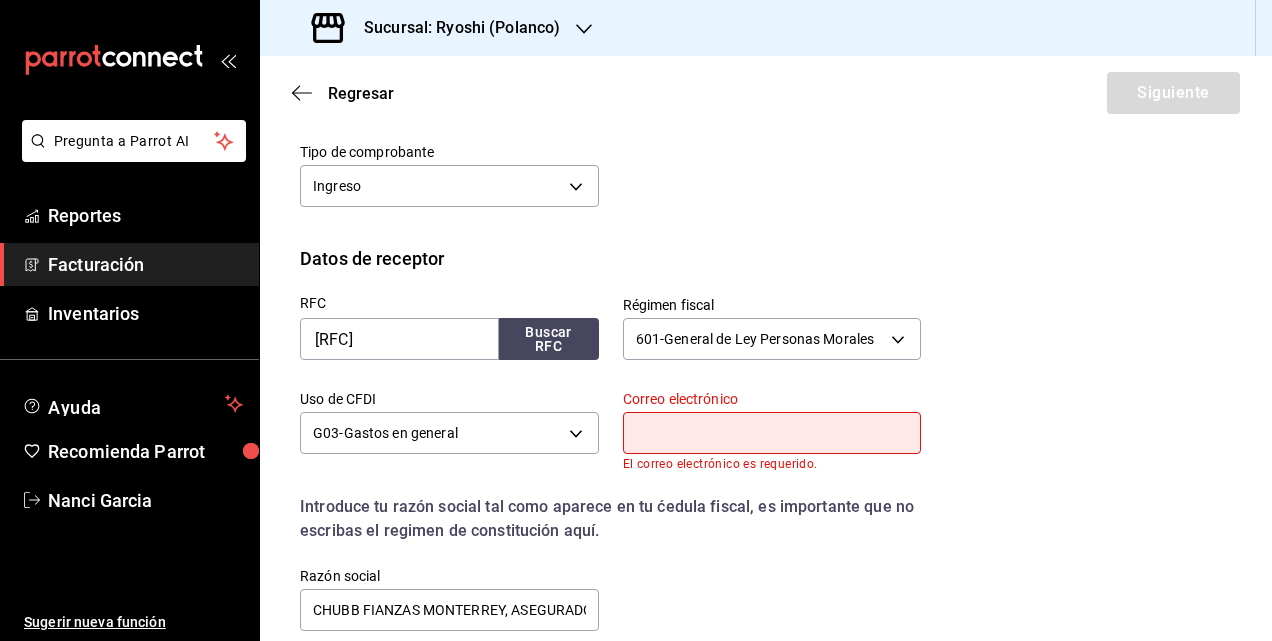 click at bounding box center (772, 433) 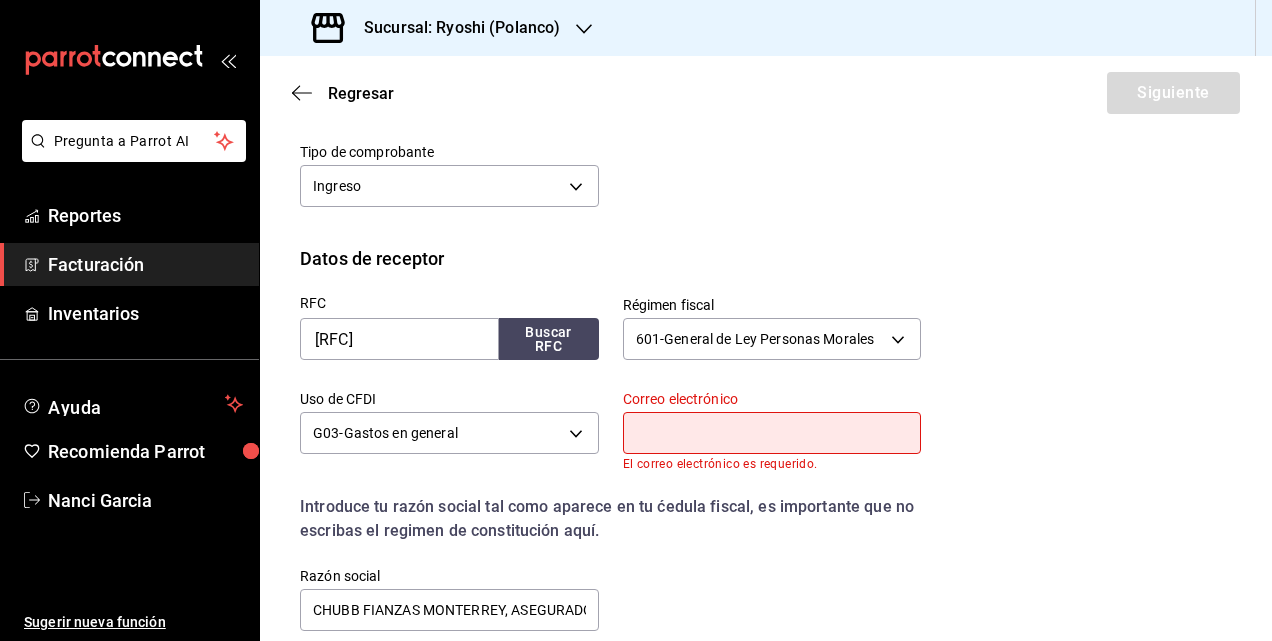 paste on "[EMAIL]" 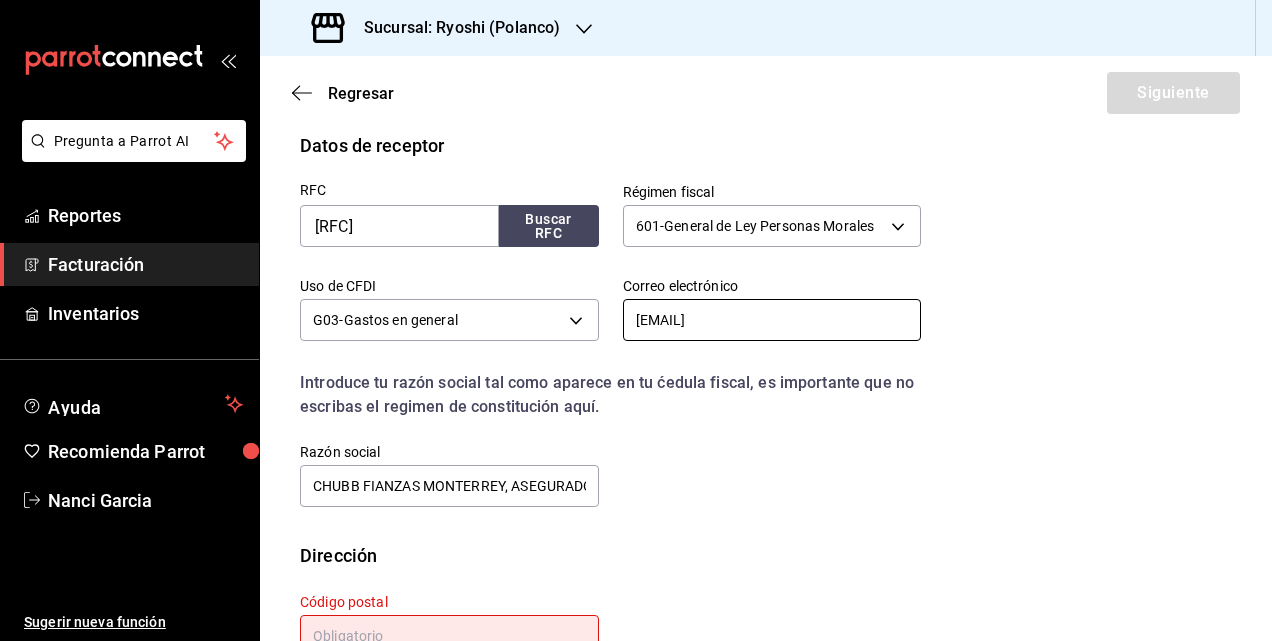 scroll, scrollTop: 430, scrollLeft: 0, axis: vertical 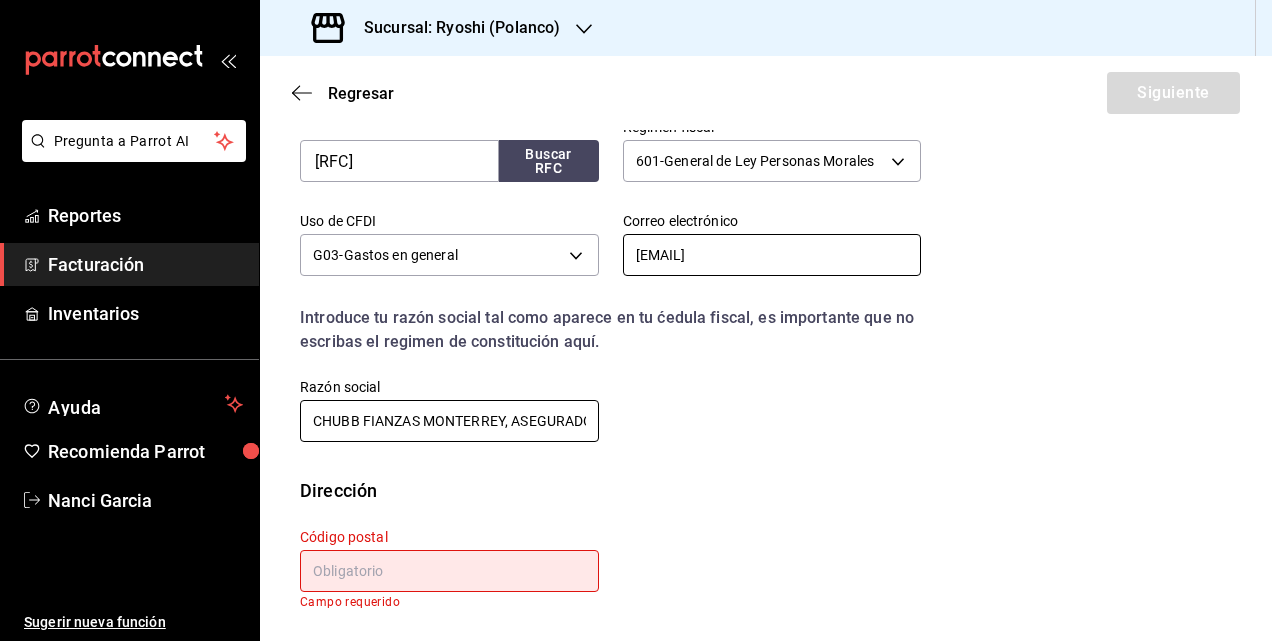type on "[EMAIL]" 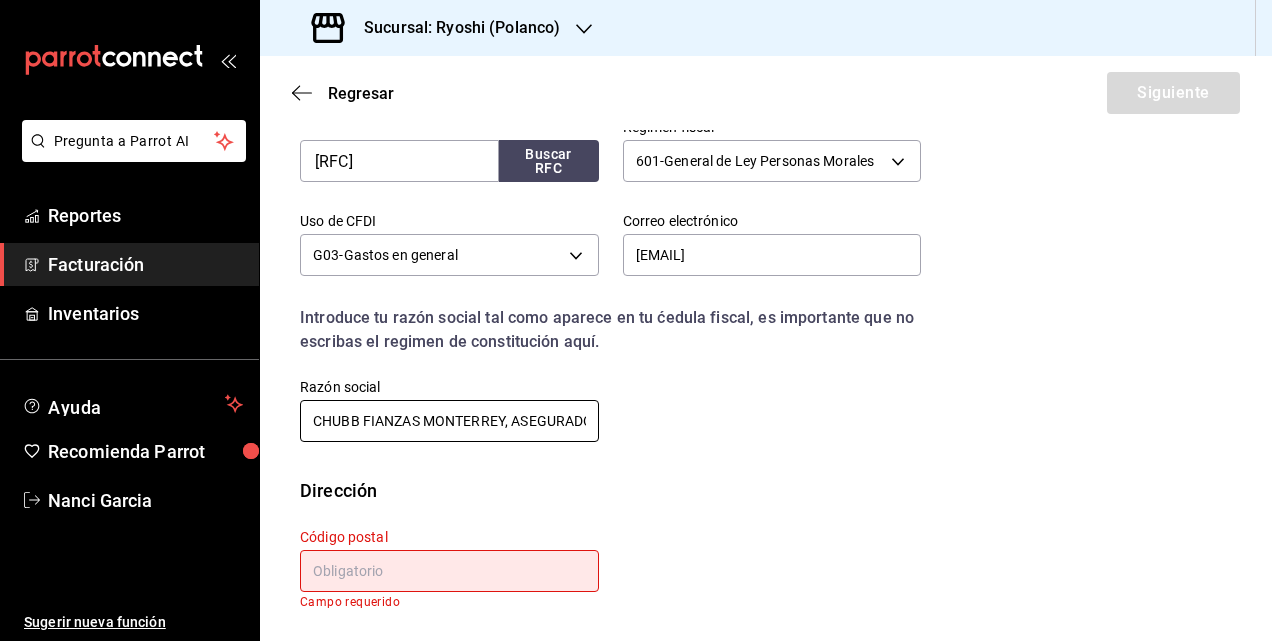 click on "CHUBB FIANZAS MONTERREY, ASEGURADORA DE CAUCION" at bounding box center [449, 421] 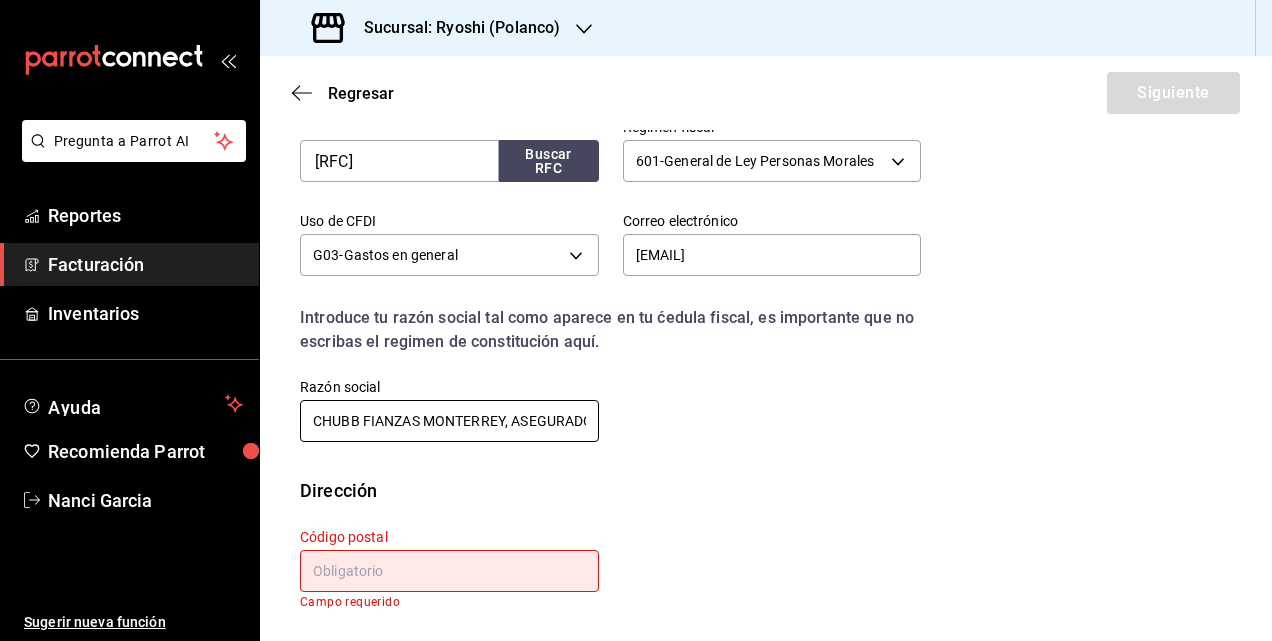 paste on "ENGIE MEX CONSULTORES" 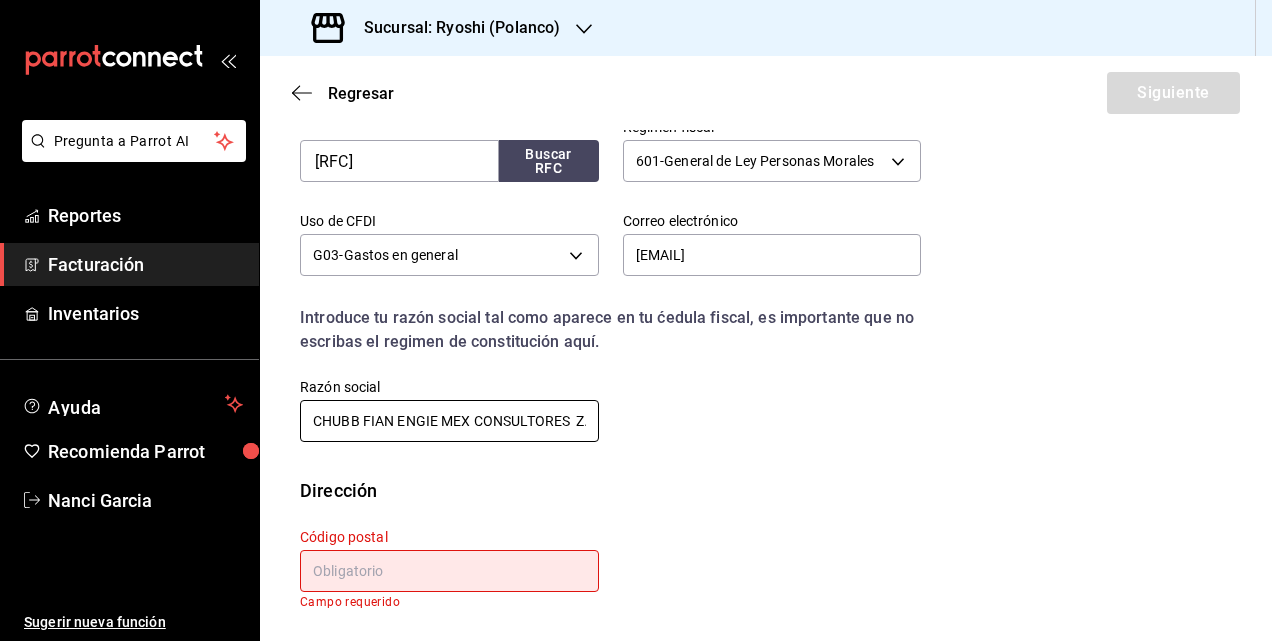 scroll, scrollTop: 0, scrollLeft: 0, axis: both 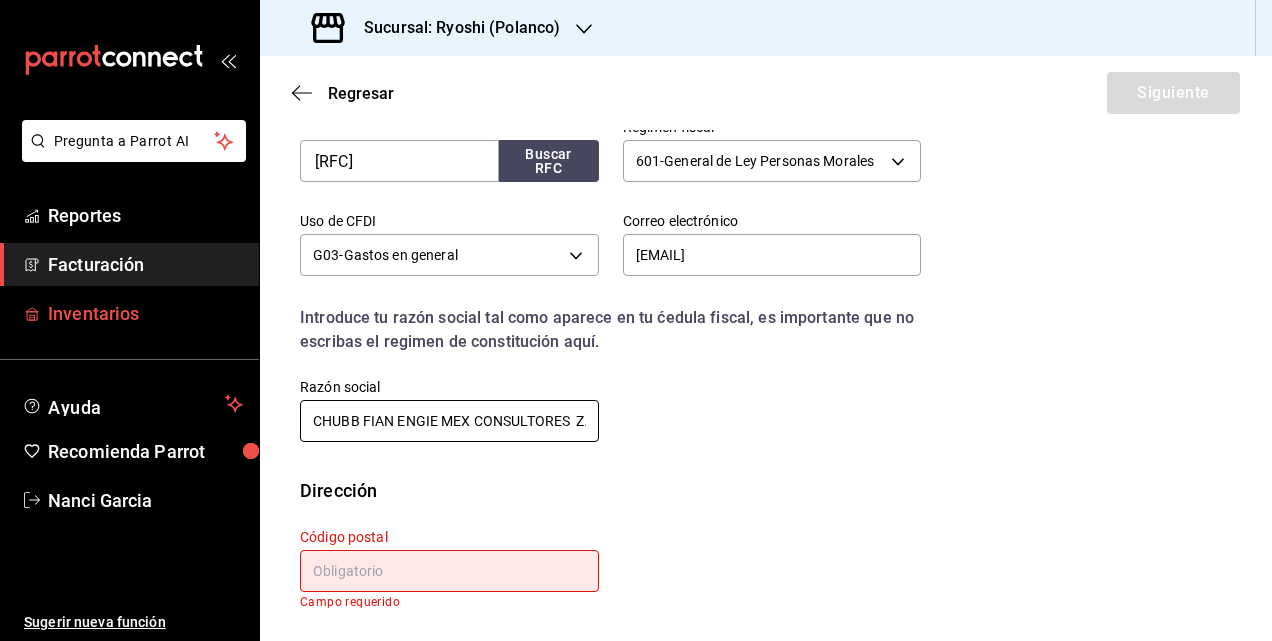 drag, startPoint x: 581, startPoint y: 420, endPoint x: 0, endPoint y: 299, distance: 593.46606 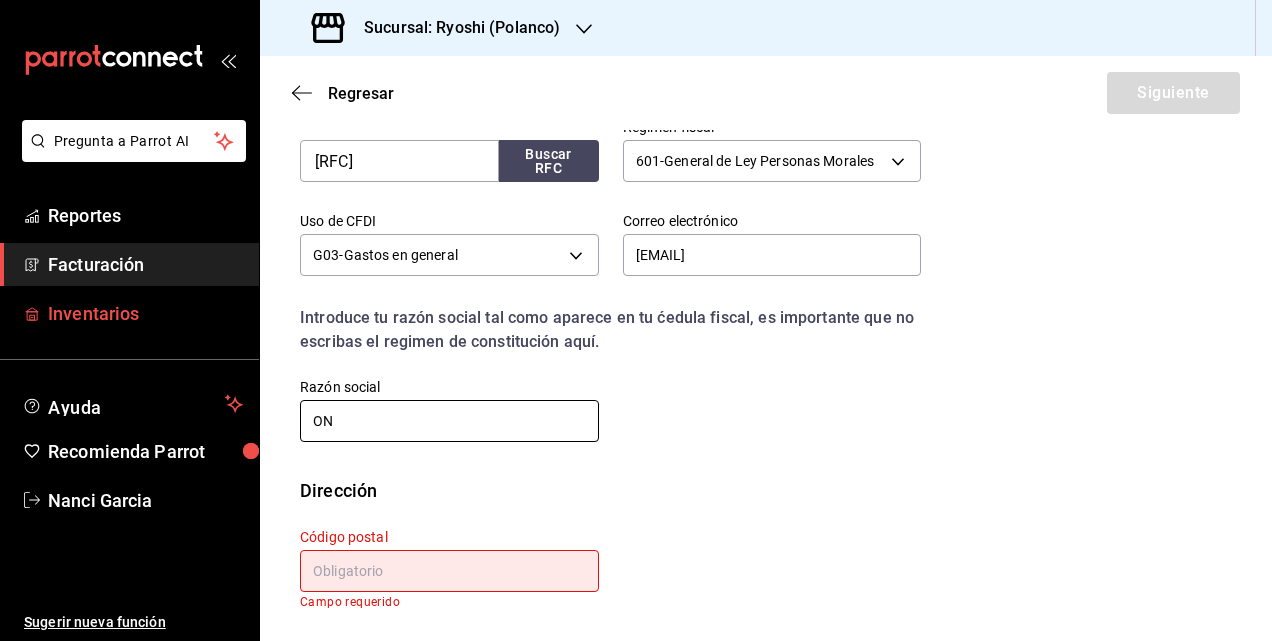 type on "N" 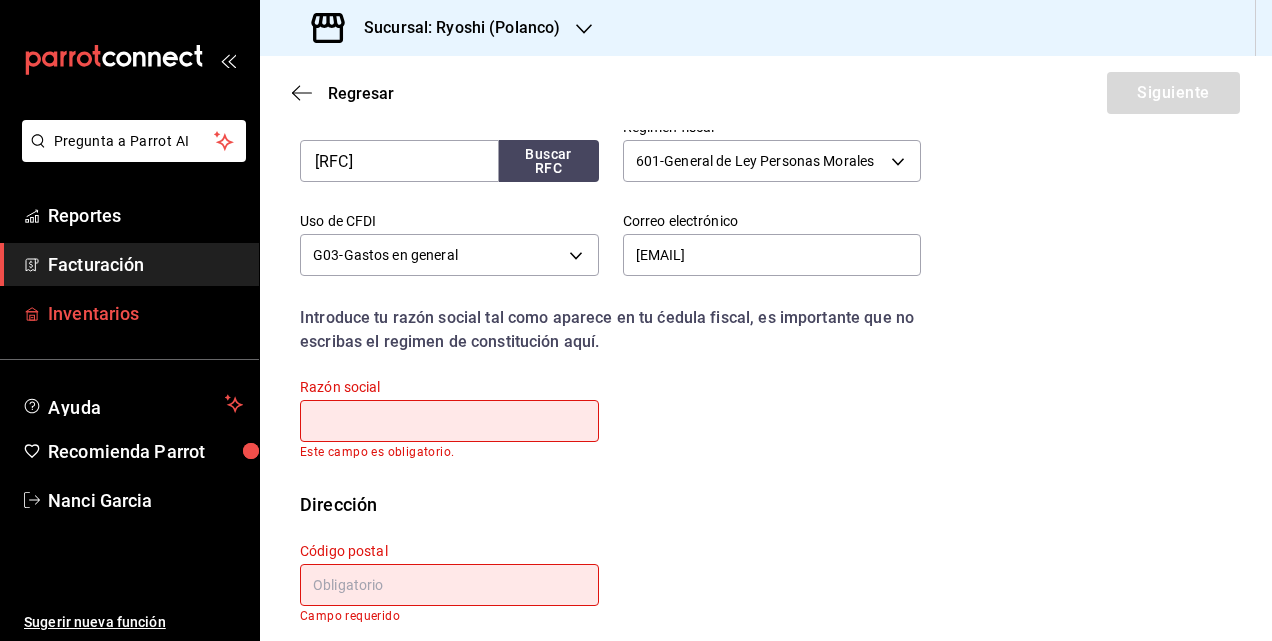 paste on "ENGIE MEX CONSULTORES" 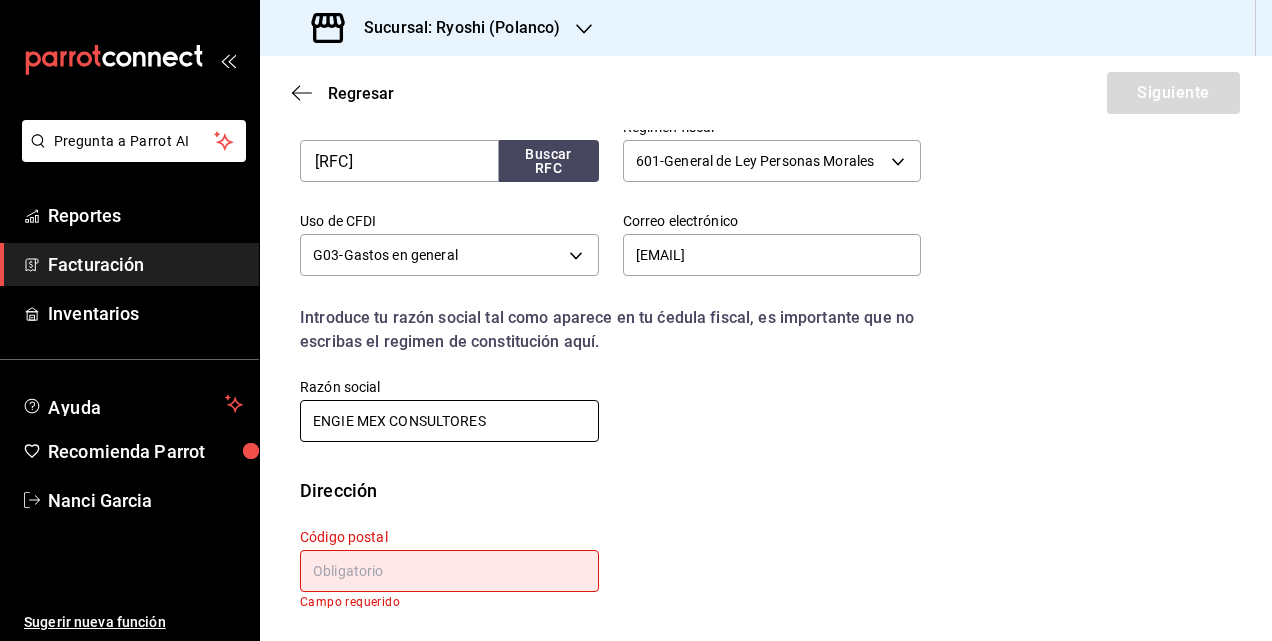 drag, startPoint x: 317, startPoint y: 421, endPoint x: 270, endPoint y: 413, distance: 47.67599 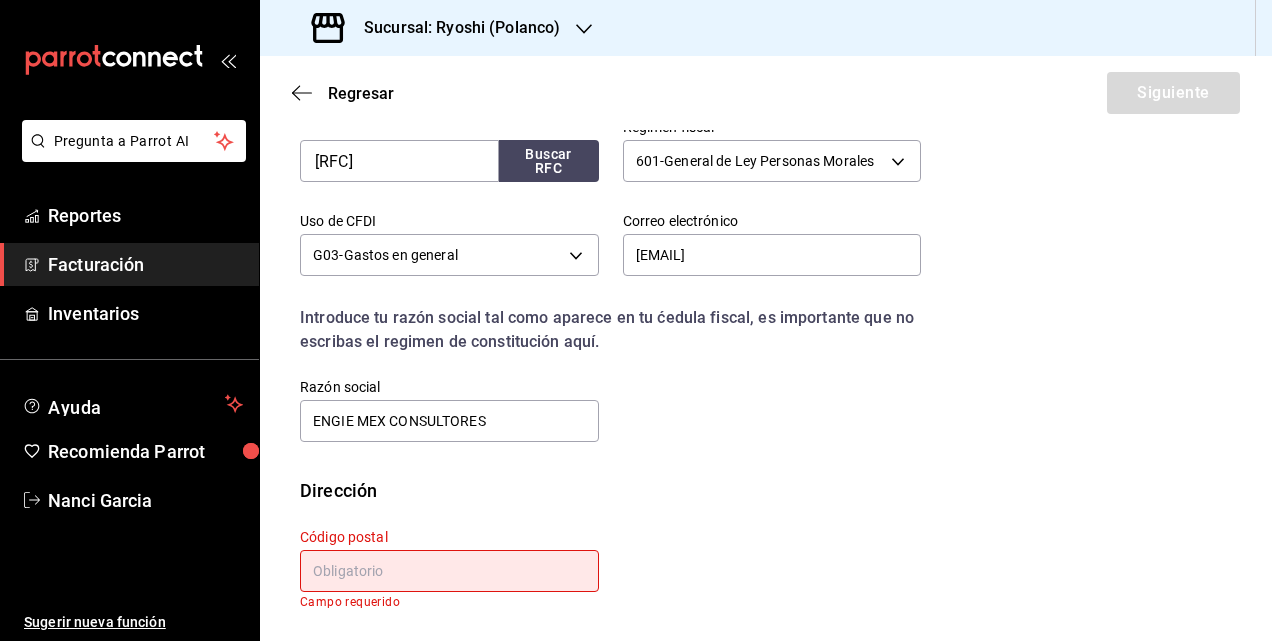 click at bounding box center (449, 571) 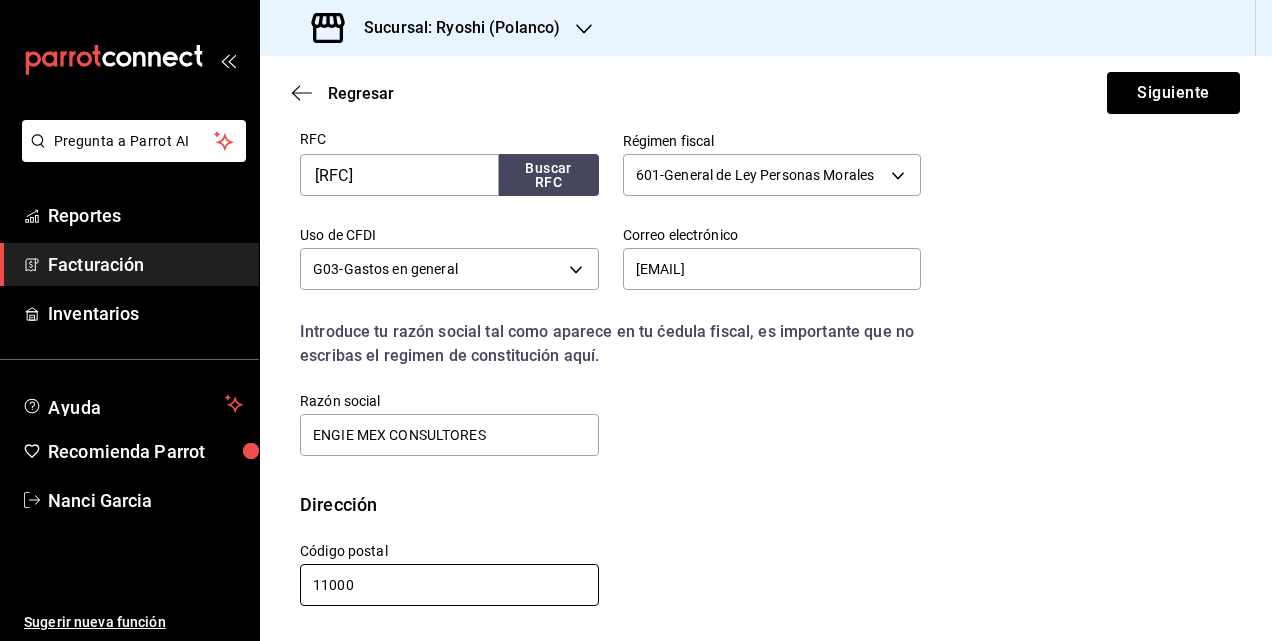 scroll, scrollTop: 416, scrollLeft: 0, axis: vertical 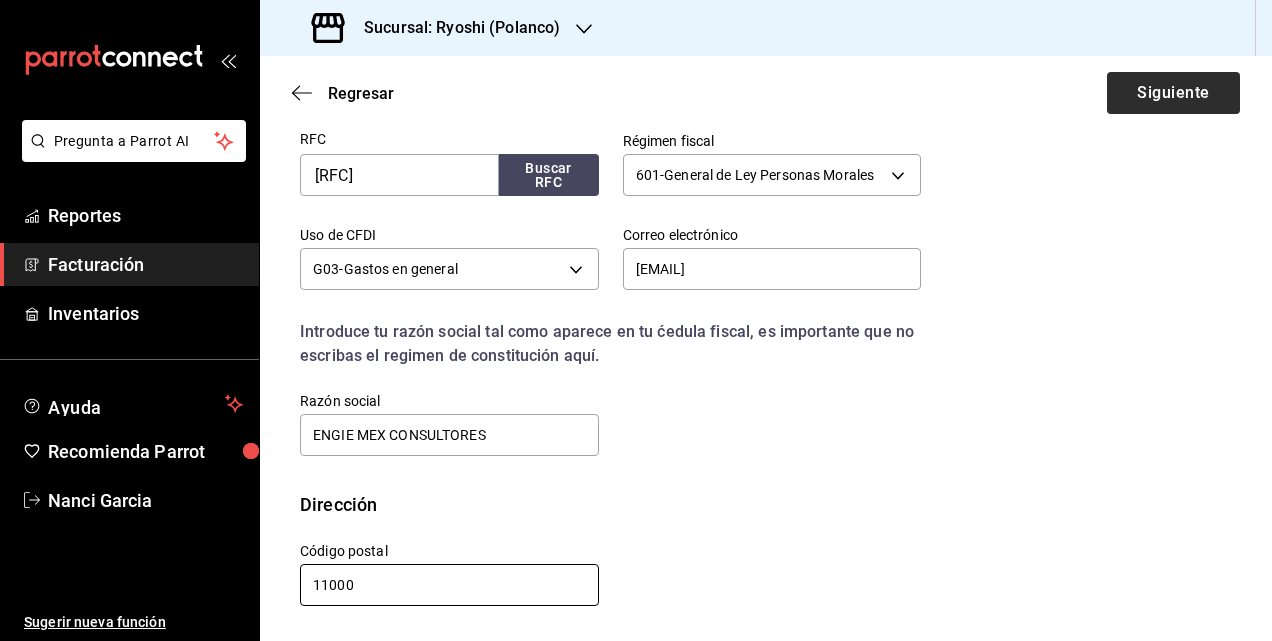 type on "11000" 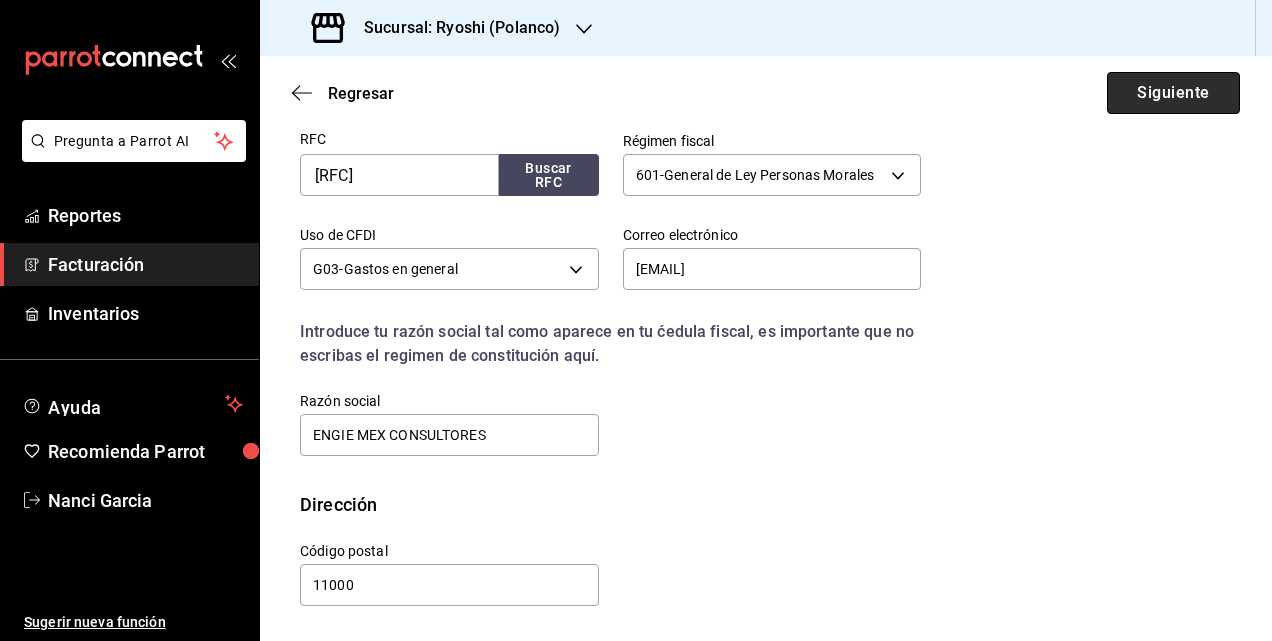 click on "Siguiente" at bounding box center (1173, 93) 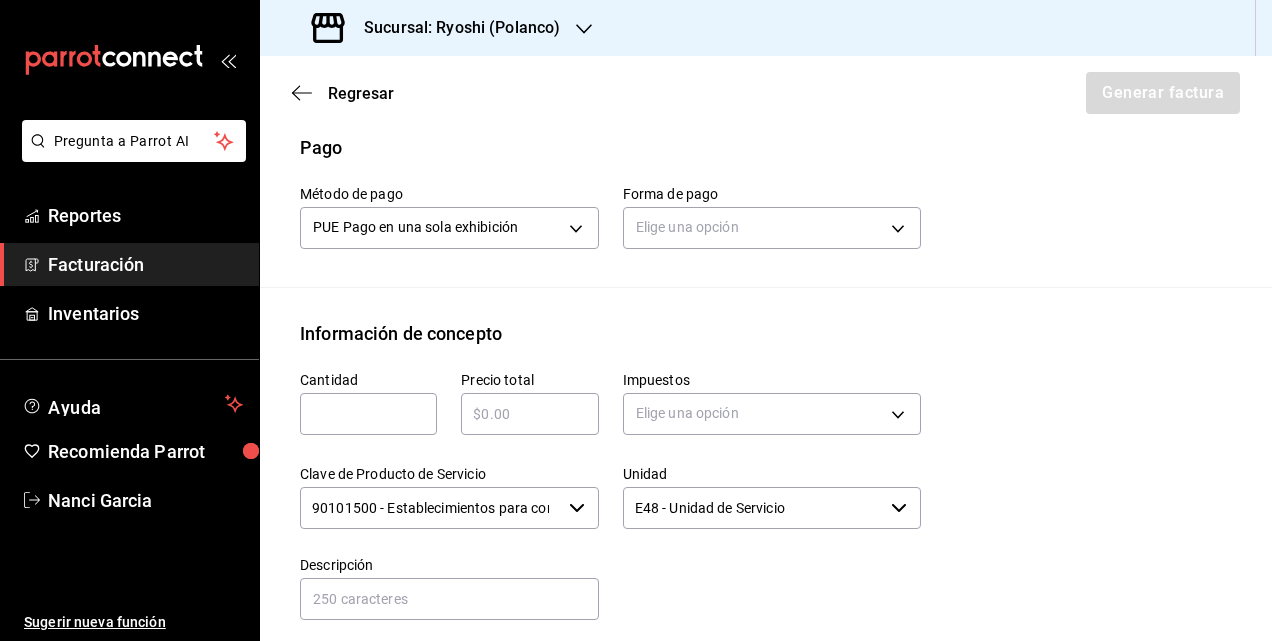 scroll, scrollTop: 616, scrollLeft: 0, axis: vertical 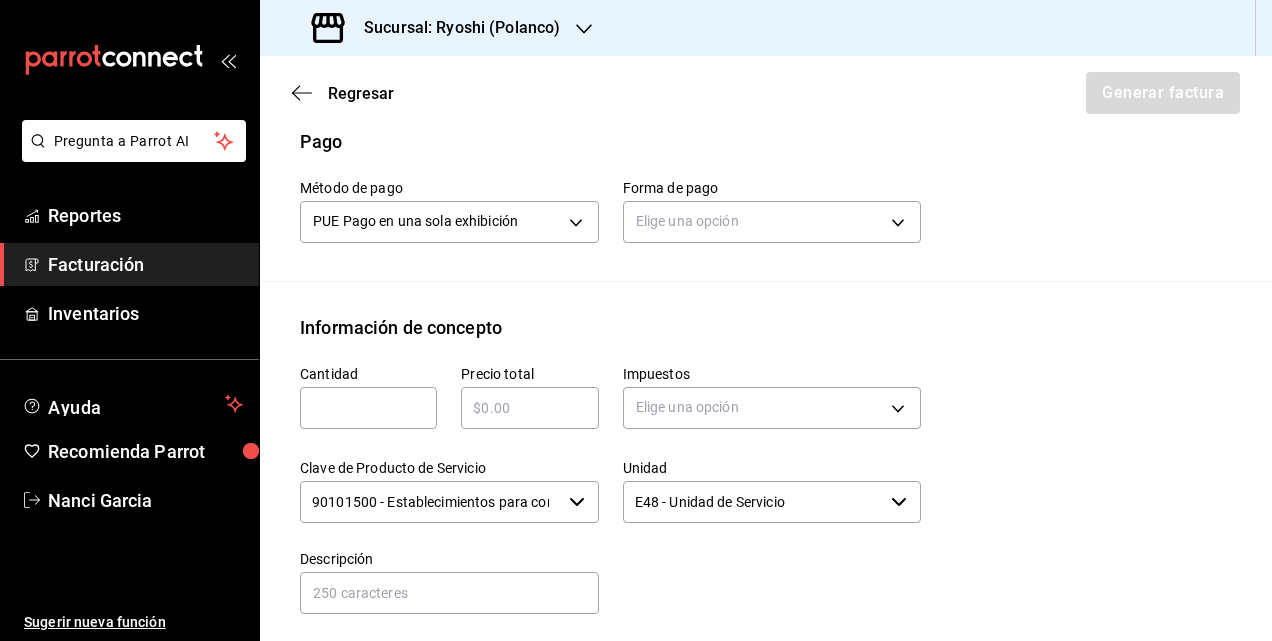 click at bounding box center (368, 408) 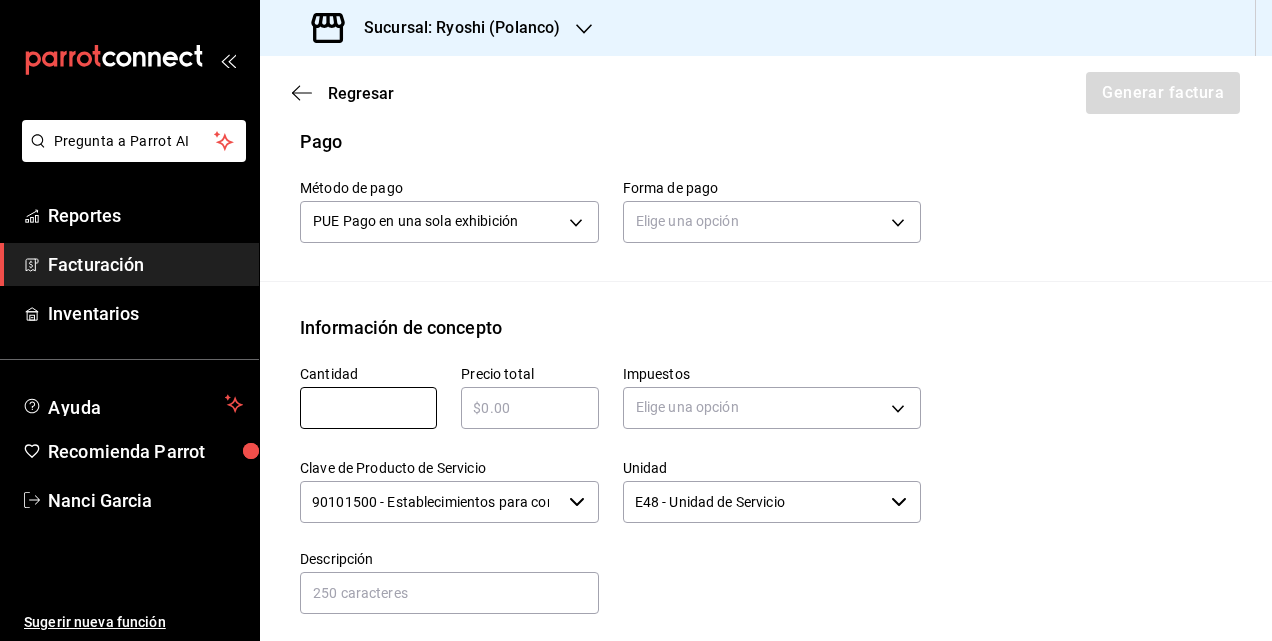 scroll, scrollTop: 516, scrollLeft: 0, axis: vertical 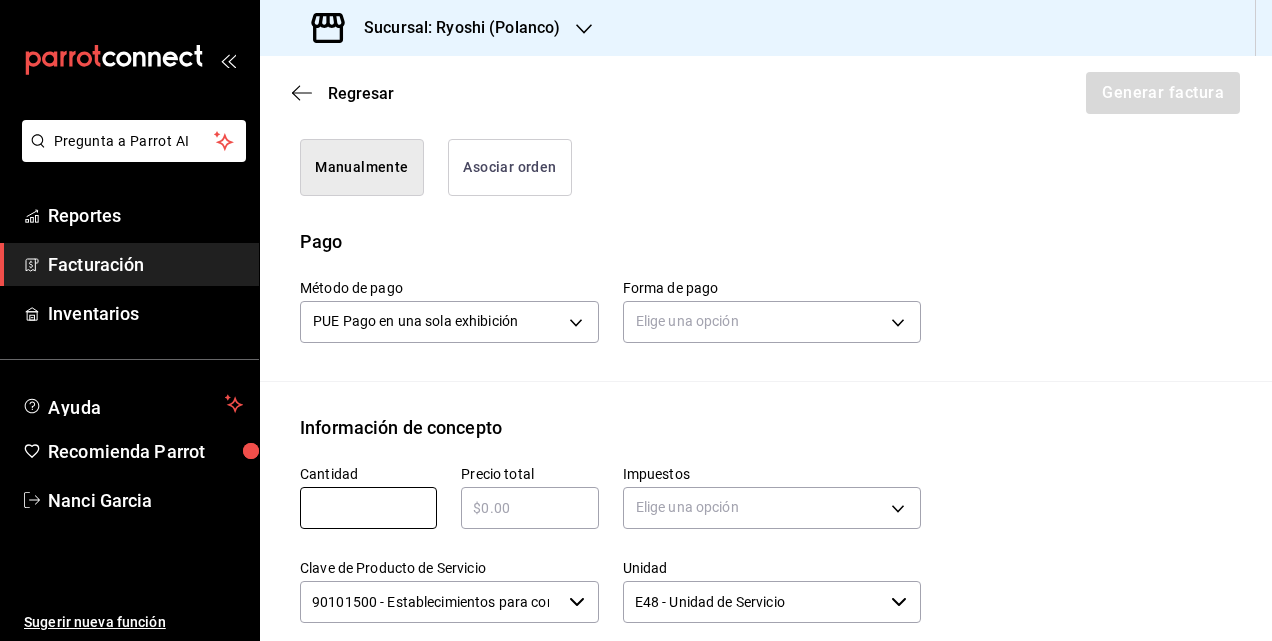 click on "Asociar orden" at bounding box center (510, 167) 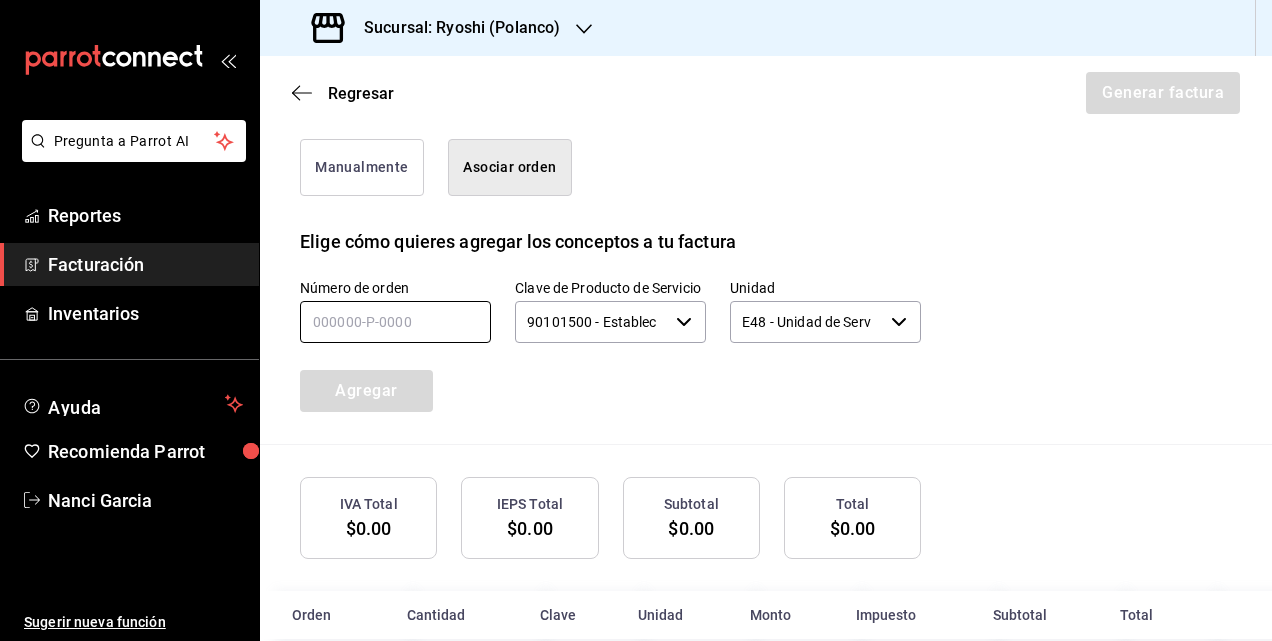click at bounding box center (395, 322) 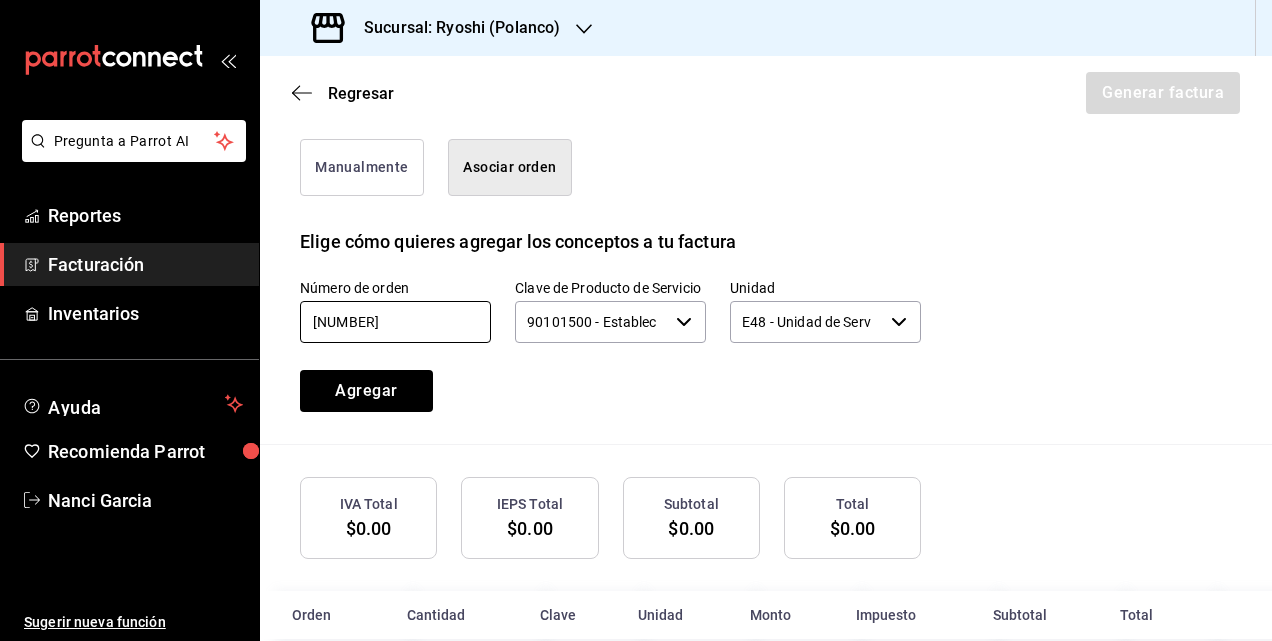 type on "[NUMBER]" 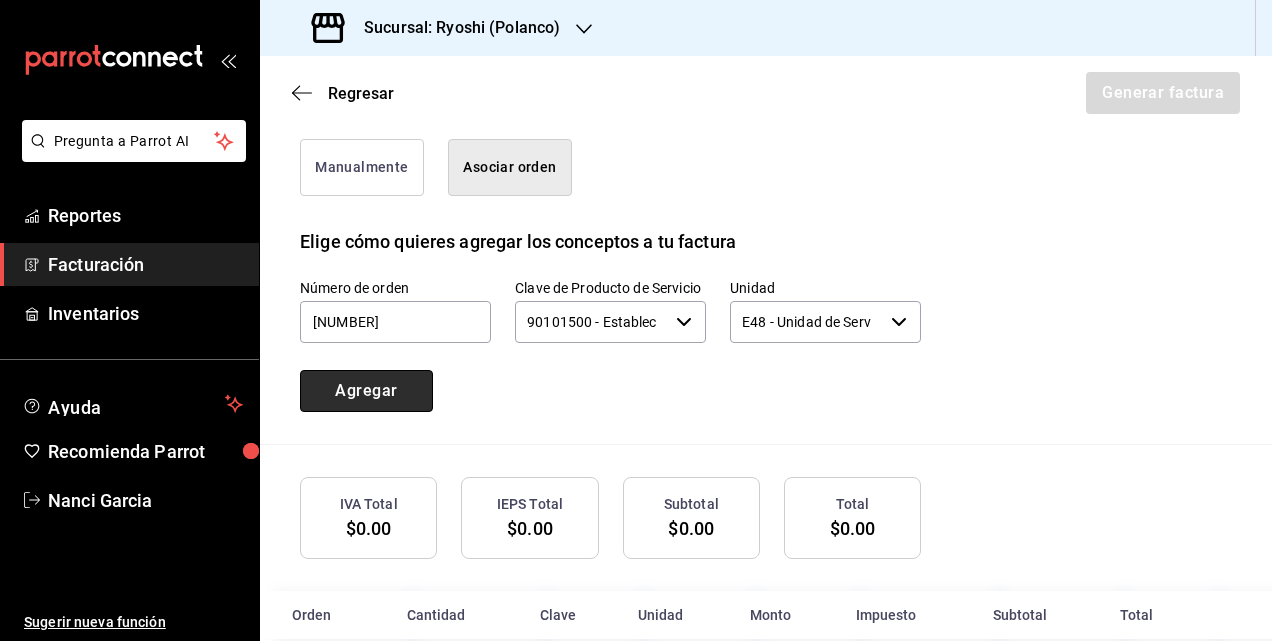 click on "Agregar" at bounding box center [366, 391] 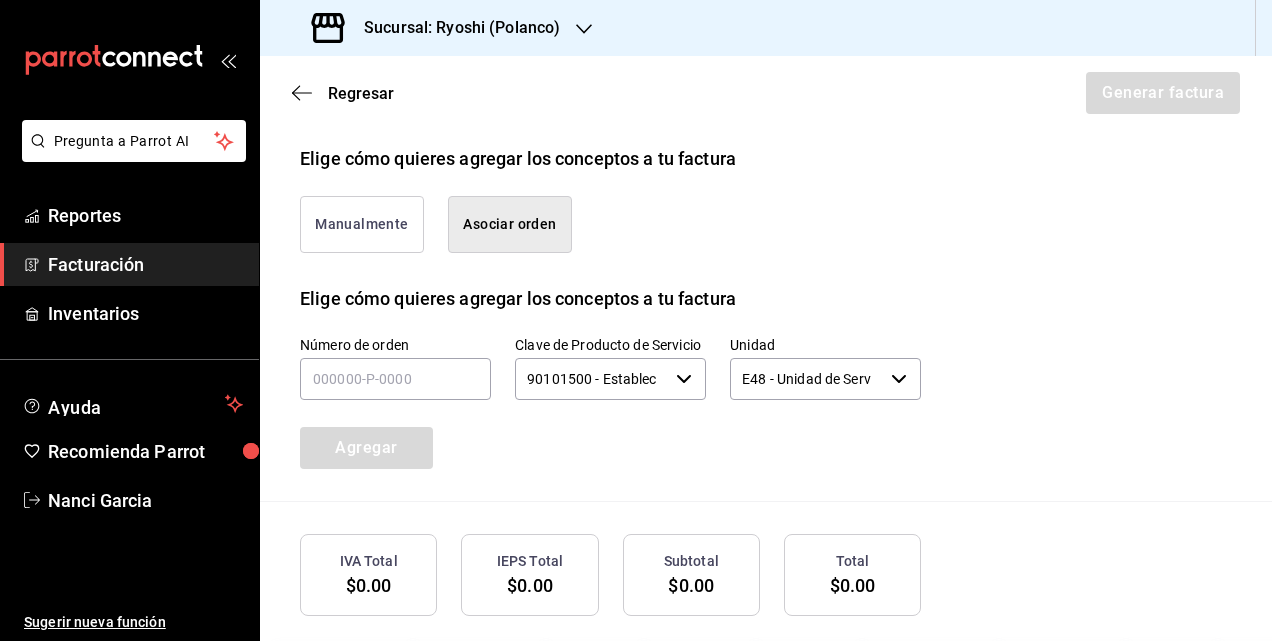 scroll, scrollTop: 351, scrollLeft: 0, axis: vertical 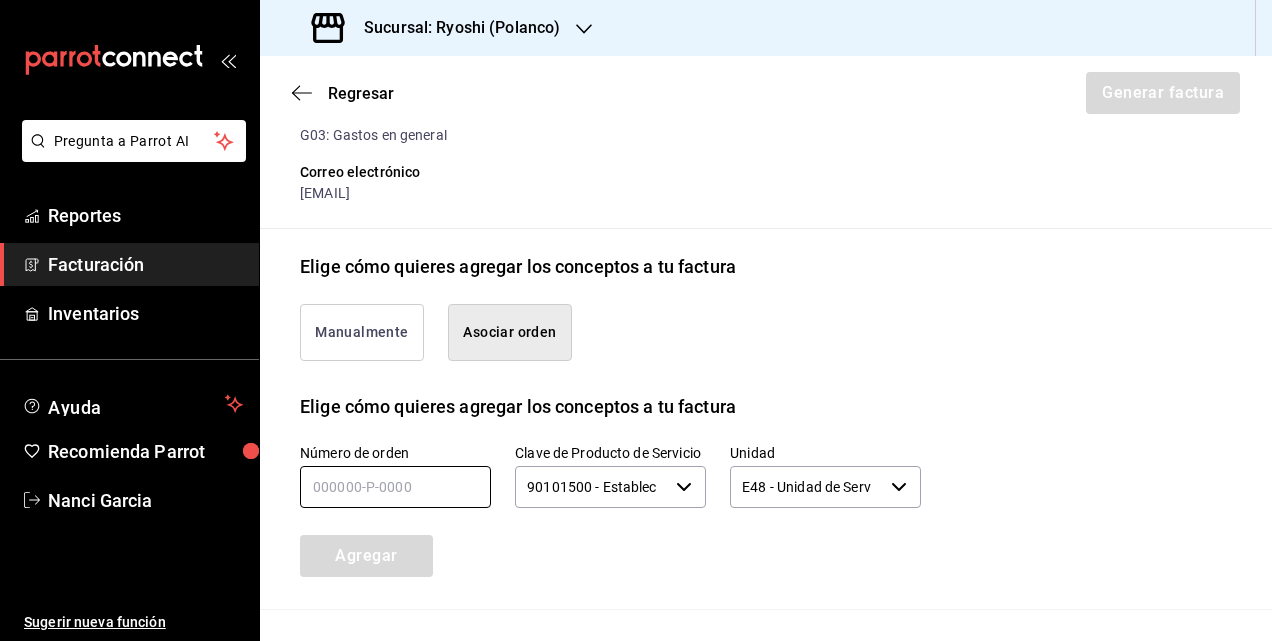click at bounding box center (395, 487) 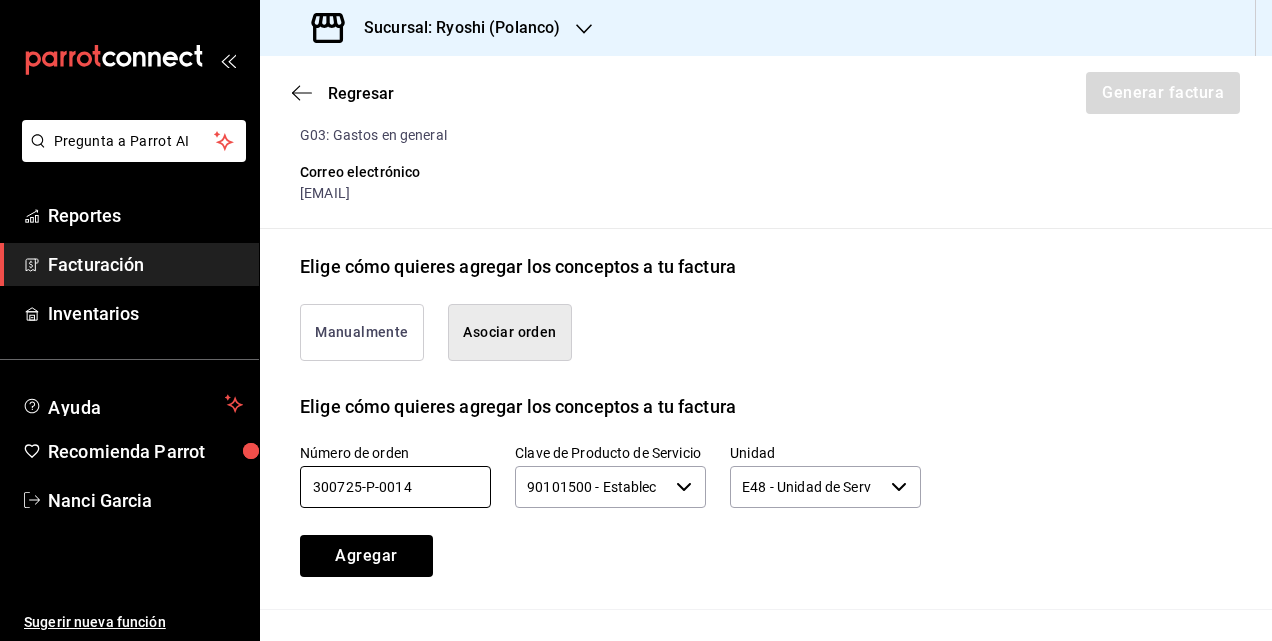 type on "300725-p-0014" 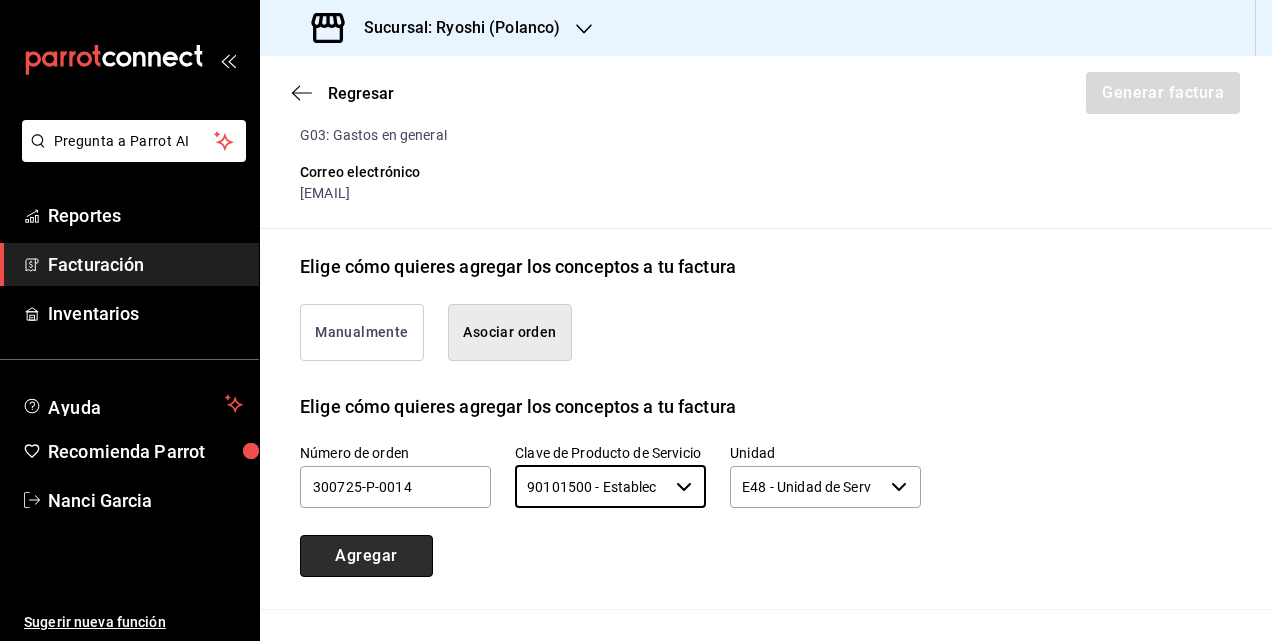click on "Agregar" at bounding box center [366, 556] 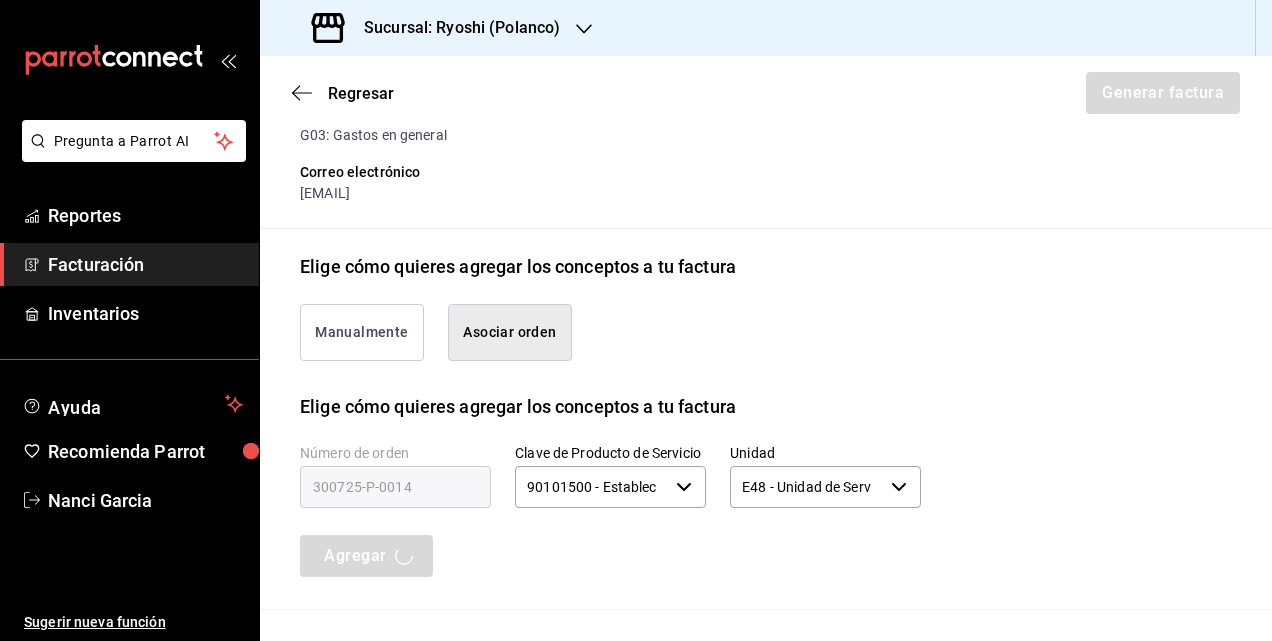 type 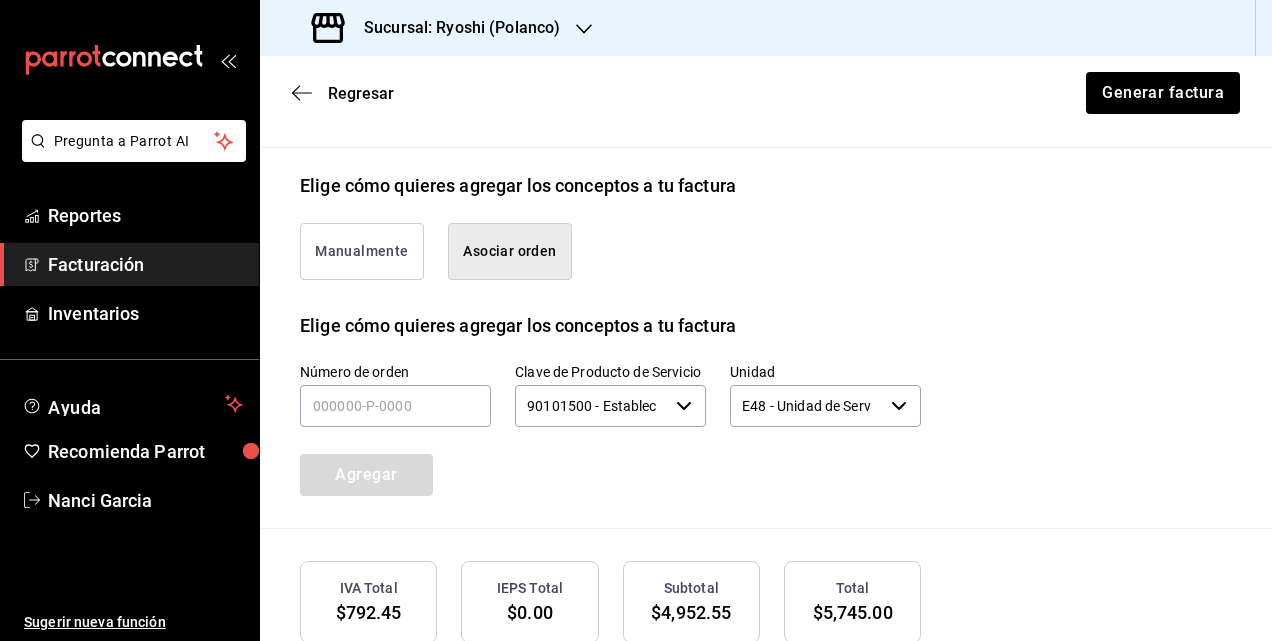 scroll, scrollTop: 551, scrollLeft: 0, axis: vertical 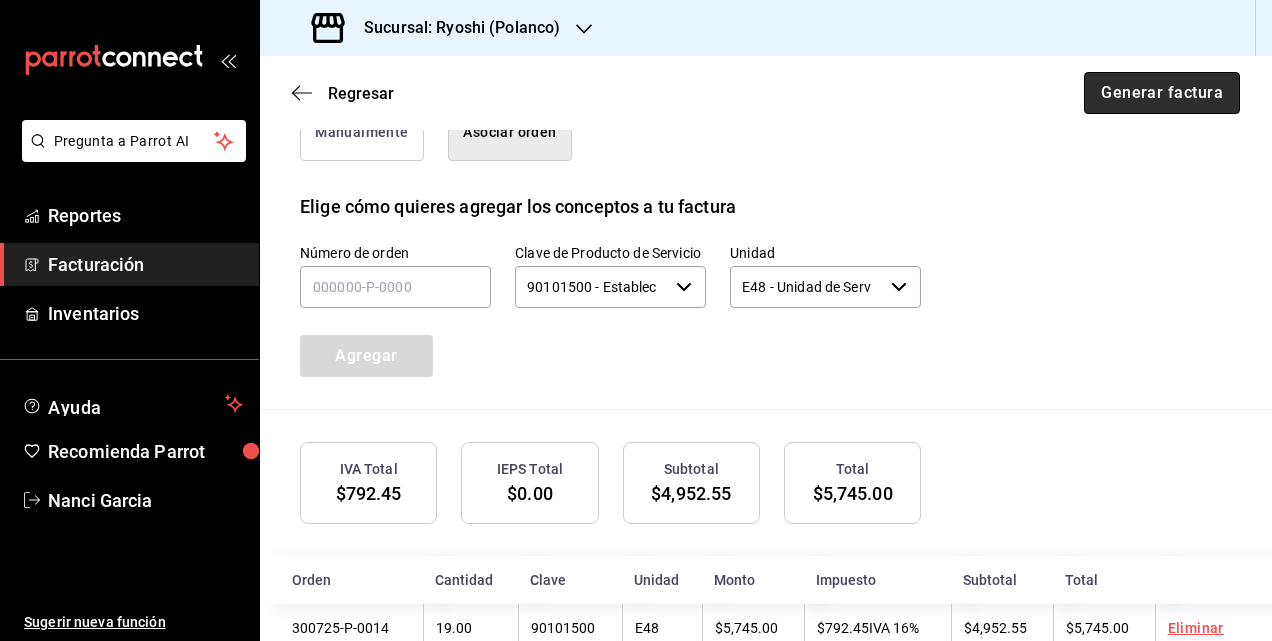 click on "Generar factura" at bounding box center [1162, 93] 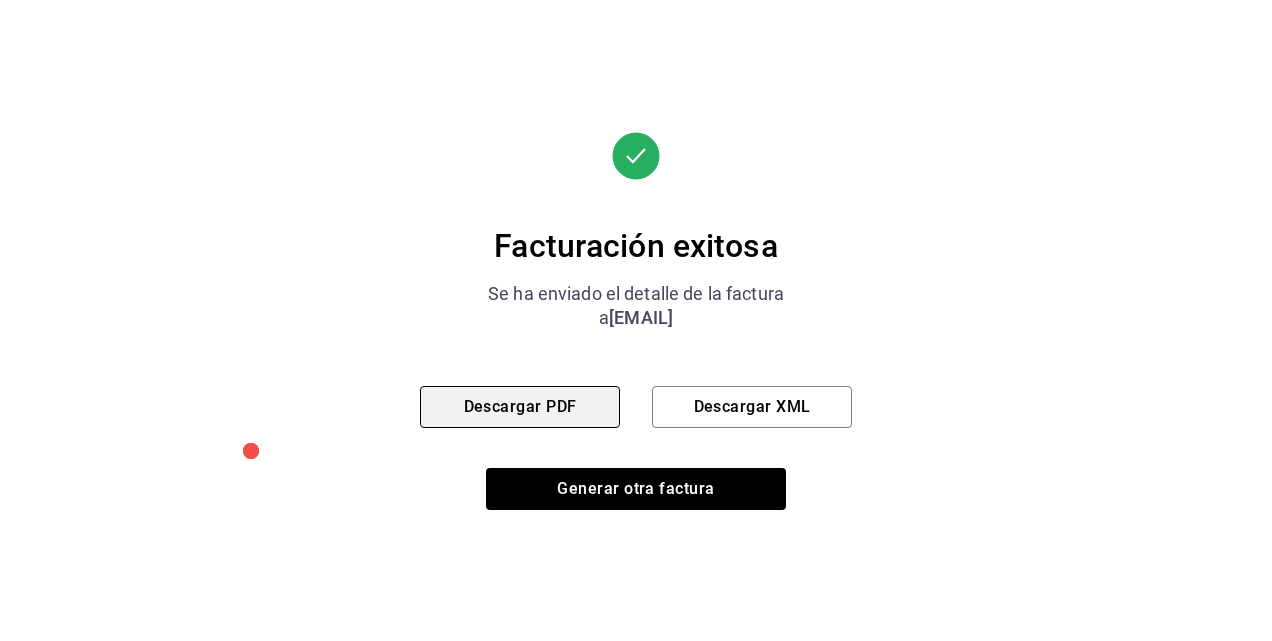click on "Descargar PDF" at bounding box center [520, 407] 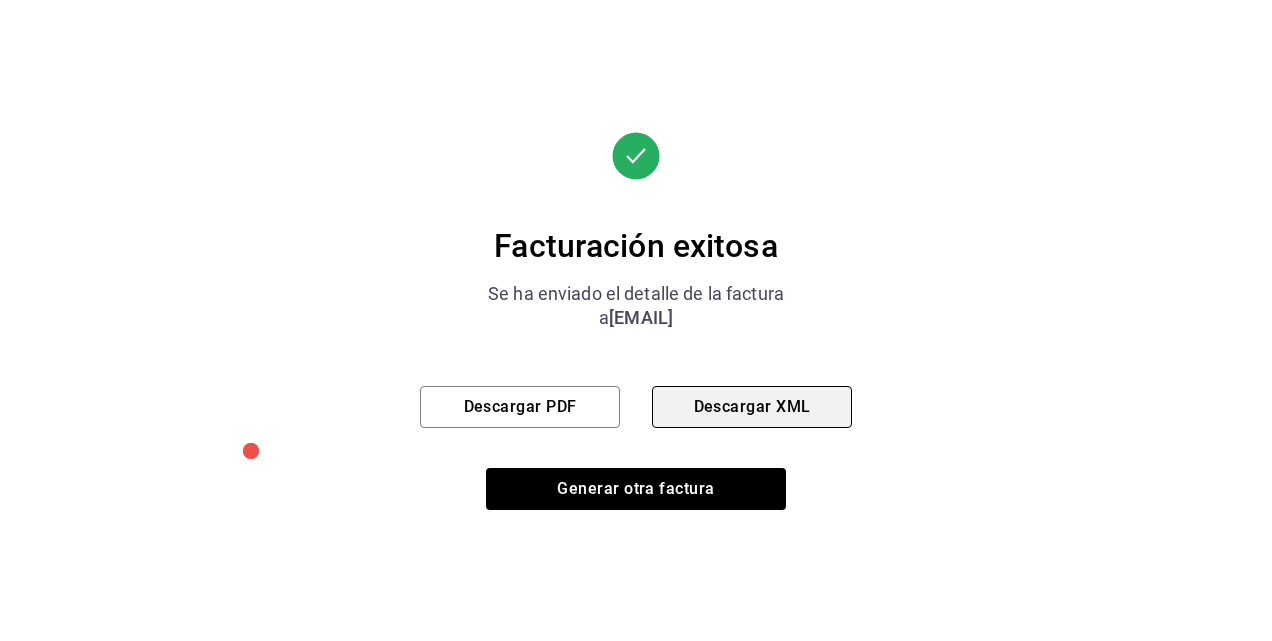 click on "Descargar XML" at bounding box center [752, 407] 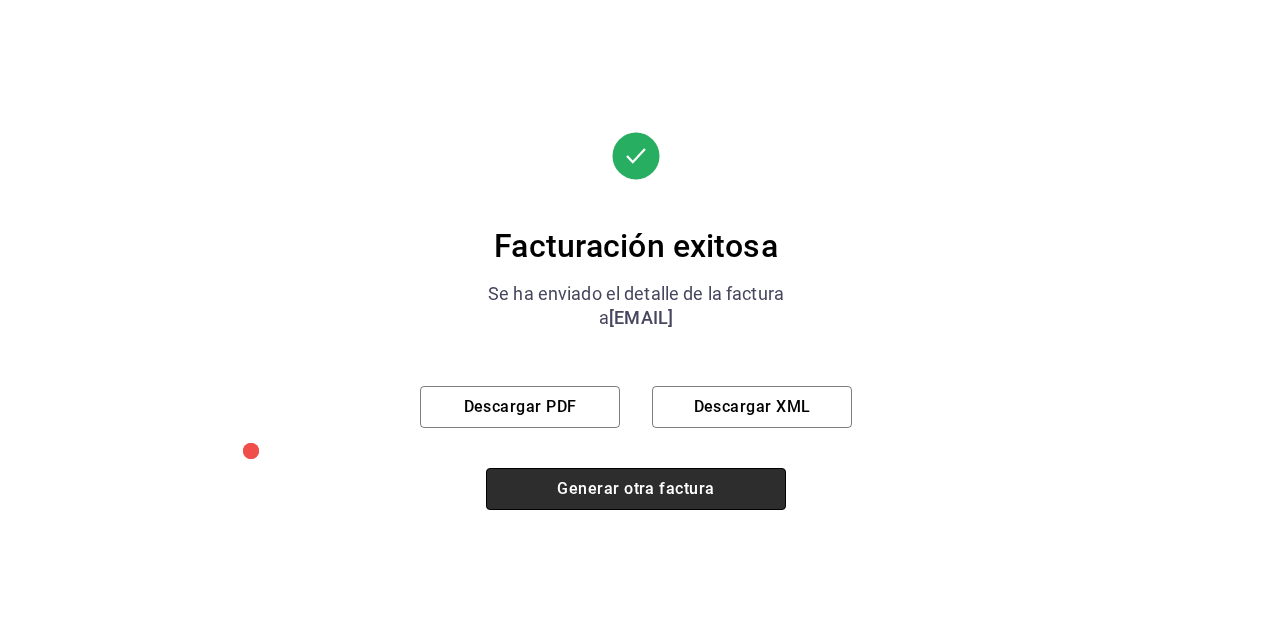 drag, startPoint x: 602, startPoint y: 505, endPoint x: 604, endPoint y: 494, distance: 11.18034 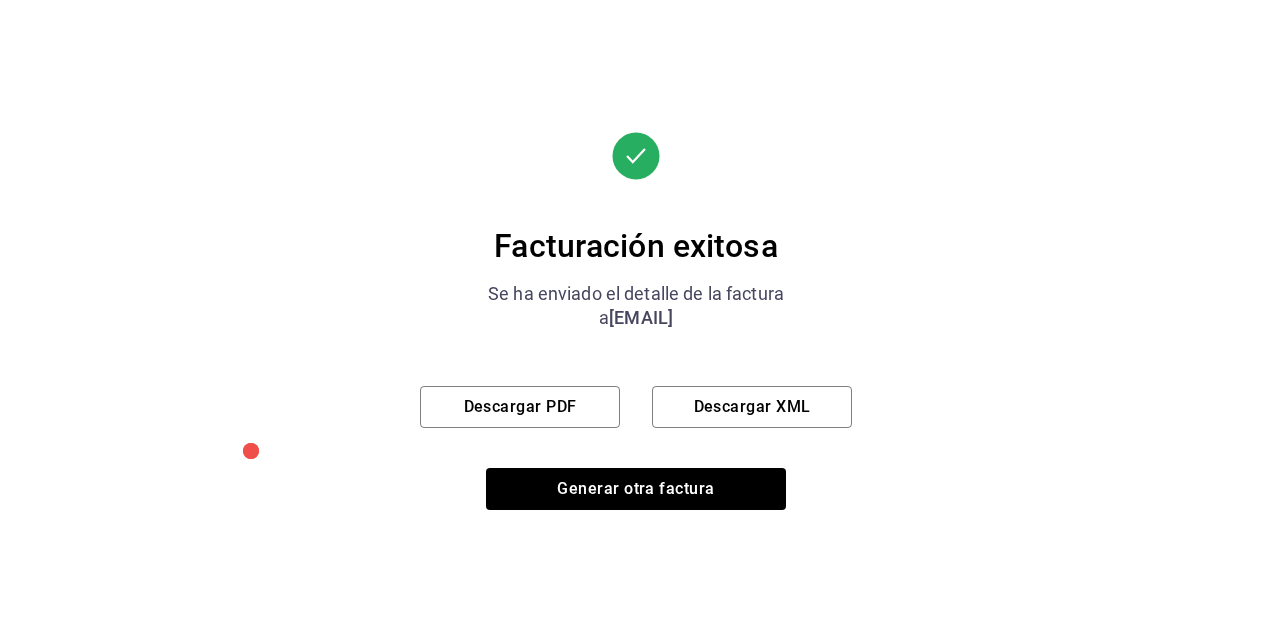 scroll, scrollTop: 252, scrollLeft: 0, axis: vertical 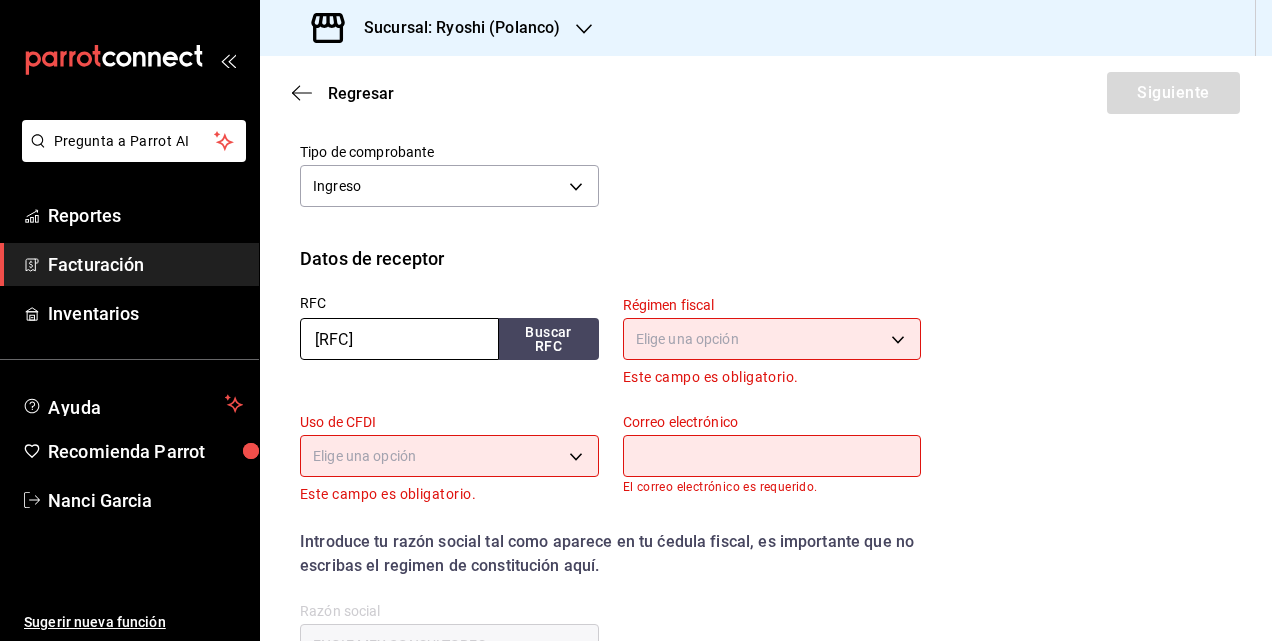 drag, startPoint x: 446, startPoint y: 336, endPoint x: 44, endPoint y: 268, distance: 407.7107 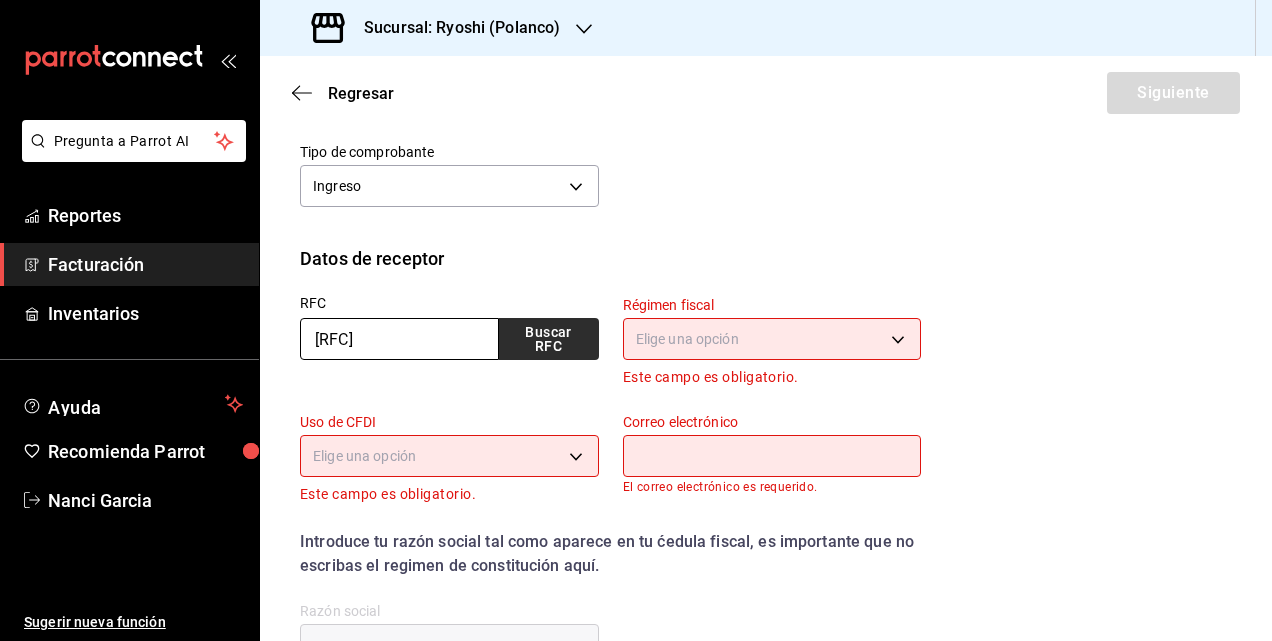 type on "[RFC]" 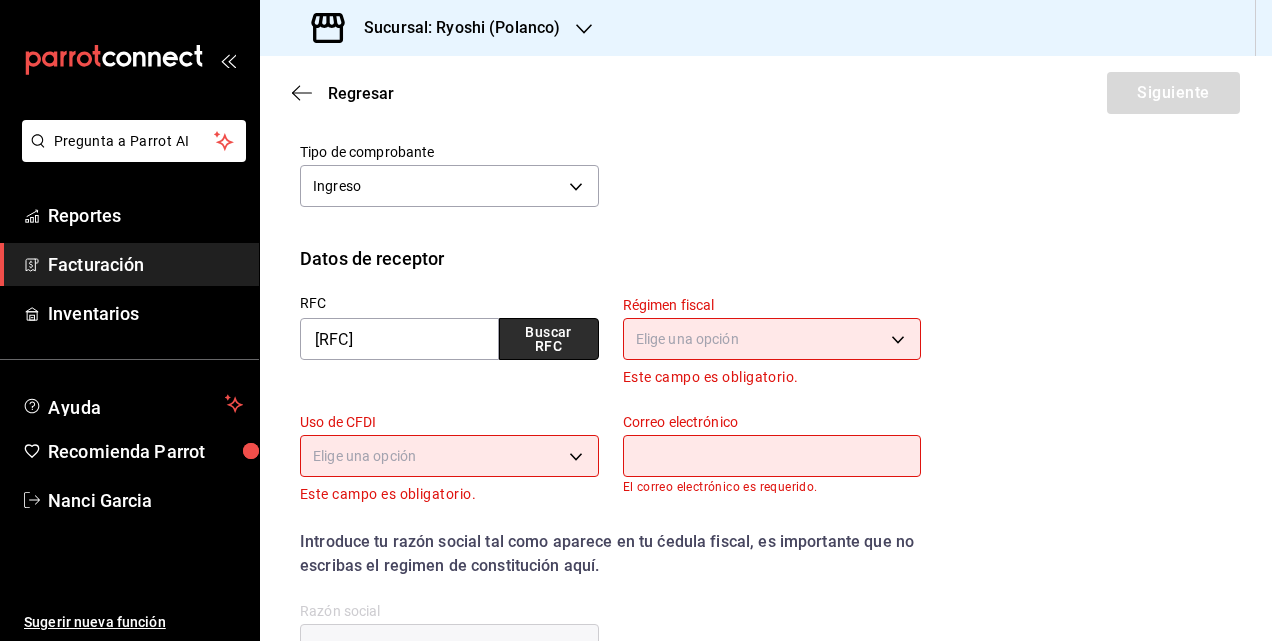 click on "Buscar RFC" at bounding box center (549, 339) 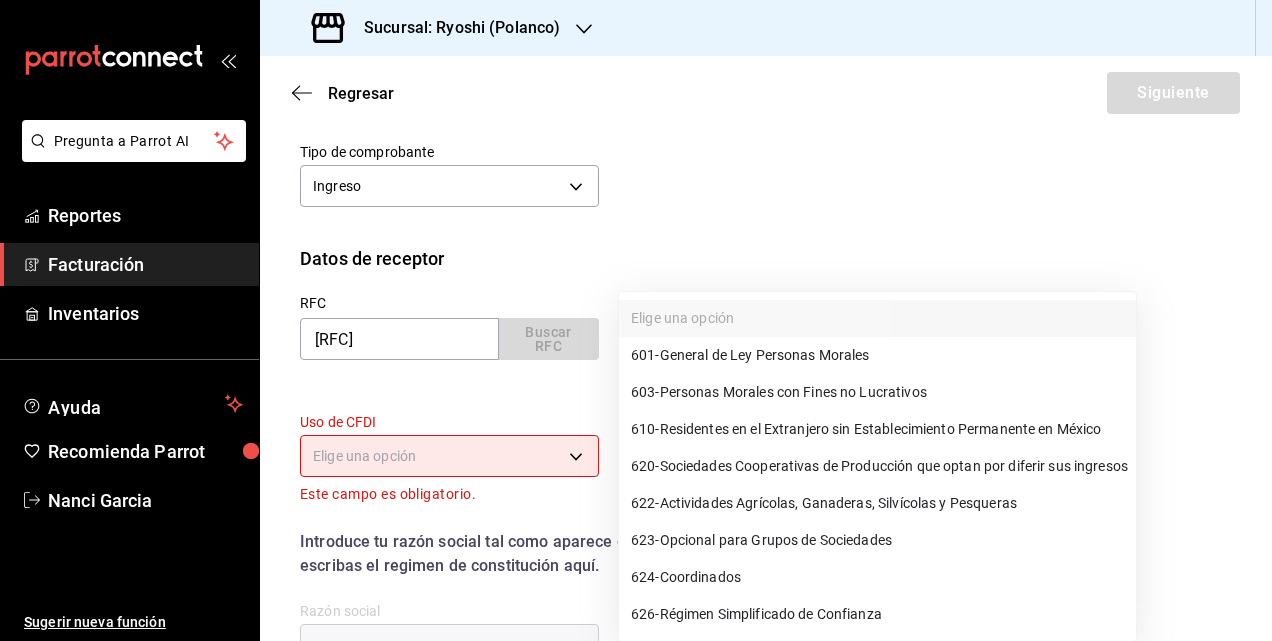 click on "Pregunta a Parrot AI Reportes   Facturación   Inventarios   Ayuda Recomienda Parrot   [FIRST] [LAST]   Sugerir nueva función   Sucursal: Ryoshi (Polanco) Regresar Siguiente Factura general Realiza tus facturas con un numero de orden o un monto en especifico; También puedes realizar una factura de remplazo mediante una factura cancelada. Datos de emisor Perfil fiscal JAPAN BAR [UUID] Marca Ryoshi - Polanco [UUID] Tipo de comprobante Ingreso I Datos de receptor RFC SEN060323DT8 Buscar RFC Régimen fiscal Elige una opción Este campo es obligatorio. Uso de CFDI Elige una opción Este campo es obligatorio. Correo electrónico El correo electrónico es requerido. Introduce tu razón social tal como aparece en tu ćedula fiscal, es importante que no escribas el regimen de constitución aquí. company Razón social Dirección Calle # exterior # interior Código postal Campo requerido Estado ​Municipio ​ Colonia ​ Pregunta a Parrot AI Reportes" at bounding box center [636, 320] 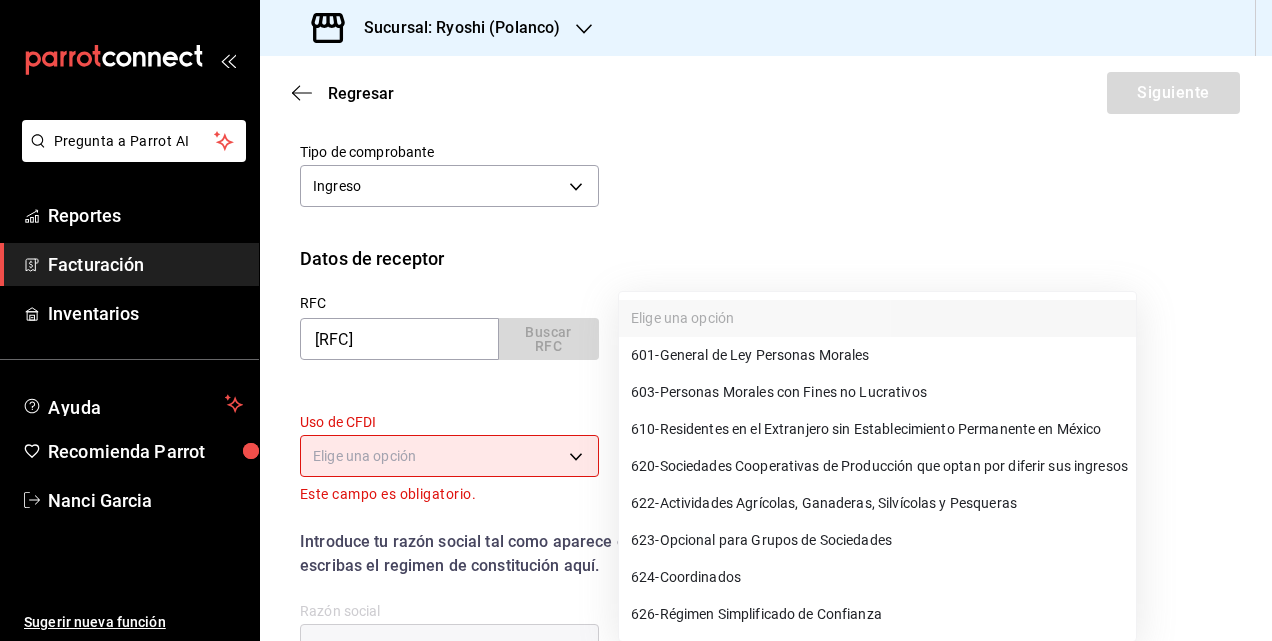 click on "601  -  General de Ley Personas Morales" at bounding box center [750, 355] 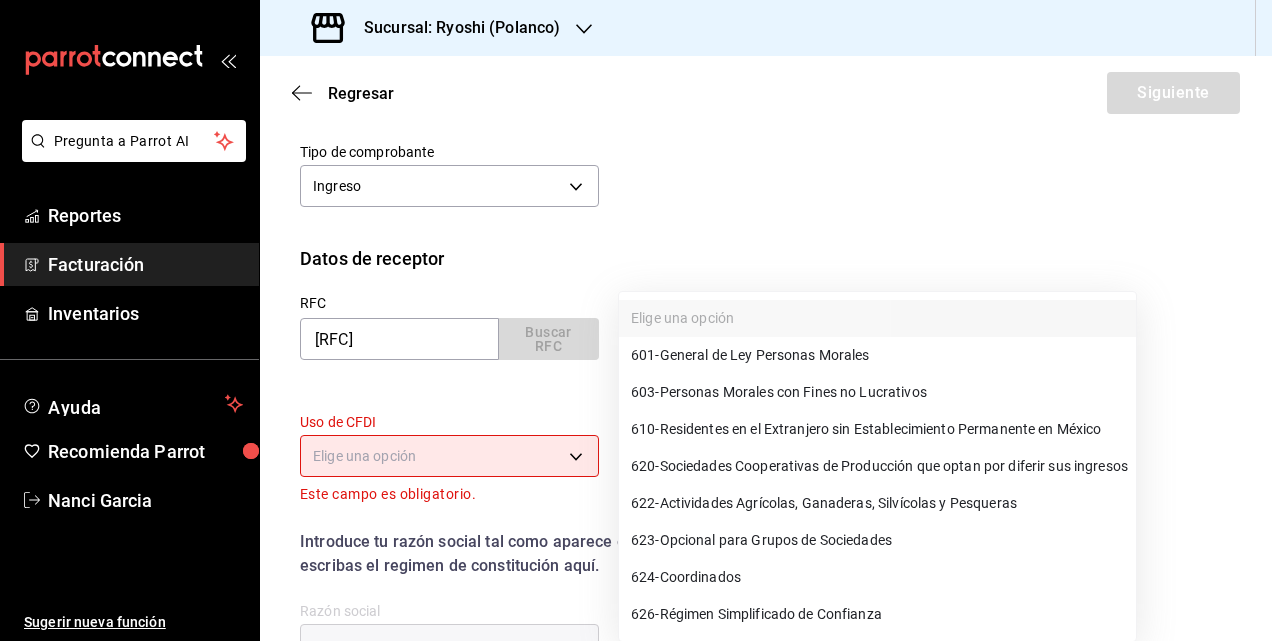 type on "601" 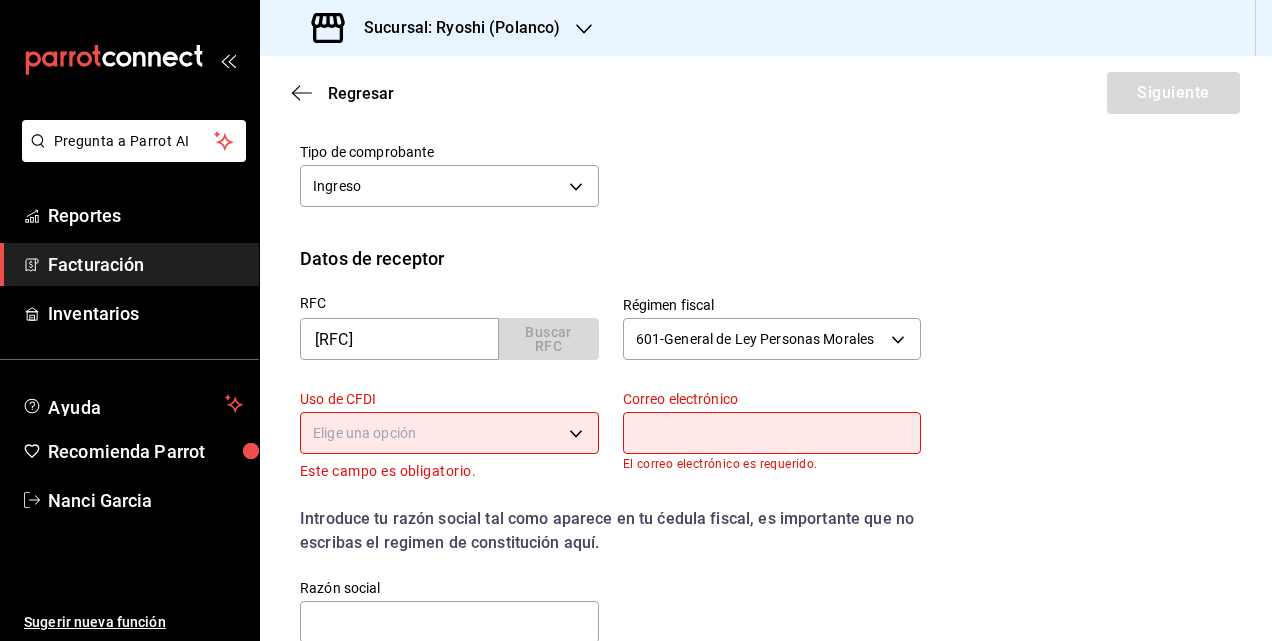 click on "Pregunta a Parrot AI Reportes   Facturación   Inventarios   Ayuda Recomienda Parrot   [FIRST] [LAST]   Sugerir nueva función   Sucursal: Ryoshi (Polanco) Regresar Siguiente Factura general Realiza tus facturas con un numero de orden o un monto en especifico; También puedes realizar una factura de remplazo mediante una factura cancelada. Datos de emisor Perfil fiscal JAPAN BAR [UUID] Marca Ryoshi - Polanco [UUID] Tipo de comprobante Ingreso I Datos de receptor RFC SEN060323DT8 Buscar RFC Régimen fiscal 601  -  General de Ley Personas Morales 601 Uso de CFDI Elige una opción Este campo es obligatorio. Correo electrónico El correo electrónico es requerido. Introduce tu razón social tal como aparece en tu ćedula fiscal, es importante que no escribas el regimen de constitución aquí. company Razón social Dirección Calle # exterior # interior Código postal Campo requerido Estado ​Municipio ​ Colonia ​ Pregunta a Parrot AI Reportes" at bounding box center [636, 320] 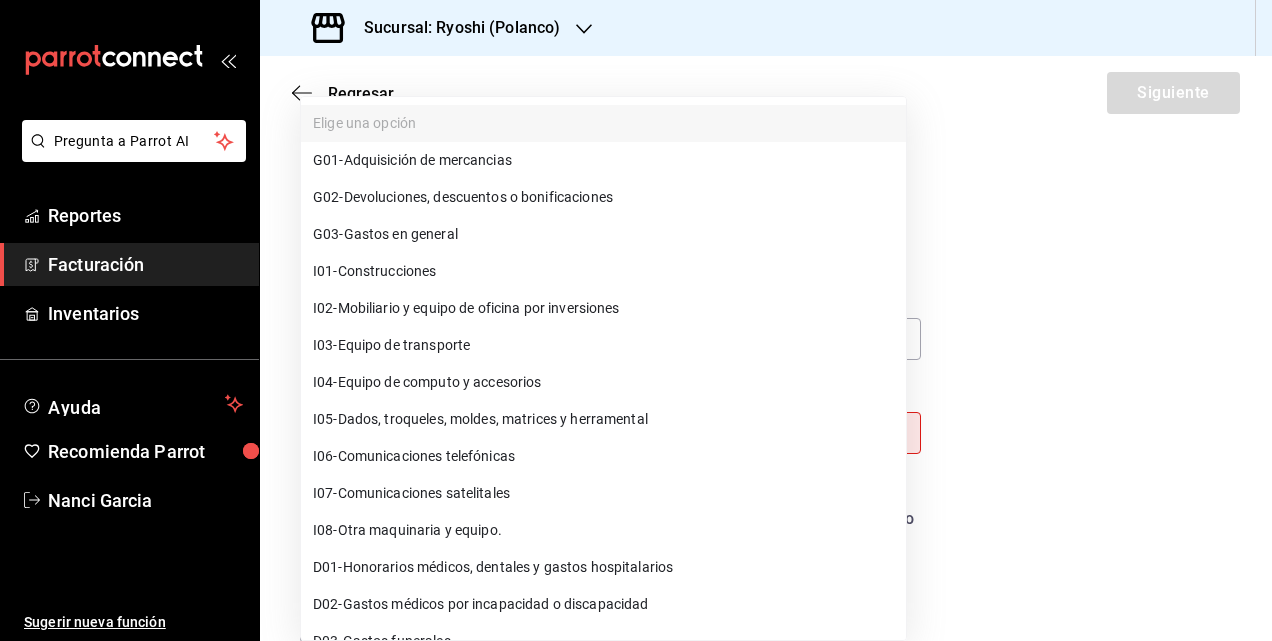 click on "G03  -  Gastos en general" at bounding box center (385, 234) 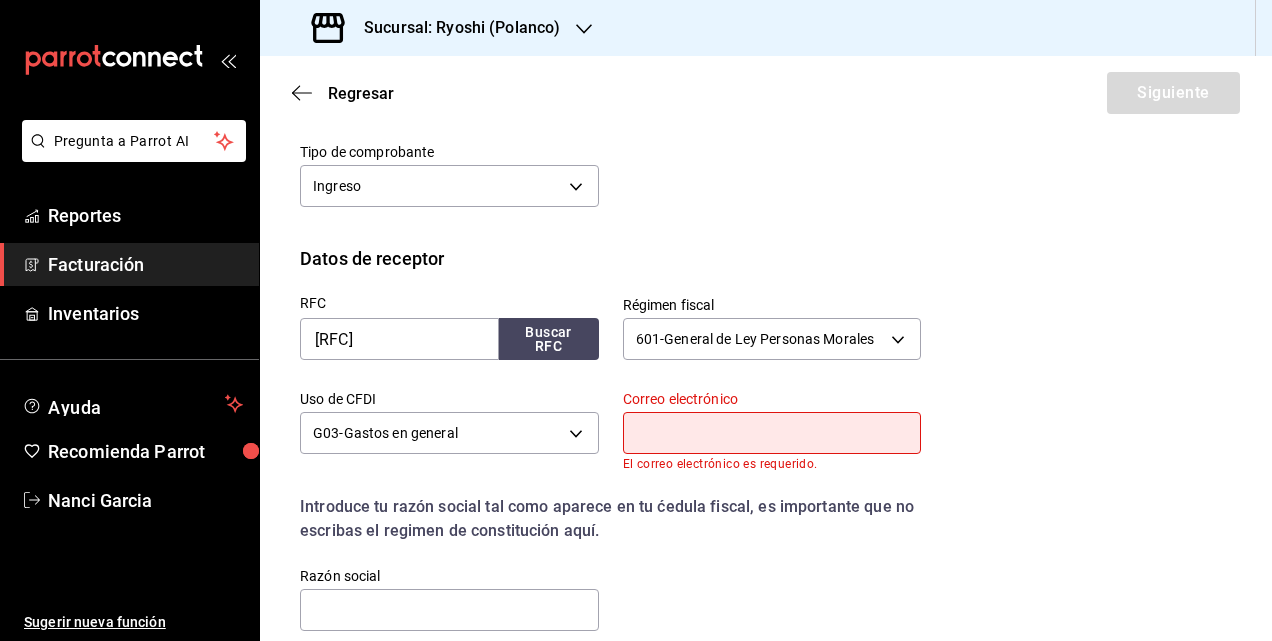 click at bounding box center (772, 433) 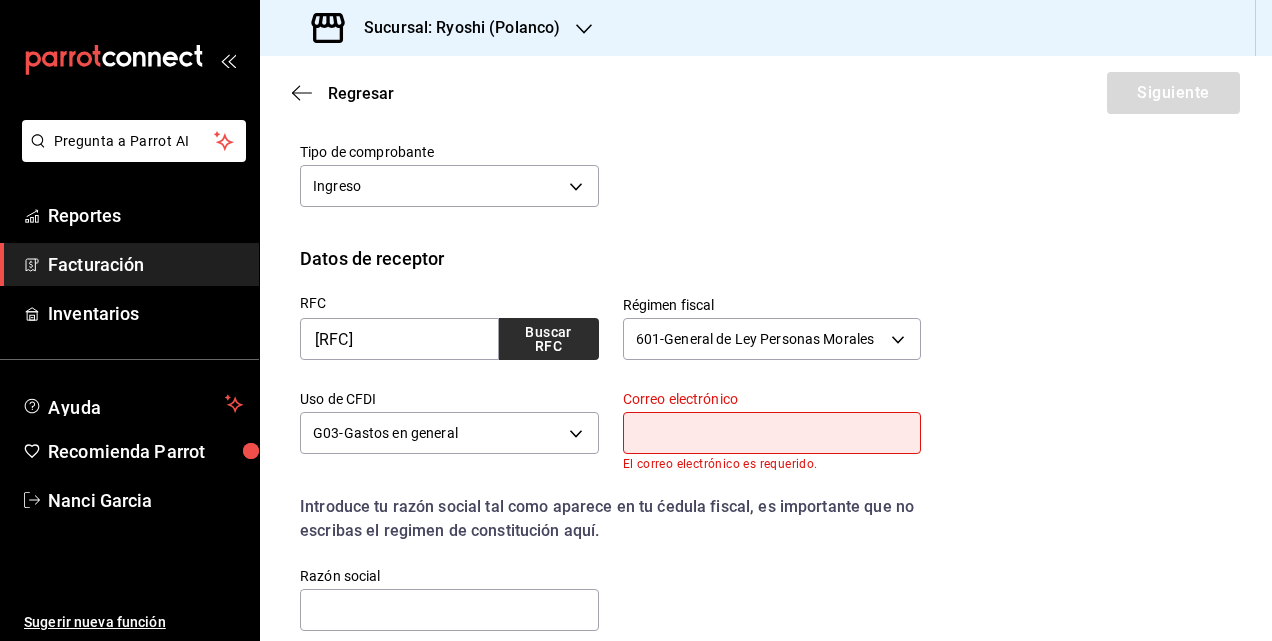 paste on "SDM ENTERPRISE" 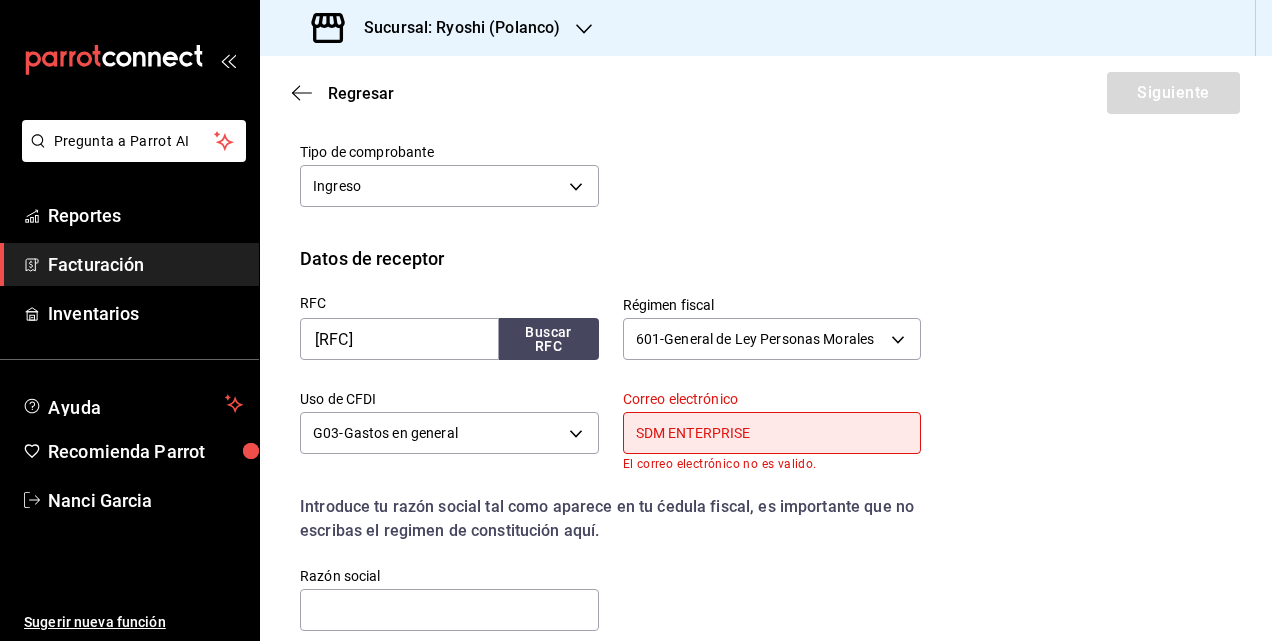 drag, startPoint x: 472, startPoint y: 395, endPoint x: 407, endPoint y: 384, distance: 65.9242 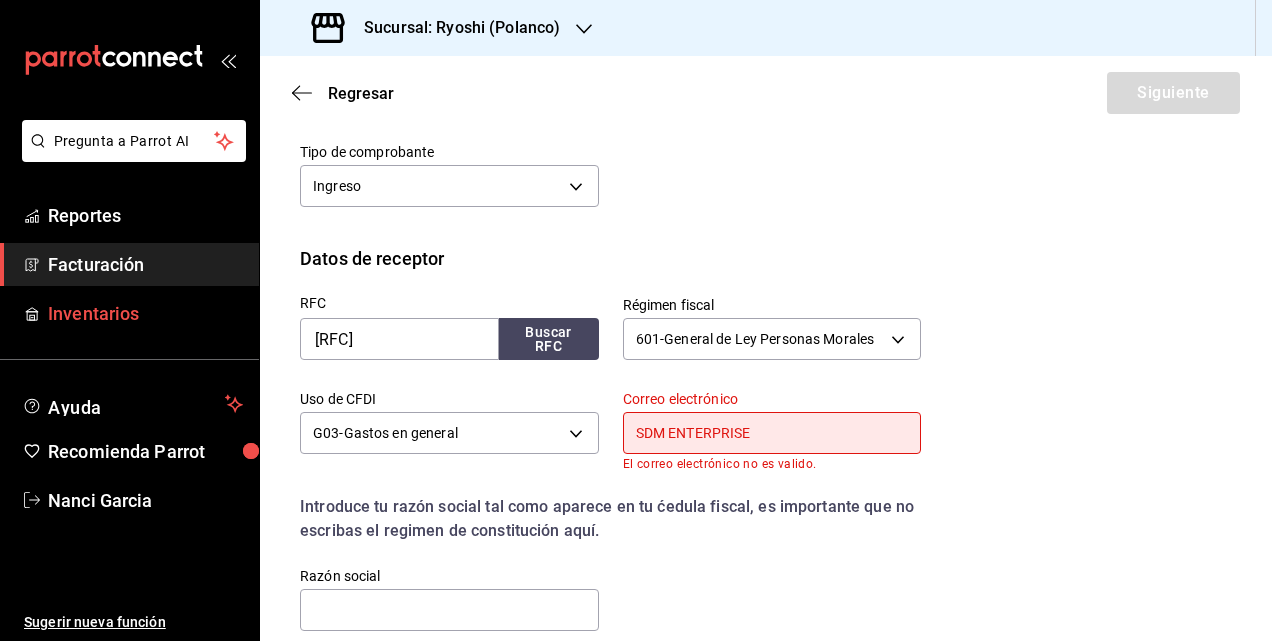 drag, startPoint x: 586, startPoint y: 400, endPoint x: 247, endPoint y: 327, distance: 346.7708 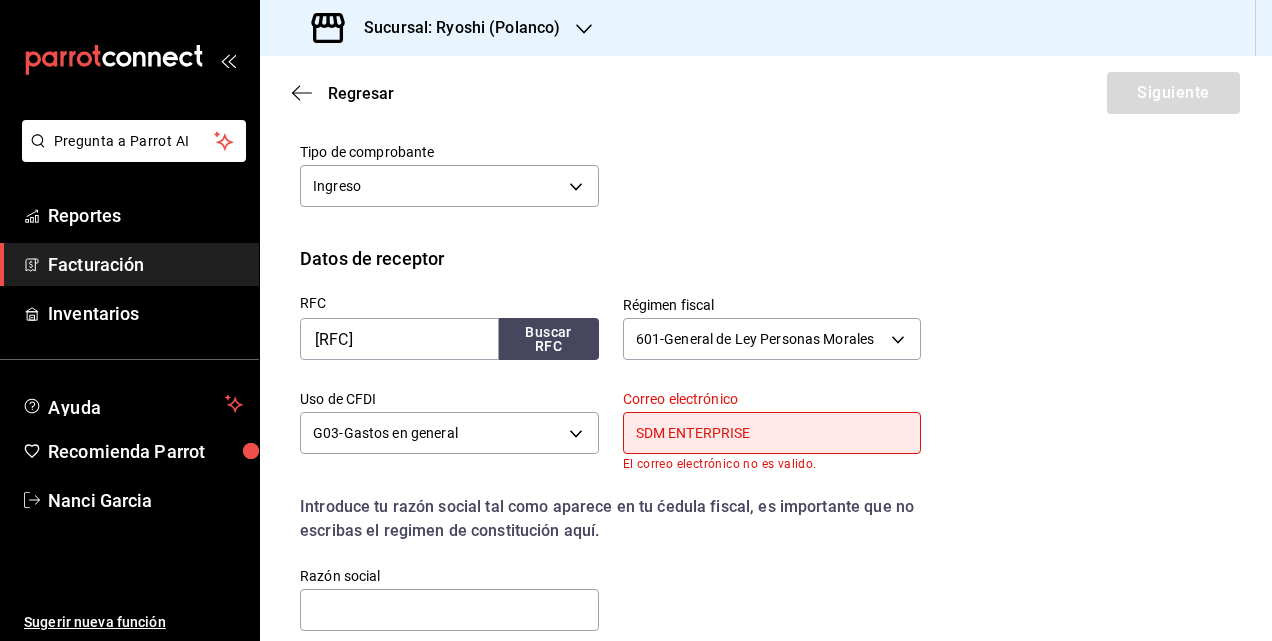 paste on "[EMAIL]" 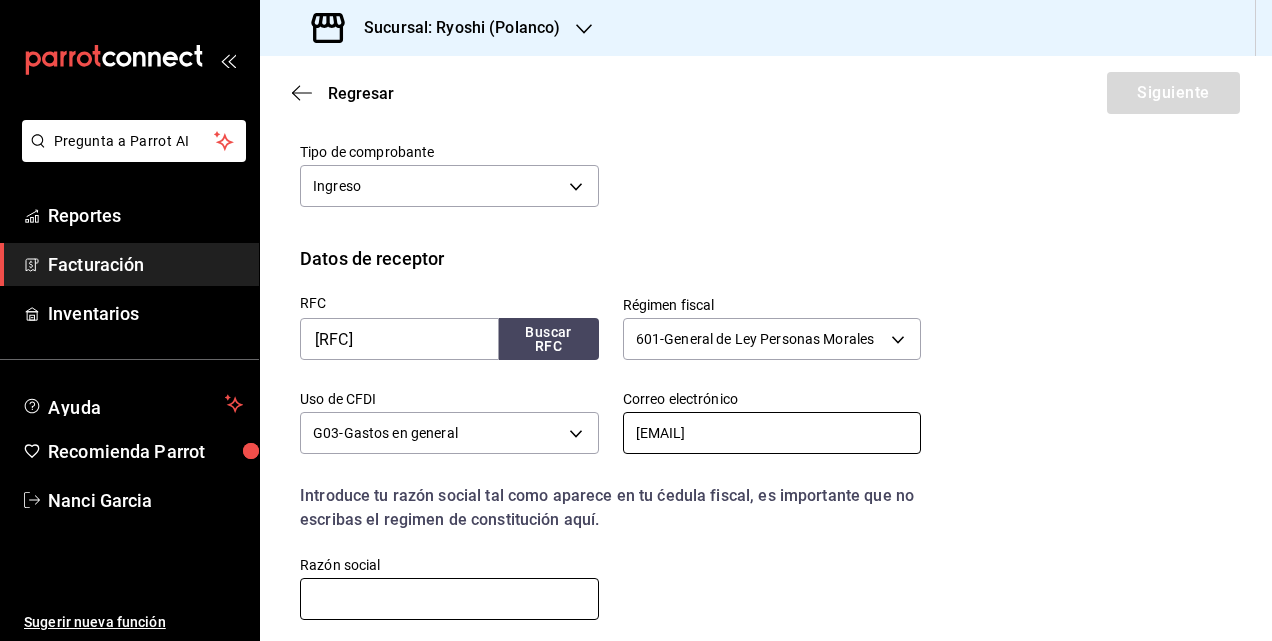 type on "[EMAIL]" 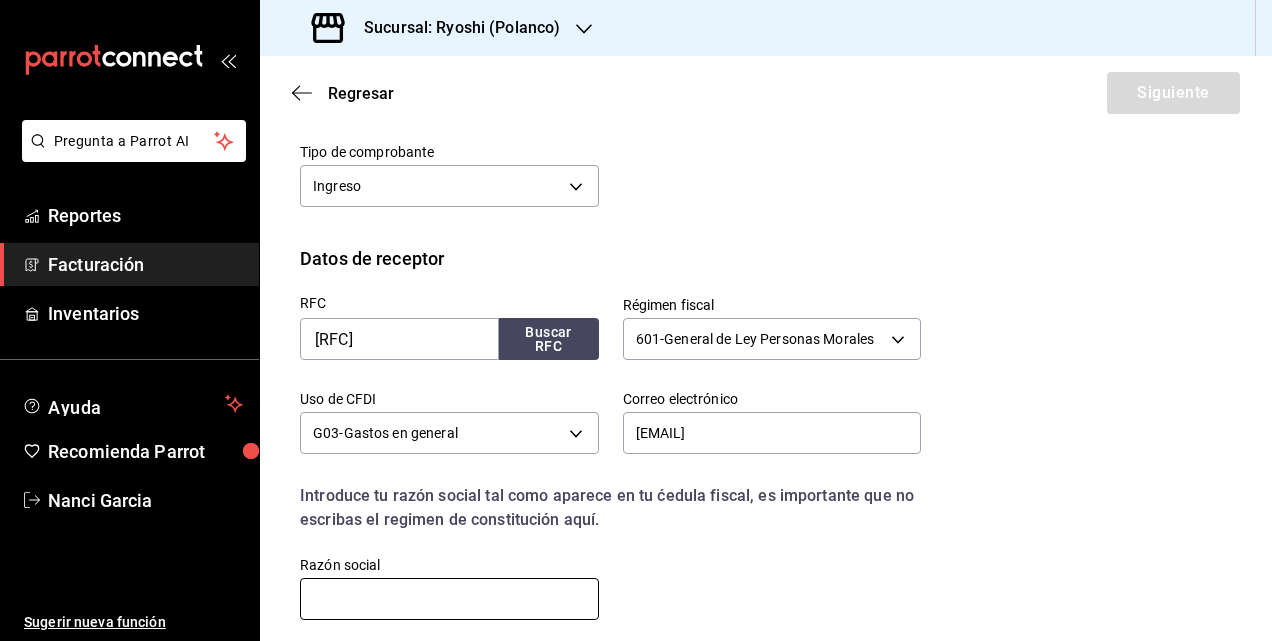 click at bounding box center [449, 599] 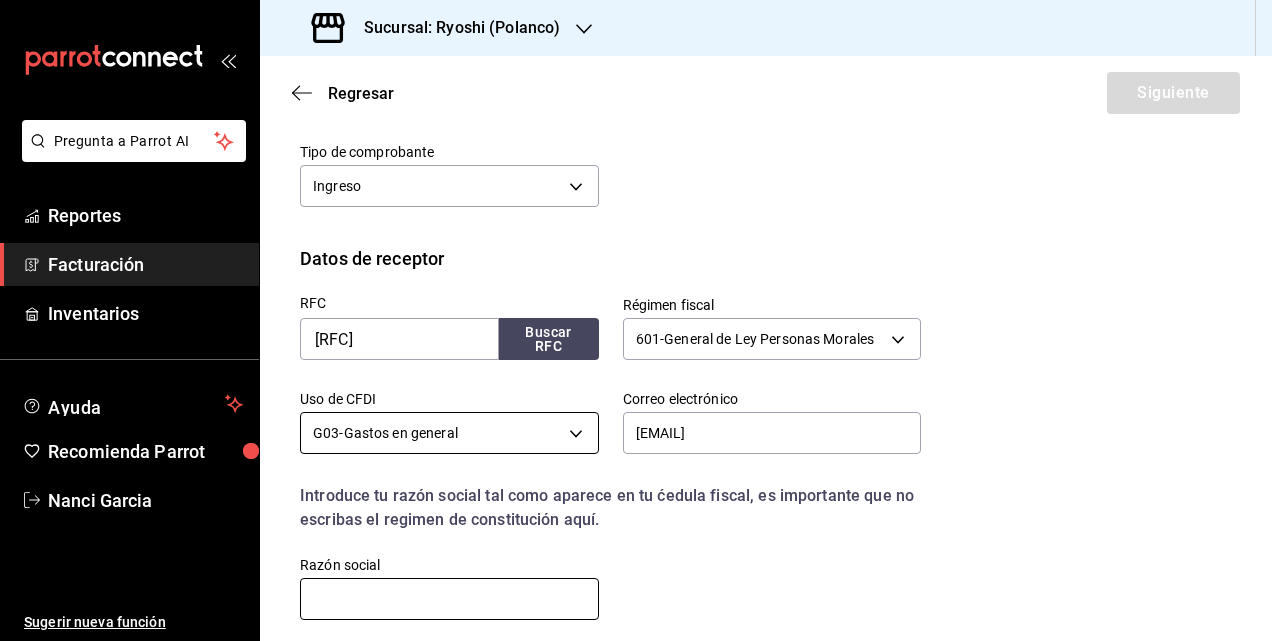 paste on "SDM ENTERPRISE" 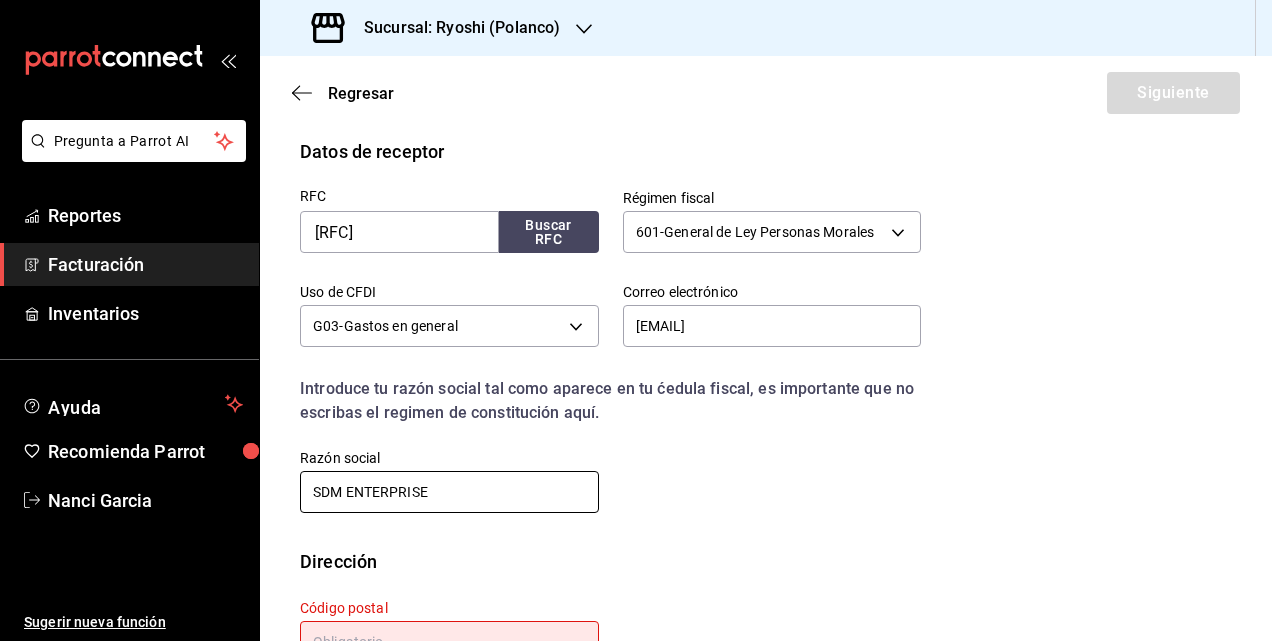 scroll, scrollTop: 430, scrollLeft: 0, axis: vertical 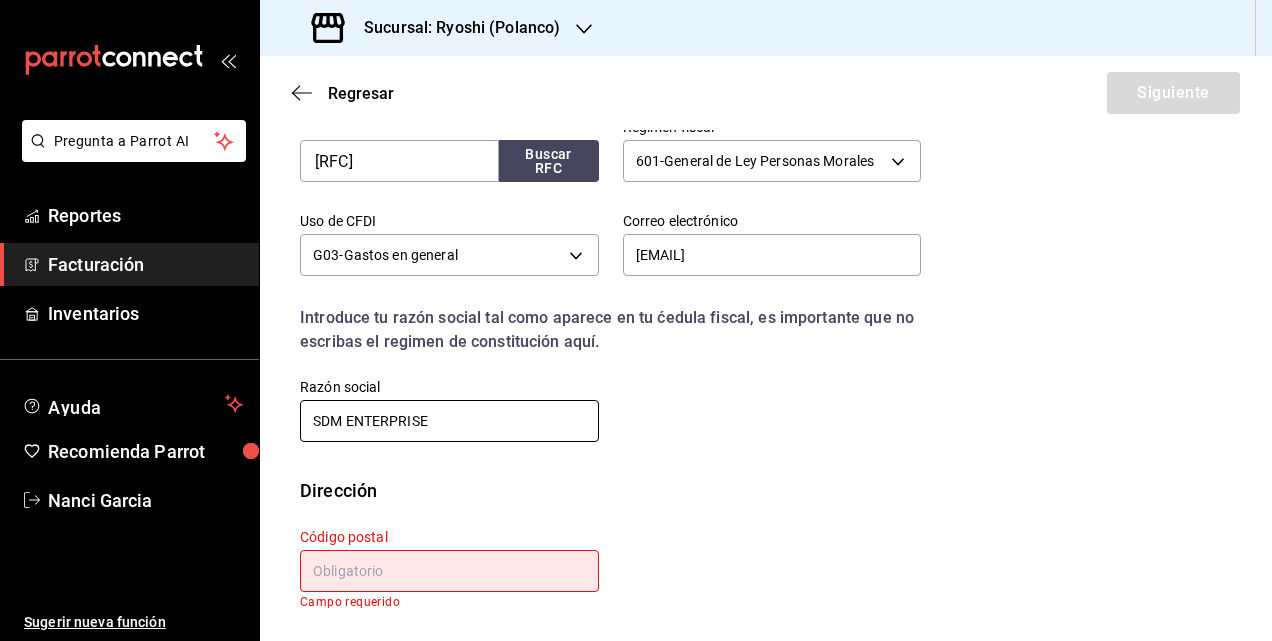 type on "SDM ENTERPRISE" 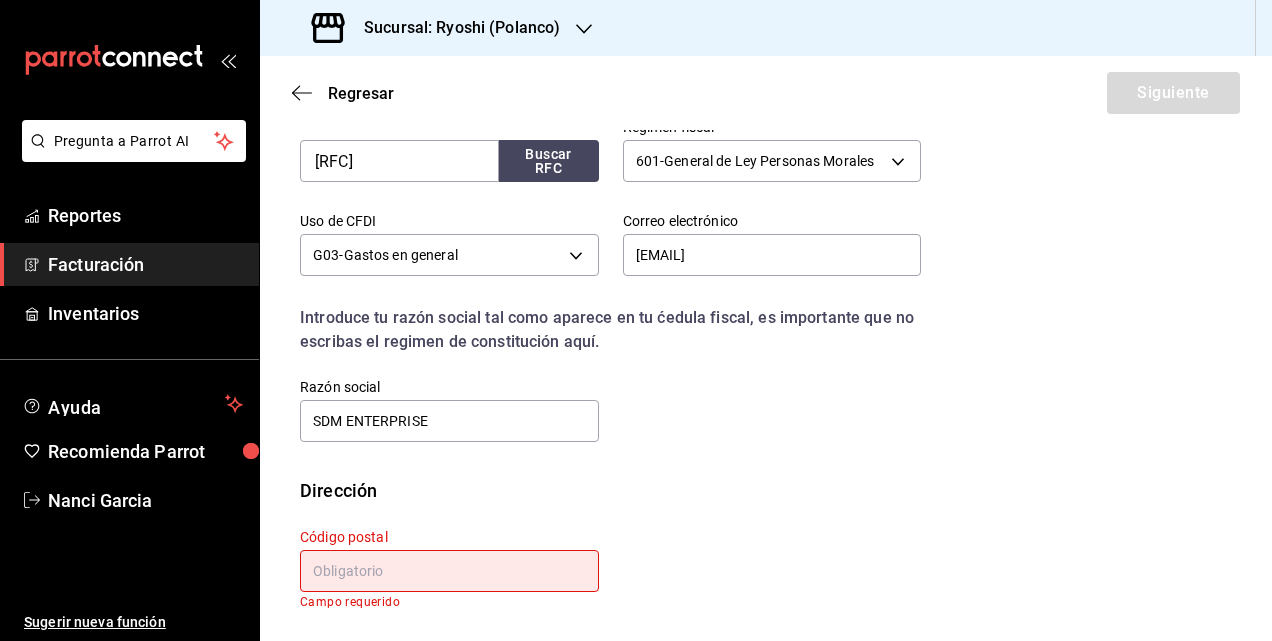 drag, startPoint x: 347, startPoint y: 570, endPoint x: 429, endPoint y: 557, distance: 83.02409 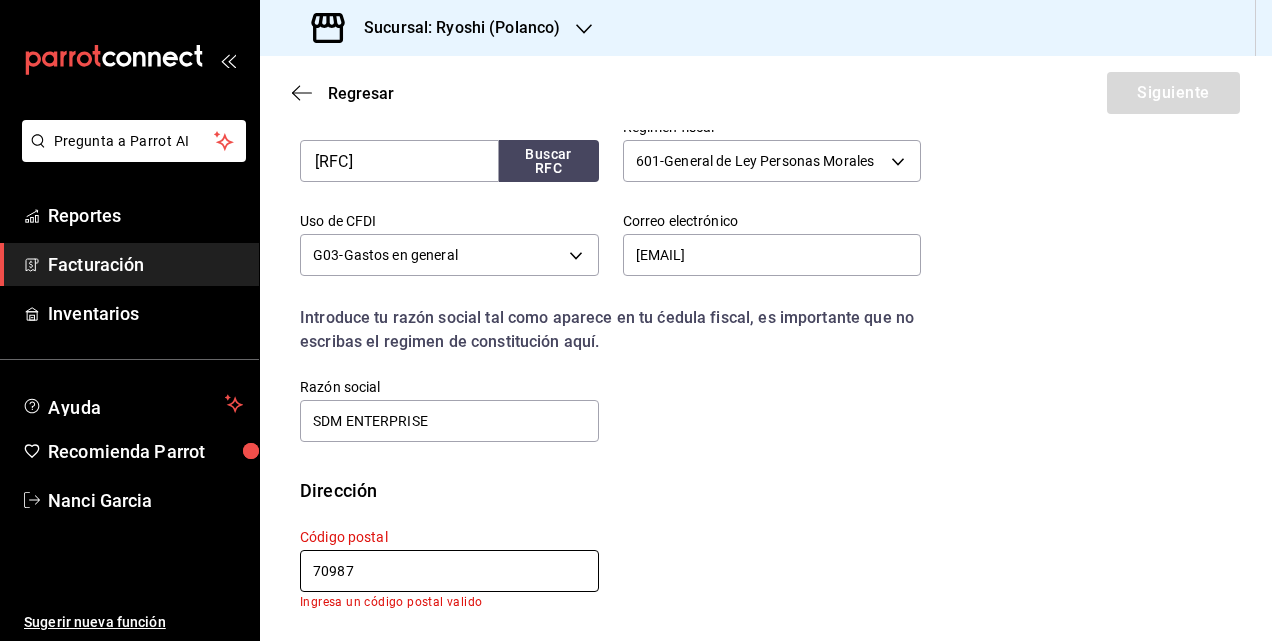 scroll, scrollTop: 416, scrollLeft: 0, axis: vertical 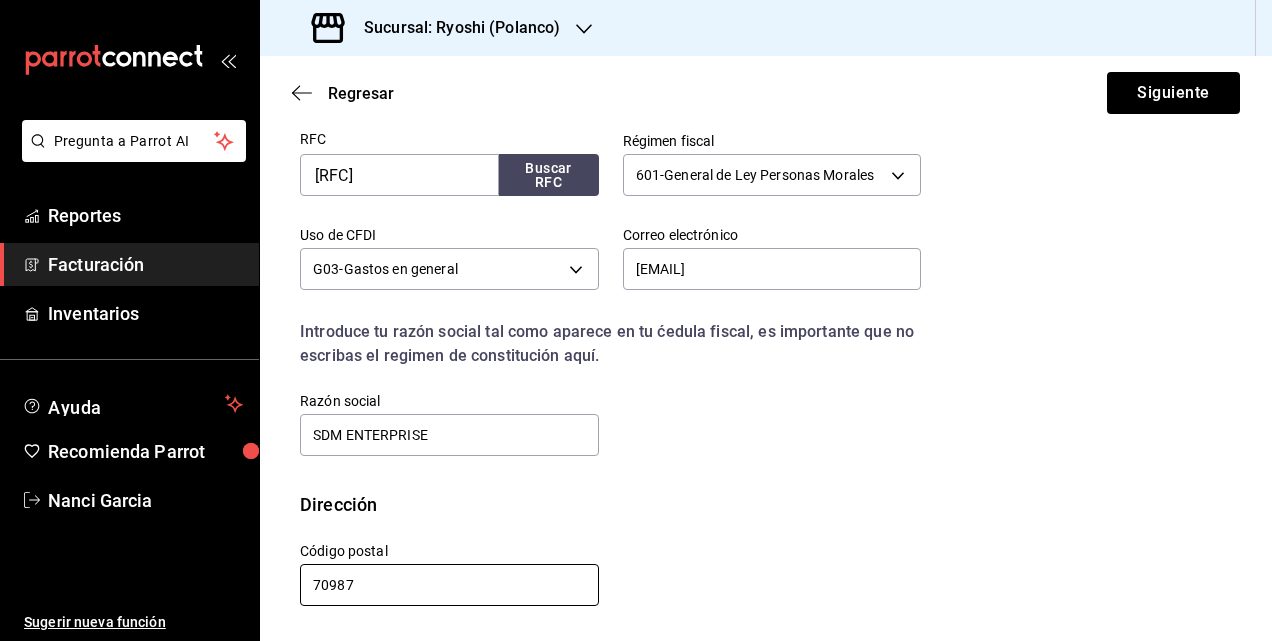 type on "70987" 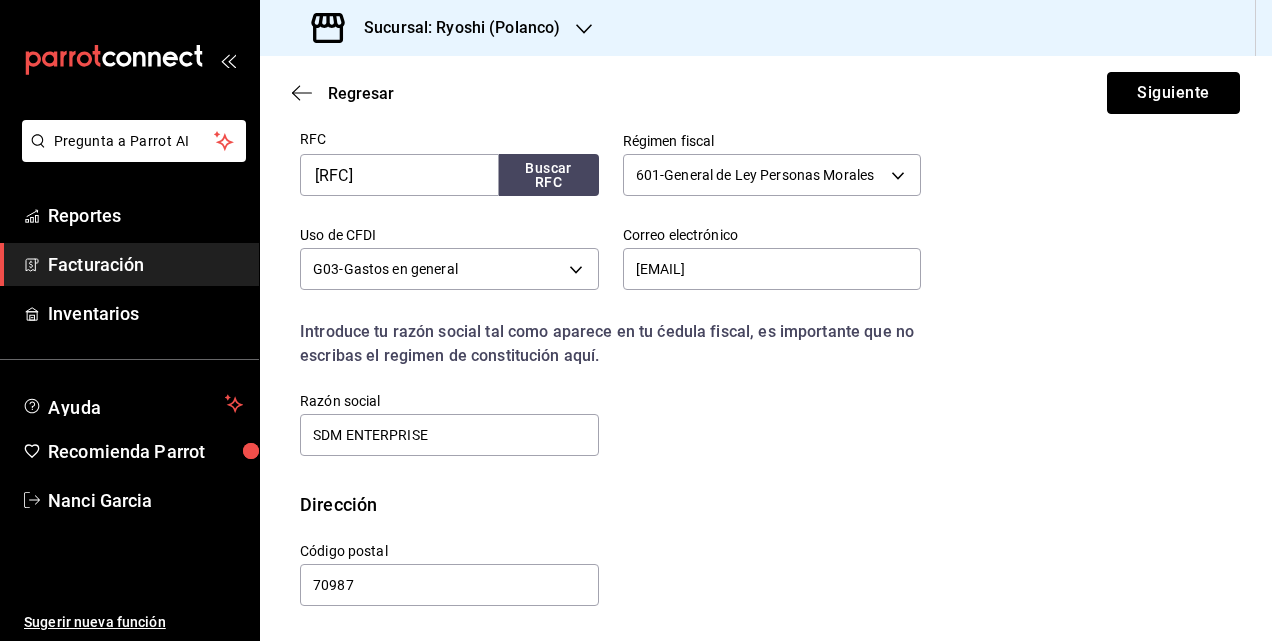 drag, startPoint x: 1128, startPoint y: 88, endPoint x: 884, endPoint y: 0, distance: 259.38388 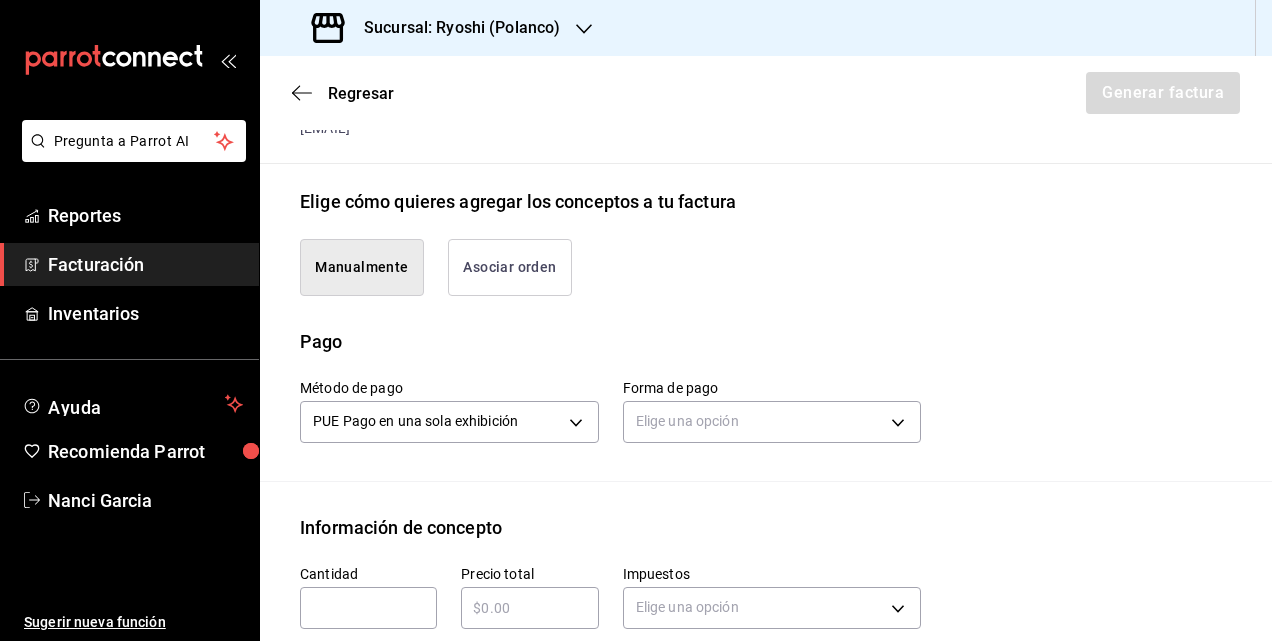 click on "Asociar orden" at bounding box center (510, 267) 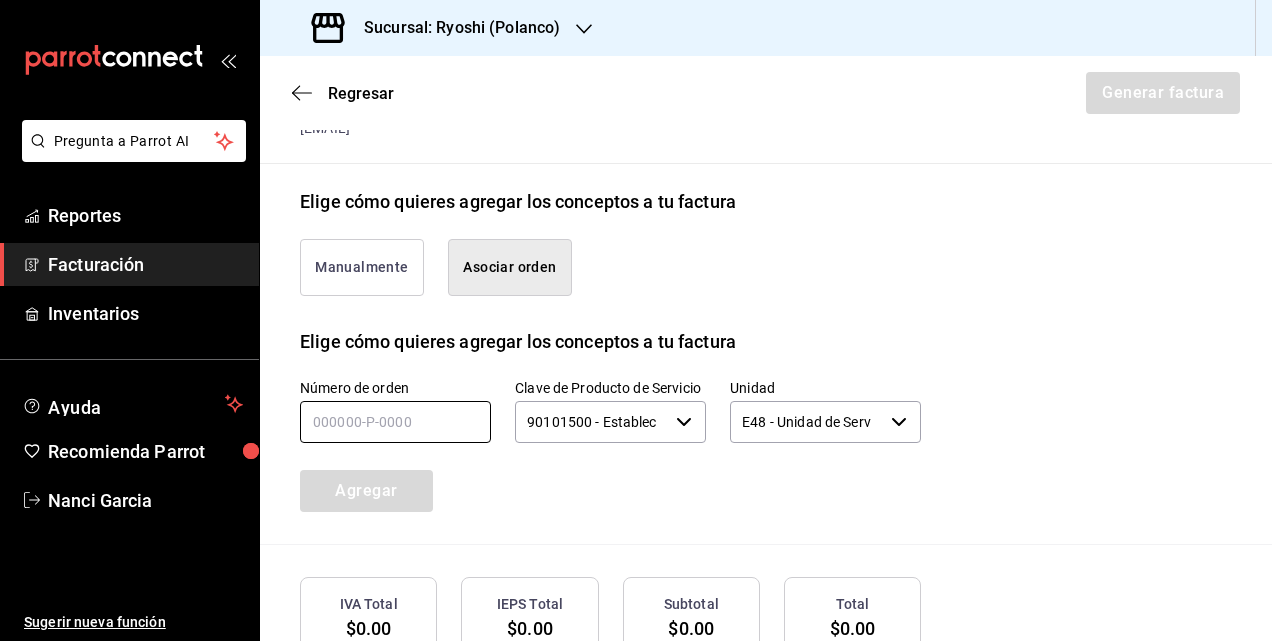 click at bounding box center (395, 422) 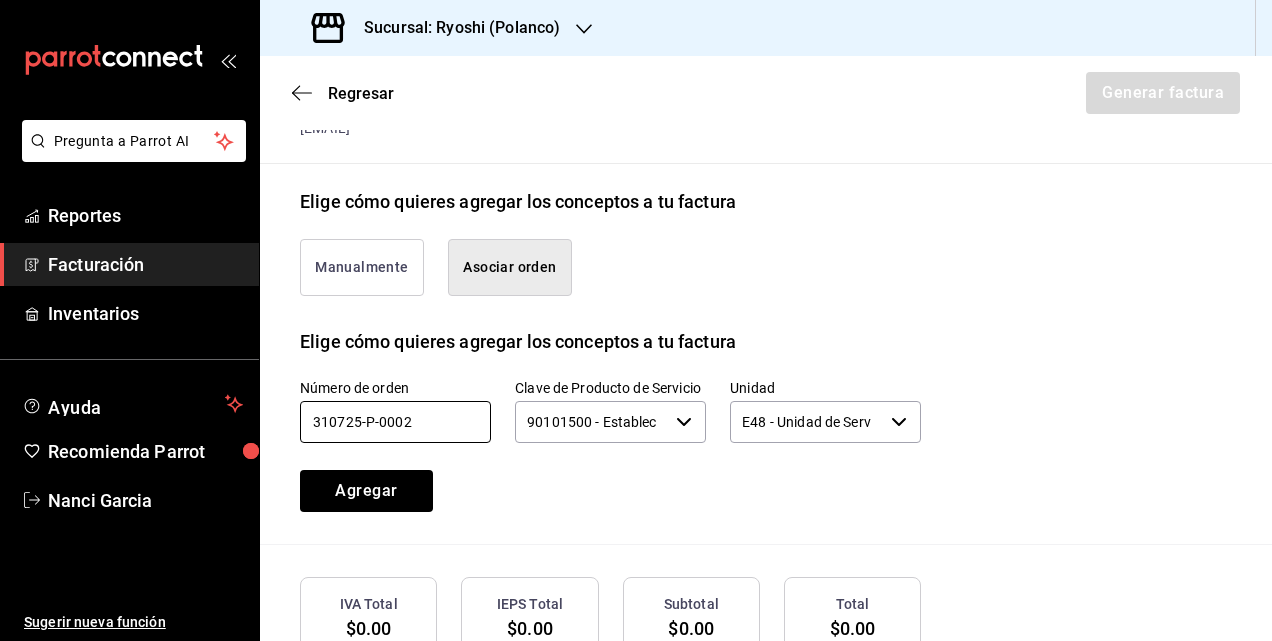 type on "310725-p-0002" 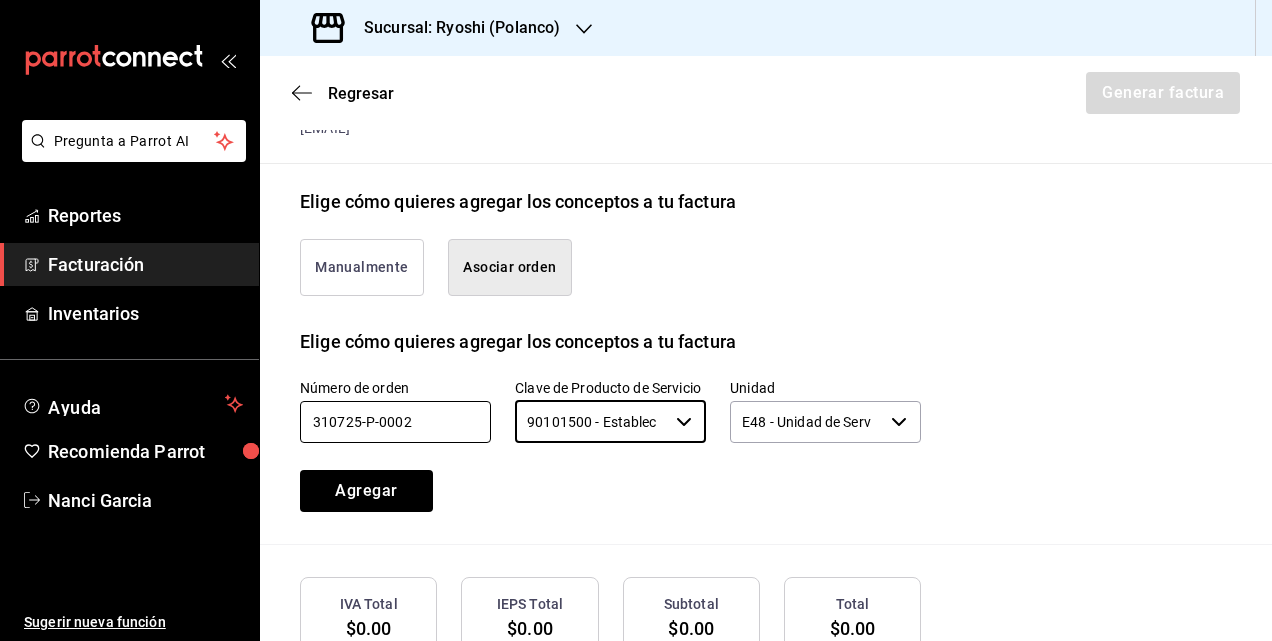scroll, scrollTop: 516, scrollLeft: 0, axis: vertical 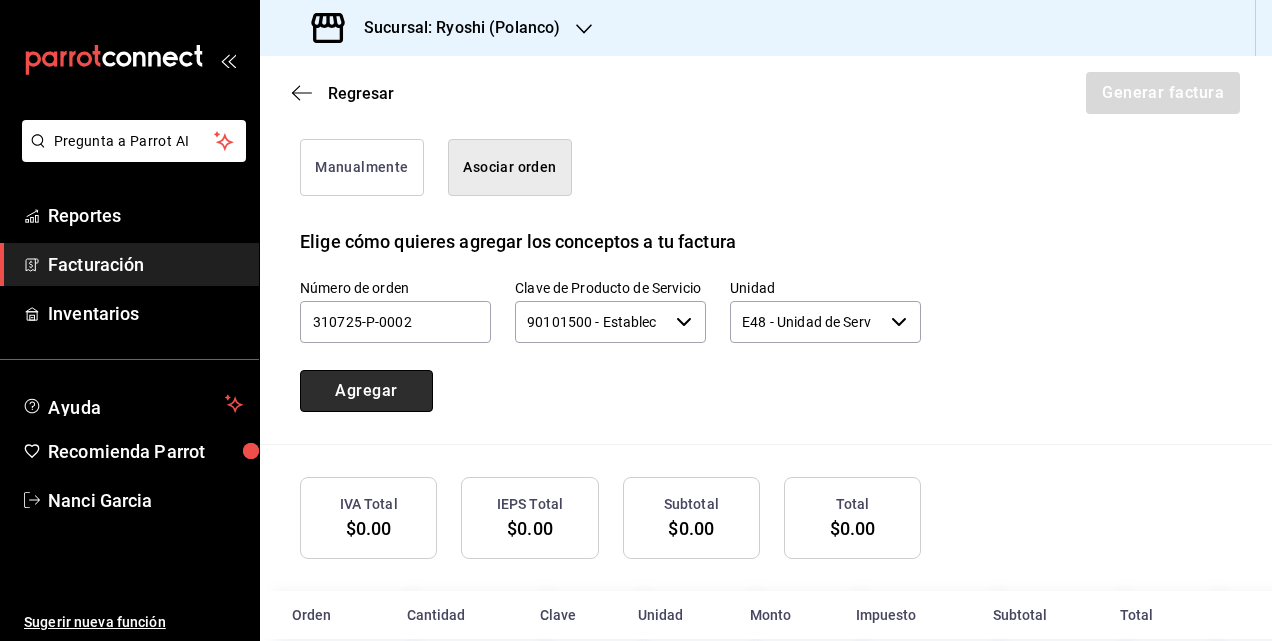click on "Agregar" at bounding box center (366, 391) 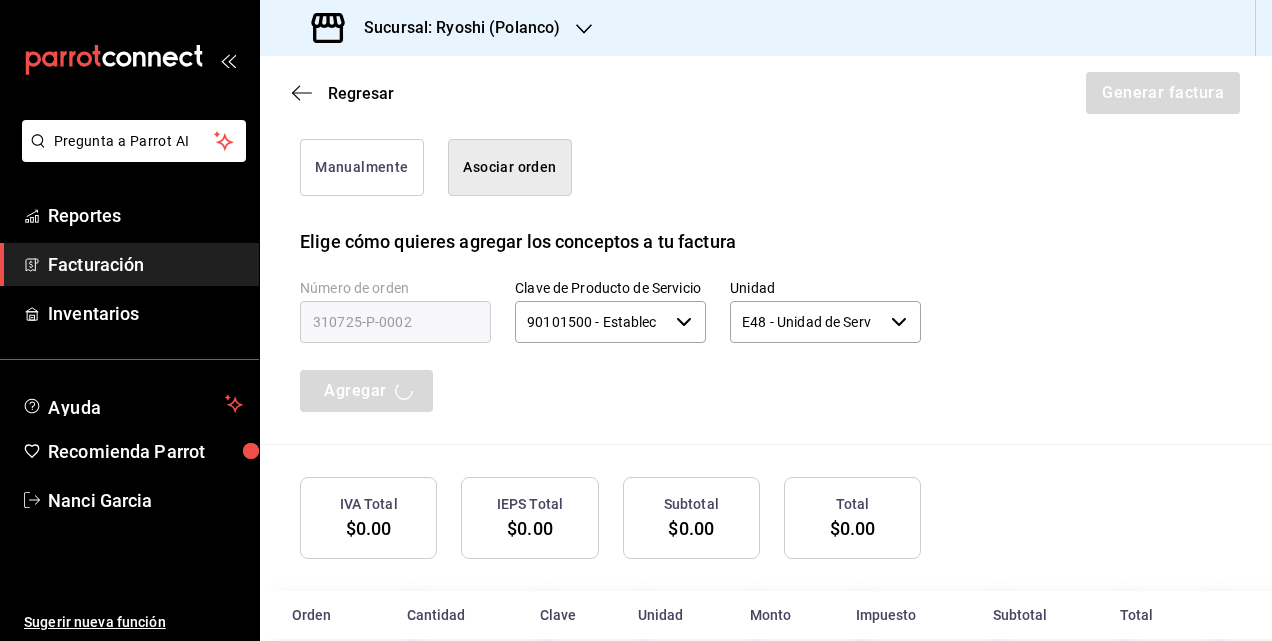 type 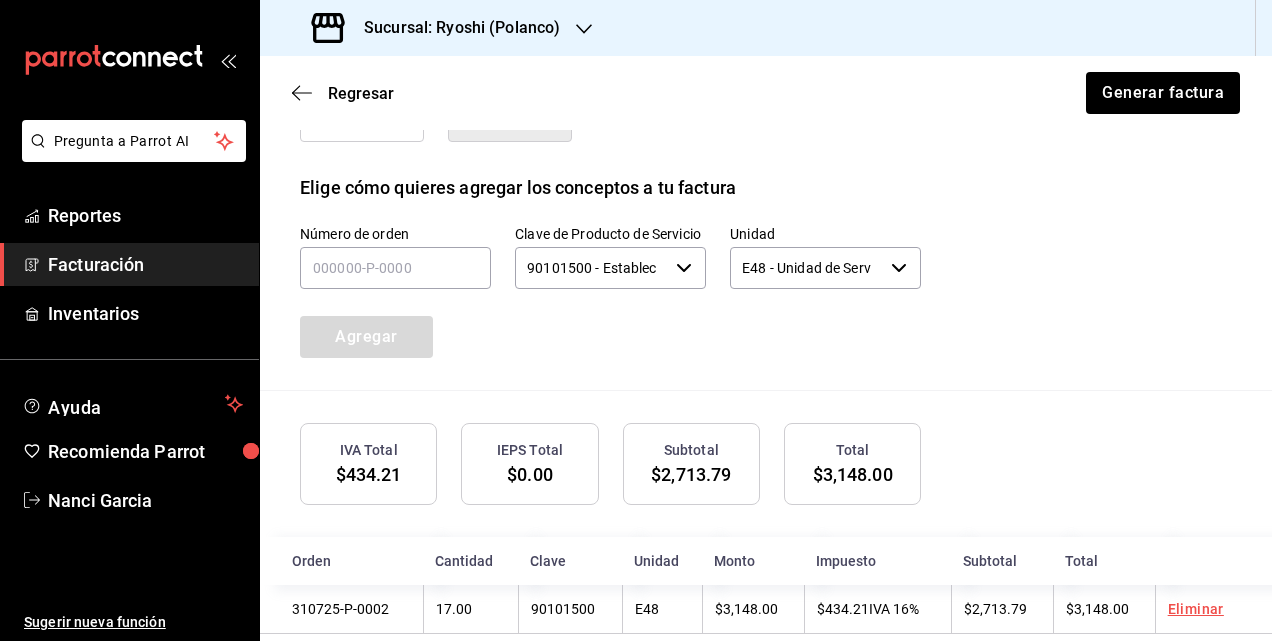 scroll, scrollTop: 600, scrollLeft: 0, axis: vertical 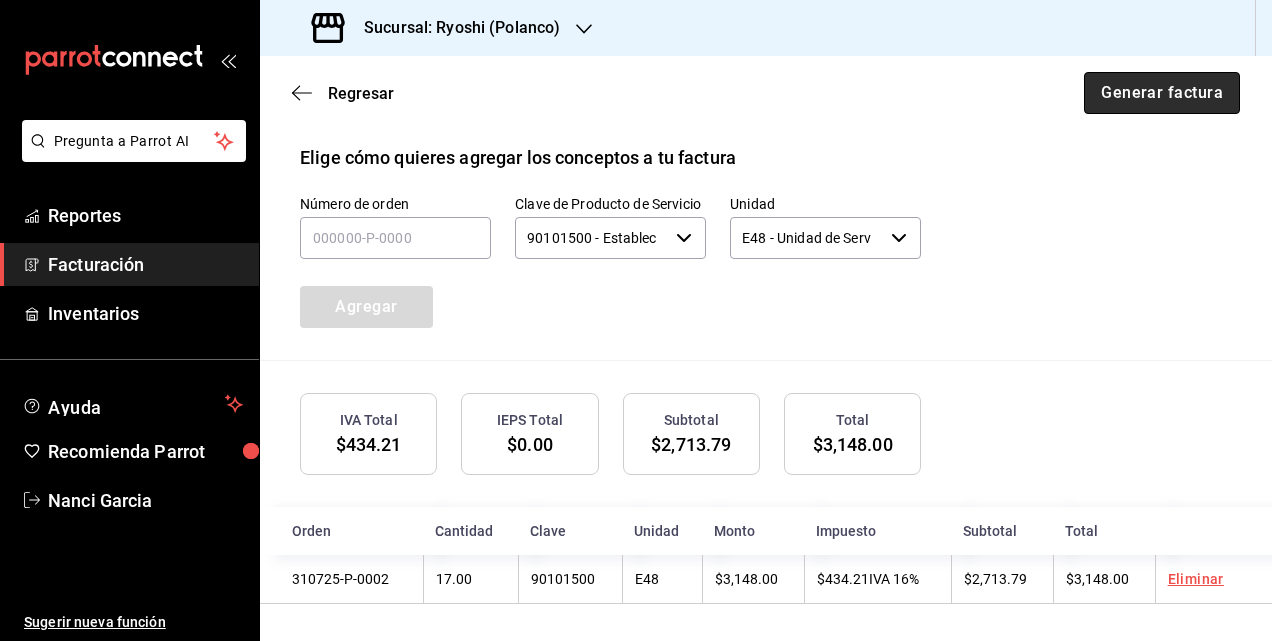 click on "Generar factura" at bounding box center (1162, 93) 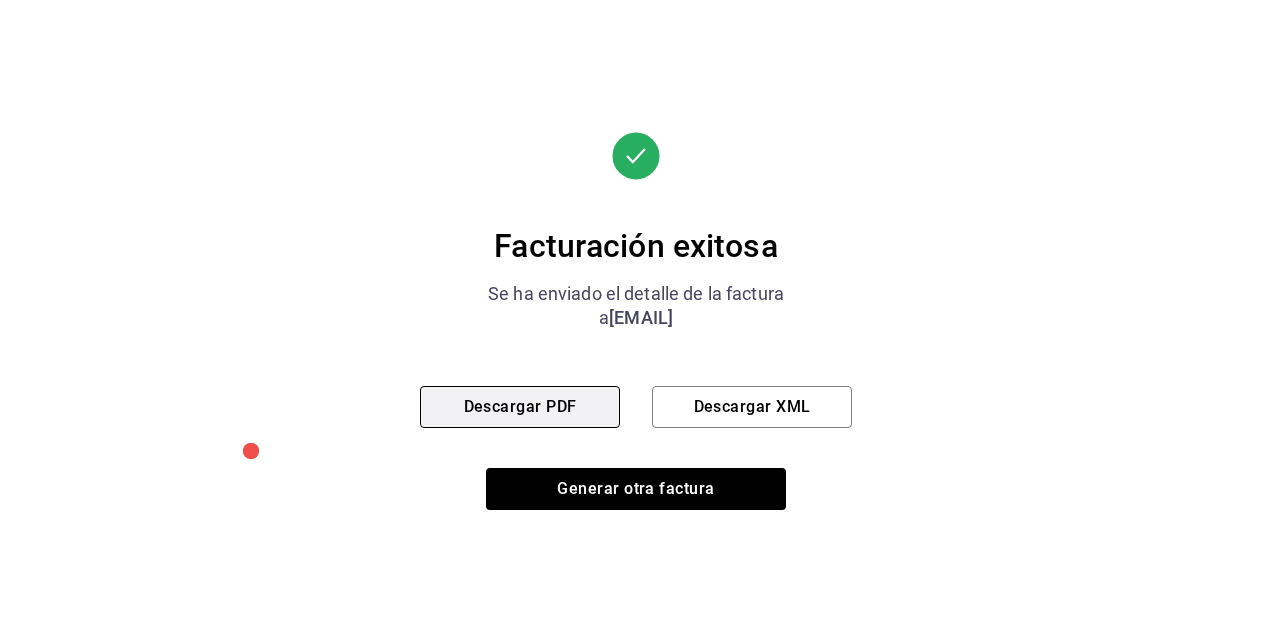click on "Descargar PDF" at bounding box center (520, 407) 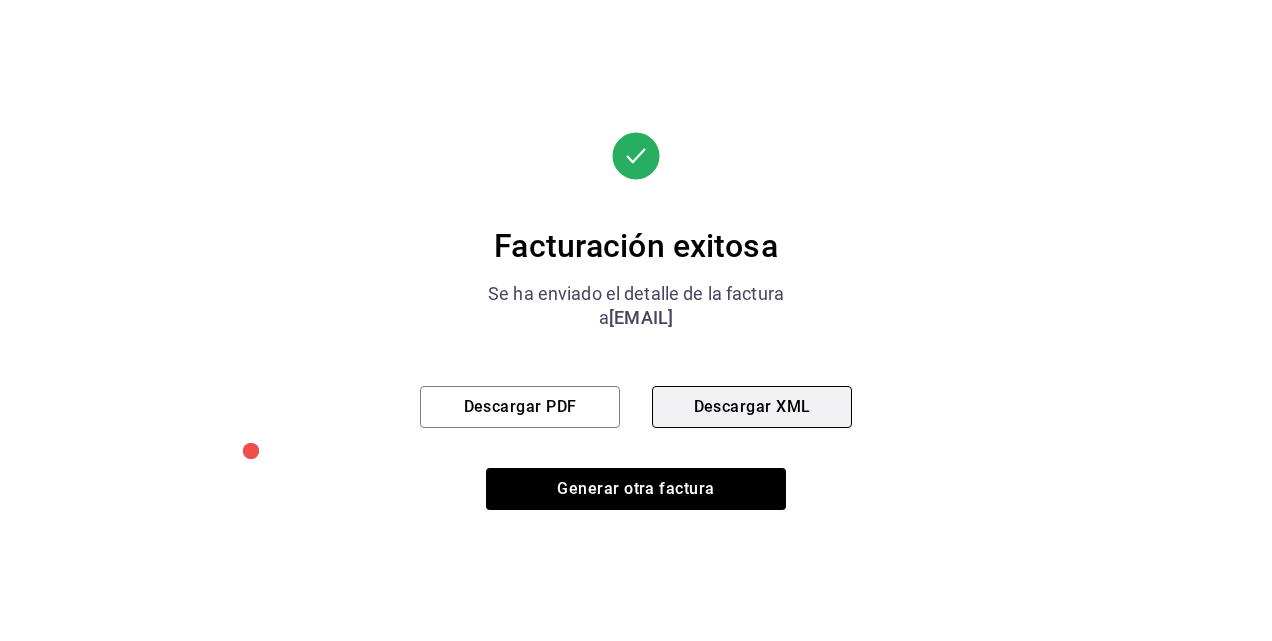 click on "Descargar XML" at bounding box center [752, 407] 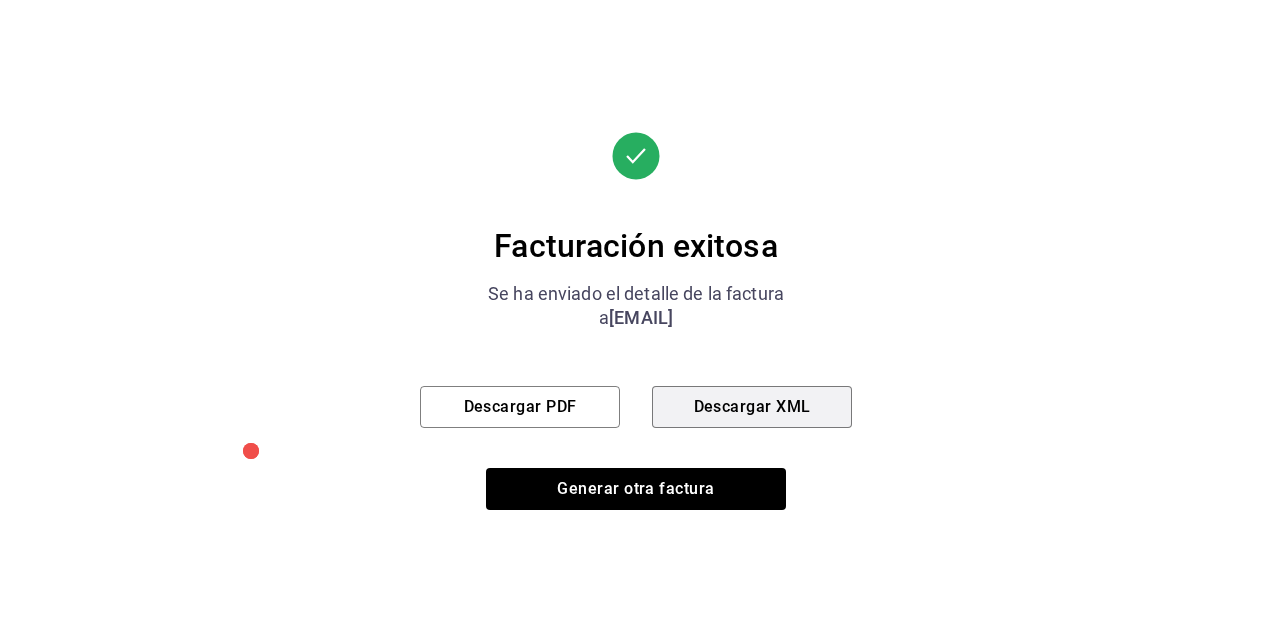 type 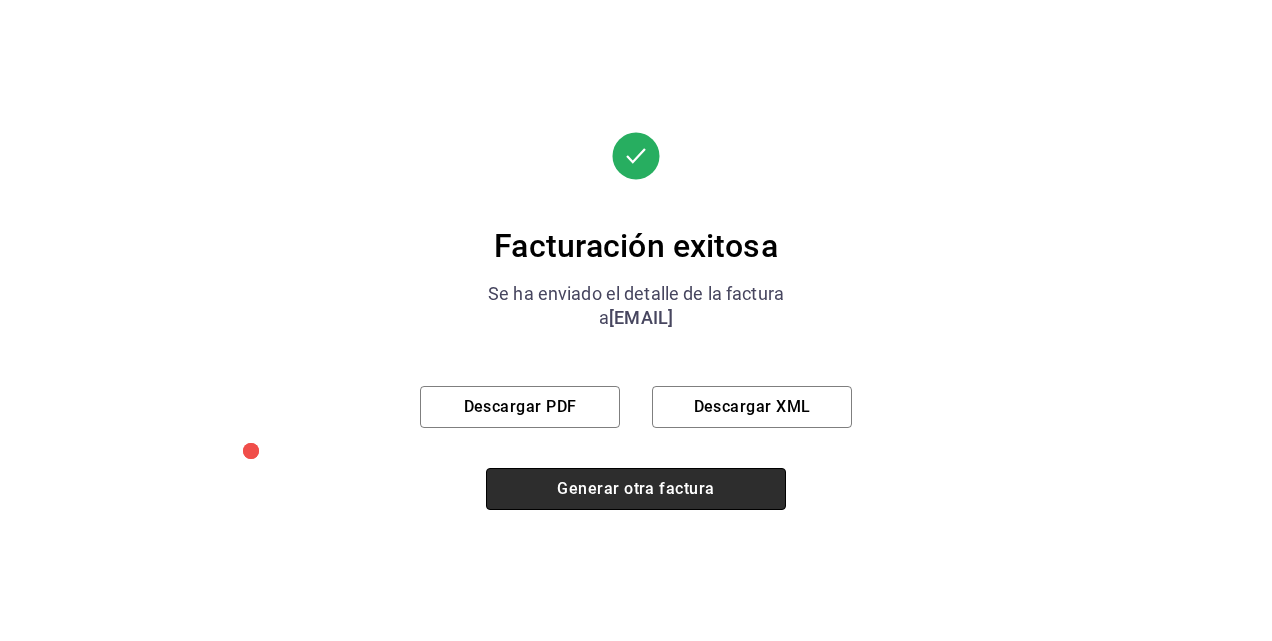 click on "Generar otra factura" at bounding box center [636, 489] 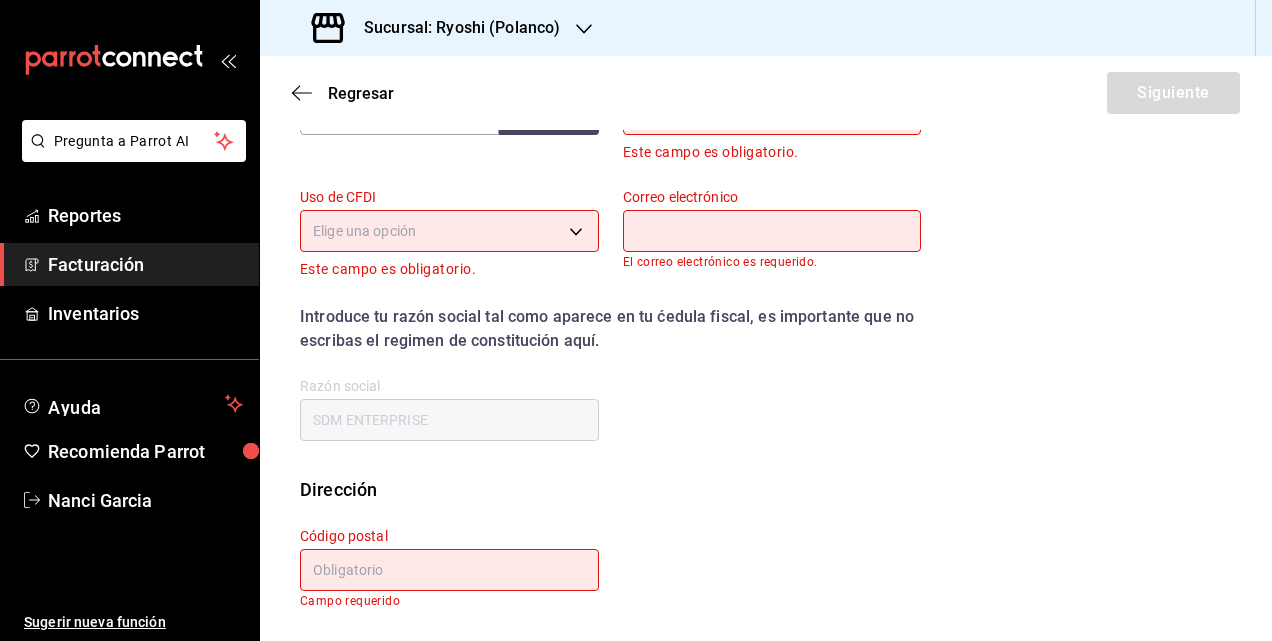 scroll, scrollTop: 252, scrollLeft: 0, axis: vertical 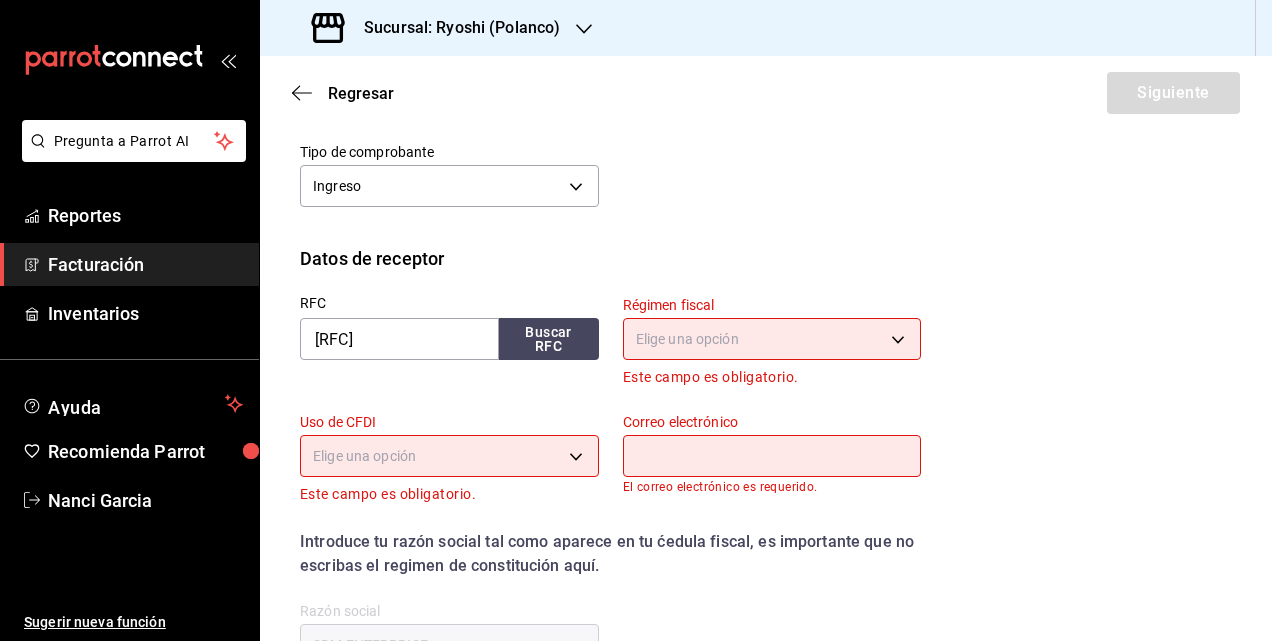 click on "Sucursal: Ryoshi (Polanco)" at bounding box center (438, 28) 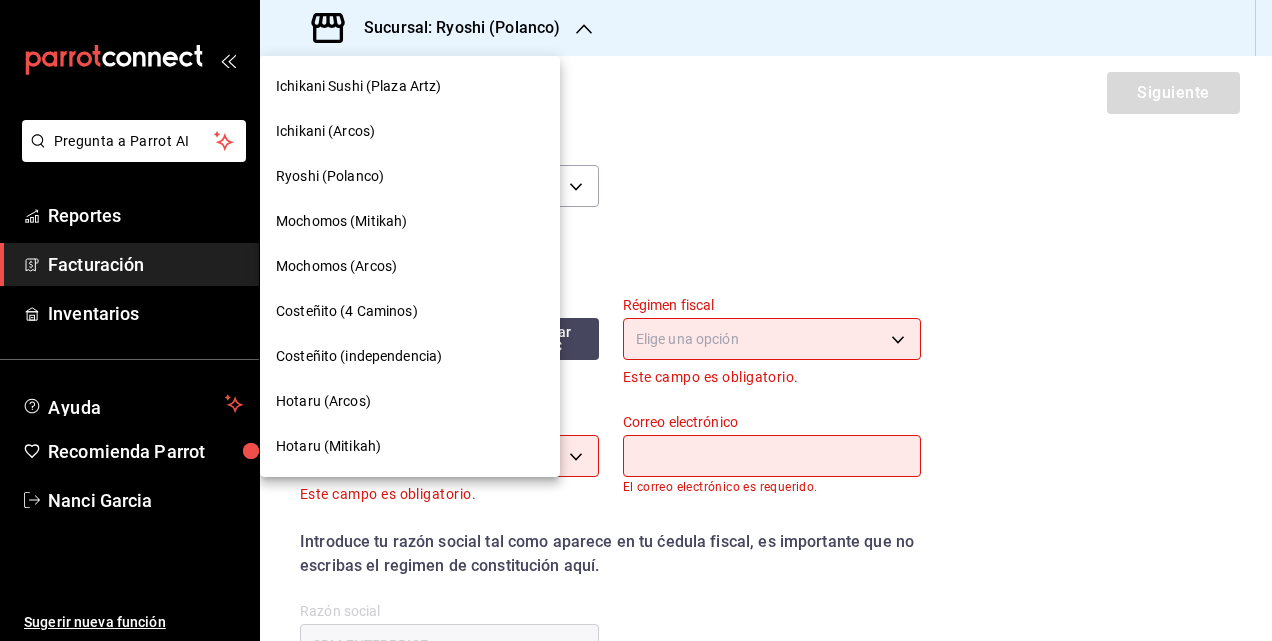 click on "Hotaru (Mitikah)" at bounding box center [328, 446] 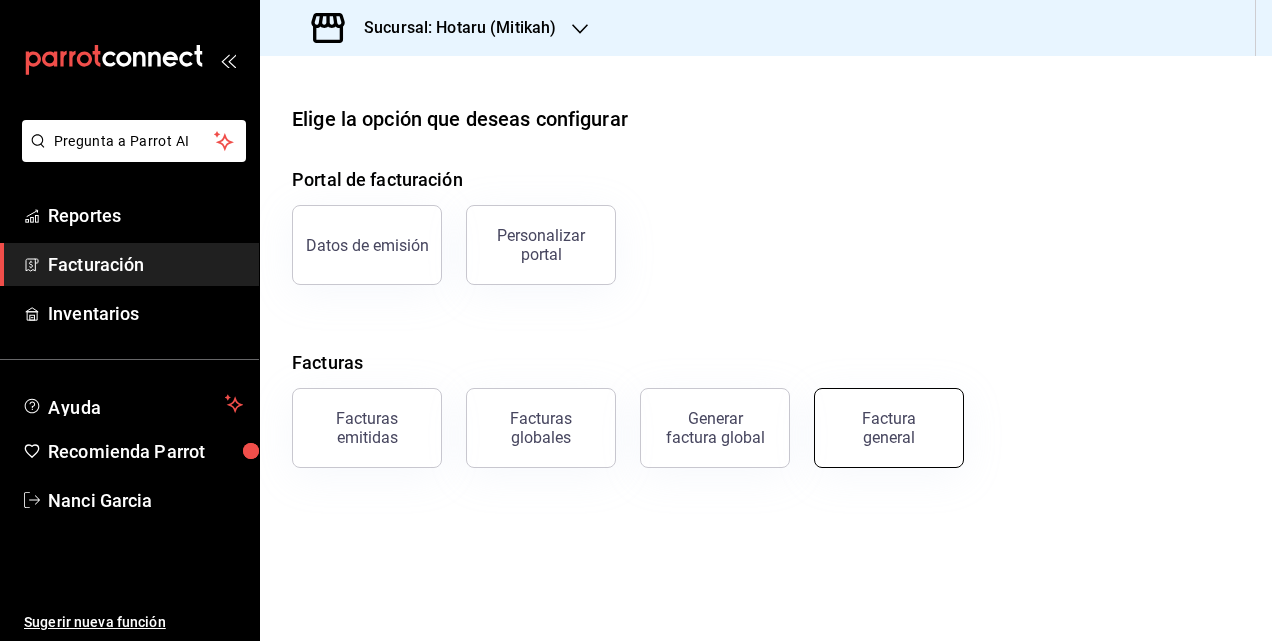 click on "Factura general" at bounding box center (889, 428) 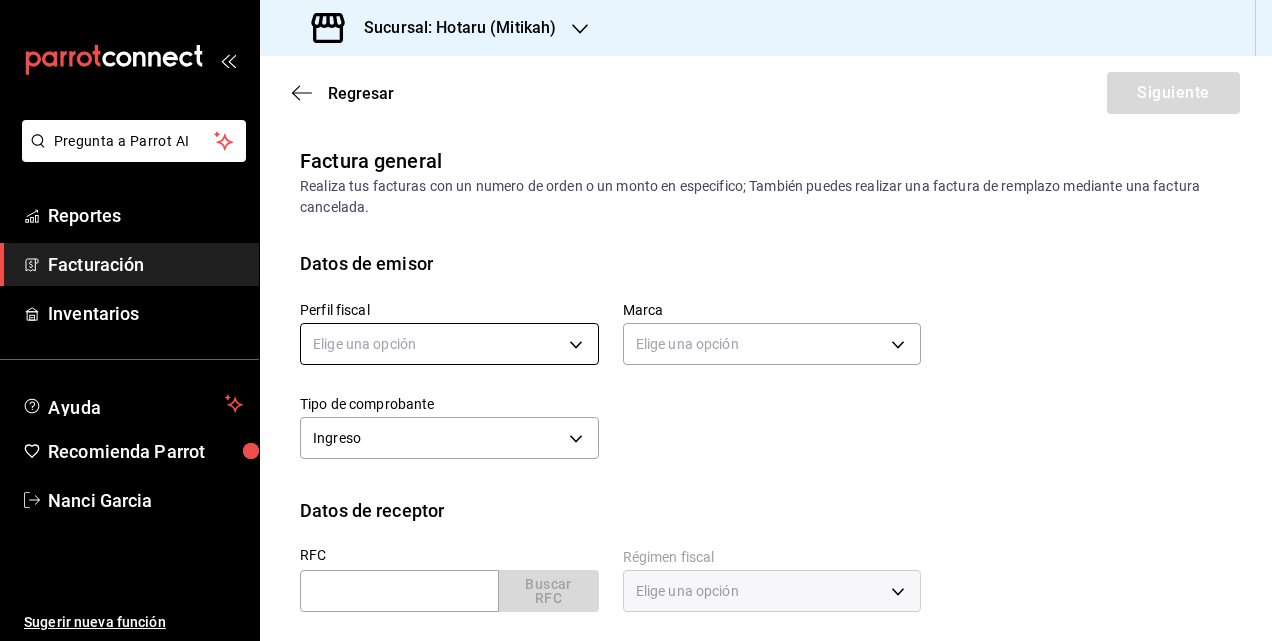 click on "Pregunta a Parrot AI Reportes   Facturación   Inventarios   Ayuda Recomienda Parrot   [FIRST] [LAST]   Sugerir nueva función   Sucursal: Hotaru (Mitikah) Regresar Siguiente Factura general Realiza tus facturas con un numero de orden o un monto en especifico; También puedes realizar una factura de remplazo mediante una factura cancelada. Datos de emisor Perfil fiscal Elige una opción Marca Elige una opción Tipo de comprobante Ingreso I Datos de receptor RFC Buscar RFC Régimen fiscal Elige una opción Uso de CFDI Elige una opción Correo electrónico Dirección Calle # exterior # interior Código postal Estado ​Municipio ​ Colonia ​ GANA 1 MES GRATIS EN TU SUSCRIPCIÓN AQUÍ ¿Recuerdas cómo empezó tu restaurante?
Hoy puedes ayudar a un colega a tener el mismo cambio que tú viviste.
Recomienda Parrot directamente desde tu Portal Administrador.
Es fácil y rápido.
🎁 Por cada restaurante que se una, ganas 1 mes gratis. Pregunta a Parrot AI Reportes   Facturación   Inventarios   Ayuda" at bounding box center [636, 320] 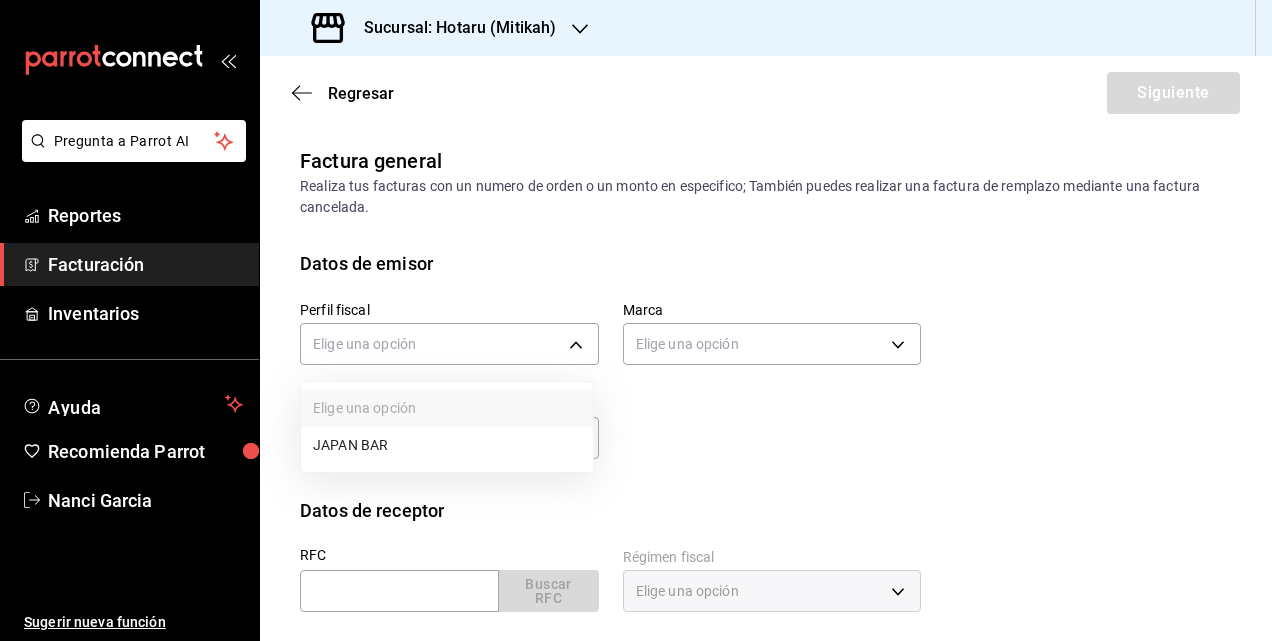 click on "JAPAN BAR" at bounding box center [447, 445] 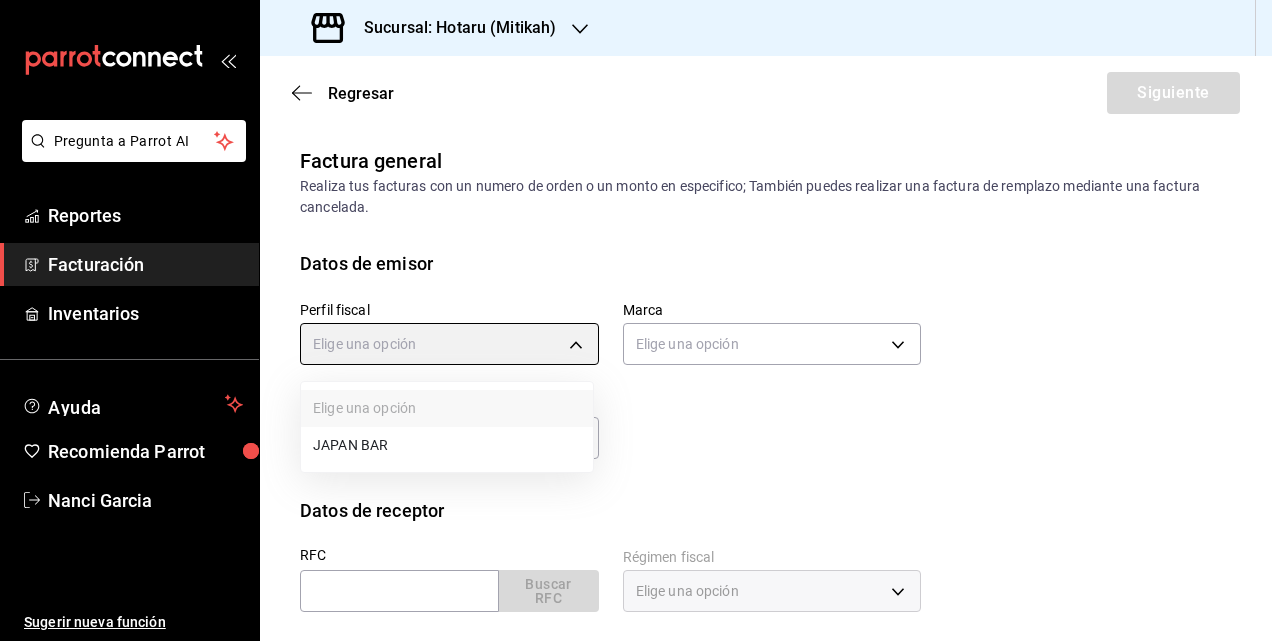 type on "574eb26e-7380-4f63-90b4-cdca3d52c3b4" 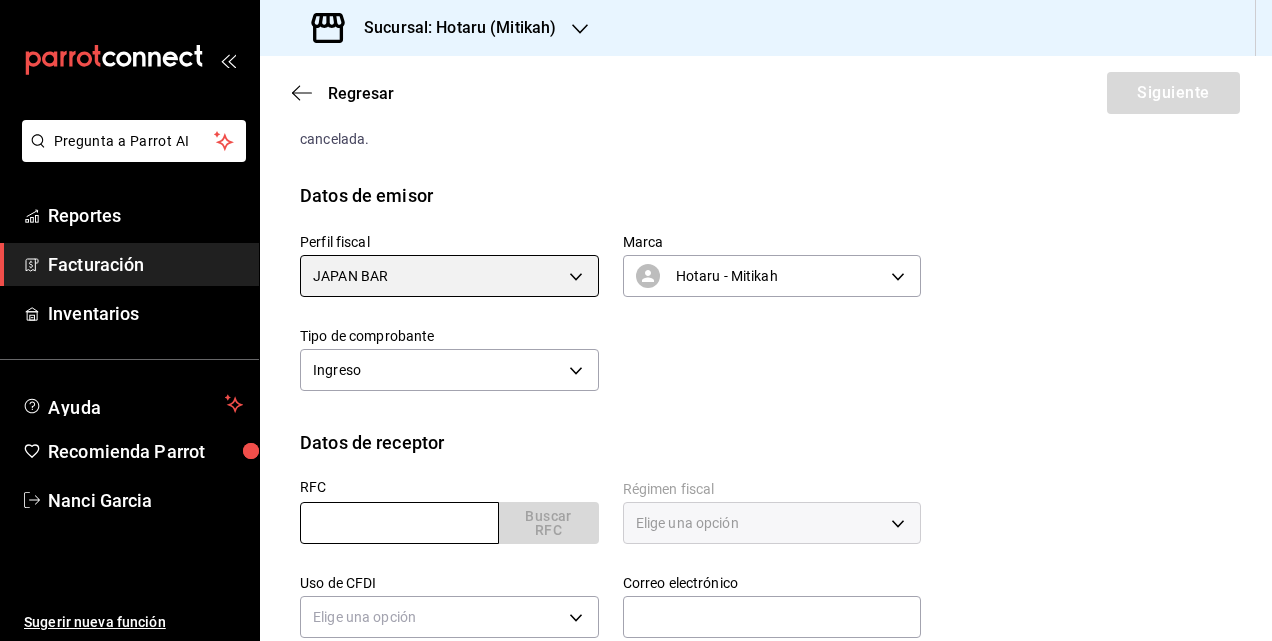 scroll, scrollTop: 100, scrollLeft: 0, axis: vertical 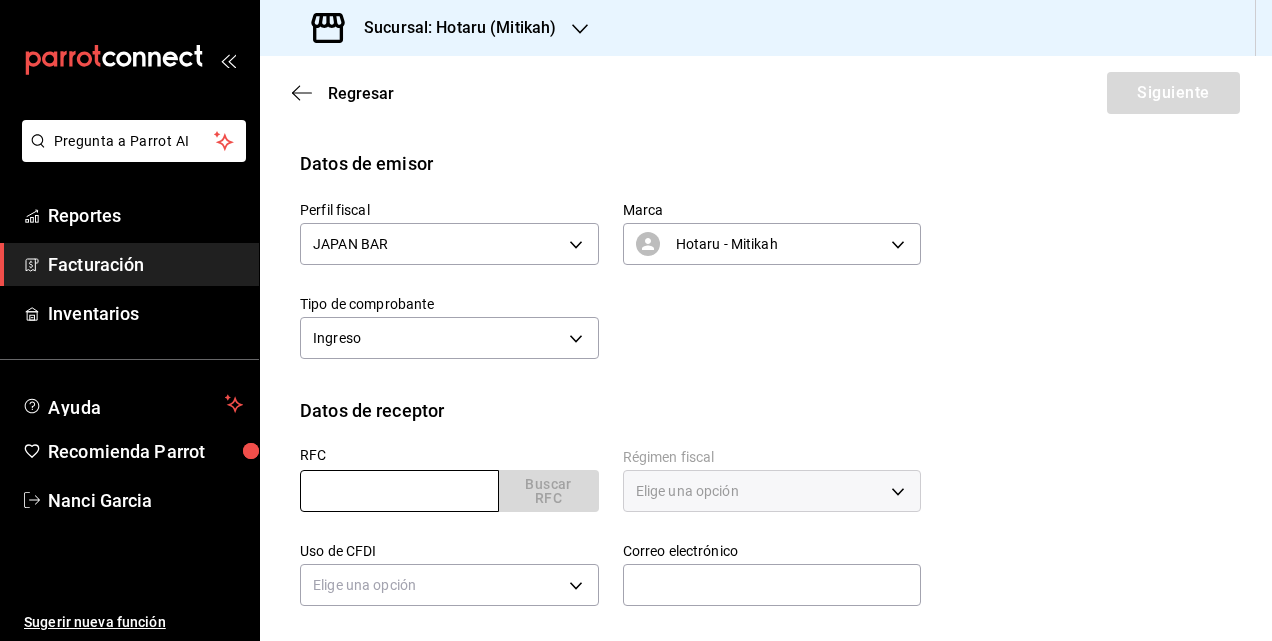 click at bounding box center [399, 491] 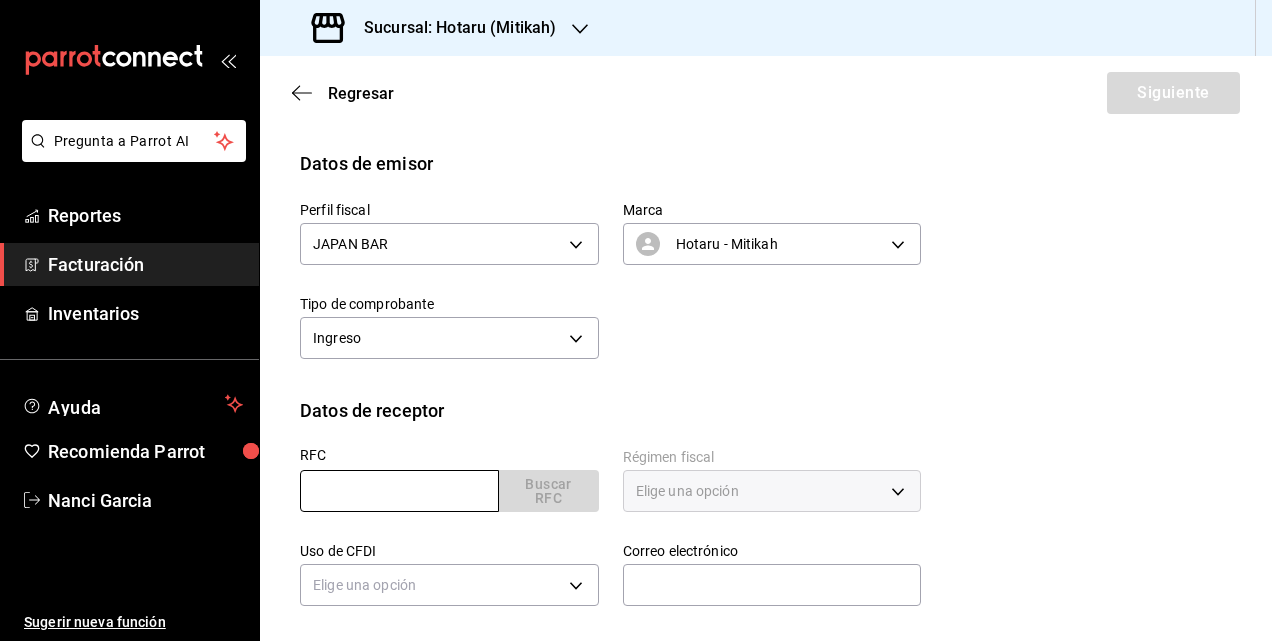 paste on "KAM2008116K4" 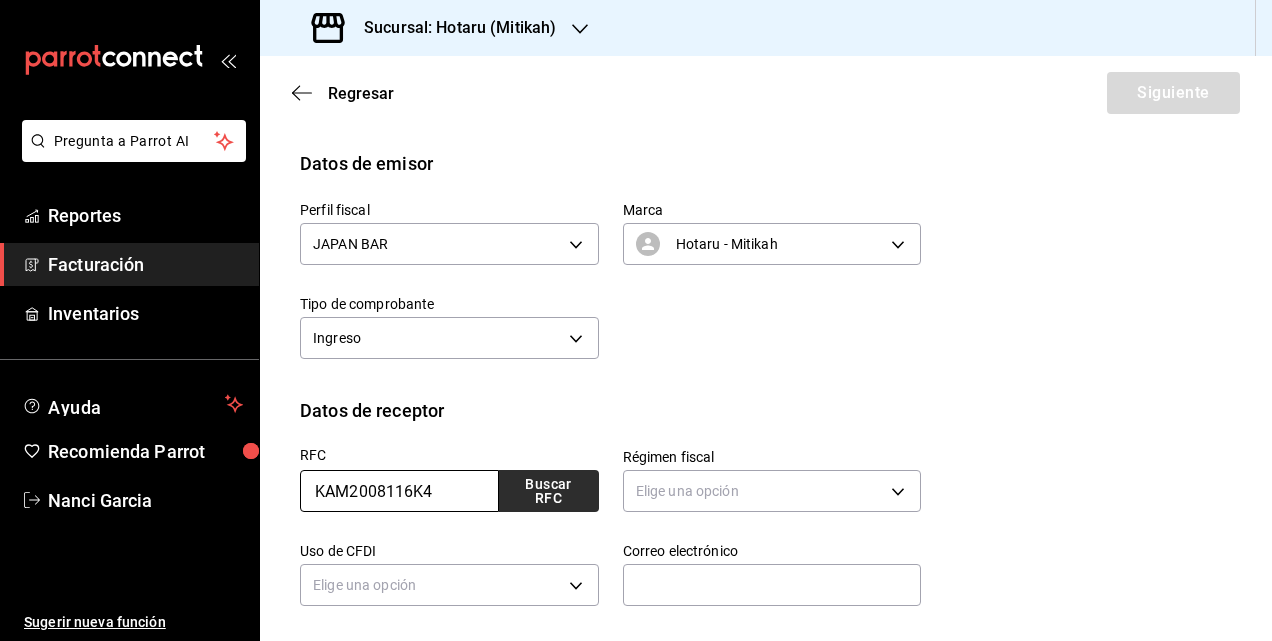 type on "KAM2008116K4" 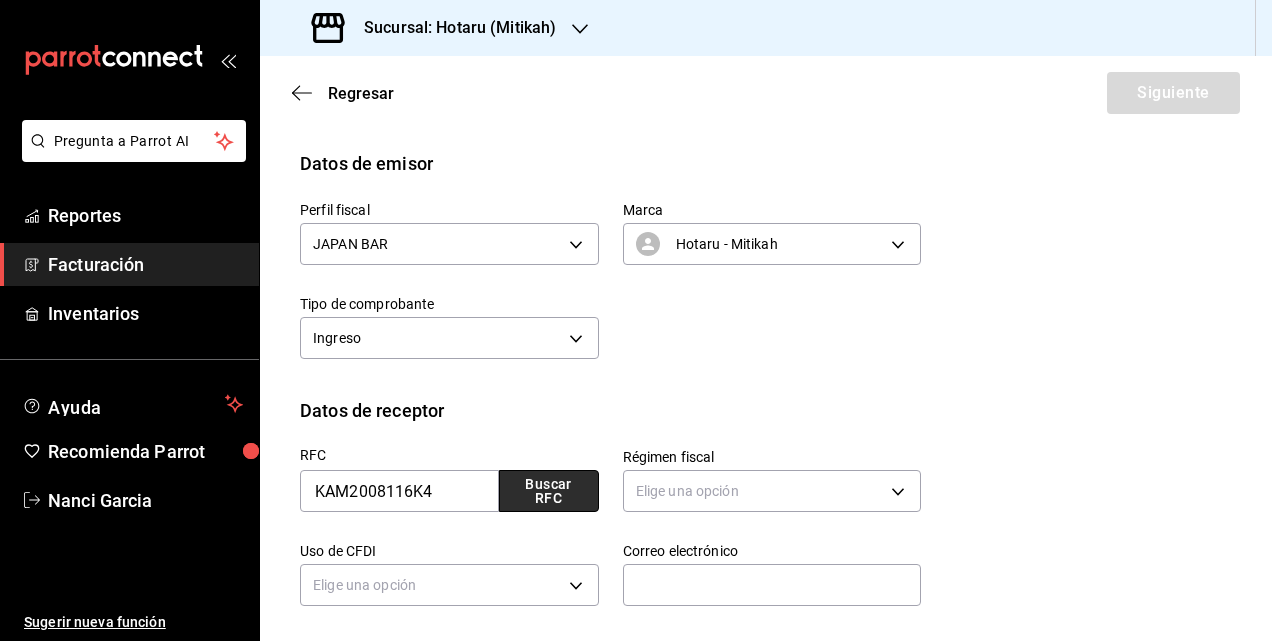 click on "Buscar RFC" at bounding box center [549, 491] 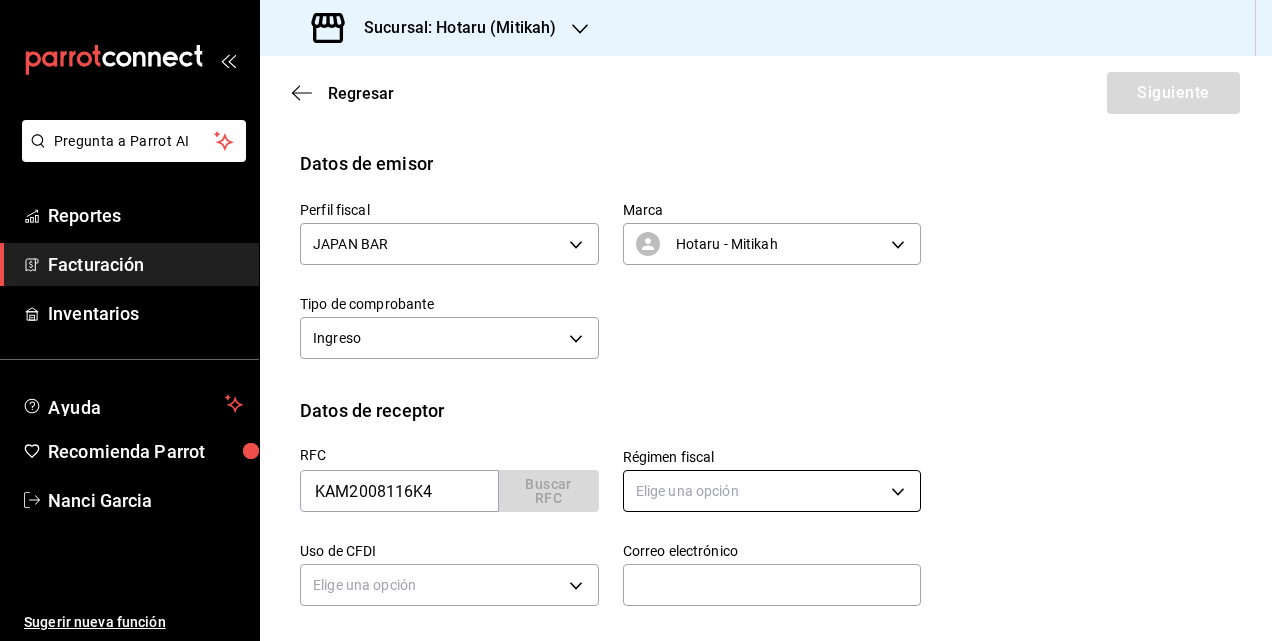 click on "Pregunta a Parrot AI Reportes   Facturación   Inventarios   Ayuda Recomienda Parrot   [FIRST] [LAST]   Sugerir nueva función   Sucursal: Hotaru (Mitikah) Regresar Siguiente Factura general Realiza tus facturas con un numero de orden o un monto en especifico; También puedes realizar una factura de remplazo mediante una factura cancelada. Datos de emisor Perfil fiscal JAPAN BAR [UUID] Marca Hotaru - Mitikah [UUID] Tipo de comprobante Ingreso I Datos de receptor RFC KAM2008116K4 Buscar RFC Régimen fiscal Elige una opción Uso de CFDI Elige una opción Correo electrónico Introduce tu razón social tal como aparece en tu ćedula fiscal, es importante que no escribas el regimen de constitución aquí. company Razón social Dirección Calle # exterior # interior Código postal Estado ​Municipio ​ Colonia ​ GANA 1 MES GRATIS EN TU SUSCRIPCIÓN AQUÍ Pregunta a Parrot AI Reportes   Facturación   Inventarios   Ayuda Recomienda Parrot   [FIRST] [LAST]" at bounding box center (636, 320) 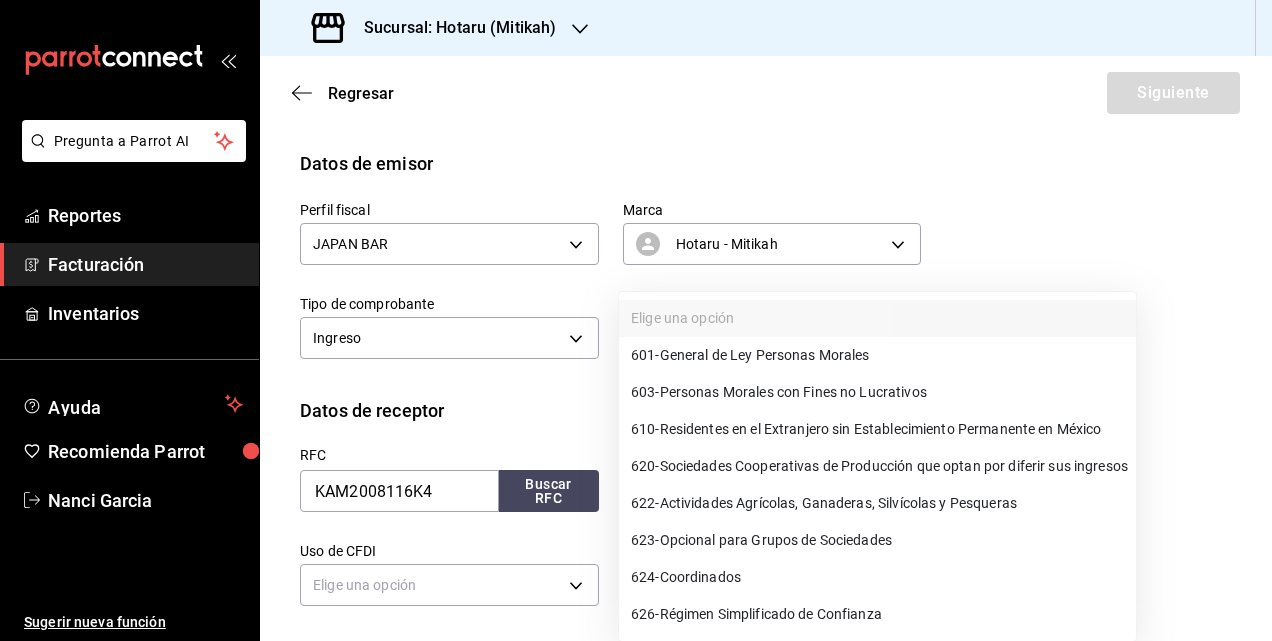 click on "601  -  General de Ley Personas Morales" at bounding box center [750, 355] 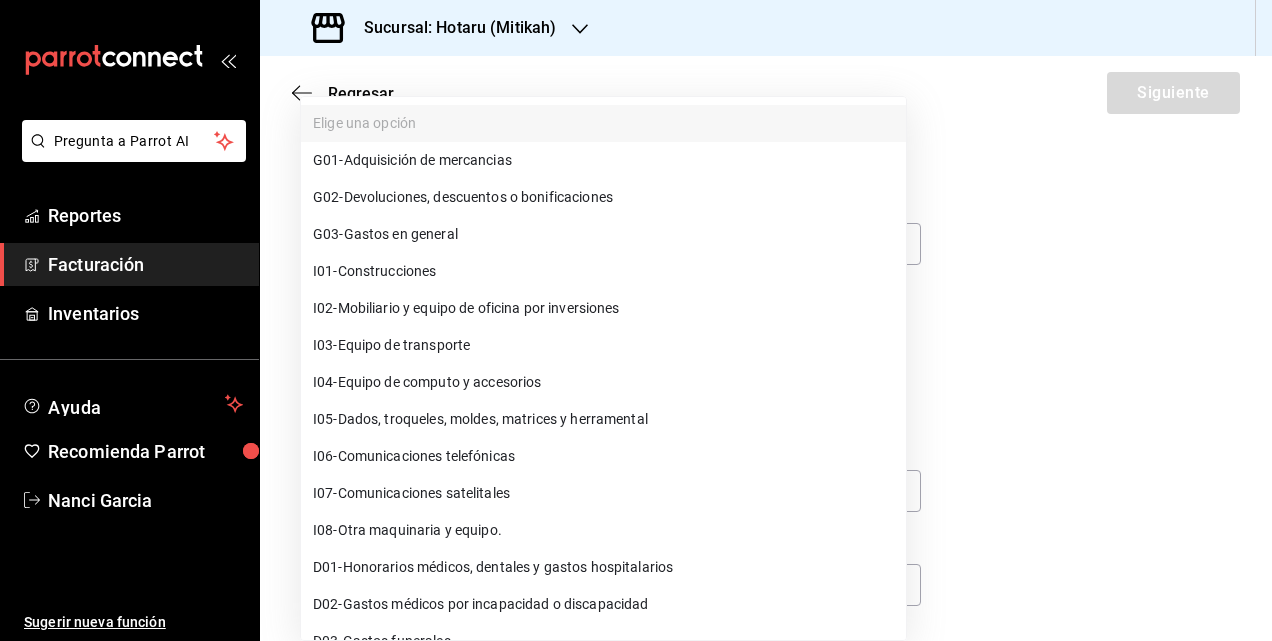 click on "Pregunta a Parrot AI Reportes Facturación Inventarios Ayuda Recomienda Parrot [FIRST] [LAST] Sugerir nueva función Sucursal: Hotaru (Mitikah) Regresar Siguiente Factura general Realiza tus facturas con un numero de orden o un monto en especifico; También puedes realizar una factura de remplazo mediante una factura cancelada. Datos de emisor Perfil fiscal JAPAN BAR [UUID] Marca Hotaru - Mitikah [UUID] Tipo de comprobante Ingreso I Datos de receptor RFC [RFC] Buscar RFC Régimen fiscal 601 - General de Ley Personas Morales 601 Uso de CFDI Elige una opción Correo electrónico Introduce tu razón social tal como aparece en tu ćedula fiscal, es importante que no escribas el regimen de constitución aquí. company Razón social Dirección Calle # exterior # interior Código postal Estado ​Municipio ​ Colonia ​ GANA 1 MES GRATIS EN TU SUSCRIPCIÓN AQUÍ Pregunta a Parrot AI Reportes Facturación Inventarios Ayuda" at bounding box center [636, 320] 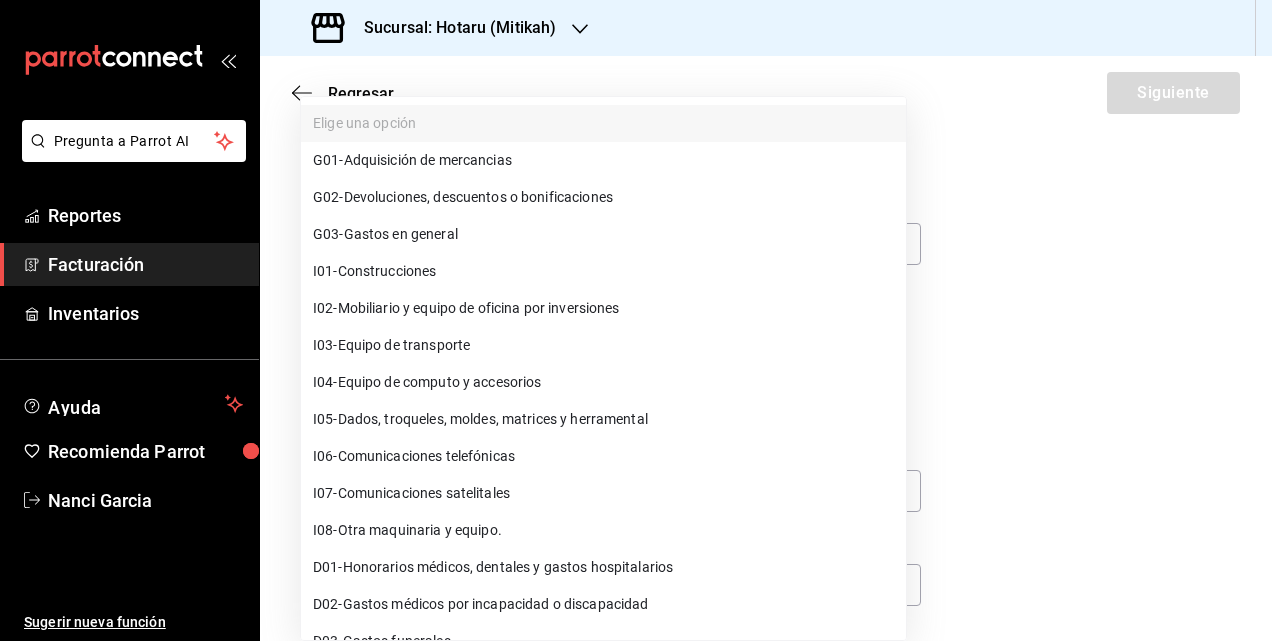 click on "G03  -  Gastos en general" at bounding box center [385, 234] 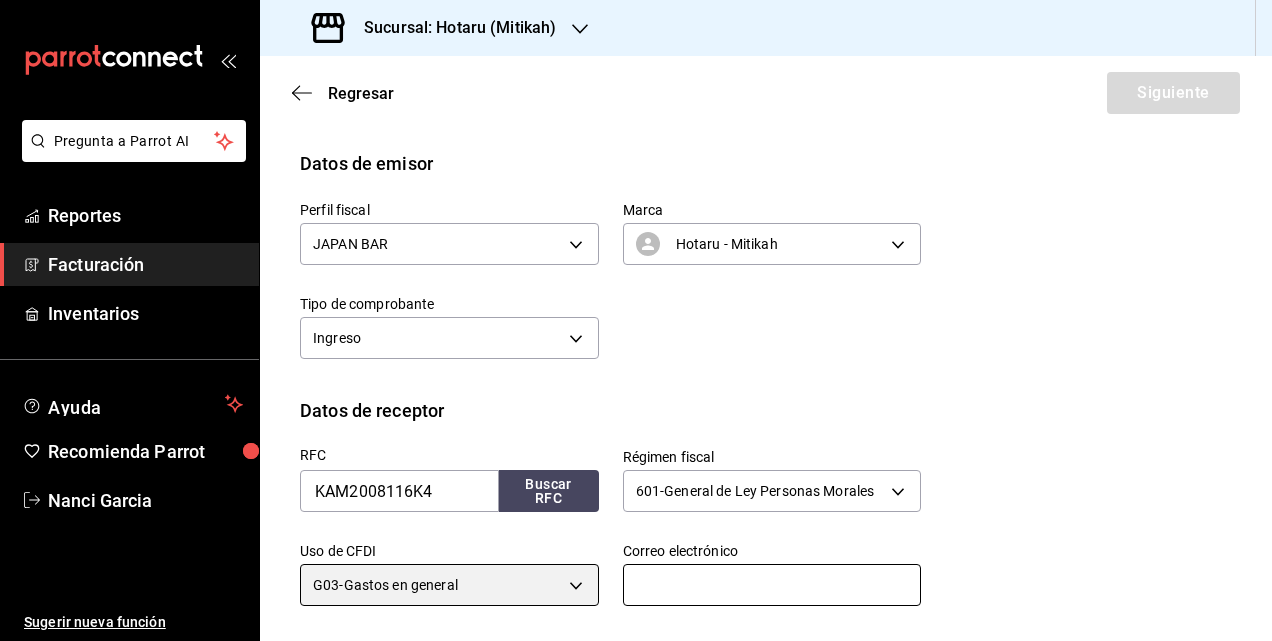 scroll, scrollTop: 0, scrollLeft: 0, axis: both 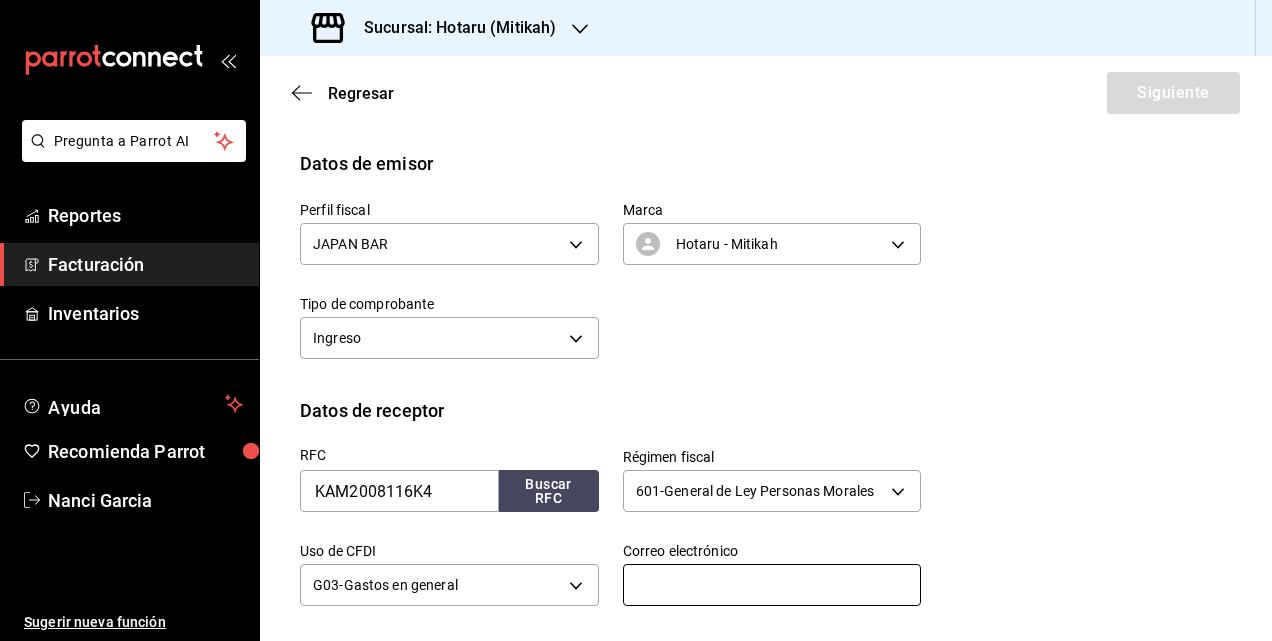 click at bounding box center [772, 585] 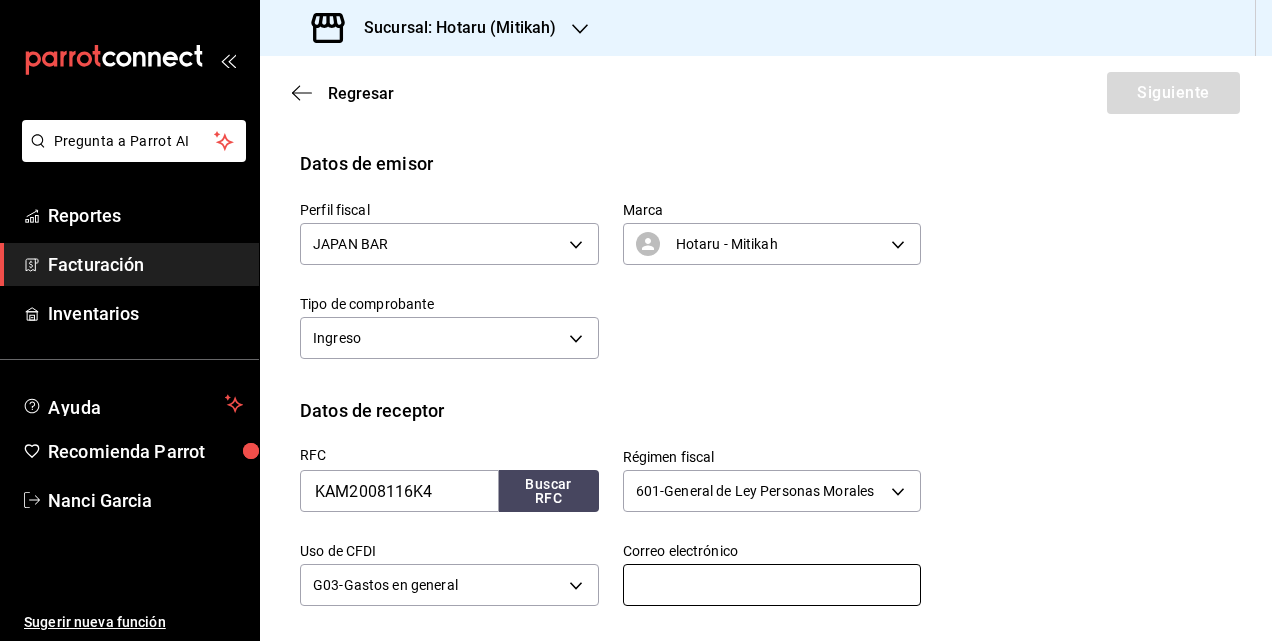paste on "[EMAIL]" 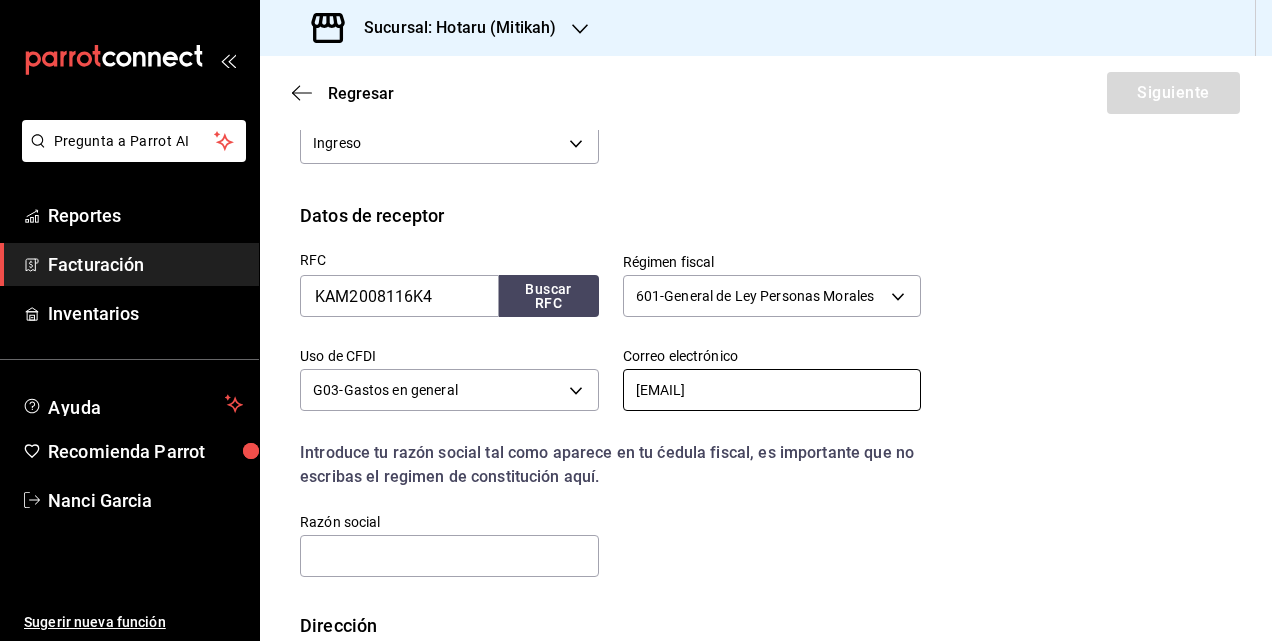scroll, scrollTop: 416, scrollLeft: 0, axis: vertical 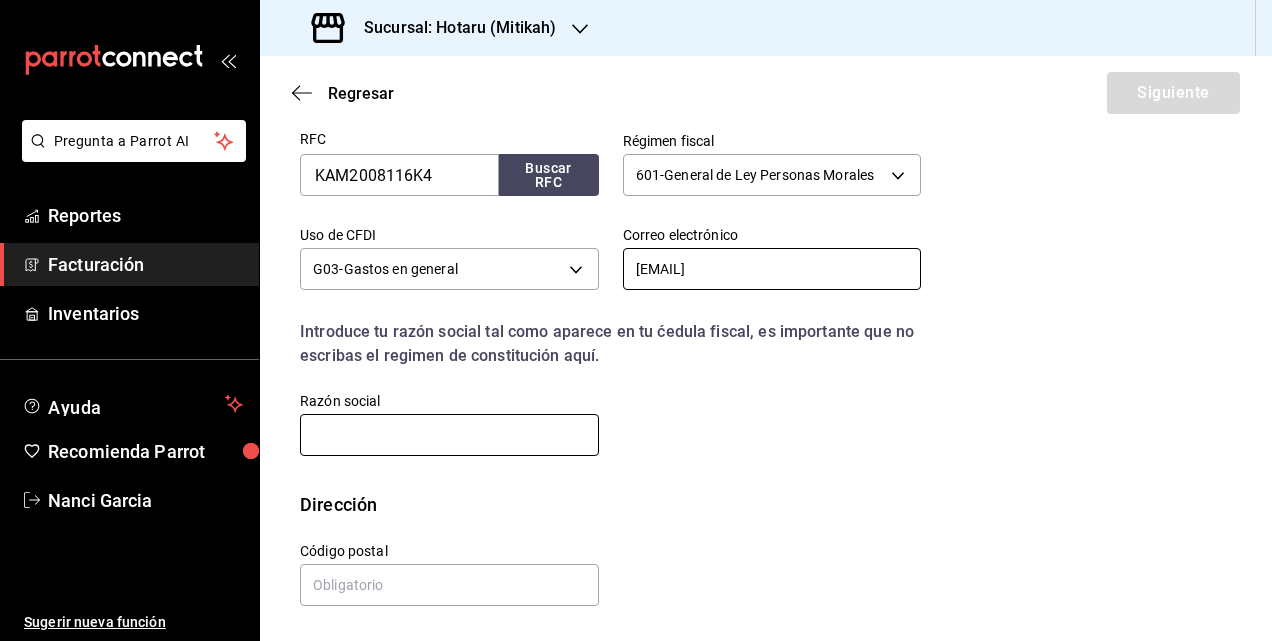 type on "[EMAIL]" 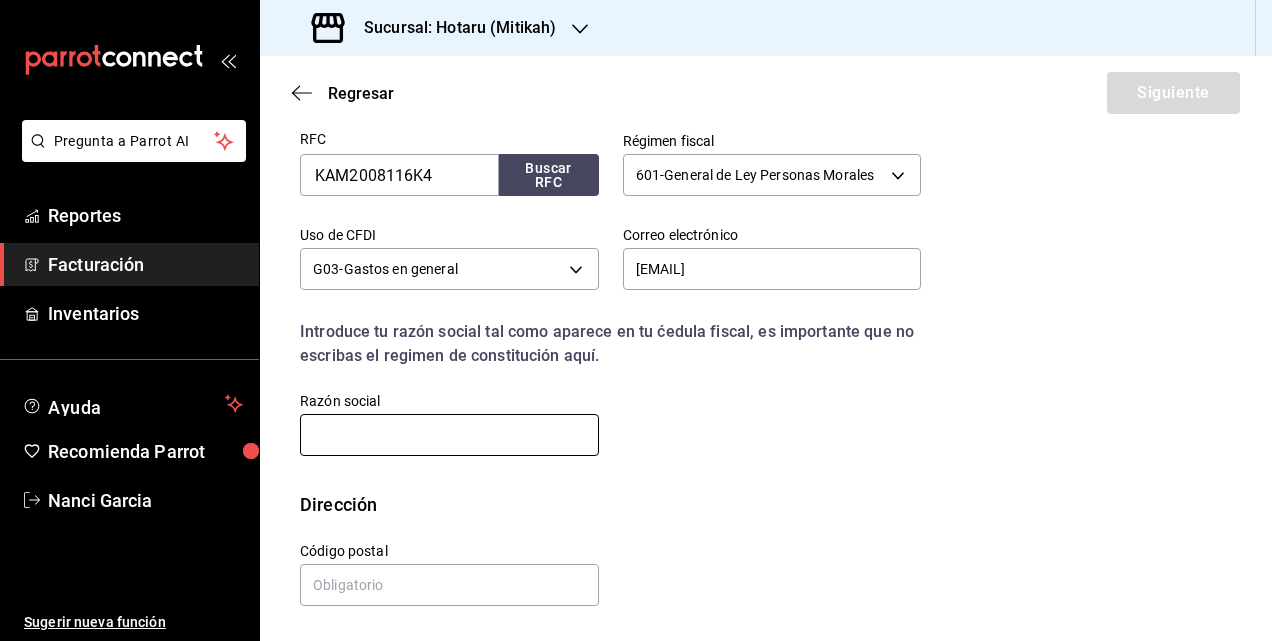 click at bounding box center (449, 435) 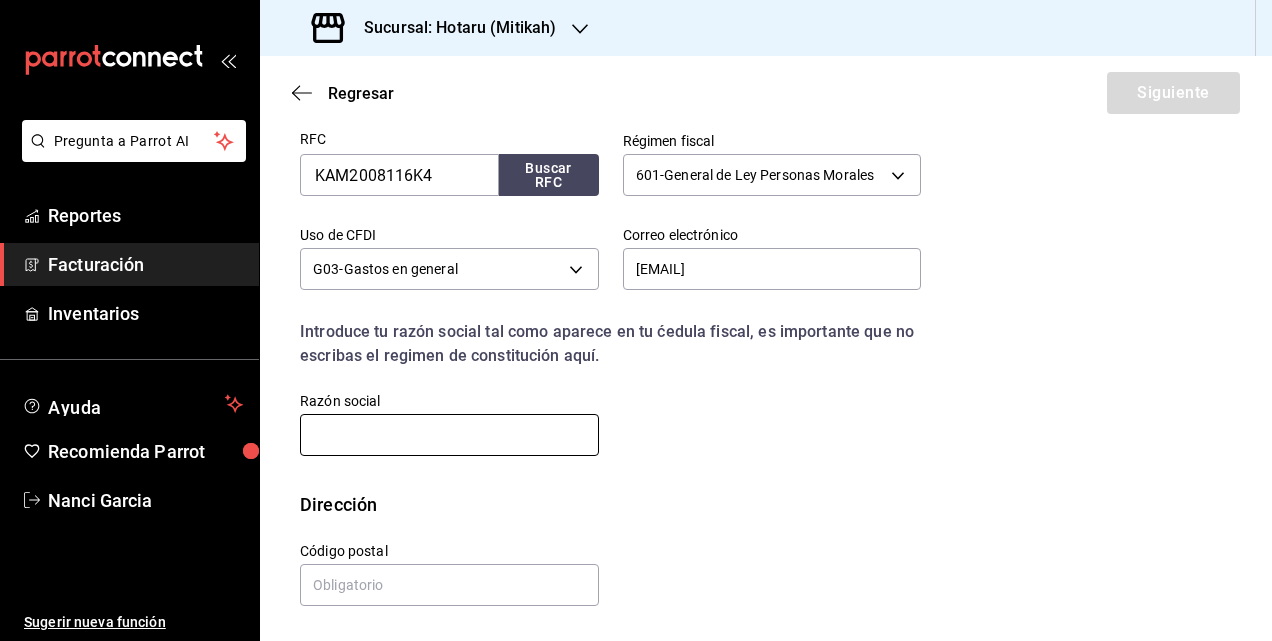 paste on "KAMIPET" 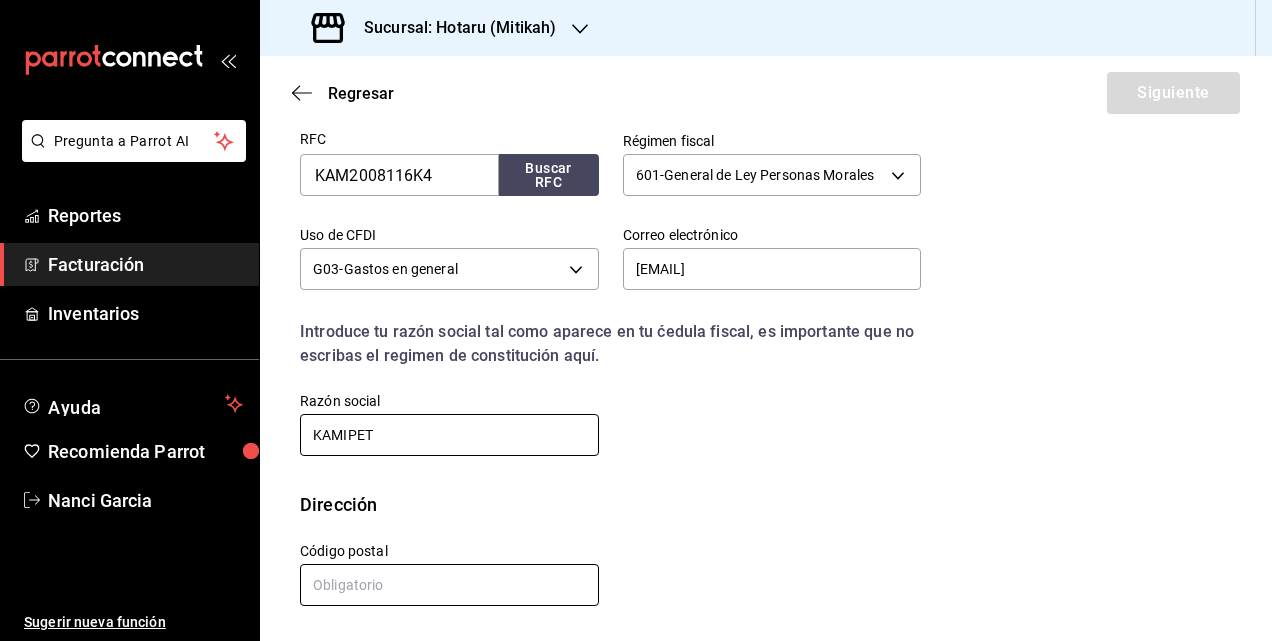 type on "KAMIPET" 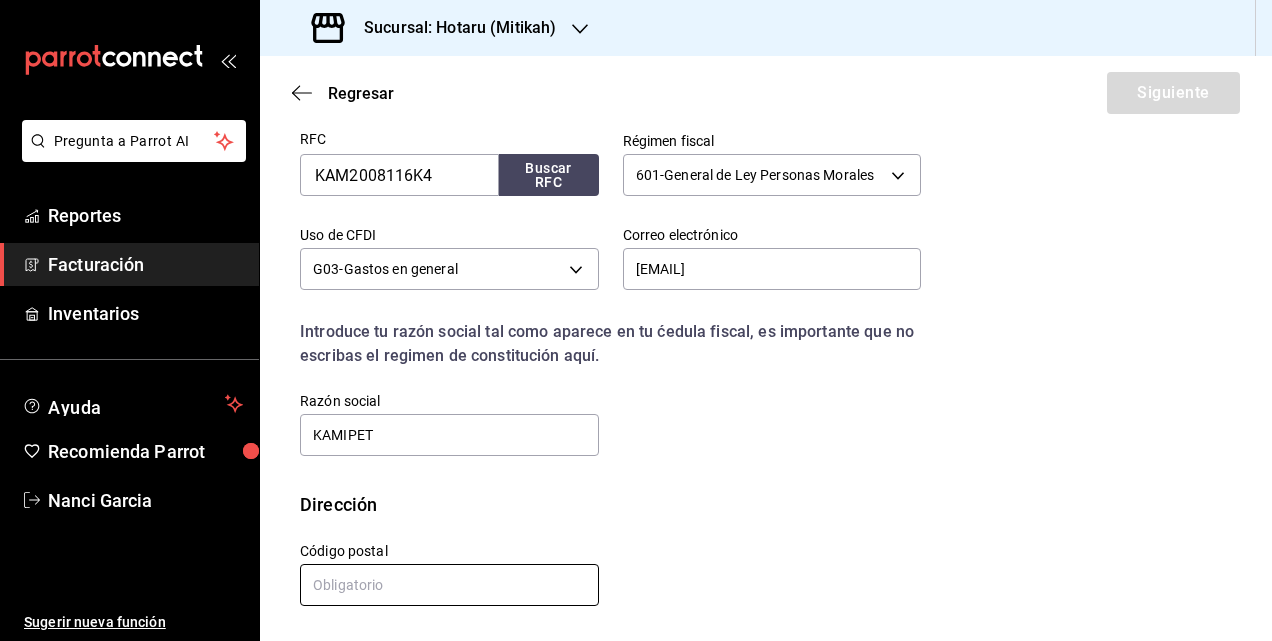 click at bounding box center [449, 585] 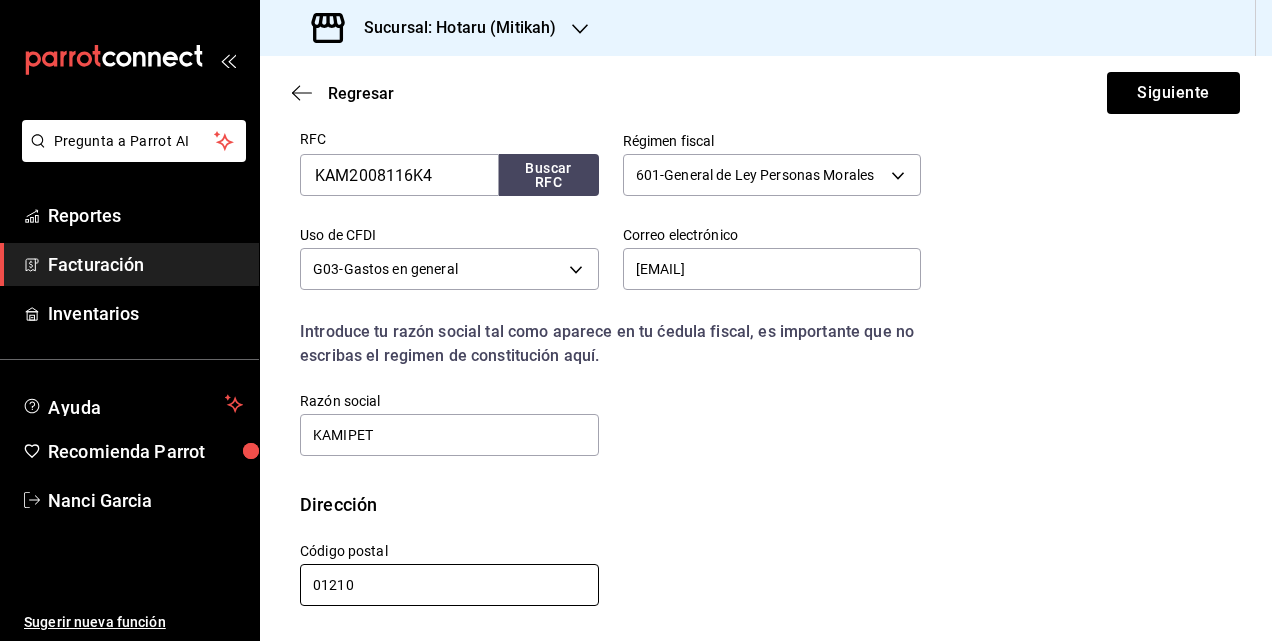type on "01210" 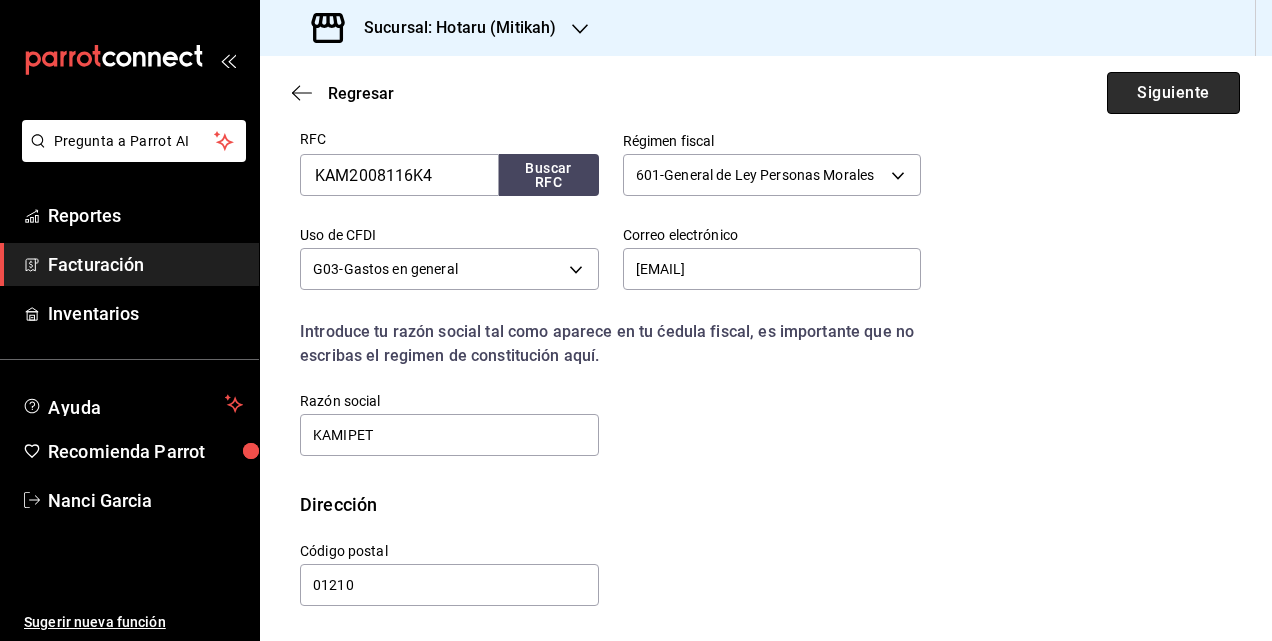 click on "Siguiente" at bounding box center [1173, 93] 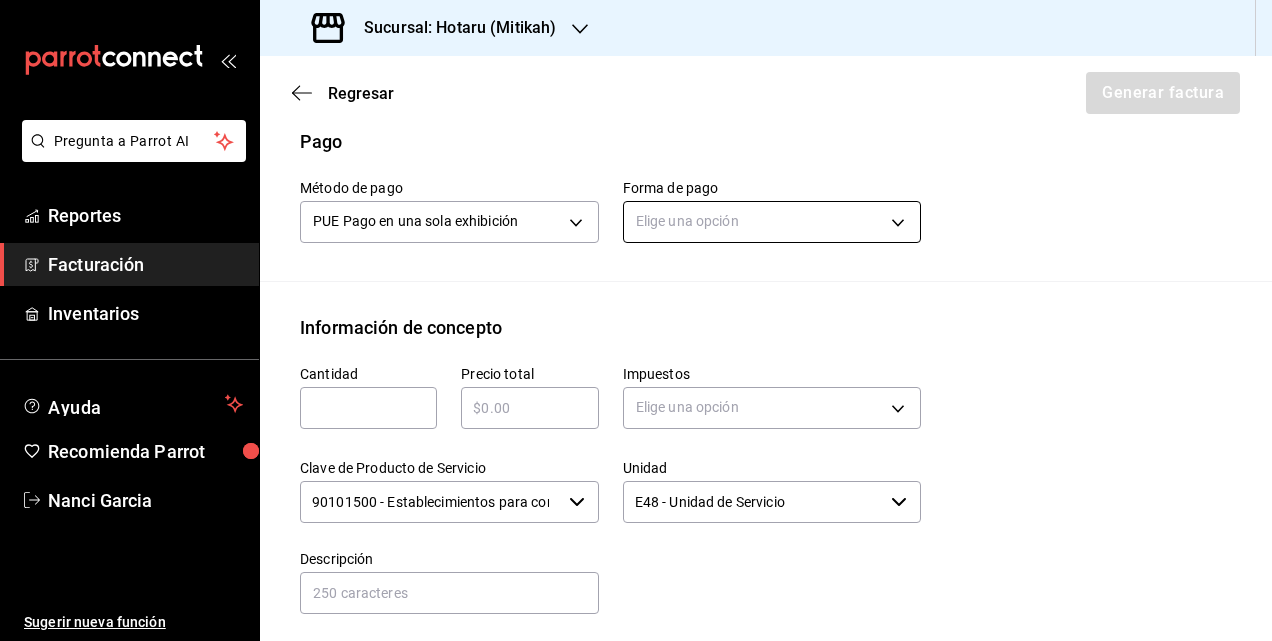 scroll, scrollTop: 516, scrollLeft: 0, axis: vertical 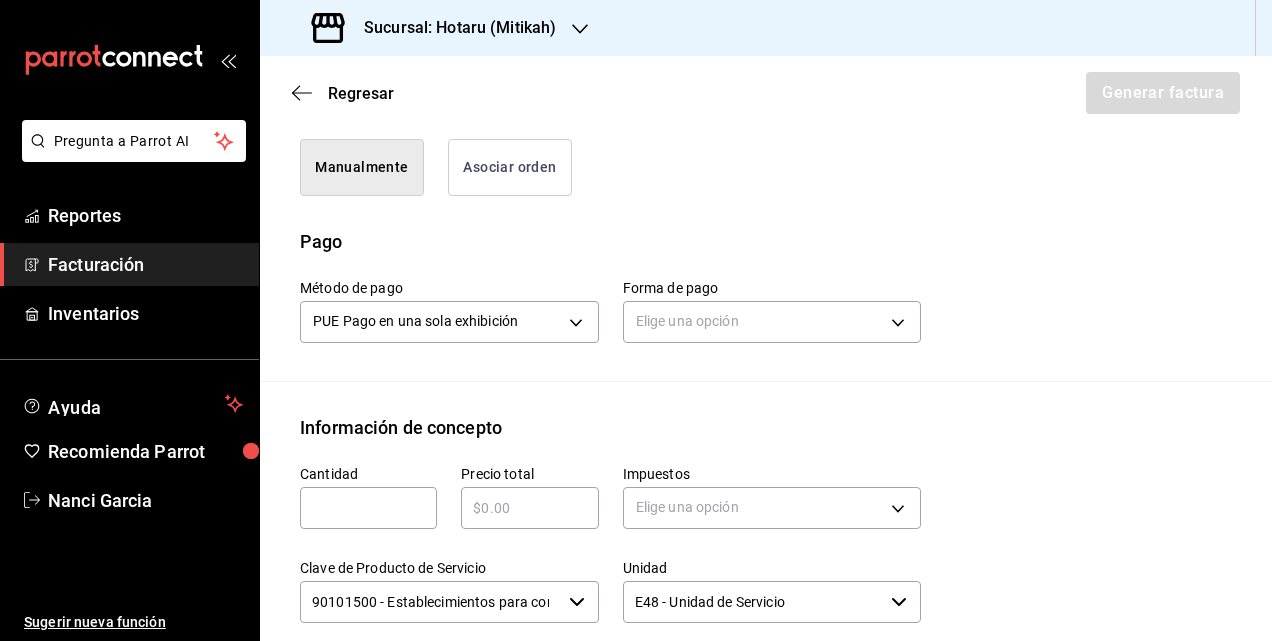 click on "Asociar orden" at bounding box center (510, 167) 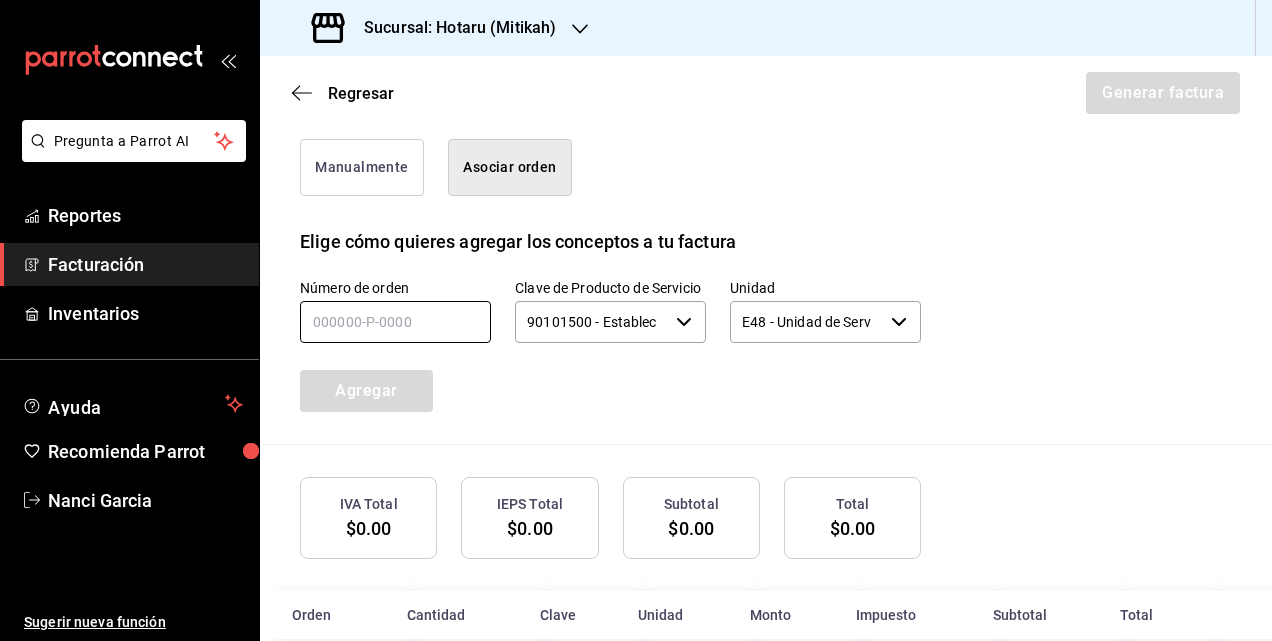 click at bounding box center (395, 322) 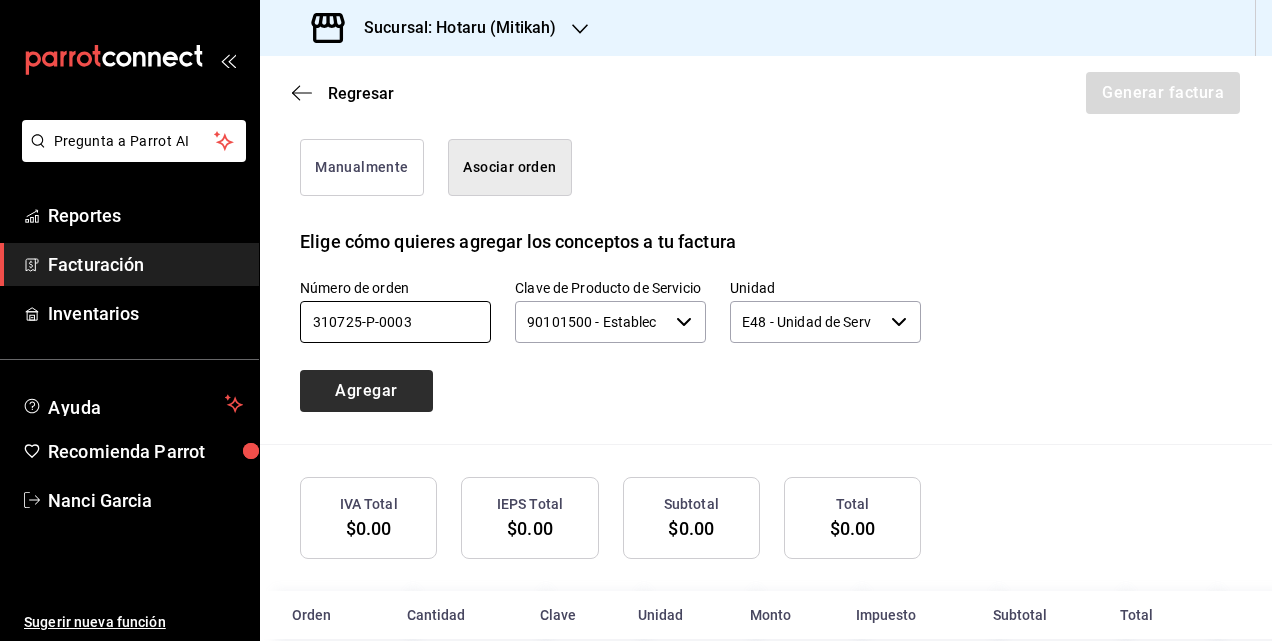 type on "310725-p-0003" 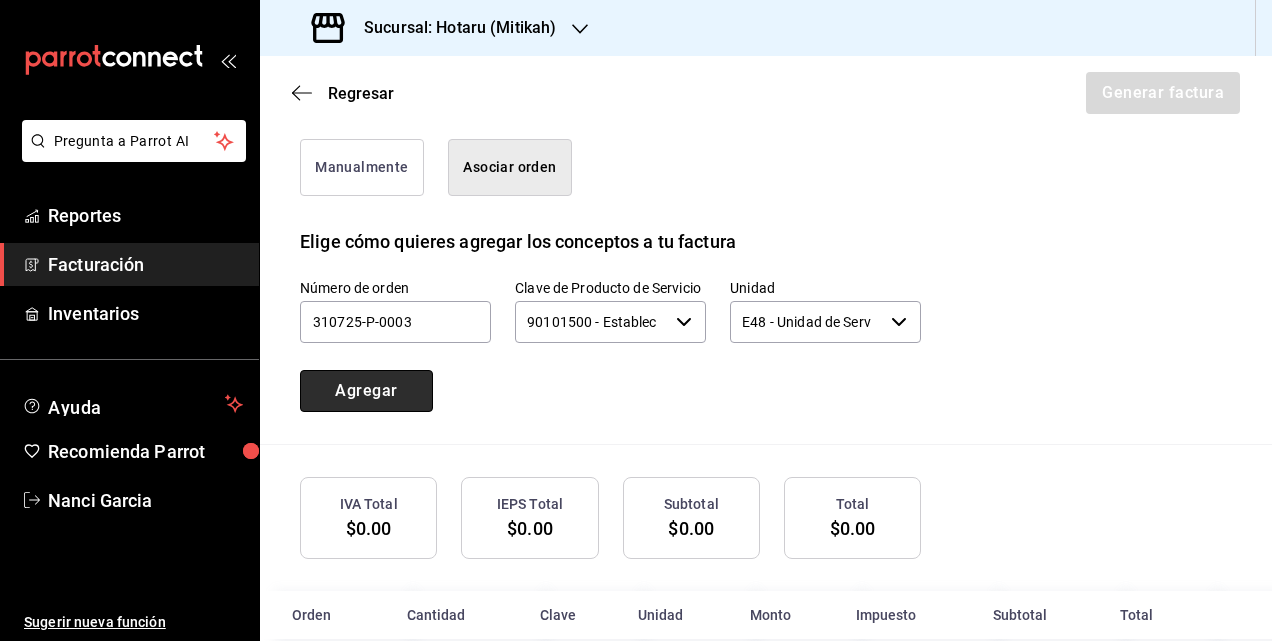 click on "Agregar" at bounding box center (366, 391) 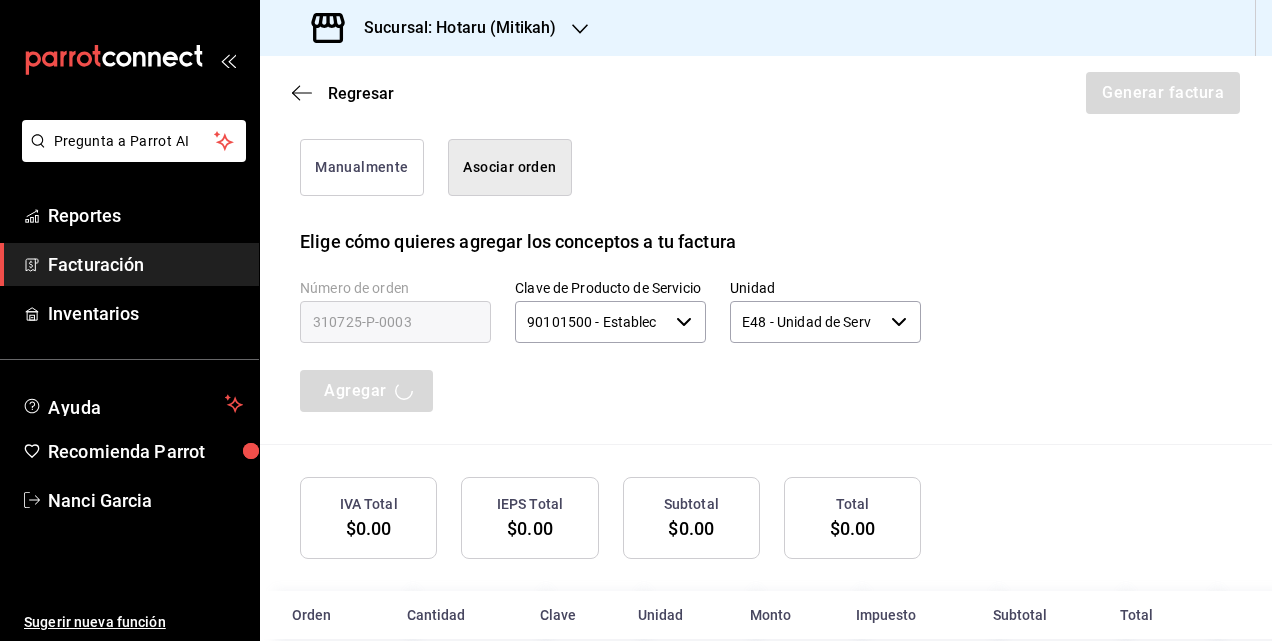 type 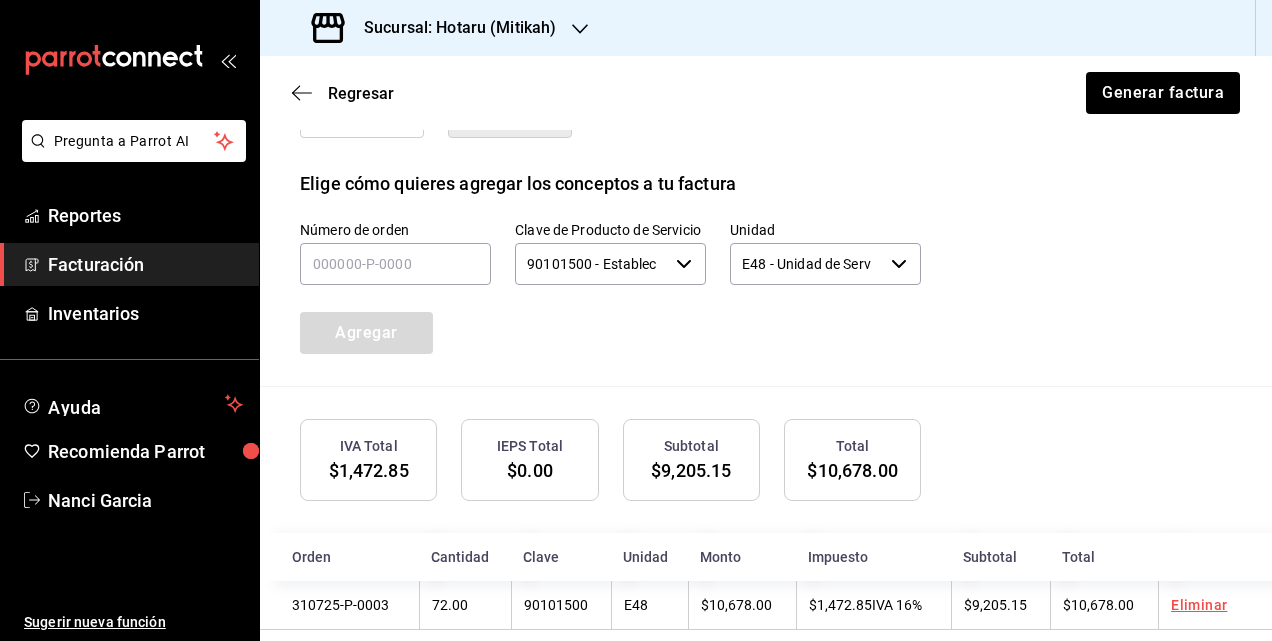 scroll, scrollTop: 600, scrollLeft: 0, axis: vertical 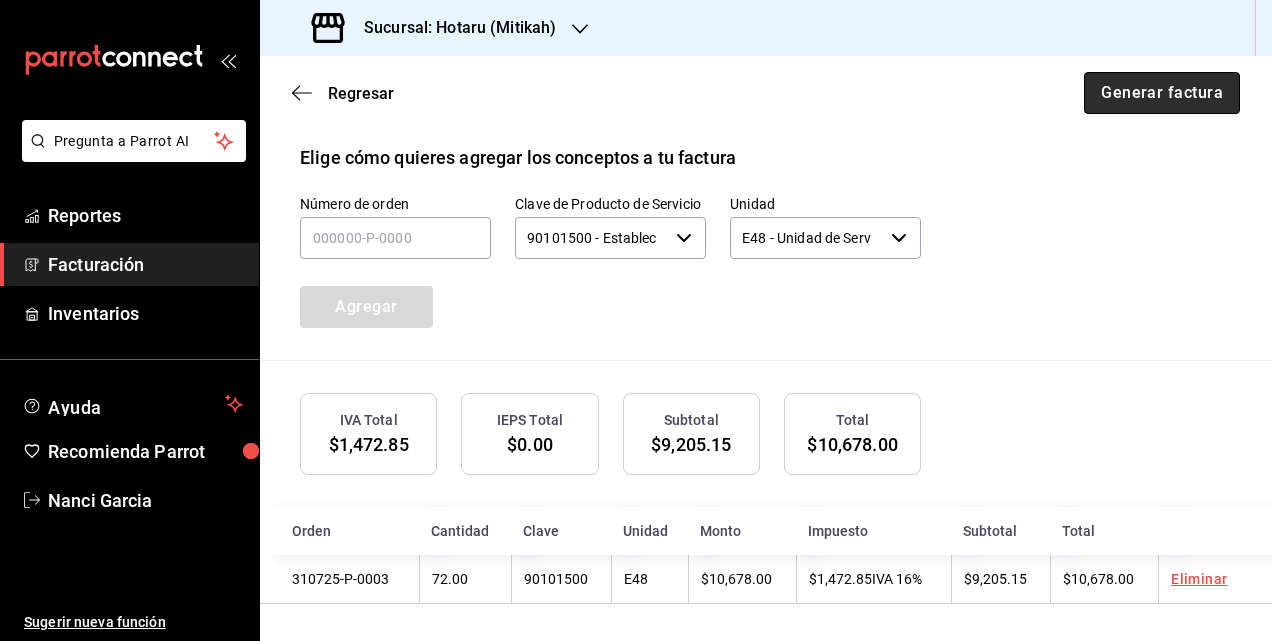 click on "Generar factura" at bounding box center (1162, 93) 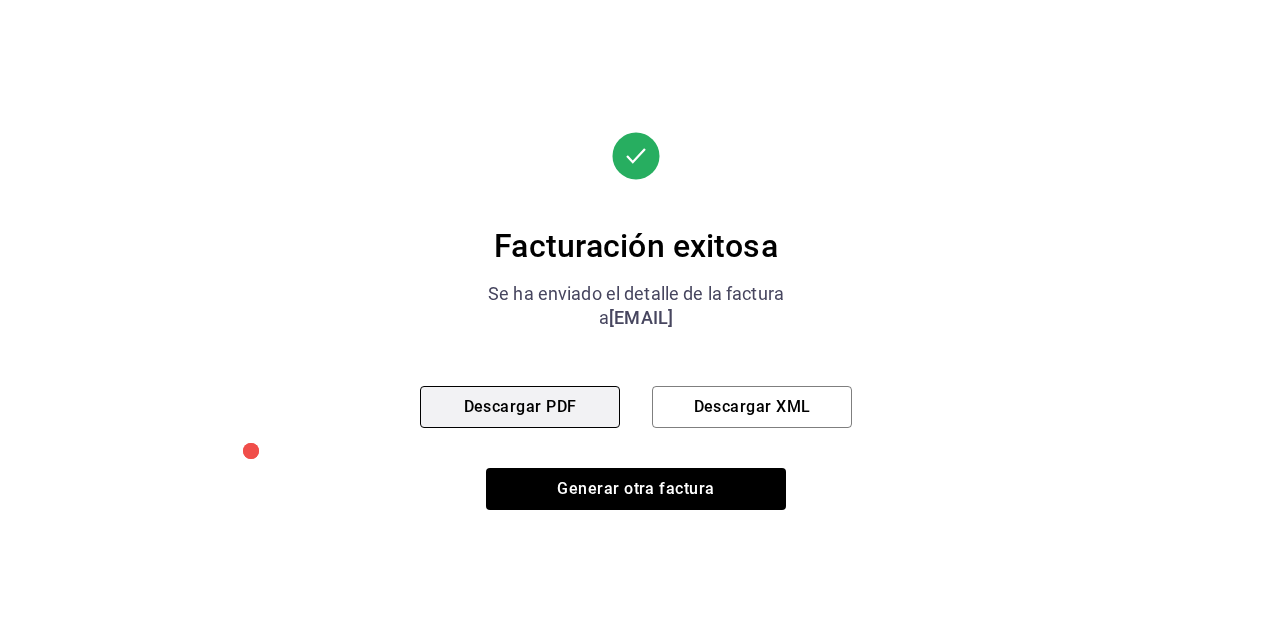 click on "Descargar PDF" at bounding box center [520, 407] 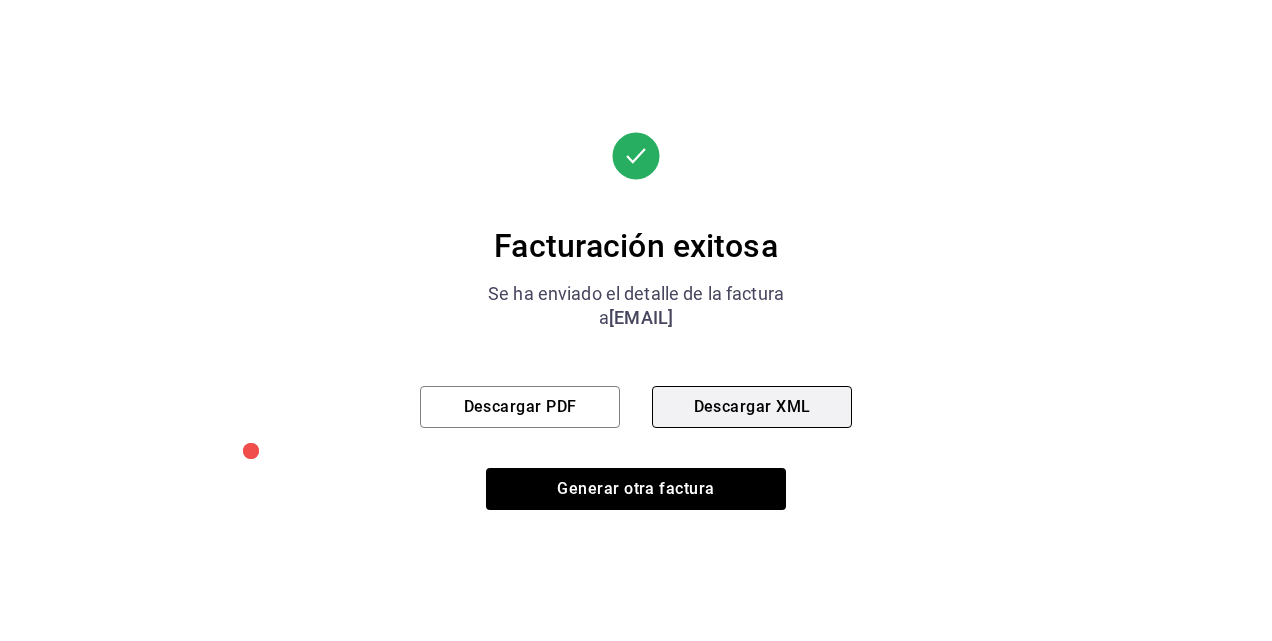 click on "Descargar XML" at bounding box center (752, 407) 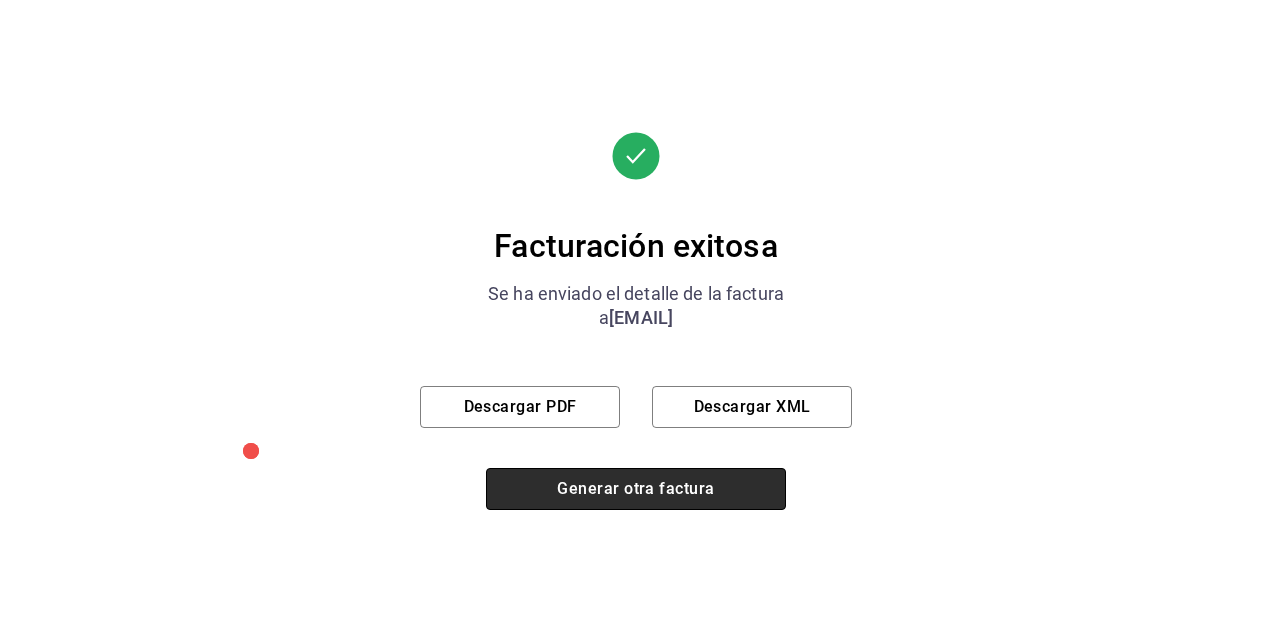 click on "Generar otra factura" at bounding box center [636, 489] 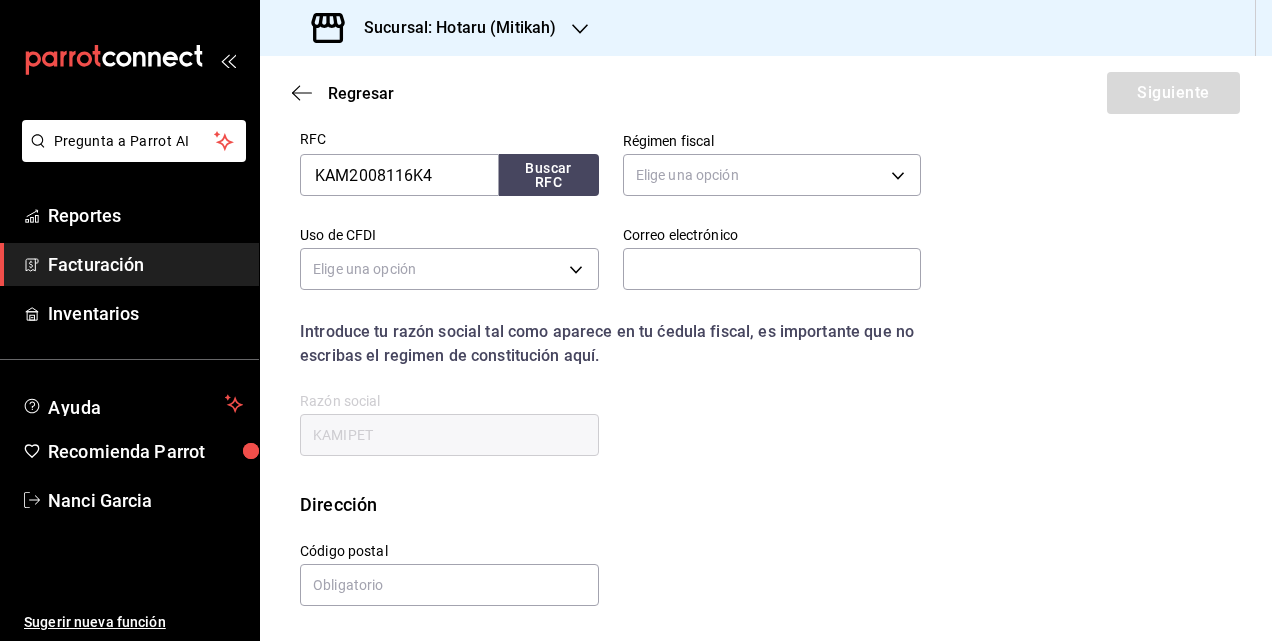 scroll, scrollTop: 252, scrollLeft: 0, axis: vertical 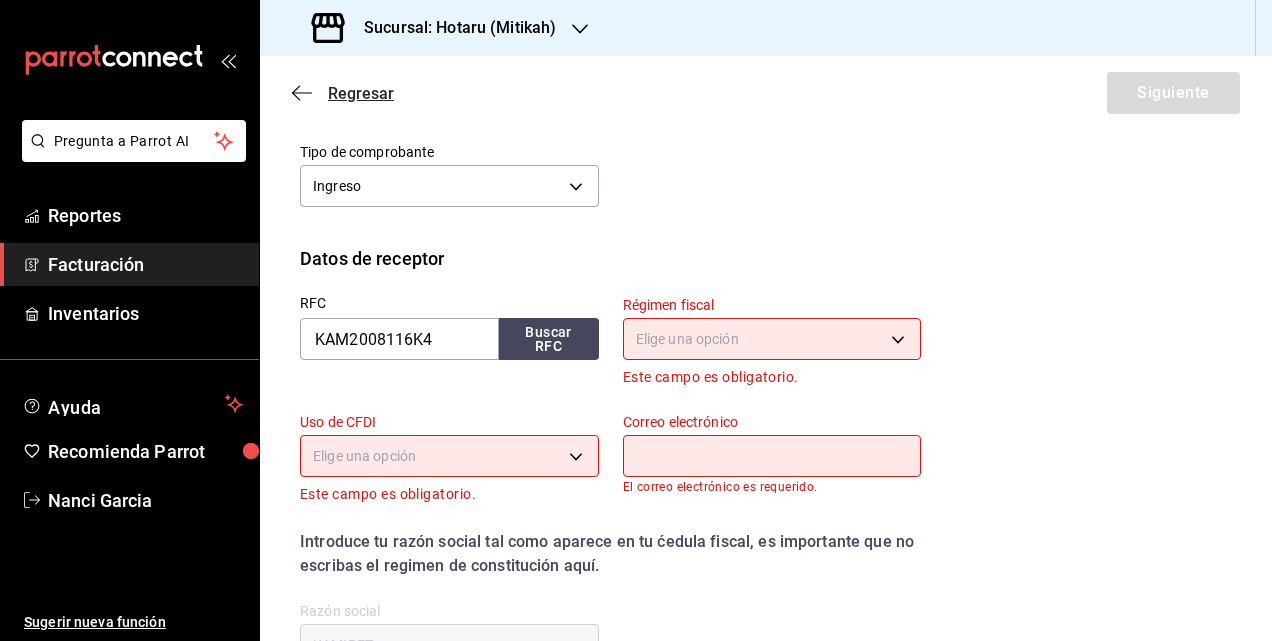 click on "Regresar" at bounding box center [343, 93] 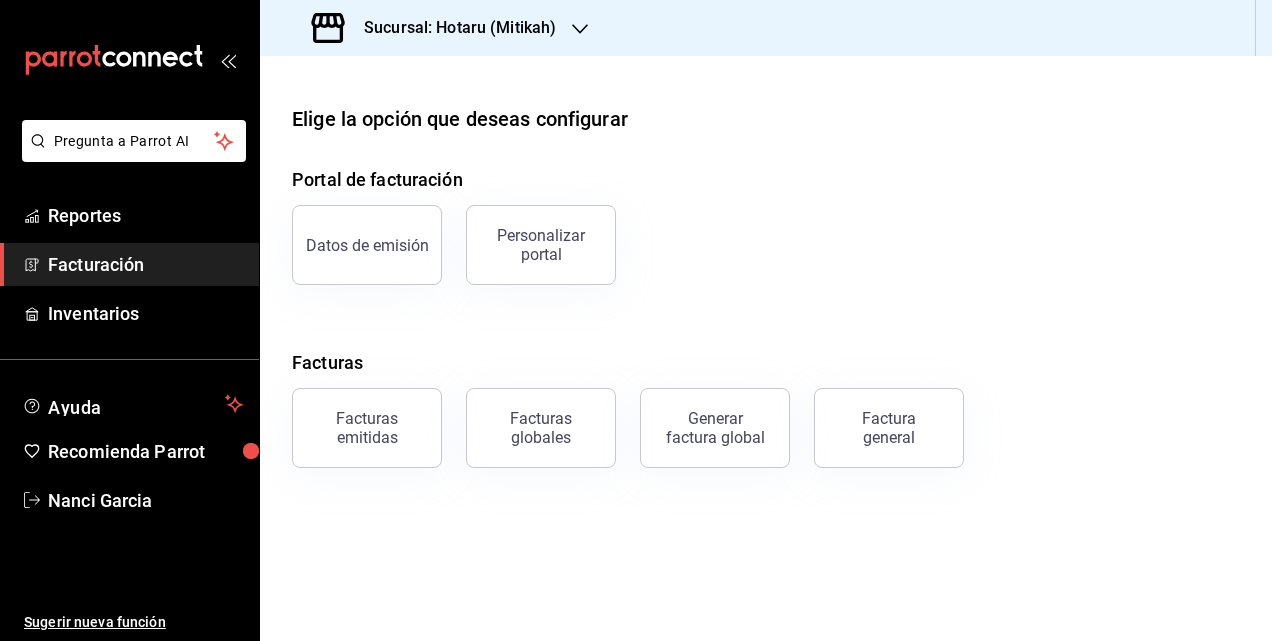 click on "Sucursal: Hotaru (Mitikah)" at bounding box center (452, 28) 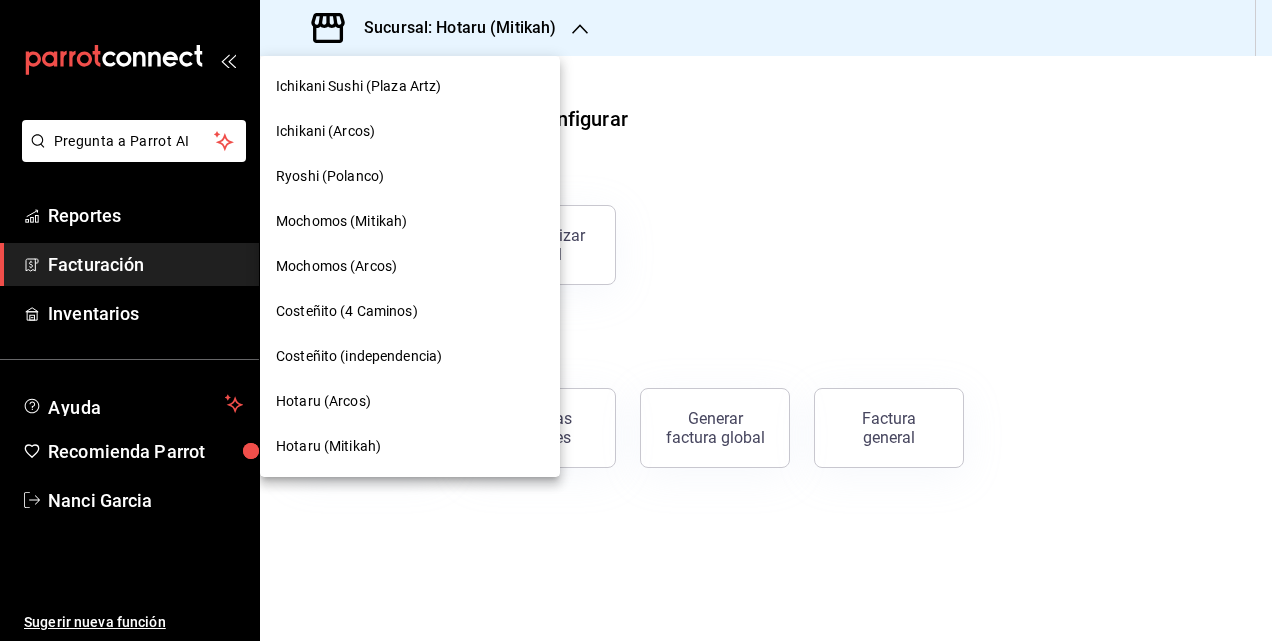 click on "Ryoshi (Polanco)" at bounding box center [410, 176] 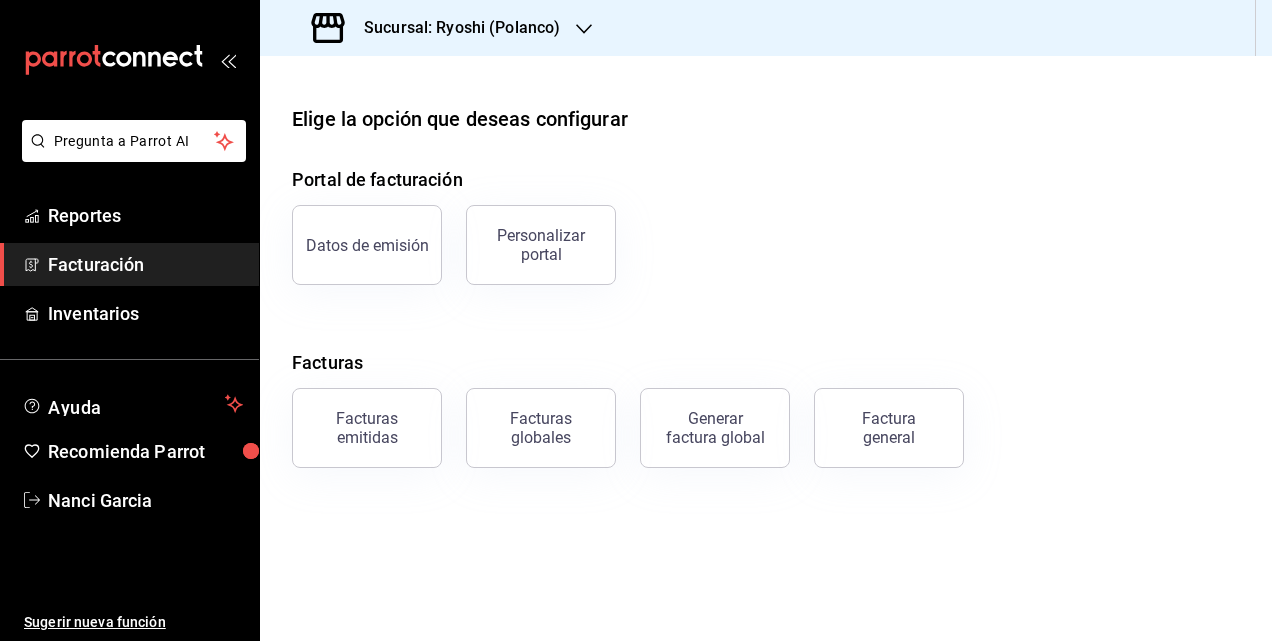 drag, startPoint x: 681, startPoint y: 428, endPoint x: 498, endPoint y: 392, distance: 186.50737 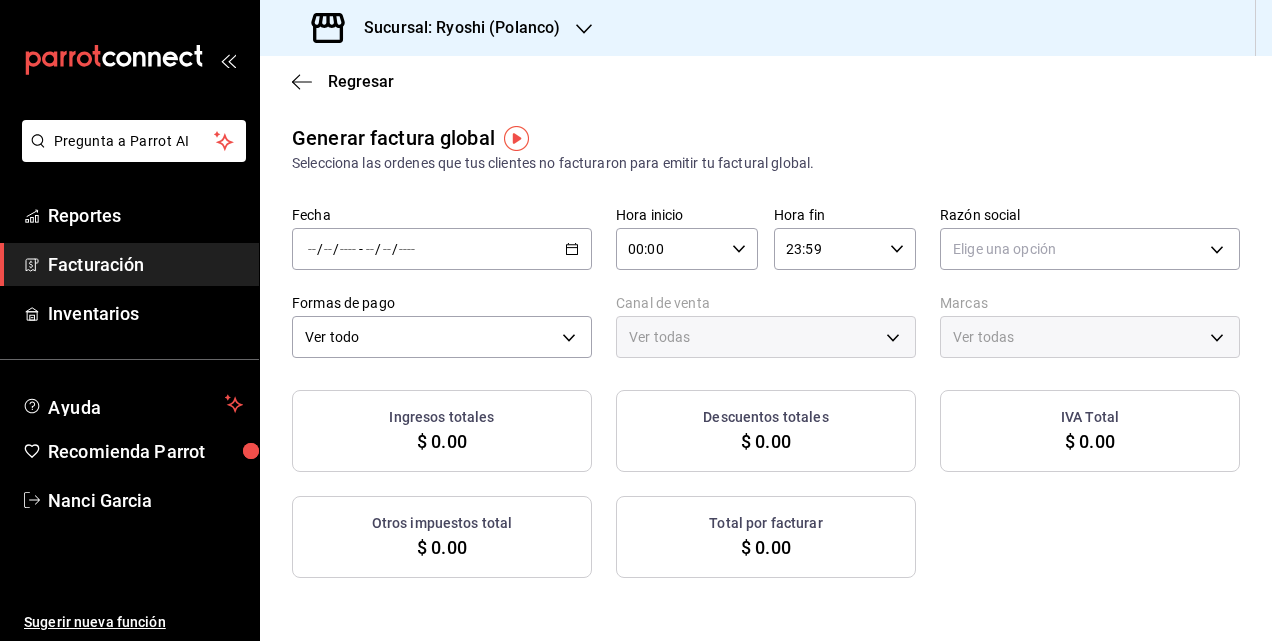 click 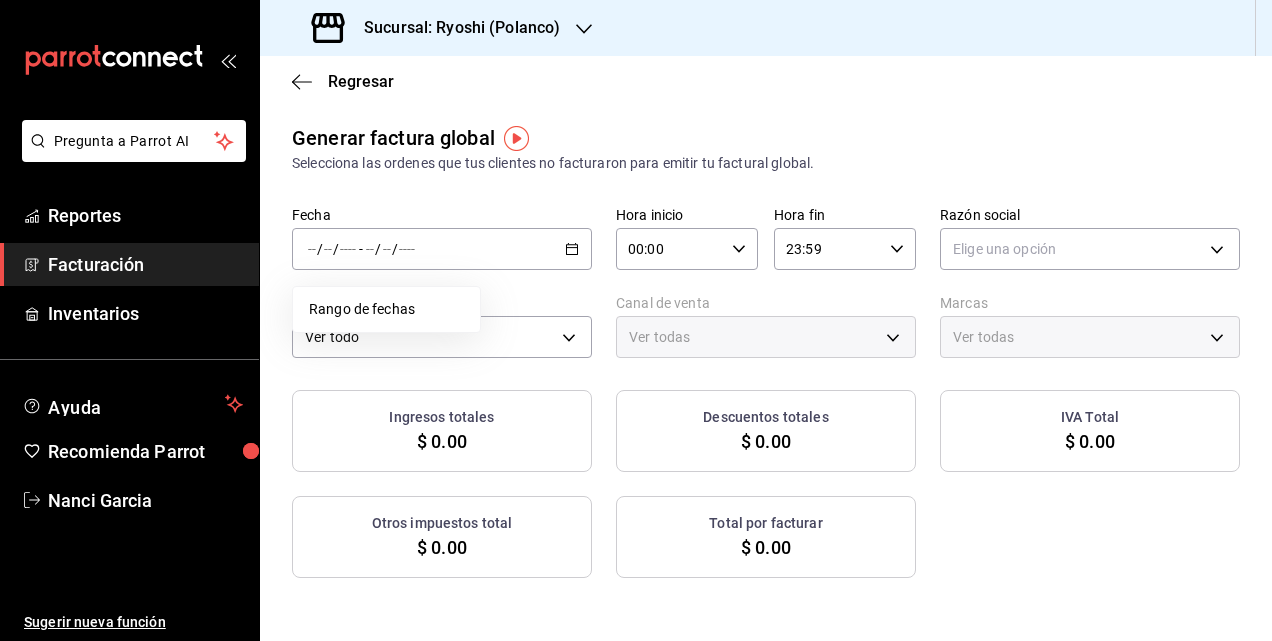 type on "PARROT,UBER_EATS,RAPPI,DIDI_FOOD,ONLINE" 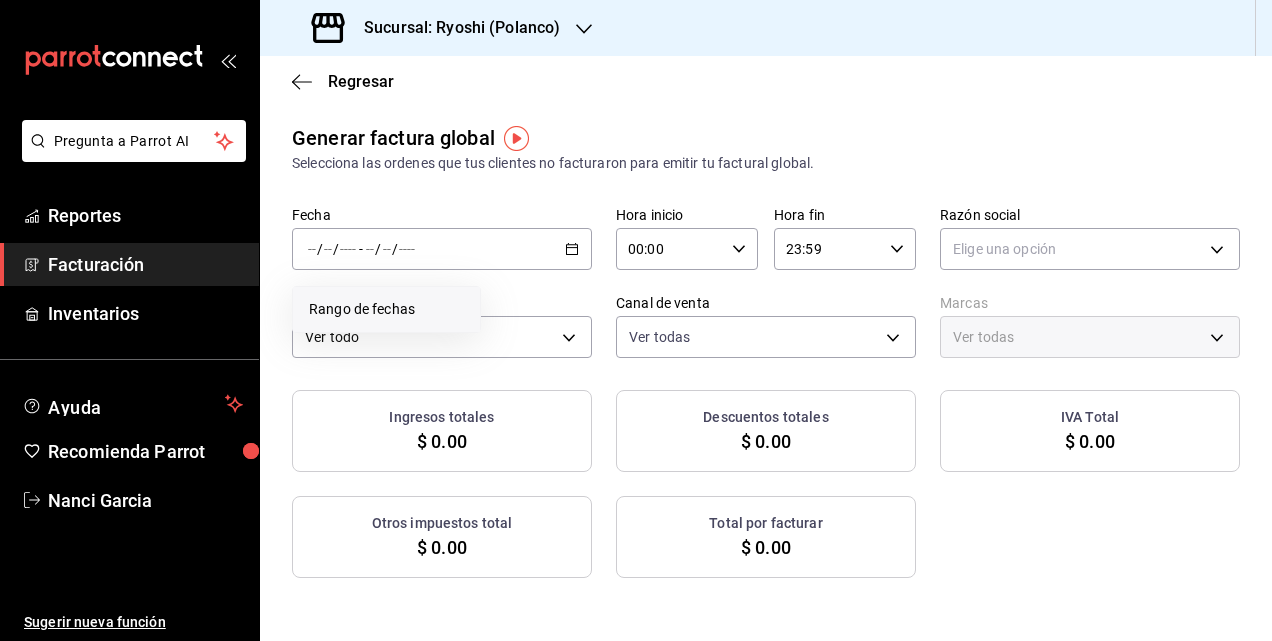 click on "Rango de fechas" at bounding box center (386, 309) 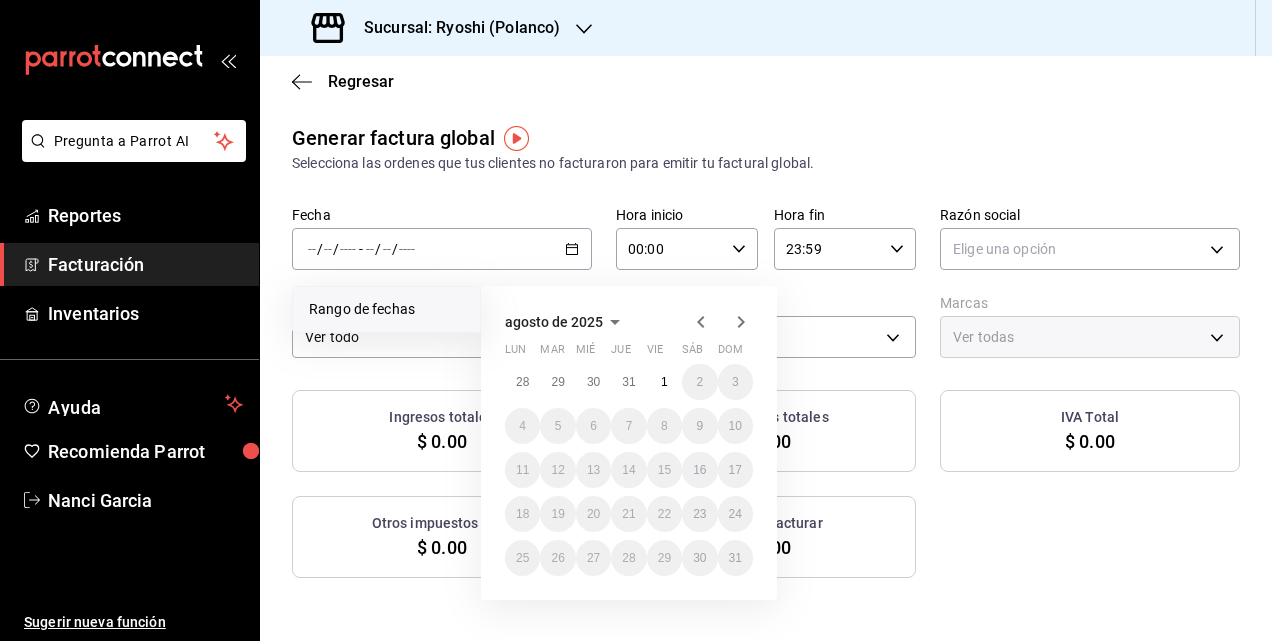 click 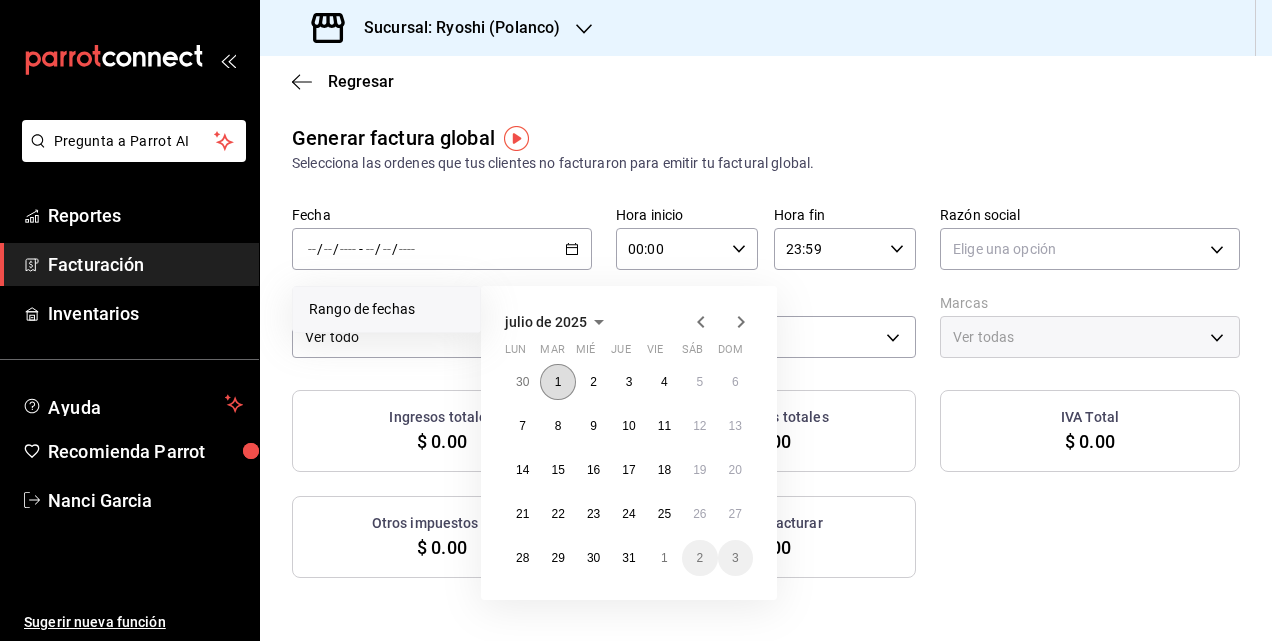 click on "1" at bounding box center (557, 382) 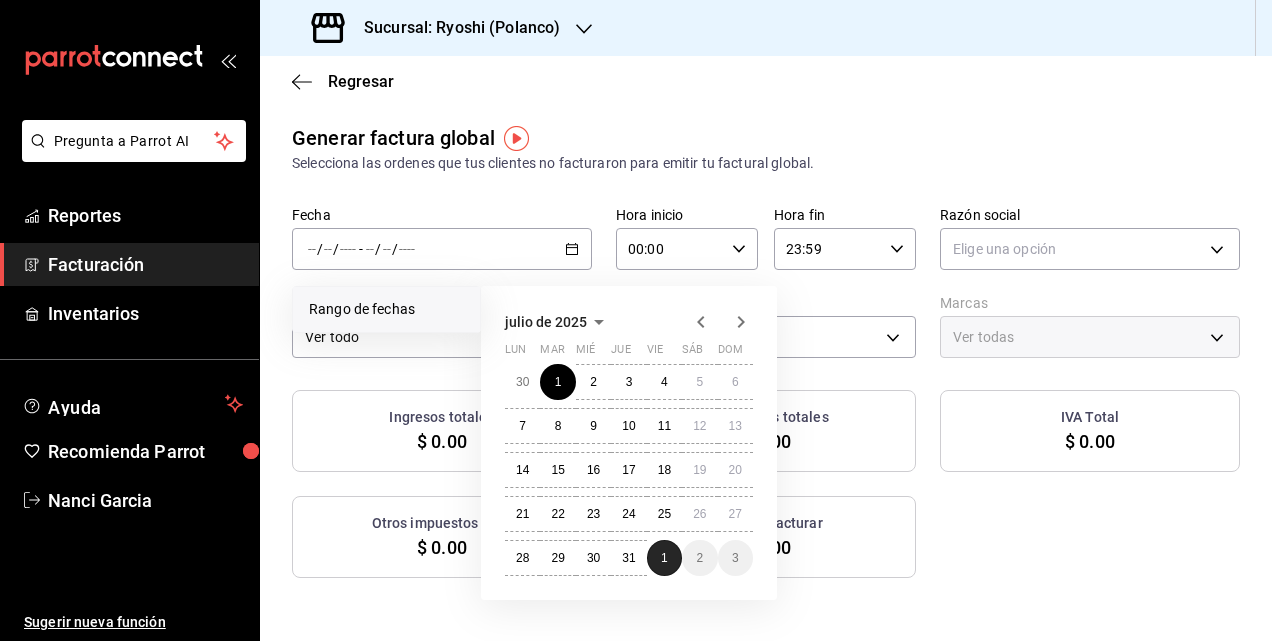 click on "1" at bounding box center [664, 558] 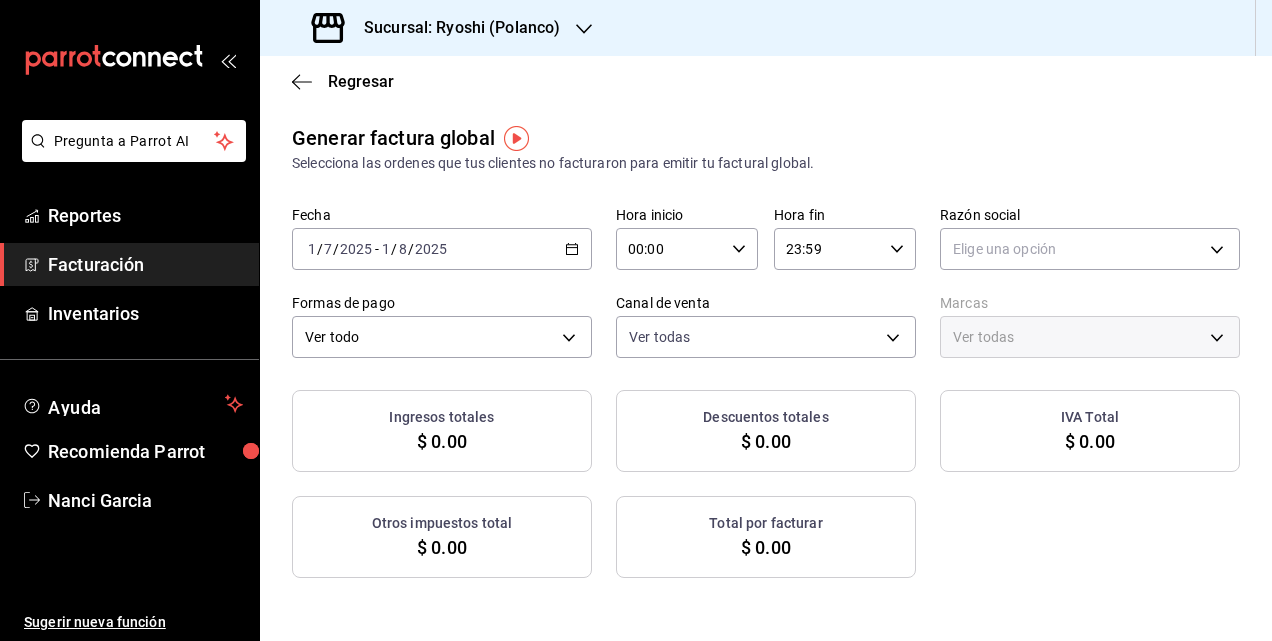 click on "00:00 Hora inicio" at bounding box center (687, 249) 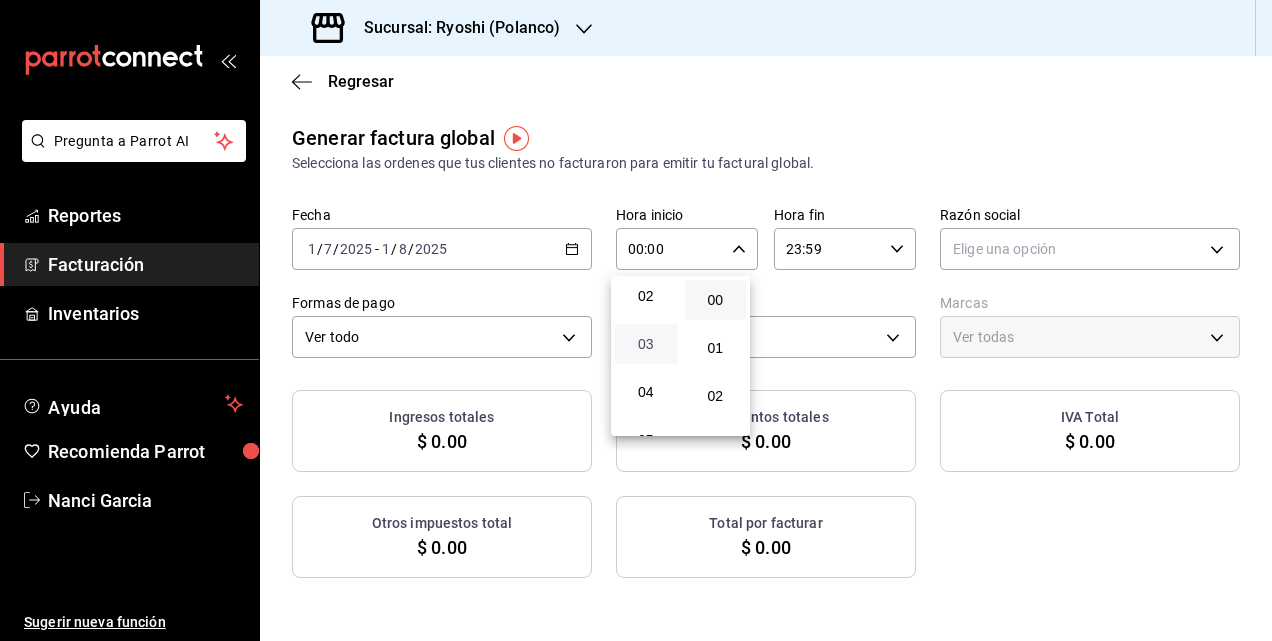 scroll, scrollTop: 200, scrollLeft: 0, axis: vertical 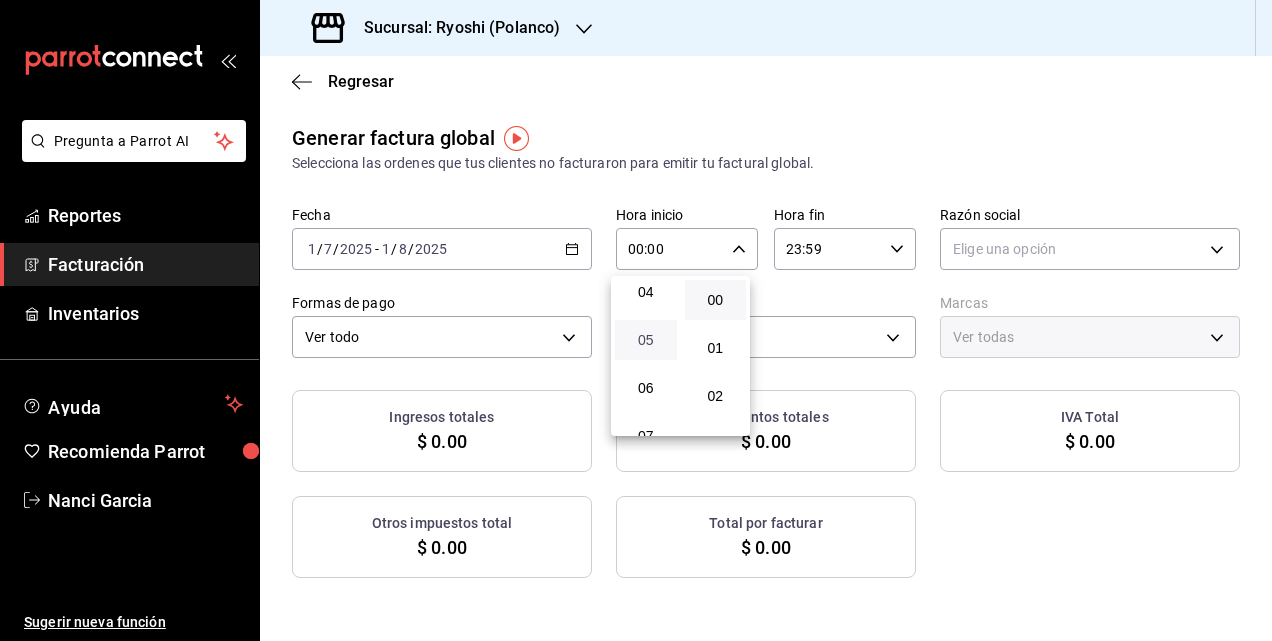 click on "05" at bounding box center [646, 340] 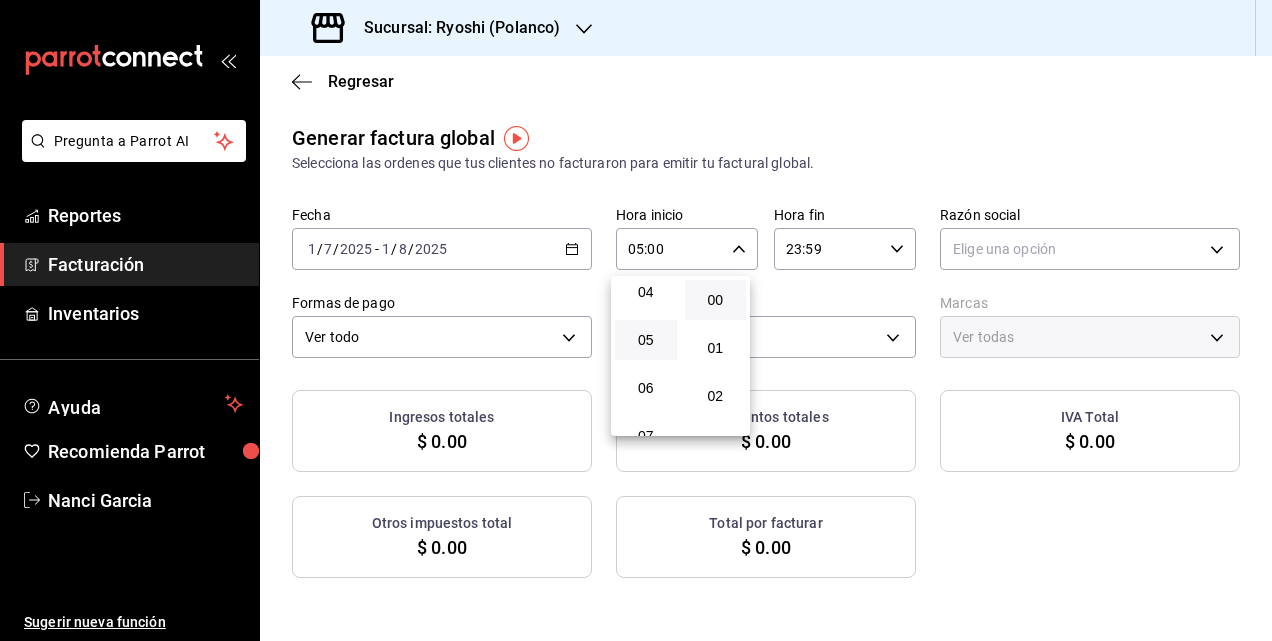 click at bounding box center (636, 320) 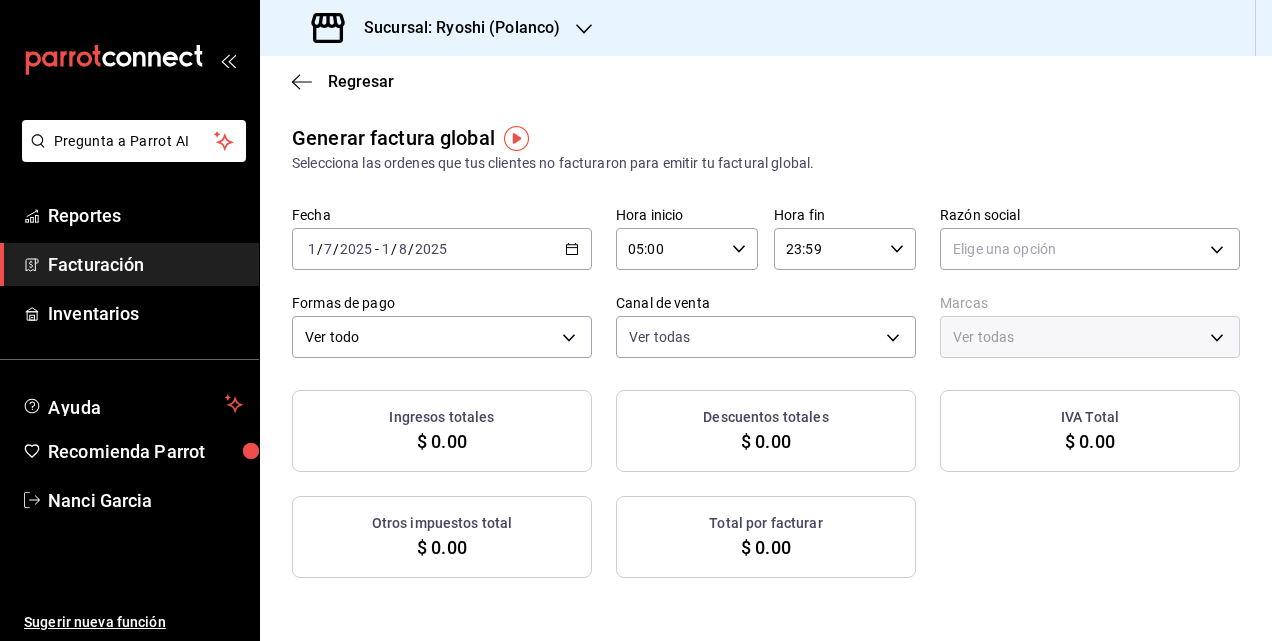 click 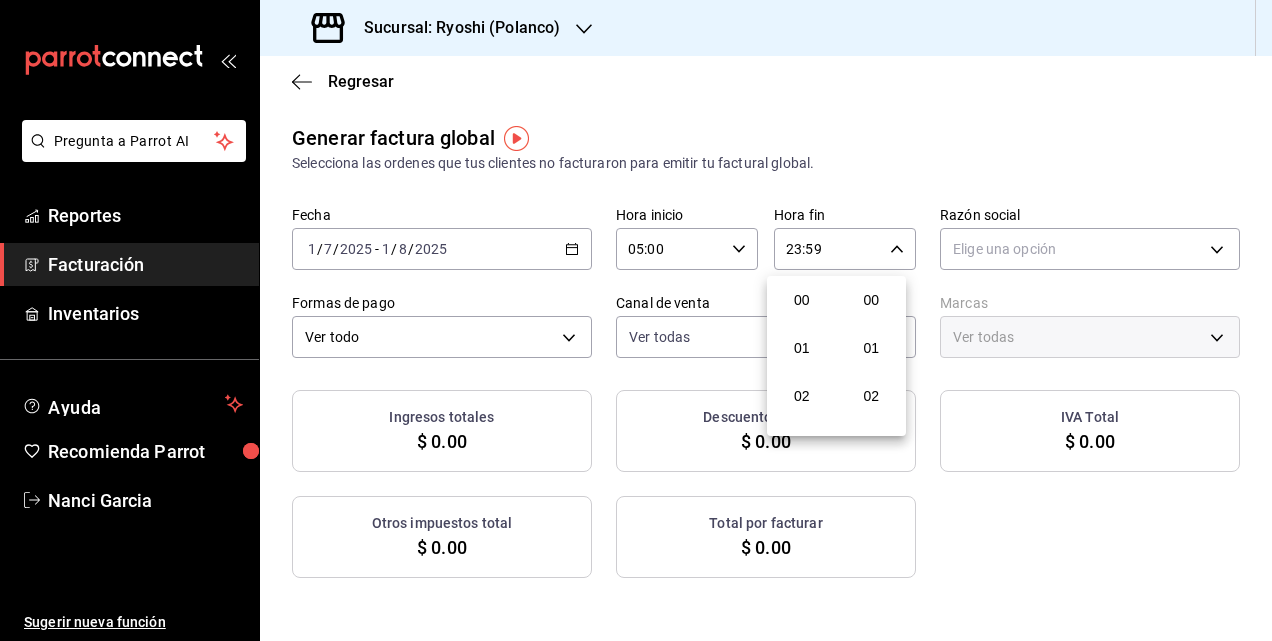 scroll, scrollTop: 992, scrollLeft: 0, axis: vertical 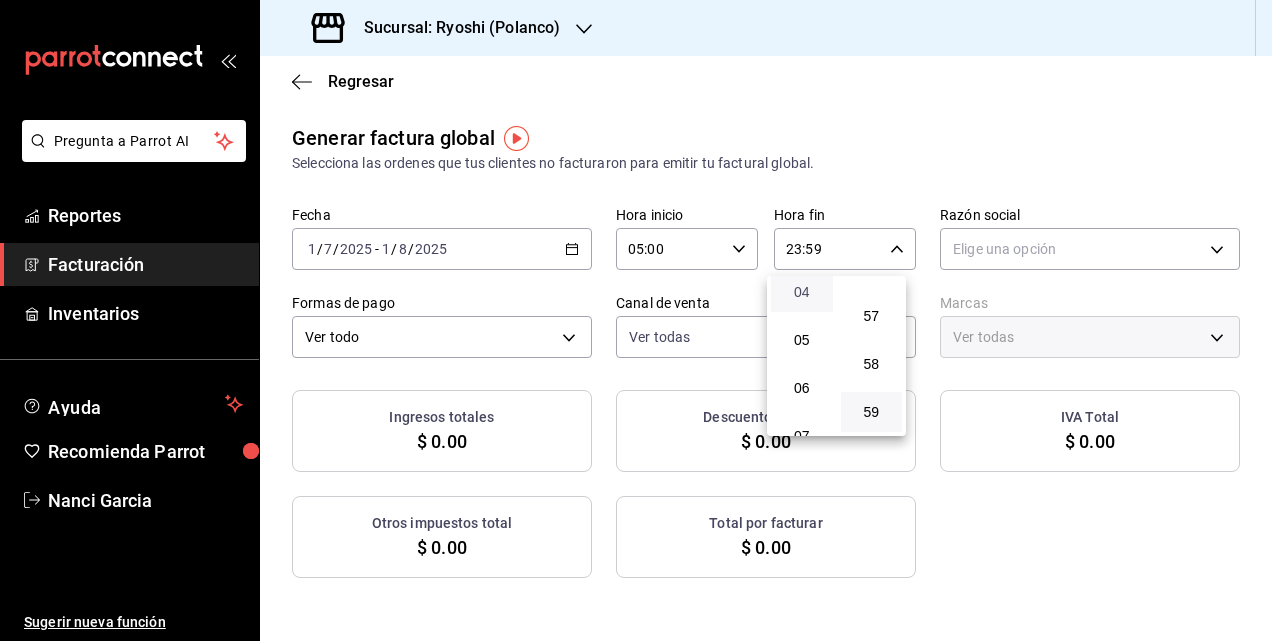 click on "04" at bounding box center (802, 292) 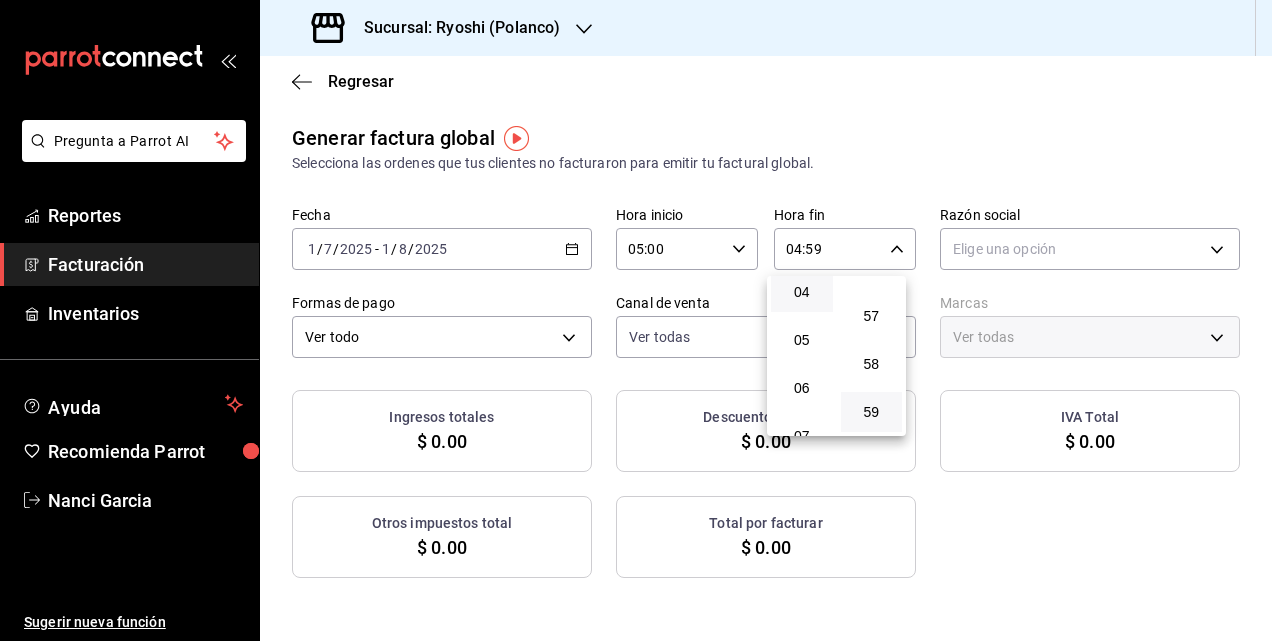 click at bounding box center (636, 320) 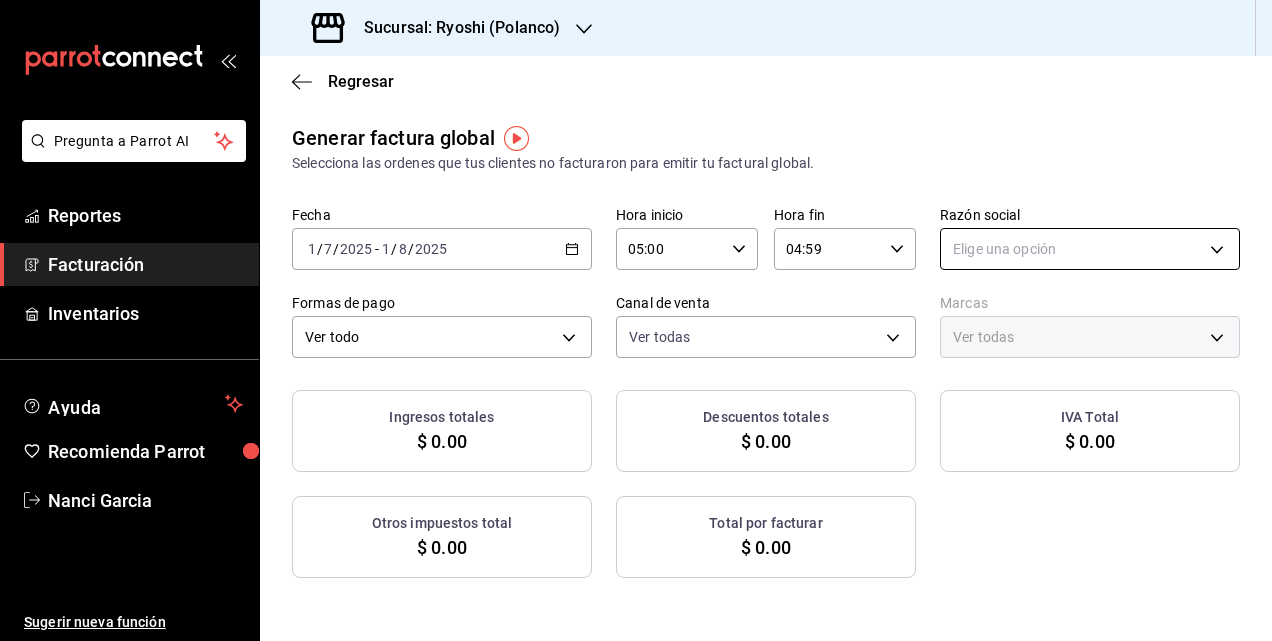 click on "Pregunta a Parrot AI Reportes   Facturación   Inventarios   Ayuda Recomienda Parrot   Nanci Garcia   Sugerir nueva función   Sucursal: Ryoshi (Polanco) Regresar Generar factura global Selecciona las ordenes que tus clientes no facturaron para emitir tu factural global. Fecha 2025-07-01 1 / 7 / 2025 - 2025-08-01 1 / 8 / 2025 Hora inicio 05:00 Hora inicio Hora fin 04:59 Hora fin Razón social Elige una opción Formas de pago Ver todo ALL Canal de venta Ver todas PARROT,UBER_EATS,RAPPI,DIDI_FOOD,ONLINE Marcas Ver todas Ingresos totales $ 0.00 Descuentos totales $ 0.00 IVA Total $ 0.00 Otros impuestos total $ 0.00 Total por facturar $ 0.00 No hay información que mostrar GANA 1 MES GRATIS EN TU SUSCRIPCIÓN AQUÍ ¿Recuerdas cómo empezó tu restaurante?
Hoy puedes ayudar a un colega a tener el mismo cambio que tú viviste.
Recomienda Parrot directamente desde tu Portal Administrador.
Es fácil y rápido.
🎁 Por cada restaurante que se una, ganas 1 mes gratis. Ver video tutorial Ir a video Reportes" at bounding box center [636, 320] 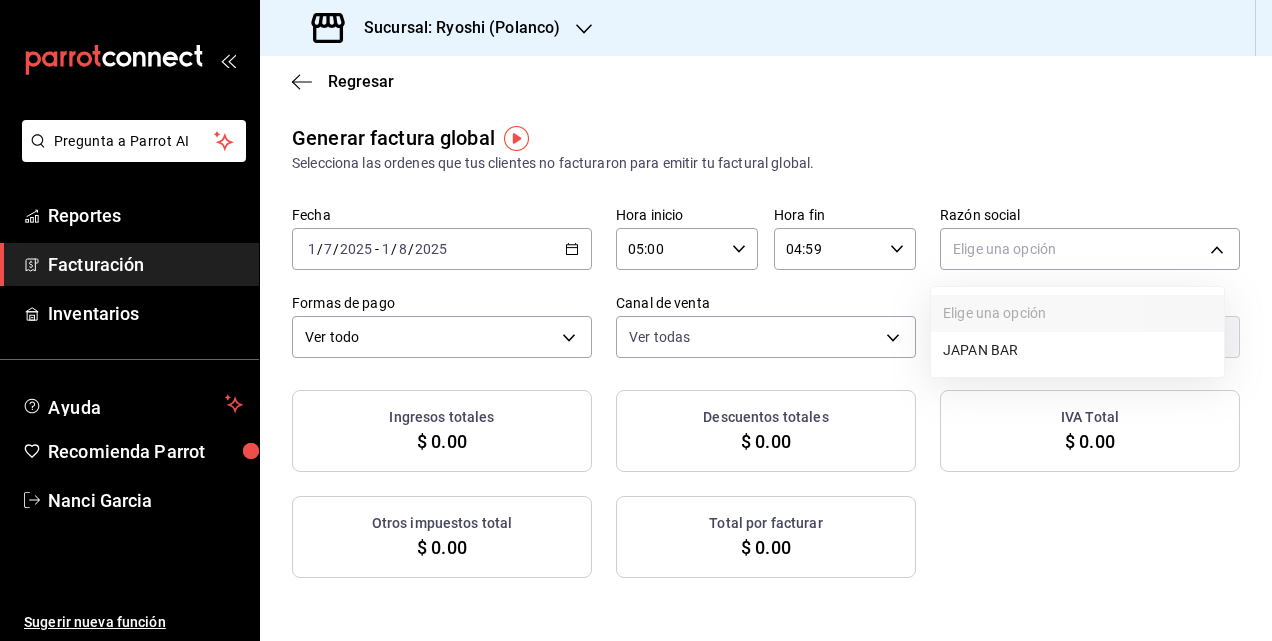 click on "JAPAN BAR" at bounding box center (1077, 350) 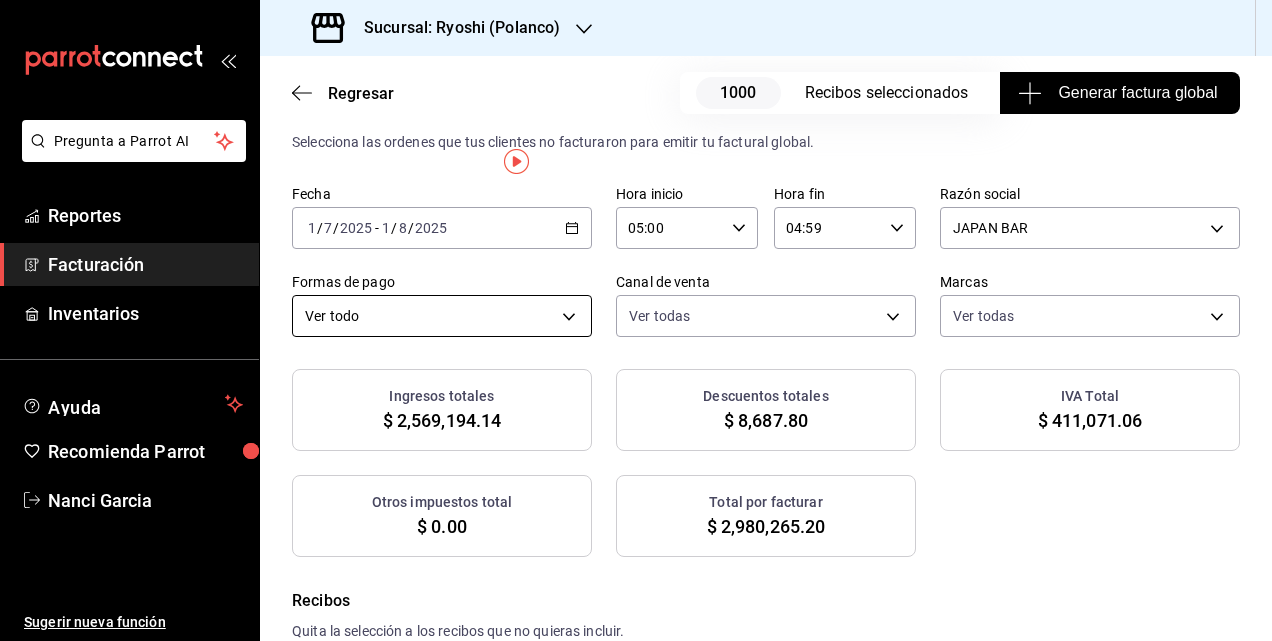 scroll, scrollTop: 0, scrollLeft: 0, axis: both 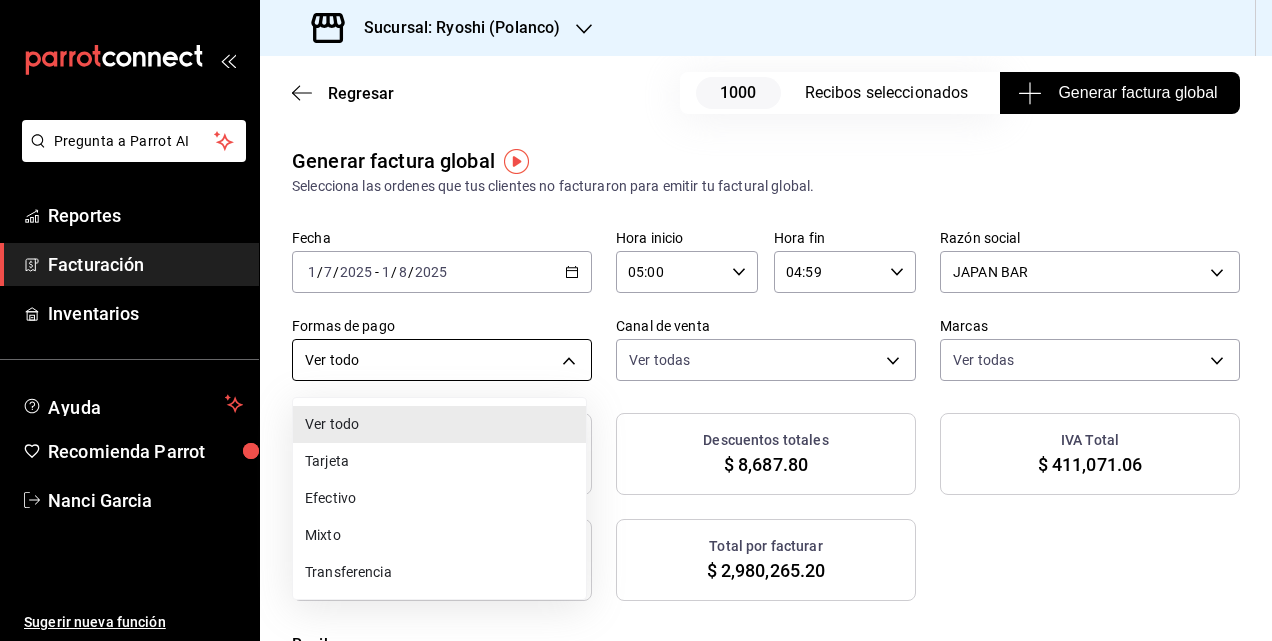 click on "Pregunta a Parrot AI Reportes   Facturación   Inventarios   Ayuda Recomienda Parrot   Nanci Garcia   Sugerir nueva función   Sucursal: Ryoshi (Polanco) Regresar 1000 Recibos seleccionados Generar factura global Generar factura global Selecciona las ordenes que tus clientes no facturaron para emitir tu factural global. Fecha 2025-07-01 1 / 7 / 2025 - 2025-08-01 1 / 8 / 2025 Hora inicio 05:00 Hora inicio Hora fin 04:59 Hora fin Razón social JAPAN BAR c98cacb0-d3b9-4e39-abbf-ac42bbb95db4 Formas de pago Ver todo ALL Canal de venta Ver todas PARROT,UBER_EATS,RAPPI,DIDI_FOOD,ONLINE Marcas Ver todas d1ab8890-ddc3-4d94-b14c-d24ccf3ac2d8,70935bef-f50e-476e-afc6-1ed0b0096d1e Ingresos totales $ 2,569,194.14 Descuentos totales $ 8,687.80 IVA Total $ 411,071.06 Otros impuestos total $ 0.00 Total por facturar $ 2,980,265.20 Recibos Quita la selección a los recibos que no quieras incluir. Recuerda que sólo puedes generar facturas globales de hasta 1,000 recibos cada una. Fecha # de recibo Tipo de pago Subtotal IVA" at bounding box center [636, 320] 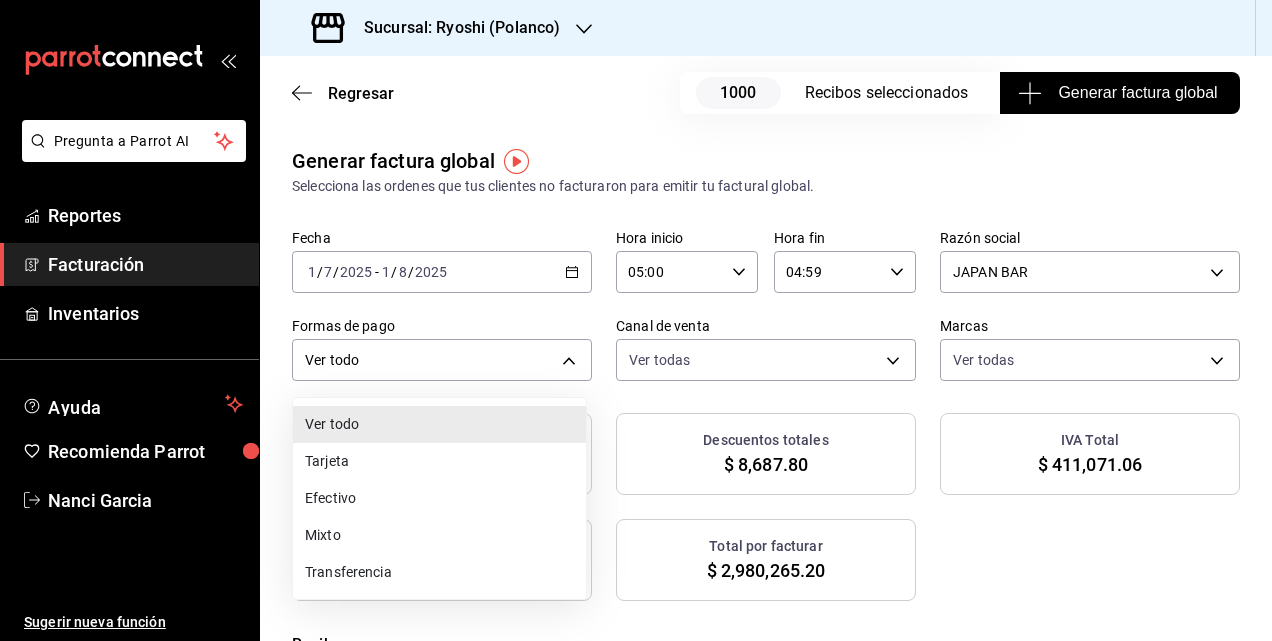 click at bounding box center [636, 320] 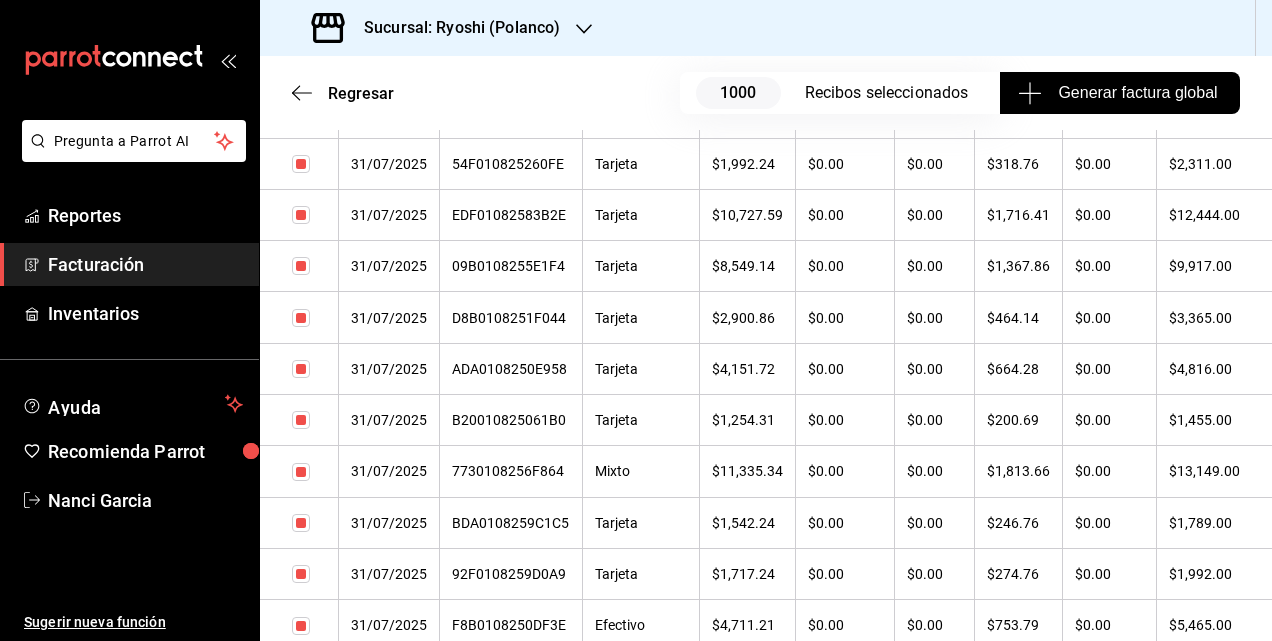 scroll, scrollTop: 5500, scrollLeft: 0, axis: vertical 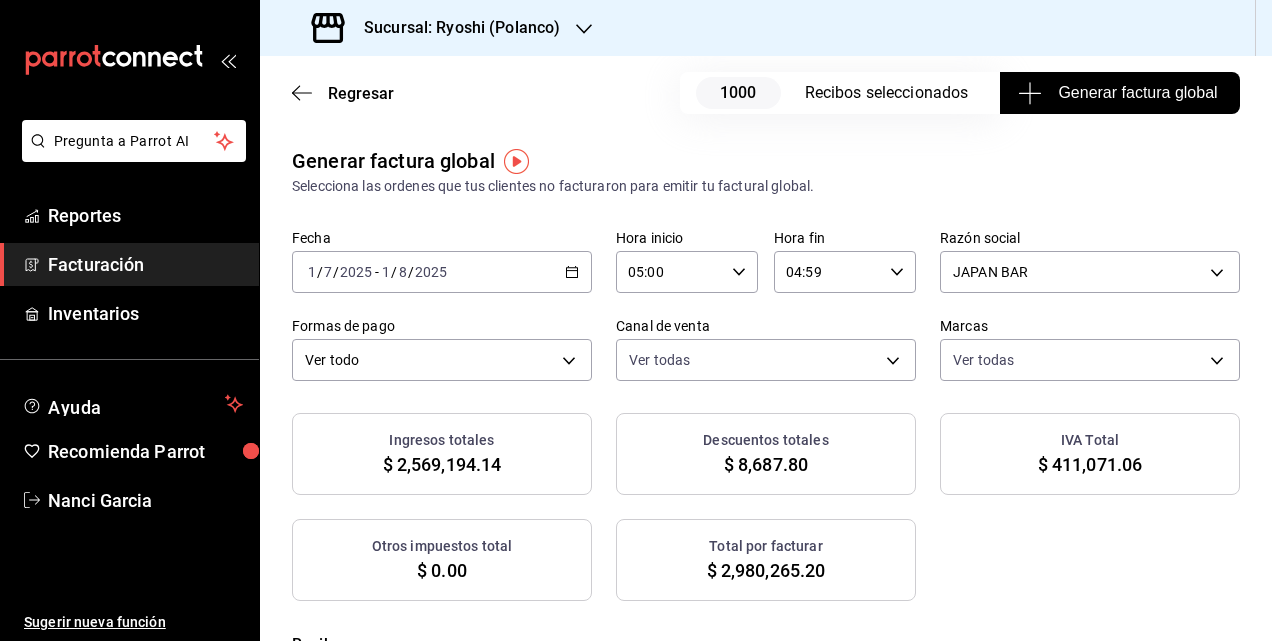 click on "Generar factura global" at bounding box center [1119, 93] 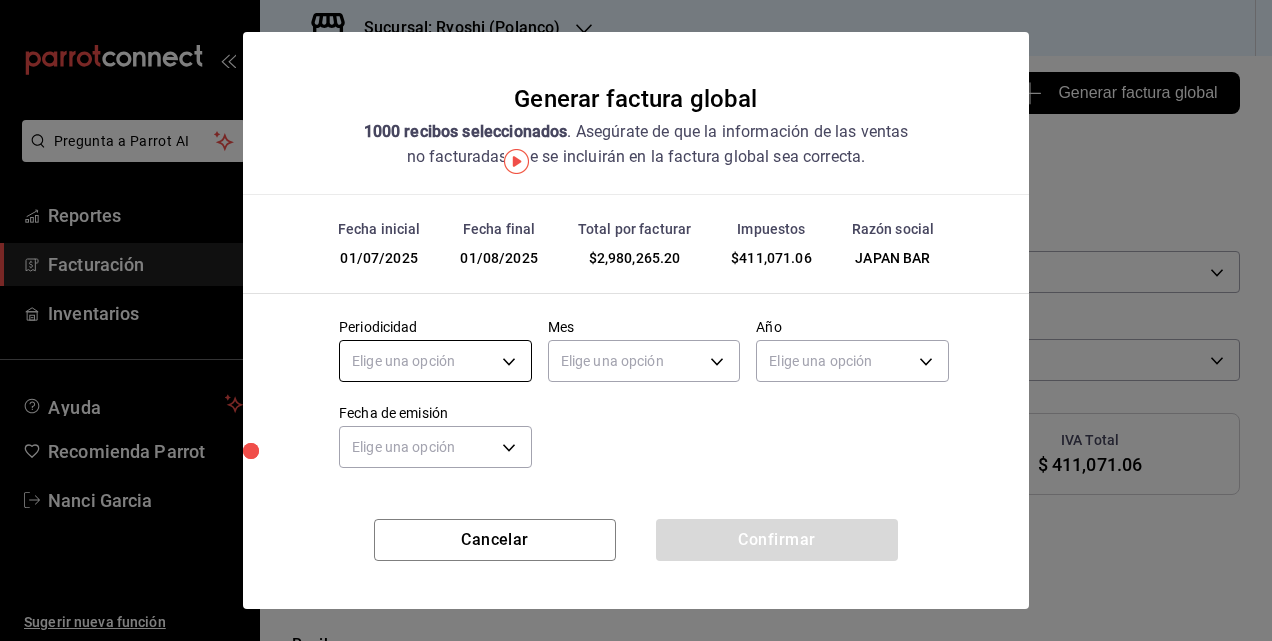 click on "Pregunta a Parrot AI Reportes   Facturación   Inventarios   Ayuda Recomienda Parrot   Nanci Garcia   Sugerir nueva función   Sucursal: Ryoshi (Polanco) Regresar 1000 Recibos seleccionados Generar factura global Generar factura global Selecciona las ordenes que tus clientes no facturaron para emitir tu factural global. Fecha 2025-07-01 1 / 7 / 2025 - 2025-08-01 1 / 8 / 2025 Hora inicio 05:00 Hora inicio Hora fin 04:59 Hora fin Razón social JAPAN BAR c98cacb0-d3b9-4e39-abbf-ac42bbb95db4 Formas de pago Ver todo ALL Canal de venta Ver todas PARROT,UBER_EATS,RAPPI,DIDI_FOOD,ONLINE Marcas Ver todas d1ab8890-ddc3-4d94-b14c-d24ccf3ac2d8,70935bef-f50e-476e-afc6-1ed0b0096d1e Ingresos totales $ 2,569,194.14 Descuentos totales $ 8,687.80 IVA Total $ 411,071.06 Otros impuestos total $ 0.00 Total por facturar $ 2,980,265.20 Recibos Quita la selección a los recibos que no quieras incluir. Recuerda que sólo puedes generar facturas globales de hasta 1,000 recibos cada una. Fecha # de recibo Tipo de pago Subtotal IVA" at bounding box center [636, 320] 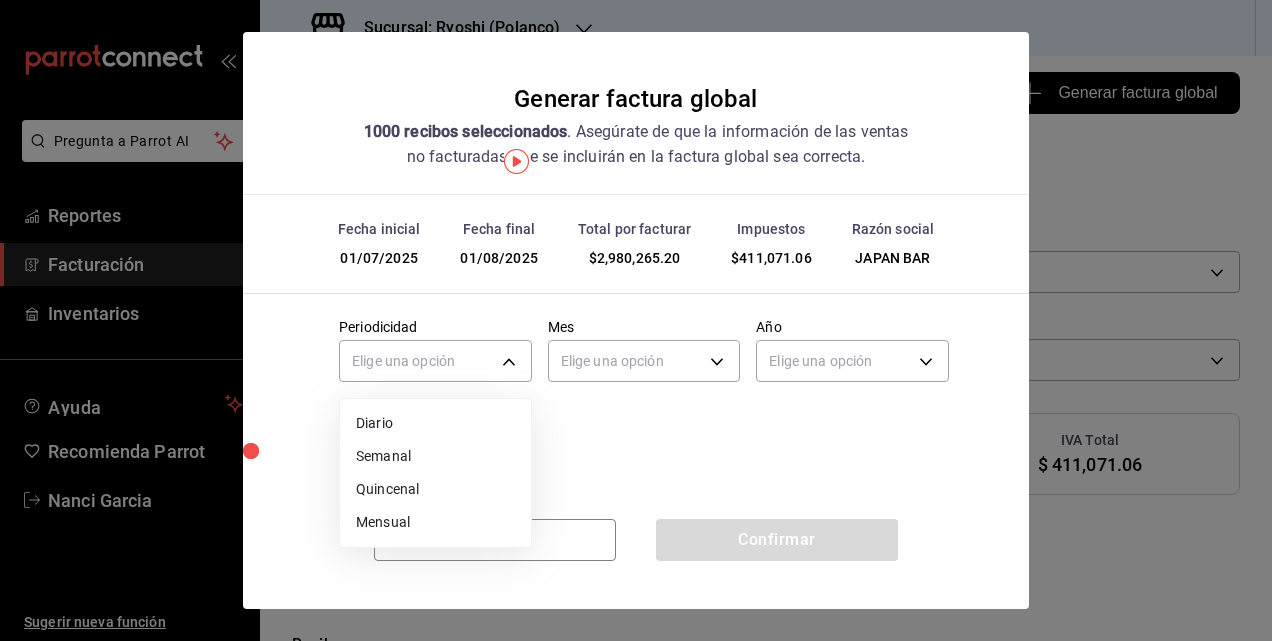 click on "Mensual" at bounding box center (435, 522) 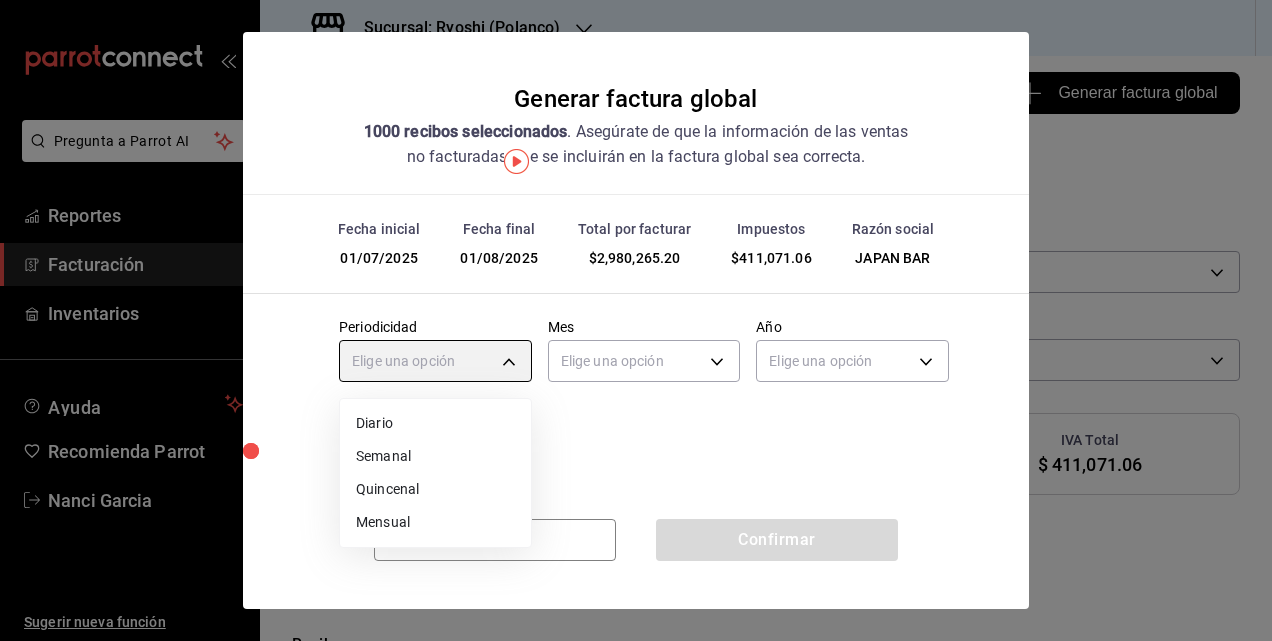 type on "MONTHLY" 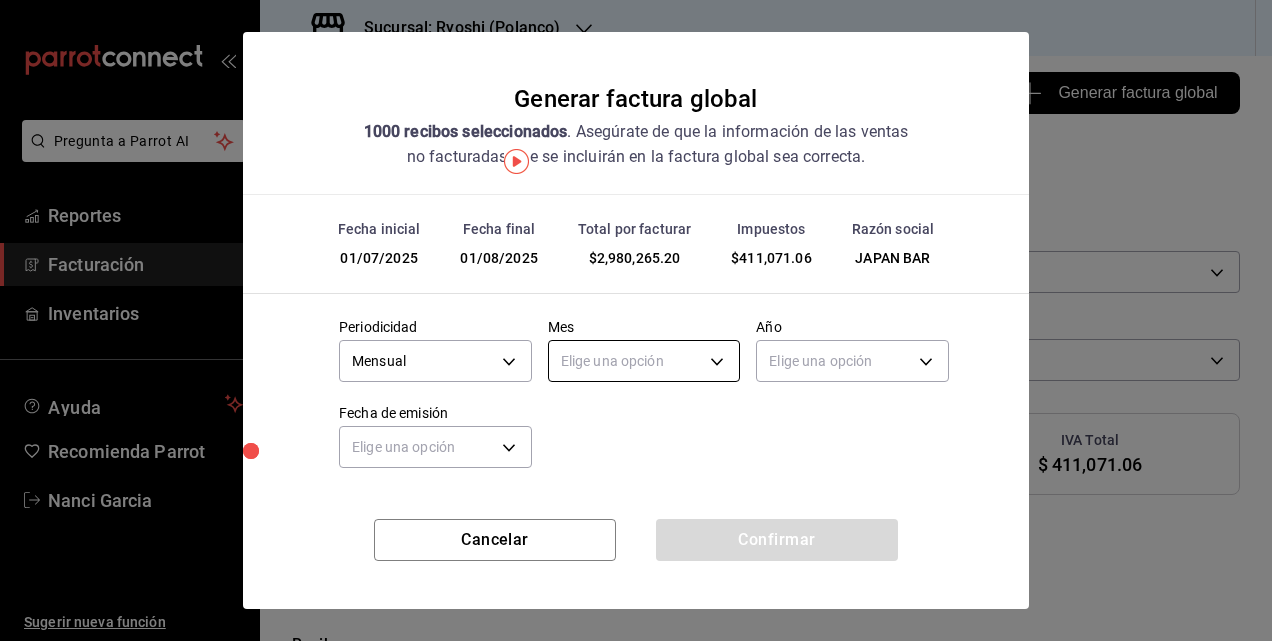 click on "Pregunta a Parrot AI Reportes   Facturación   Inventarios   Ayuda Recomienda Parrot   Nanci Garcia   Sugerir nueva función   Sucursal: Ryoshi (Polanco) Regresar 1000 Recibos seleccionados Generar factura global Generar factura global Selecciona las ordenes que tus clientes no facturaron para emitir tu factural global. Fecha 2025-07-01 1 / 7 / 2025 - 2025-08-01 1 / 8 / 2025 Hora inicio 05:00 Hora inicio Hora fin 04:59 Hora fin Razón social JAPAN BAR c98cacb0-d3b9-4e39-abbf-ac42bbb95db4 Formas de pago Ver todo ALL Canal de venta Ver todas PARROT,UBER_EATS,RAPPI,DIDI_FOOD,ONLINE Marcas Ver todas d1ab8890-ddc3-4d94-b14c-d24ccf3ac2d8,70935bef-f50e-476e-afc6-1ed0b0096d1e Ingresos totales $ 2,569,194.14 Descuentos totales $ 8,687.80 IVA Total $ 411,071.06 Otros impuestos total $ 0.00 Total por facturar $ 2,980,265.20 Recibos Quita la selección a los recibos que no quieras incluir. Recuerda que sólo puedes generar facturas globales de hasta 1,000 recibos cada una. Fecha # de recibo Tipo de pago Subtotal IVA" at bounding box center [636, 320] 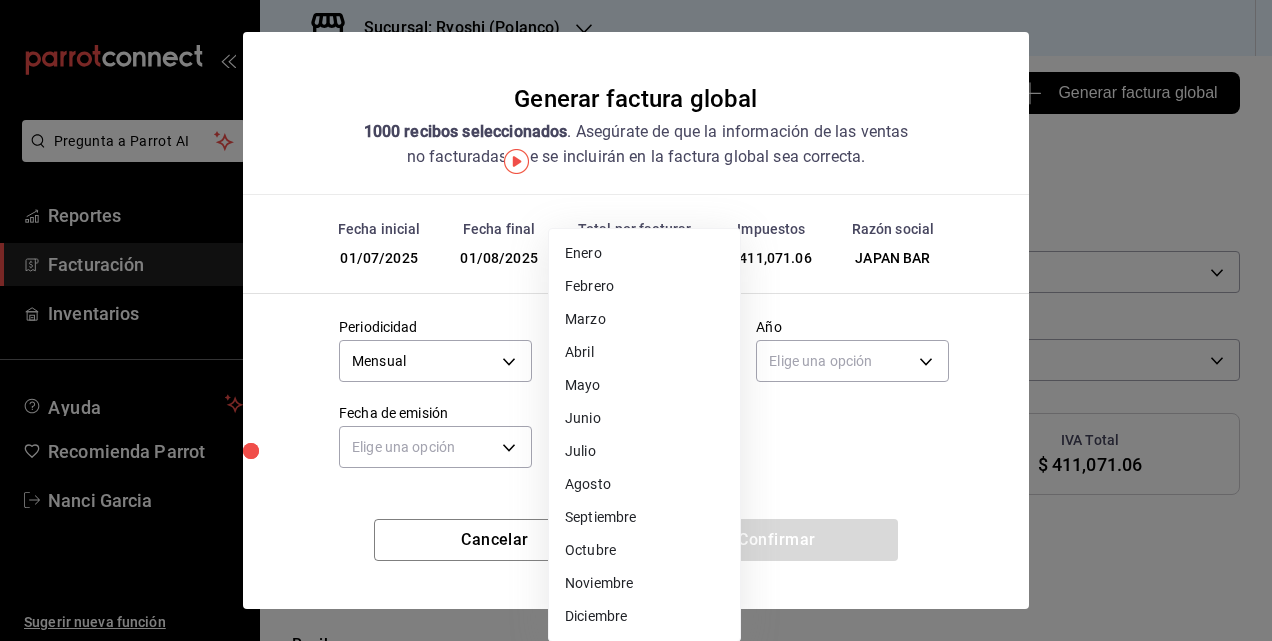 click on "Julio" at bounding box center [644, 451] 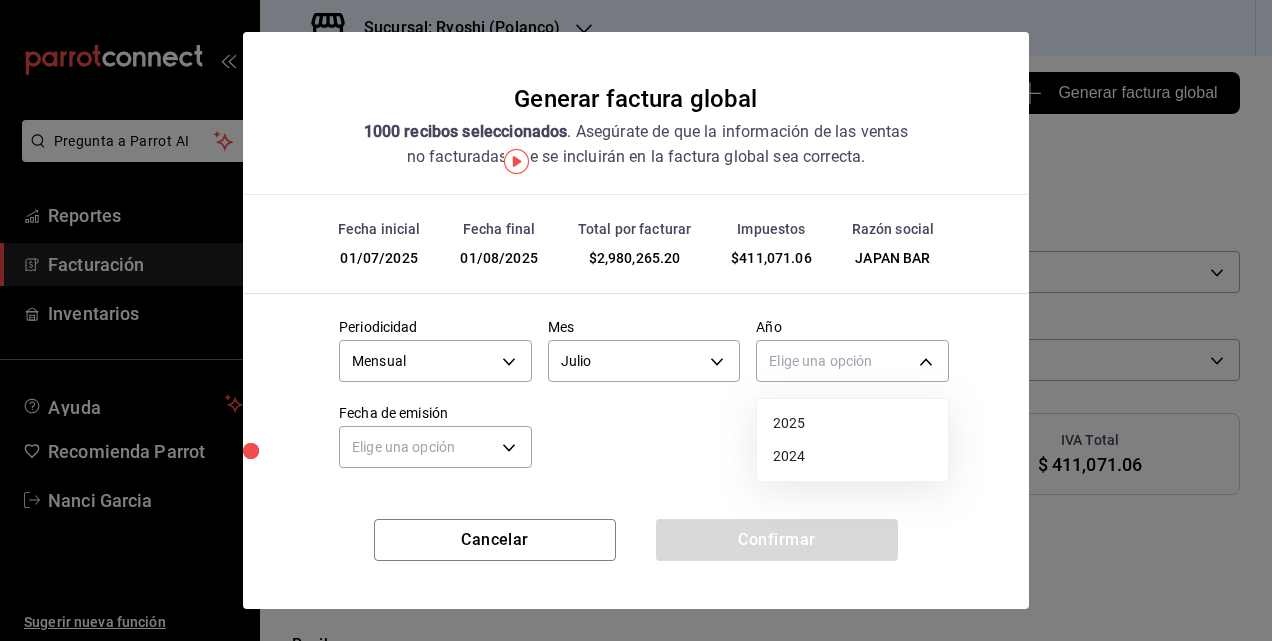 click on "Pregunta a Parrot AI Reportes   Facturación   Inventarios   Ayuda Recomienda Parrot   Nanci Garcia   Sugerir nueva función   Sucursal: Ryoshi (Polanco) Regresar 1000 Recibos seleccionados Generar factura global Generar factura global Selecciona las ordenes que tus clientes no facturaron para emitir tu factural global. Fecha 2025-07-01 1 / 7 / 2025 - 2025-08-01 1 / 8 / 2025 Hora inicio 05:00 Hora inicio Hora fin 04:59 Hora fin Razón social JAPAN BAR c98cacb0-d3b9-4e39-abbf-ac42bbb95db4 Formas de pago Ver todo ALL Canal de venta Ver todas PARROT,UBER_EATS,RAPPI,DIDI_FOOD,ONLINE Marcas Ver todas d1ab8890-ddc3-4d94-b14c-d24ccf3ac2d8,70935bef-f50e-476e-afc6-1ed0b0096d1e Ingresos totales $ 2,569,194.14 Descuentos totales $ 8,687.80 IVA Total $ 411,071.06 Otros impuestos total $ 0.00 Total por facturar $ 2,980,265.20 Recibos Quita la selección a los recibos que no quieras incluir. Recuerda que sólo puedes generar facturas globales de hasta 1,000 recibos cada una. Fecha # de recibo Tipo de pago Subtotal IVA" at bounding box center [636, 320] 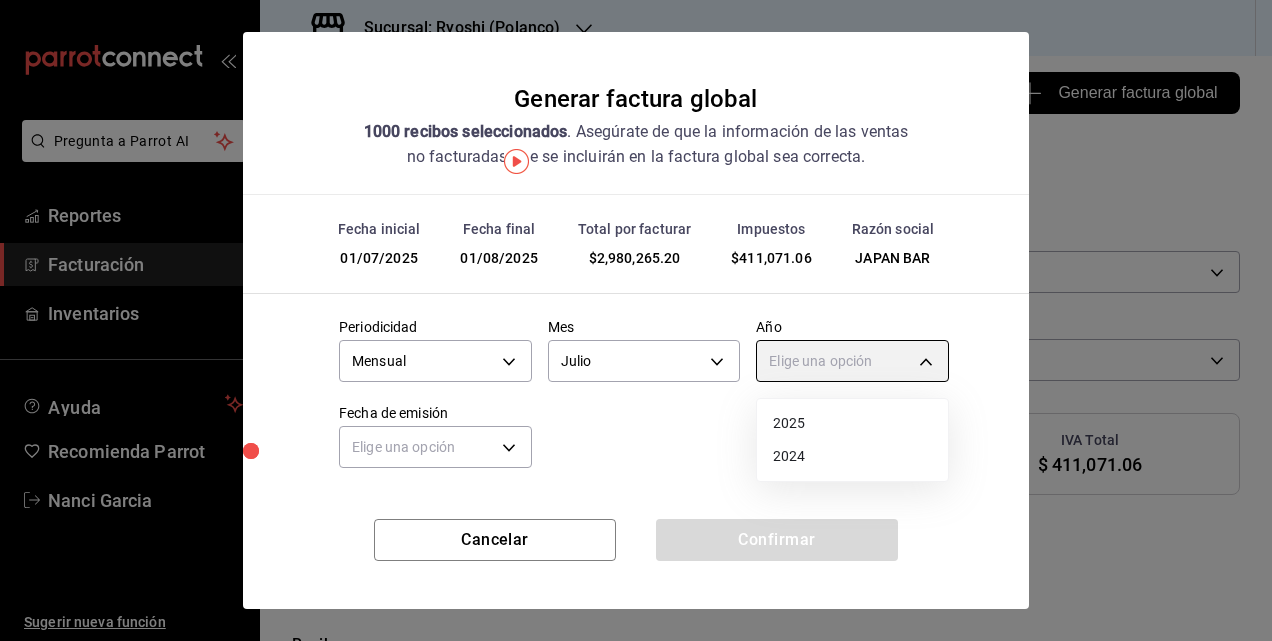 type on "2025" 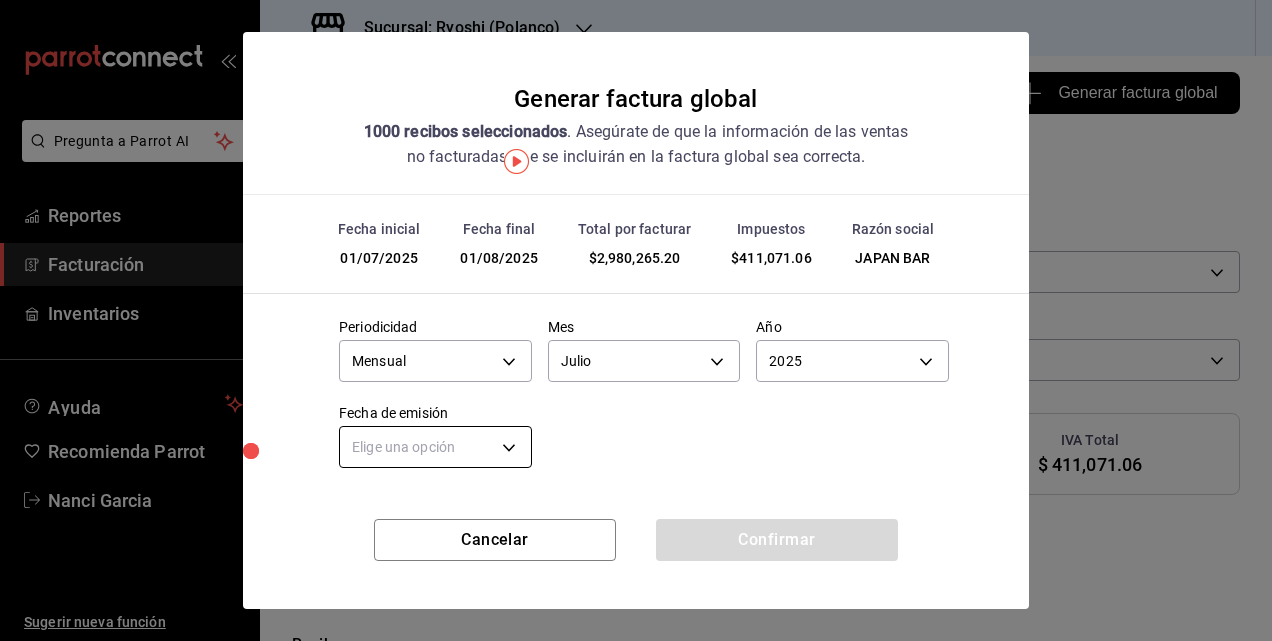 click on "Pregunta a Parrot AI Reportes   Facturación   Inventarios   Ayuda Recomienda Parrot   Nanci Garcia   Sugerir nueva función   Sucursal: Ryoshi (Polanco) Regresar 1000 Recibos seleccionados Generar factura global Generar factura global Selecciona las ordenes que tus clientes no facturaron para emitir tu factural global. Fecha 2025-07-01 1 / 7 / 2025 - 2025-08-01 1 / 8 / 2025 Hora inicio 05:00 Hora inicio Hora fin 04:59 Hora fin Razón social JAPAN BAR c98cacb0-d3b9-4e39-abbf-ac42bbb95db4 Formas de pago Ver todo ALL Canal de venta Ver todas PARROT,UBER_EATS,RAPPI,DIDI_FOOD,ONLINE Marcas Ver todas d1ab8890-ddc3-4d94-b14c-d24ccf3ac2d8,70935bef-f50e-476e-afc6-1ed0b0096d1e Ingresos totales $ 2,569,194.14 Descuentos totales $ 8,687.80 IVA Total $ 411,071.06 Otros impuestos total $ 0.00 Total por facturar $ 2,980,265.20 Recibos Quita la selección a los recibos que no quieras incluir. Recuerda que sólo puedes generar facturas globales de hasta 1,000 recibos cada una. Fecha # de recibo Tipo de pago Subtotal IVA" at bounding box center [636, 320] 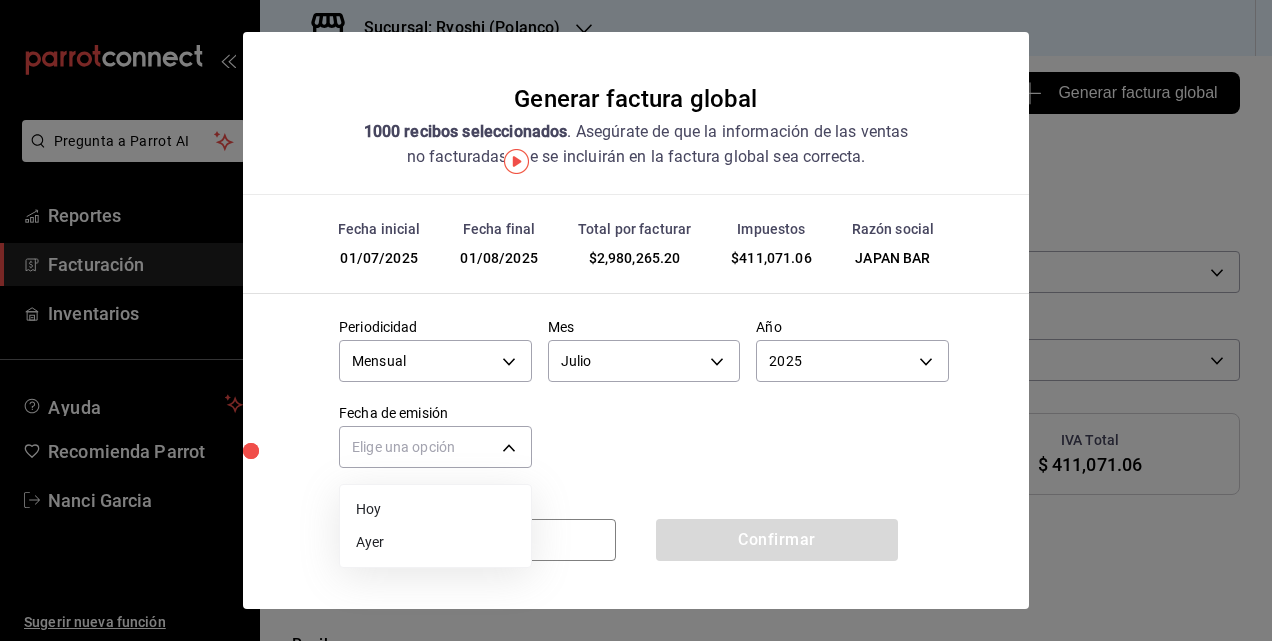 click on "Ayer" at bounding box center (435, 542) 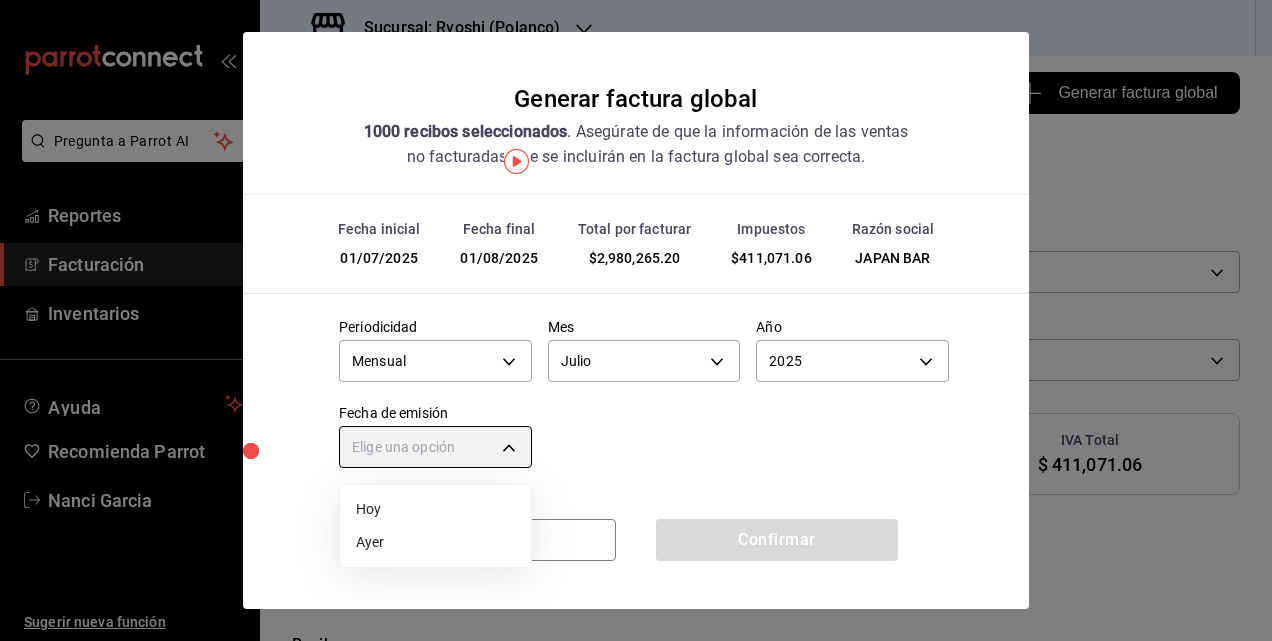 type on "YESTERDAY" 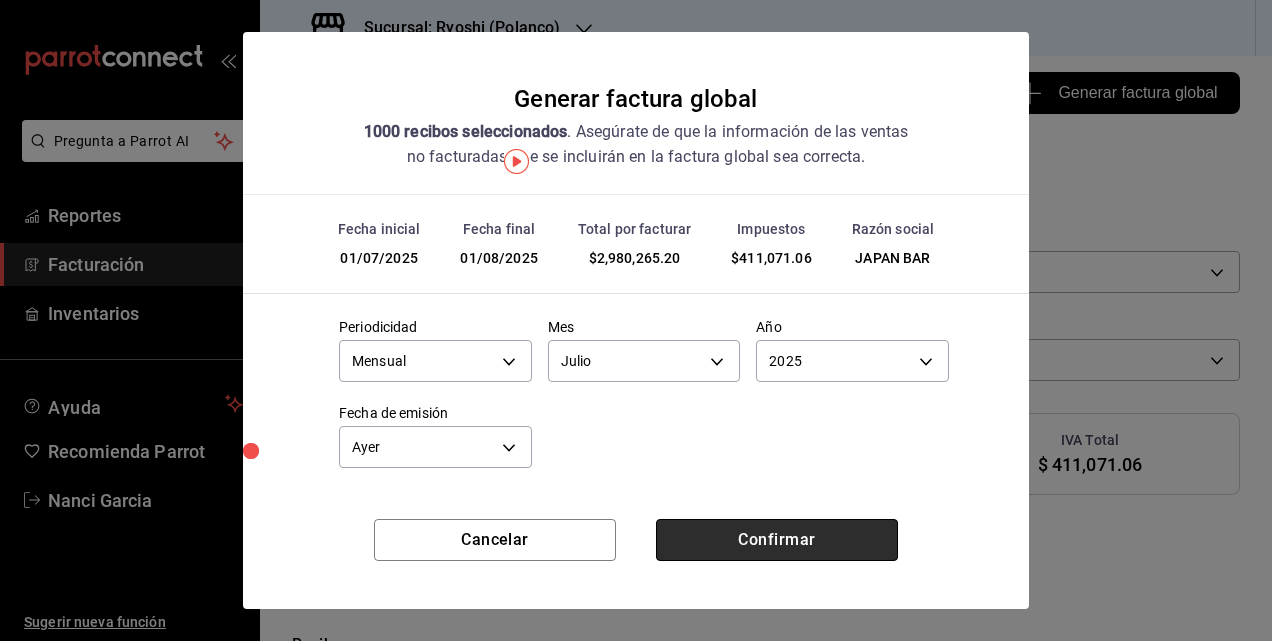 click on "Confirmar" at bounding box center (777, 540) 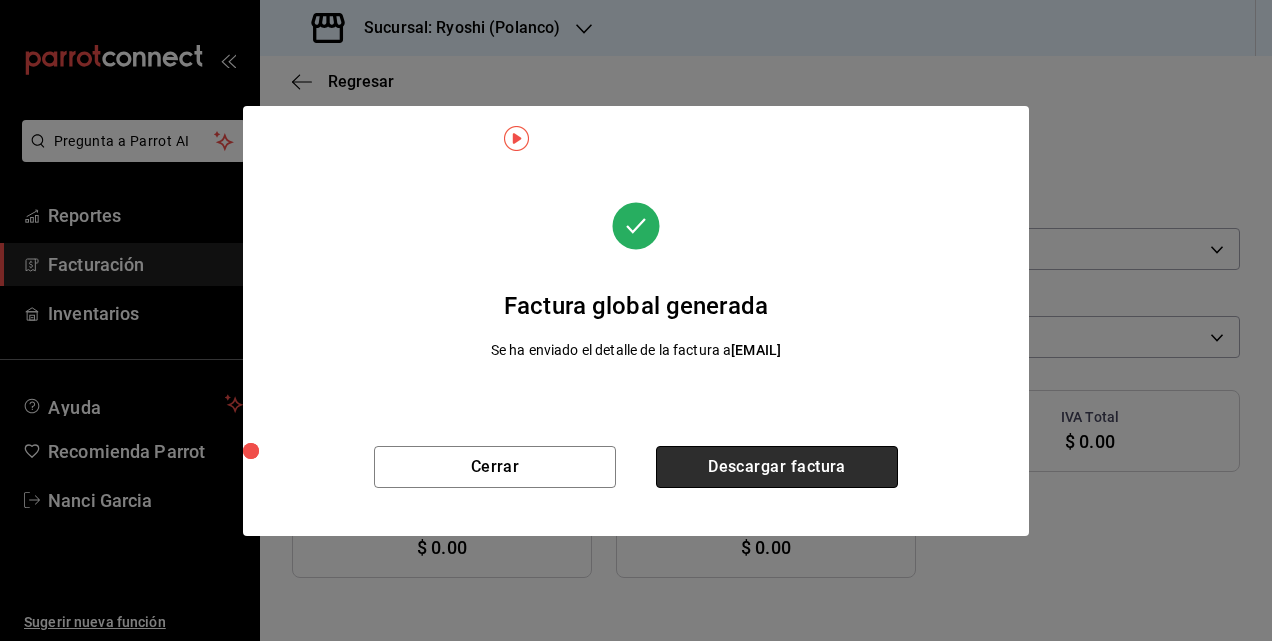 click on "Descargar factura" at bounding box center (777, 467) 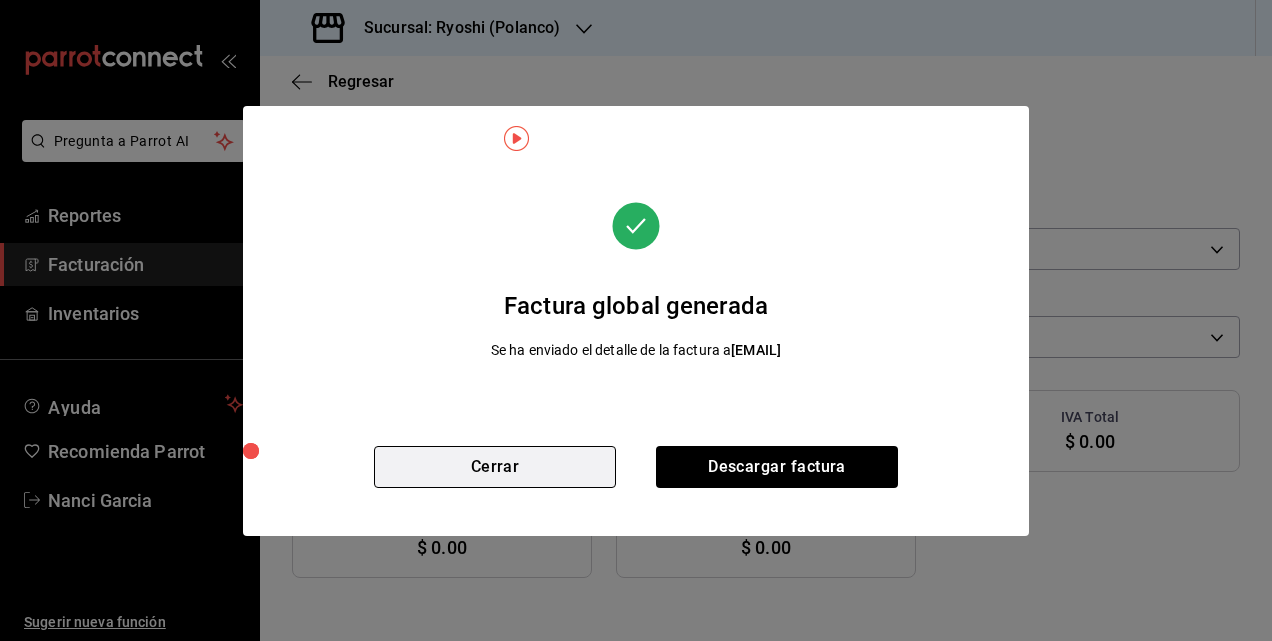 click on "Cerrar" at bounding box center (495, 467) 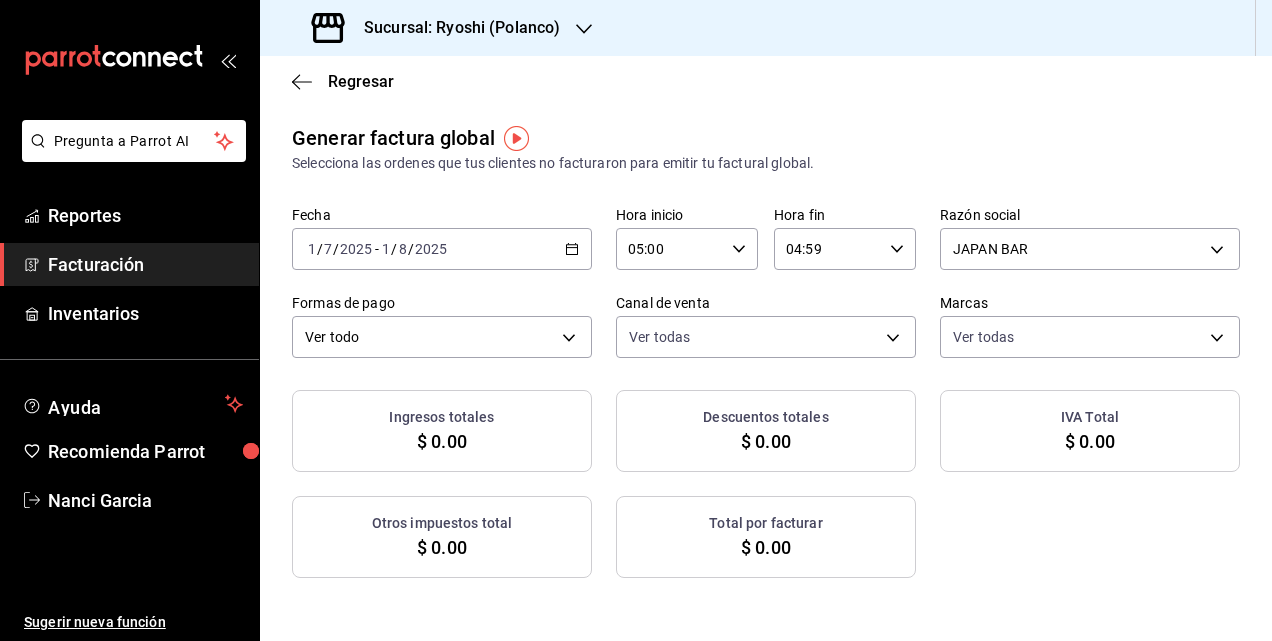 click on "2025-07-01 1 / 7 / 2025 - 2025-08-01 1 / 8 / 2025" at bounding box center [442, 249] 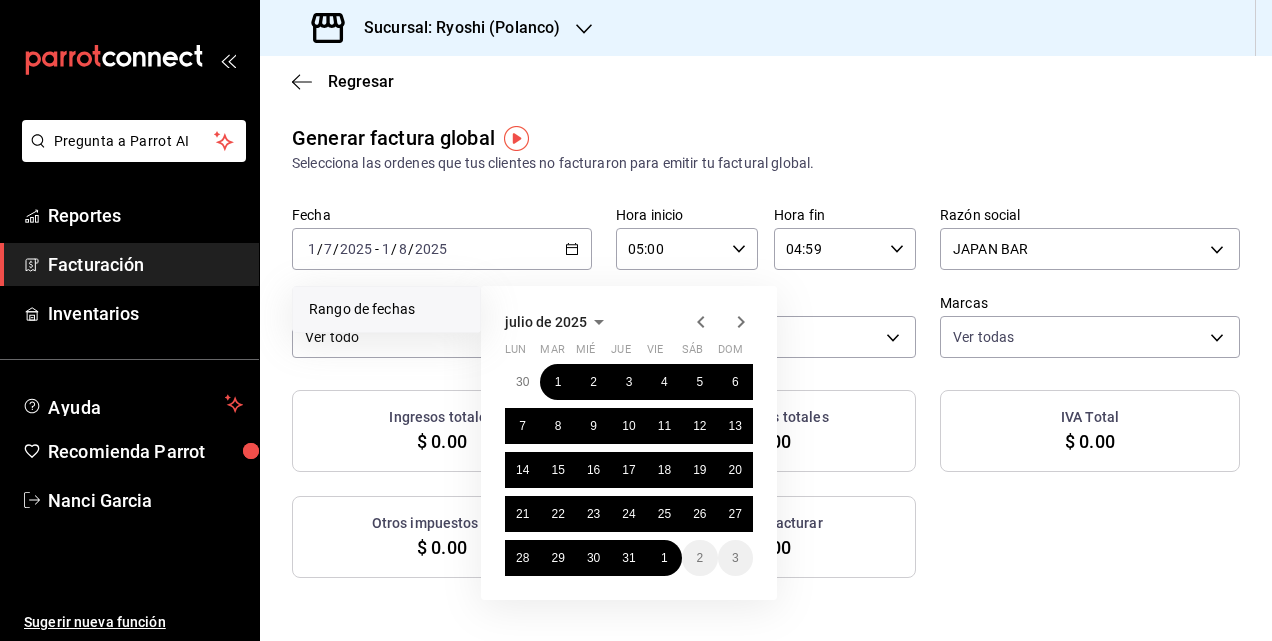 click on "Generar factura global Selecciona las ordenes que tus clientes no facturaron para emitir tu factural global." at bounding box center [766, 148] 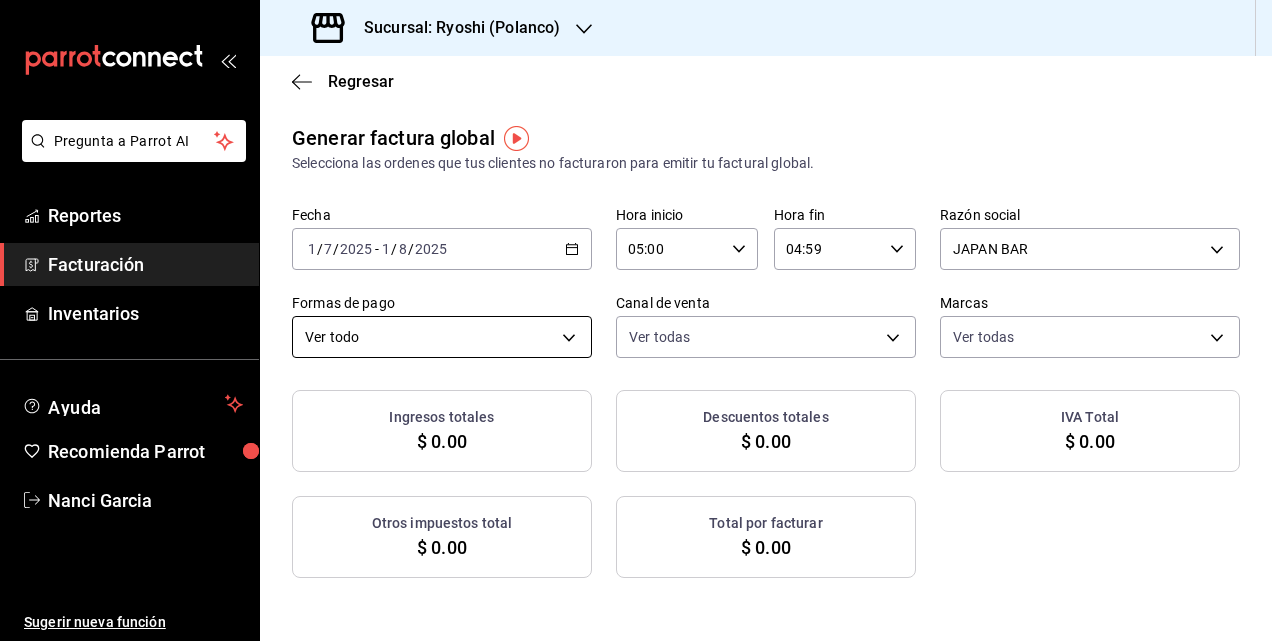 drag, startPoint x: 451, startPoint y: 361, endPoint x: 474, endPoint y: 333, distance: 36.23534 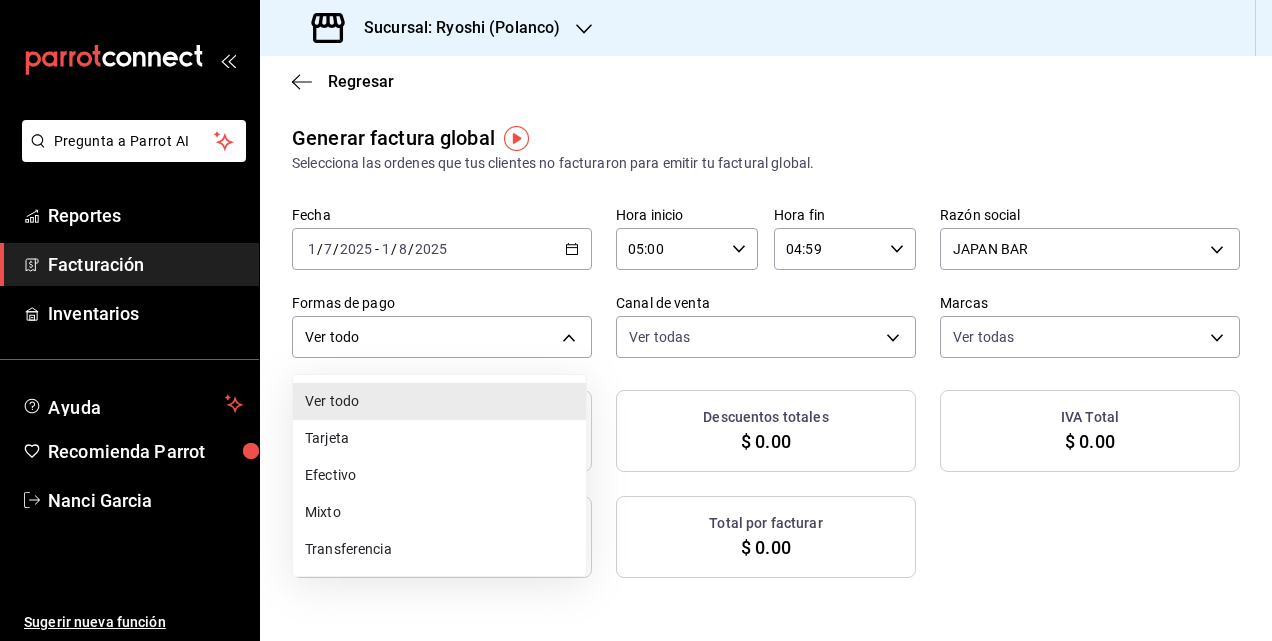 click on "Ver todo" at bounding box center (439, 401) 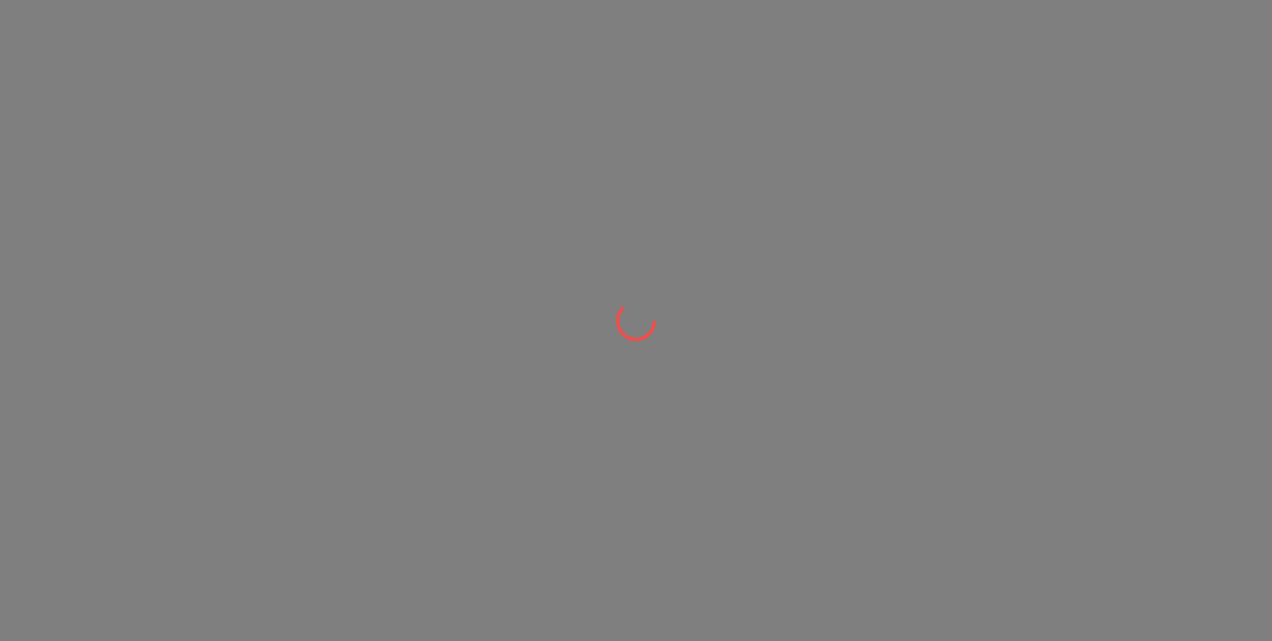 scroll, scrollTop: 0, scrollLeft: 0, axis: both 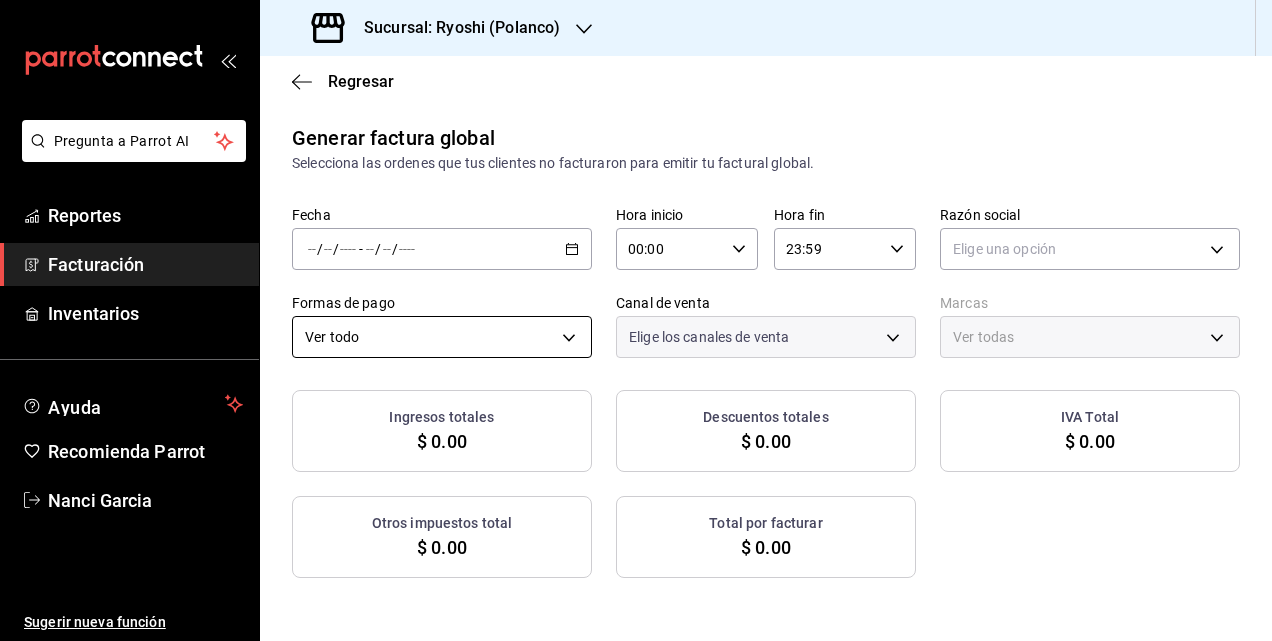 type on "PARROT,UBER_EATS,RAPPI,DIDI_FOOD,ONLINE" 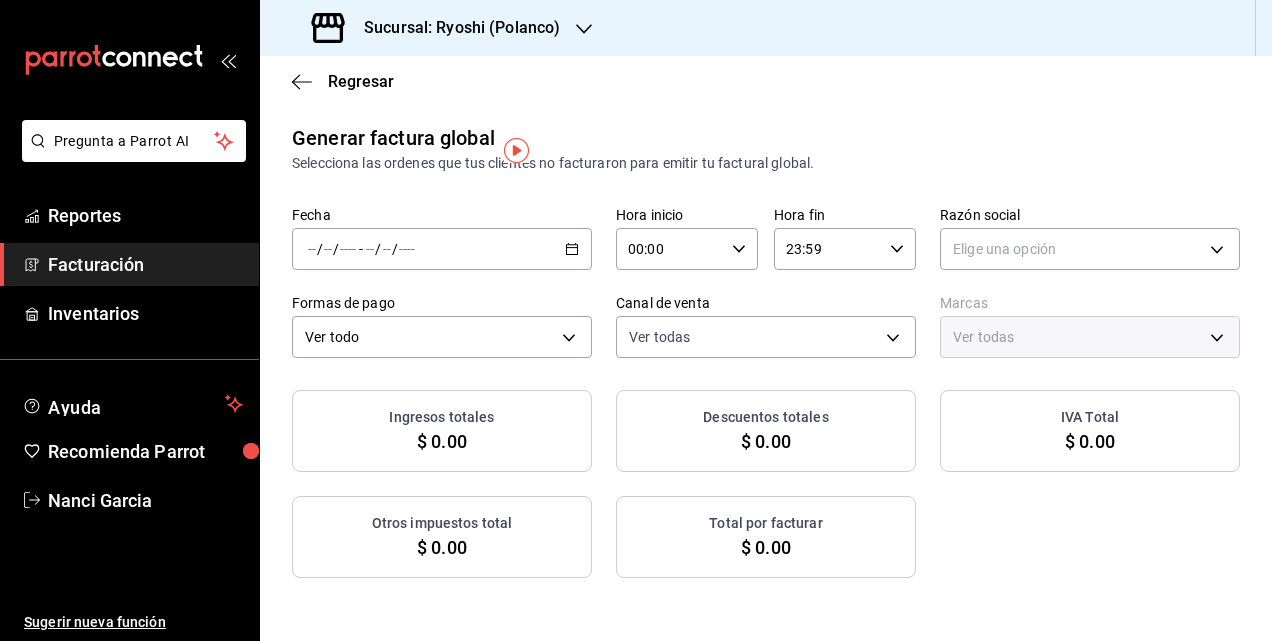 click on "/ / - / /" at bounding box center (442, 249) 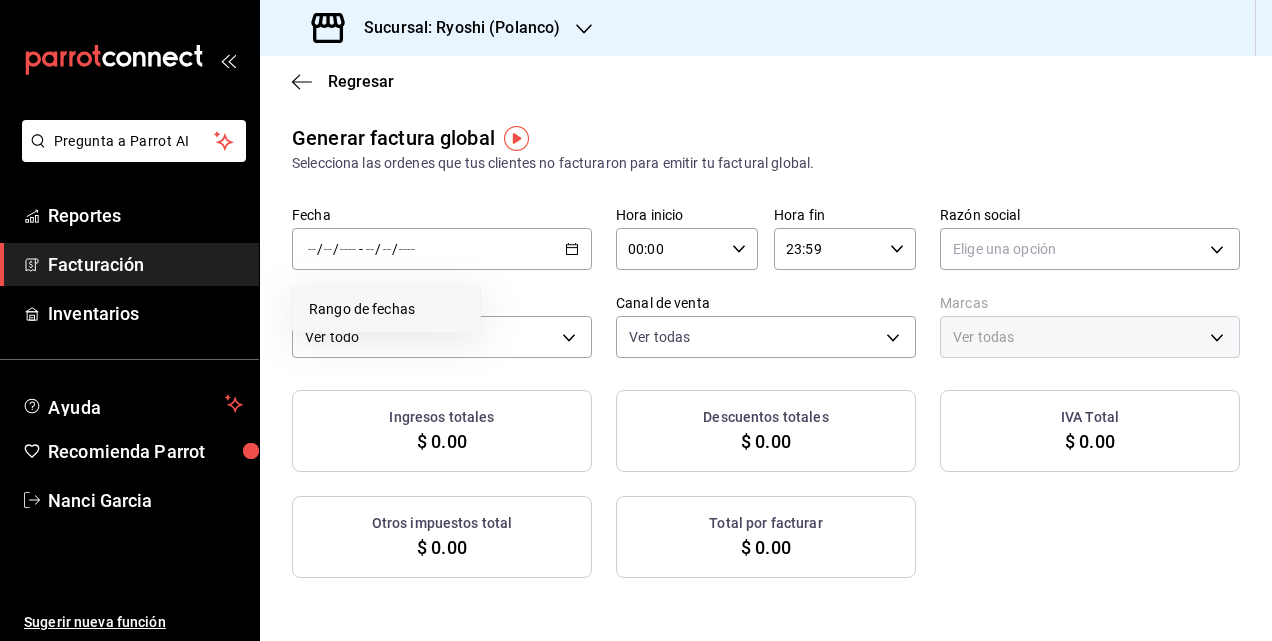 click on "Rango de fechas" at bounding box center [386, 309] 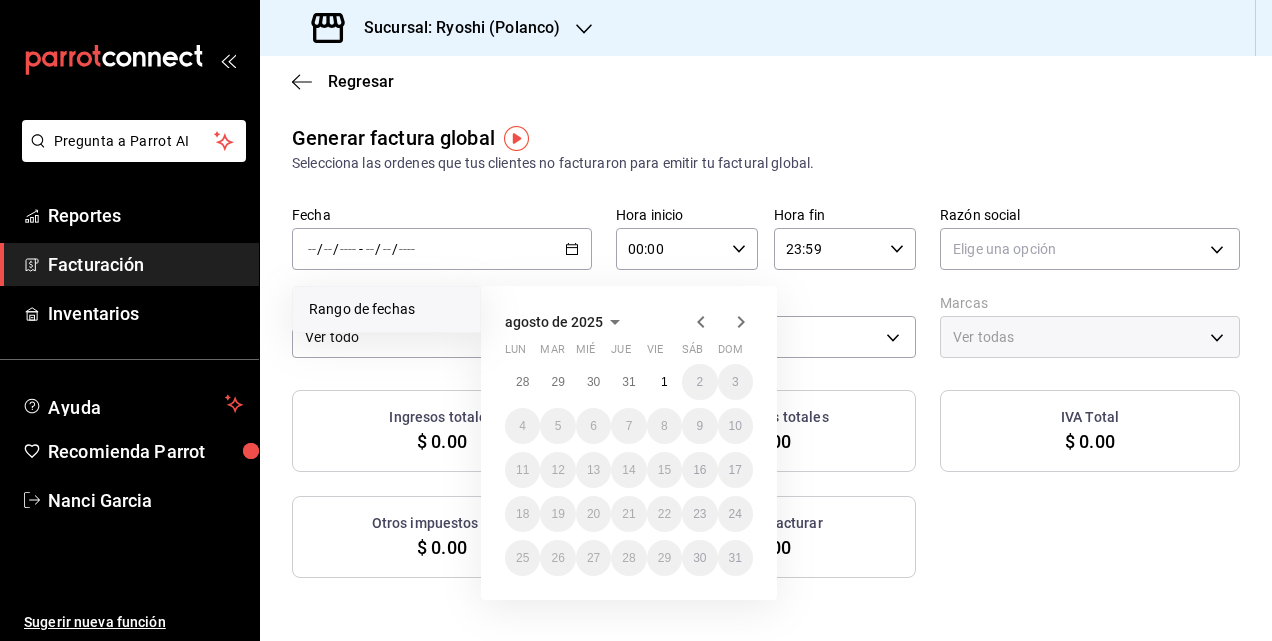 click 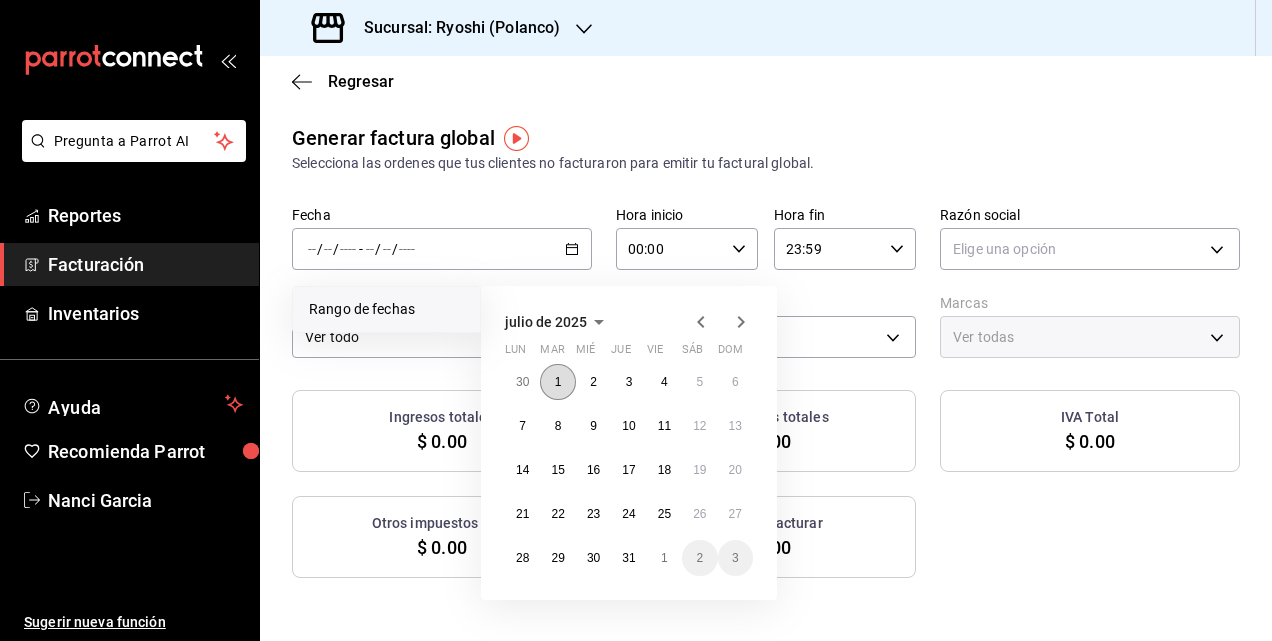 click on "1" at bounding box center (558, 382) 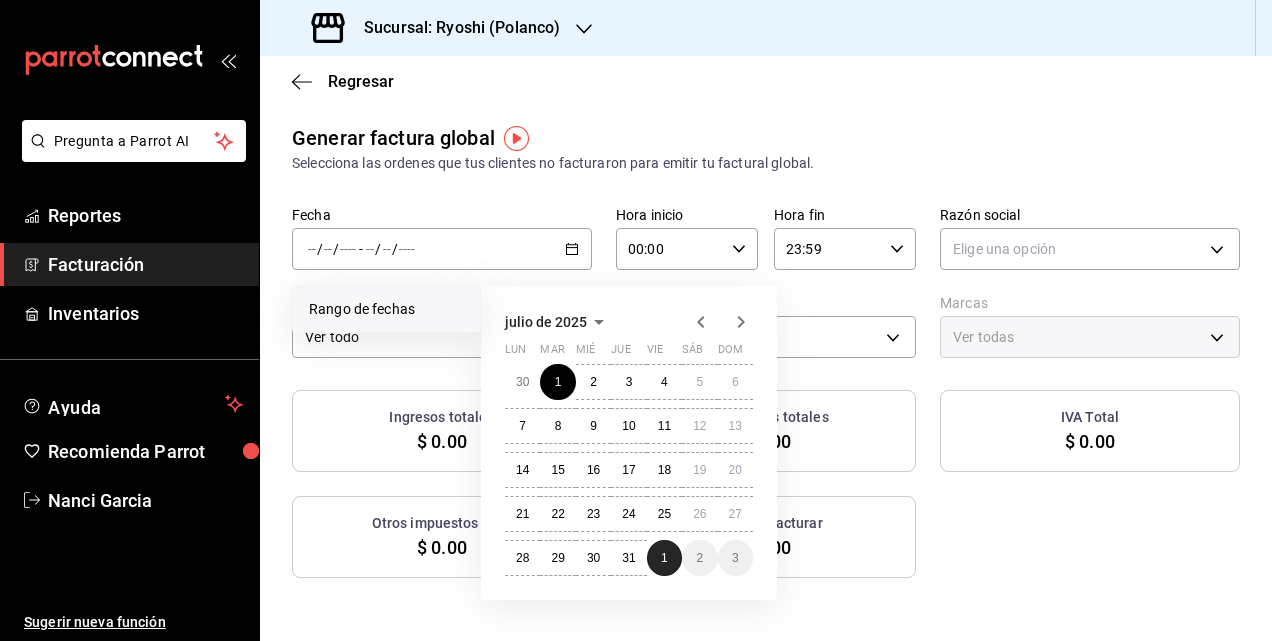 click on "1" at bounding box center [664, 558] 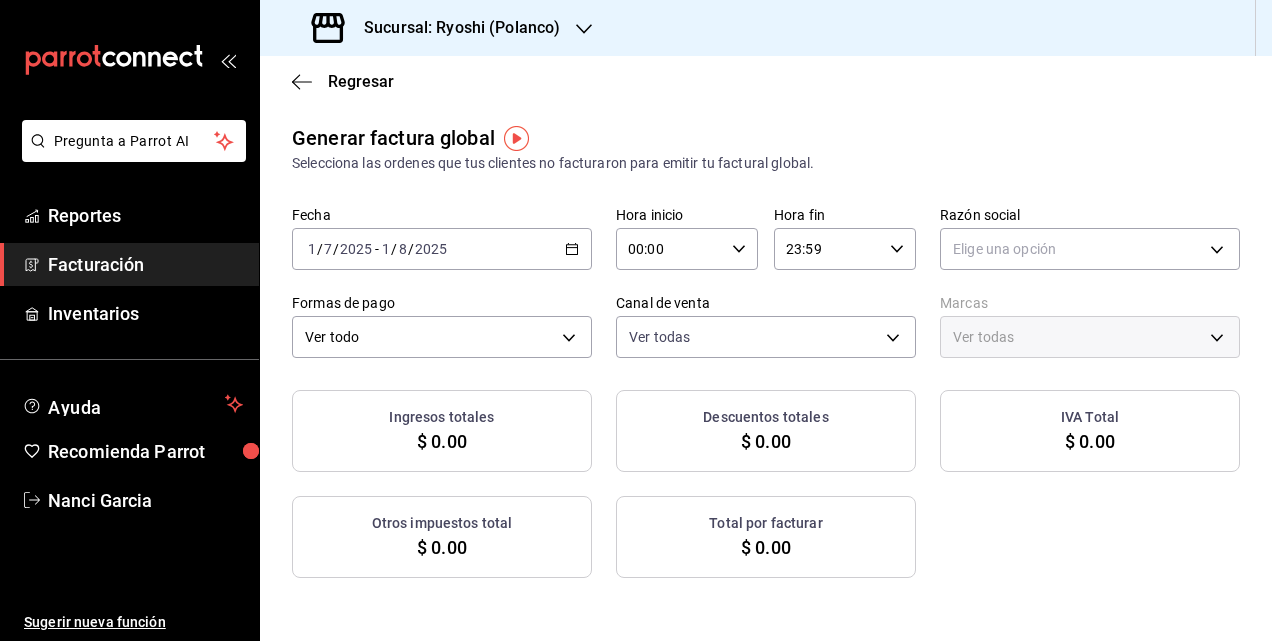 click on "00:00 Hora inicio" at bounding box center (687, 249) 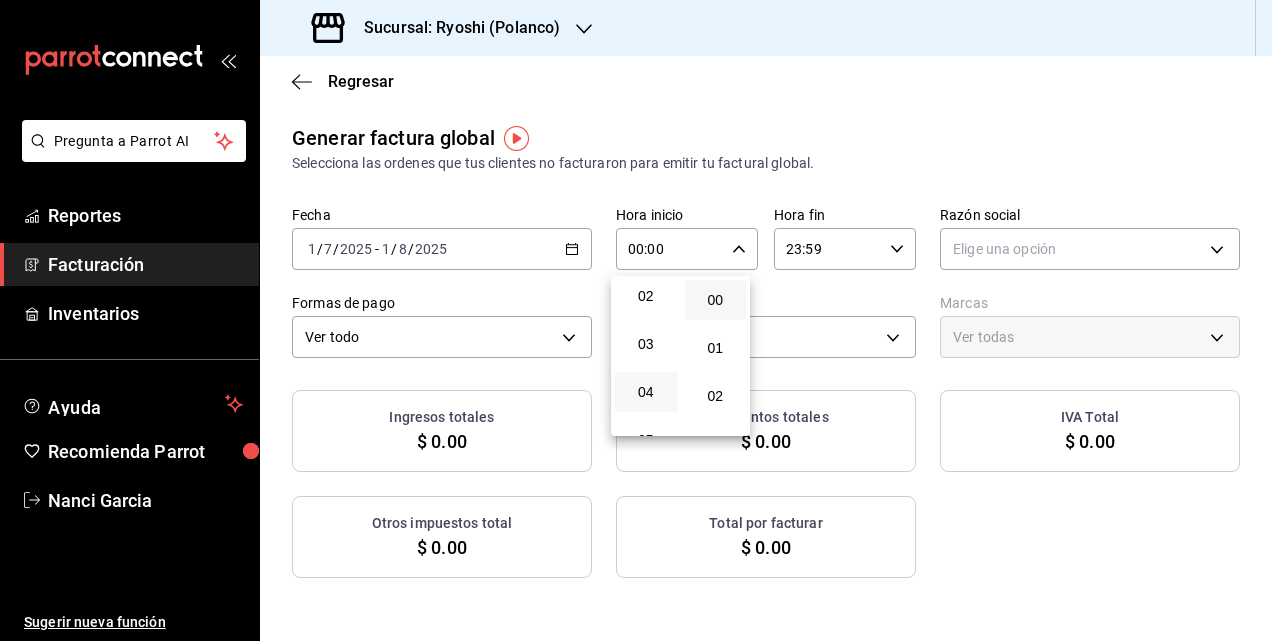 scroll, scrollTop: 200, scrollLeft: 0, axis: vertical 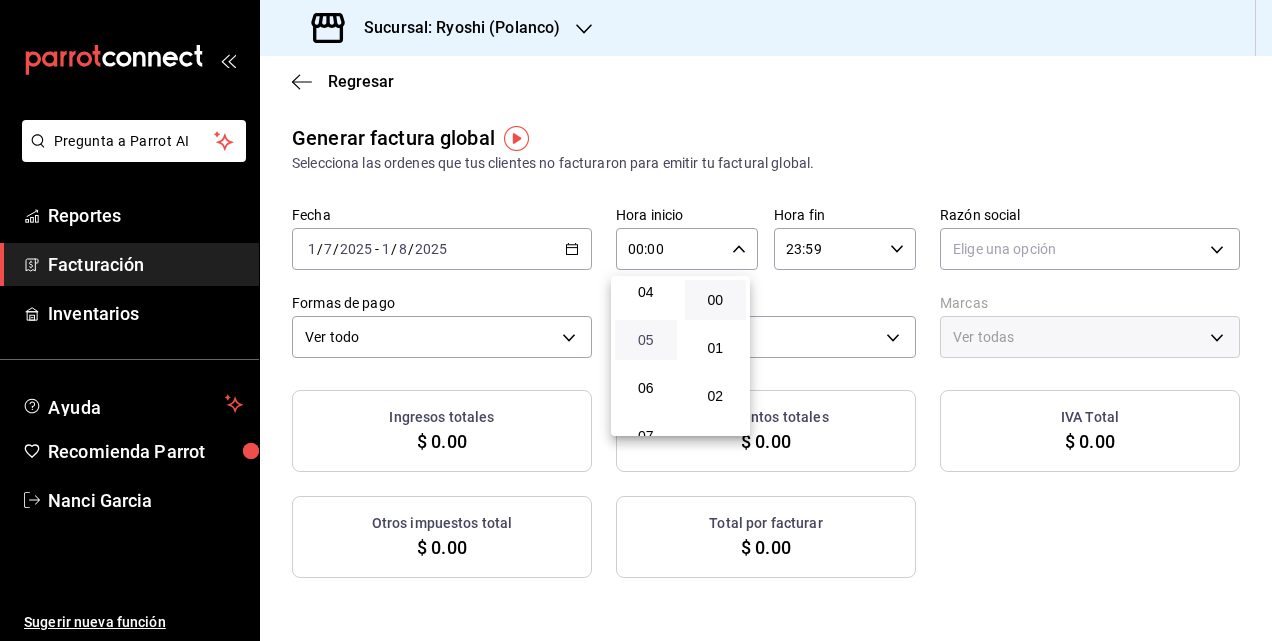 drag, startPoint x: 648, startPoint y: 336, endPoint x: 749, endPoint y: 323, distance: 101.8332 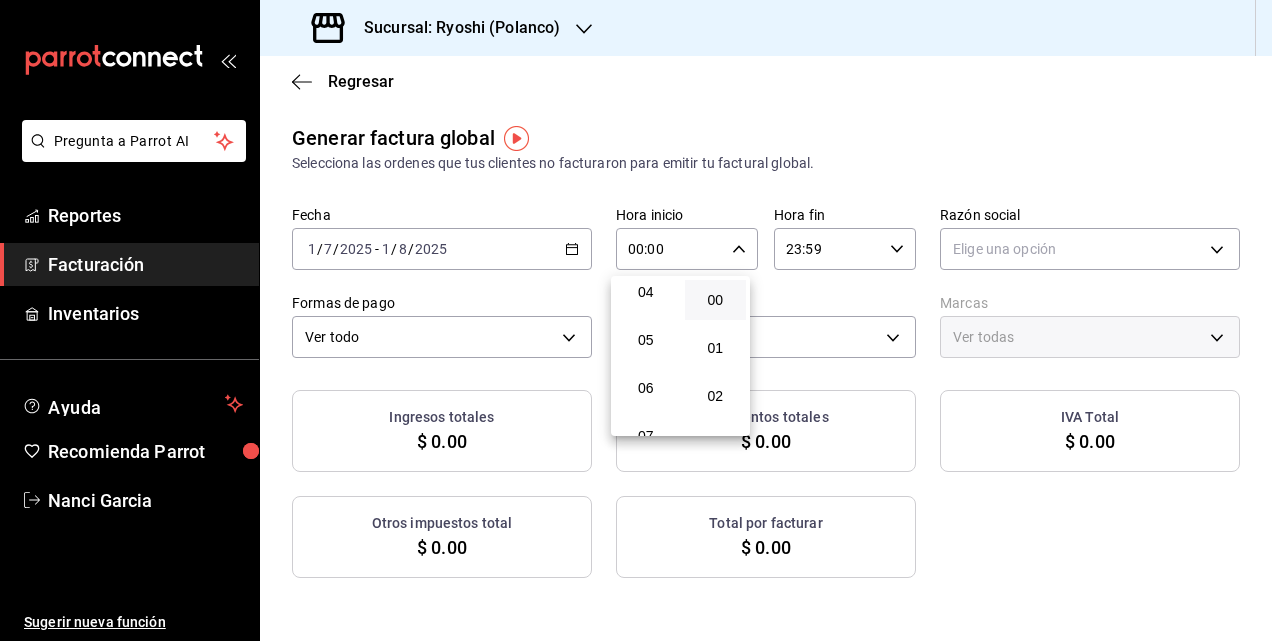 type on "05:00" 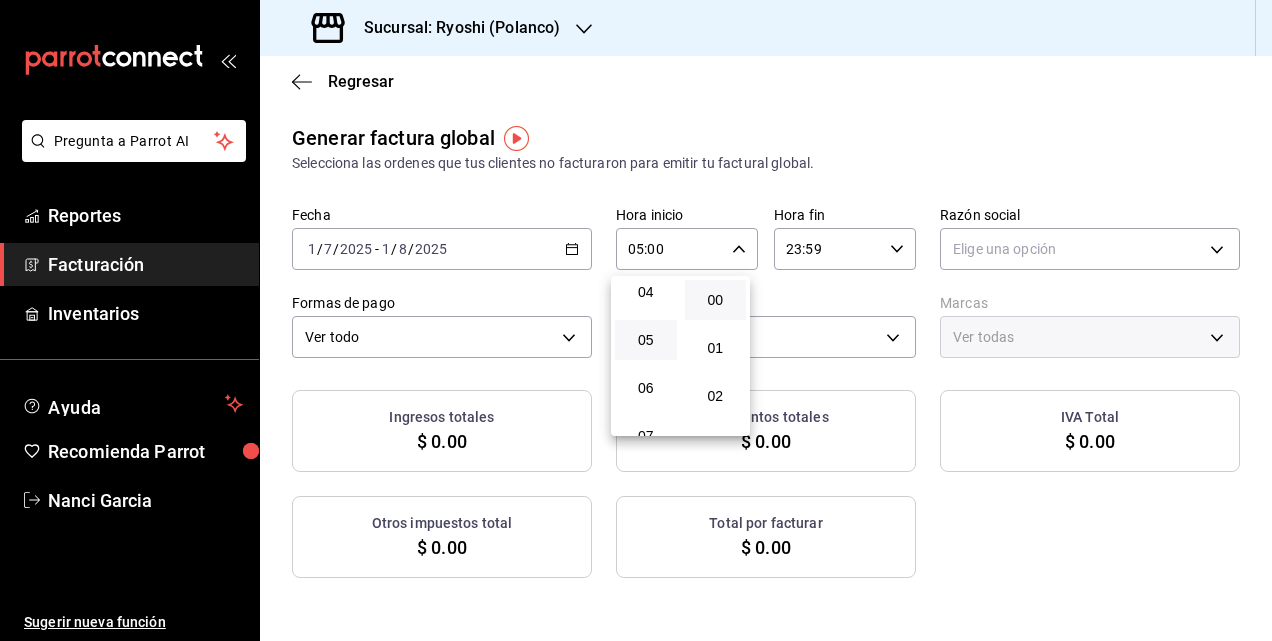 click at bounding box center (636, 320) 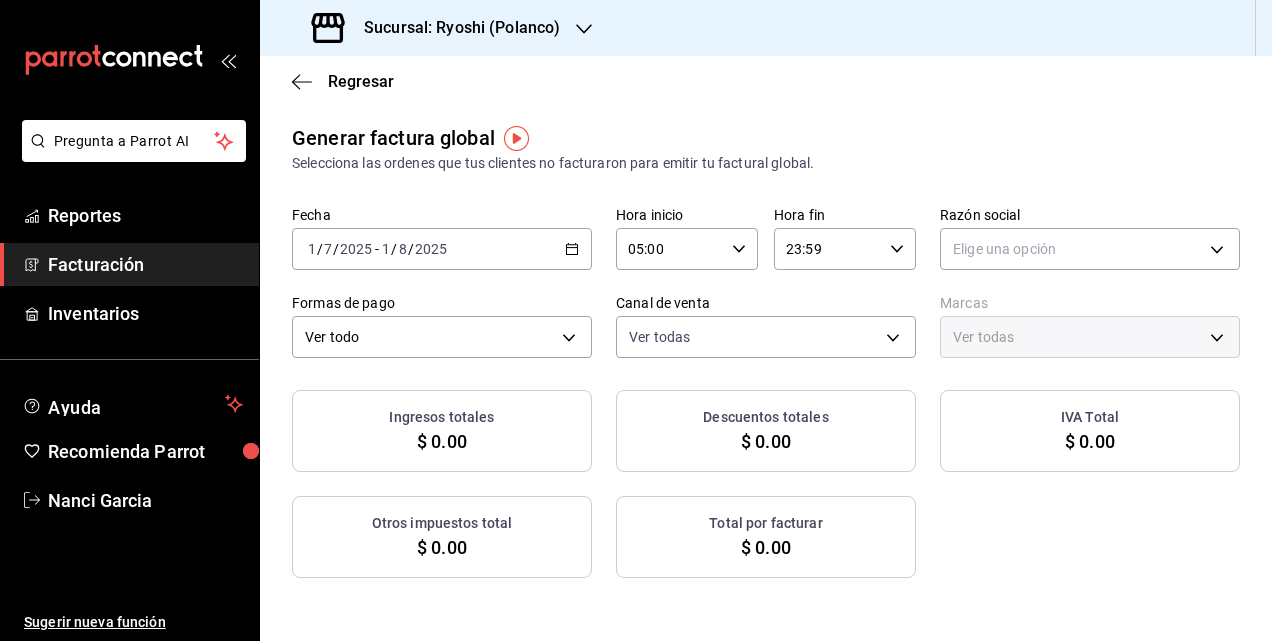 click 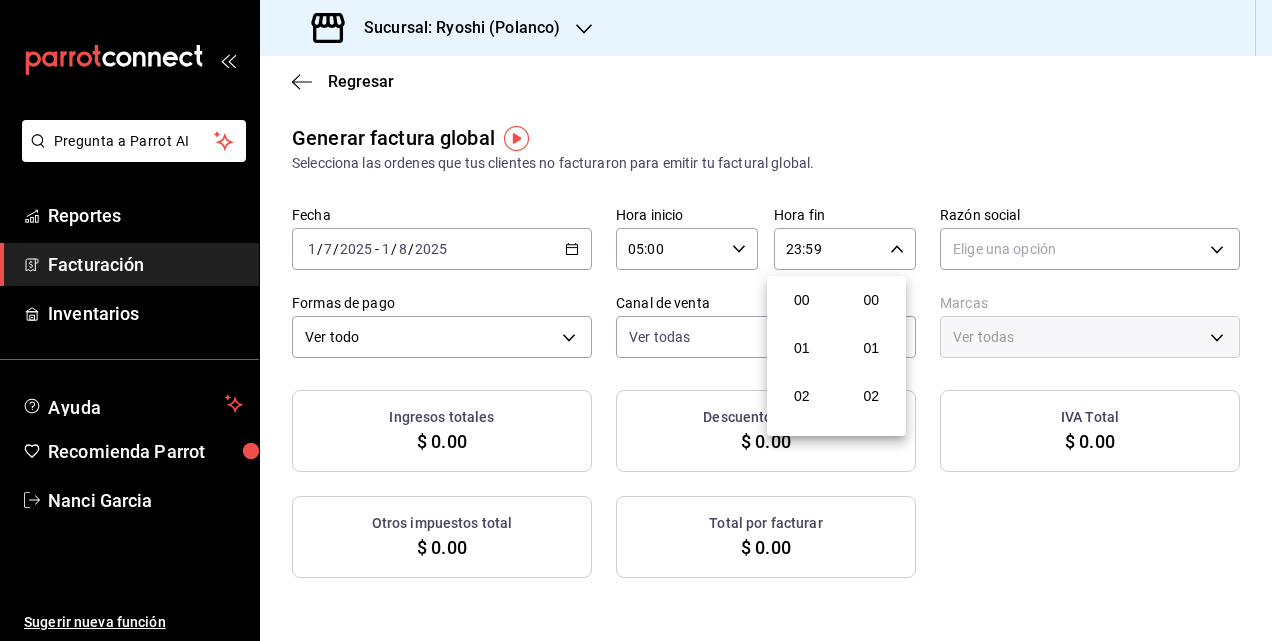 scroll, scrollTop: 992, scrollLeft: 0, axis: vertical 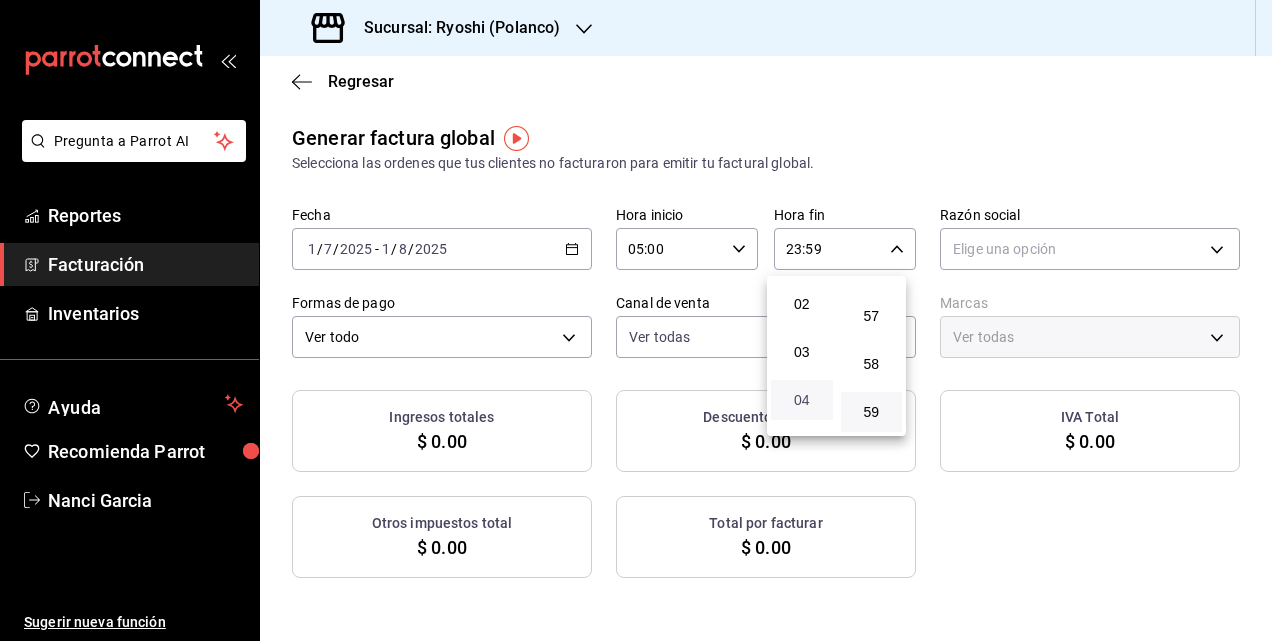 click on "04" at bounding box center [802, 400] 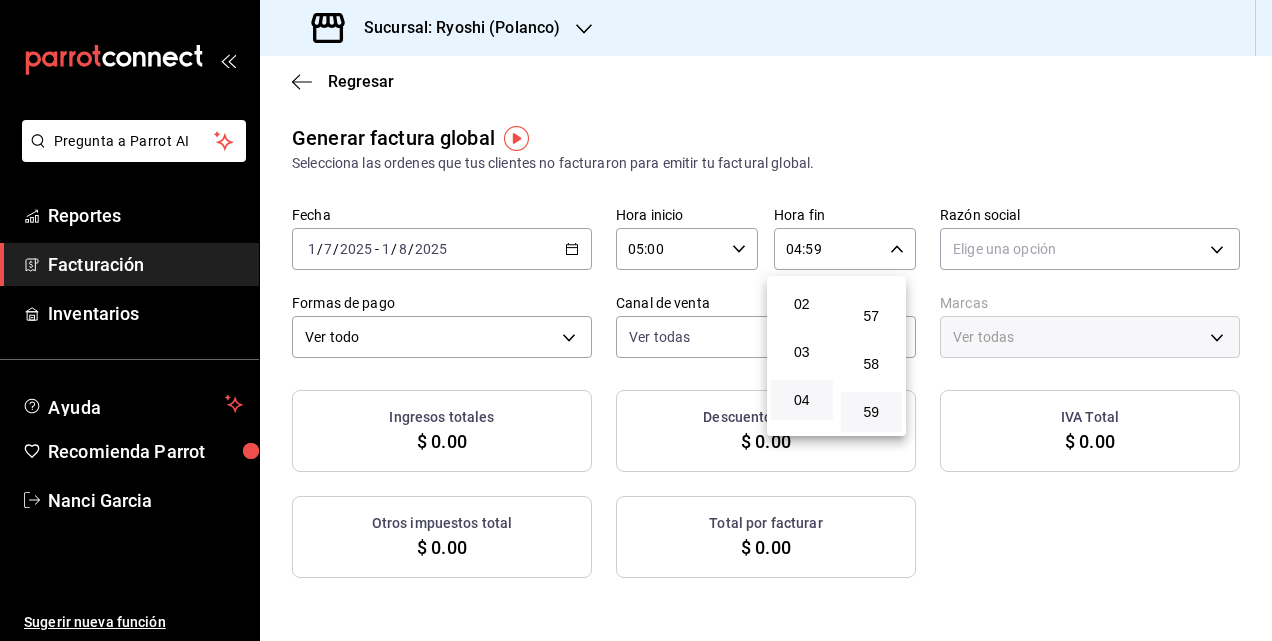 click on "04" at bounding box center (802, 400) 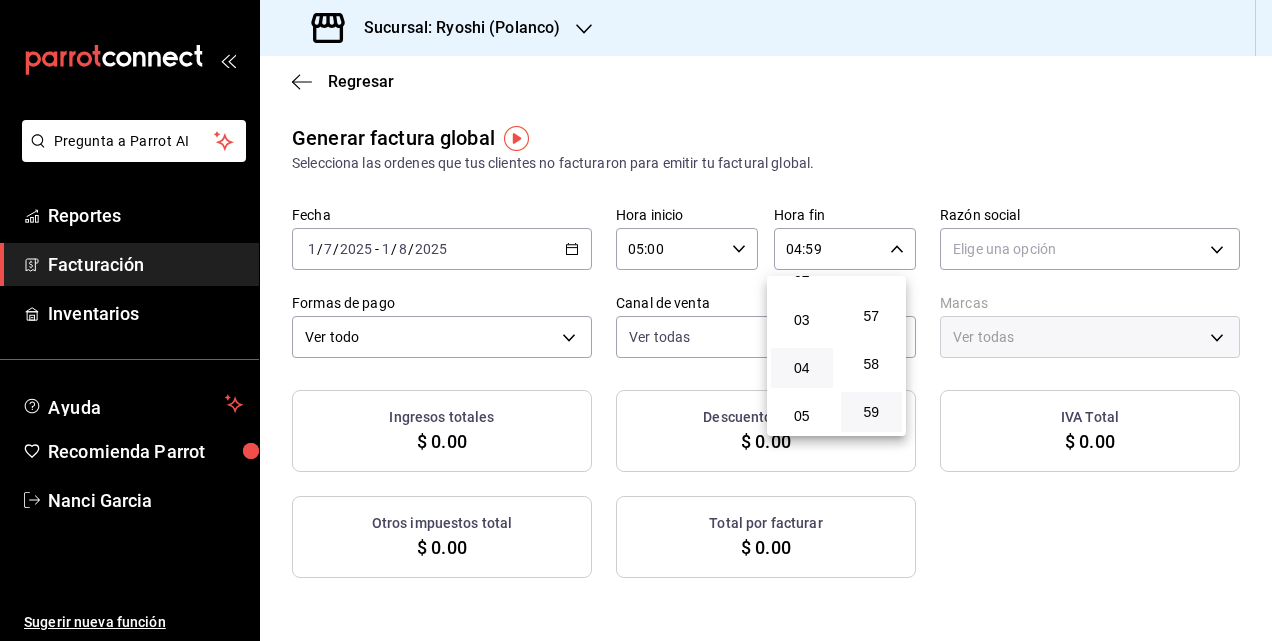 type 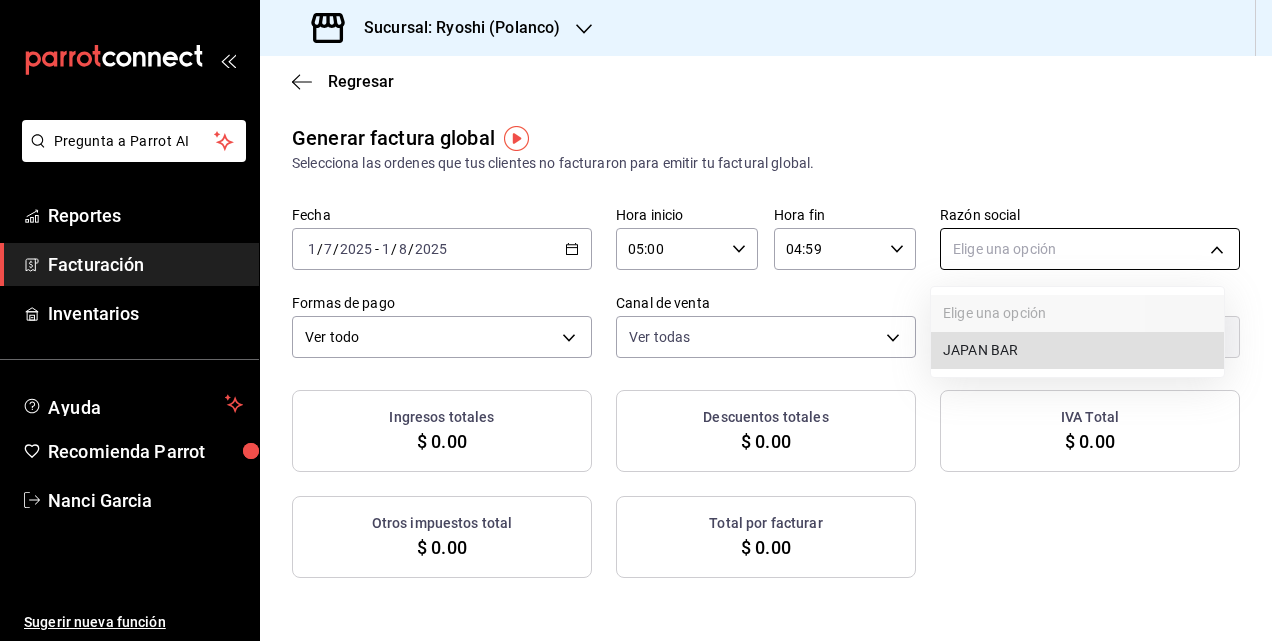 click on "Pregunta a Parrot AI Reportes   Facturación   Inventarios   Ayuda Recomienda Parrot   Nanci Garcia   Sugerir nueva función   Sucursal: Ryoshi (Polanco) Regresar Generar factura global Selecciona las ordenes que tus clientes no facturaron para emitir tu factural global. Fecha 2025-07-01 1 / 7 / 2025 - 2025-08-01 1 / 8 / 2025 Hora inicio 05:00 Hora inicio Hora fin 04:59 Hora fin Razón social Elige una opción Formas de pago Ver todo ALL Canal de venta Ver todas PARROT,UBER_EATS,RAPPI,DIDI_FOOD,ONLINE Marcas Ver todas Ingresos totales $ 0.00 Descuentos totales $ 0.00 IVA Total $ 0.00 Otros impuestos total $ 0.00 Total por facturar $ 0.00 No hay información que mostrar Pregunta a Parrot AI Reportes   Facturación   Inventarios   Ayuda Recomienda Parrot   Nanci Garcia   Sugerir nueva función   GANA 1 MES GRATIS EN TU SUSCRIPCIÓN AQUÍ Ver video tutorial Ir a video Visitar centro de ayuda (81) 2046 6363 soporte@parrotsoftware.io Visitar centro de ayuda (81) 2046 6363 soporte@parrotsoftware.io JAPAN BAR" at bounding box center [636, 320] 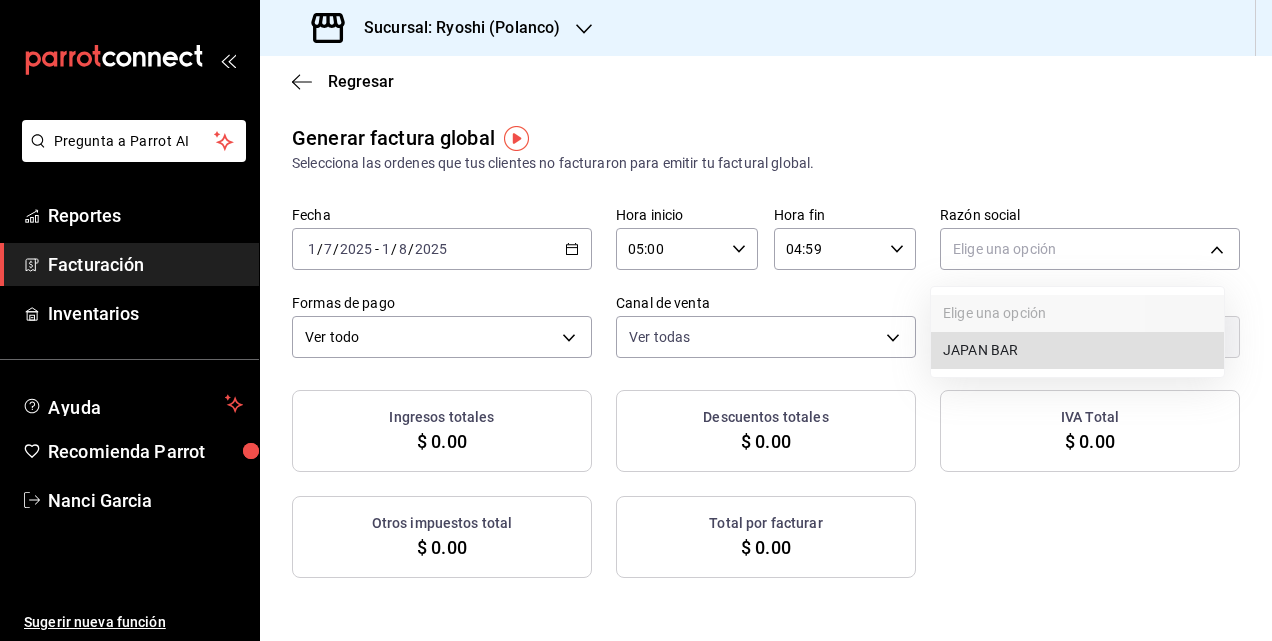 click on "JAPAN BAR" at bounding box center (1077, 350) 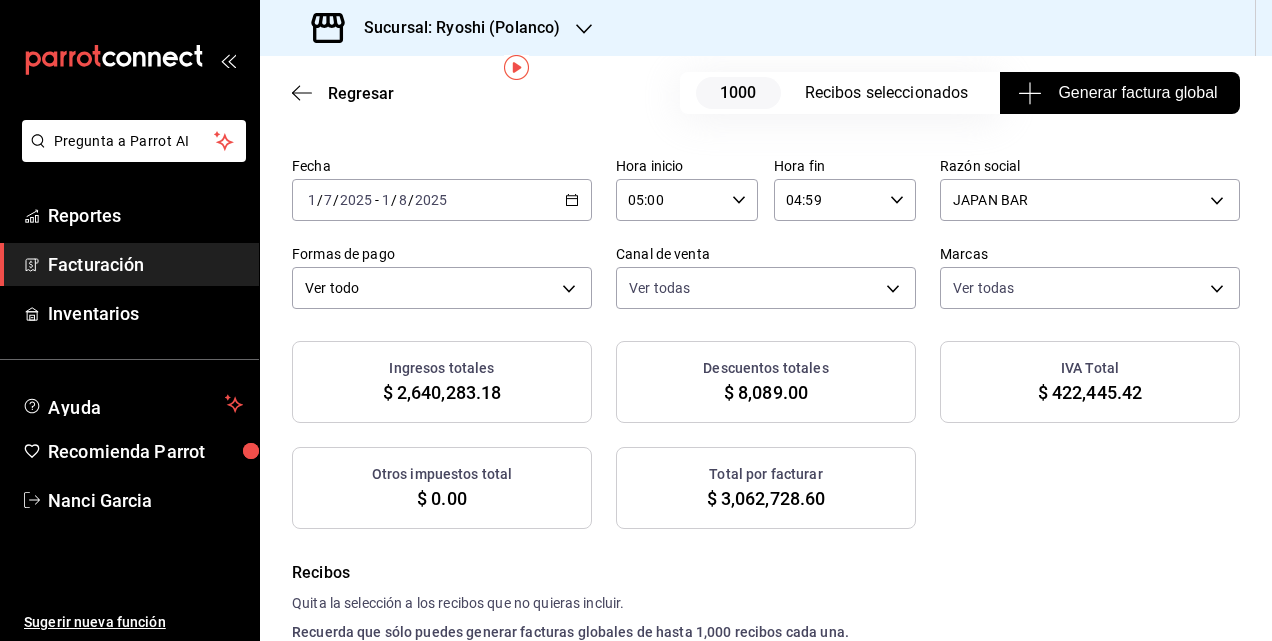 scroll, scrollTop: 100, scrollLeft: 0, axis: vertical 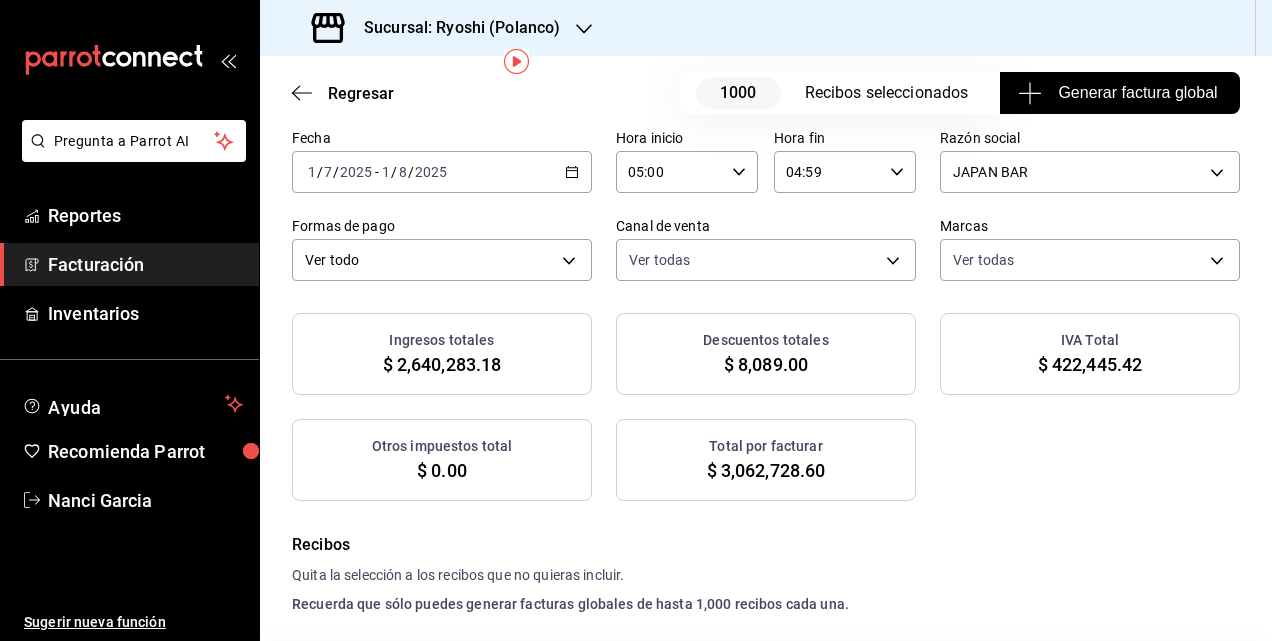 click on "Generar factura global" at bounding box center (1119, 93) 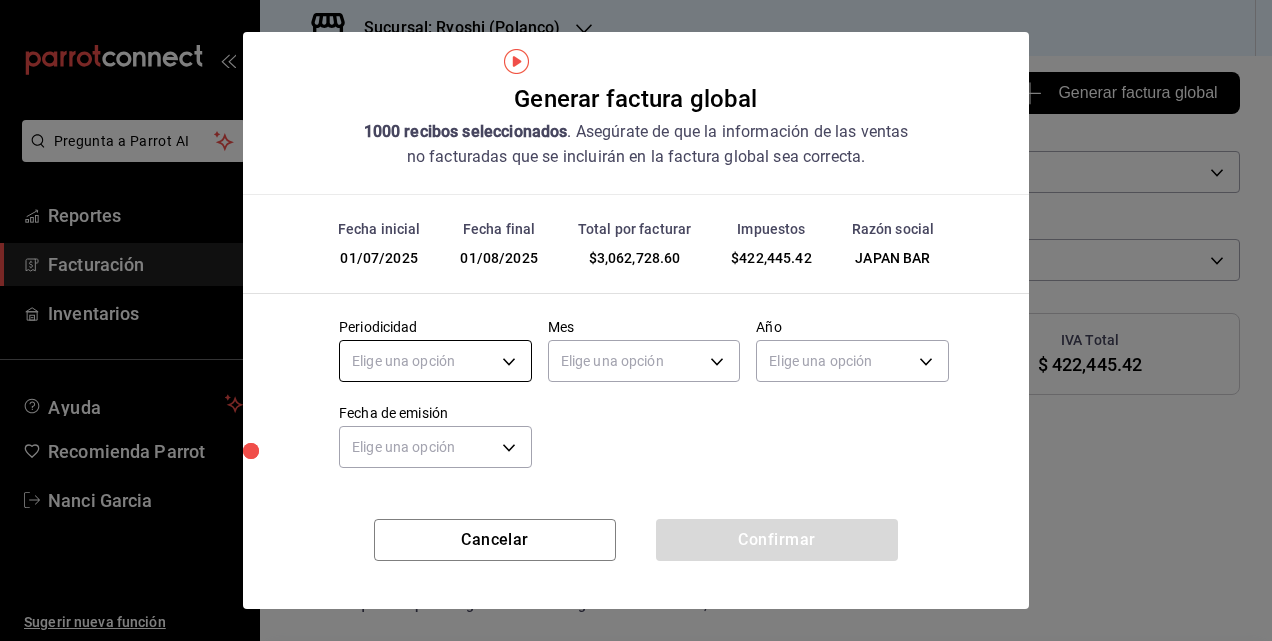 click on "Pregunta a Parrot AI Reportes   Facturación   Inventarios   Ayuda Recomienda Parrot   Nanci Garcia   Sugerir nueva función   Sucursal: Ryoshi (Polanco) Regresar 1000 Recibos seleccionados Generar factura global Generar factura global Selecciona las ordenes que tus clientes no facturaron para emitir tu factural global. Fecha 2025-07-01 1 / 7 / 2025 - 2025-08-01 1 / 8 / 2025 Hora inicio 05:00 Hora inicio Hora fin 04:59 Hora fin Razón social JAPAN BAR c98cacb0-d3b9-4e39-abbf-ac42bbb95db4 Formas de pago Ver todo ALL Canal de venta Ver todas PARROT,UBER_EATS,RAPPI,DIDI_FOOD,ONLINE Marcas Ver todas d1ab8890-ddc3-4d94-b14c-d24ccf3ac2d8,70935bef-f50e-476e-afc6-1ed0b0096d1e Ingresos totales $ 2,640,283.18 Descuentos totales $ 8,089.00 IVA Total $ 422,445.42 Otros impuestos total $ 0.00 Total por facturar $ 3,062,728.60 Recibos Quita la selección a los recibos que no quieras incluir. Recuerda que sólo puedes generar facturas globales de hasta 1,000 recibos cada una. Fecha # de recibo Tipo de pago Subtotal IVA" at bounding box center [636, 320] 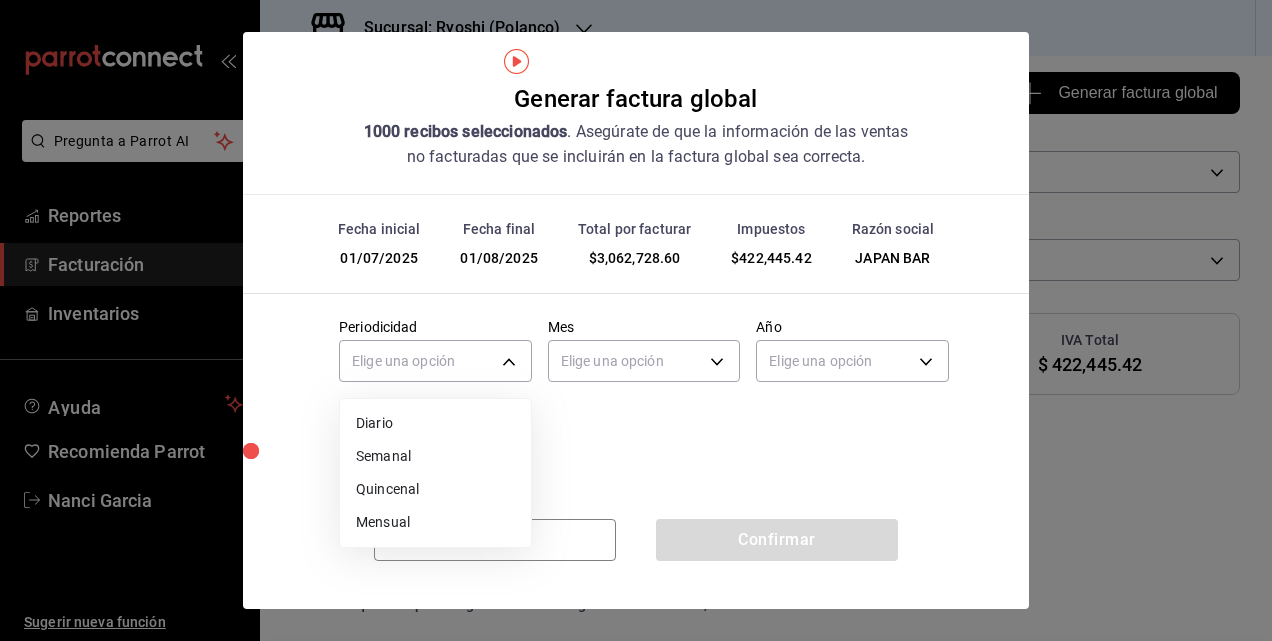 click on "Mensual" at bounding box center [435, 522] 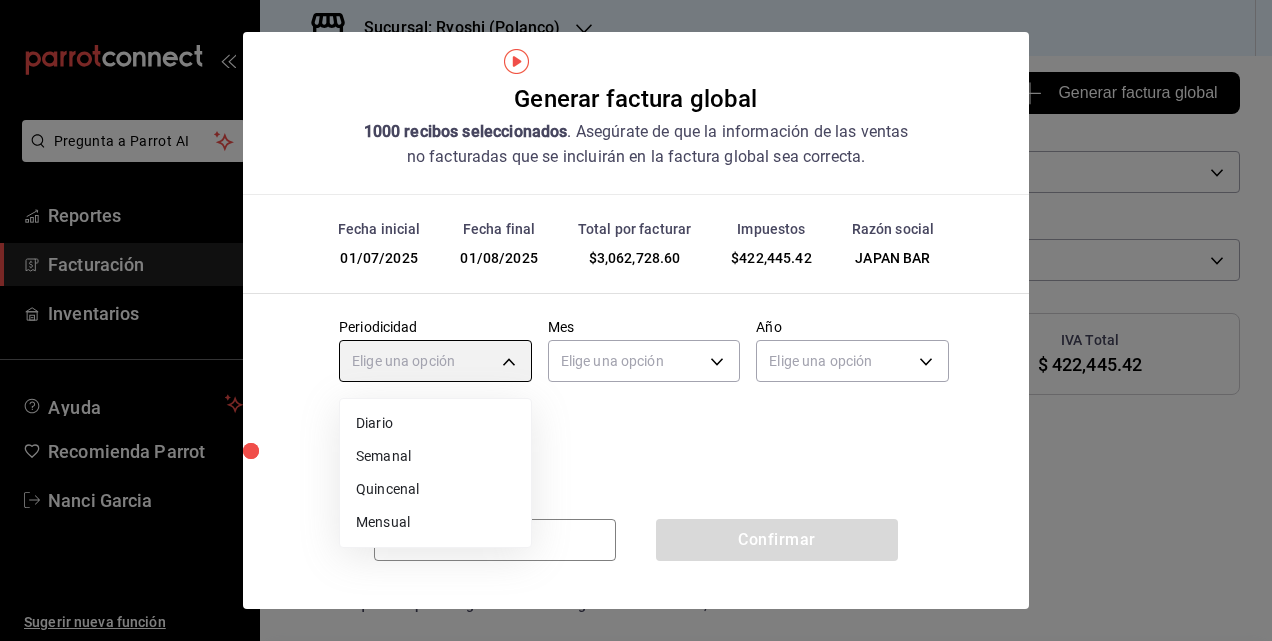 type on "MONTHLY" 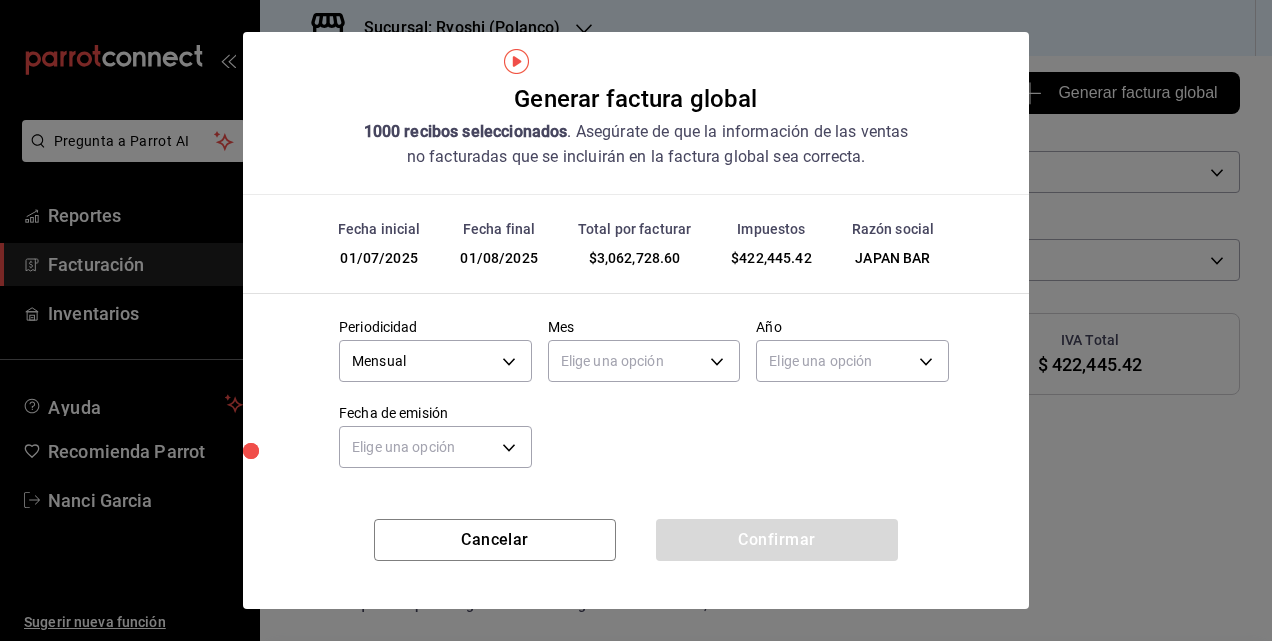 click on "Elige una opción" at bounding box center (644, 358) 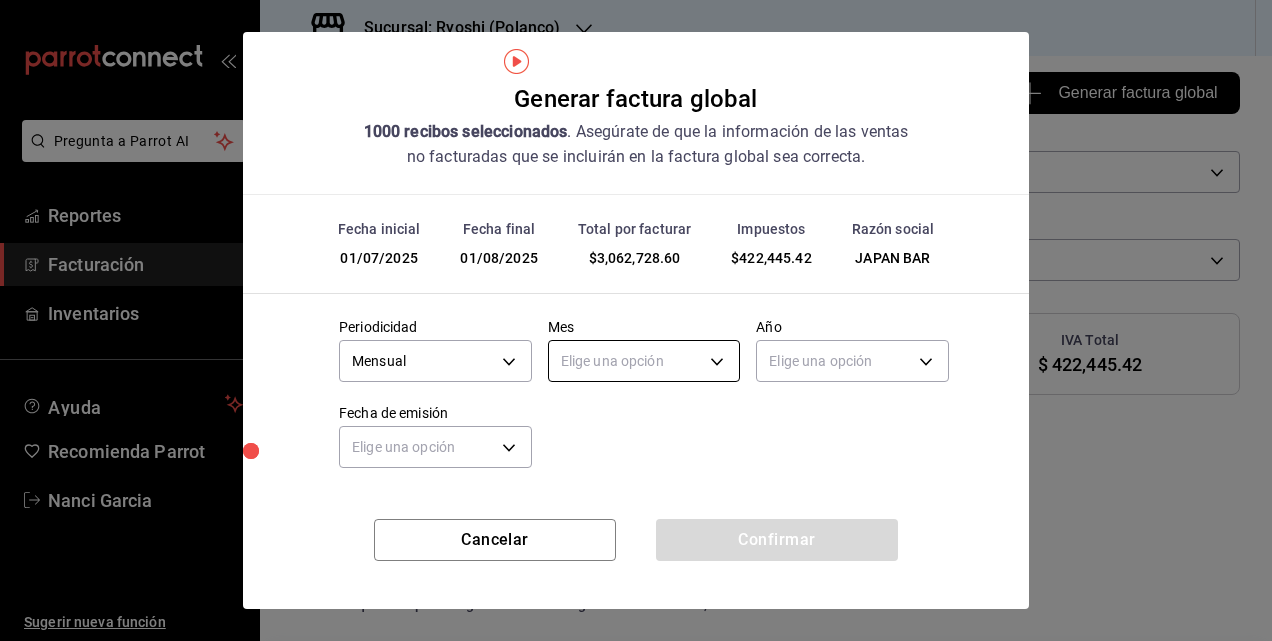 click on "Pregunta a Parrot AI Reportes   Facturación   Inventarios   Ayuda Recomienda Parrot   Nanci Garcia   Sugerir nueva función   Sucursal: Ryoshi (Polanco) Regresar 1000 Recibos seleccionados Generar factura global Generar factura global Selecciona las ordenes que tus clientes no facturaron para emitir tu factural global. Fecha 2025-07-01 1 / 7 / 2025 - 2025-08-01 1 / 8 / 2025 Hora inicio 05:00 Hora inicio Hora fin 04:59 Hora fin Razón social JAPAN BAR c98cacb0-d3b9-4e39-abbf-ac42bbb95db4 Formas de pago Ver todo ALL Canal de venta Ver todas PARROT,UBER_EATS,RAPPI,DIDI_FOOD,ONLINE Marcas Ver todas d1ab8890-ddc3-4d94-b14c-d24ccf3ac2d8,70935bef-f50e-476e-afc6-1ed0b0096d1e Ingresos totales $ 2,640,283.18 Descuentos totales $ 8,089.00 IVA Total $ 422,445.42 Otros impuestos total $ 0.00 Total por facturar $ 3,062,728.60 Recibos Quita la selección a los recibos que no quieras incluir. Recuerda que sólo puedes generar facturas globales de hasta 1,000 recibos cada una. Fecha # de recibo Tipo de pago Subtotal IVA" at bounding box center [636, 320] 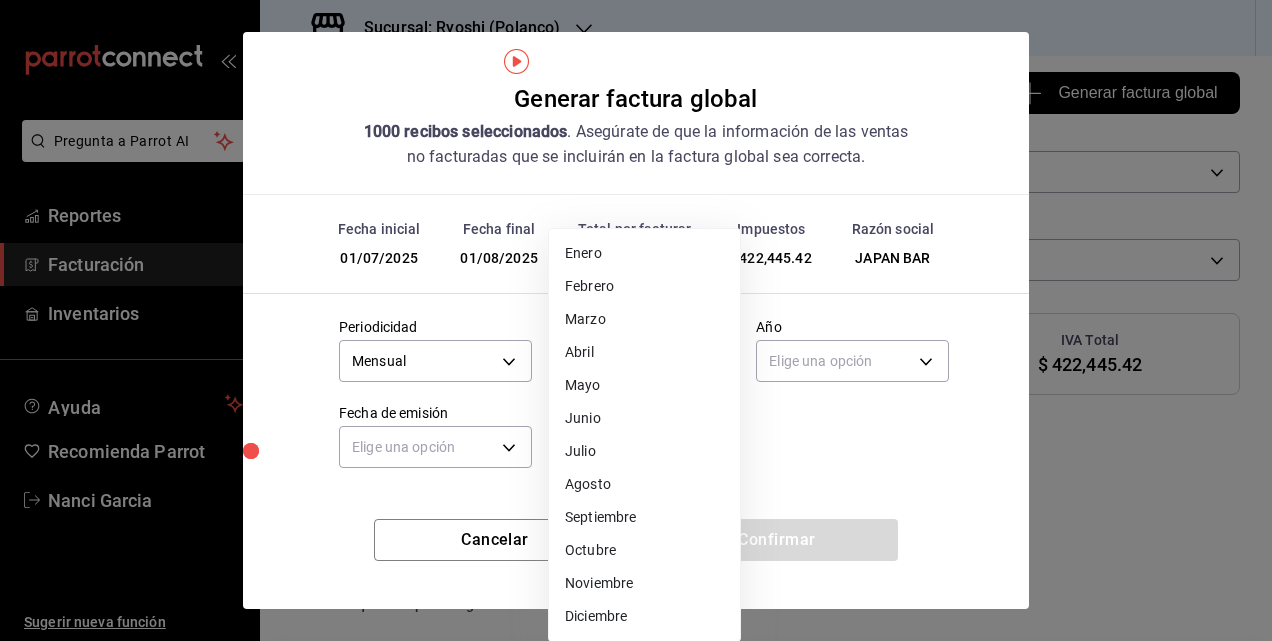 click on "Julio" at bounding box center [644, 451] 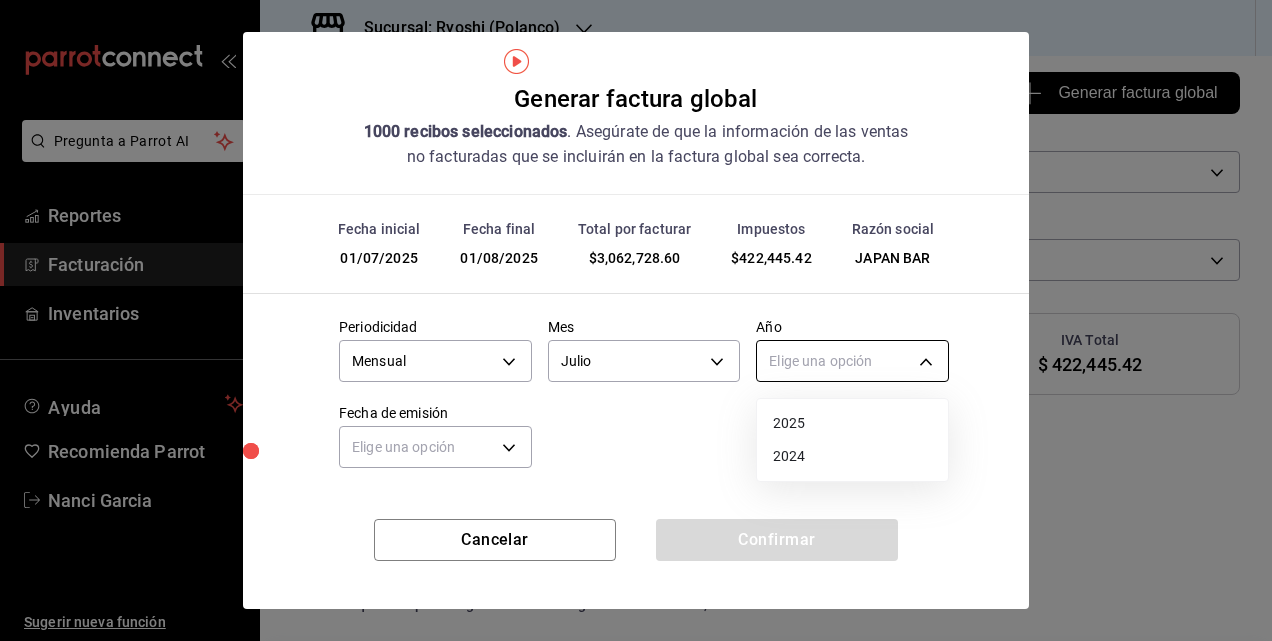 click on "Pregunta a Parrot AI Reportes   Facturación   Inventarios   Ayuda Recomienda Parrot   Nanci Garcia   Sugerir nueva función   Sucursal: Ryoshi (Polanco) Regresar 1000 Recibos seleccionados Generar factura global Generar factura global Selecciona las ordenes que tus clientes no facturaron para emitir tu factural global. Fecha 2025-07-01 1 / 7 / 2025 - 2025-08-01 1 / 8 / 2025 Hora inicio 05:00 Hora inicio Hora fin 04:59 Hora fin Razón social JAPAN BAR c98cacb0-d3b9-4e39-abbf-ac42bbb95db4 Formas de pago Ver todo ALL Canal de venta Ver todas PARROT,UBER_EATS,RAPPI,DIDI_FOOD,ONLINE Marcas Ver todas d1ab8890-ddc3-4d94-b14c-d24ccf3ac2d8,70935bef-f50e-476e-afc6-1ed0b0096d1e Ingresos totales $ 2,640,283.18 Descuentos totales $ 8,089.00 IVA Total $ 422,445.42 Otros impuestos total $ 0.00 Total por facturar $ 3,062,728.60 Recibos Quita la selección a los recibos que no quieras incluir. Recuerda que sólo puedes generar facturas globales de hasta 1,000 recibos cada una. Fecha # de recibo Tipo de pago Subtotal IVA" at bounding box center [636, 320] 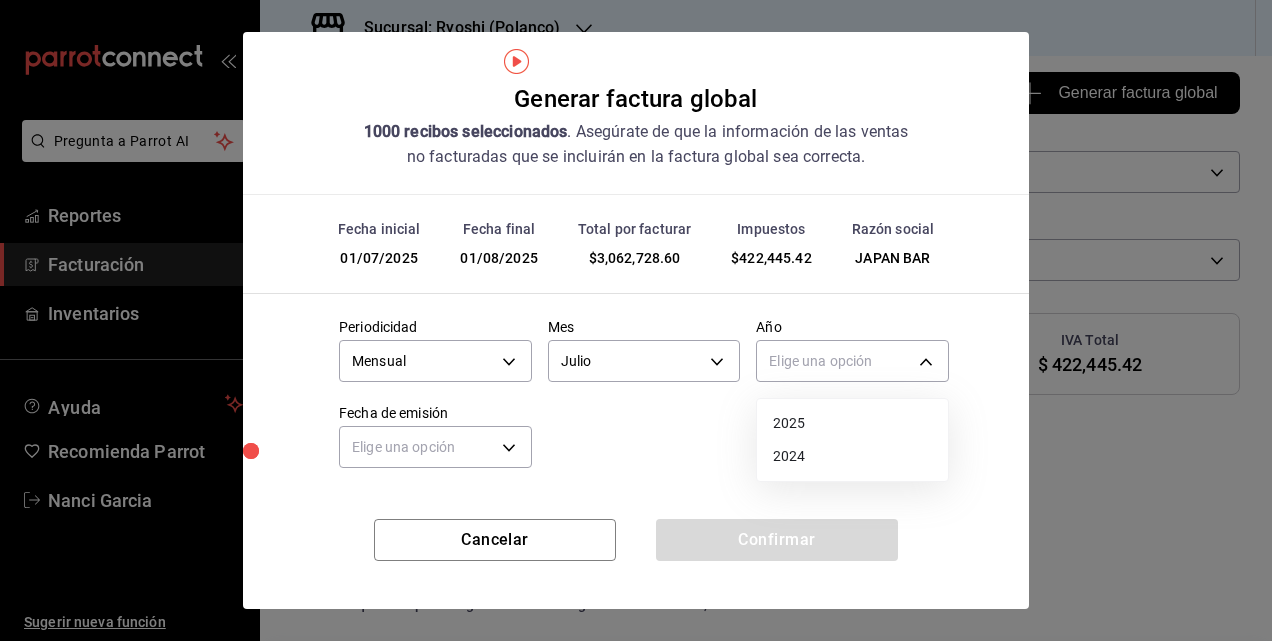 click on "2025" at bounding box center (852, 423) 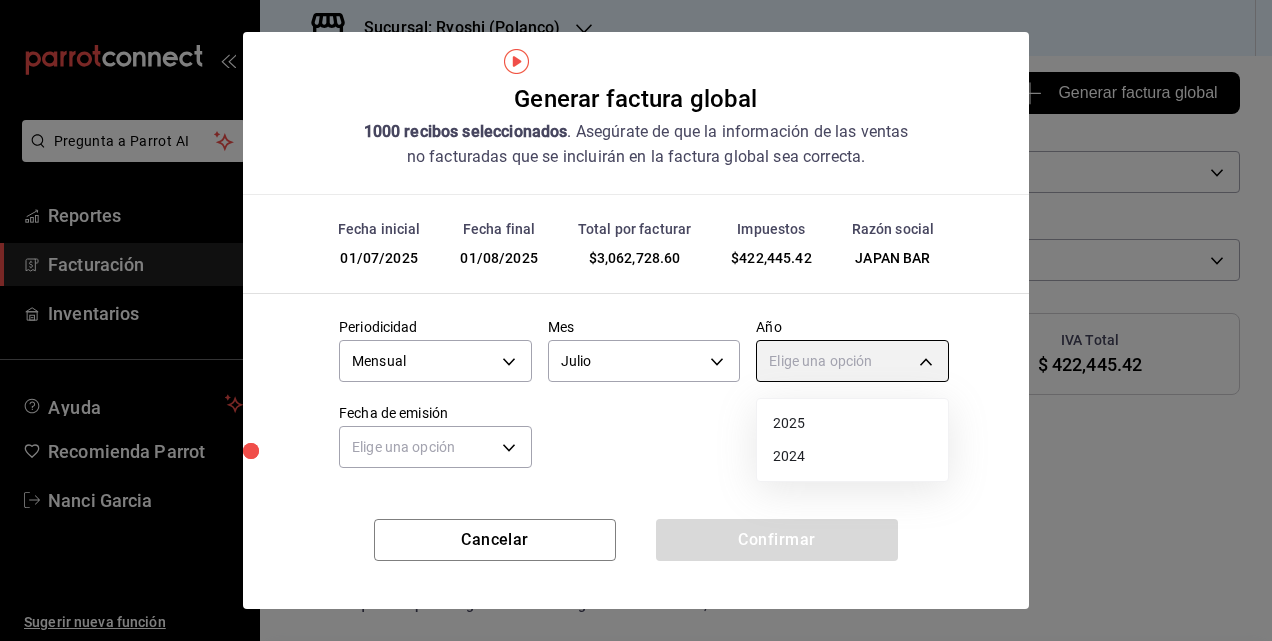 type on "2025" 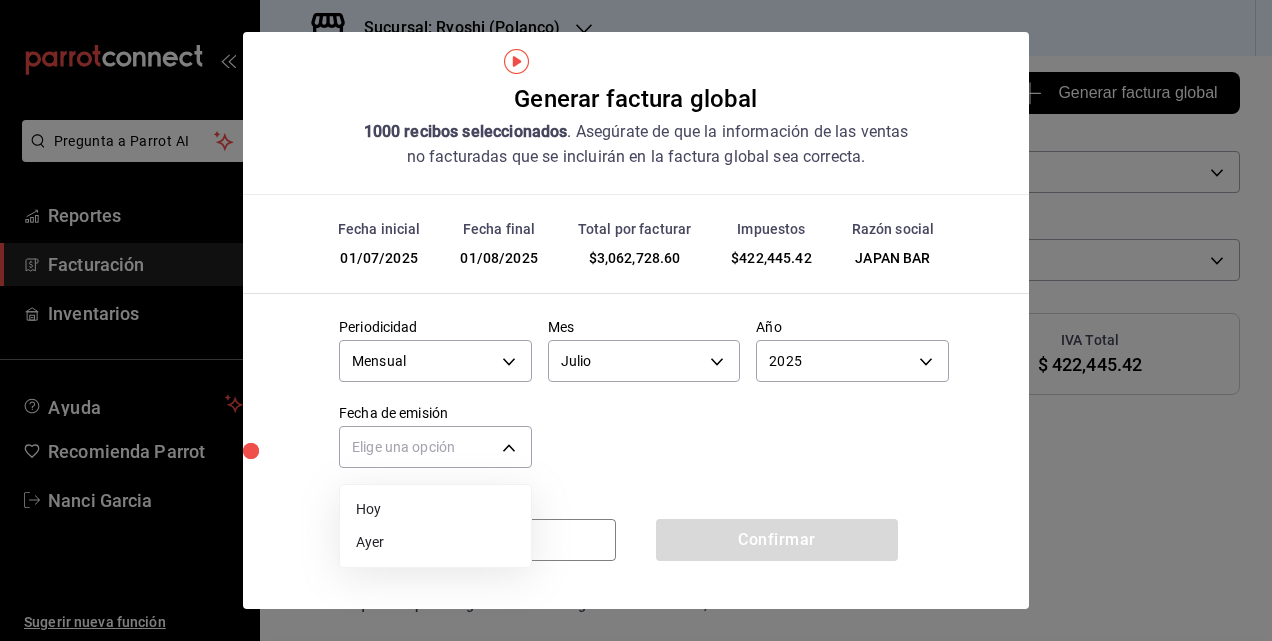 drag, startPoint x: 417, startPoint y: 450, endPoint x: 420, endPoint y: 471, distance: 21.213203 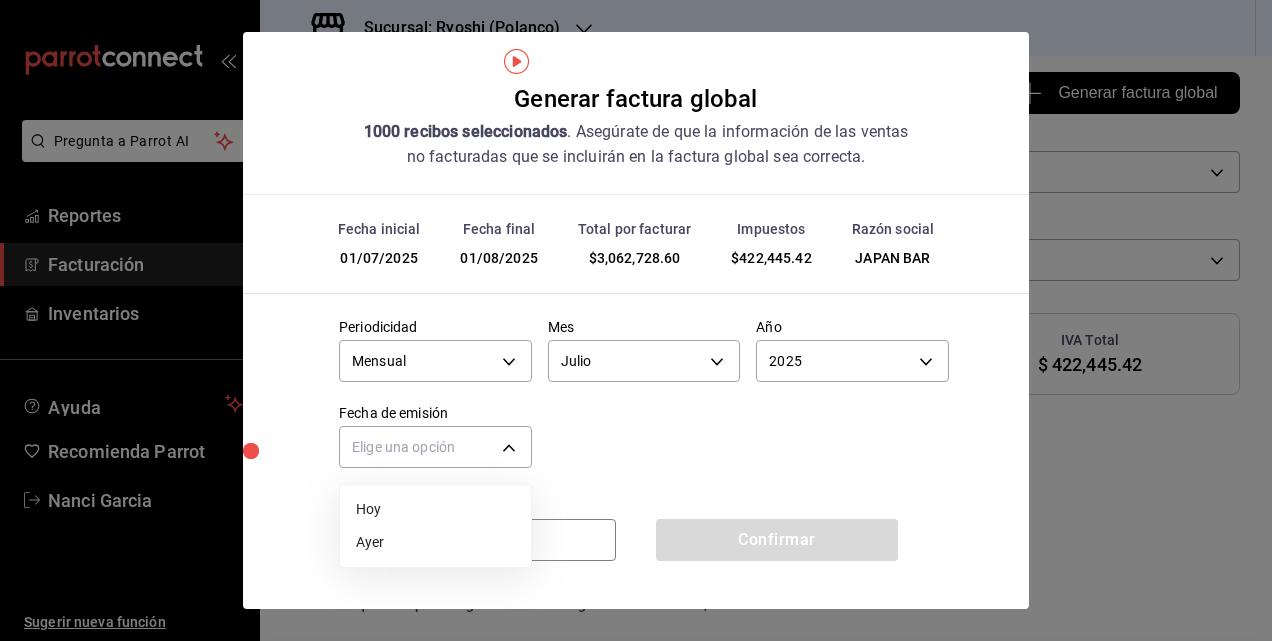 click on "Ayer" at bounding box center (435, 542) 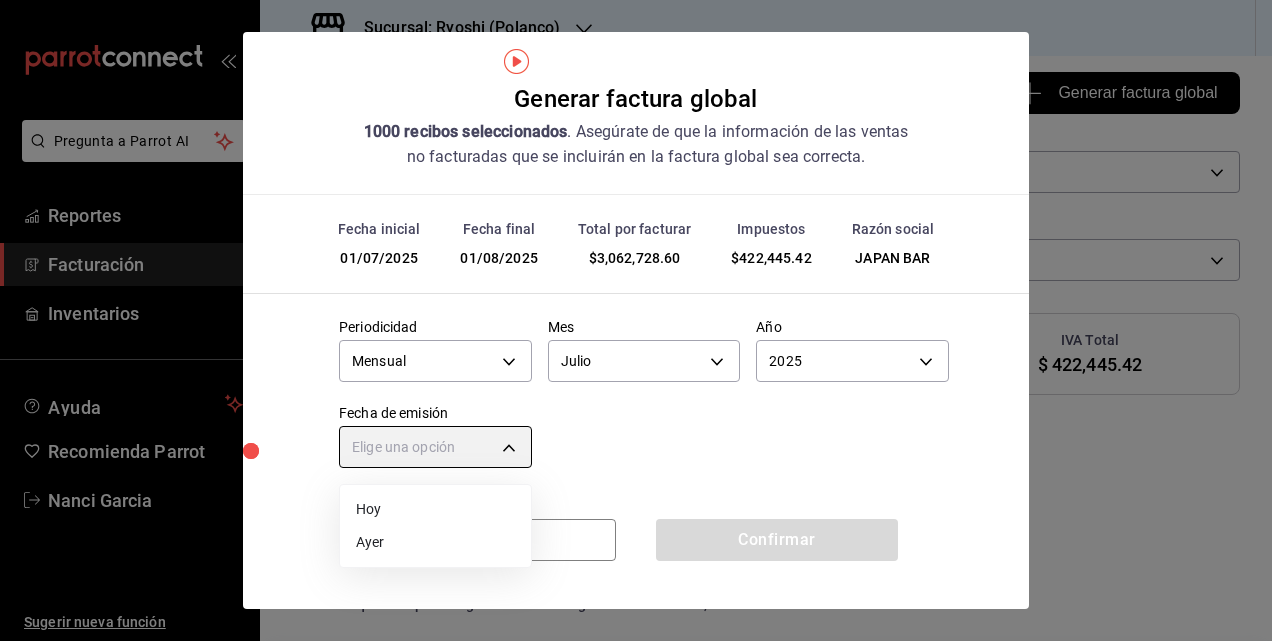 type on "YESTERDAY" 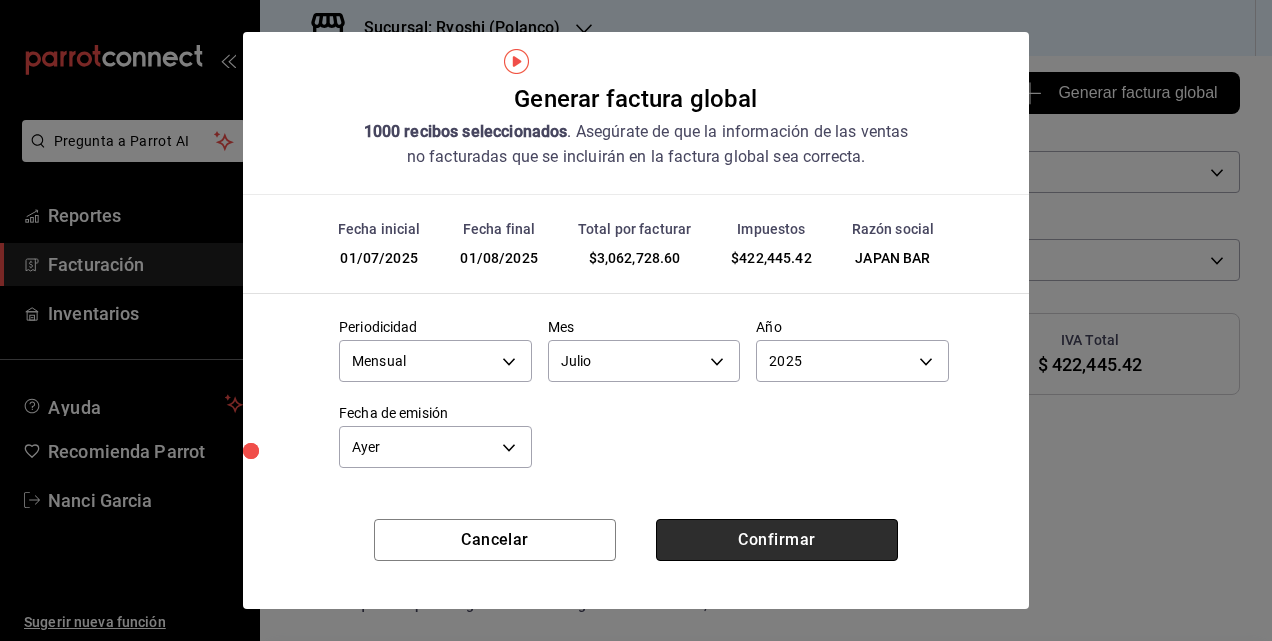 click on "Confirmar" at bounding box center [777, 540] 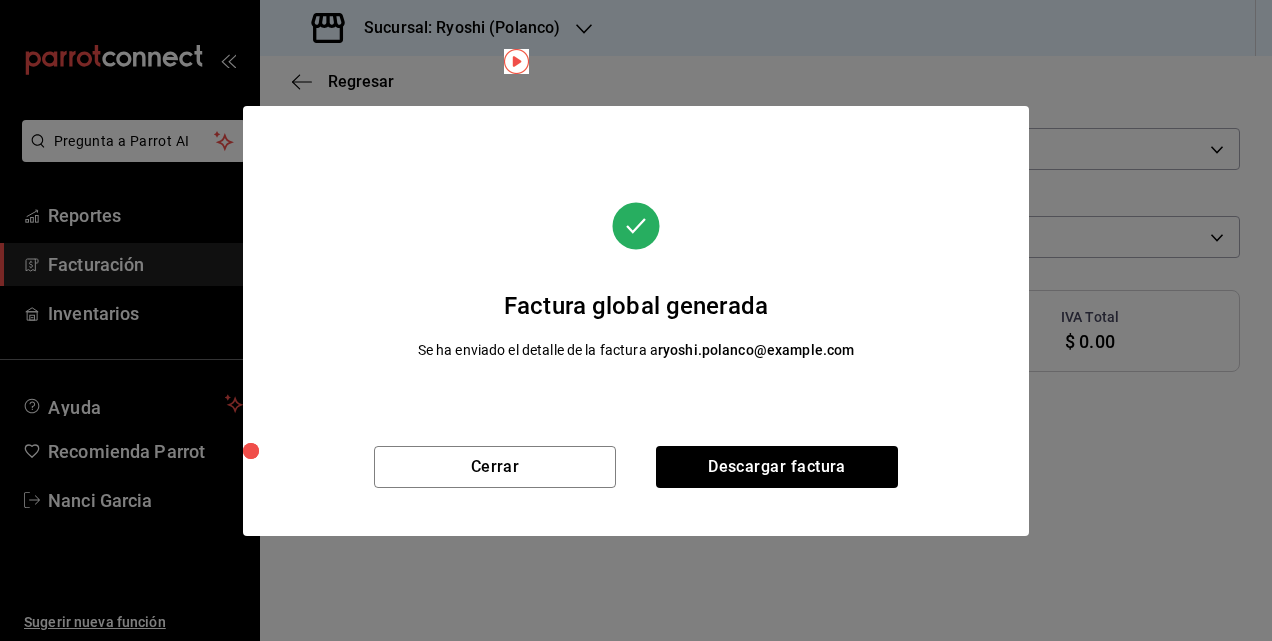 scroll, scrollTop: 77, scrollLeft: 0, axis: vertical 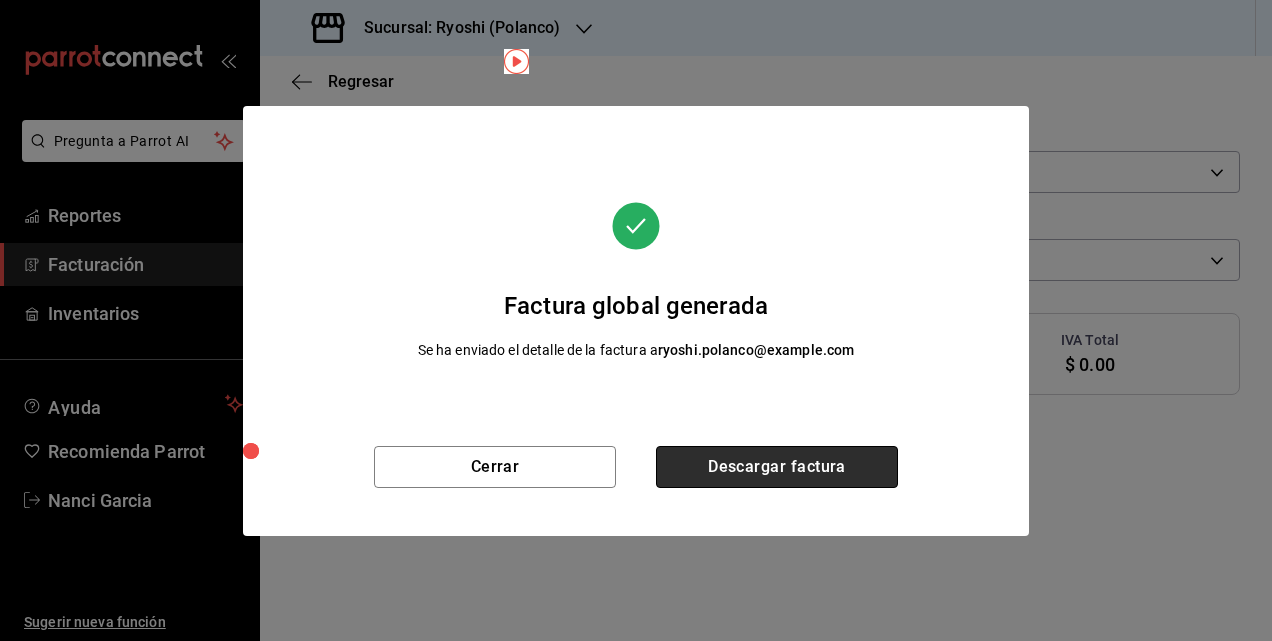 click on "Descargar factura" at bounding box center [777, 467] 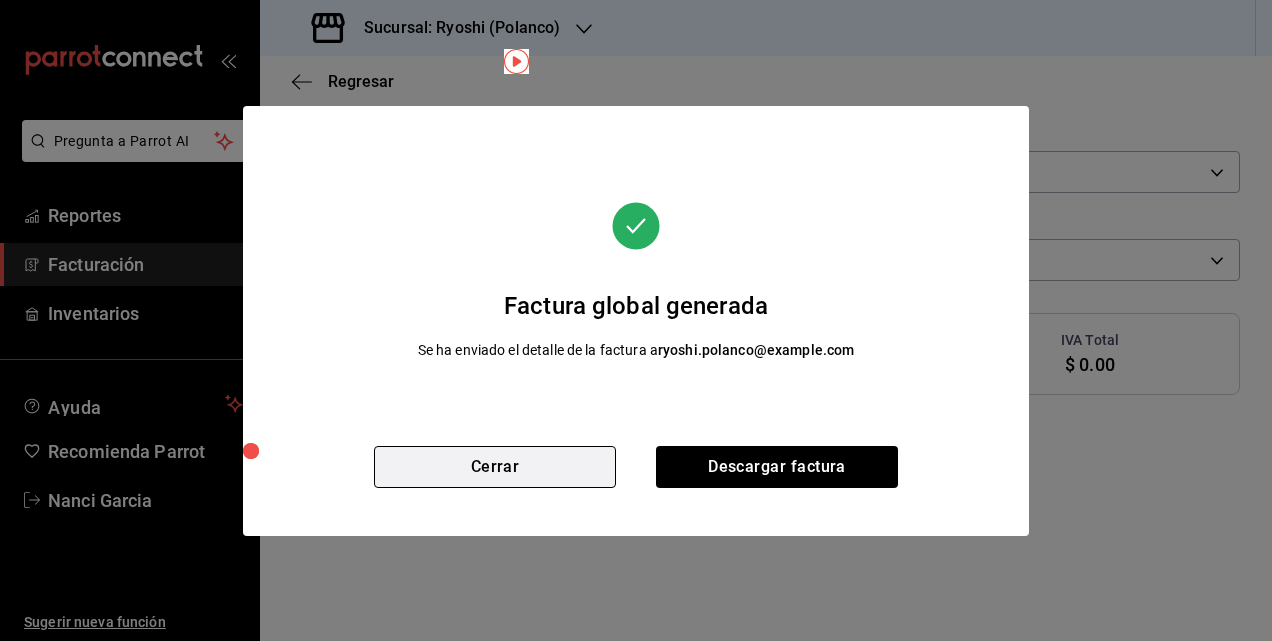 click on "Cerrar" at bounding box center [495, 467] 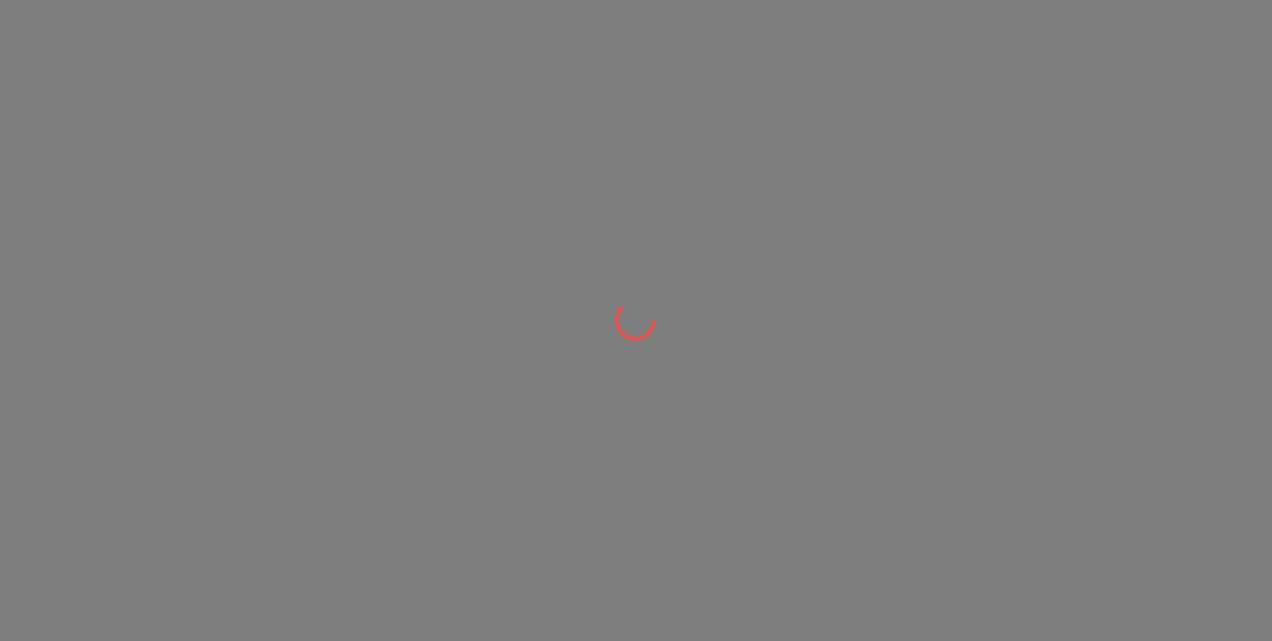 scroll, scrollTop: 0, scrollLeft: 0, axis: both 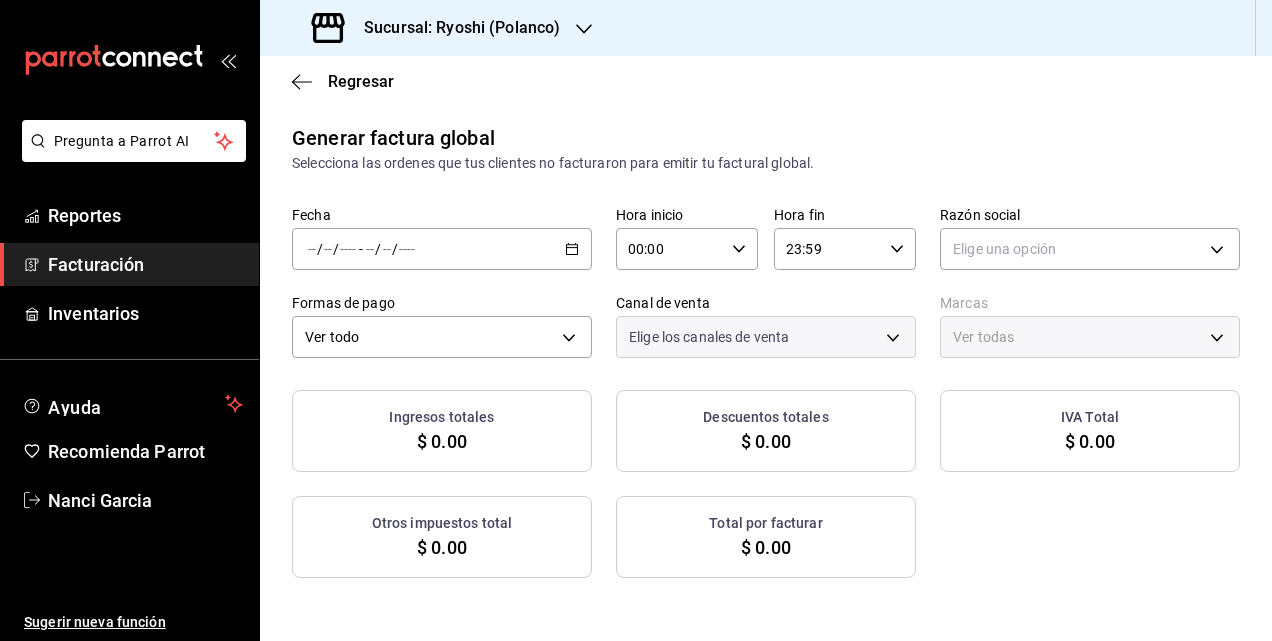 type on "PARROT,UBER_EATS,RAPPI,DIDI_FOOD,ONLINE" 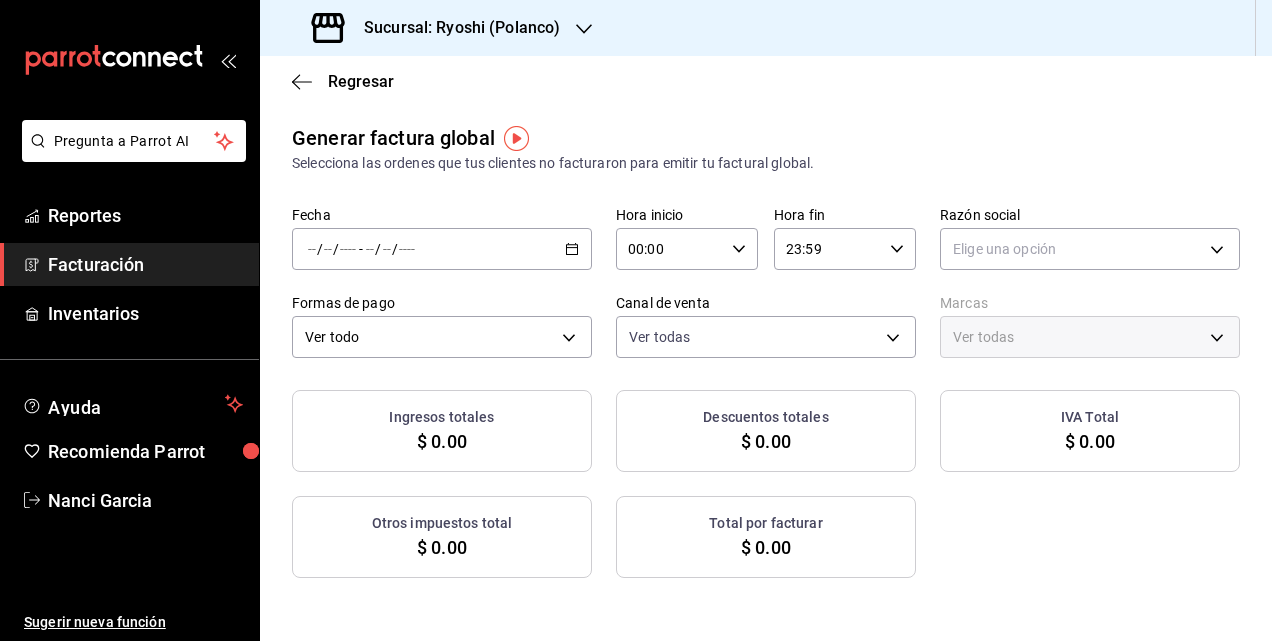 click 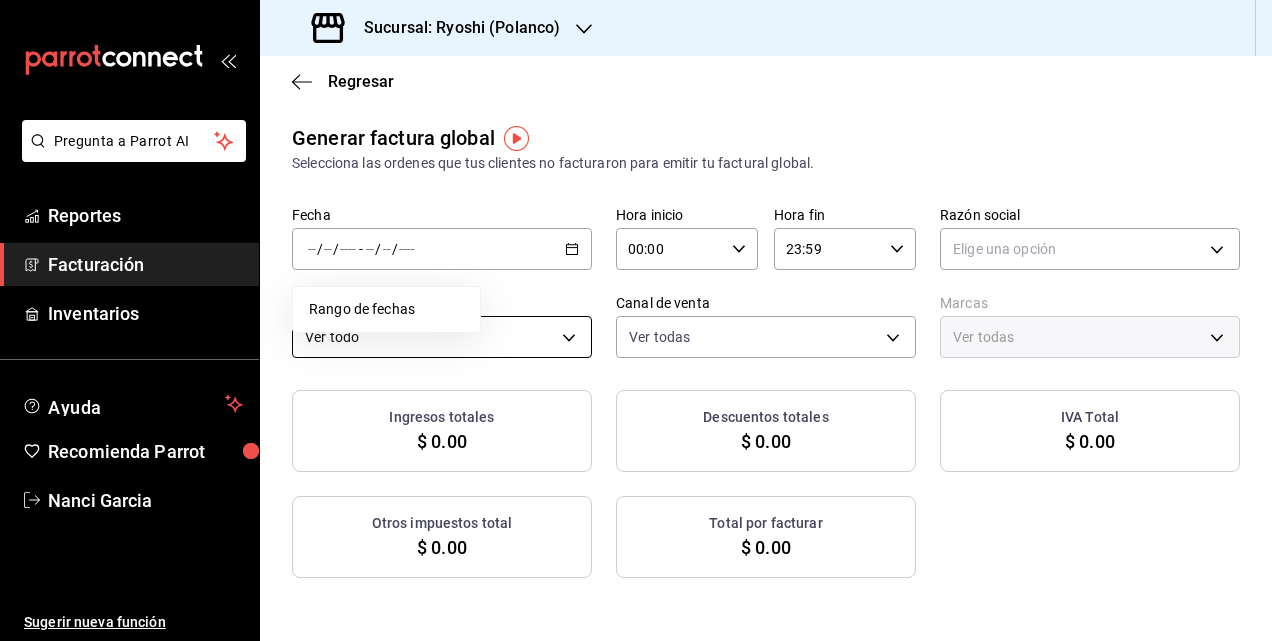 drag, startPoint x: 390, startPoint y: 316, endPoint x: 444, endPoint y: 337, distance: 57.939625 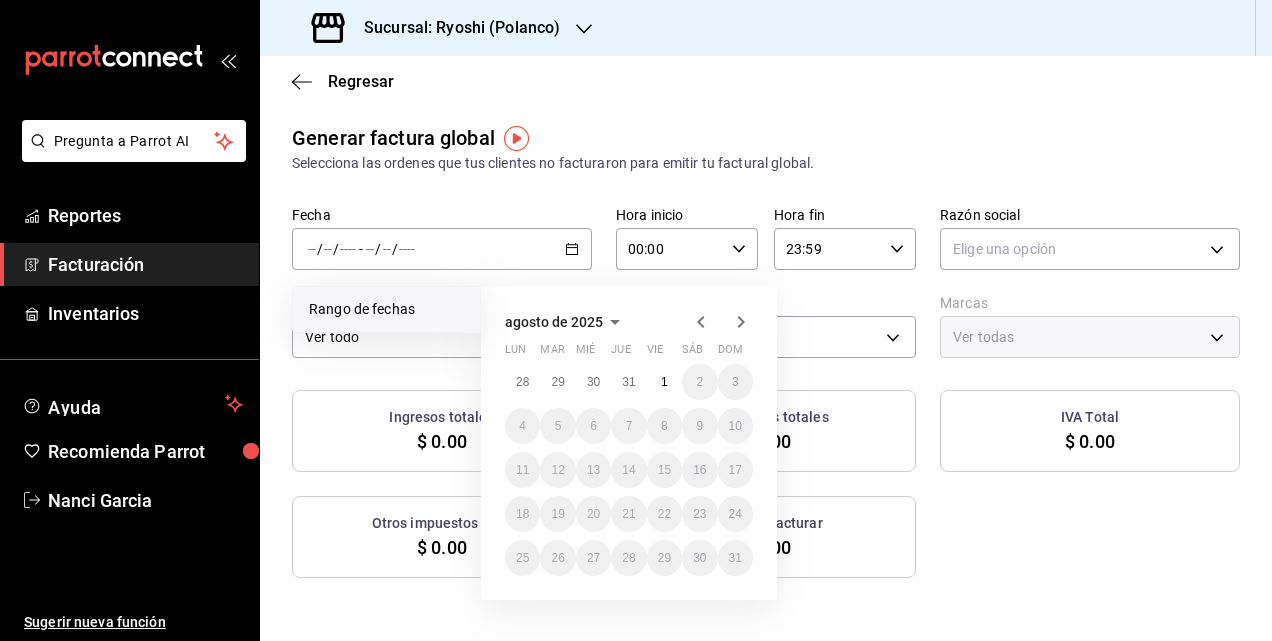 click 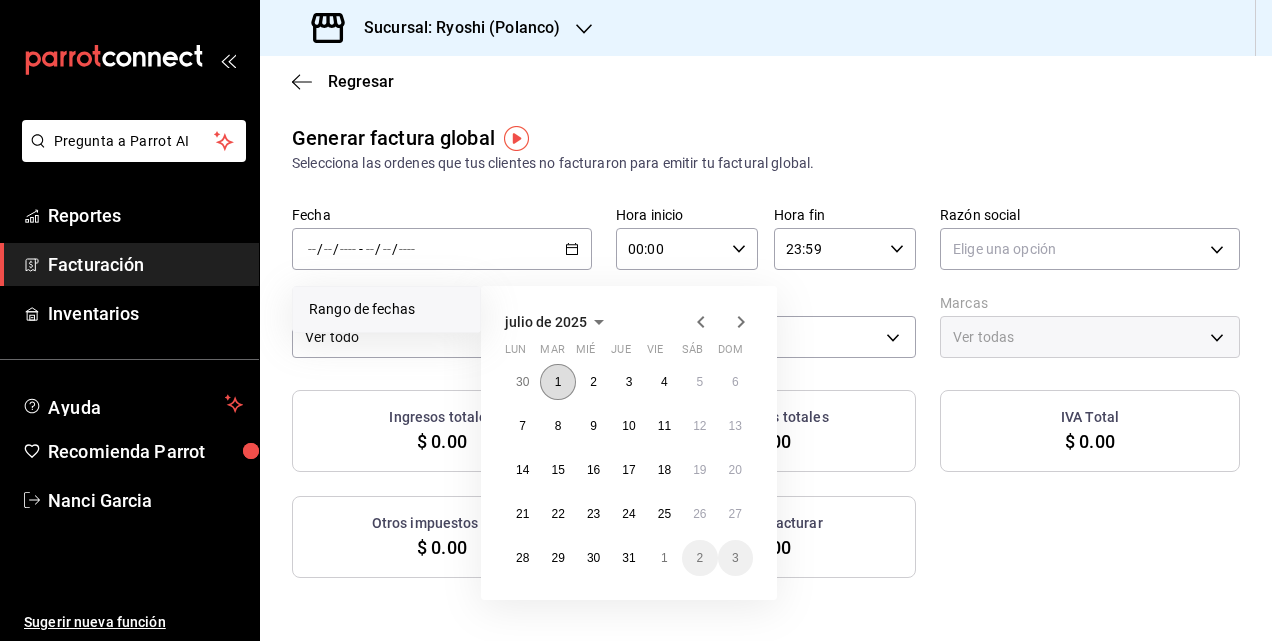 click on "1" at bounding box center [557, 382] 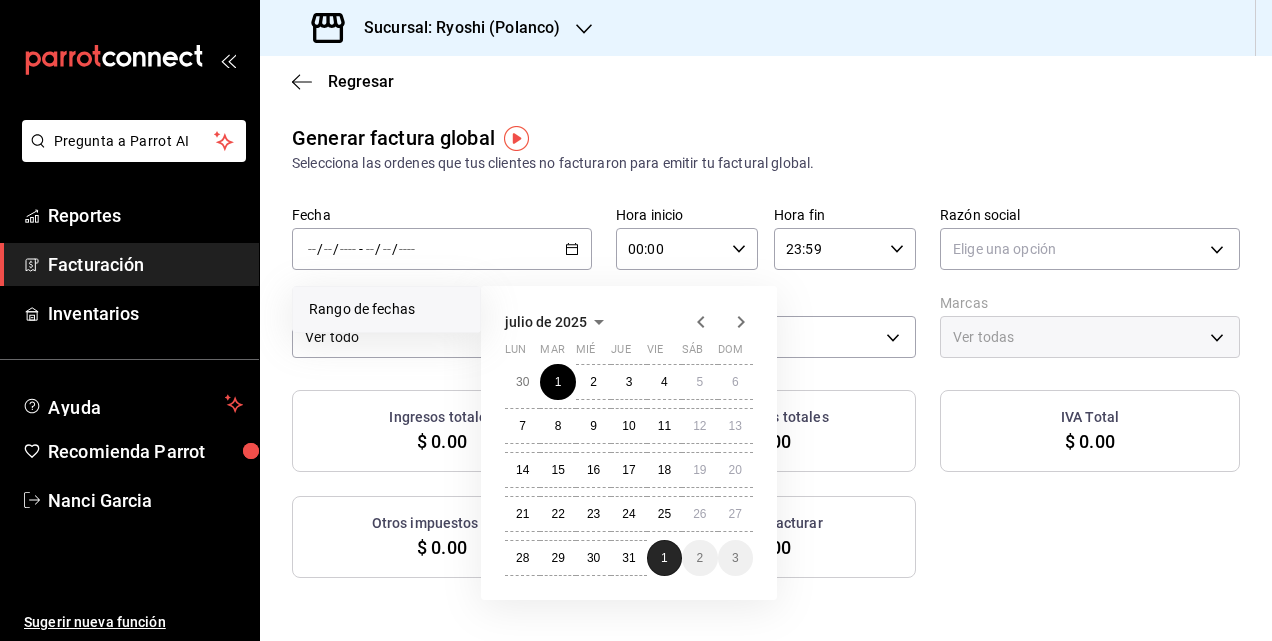 drag, startPoint x: 664, startPoint y: 559, endPoint x: 694, endPoint y: 471, distance: 92.973114 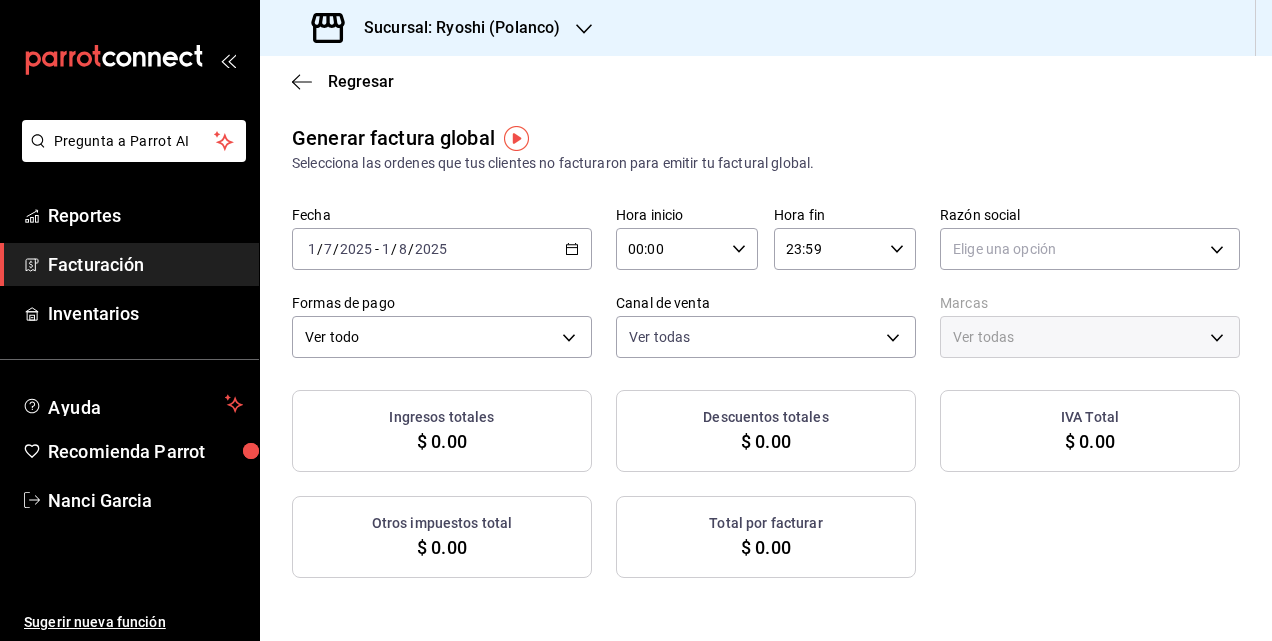 click 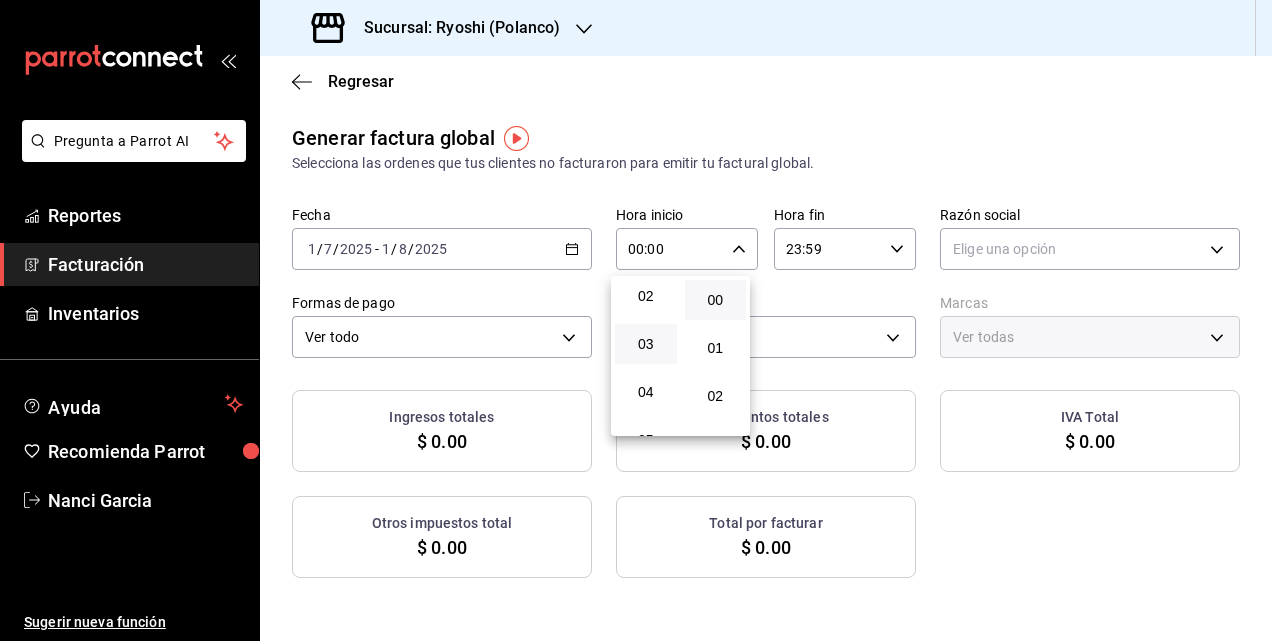 scroll, scrollTop: 200, scrollLeft: 0, axis: vertical 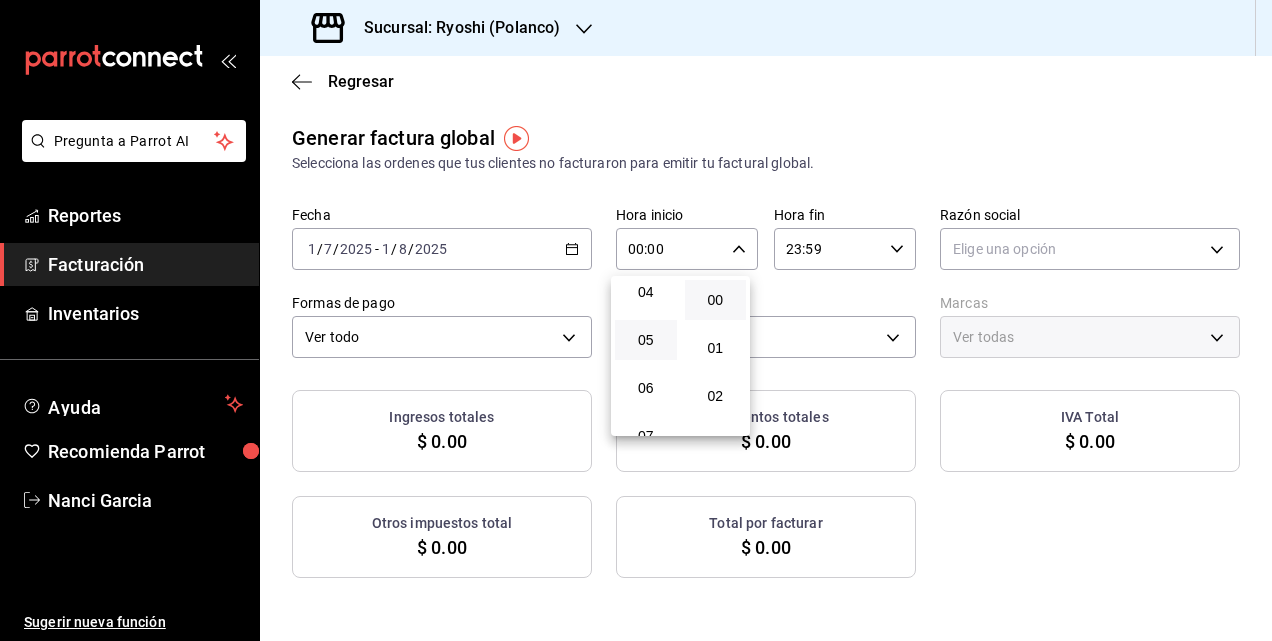 click on "05" at bounding box center [646, 340] 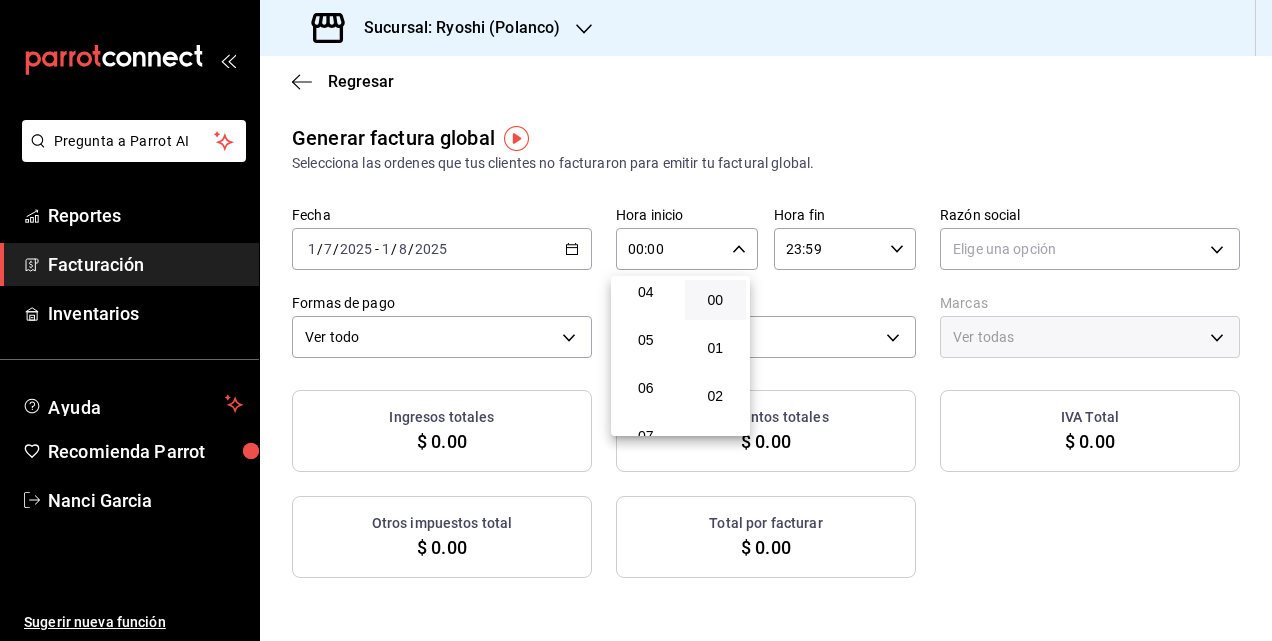 type on "05:00" 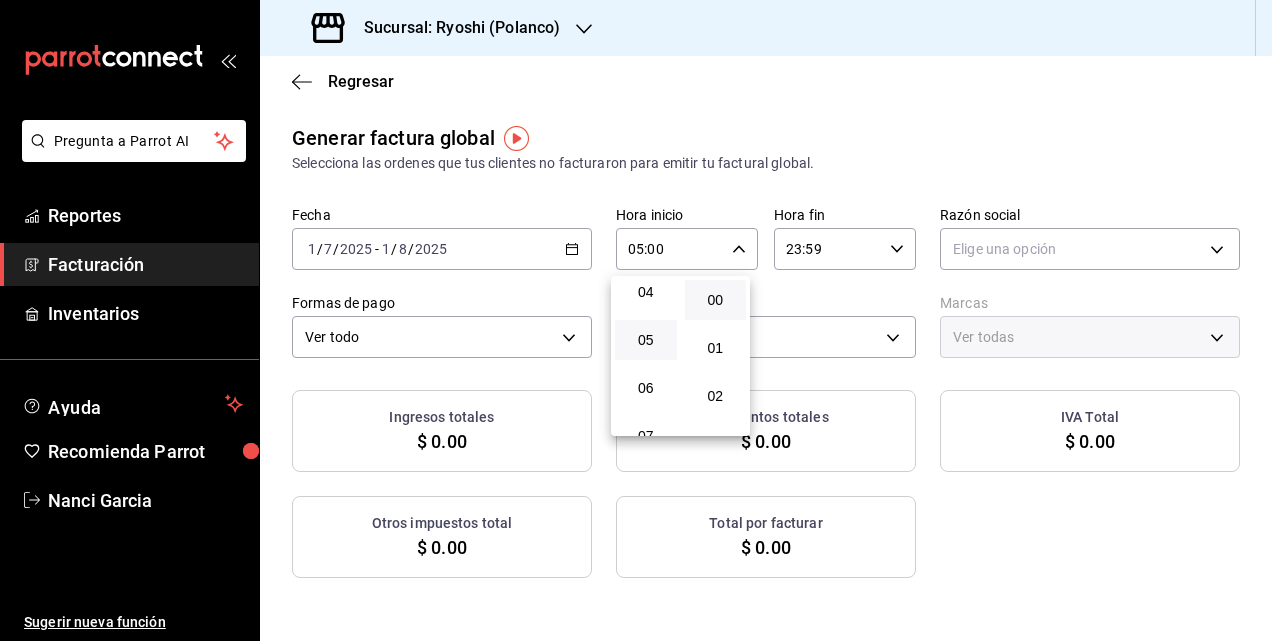 click at bounding box center (636, 320) 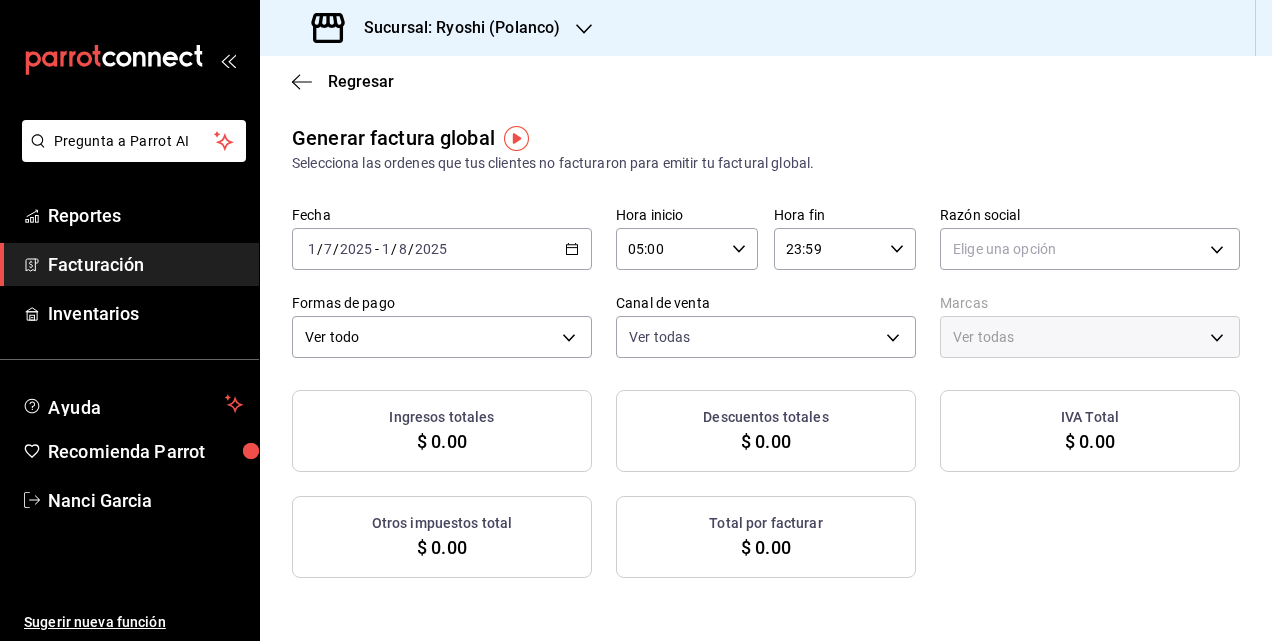 click 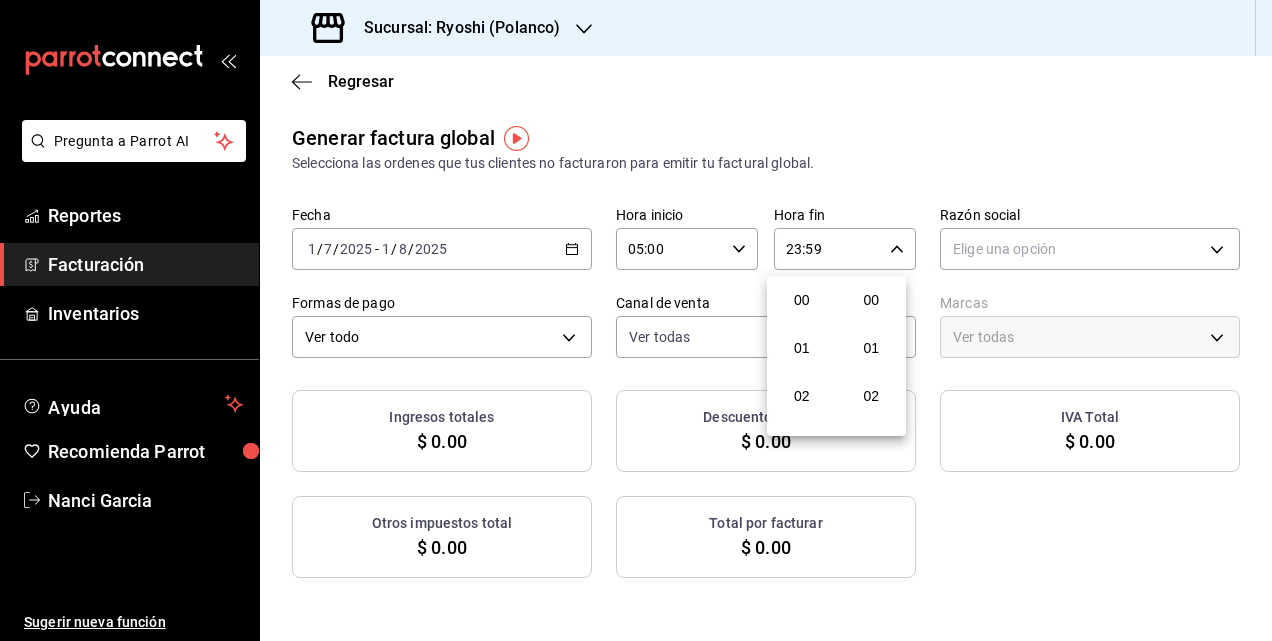 scroll, scrollTop: 992, scrollLeft: 0, axis: vertical 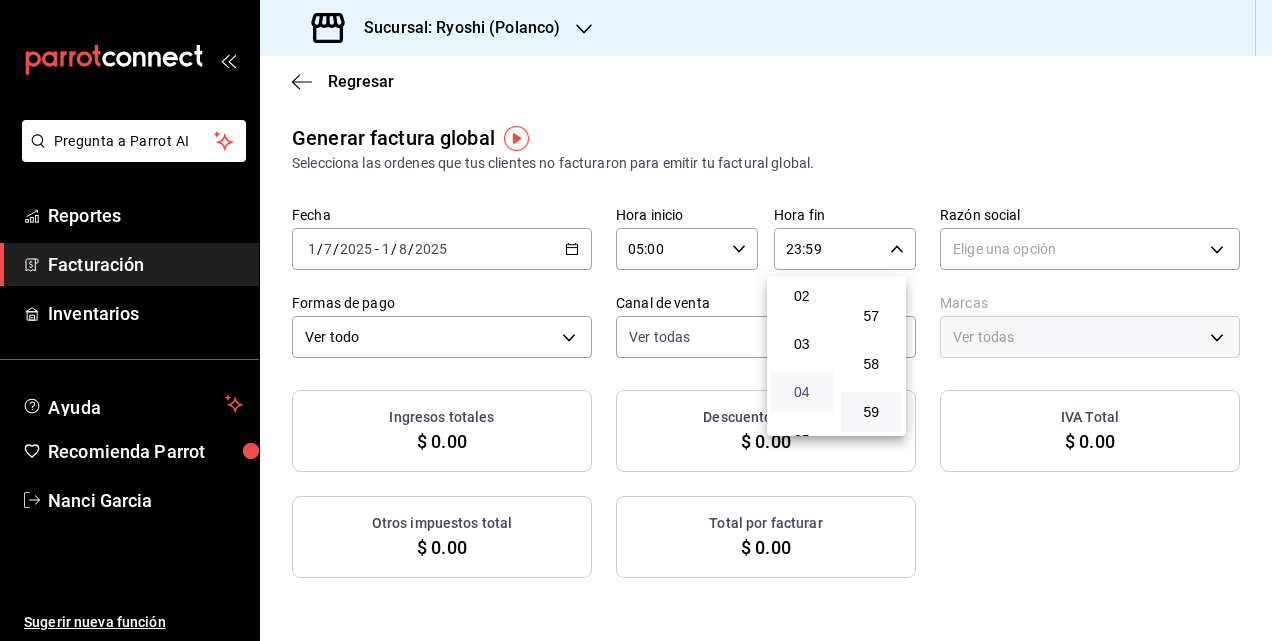 click on "04" at bounding box center [802, 392] 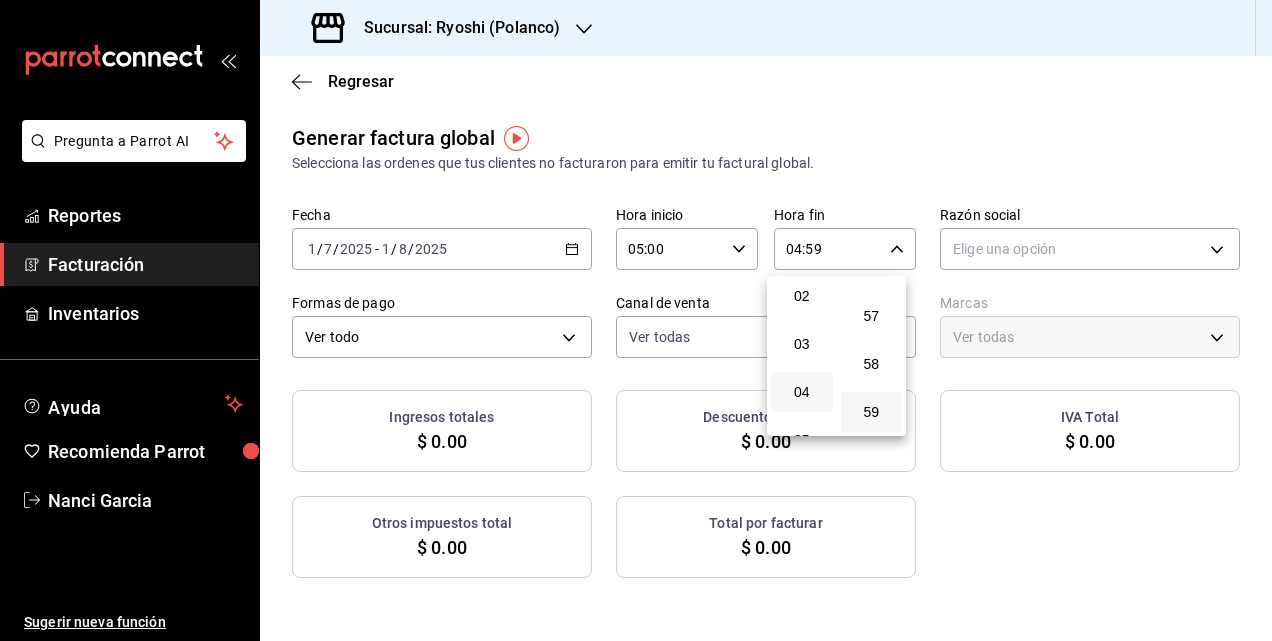 type 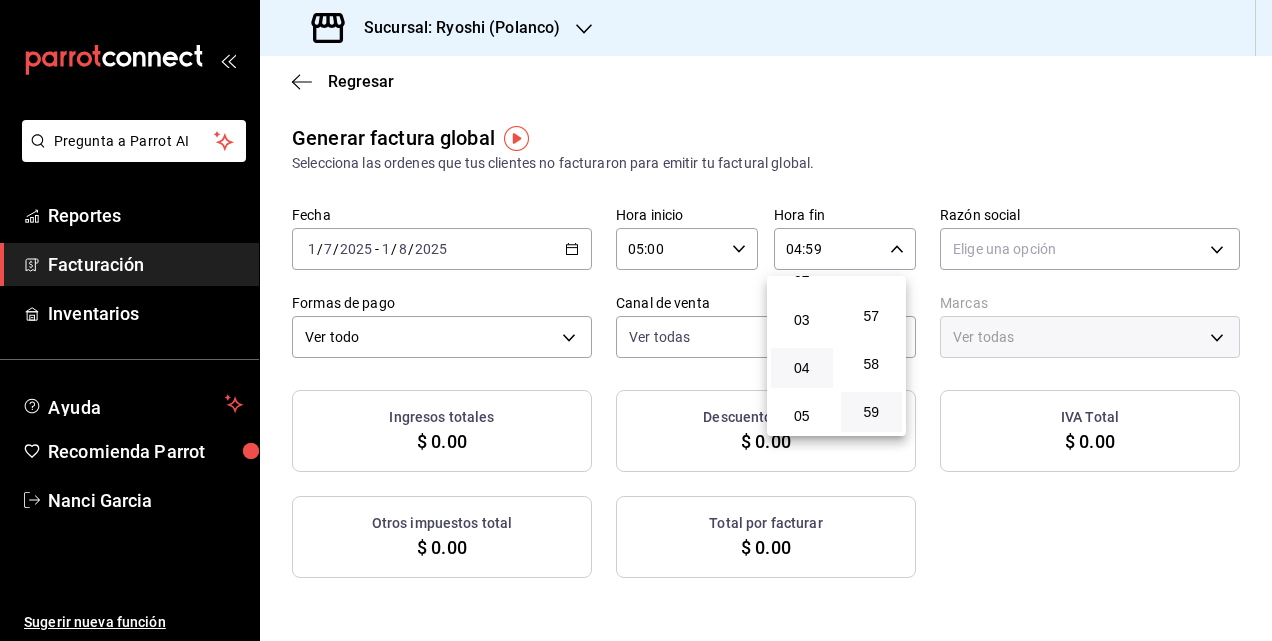 click at bounding box center (636, 320) 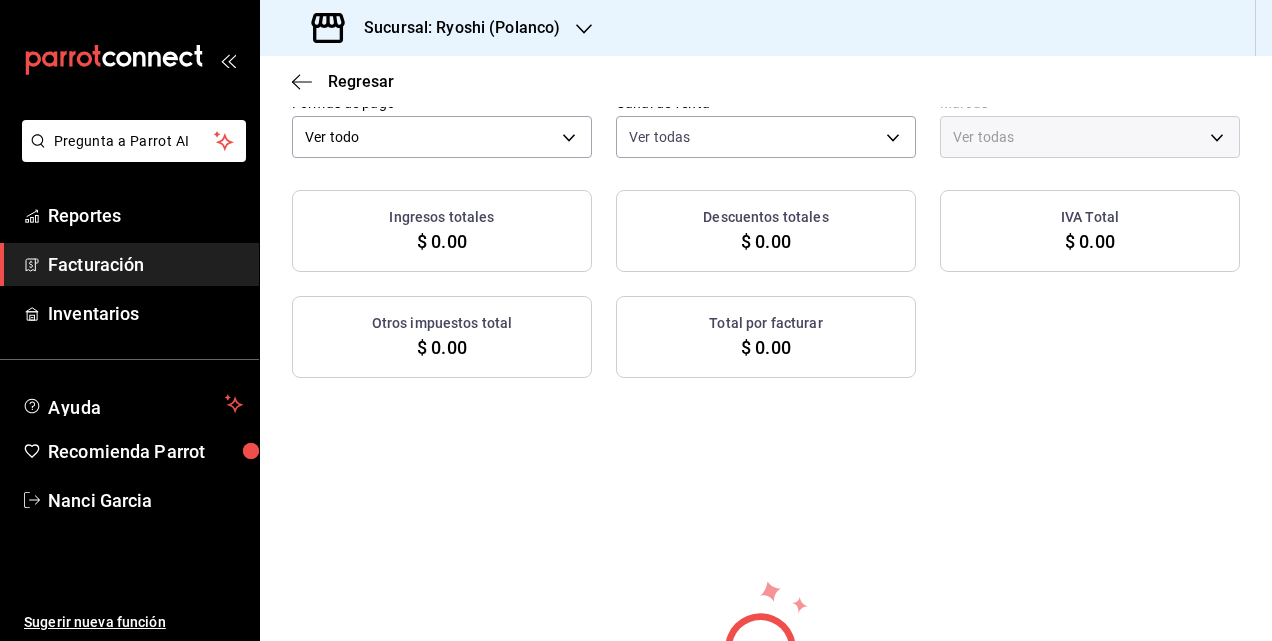 scroll, scrollTop: 100, scrollLeft: 0, axis: vertical 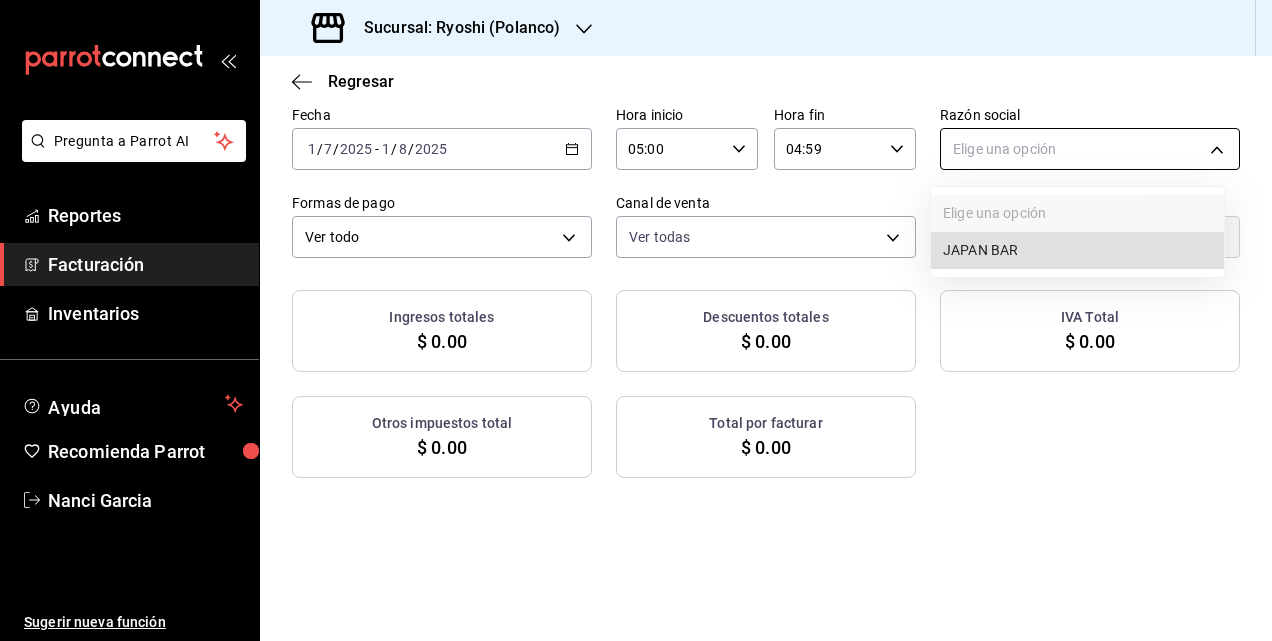 click on "Pregunta a Parrot AI Reportes   Facturación   Inventarios   Ayuda Recomienda Parrot   Nanci Garcia   Sugerir nueva función   Sucursal: Ryoshi (Polanco) Regresar Generar factura global Selecciona las ordenes que tus clientes no facturaron para emitir tu factural global. Fecha 2025-07-01 1 / 7 / 2025 - 2025-08-01 1 / 8 / 2025 Hora inicio 05:00 Hora inicio Hora fin 04:59 Hora fin Razón social Elige una opción Formas de pago Ver todo ALL Canal de venta Ver todas PARROT,UBER_EATS,RAPPI,DIDI_FOOD,ONLINE Marcas Ver todas Ingresos totales $ 0.00 Descuentos totales $ 0.00 IVA Total $ 0.00 Otros impuestos total $ 0.00 Total por facturar $ 0.00 No hay información que mostrar Pregunta a Parrot AI Reportes   Facturación   Inventarios   Ayuda Recomienda Parrot   Nanci Garcia   Sugerir nueva función   GANA 1 MES GRATIS EN TU SUSCRIPCIÓN AQUÍ Ver video tutorial Ir a video Visitar centro de ayuda (81) 2046 6363 soporte@parrotsoftware.io Visitar centro de ayuda (81) 2046 6363 soporte@parrotsoftware.io JAPAN BAR" at bounding box center (636, 320) 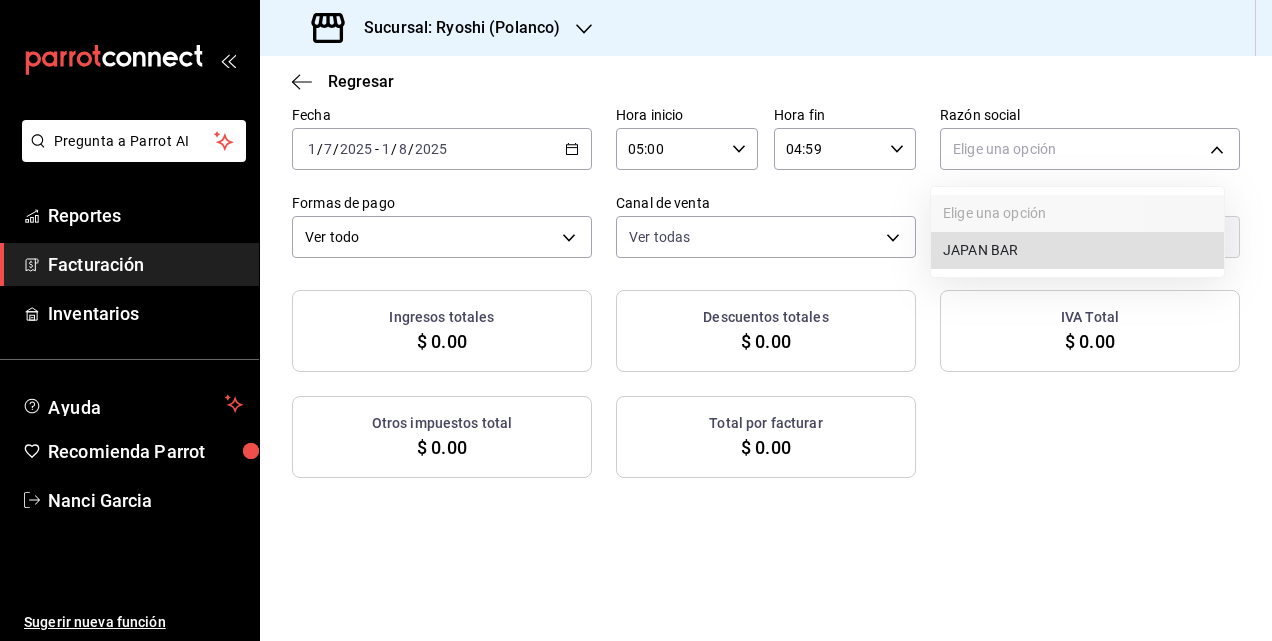 click on "JAPAN BAR" at bounding box center [1077, 250] 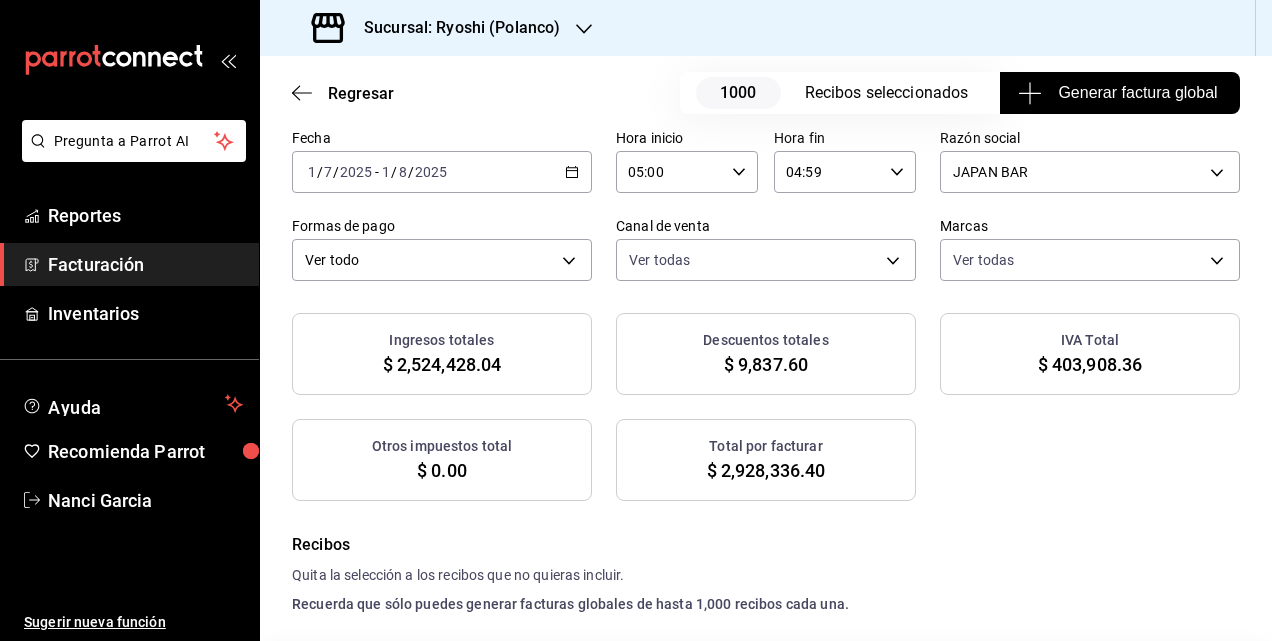 scroll, scrollTop: 122, scrollLeft: 0, axis: vertical 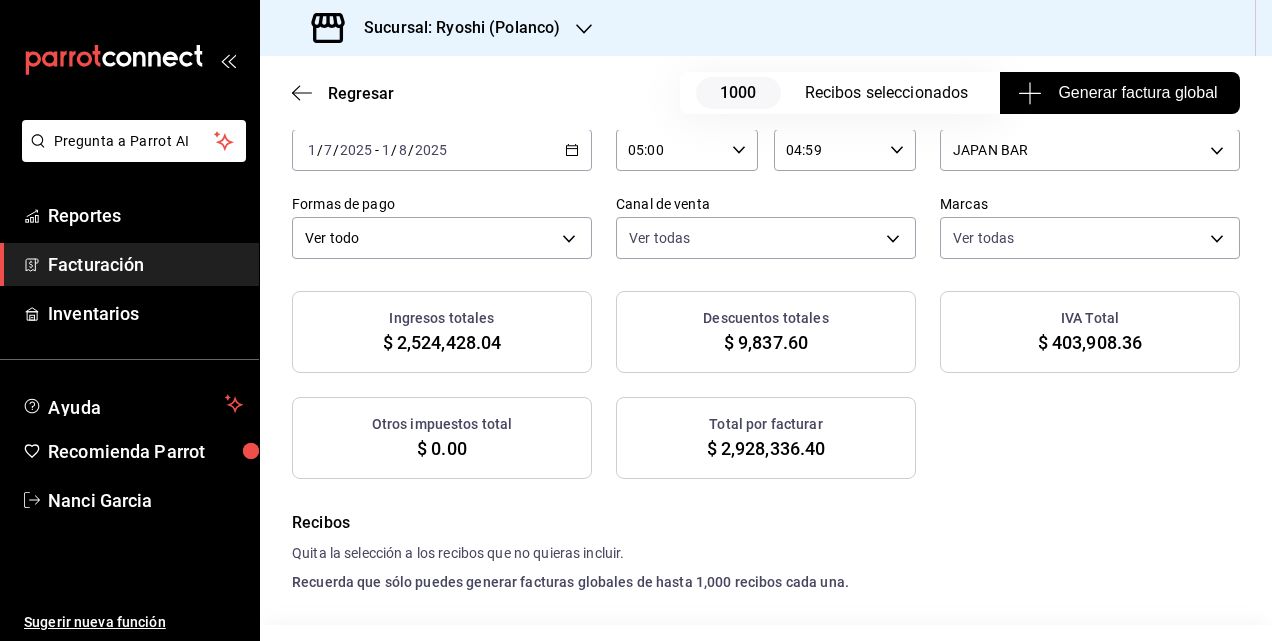 click on "Generar factura global" at bounding box center [1119, 93] 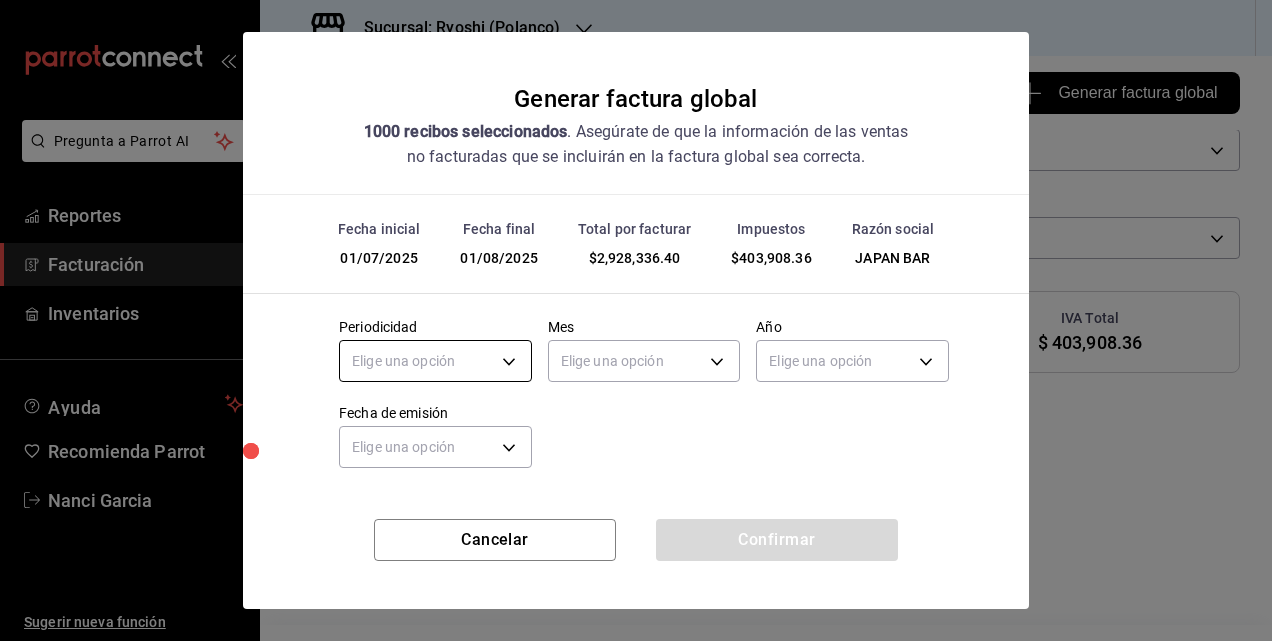 click on "Pregunta a Parrot AI Reportes   Facturación   Inventarios   Ayuda Recomienda Parrot   Nanci Garcia   Sugerir nueva función   Sucursal: Ryoshi (Polanco) Regresar 1000 Recibos seleccionados Generar factura global Generar factura global Selecciona las ordenes que tus clientes no facturaron para emitir tu factural global. Fecha 2025-07-01 1 / 7 / 2025 - 2025-08-01 1 / 8 / 2025 Hora inicio 05:00 Hora inicio Hora fin 04:59 Hora fin Razón social JAPAN BAR c98cacb0-d3b9-4e39-abbf-ac42bbb95db4 Formas de pago Ver todo ALL Canal de venta Ver todas PARROT,UBER_EATS,RAPPI,DIDI_FOOD,ONLINE Marcas Ver todas d1ab8890-ddc3-4d94-b14c-d24ccf3ac2d8,70935bef-f50e-476e-afc6-1ed0b0096d1e Ingresos totales $ 2,524,428.04 Descuentos totales $ 9,837.60 IVA Total $ 403,908.36 Otros impuestos total $ 0.00 Total por facturar $ 2,928,336.40 Recibos Quita la selección a los recibos que no quieras incluir. Recuerda que sólo puedes generar facturas globales de hasta 1,000 recibos cada una. Fecha # de recibo Tipo de pago Subtotal IVA" at bounding box center [636, 320] 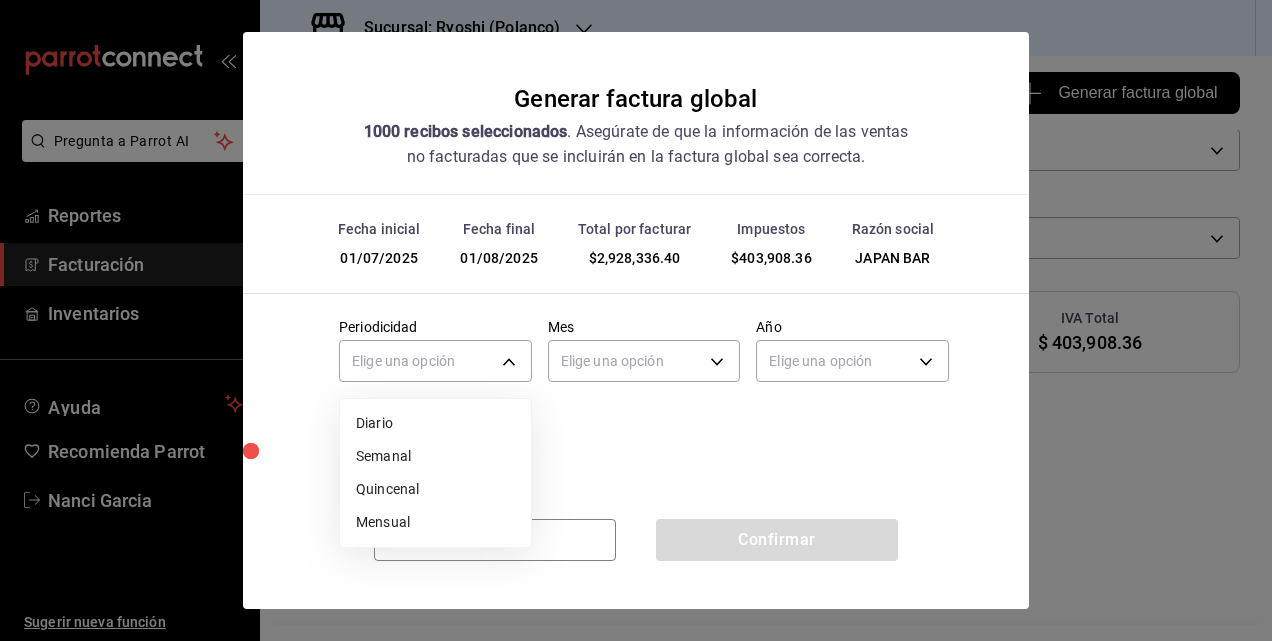 click on "Mensual" at bounding box center [435, 522] 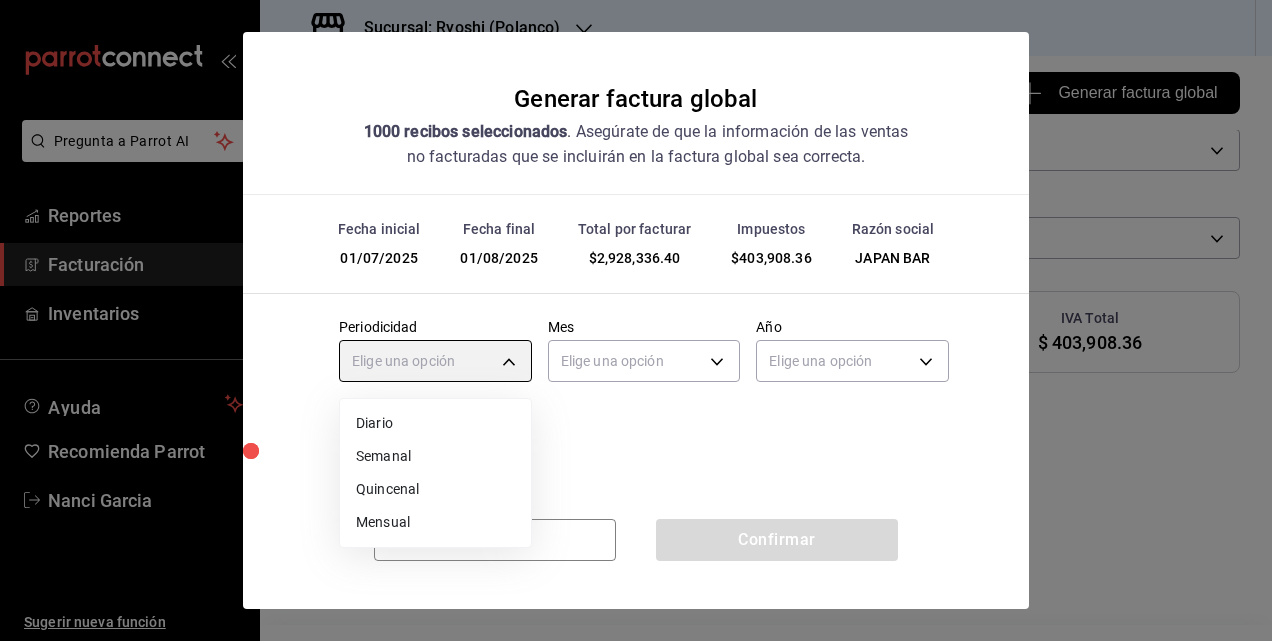 type on "MONTHLY" 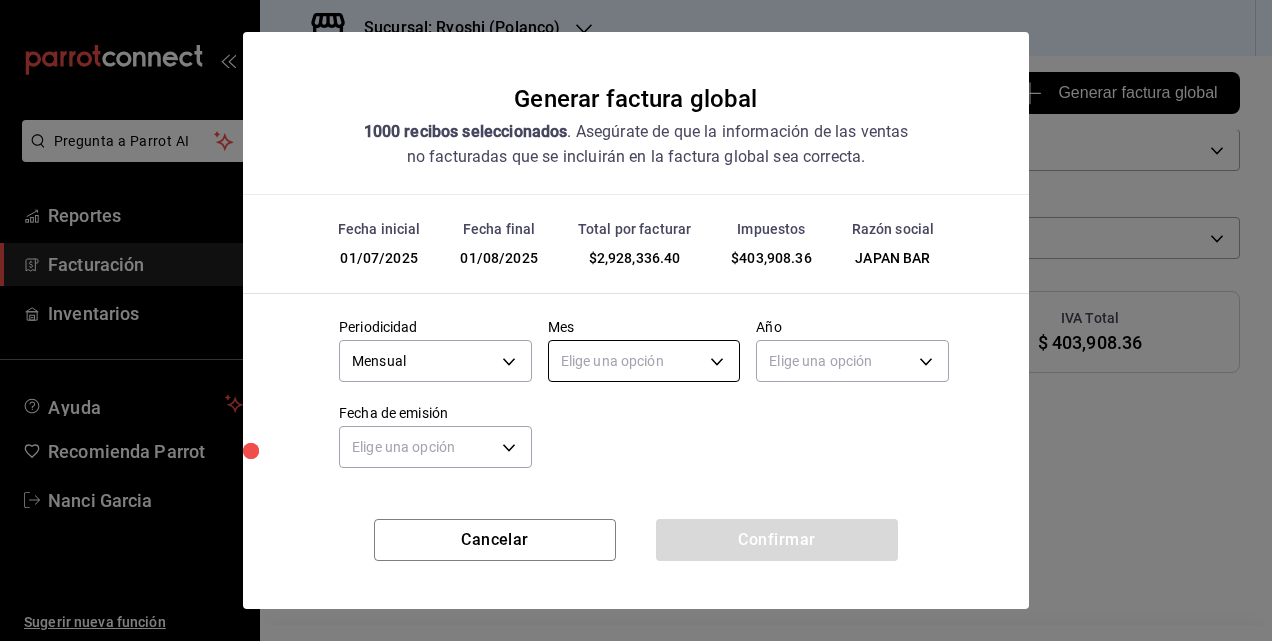 click on "Pregunta a Parrot AI Reportes   Facturación   Inventarios   Ayuda Recomienda Parrot   Nanci Garcia   Sugerir nueva función   Sucursal: Ryoshi (Polanco) Regresar 1000 Recibos seleccionados Generar factura global Generar factura global Selecciona las ordenes que tus clientes no facturaron para emitir tu factural global. Fecha 2025-07-01 1 / 7 / 2025 - 2025-08-01 1 / 8 / 2025 Hora inicio 05:00 Hora inicio Hora fin 04:59 Hora fin Razón social JAPAN BAR c98cacb0-d3b9-4e39-abbf-ac42bbb95db4 Formas de pago Ver todo ALL Canal de venta Ver todas PARROT,UBER_EATS,RAPPI,DIDI_FOOD,ONLINE Marcas Ver todas d1ab8890-ddc3-4d94-b14c-d24ccf3ac2d8,70935bef-f50e-476e-afc6-1ed0b0096d1e Ingresos totales $ 2,524,428.04 Descuentos totales $ 9,837.60 IVA Total $ 403,908.36 Otros impuestos total $ 0.00 Total por facturar $ 2,928,336.40 Recibos Quita la selección a los recibos que no quieras incluir. Recuerda que sólo puedes generar facturas globales de hasta 1,000 recibos cada una. Fecha # de recibo Tipo de pago Subtotal IVA" at bounding box center (636, 320) 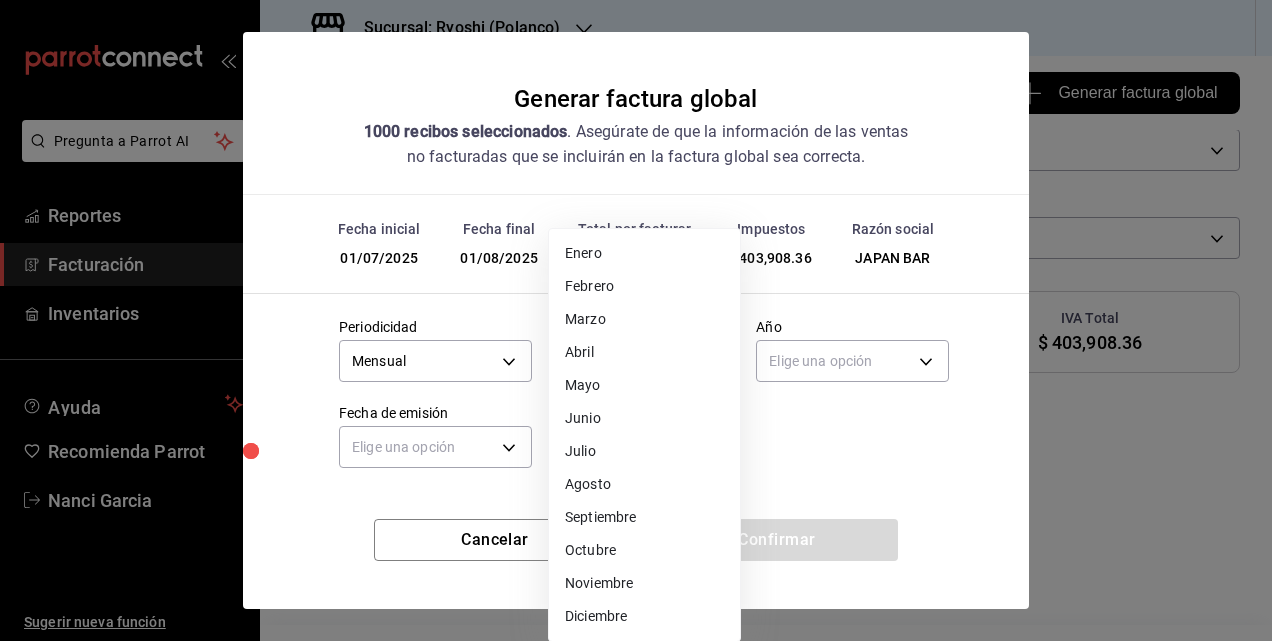 click on "Julio" at bounding box center [644, 451] 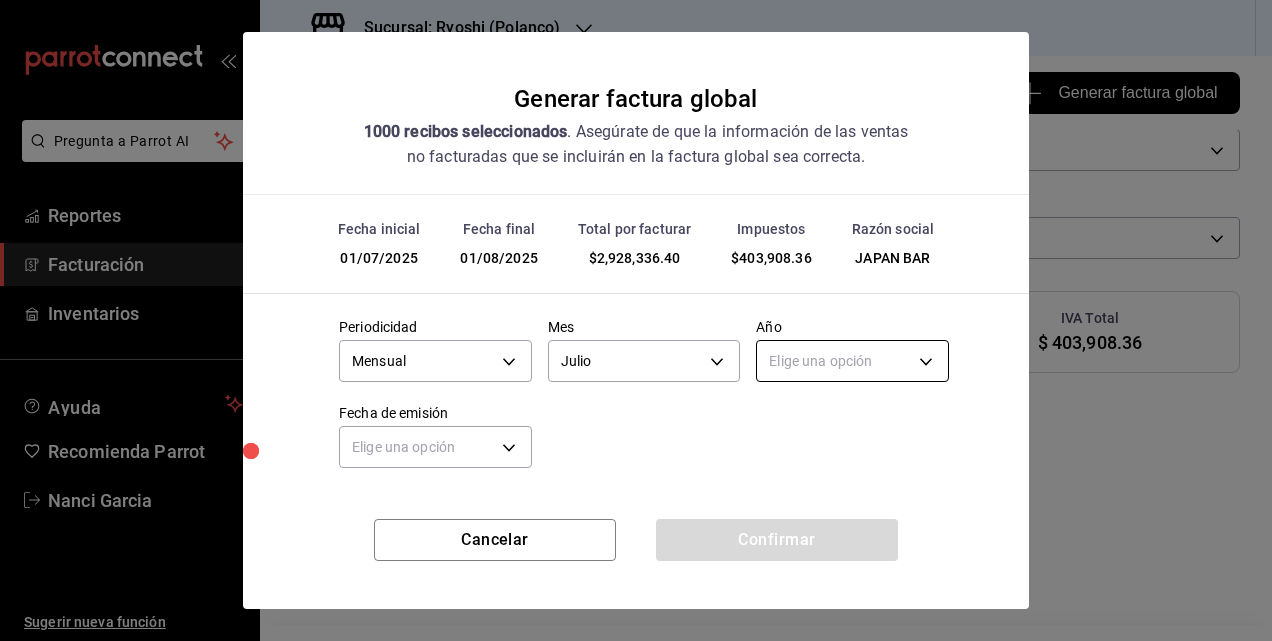 click on "Pregunta a Parrot AI Reportes   Facturación   Inventarios   Ayuda Recomienda Parrot   Nanci Garcia   Sugerir nueva función   Sucursal: Ryoshi (Polanco) Regresar 1000 Recibos seleccionados Generar factura global Generar factura global Selecciona las ordenes que tus clientes no facturaron para emitir tu factural global. Fecha 2025-07-01 1 / 7 / 2025 - 2025-08-01 1 / 8 / 2025 Hora inicio 05:00 Hora inicio Hora fin 04:59 Hora fin Razón social JAPAN BAR c98cacb0-d3b9-4e39-abbf-ac42bbb95db4 Formas de pago Ver todo ALL Canal de venta Ver todas PARROT,UBER_EATS,RAPPI,DIDI_FOOD,ONLINE Marcas Ver todas d1ab8890-ddc3-4d94-b14c-d24ccf3ac2d8,70935bef-f50e-476e-afc6-1ed0b0096d1e Ingresos totales $ 2,524,428.04 Descuentos totales $ 9,837.60 IVA Total $ 403,908.36 Otros impuestos total $ 0.00 Total por facturar $ 2,928,336.40 Recibos Quita la selección a los recibos que no quieras incluir. Recuerda que sólo puedes generar facturas globales de hasta 1,000 recibos cada una. Fecha # de recibo Tipo de pago Subtotal IVA" at bounding box center [636, 320] 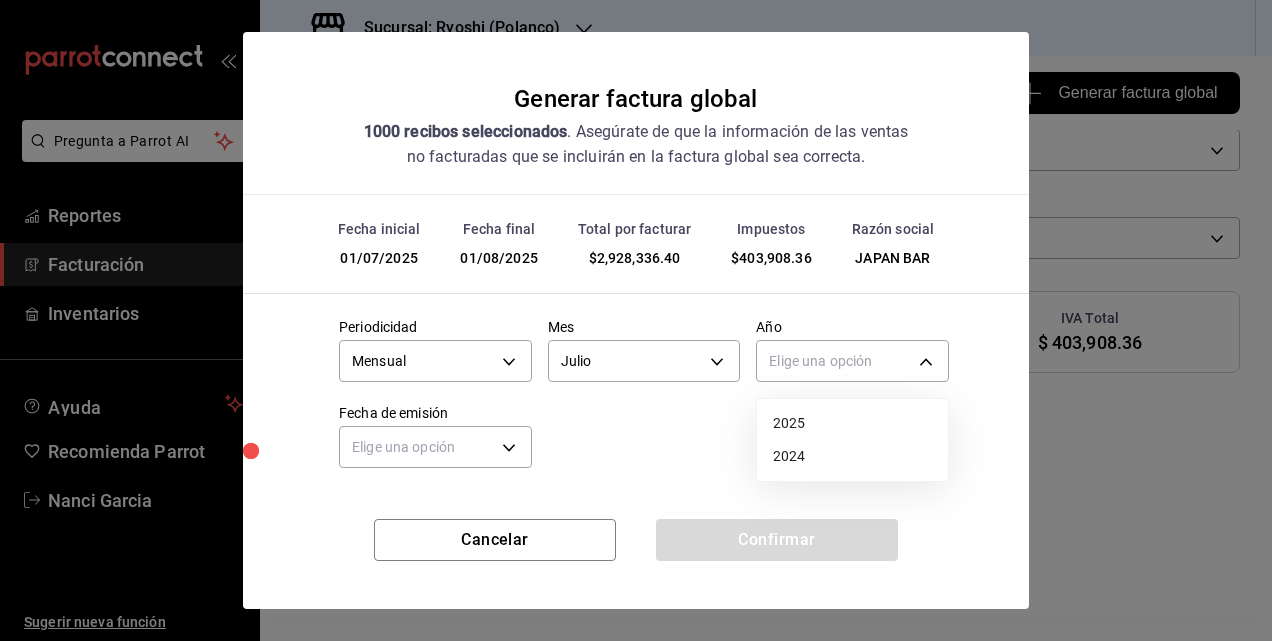 click on "2025" at bounding box center [852, 423] 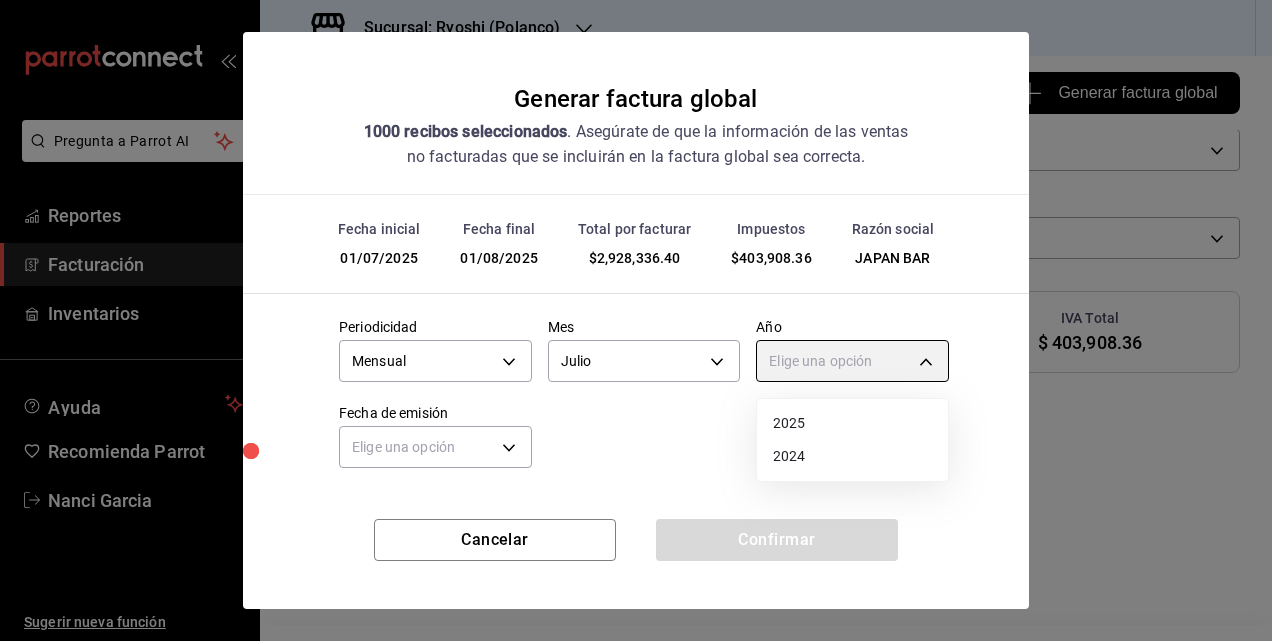 type on "2025" 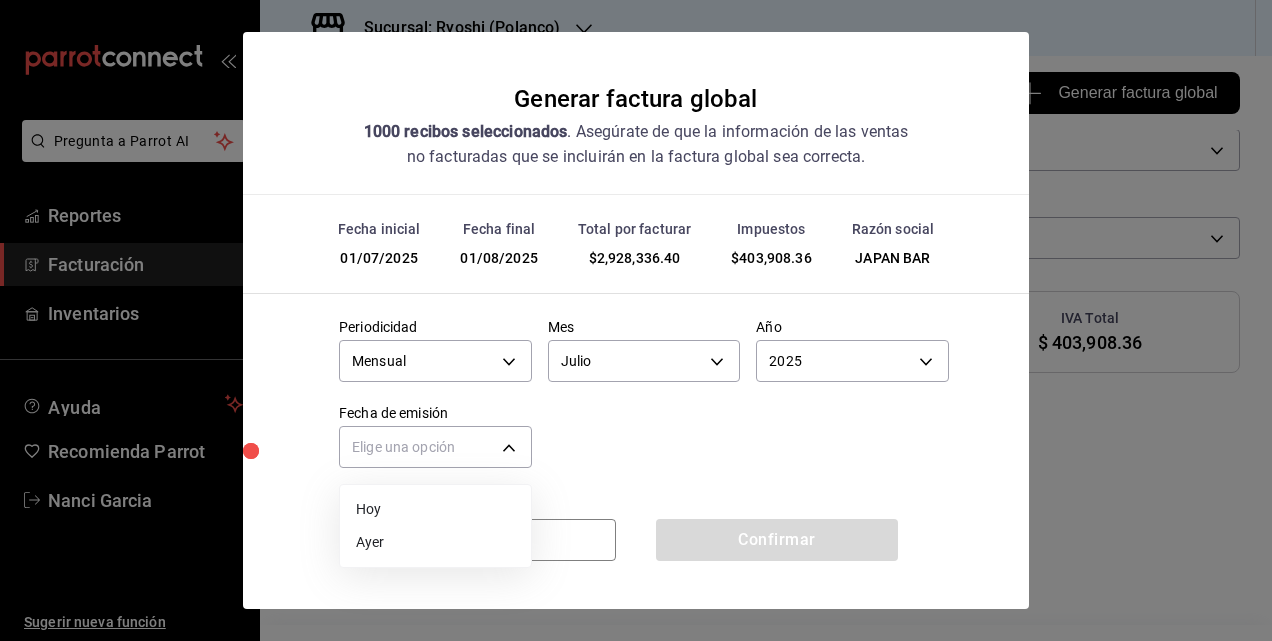 click on "Pregunta a Parrot AI Reportes   Facturación   Inventarios   Ayuda Recomienda Parrot   Nanci Garcia   Sugerir nueva función   Sucursal: Ryoshi (Polanco) Regresar 1000 Recibos seleccionados Generar factura global Generar factura global Selecciona las ordenes que tus clientes no facturaron para emitir tu factural global. Fecha 2025-07-01 1 / 7 / 2025 - 2025-08-01 1 / 8 / 2025 Hora inicio 05:00 Hora inicio Hora fin 04:59 Hora fin Razón social JAPAN BAR c98cacb0-d3b9-4e39-abbf-ac42bbb95db4 Formas de pago Ver todo ALL Canal de venta Ver todas PARROT,UBER_EATS,RAPPI,DIDI_FOOD,ONLINE Marcas Ver todas d1ab8890-ddc3-4d94-b14c-d24ccf3ac2d8,70935bef-f50e-476e-afc6-1ed0b0096d1e Ingresos totales $ 2,524,428.04 Descuentos totales $ 9,837.60 IVA Total $ 403,908.36 Otros impuestos total $ 0.00 Total por facturar $ 2,928,336.40 Recibos Quita la selección a los recibos que no quieras incluir. Recuerda que sólo puedes generar facturas globales de hasta 1,000 recibos cada una. Fecha # de recibo Tipo de pago Subtotal IVA" at bounding box center (636, 320) 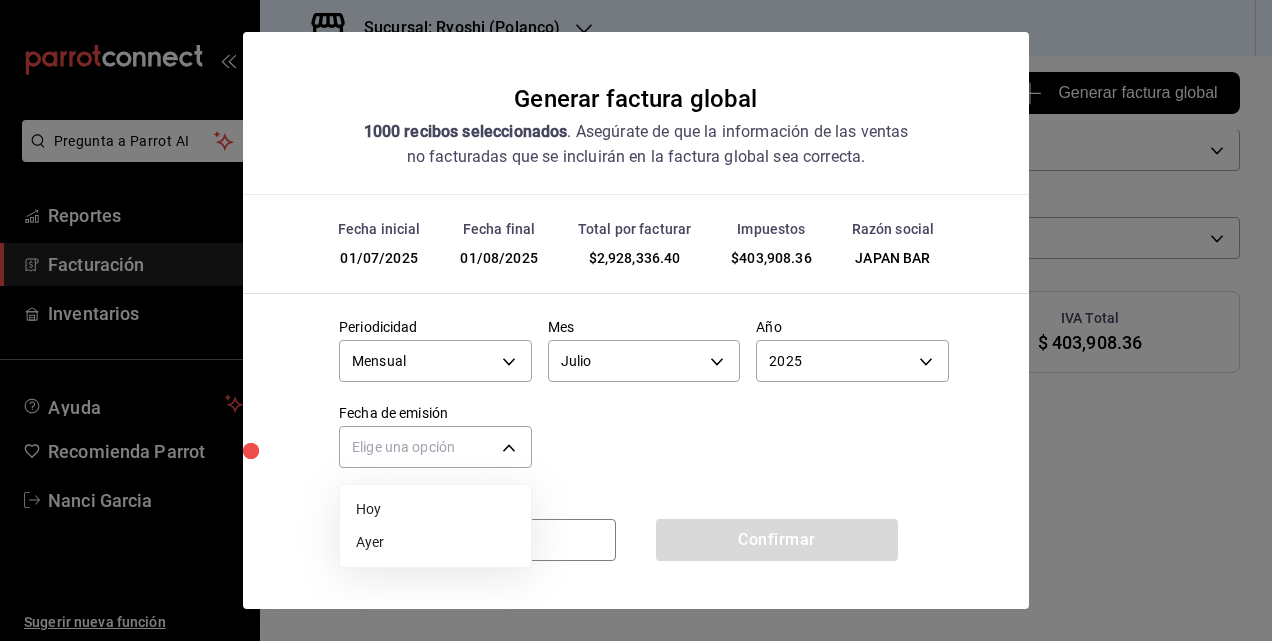 drag, startPoint x: 385, startPoint y: 544, endPoint x: 460, endPoint y: 546, distance: 75.026665 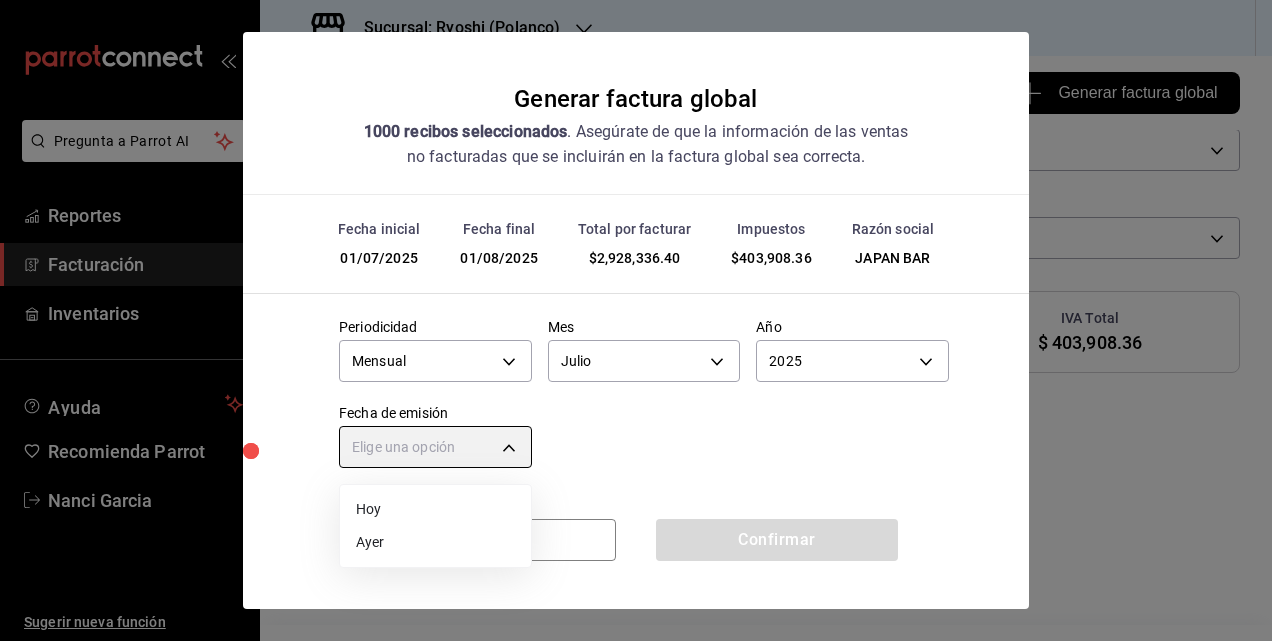 type on "YESTERDAY" 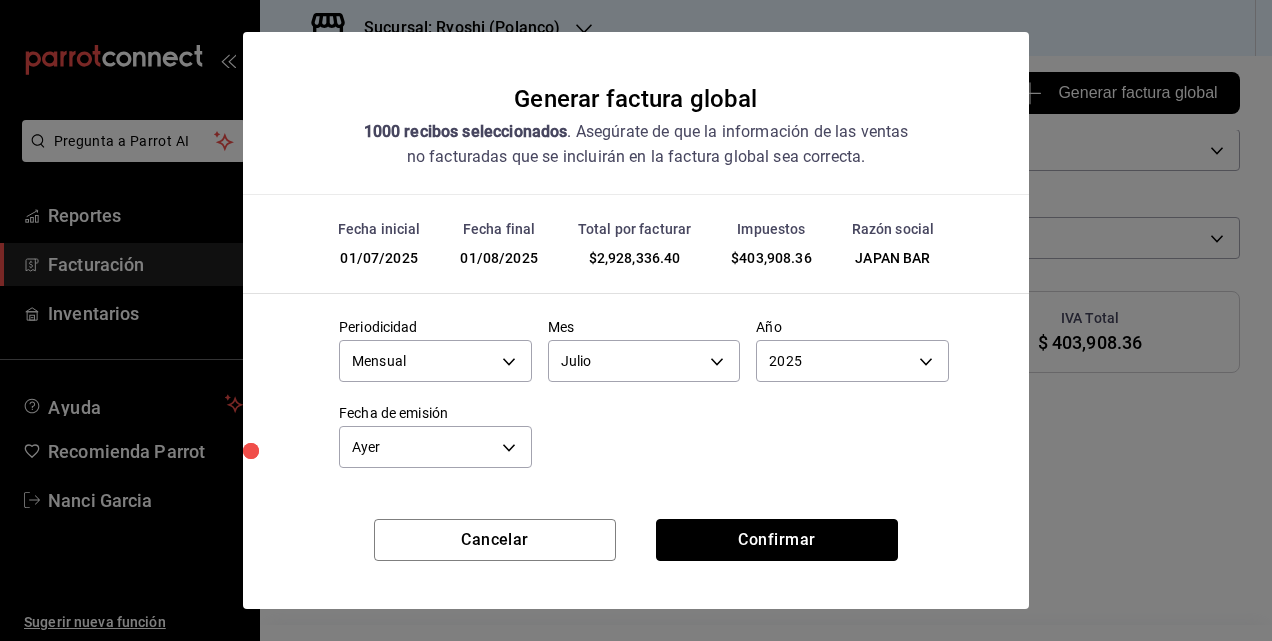click on "Confirmar" at bounding box center [777, 540] 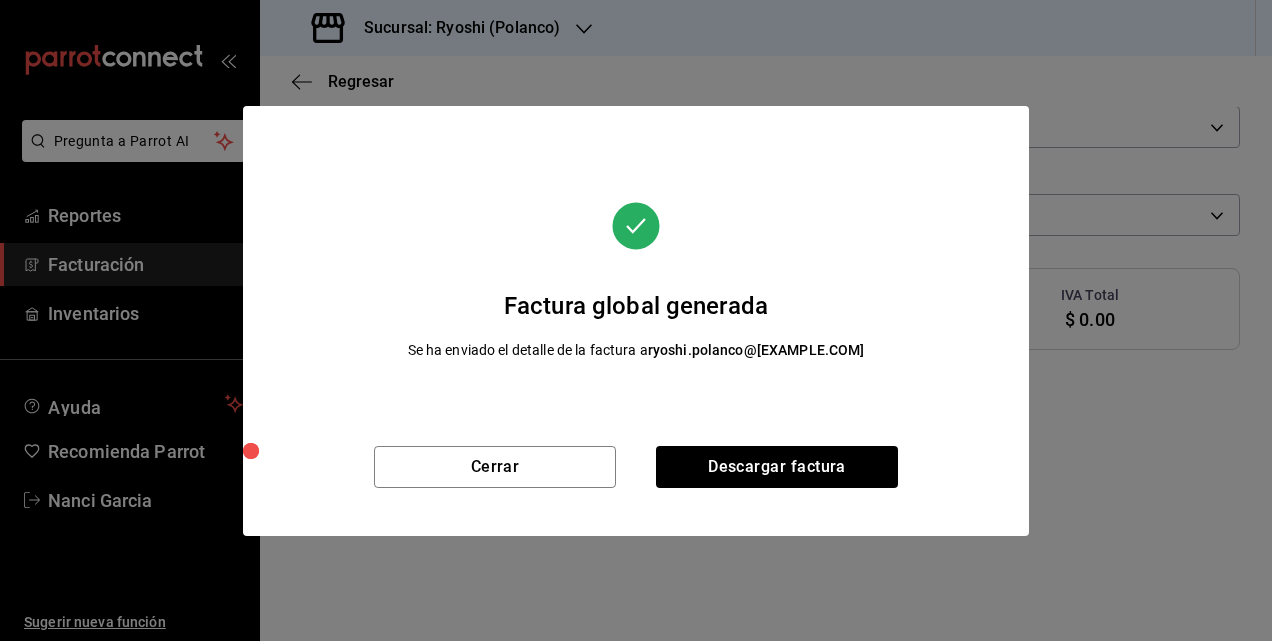 scroll, scrollTop: 100, scrollLeft: 0, axis: vertical 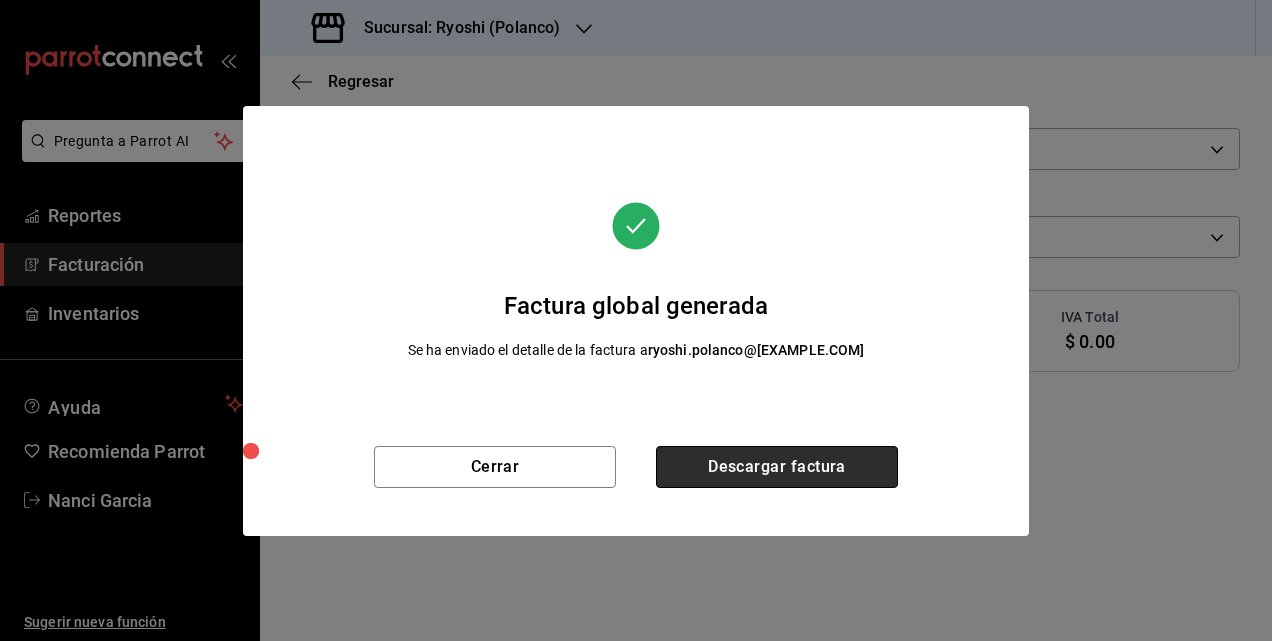 click on "Descargar factura" at bounding box center (777, 467) 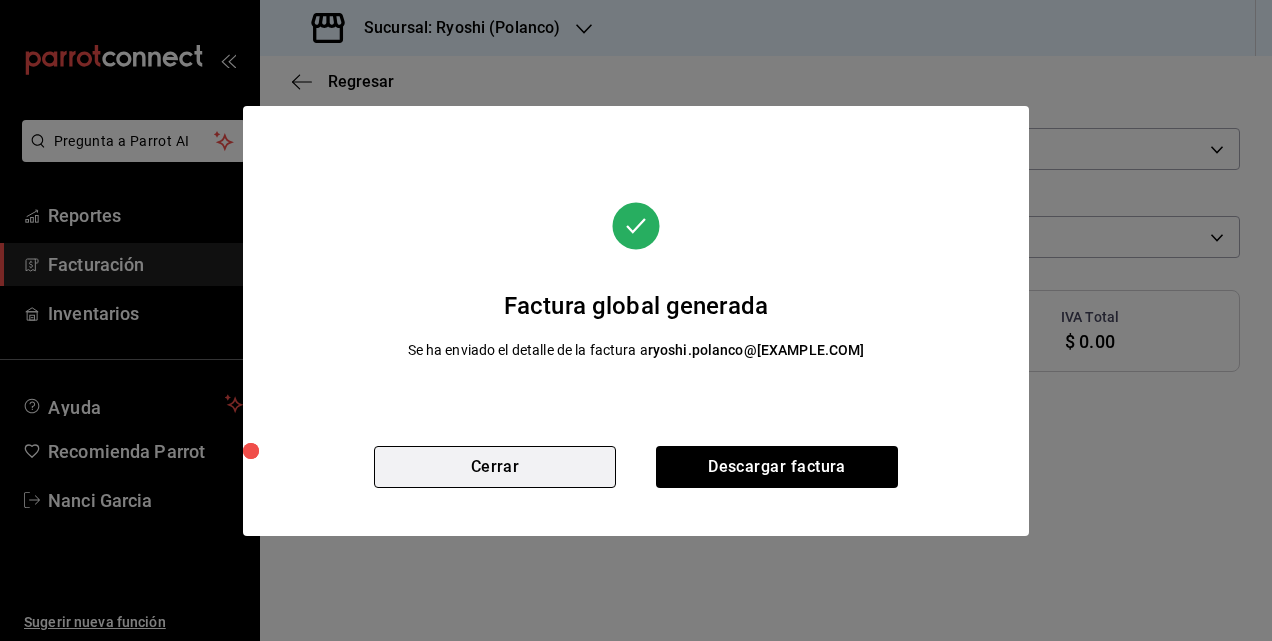 click on "Cerrar" at bounding box center [495, 467] 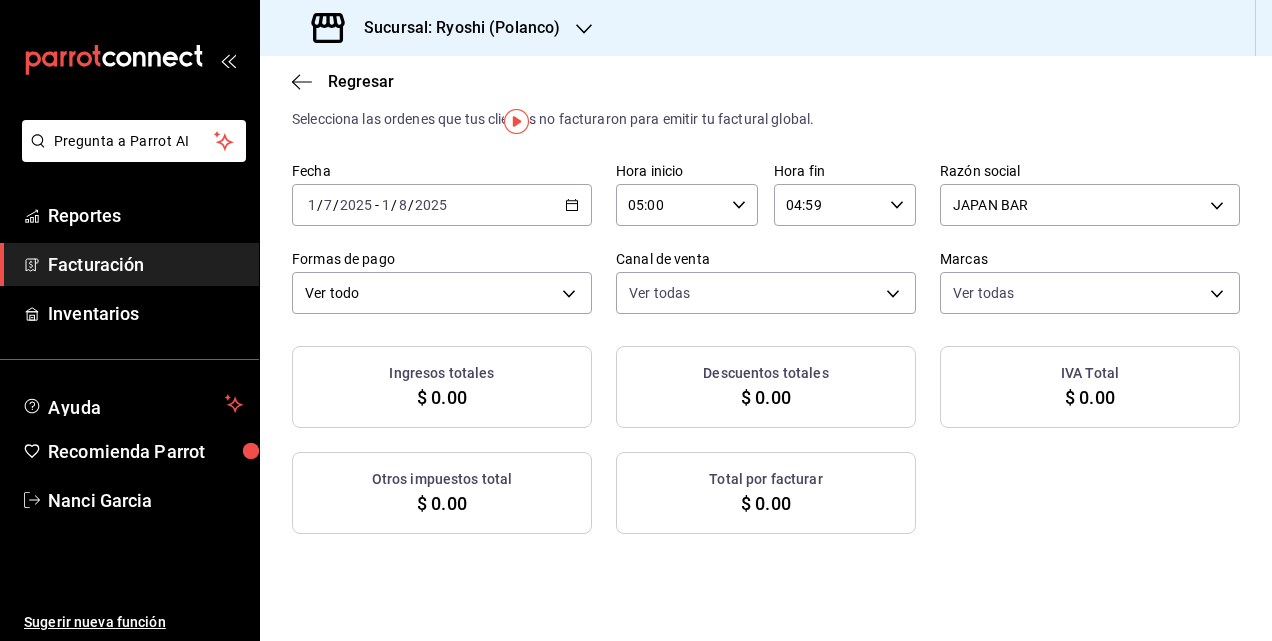 scroll, scrollTop: 0, scrollLeft: 0, axis: both 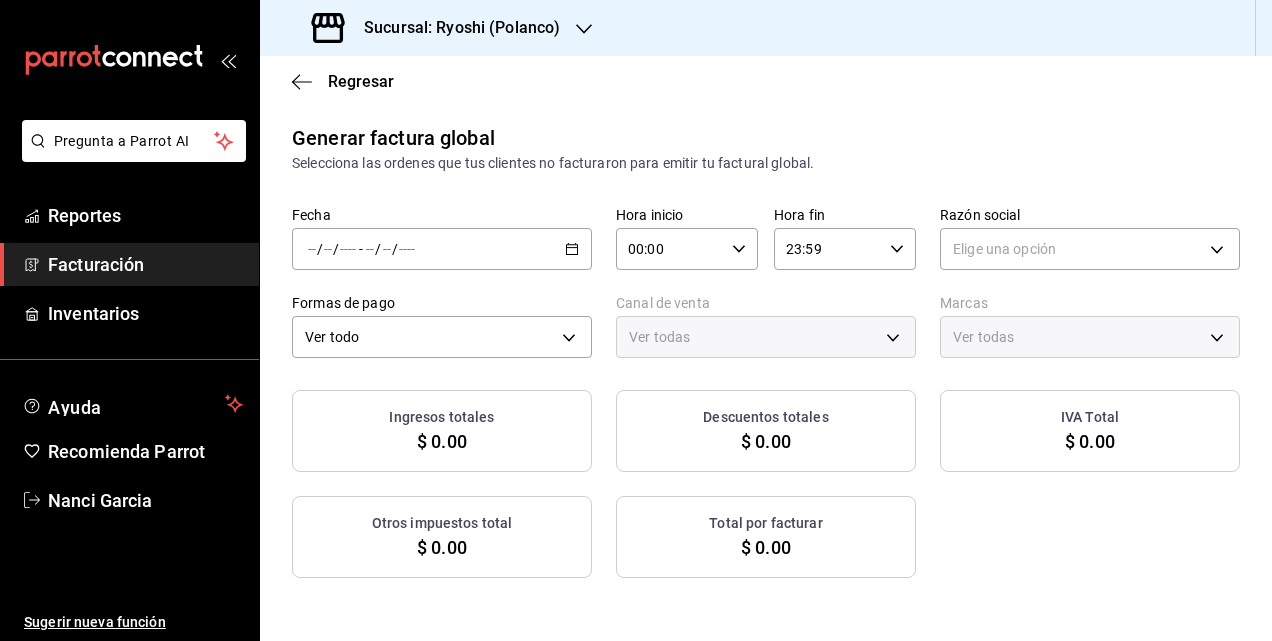 type on "PARROT,UBER_EATS,RAPPI,DIDI_FOOD,ONLINE" 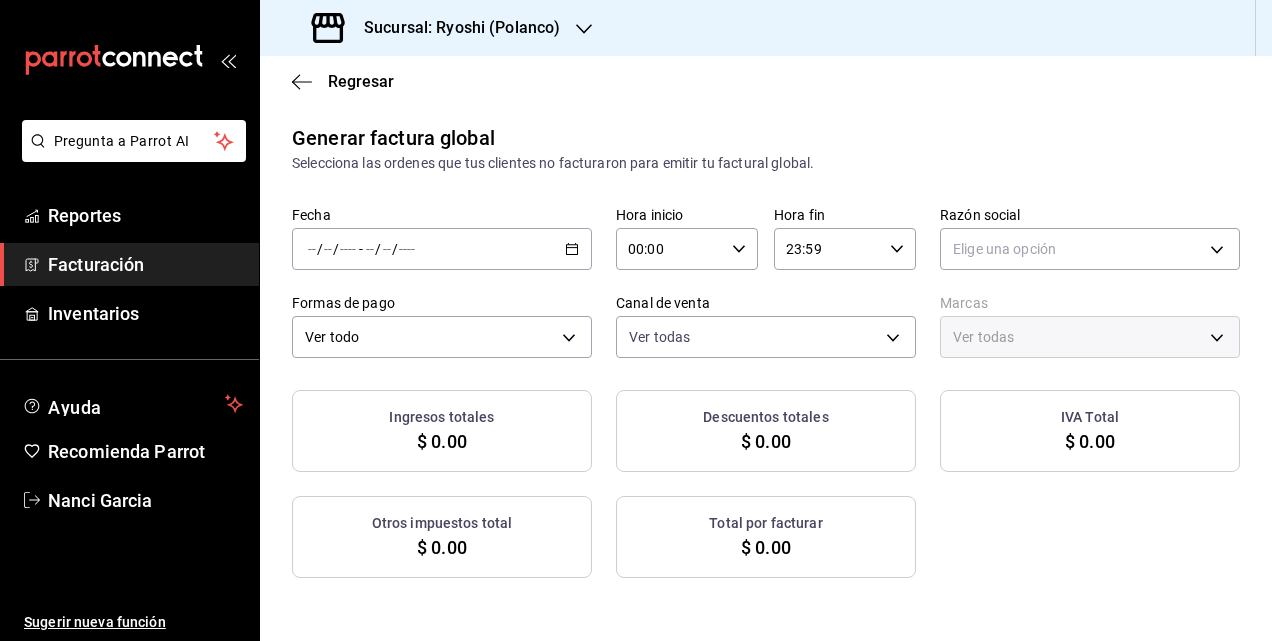 click 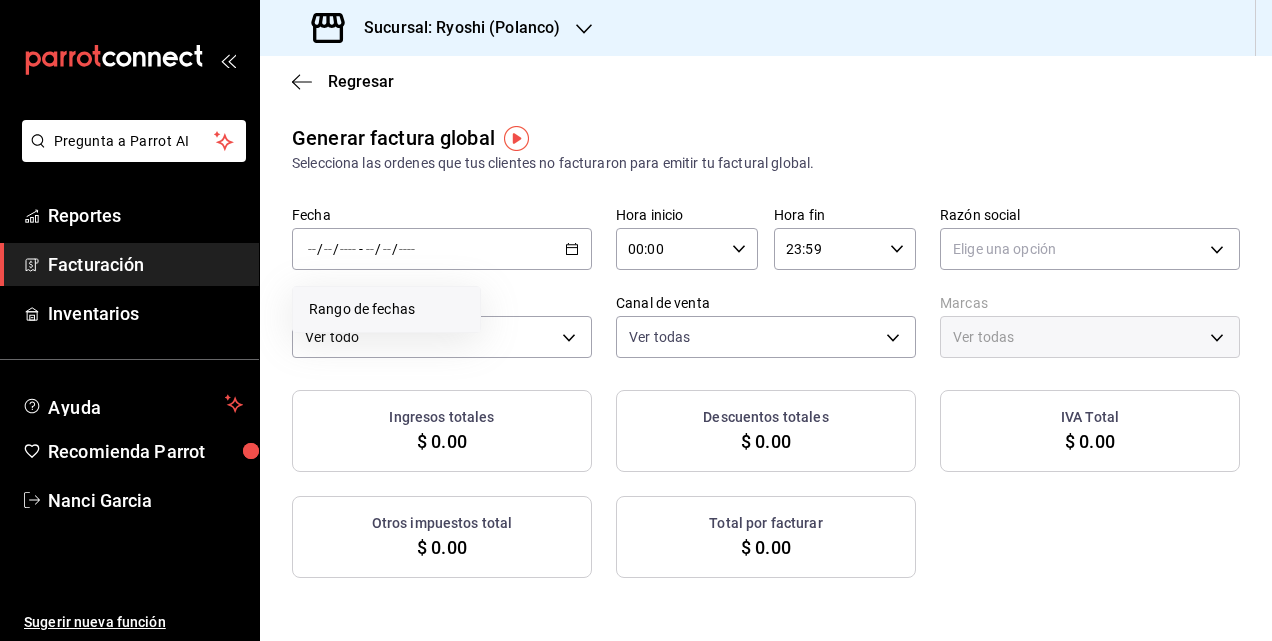 click on "Rango de fechas" at bounding box center (386, 309) 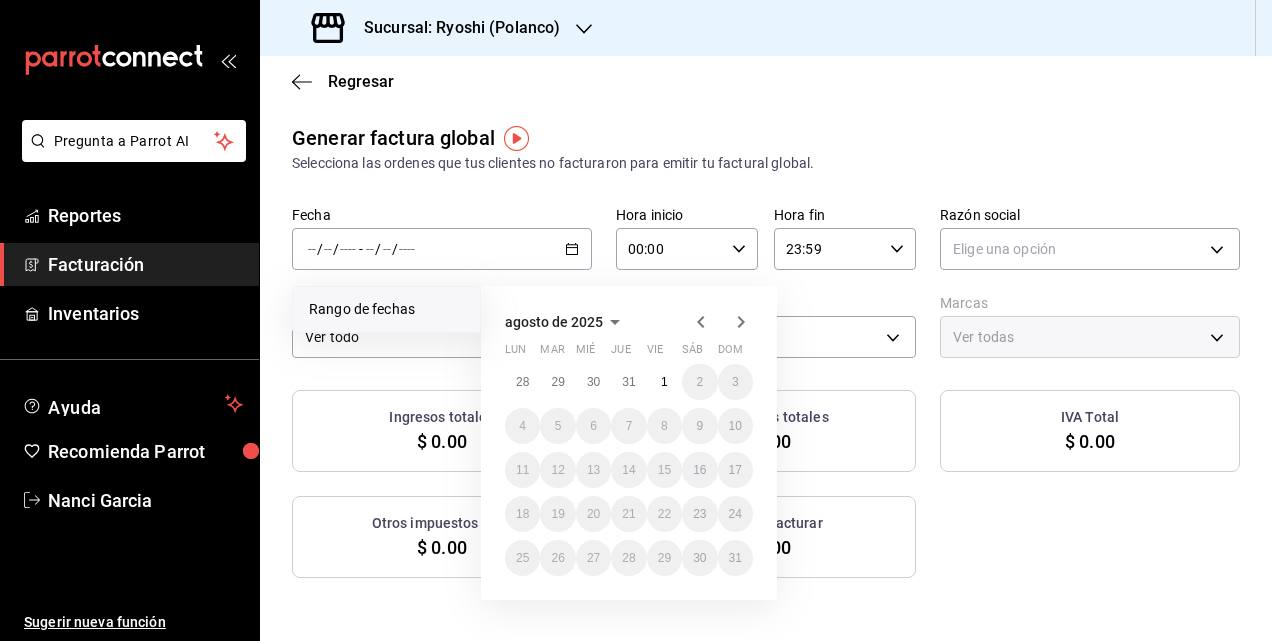 click 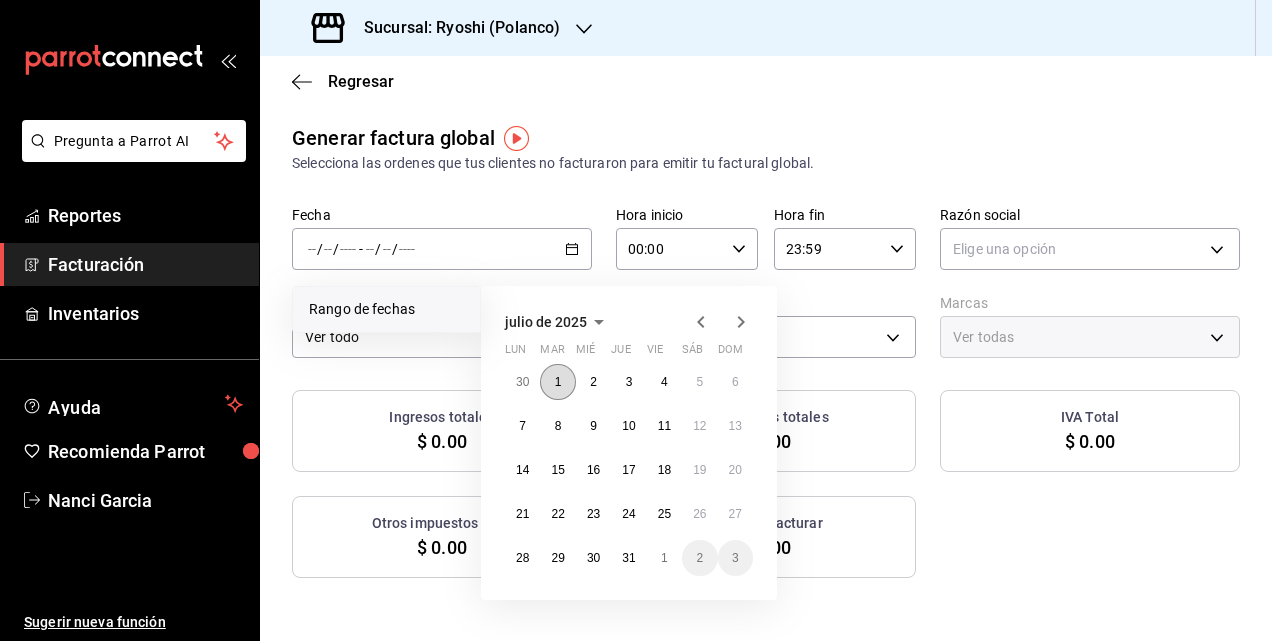 click on "1" at bounding box center [558, 382] 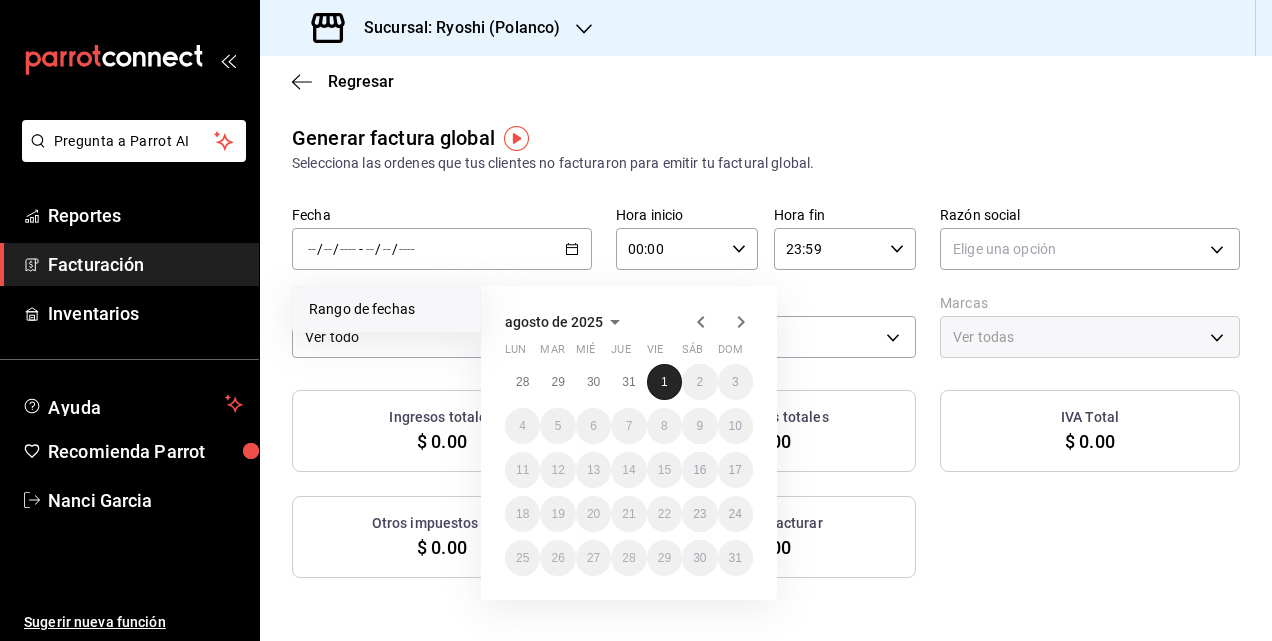 click on "1" at bounding box center (664, 382) 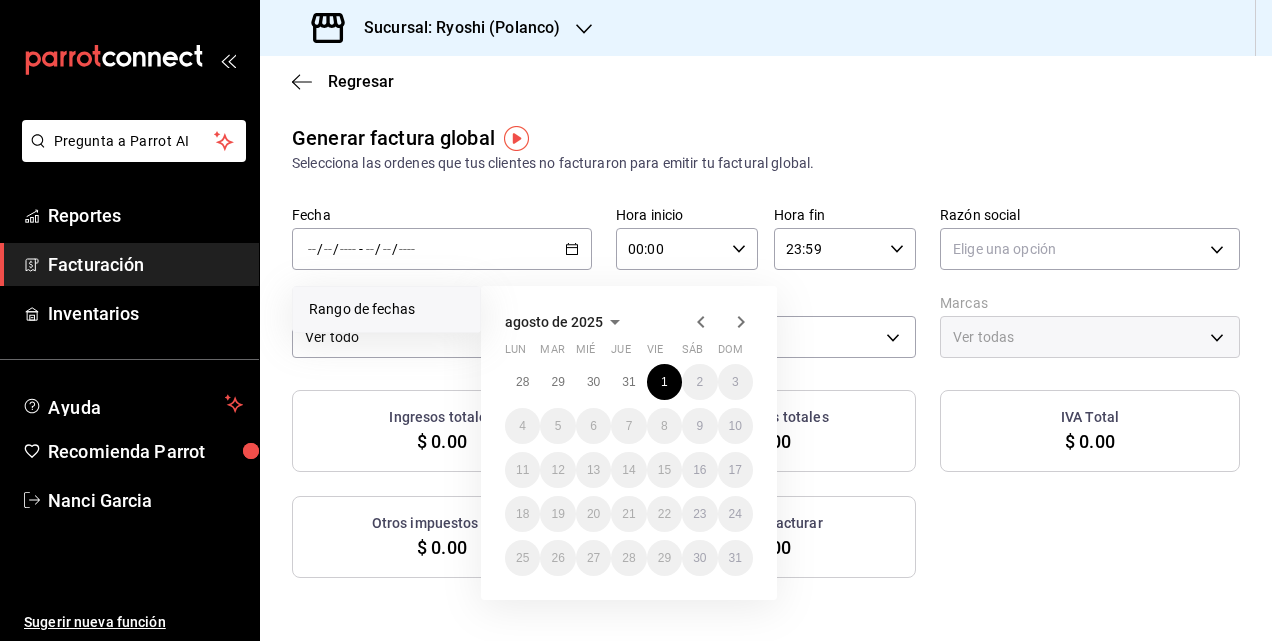 click 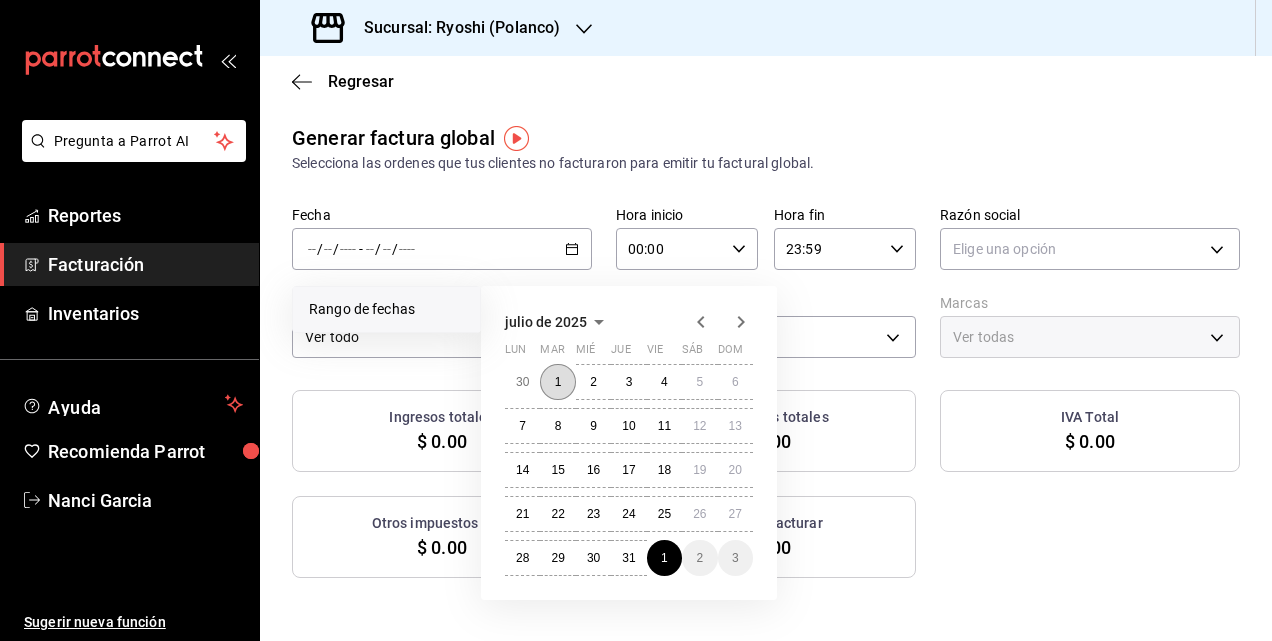 click on "1" at bounding box center (558, 382) 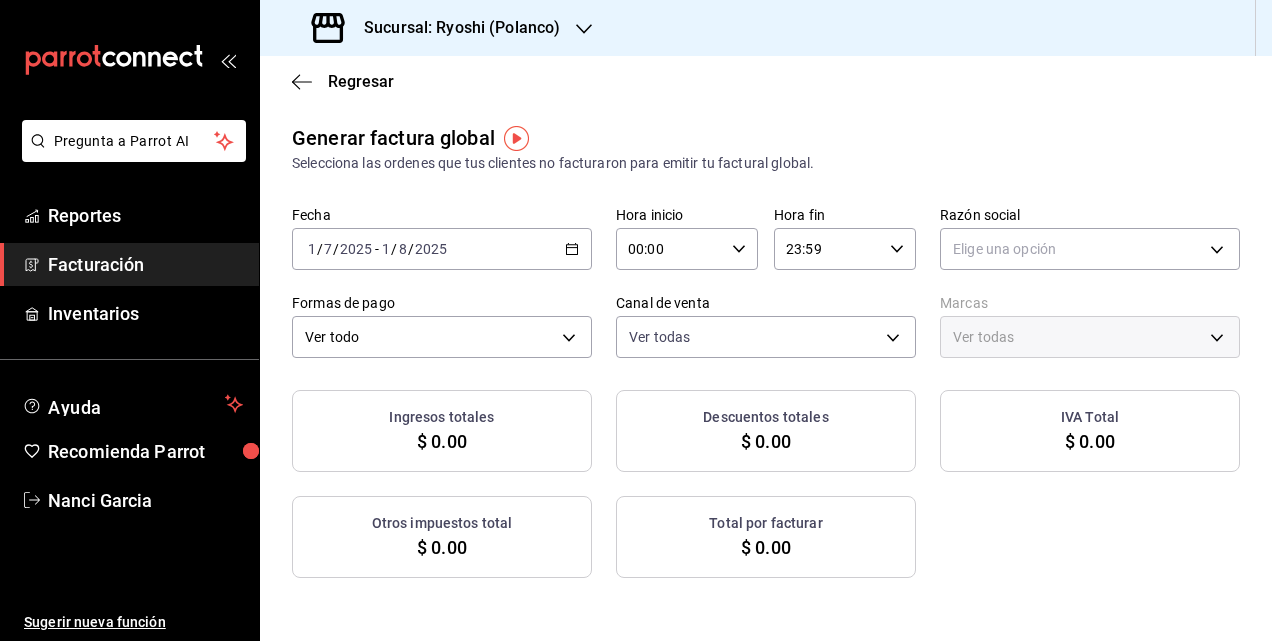 click on "00:00 Hora inicio" at bounding box center [687, 249] 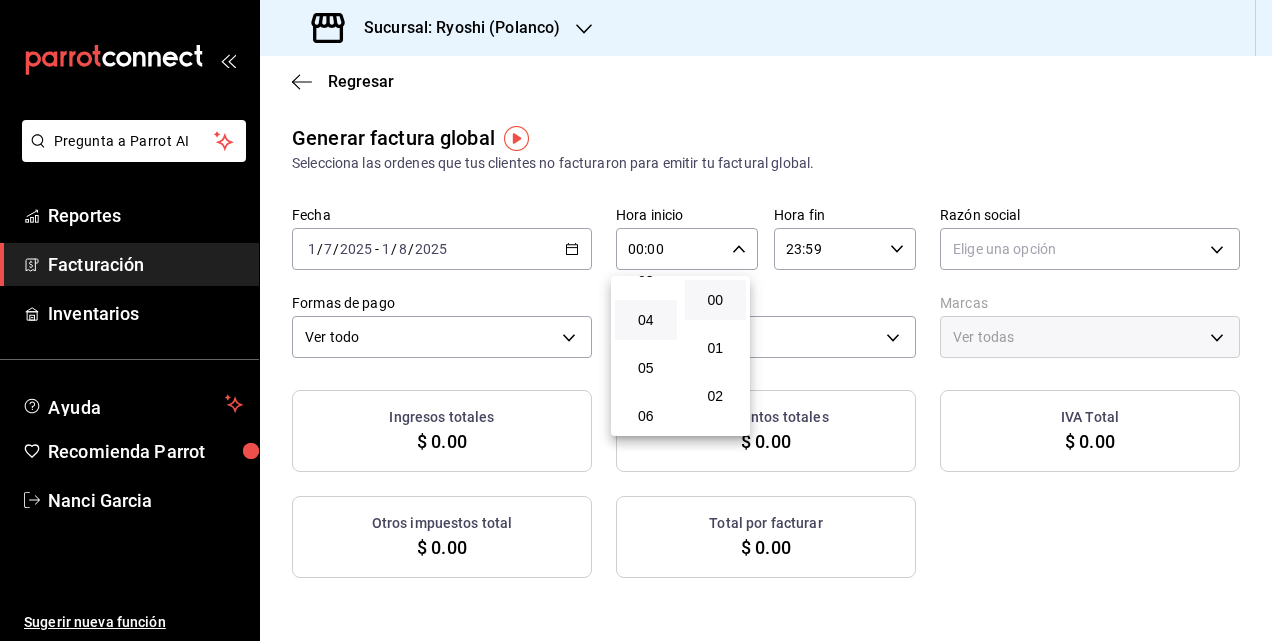 scroll, scrollTop: 200, scrollLeft: 0, axis: vertical 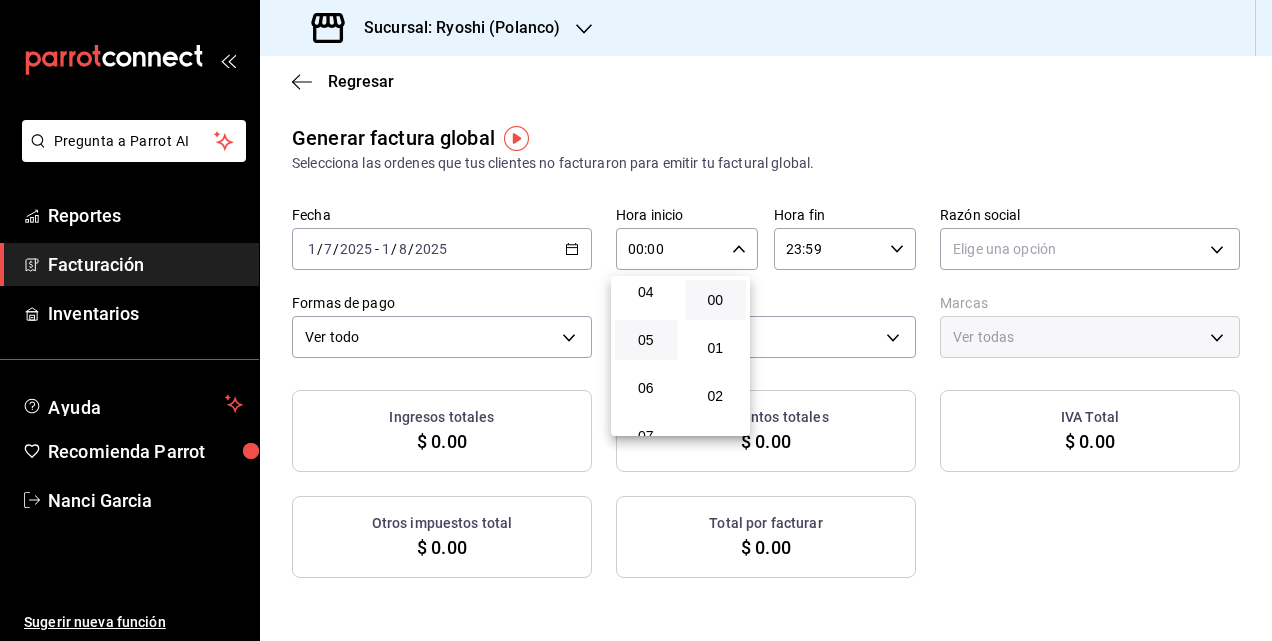 click on "05" at bounding box center [646, 340] 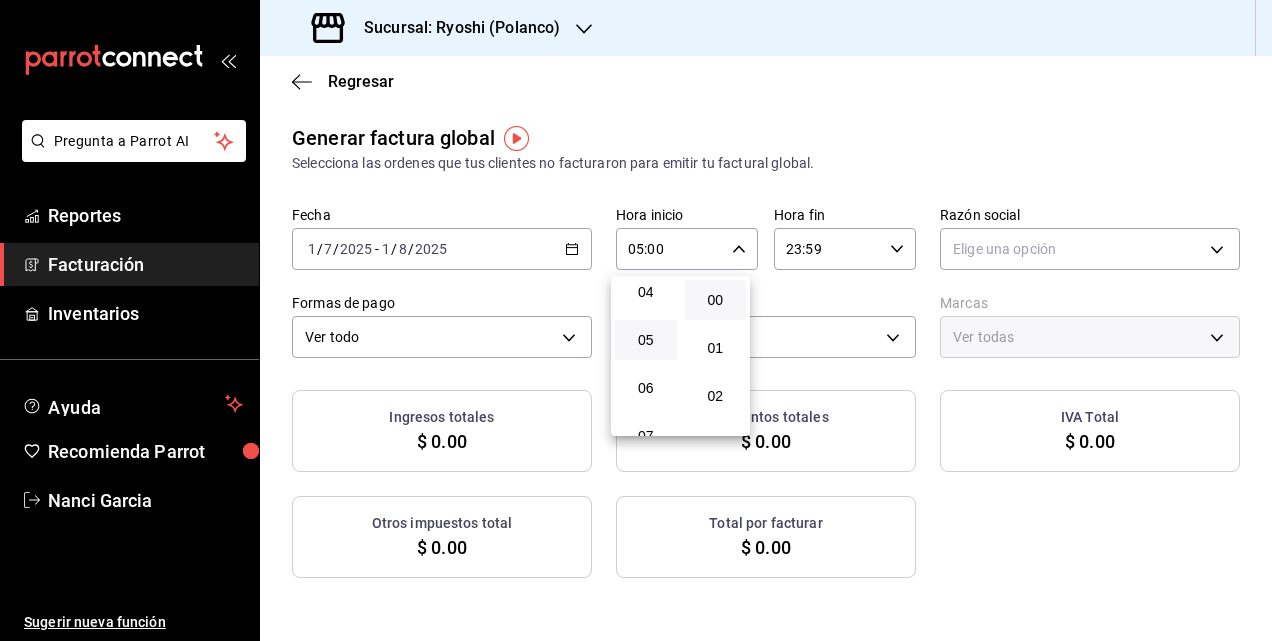 click at bounding box center [636, 320] 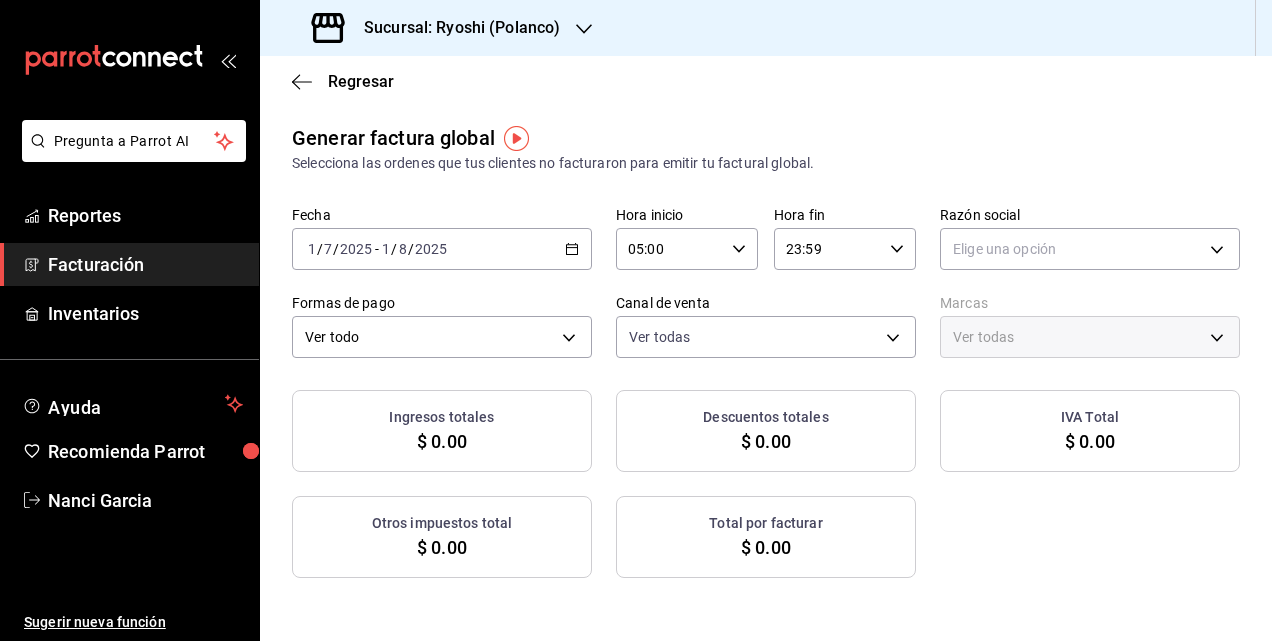 click 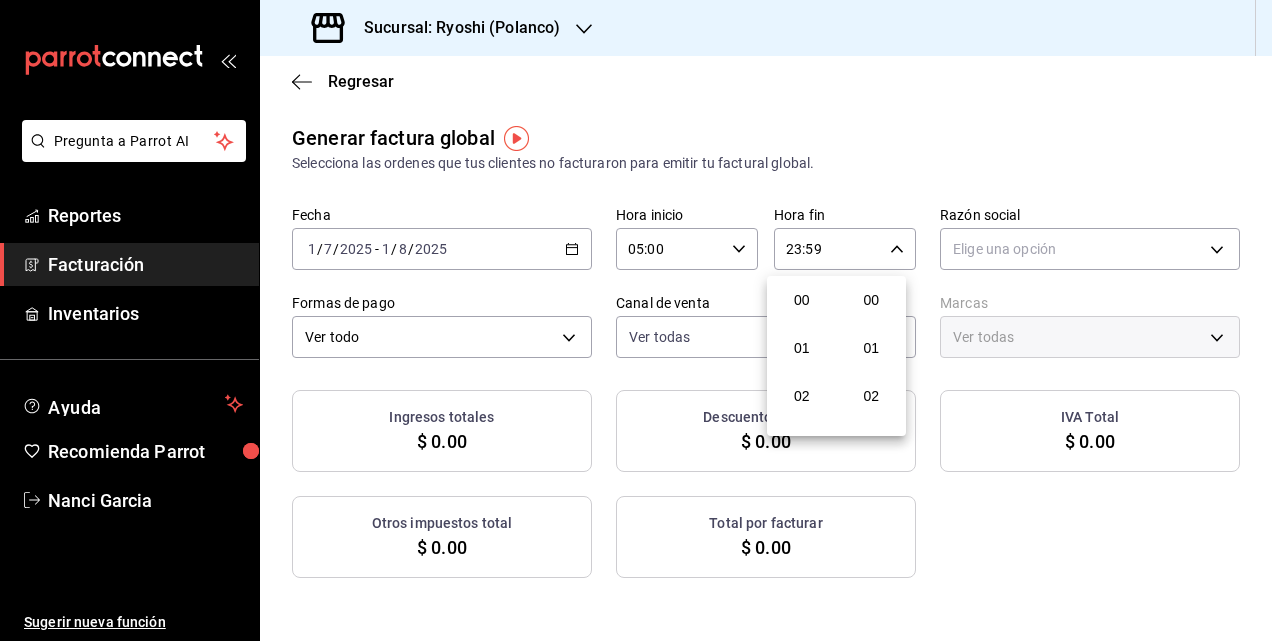 scroll, scrollTop: 992, scrollLeft: 0, axis: vertical 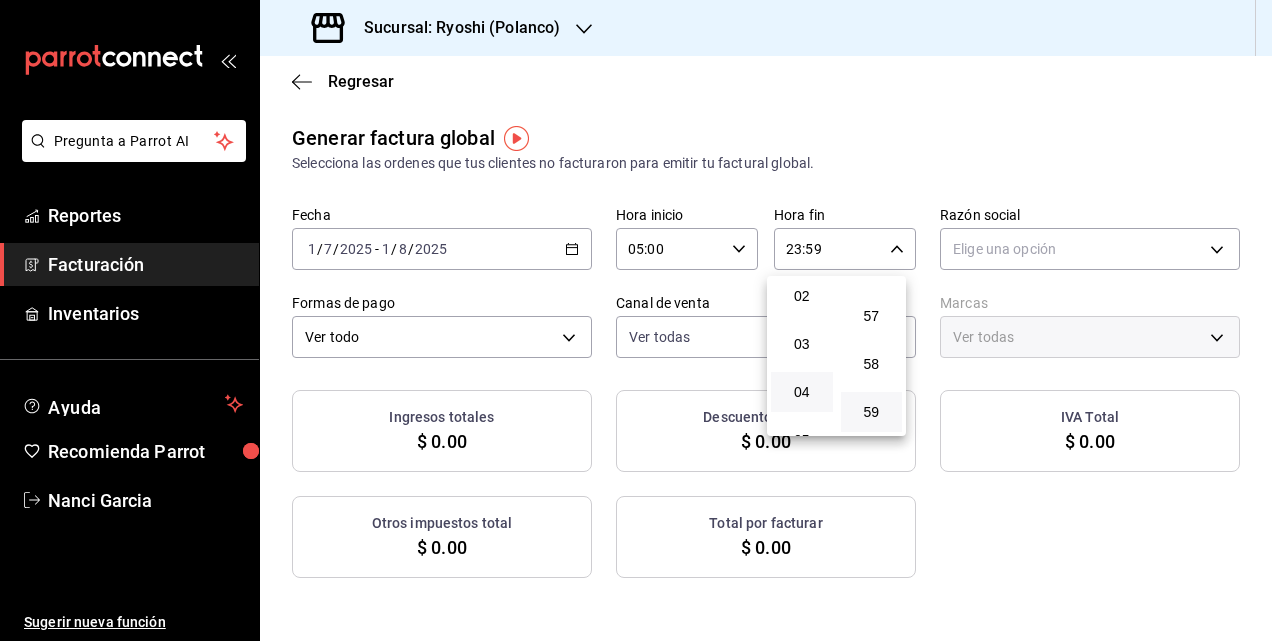 click on "04" at bounding box center [802, 392] 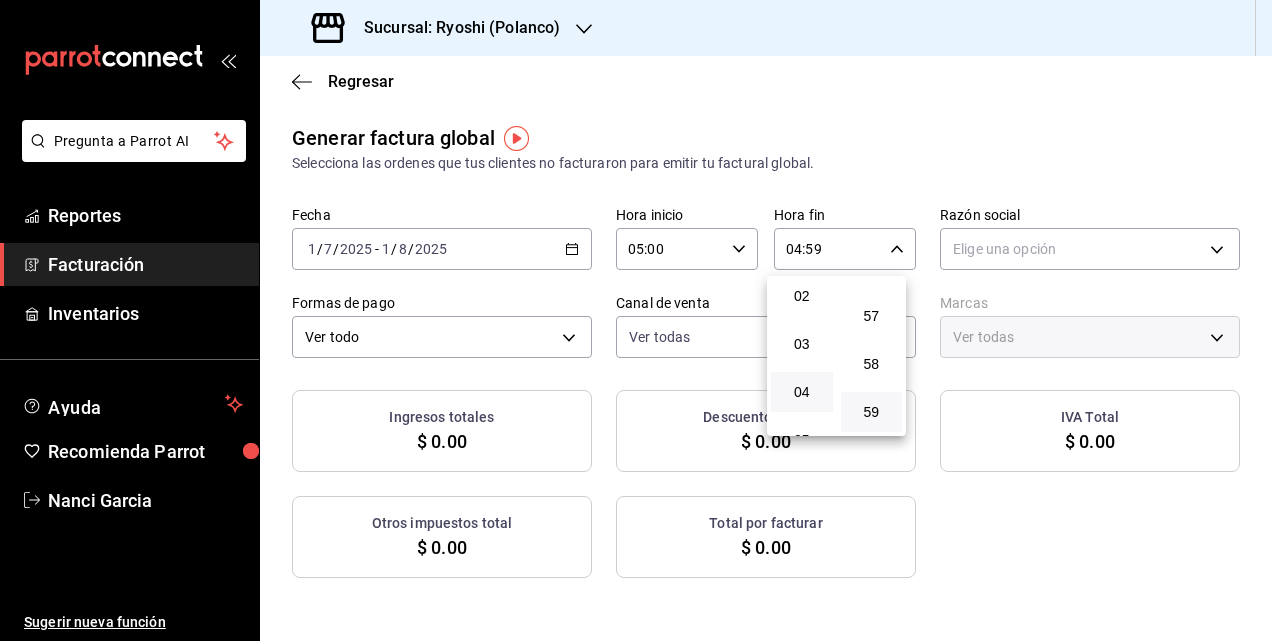 click at bounding box center [636, 320] 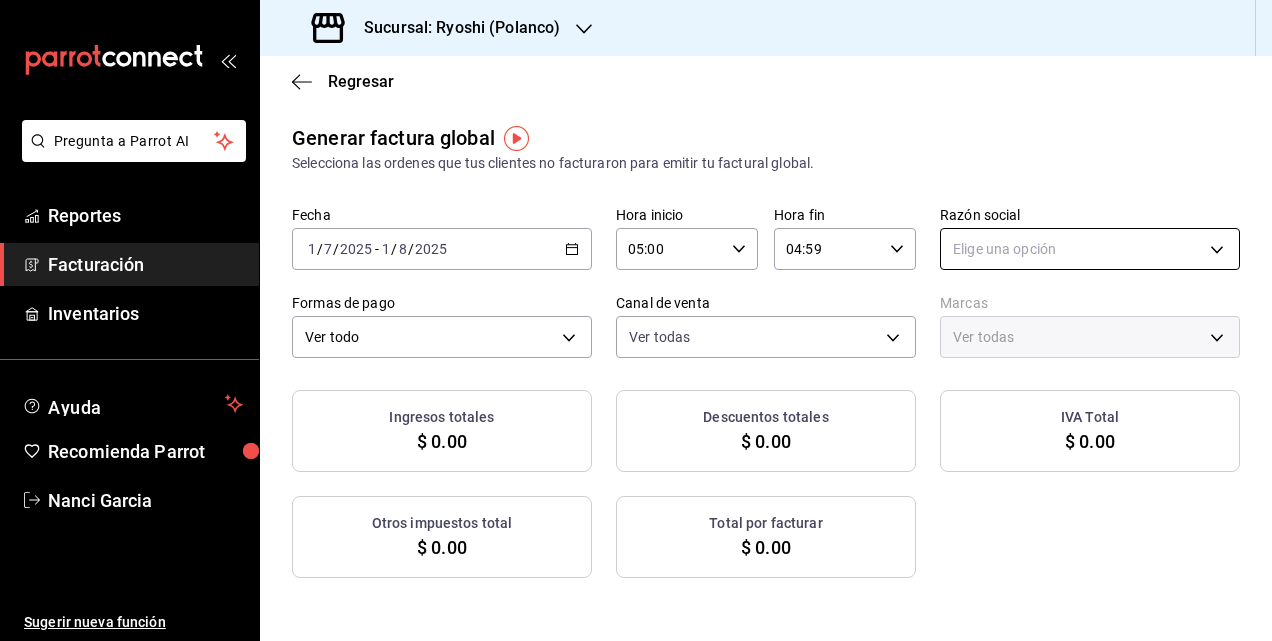 click on "Pregunta a Parrot AI Reportes   Facturación   Inventarios   Ayuda Recomienda Parrot   Nanci Garcia   Sugerir nueva función   Sucursal: Ryoshi (Polanco) Regresar Generar factura global Selecciona las ordenes que tus clientes no facturaron para emitir tu factural global. Fecha 2025-07-01 1 / 7 / 2025 - 2025-08-01 1 / 8 / 2025 Hora inicio 05:00 Hora inicio Hora fin 04:59 Hora fin Razón social Elige una opción Formas de pago Ver todo ALL Canal de venta Ver todas PARROT,UBER_EATS,RAPPI,DIDI_FOOD,ONLINE Marcas Ver todas Ingresos totales $ 0.00 Descuentos totales $ 0.00 IVA Total $ 0.00 Otros impuestos total $ 0.00 Total por facturar $ 0.00 No hay información que mostrar Pregunta a Parrot AI Reportes   Facturación   Inventarios   Ayuda Recomienda Parrot   Nanci Garcia   Sugerir nueva función   GANA 1 MES GRATIS EN TU SUSCRIPCIÓN AQUÍ Ver video tutorial Ir a video Visitar centro de ayuda (81) 2046 6363 soporte@parrotsoftware.io Visitar centro de ayuda (81) 2046 6363 soporte@parrotsoftware.io" at bounding box center [636, 320] 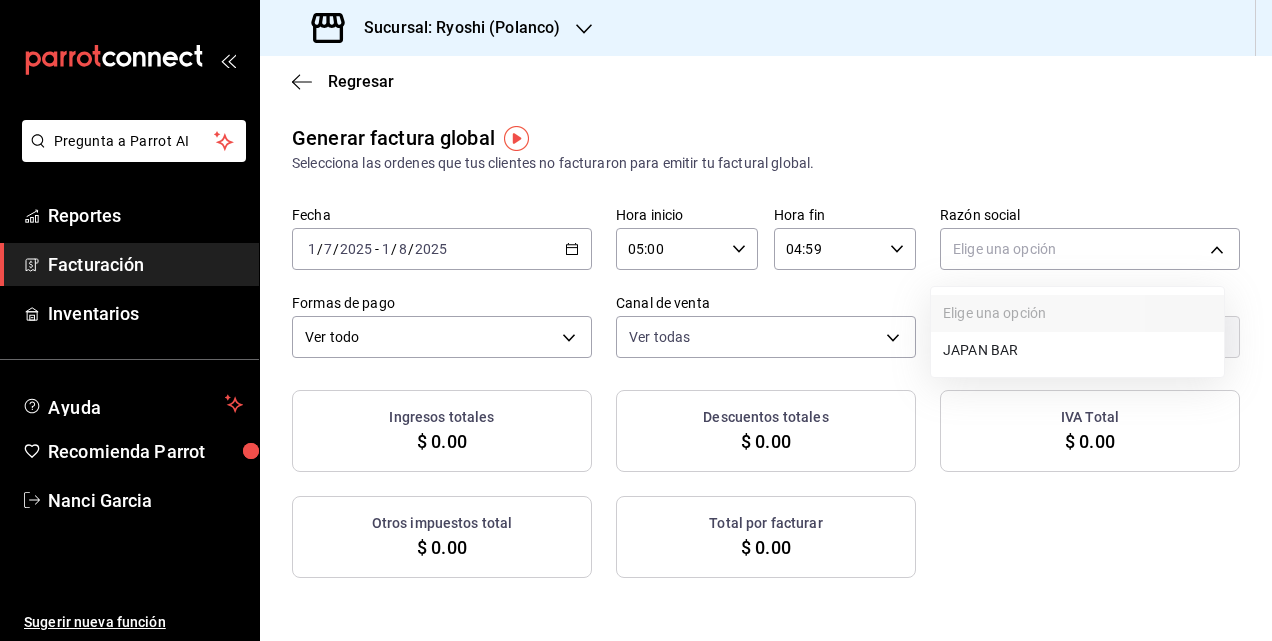 click on "JAPAN BAR" at bounding box center (1077, 350) 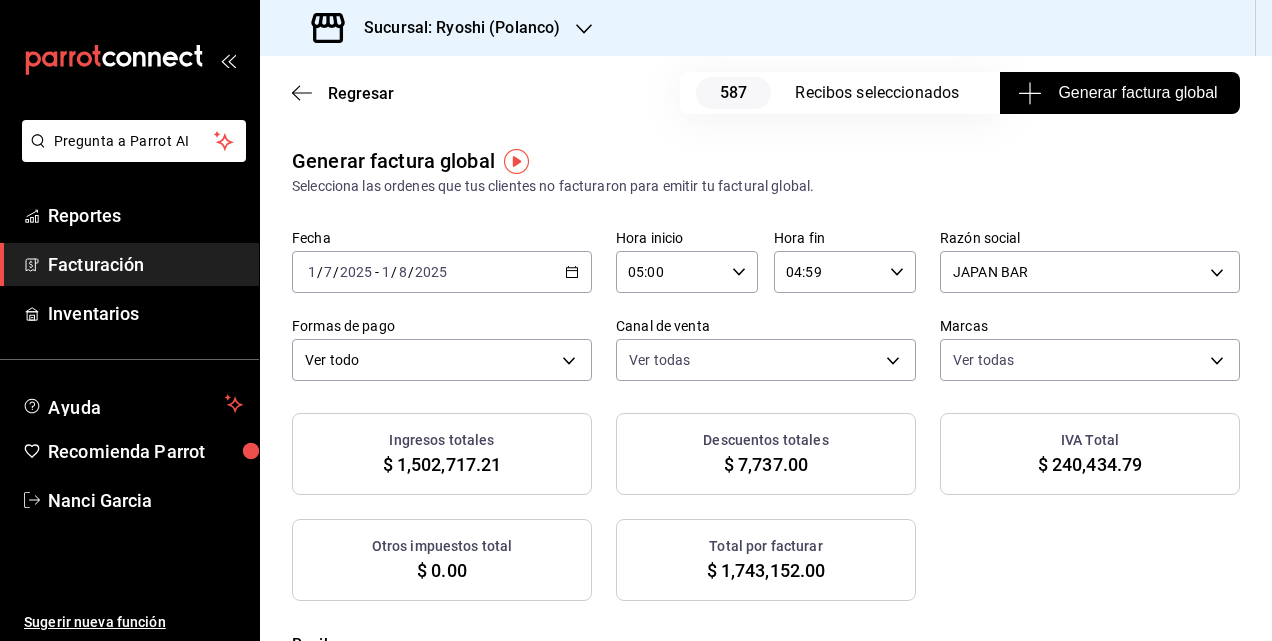click on "Generar factura global" at bounding box center [1119, 93] 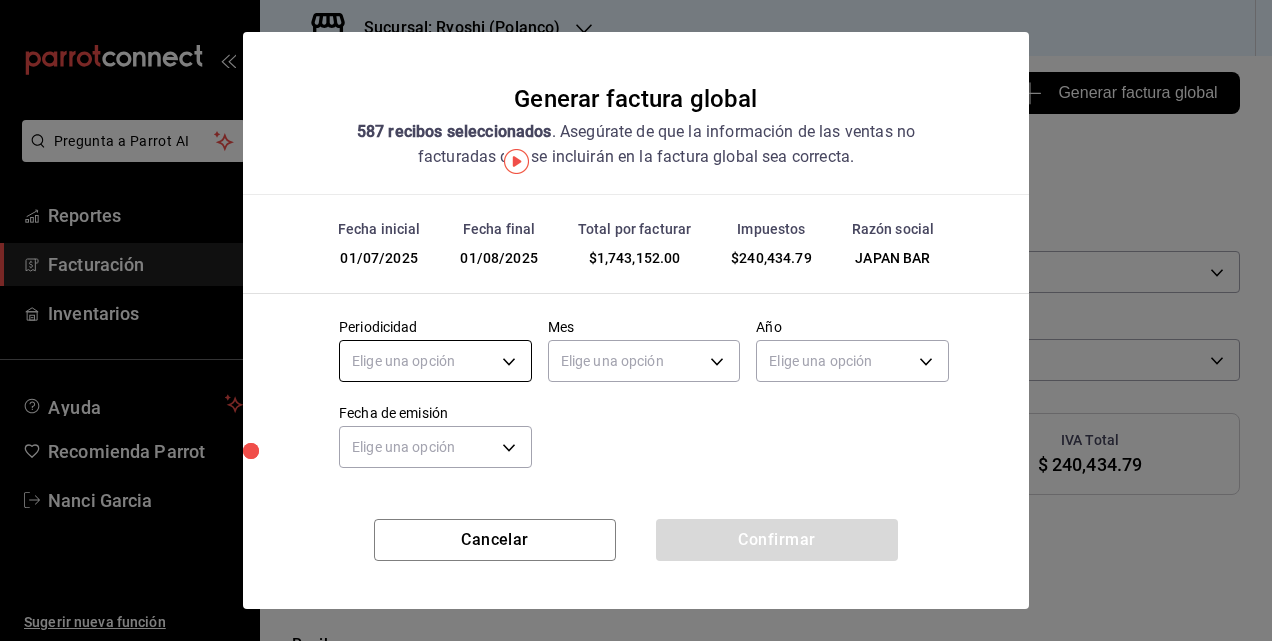 click on "Pregunta a Parrot AI Reportes   Facturación   Inventarios   Ayuda Recomienda Parrot   Nanci Garcia   Sugerir nueva función   Sucursal: Ryoshi (Polanco) Regresar 587 Recibos seleccionados Generar factura global Generar factura global Selecciona las ordenes que tus clientes no facturaron para emitir tu factural global. Fecha 2025-07-01 1 / 7 / 2025 - 2025-08-01 1 / 8 / 2025 Hora inicio 05:00 Hora inicio Hora fin 04:59 Hora fin Razón social JAPAN BAR c98cacb0-d3b9-4e39-abbf-ac42bbb95db4 Formas de pago Ver todo ALL Canal de venta Ver todas PARROT,UBER_EATS,RAPPI,DIDI_FOOD,ONLINE Marcas Ver todas d1ab8890-ddc3-4d94-b14c-d24ccf3ac2d8,70935bef-f50e-476e-afc6-1ed0b0096d1e Ingresos totales $ 1,502,717.21 Descuentos totales $ 7,737.00 IVA Total $ 240,434.79 Otros impuestos total $ 0.00 Total por facturar $ 1,743,152.00 Recibos Quita la selección a los recibos que no quieras incluir. Recuerda que sólo puedes generar facturas globales de hasta 1,000 recibos cada una. Fecha # de recibo Tipo de pago Subtotal IVA Total" at bounding box center (636, 320) 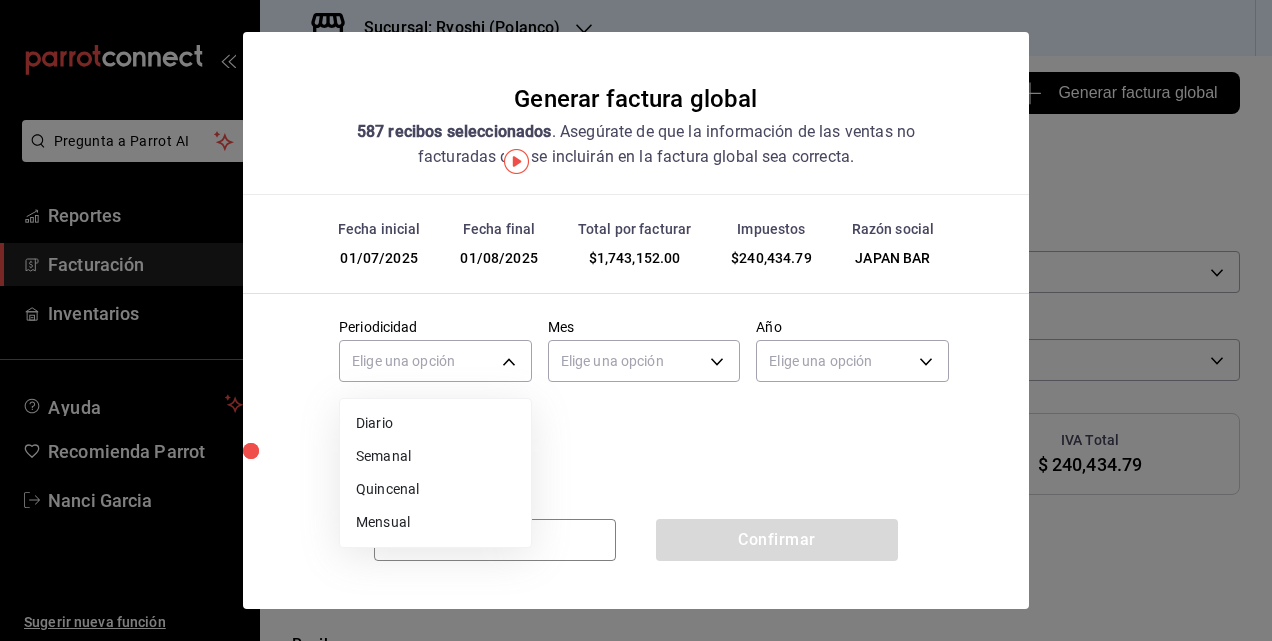 click on "Mensual" at bounding box center [435, 522] 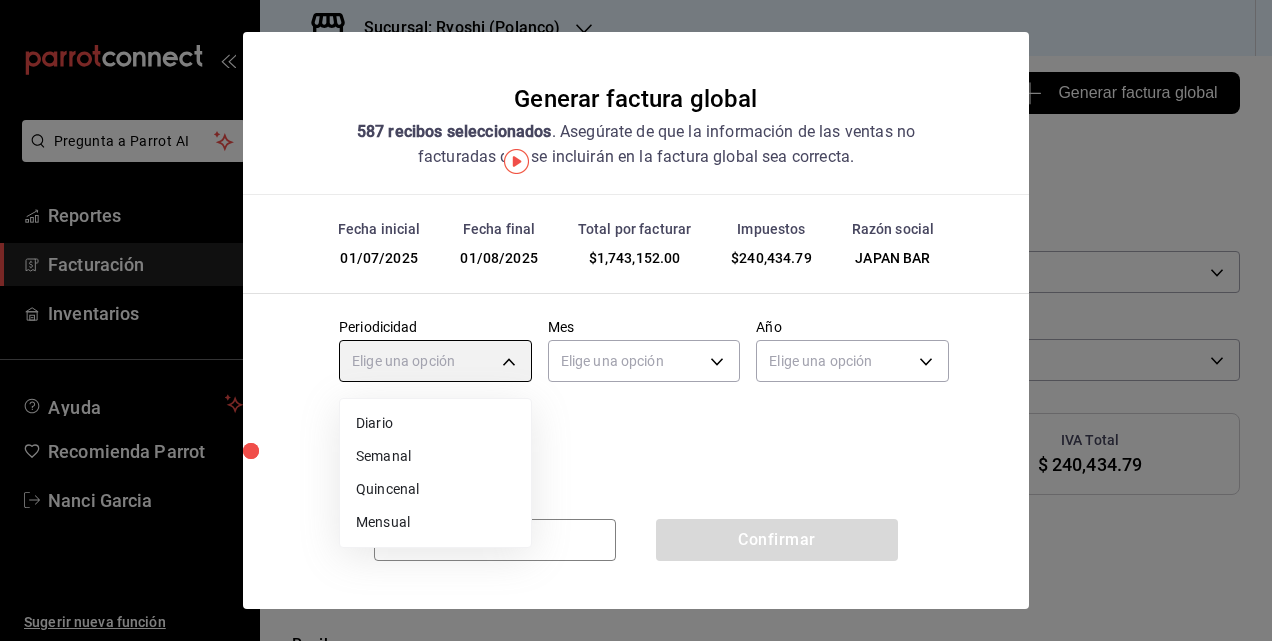 type on "MONTHLY" 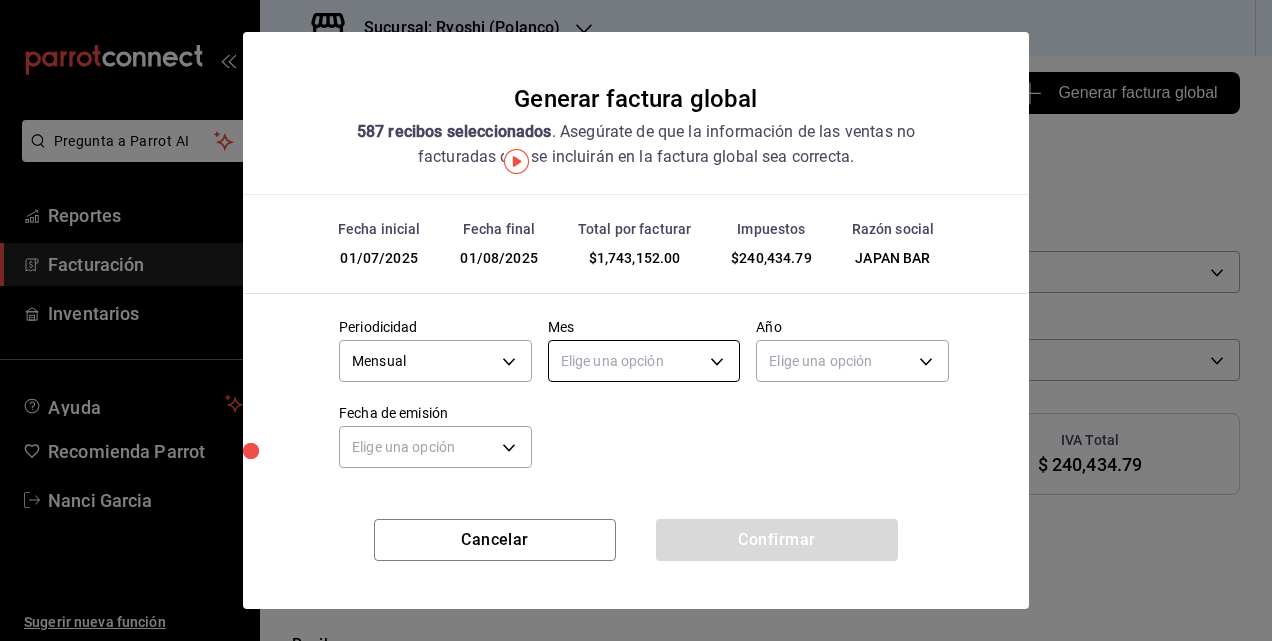 click on "Pregunta a Parrot AI Reportes   Facturación   Inventarios   Ayuda Recomienda Parrot   Nanci Garcia   Sugerir nueva función   Sucursal: Ryoshi (Polanco) Regresar 587 Recibos seleccionados Generar factura global Generar factura global Selecciona las ordenes que tus clientes no facturaron para emitir tu factural global. Fecha 2025-07-01 1 / 7 / 2025 - 2025-08-01 1 / 8 / 2025 Hora inicio 05:00 Hora inicio Hora fin 04:59 Hora fin Razón social JAPAN BAR c98cacb0-d3b9-4e39-abbf-ac42bbb95db4 Formas de pago Ver todo ALL Canal de venta Ver todas PARROT,UBER_EATS,RAPPI,DIDI_FOOD,ONLINE Marcas Ver todas d1ab8890-ddc3-4d94-b14c-d24ccf3ac2d8,70935bef-f50e-476e-afc6-1ed0b0096d1e Ingresos totales $ 1,502,717.21 Descuentos totales $ 7,737.00 IVA Total $ 240,434.79 Otros impuestos total $ 0.00 Total por facturar $ 1,743,152.00 Recibos Quita la selección a los recibos que no quieras incluir. Recuerda que sólo puedes generar facturas globales de hasta 1,000 recibos cada una. Fecha # de recibo Tipo de pago Subtotal IVA Total" at bounding box center (636, 320) 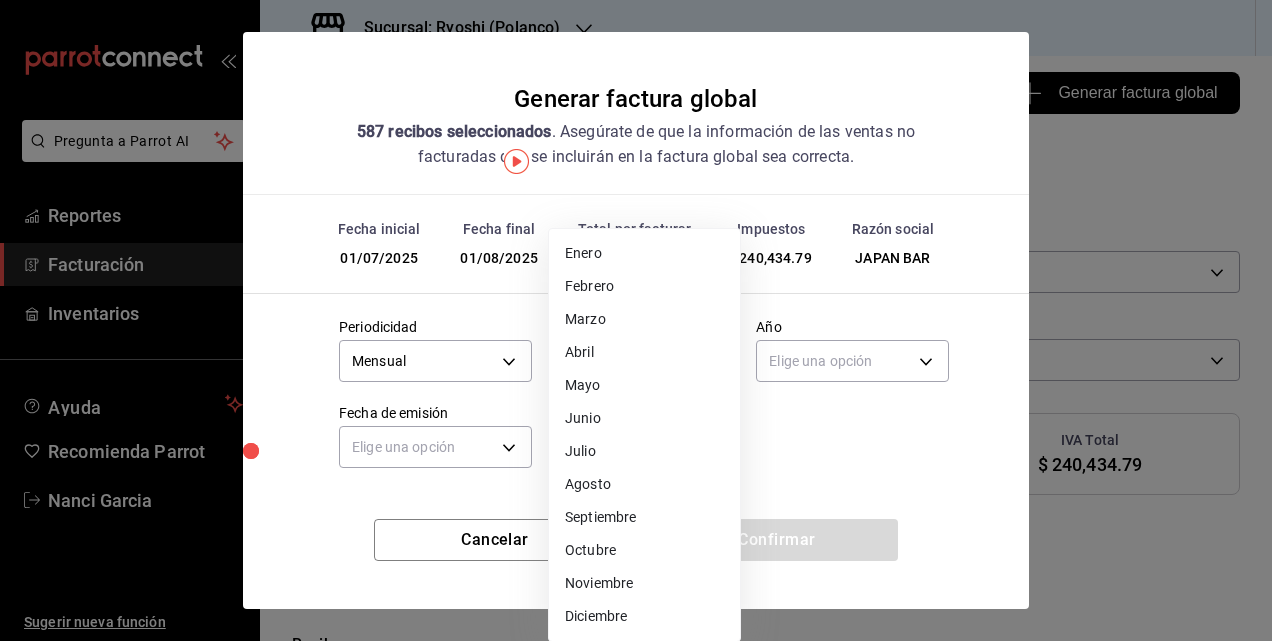 click on "Julio" at bounding box center (644, 451) 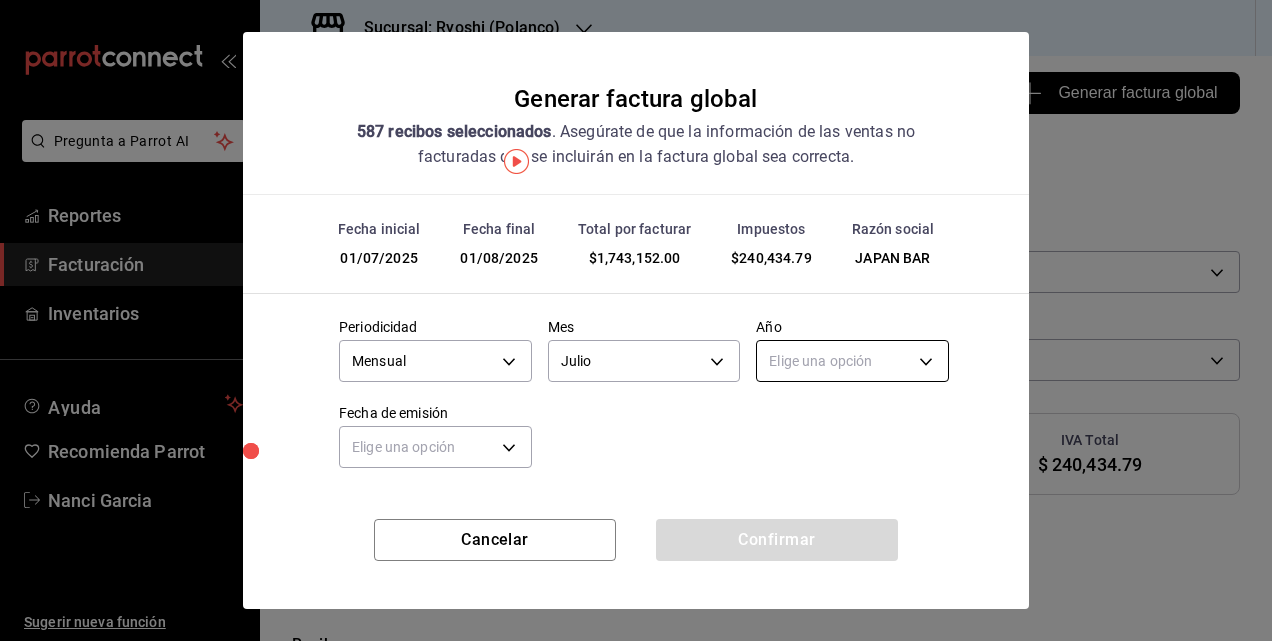 click on "Pregunta a Parrot AI Reportes   Facturación   Inventarios   Ayuda Recomienda Parrot   Nanci Garcia   Sugerir nueva función   Sucursal: Ryoshi (Polanco) Regresar 587 Recibos seleccionados Generar factura global Generar factura global Selecciona las ordenes que tus clientes no facturaron para emitir tu factural global. Fecha 2025-07-01 1 / 7 / 2025 - 2025-08-01 1 / 8 / 2025 Hora inicio 05:00 Hora inicio Hora fin 04:59 Hora fin Razón social JAPAN BAR c98cacb0-d3b9-4e39-abbf-ac42bbb95db4 Formas de pago Ver todo ALL Canal de venta Ver todas PARROT,UBER_EATS,RAPPI,DIDI_FOOD,ONLINE Marcas Ver todas d1ab8890-ddc3-4d94-b14c-d24ccf3ac2d8,70935bef-f50e-476e-afc6-1ed0b0096d1e Ingresos totales $ 1,502,717.21 Descuentos totales $ 7,737.00 IVA Total $ 240,434.79 Otros impuestos total $ 0.00 Total por facturar $ 1,743,152.00 Recibos Quita la selección a los recibos que no quieras incluir. Recuerda que sólo puedes generar facturas globales de hasta 1,000 recibos cada una. Fecha # de recibo Tipo de pago Subtotal IVA Total" at bounding box center (636, 320) 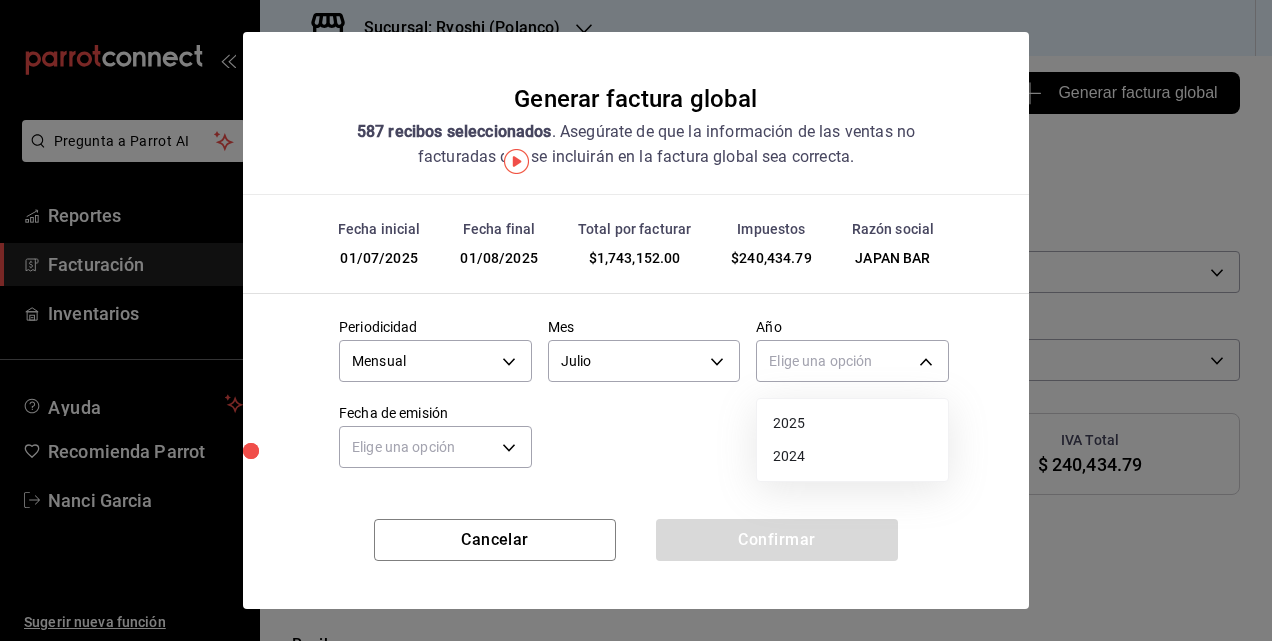click on "2025" at bounding box center (852, 423) 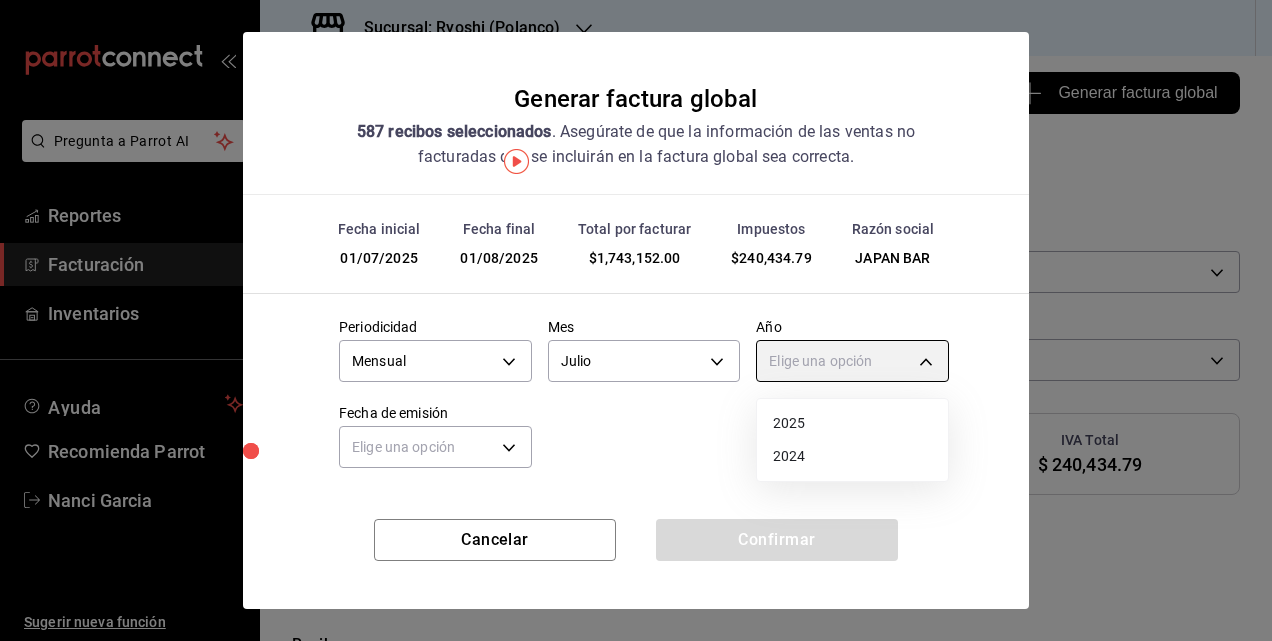 type on "2025" 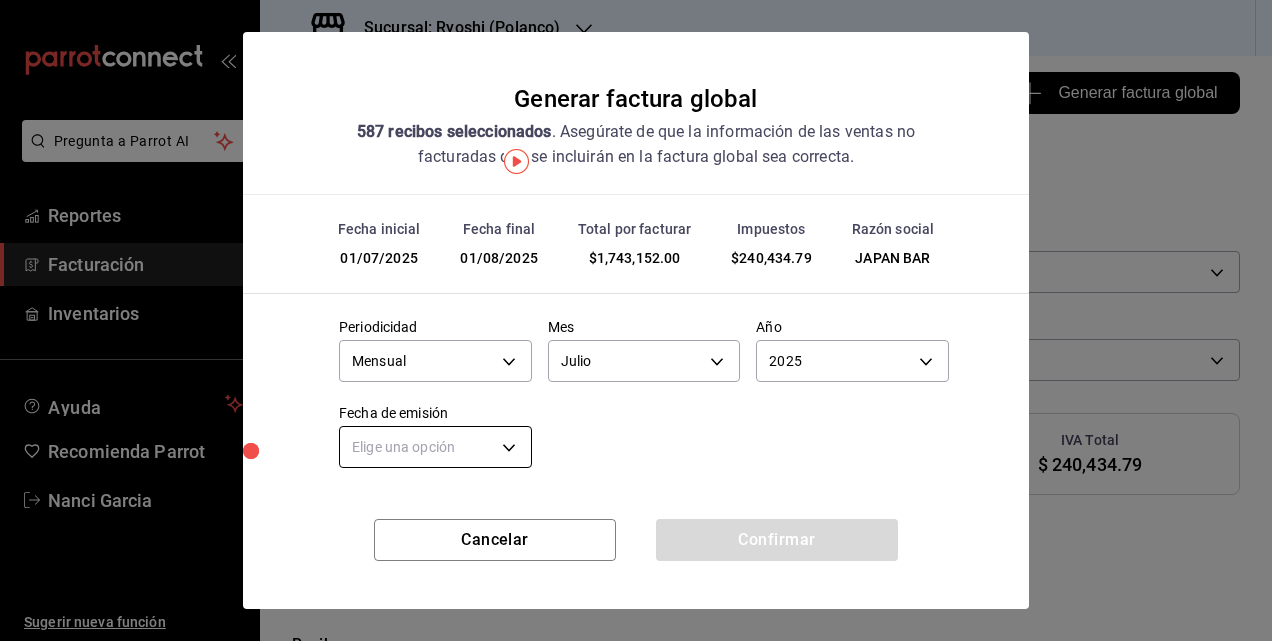 click on "Pregunta a Parrot AI Reportes   Facturación   Inventarios   Ayuda Recomienda Parrot   Nanci Garcia   Sugerir nueva función   Sucursal: Ryoshi (Polanco) Regresar 587 Recibos seleccionados Generar factura global Generar factura global Selecciona las ordenes que tus clientes no facturaron para emitir tu factural global. Fecha 2025-07-01 1 / 7 / 2025 - 2025-08-01 1 / 8 / 2025 Hora inicio 05:00 Hora inicio Hora fin 04:59 Hora fin Razón social JAPAN BAR c98cacb0-d3b9-4e39-abbf-ac42bbb95db4 Formas de pago Ver todo ALL Canal de venta Ver todas PARROT,UBER_EATS,RAPPI,DIDI_FOOD,ONLINE Marcas Ver todas d1ab8890-ddc3-4d94-b14c-d24ccf3ac2d8,70935bef-f50e-476e-afc6-1ed0b0096d1e Ingresos totales $ 1,502,717.21 Descuentos totales $ 7,737.00 IVA Total $ 240,434.79 Otros impuestos total $ 0.00 Total por facturar $ 1,743,152.00 Recibos Quita la selección a los recibos que no quieras incluir. Recuerda que sólo puedes generar facturas globales de hasta 1,000 recibos cada una. Fecha # de recibo Tipo de pago Subtotal IVA Total" at bounding box center [636, 320] 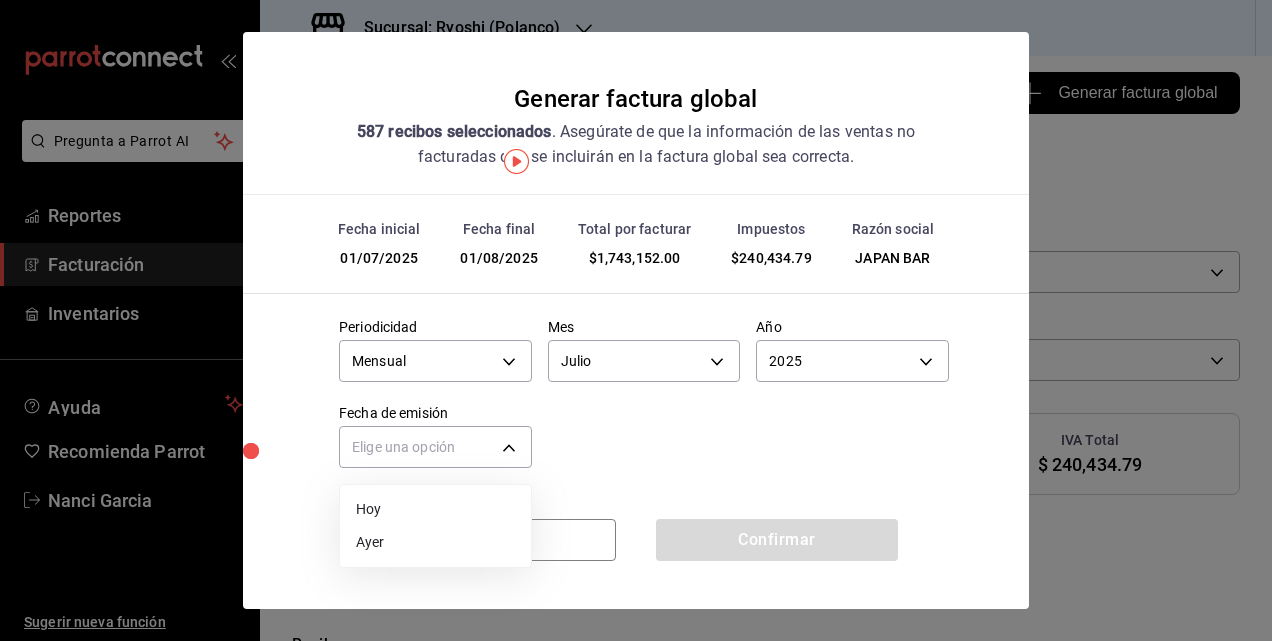 click on "Ayer" at bounding box center (435, 542) 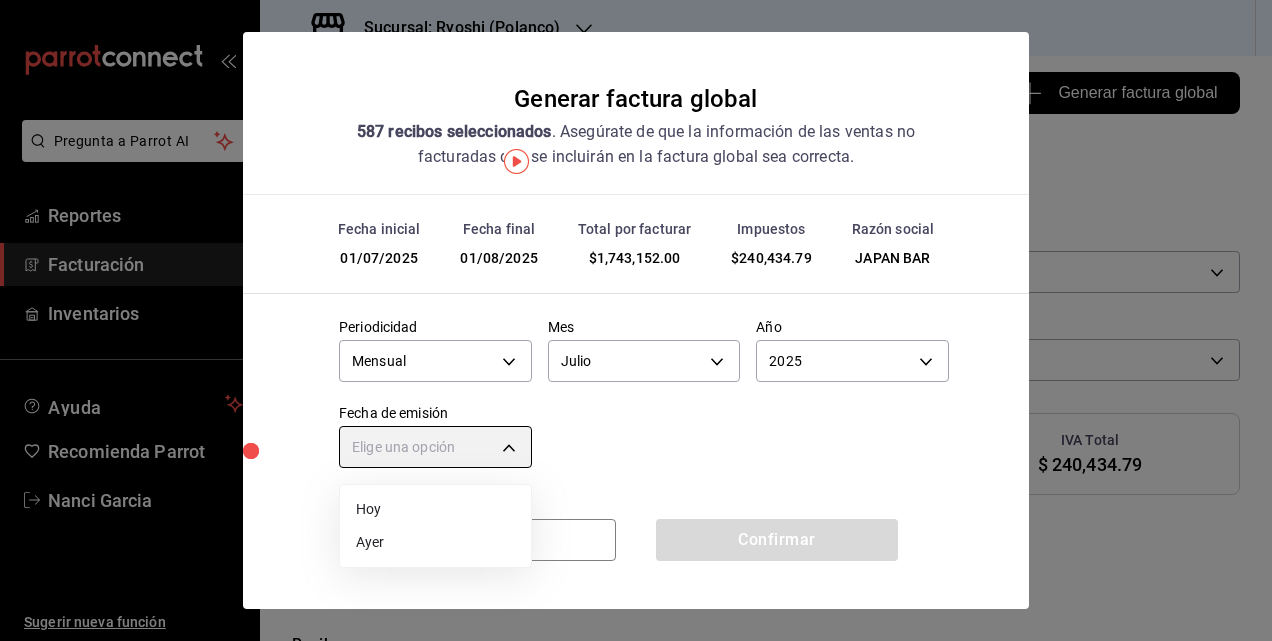 type on "YESTERDAY" 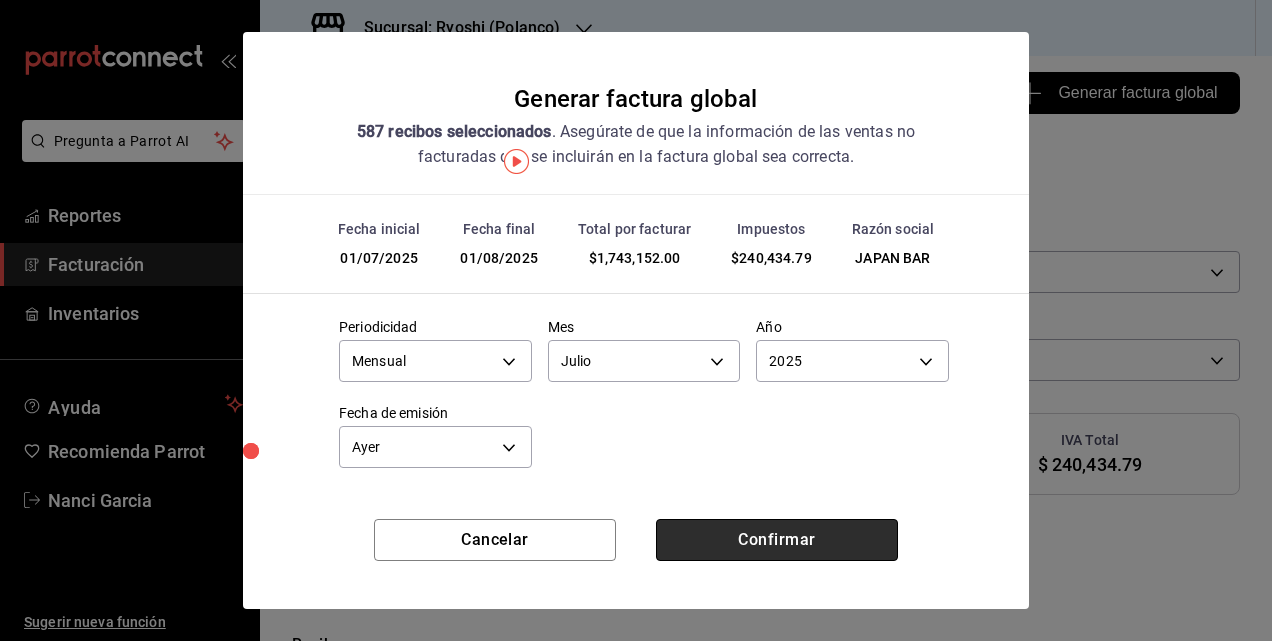 click on "Confirmar" at bounding box center (777, 540) 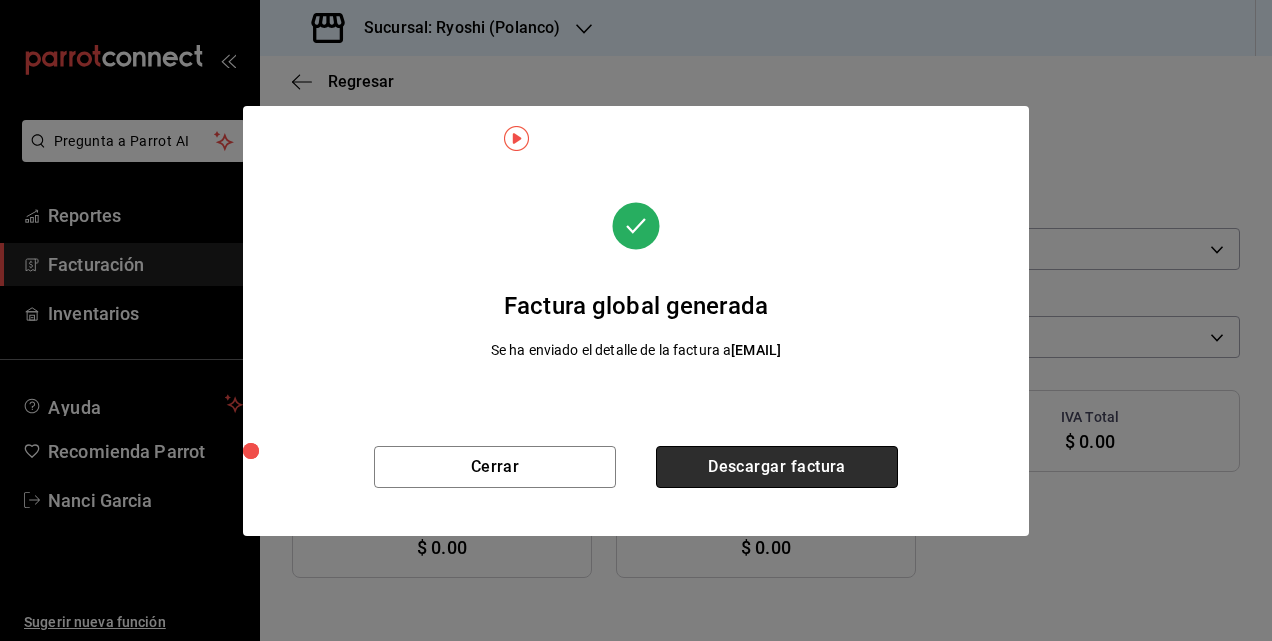 click on "Descargar factura" at bounding box center [777, 467] 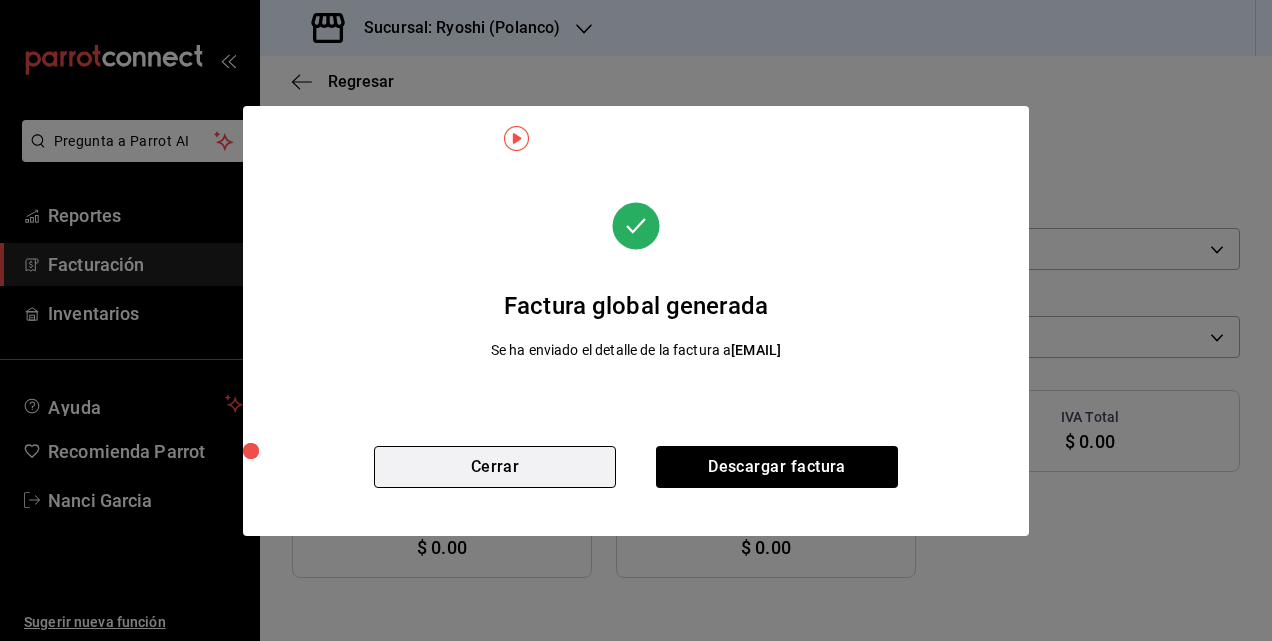 click on "Cerrar" at bounding box center [495, 467] 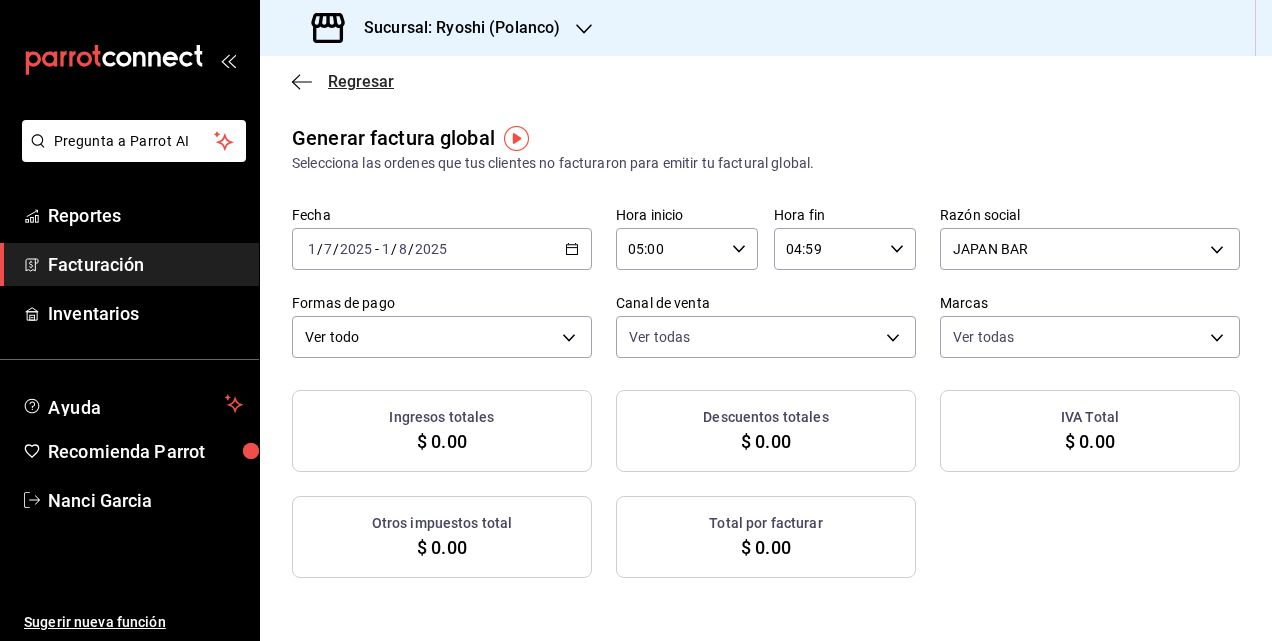 click on "Regresar" at bounding box center (361, 81) 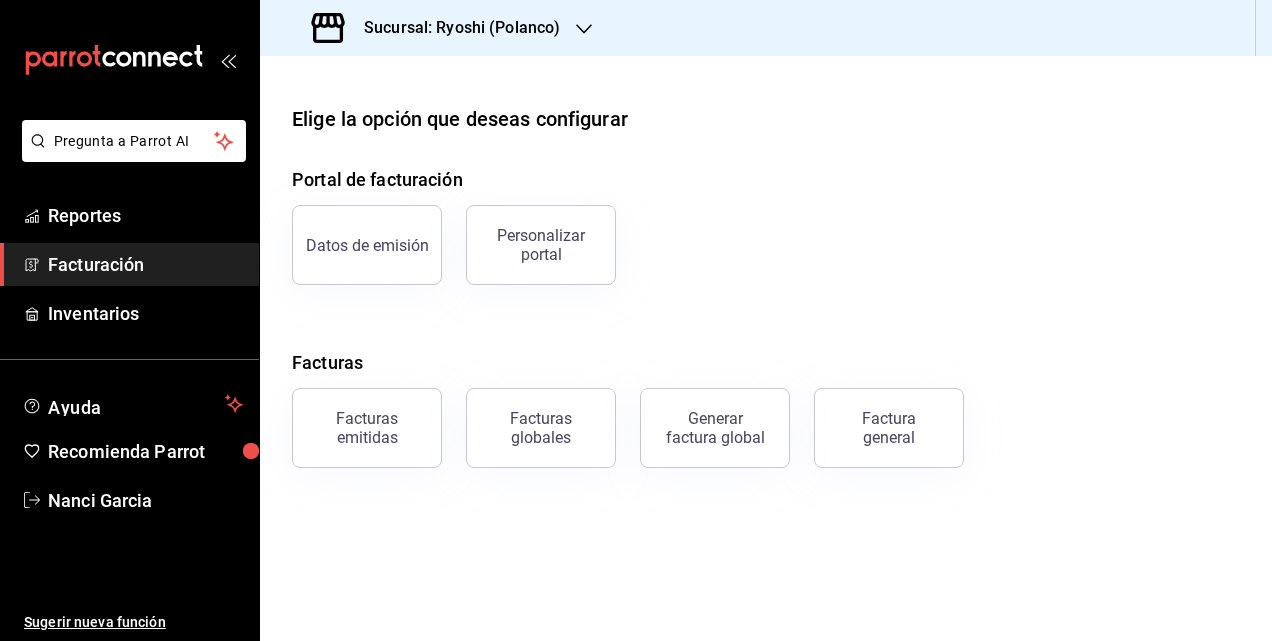 click on "Sucursal: Ryoshi (Polanco)" at bounding box center (454, 28) 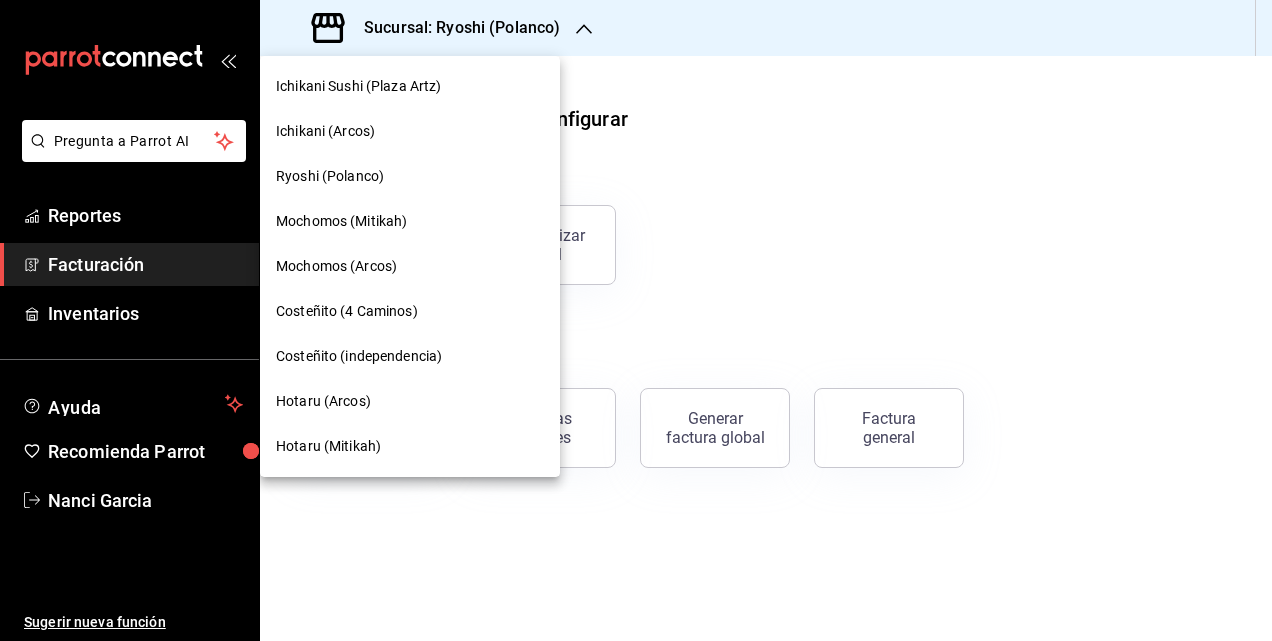 click on "Mochomos (Mitikah)" at bounding box center [341, 221] 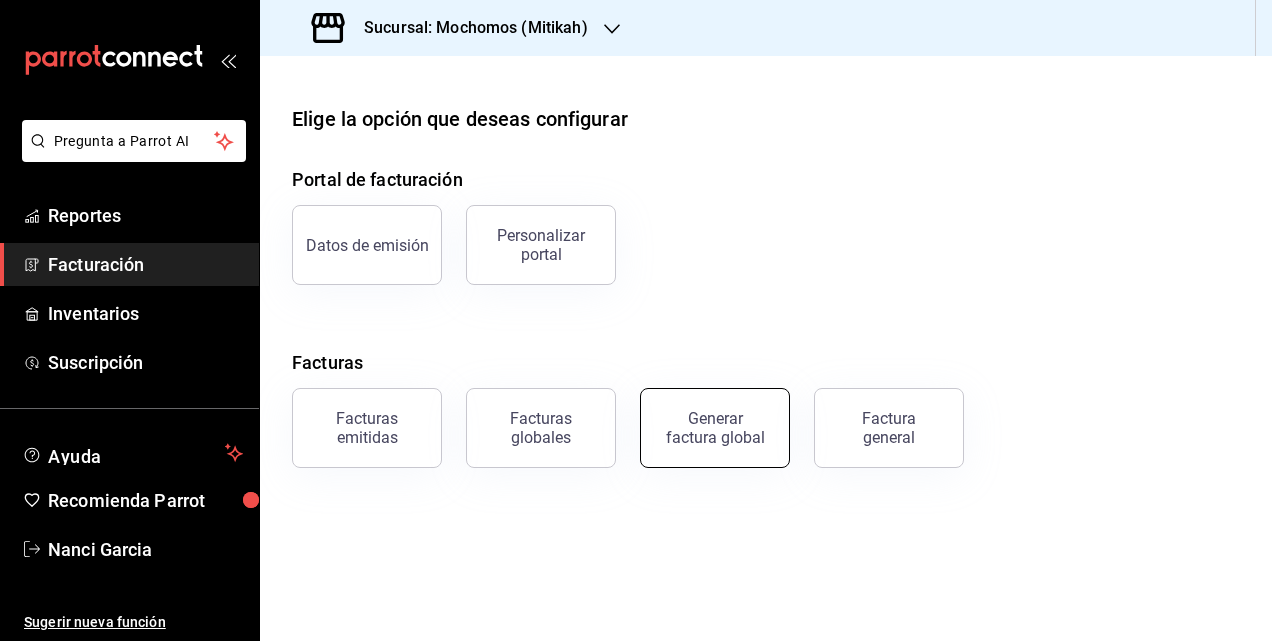 click on "Generar factura global" at bounding box center (715, 428) 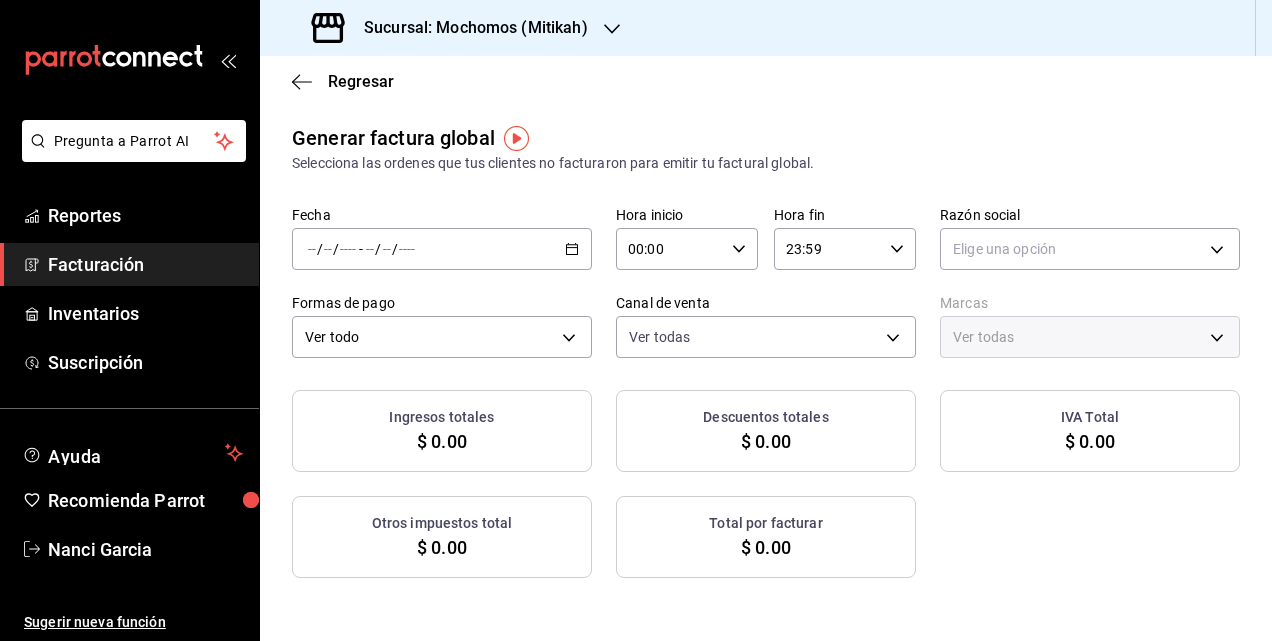 click on "Fecha / / - / / Hora inicio 00:00 Hora inicio Hora fin 23:59 Hora fin Razón social Elige una opción Formas de pago Ver todo ALL Canal de venta Ver todas PARROT,UBER_EATS,RAPPI,DIDI_FOOD,ONLINE Marcas Ver todas" at bounding box center [766, 282] 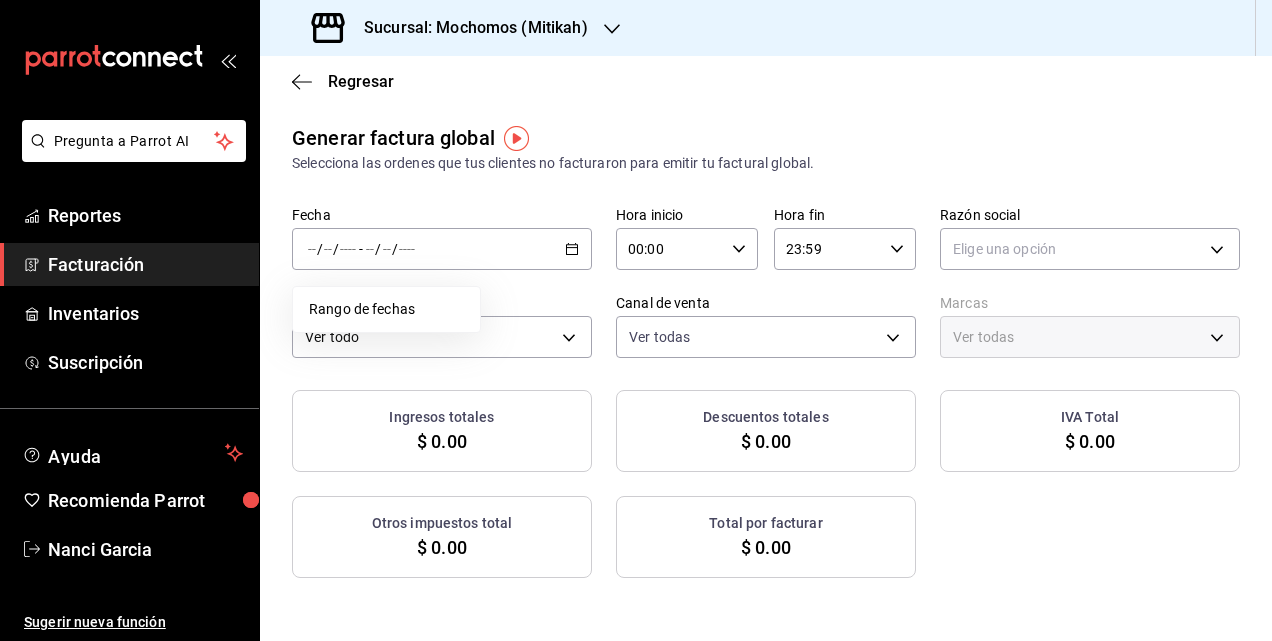 click on "Rango de fechas" at bounding box center [386, 309] 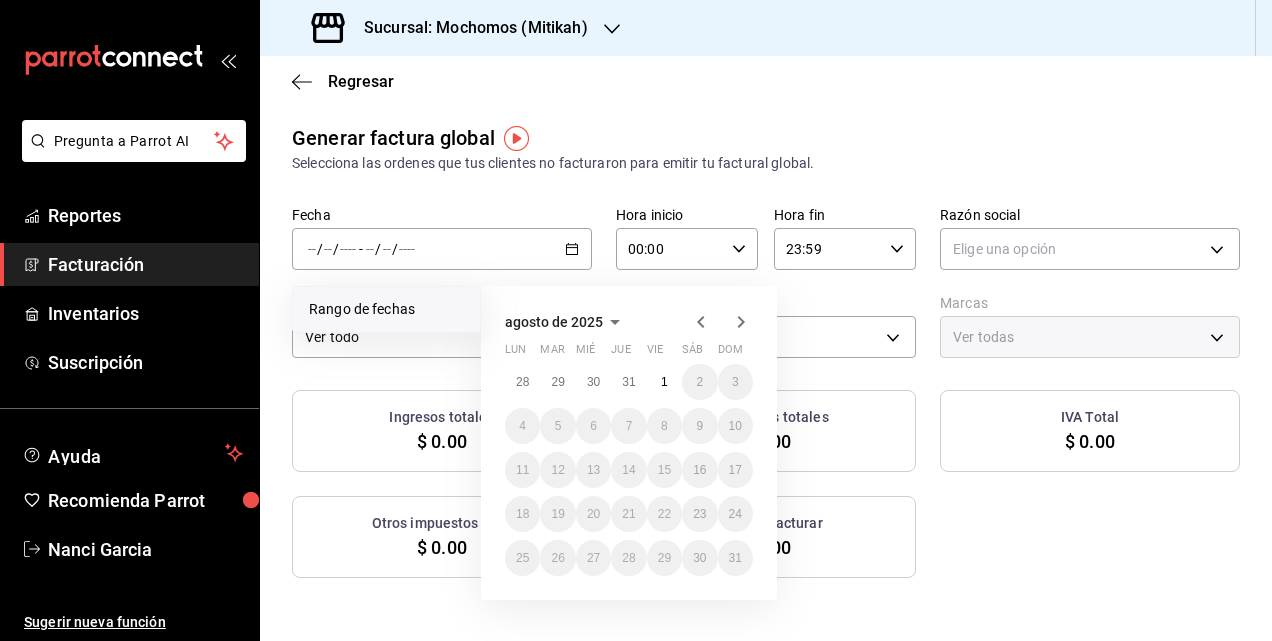 click 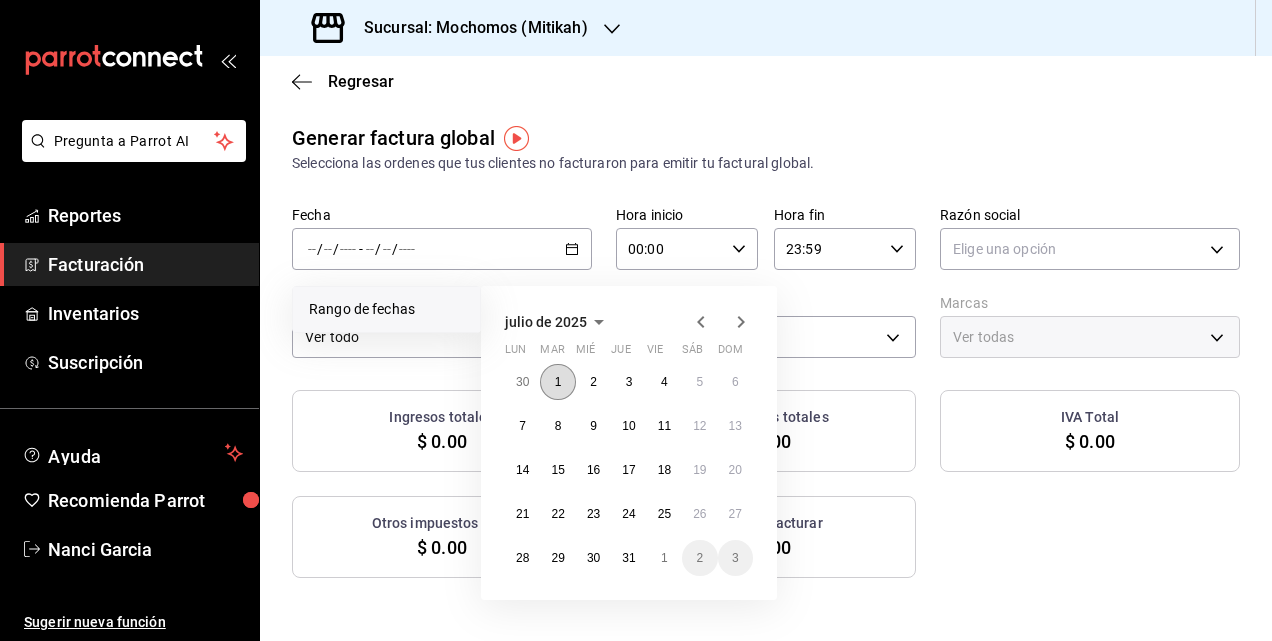 click on "1" at bounding box center (557, 382) 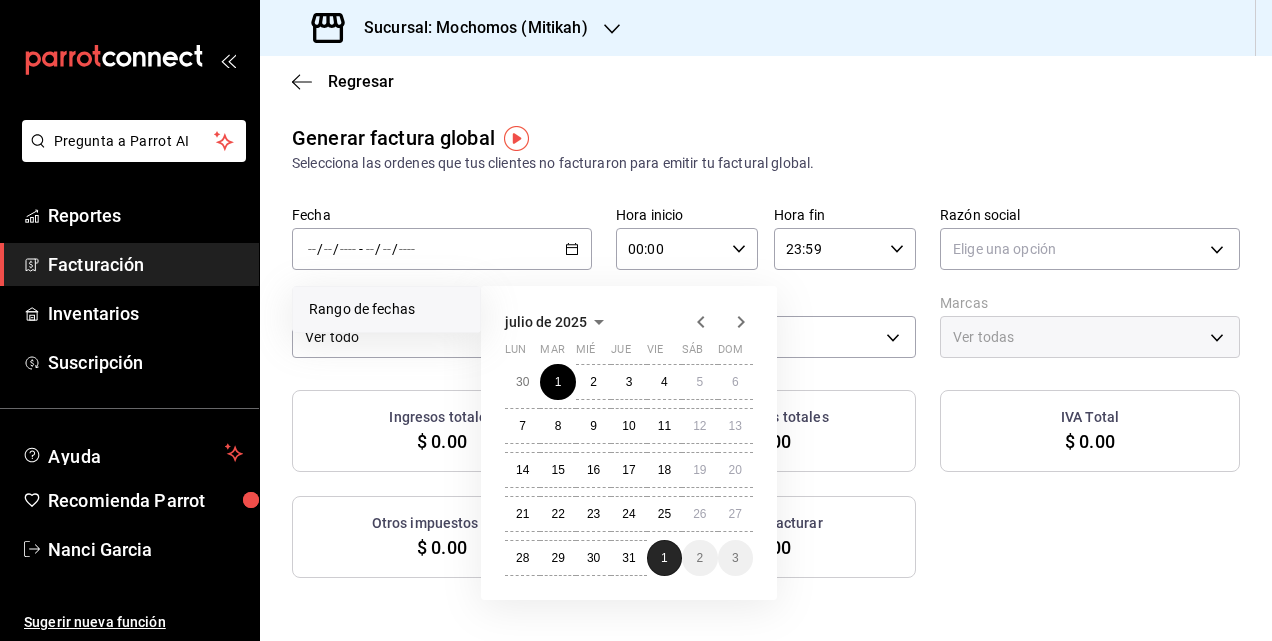 click on "1" at bounding box center [664, 558] 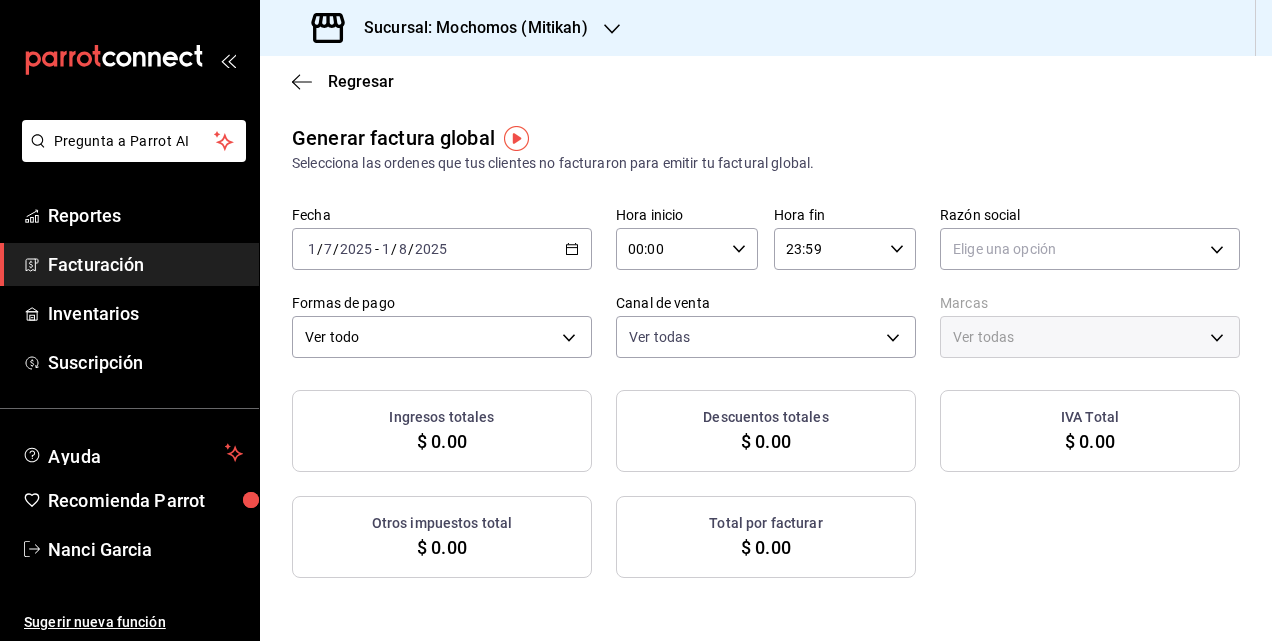 click 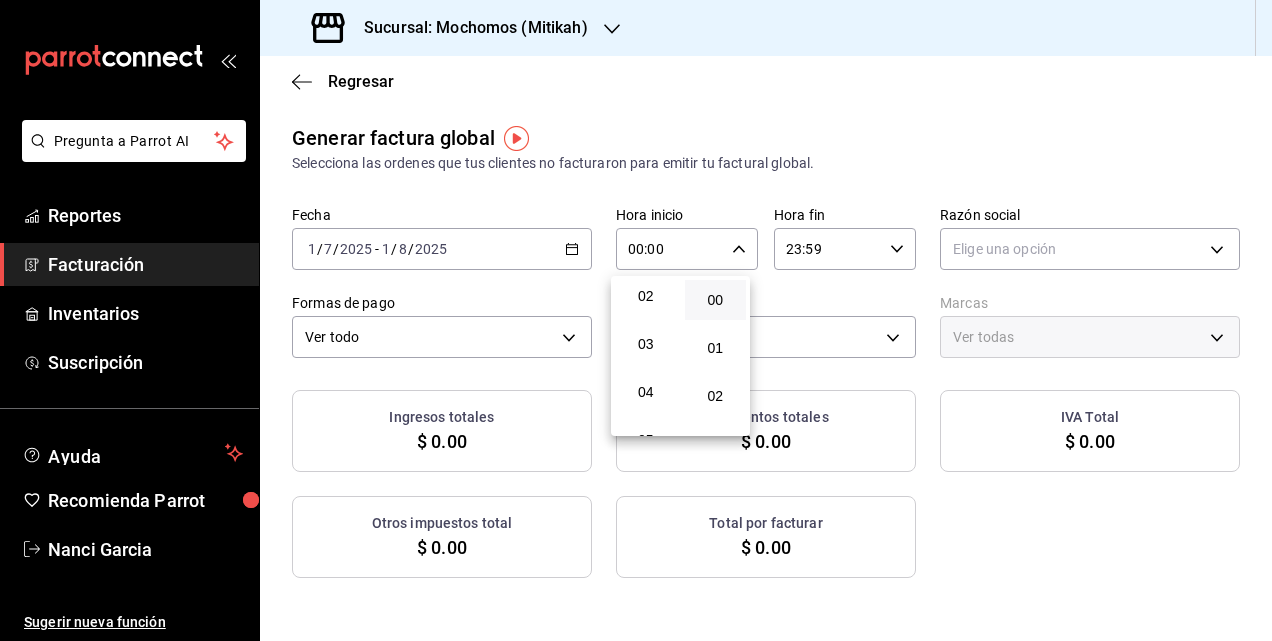 scroll, scrollTop: 200, scrollLeft: 0, axis: vertical 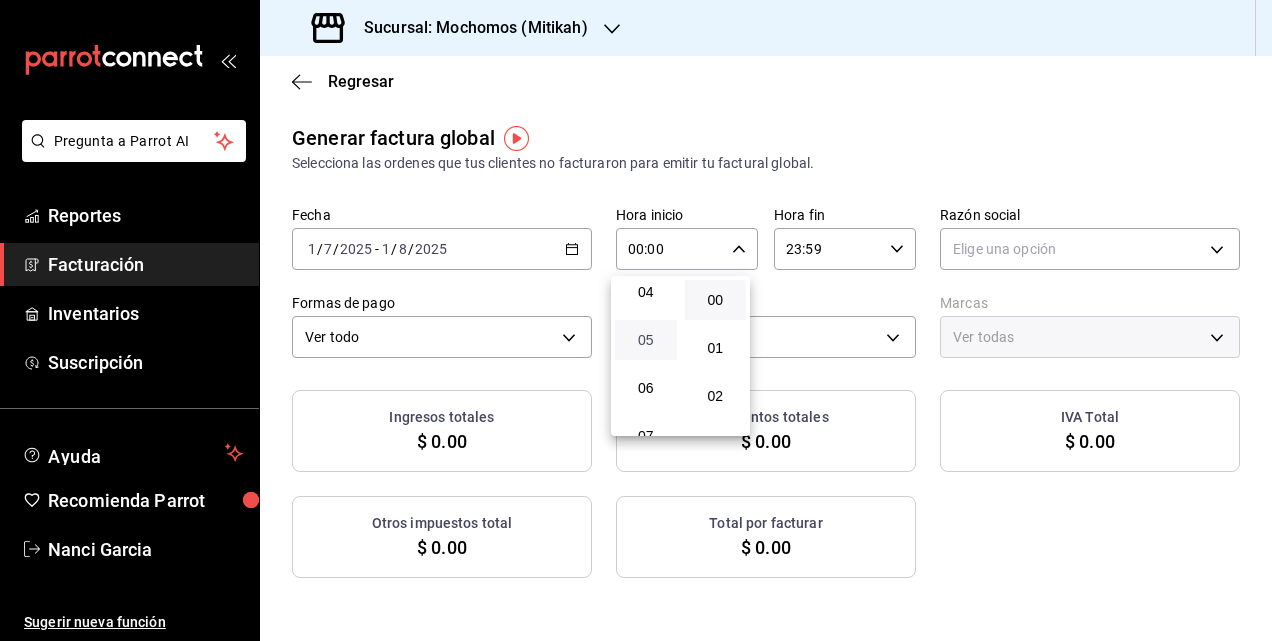 click on "05" at bounding box center [646, 340] 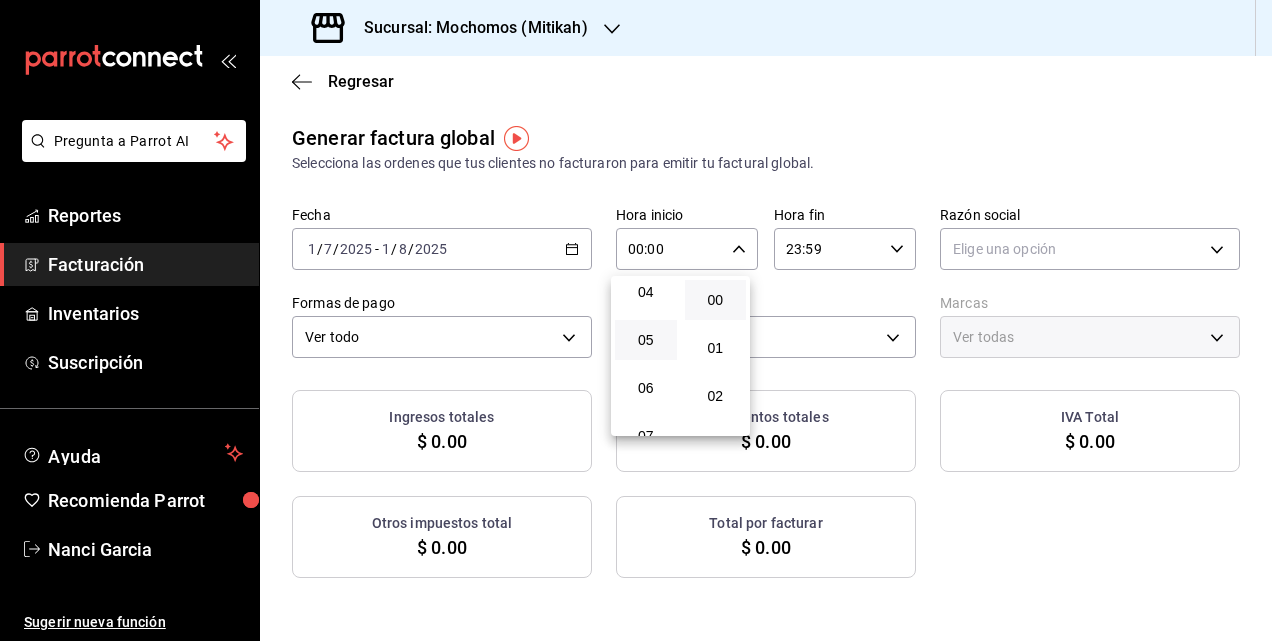type on "05:00" 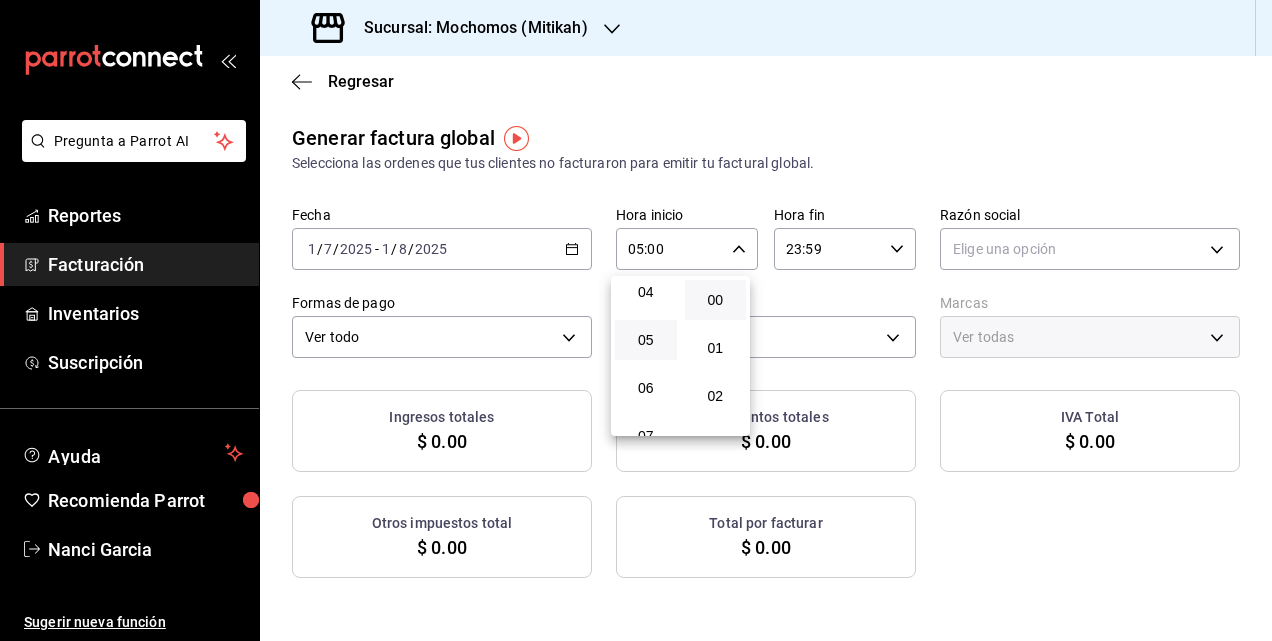 click at bounding box center [636, 320] 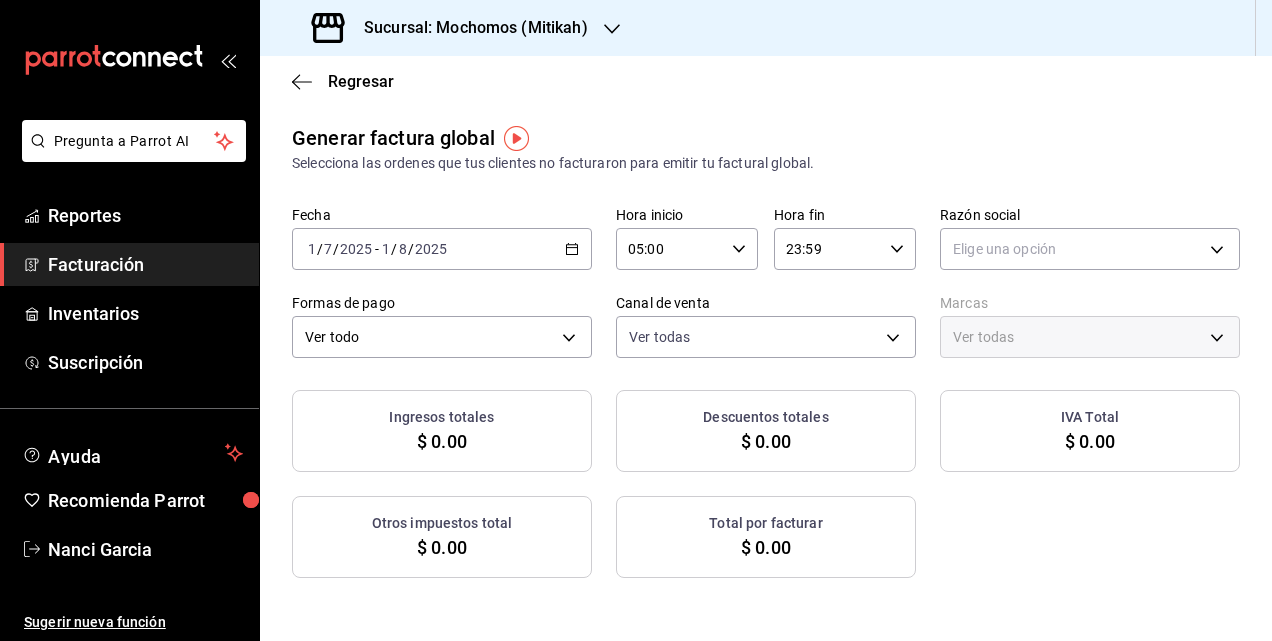 click 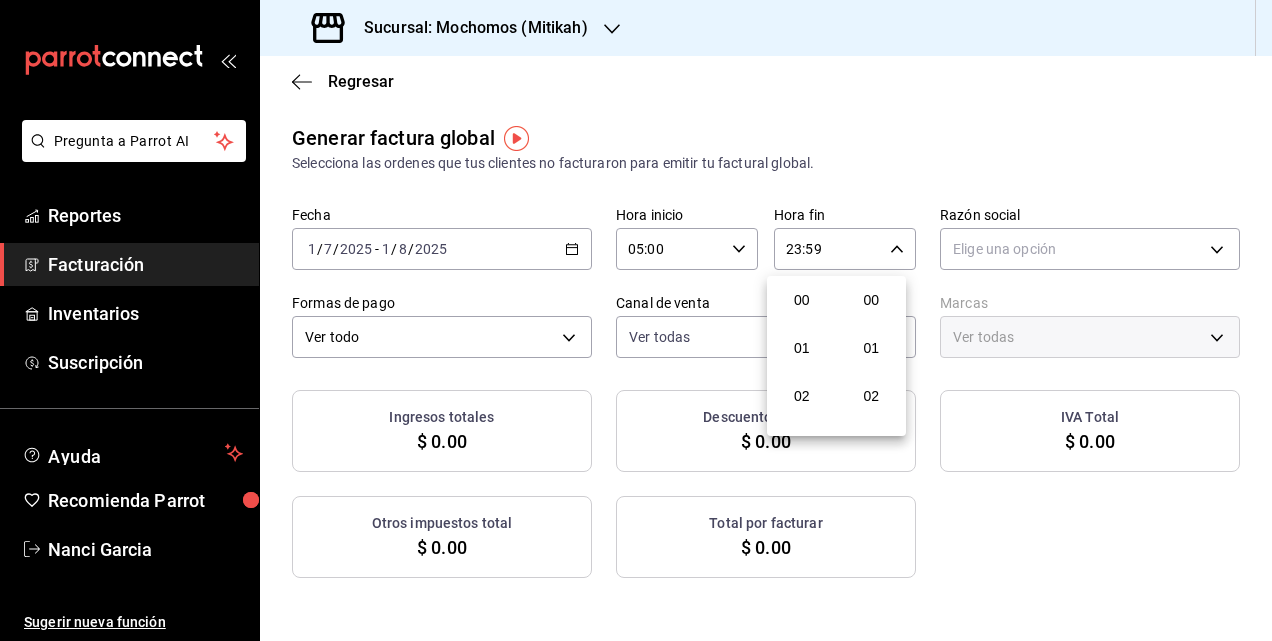 scroll, scrollTop: 992, scrollLeft: 0, axis: vertical 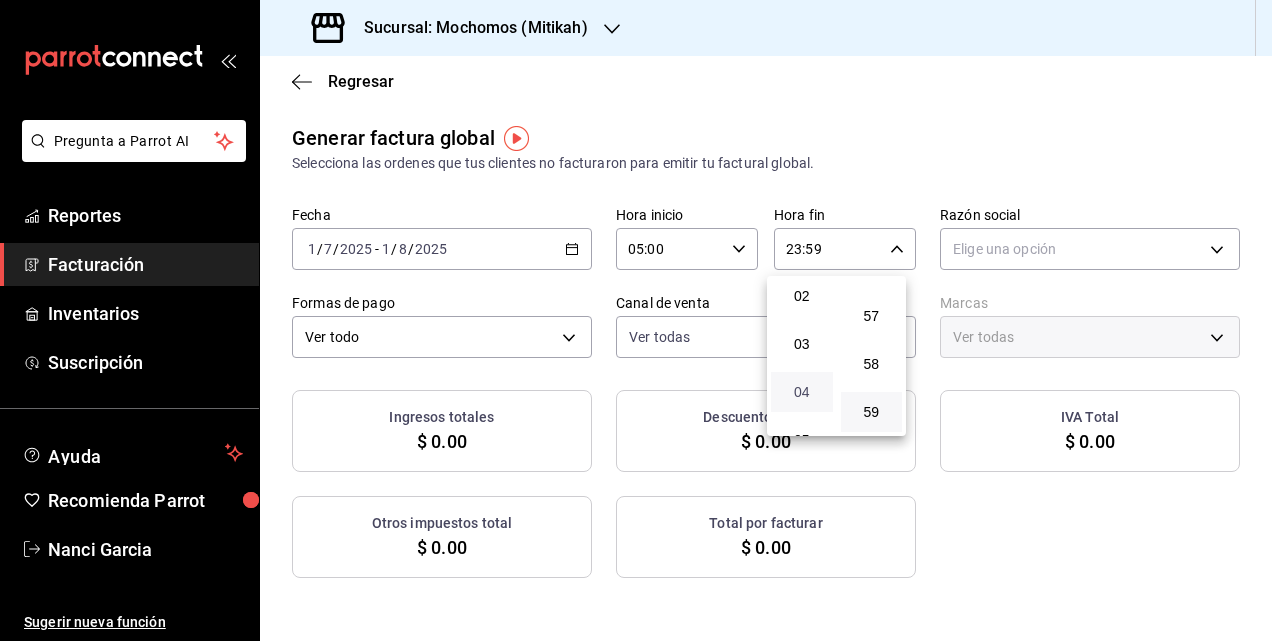 click on "04" at bounding box center [802, 392] 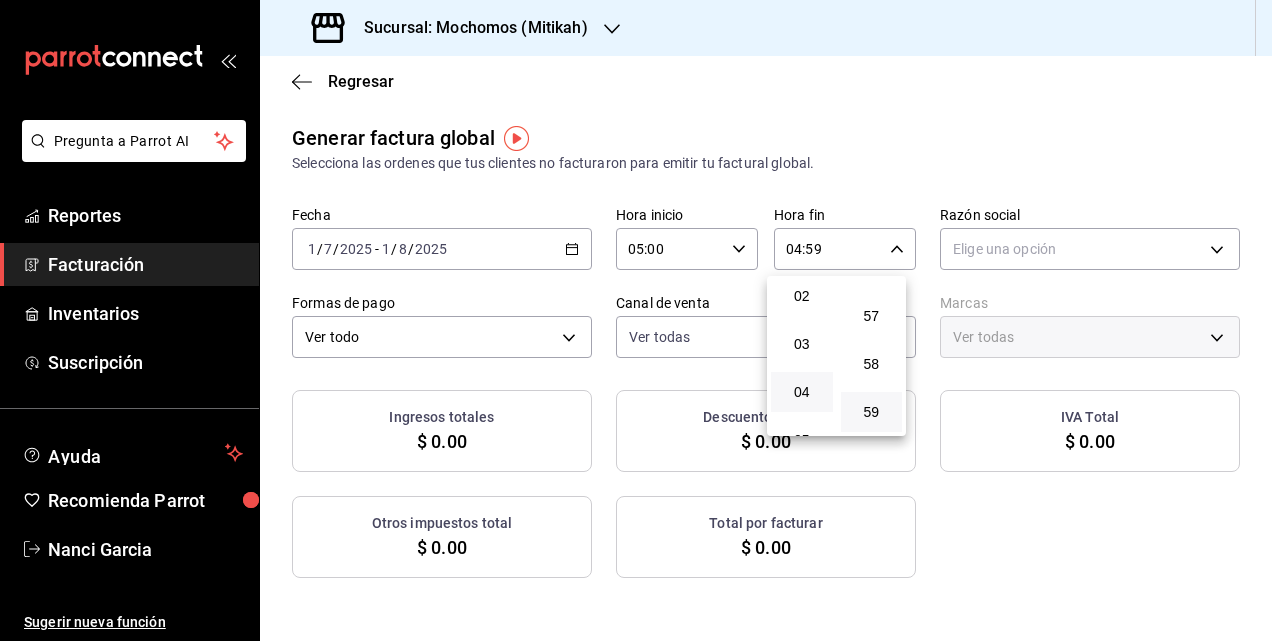 click at bounding box center [636, 320] 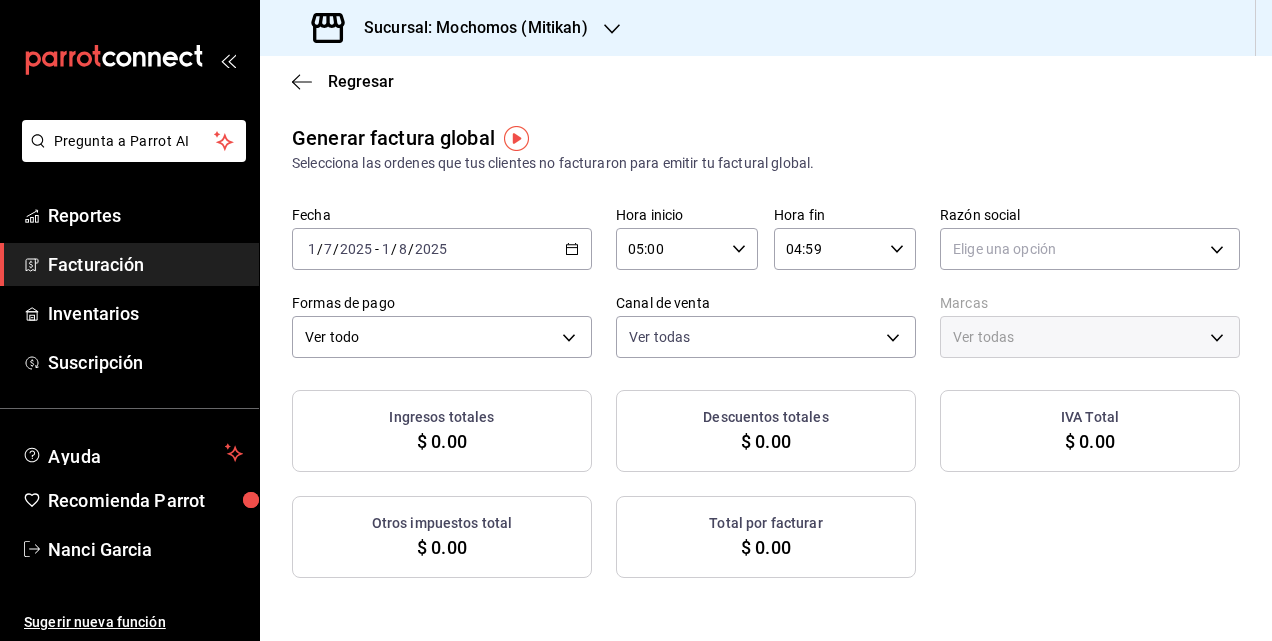 click on "Elige una opción" at bounding box center (1090, 245) 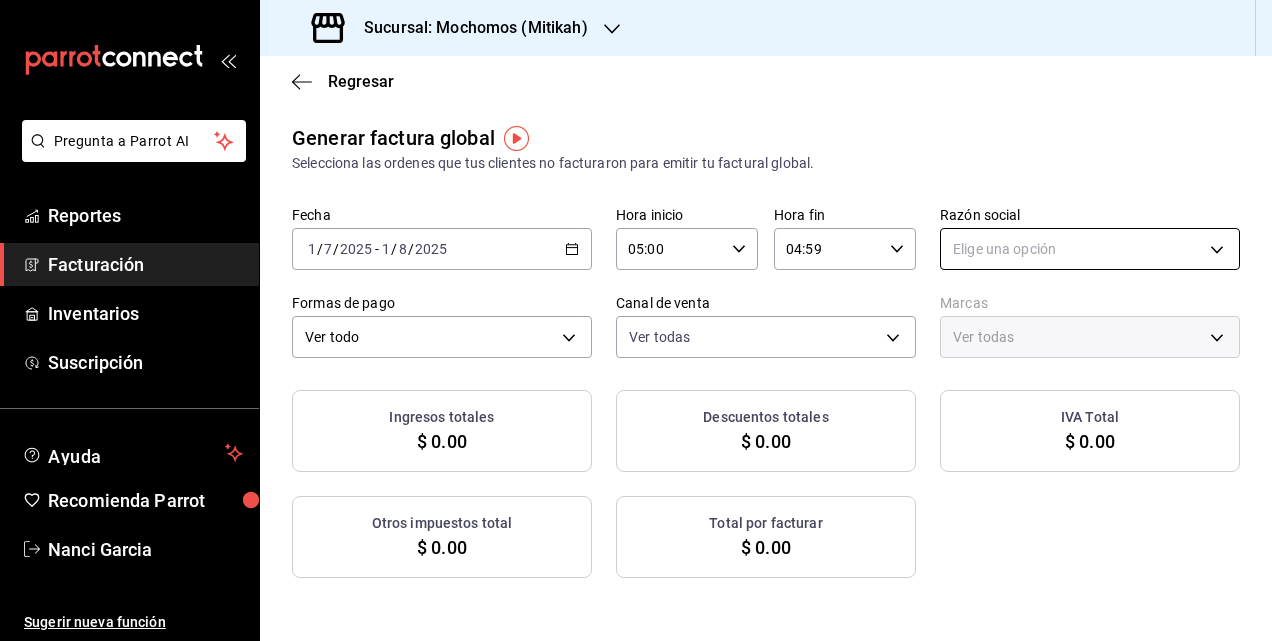 click on "Pregunta a Parrot AI Reportes   Facturación   Inventarios   Suscripción   Ayuda Recomienda Parrot   Nanci Garcia   Sugerir nueva función   Sucursal: Mochomos (Mitikah) Regresar Generar factura global Selecciona las ordenes que tus clientes no facturaron para emitir tu factural global. Fecha 2025-07-01 1 / 7 / 2025 - 2025-08-01 1 / 8 / 2025 Hora inicio 05:00 Hora inicio Hora fin 04:59 Hora fin Razón social Elige una opción Formas de pago Ver todo ALL Canal de venta Ver todas PARROT,UBER_EATS,RAPPI,DIDI_FOOD,ONLINE Marcas Ver todas Ingresos totales $ 0.00 Descuentos totales $ 0.00 IVA Total $ 0.00 Otros impuestos total $ 0.00 Total por facturar $ 0.00 No hay información que mostrar GANA 1 MES GRATIS EN TU SUSCRIPCIÓN AQUÍ ¿Recuerdas cómo empezó tu restaurante?
Hoy puedes ayudar a un colega a tener el mismo cambio que tú viviste.
Recomienda Parrot directamente desde tu Portal Administrador.
Es fácil y rápido.
🎁 Por cada restaurante que se una, ganas 1 mes gratis. Ver video tutorial Ir a video" at bounding box center (636, 320) 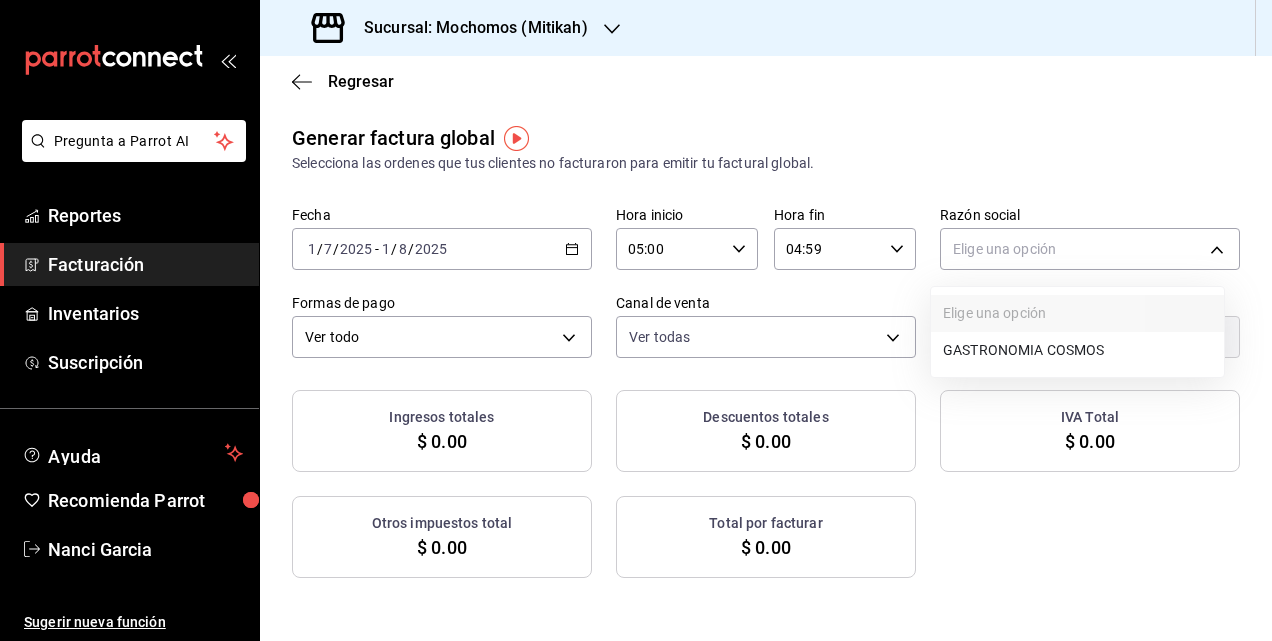 click on "GASTRONOMIA COSMOS" at bounding box center [1077, 350] 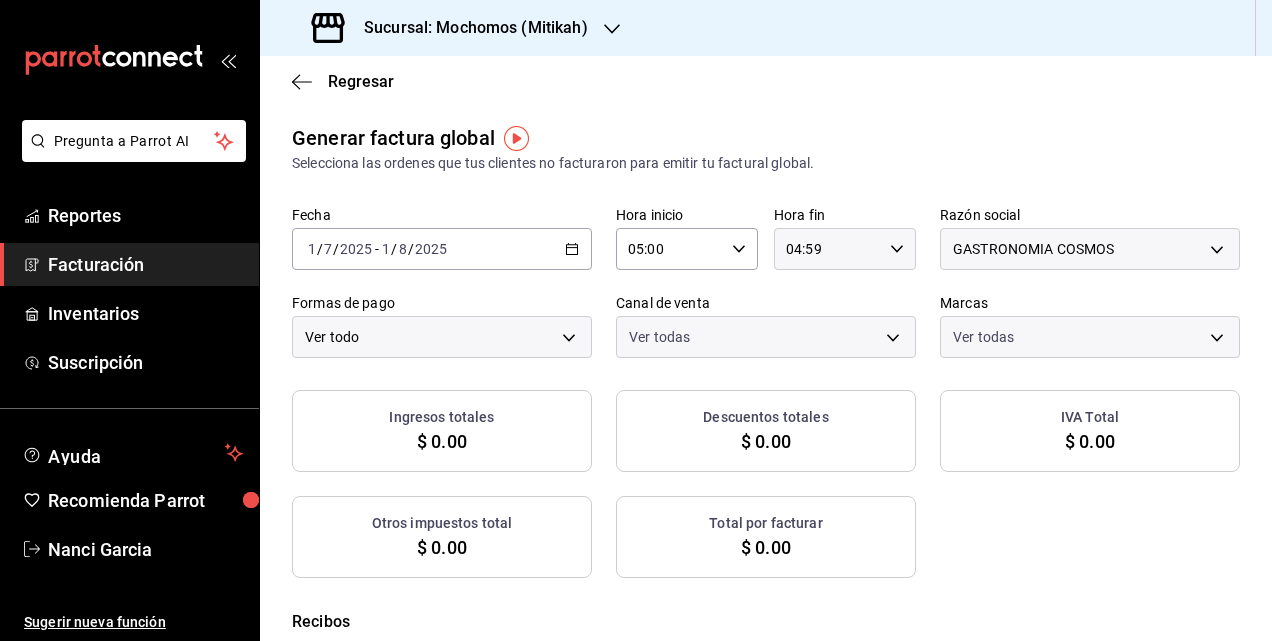 checkbox on "true" 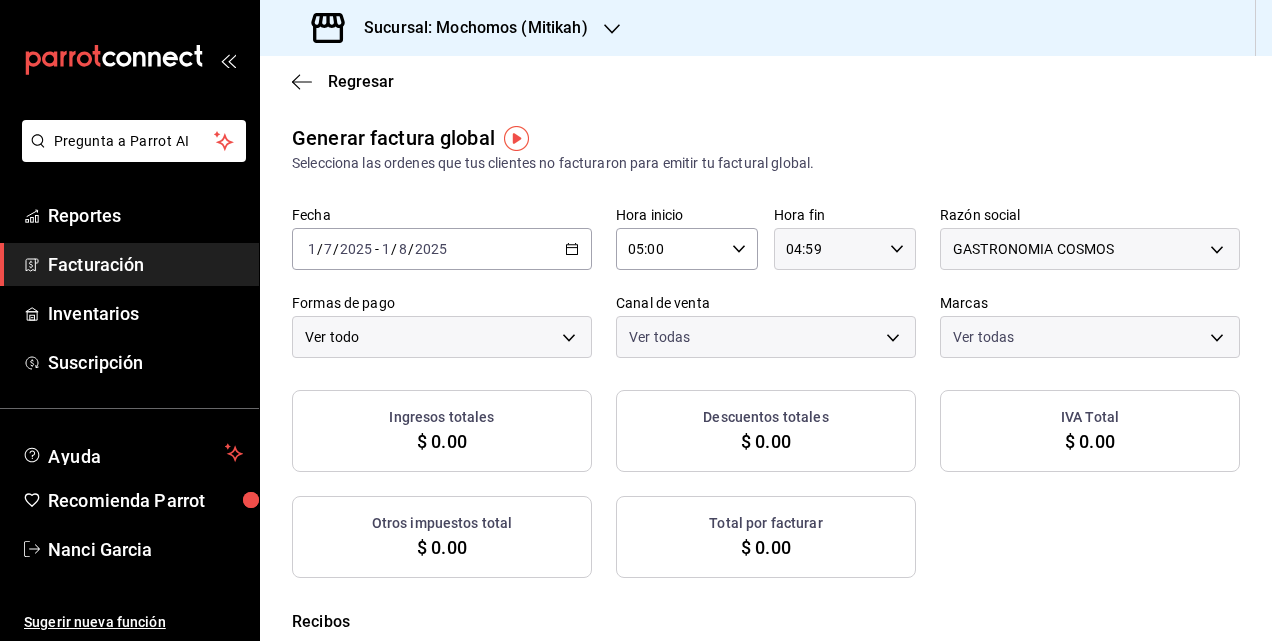 checkbox on "true" 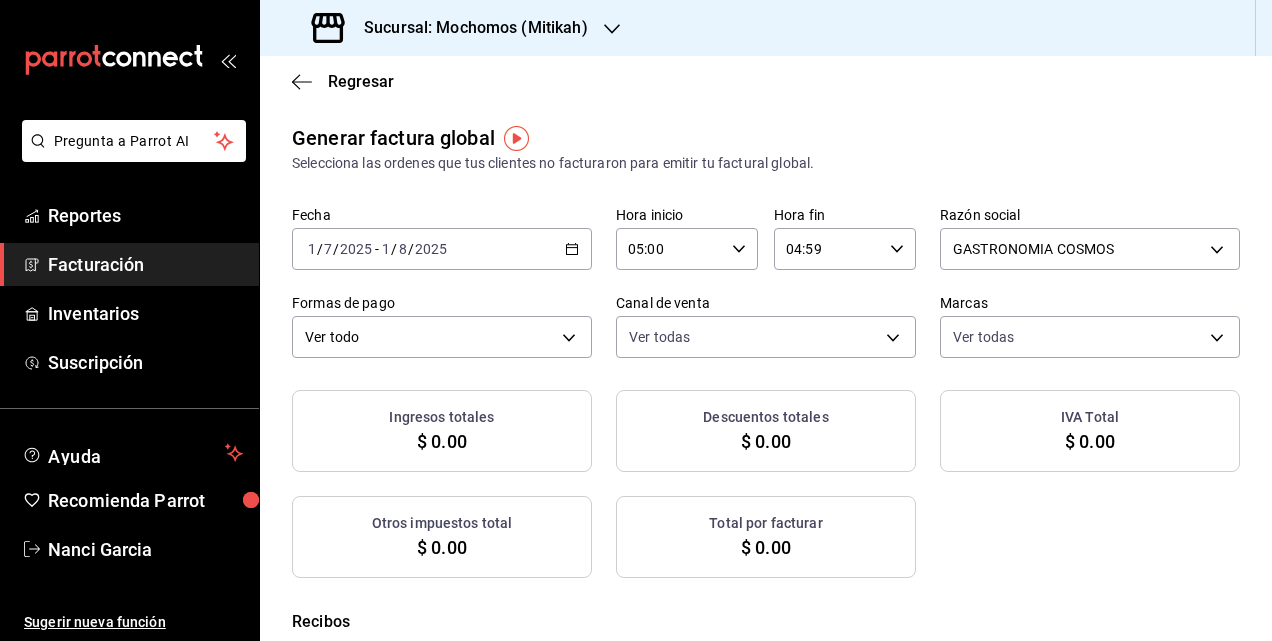 checkbox on "true" 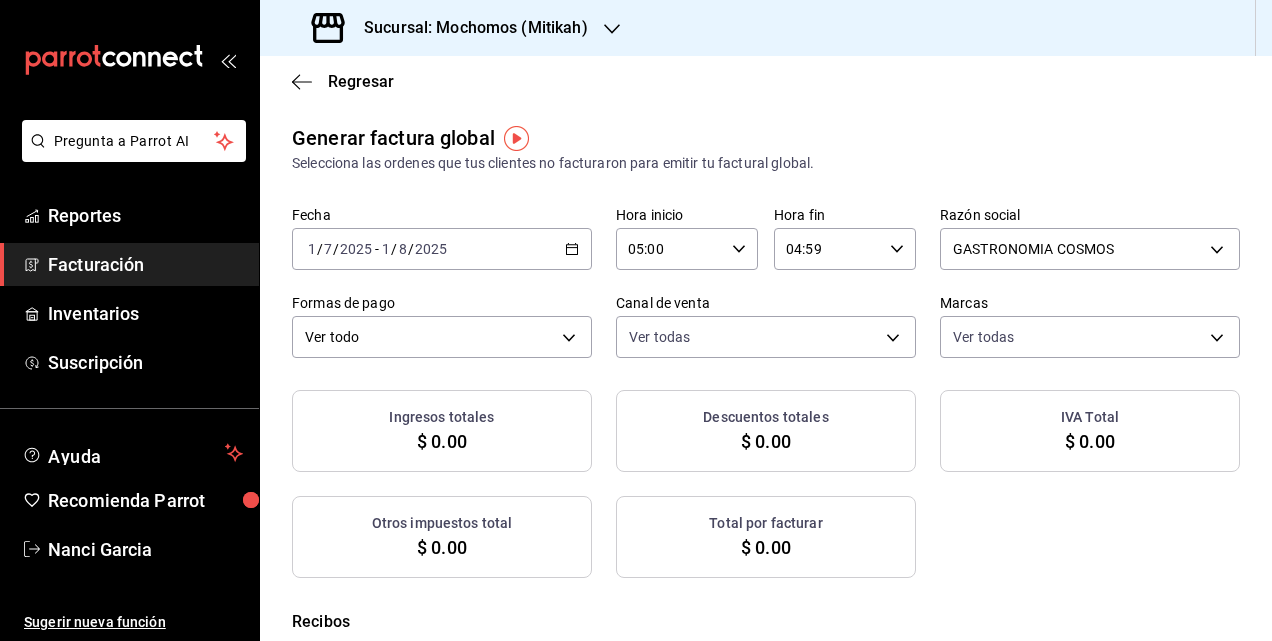 checkbox on "true" 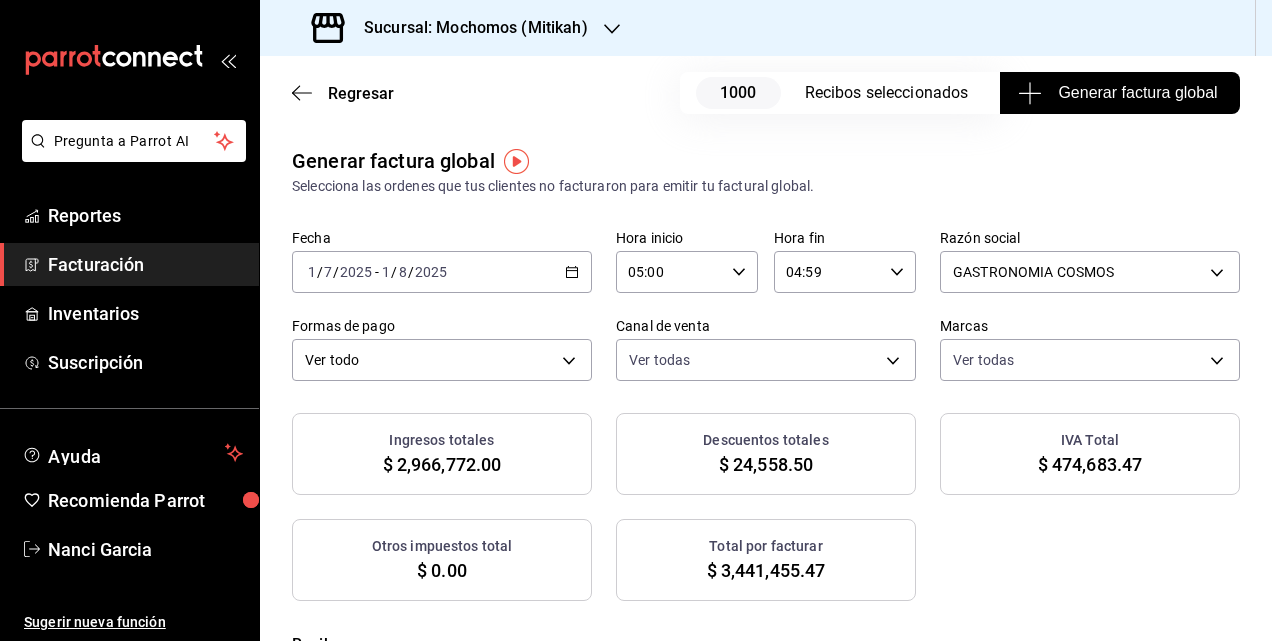 click on "Generar factura global" at bounding box center [1119, 93] 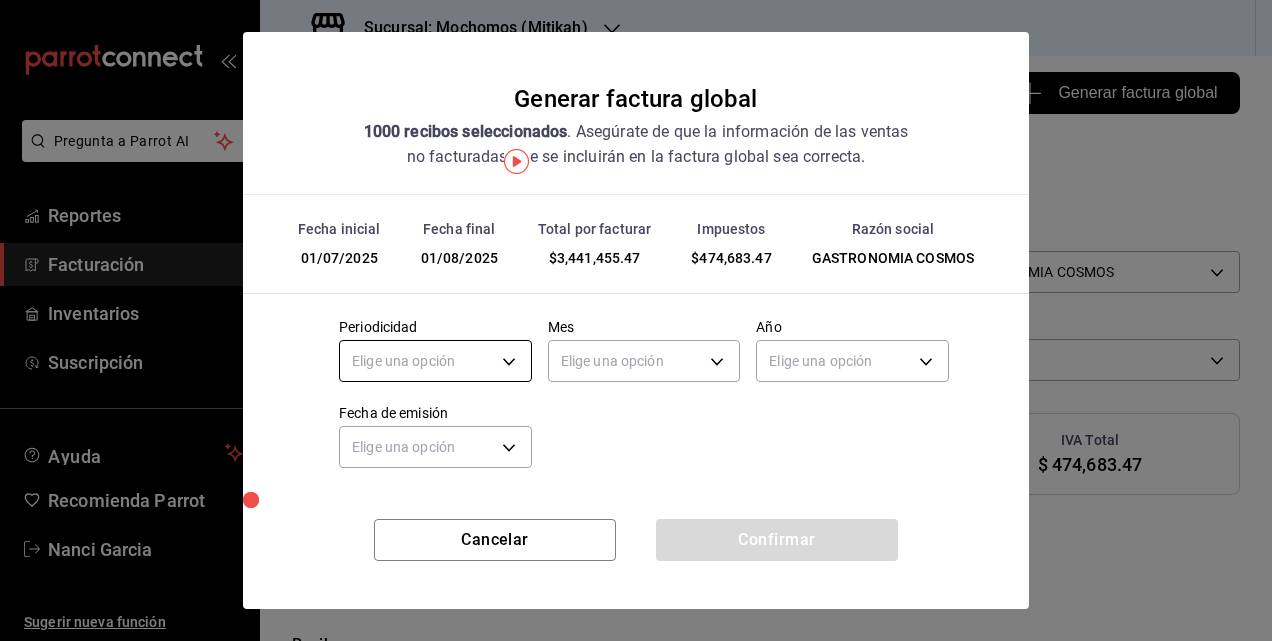 click on "Pregunta a Parrot AI Reportes   Facturación   Inventarios   Suscripción   Ayuda Recomienda Parrot   Nanci Garcia   Sugerir nueva función   Sucursal: Mochomos (Mitikah) Regresar 1000 Recibos seleccionados Generar factura global Generar factura global Selecciona las ordenes que tus clientes no facturaron para emitir tu factural global. Fecha 2025-07-01 1 / 7 / 2025 - 2025-08-01 1 / 8 / 2025 Hora inicio 05:00 Hora inicio Hora fin 04:59 Hora fin Razón social GASTRONOMIA COSMOS 0c8fd8de-9d62-478e-9dc8-04ccc48728b0 Formas de pago Ver todo ALL Canal de venta Ver todas PARROT,UBER_EATS,RAPPI,DIDI_FOOD,ONLINE Marcas Ver todas d0e5f648-281b-433d-bf08-9501e0541b8c Ingresos totales $ 2,966,772.00 Descuentos totales $ 24,558.50 IVA Total $ 474,683.47 Otros impuestos total $ 0.00 Total por facturar $ 3,441,455.47 Recibos Quita la selección a los recibos que no quieras incluir. Recuerda que sólo puedes generar facturas globales de hasta 1,000 recibos cada una. Fecha # de recibo Tipo de pago Subtotal Descuentos IVA" at bounding box center [636, 320] 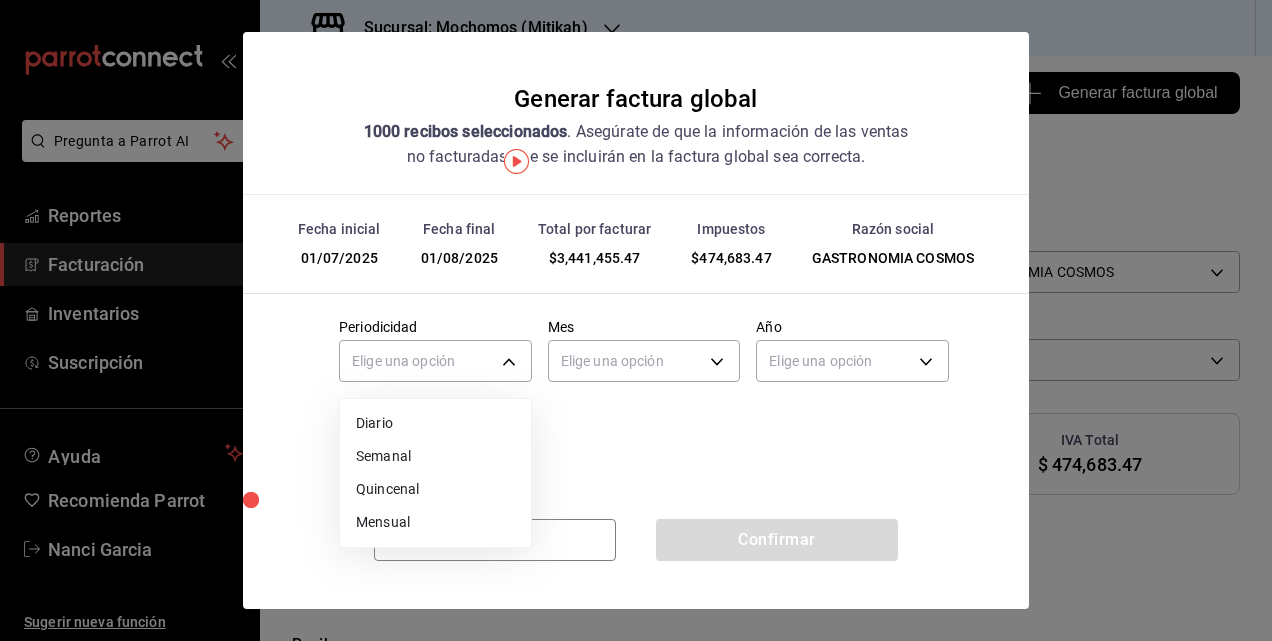 click on "Mensual" at bounding box center [435, 522] 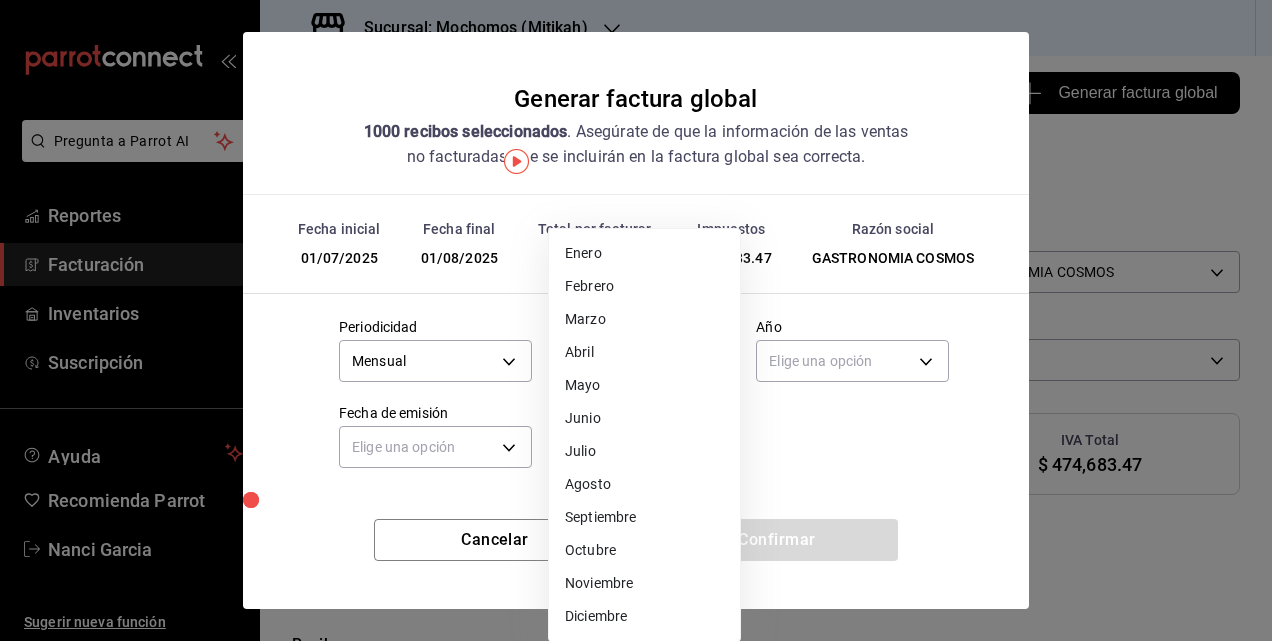 click on "Pregunta a Parrot AI Reportes   Facturación   Inventarios   Suscripción   Ayuda Recomienda Parrot   Nanci Garcia   Sugerir nueva función   Sucursal: Mochomos (Mitikah) Regresar 1000 Recibos seleccionados Generar factura global Generar factura global Selecciona las ordenes que tus clientes no facturaron para emitir tu factural global. Fecha 2025-07-01 1 / 7 / 2025 - 2025-08-01 1 / 8 / 2025 Hora inicio 05:00 Hora inicio Hora fin 04:59 Hora fin Razón social GASTRONOMIA COSMOS 0c8fd8de-9d62-478e-9dc8-04ccc48728b0 Formas de pago Ver todo ALL Canal de venta Ver todas PARROT,UBER_EATS,RAPPI,DIDI_FOOD,ONLINE Marcas Ver todas d0e5f648-281b-433d-bf08-9501e0541b8c Ingresos totales $ 2,966,772.00 Descuentos totales $ 24,558.50 IVA Total $ 474,683.47 Otros impuestos total $ 0.00 Total por facturar $ 3,441,455.47 Recibos Quita la selección a los recibos que no quieras incluir. Recuerda que sólo puedes generar facturas globales de hasta 1,000 recibos cada una. Fecha # de recibo Tipo de pago Subtotal Descuentos IVA" at bounding box center (636, 320) 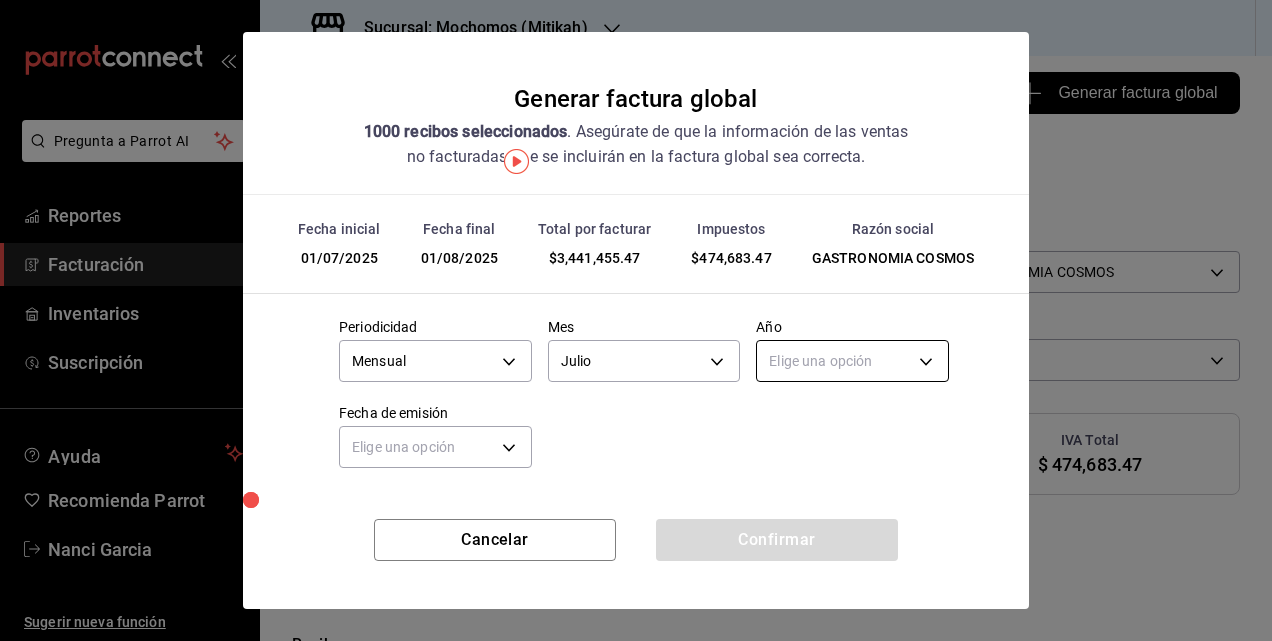 click on "Pregunta a Parrot AI Reportes   Facturación   Inventarios   Suscripción   Ayuda Recomienda Parrot   Nanci Garcia   Sugerir nueva función   Sucursal: Mochomos (Mitikah) Regresar 1000 Recibos seleccionados Generar factura global Generar factura global Selecciona las ordenes que tus clientes no facturaron para emitir tu factural global. Fecha 2025-07-01 1 / 7 / 2025 - 2025-08-01 1 / 8 / 2025 Hora inicio 05:00 Hora inicio Hora fin 04:59 Hora fin Razón social GASTRONOMIA COSMOS 0c8fd8de-9d62-478e-9dc8-04ccc48728b0 Formas de pago Ver todo ALL Canal de venta Ver todas PARROT,UBER_EATS,RAPPI,DIDI_FOOD,ONLINE Marcas Ver todas d0e5f648-281b-433d-bf08-9501e0541b8c Ingresos totales $ 2,966,772.00 Descuentos totales $ 24,558.50 IVA Total $ 474,683.47 Otros impuestos total $ 0.00 Total por facturar $ 3,441,455.47 Recibos Quita la selección a los recibos que no quieras incluir. Recuerda que sólo puedes generar facturas globales de hasta 1,000 recibos cada una. Fecha # de recibo Tipo de pago Subtotal Descuentos IVA" at bounding box center (636, 320) 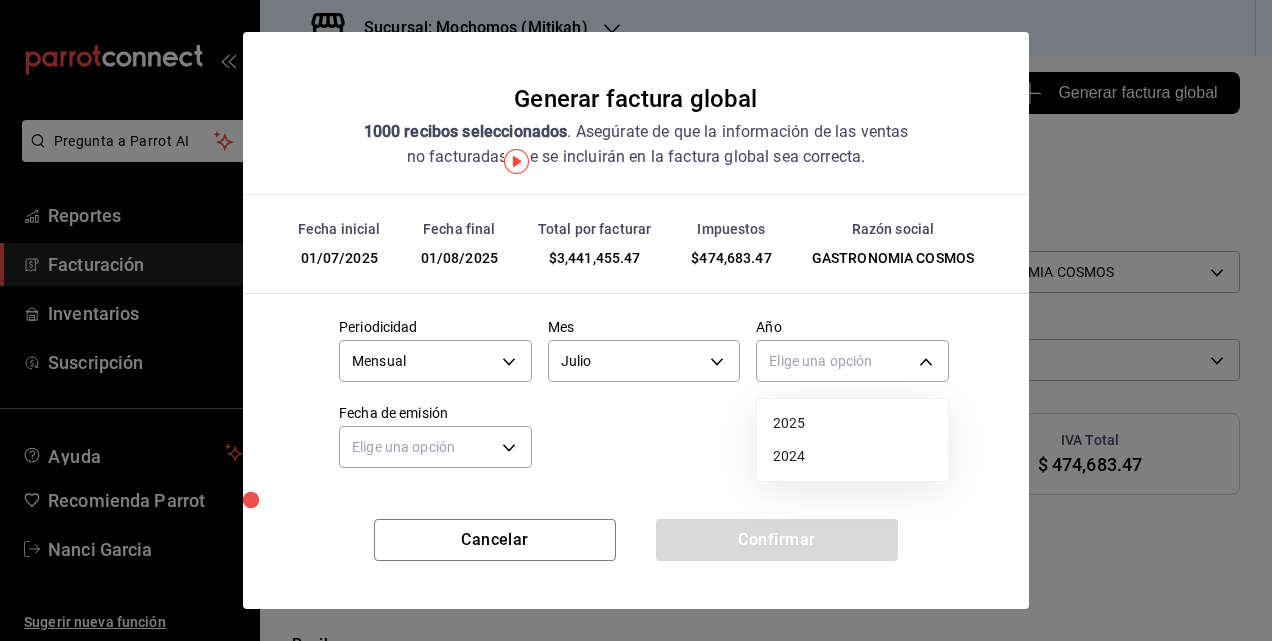 click on "2024" at bounding box center [852, 456] 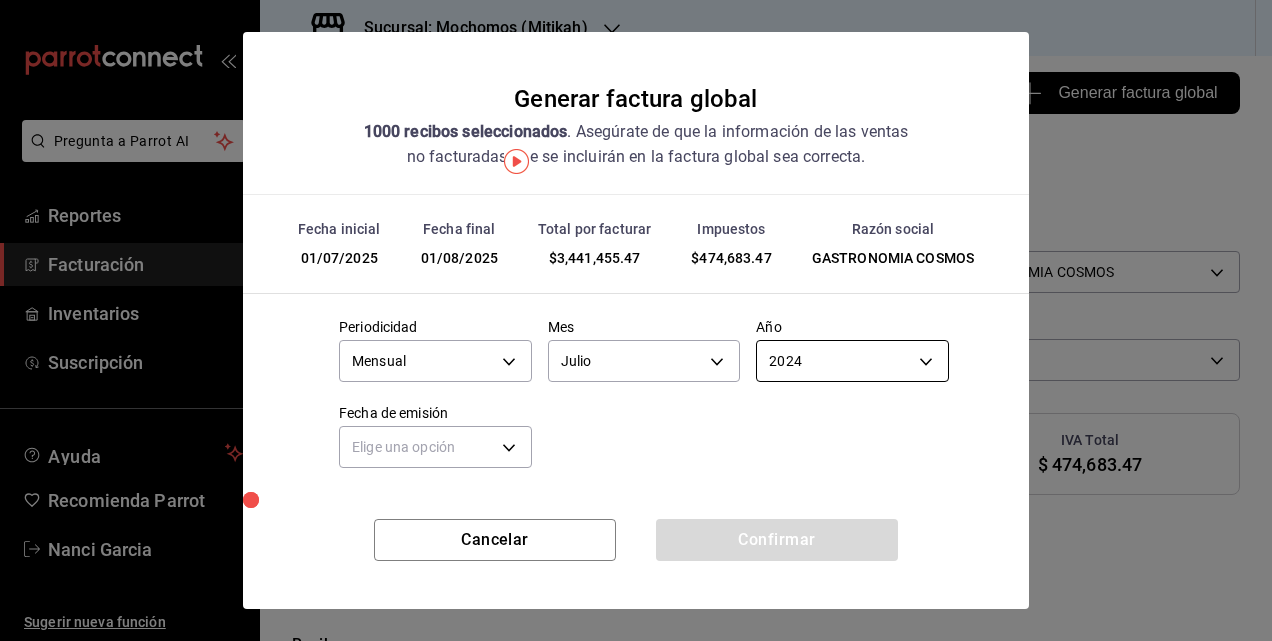 click on "Pregunta a Parrot AI Reportes   Facturación   Inventarios   Suscripción   Ayuda Recomienda Parrot   Nanci Garcia   Sugerir nueva función   Sucursal: Mochomos (Mitikah) Regresar 1000 Recibos seleccionados Generar factura global Generar factura global Selecciona las ordenes que tus clientes no facturaron para emitir tu factural global. Fecha 2025-07-01 1 / 7 / 2025 - 2025-08-01 1 / 8 / 2025 Hora inicio 05:00 Hora inicio Hora fin 04:59 Hora fin Razón social GASTRONOMIA COSMOS 0c8fd8de-9d62-478e-9dc8-04ccc48728b0 Formas de pago Ver todo ALL Canal de venta Ver todas PARROT,UBER_EATS,RAPPI,DIDI_FOOD,ONLINE Marcas Ver todas d0e5f648-281b-433d-bf08-9501e0541b8c Ingresos totales $ 2,966,772.00 Descuentos totales $ 24,558.50 IVA Total $ 474,683.47 Otros impuestos total $ 0.00 Total por facturar $ 3,441,455.47 Recibos Quita la selección a los recibos que no quieras incluir. Recuerda que sólo puedes generar facturas globales de hasta 1,000 recibos cada una. Fecha # de recibo Tipo de pago Subtotal Descuentos IVA" at bounding box center (636, 320) 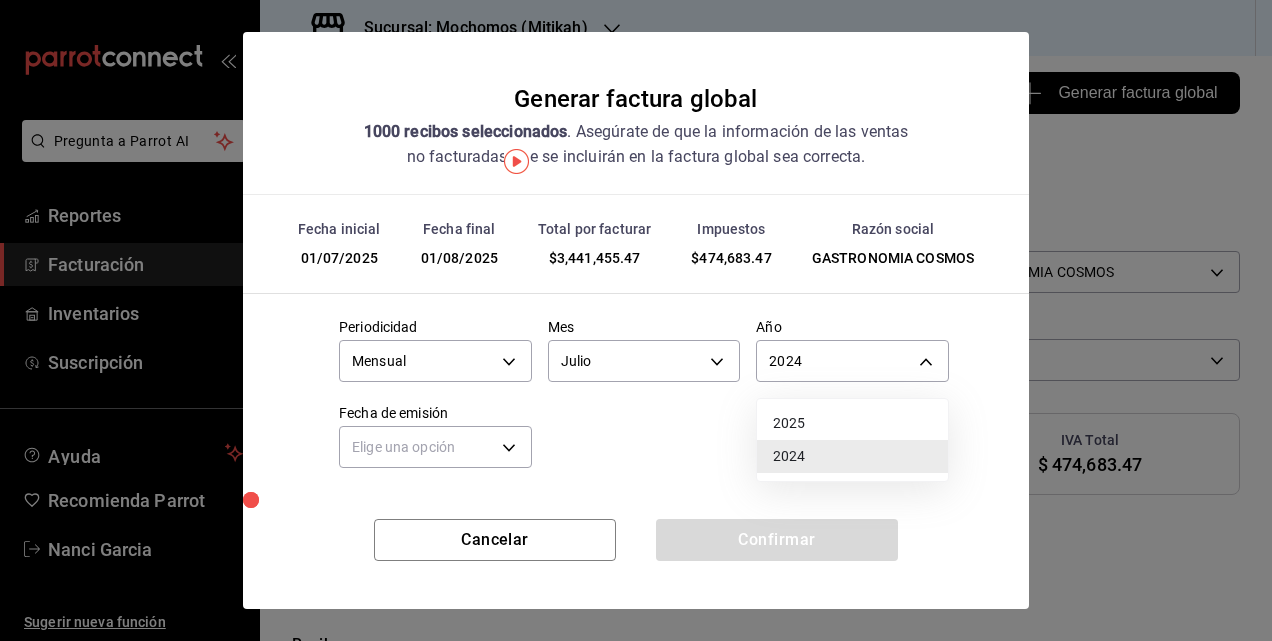 click on "2025" at bounding box center (852, 423) 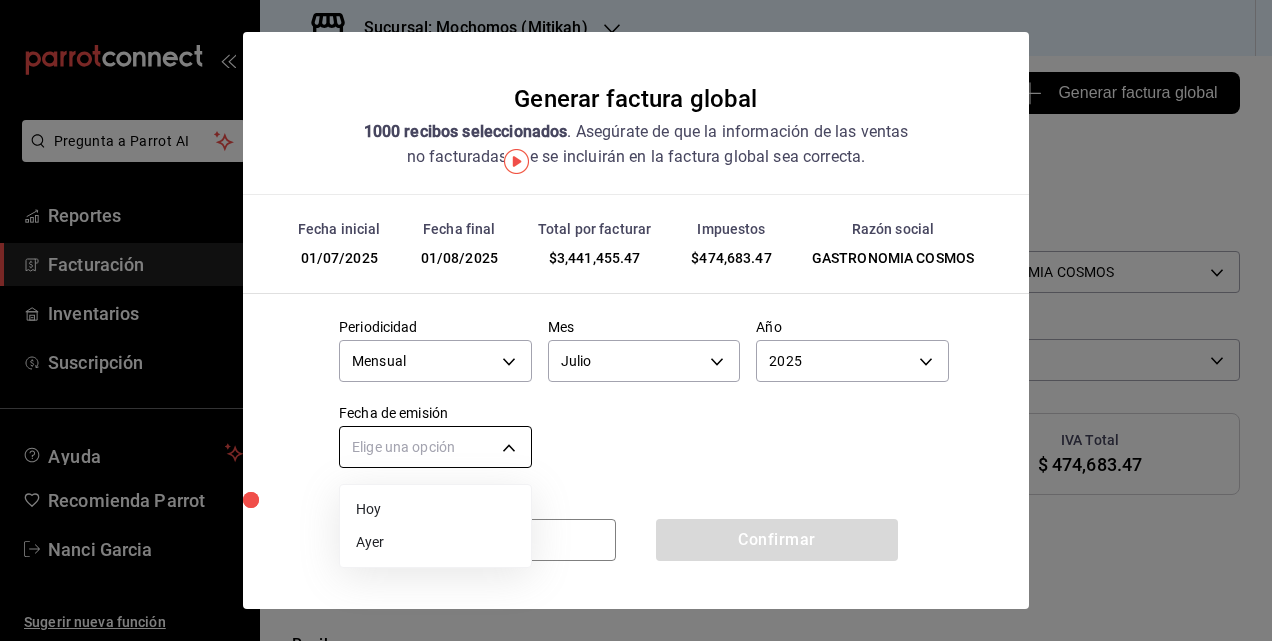 click on "Pregunta a Parrot AI Reportes   Facturación   Inventarios   Suscripción   Ayuda Recomienda Parrot   Nanci Garcia   Sugerir nueva función   Sucursal: Mochomos (Mitikah) Regresar 1000 Recibos seleccionados Generar factura global Generar factura global Selecciona las ordenes que tus clientes no facturaron para emitir tu factural global. Fecha 2025-07-01 1 / 7 / 2025 - 2025-08-01 1 / 8 / 2025 Hora inicio 05:00 Hora inicio Hora fin 04:59 Hora fin Razón social GASTRONOMIA COSMOS 0c8fd8de-9d62-478e-9dc8-04ccc48728b0 Formas de pago Ver todo ALL Canal de venta Ver todas PARROT,UBER_EATS,RAPPI,DIDI_FOOD,ONLINE Marcas Ver todas d0e5f648-281b-433d-bf08-9501e0541b8c Ingresos totales $ 2,966,772.00 Descuentos totales $ 24,558.50 IVA Total $ 474,683.47 Otros impuestos total $ 0.00 Total por facturar $ 3,441,455.47 Recibos Quita la selección a los recibos que no quieras incluir. Recuerda que sólo puedes generar facturas globales de hasta 1,000 recibos cada una. Fecha # de recibo Tipo de pago Subtotal Descuentos IVA" at bounding box center (636, 320) 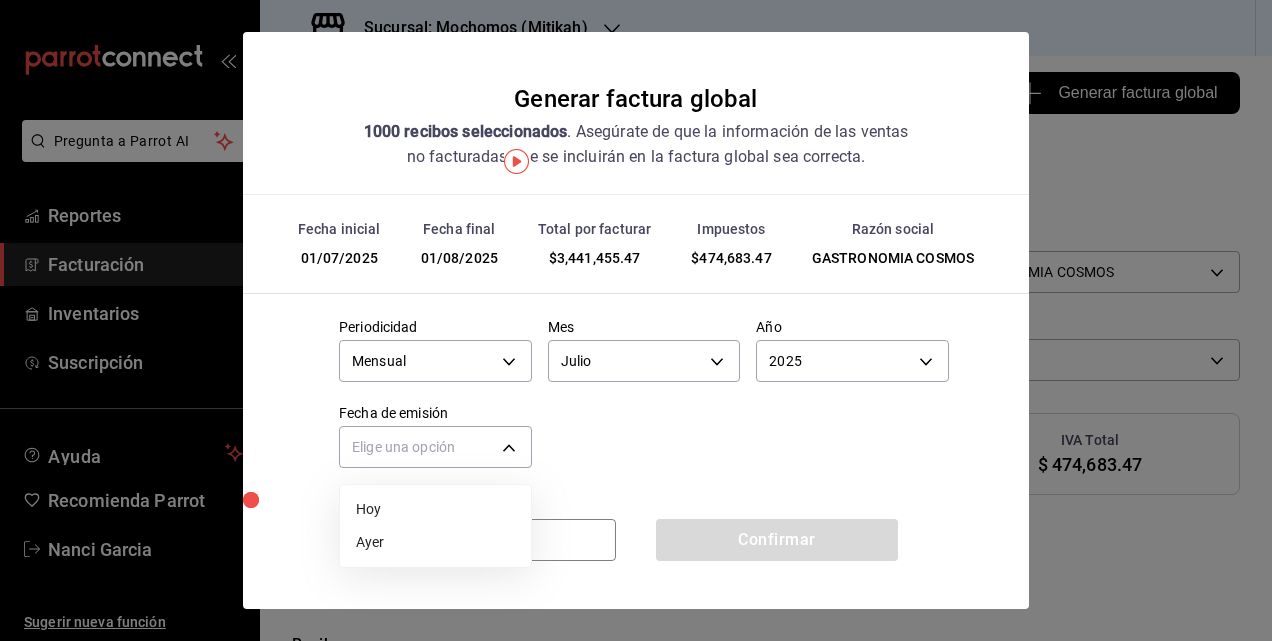 click on "Ayer" at bounding box center (435, 542) 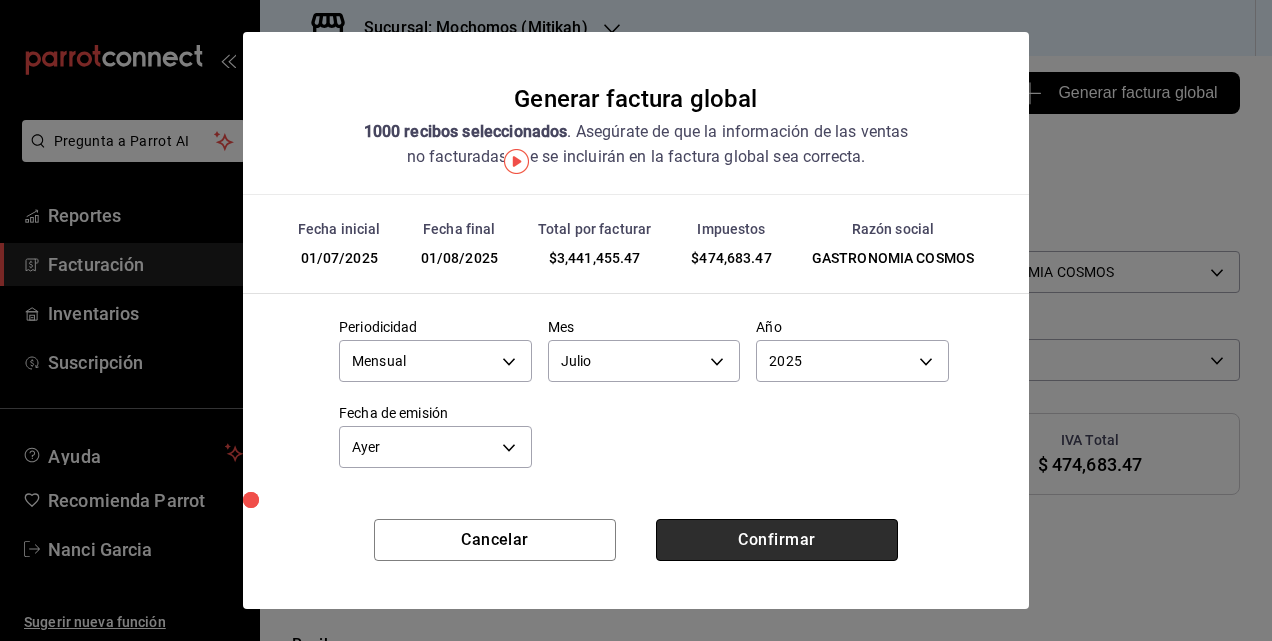click on "Confirmar" at bounding box center [777, 540] 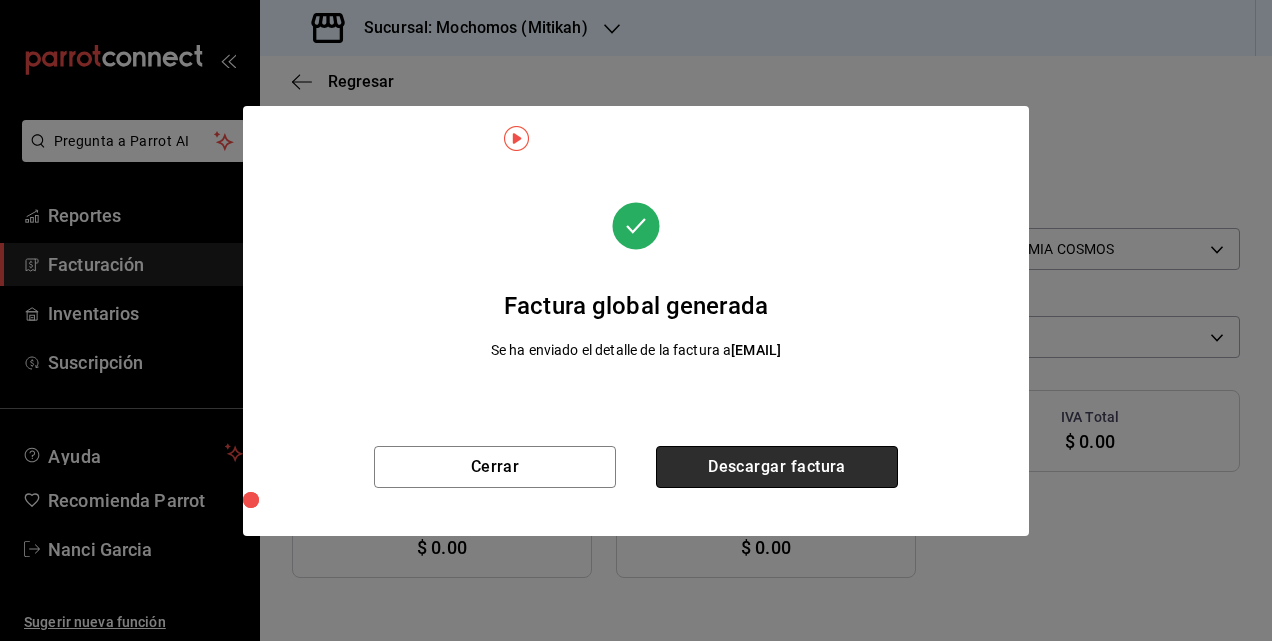 click on "Descargar factura" at bounding box center [777, 467] 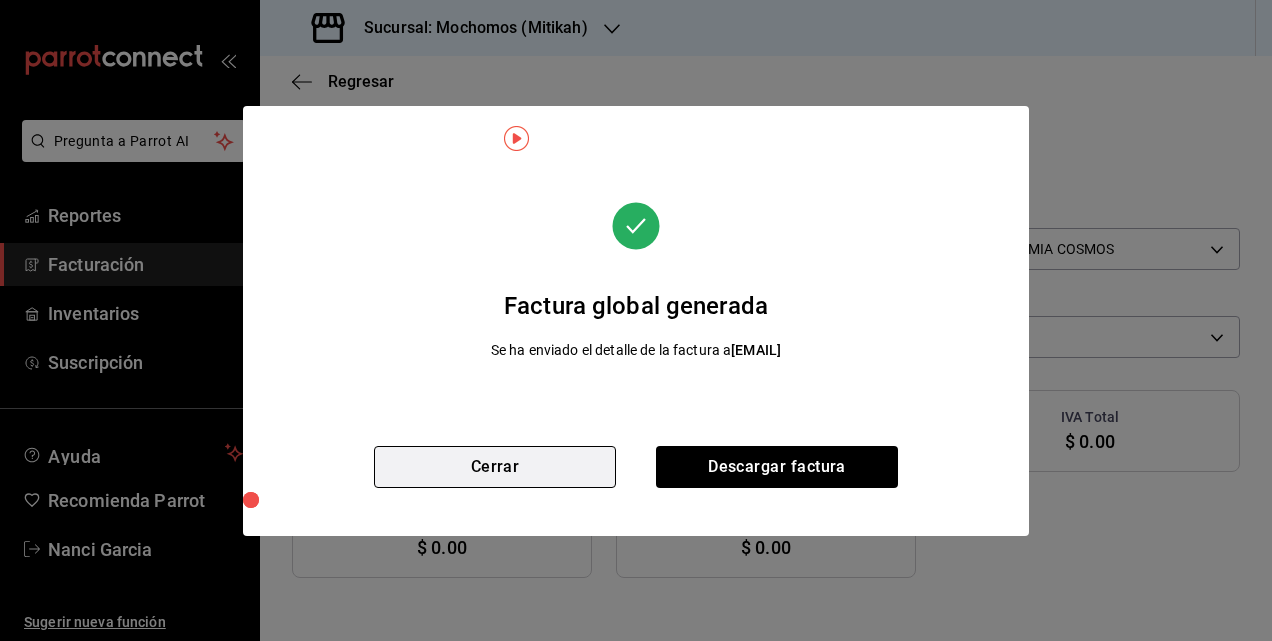 click on "Cerrar" at bounding box center [495, 467] 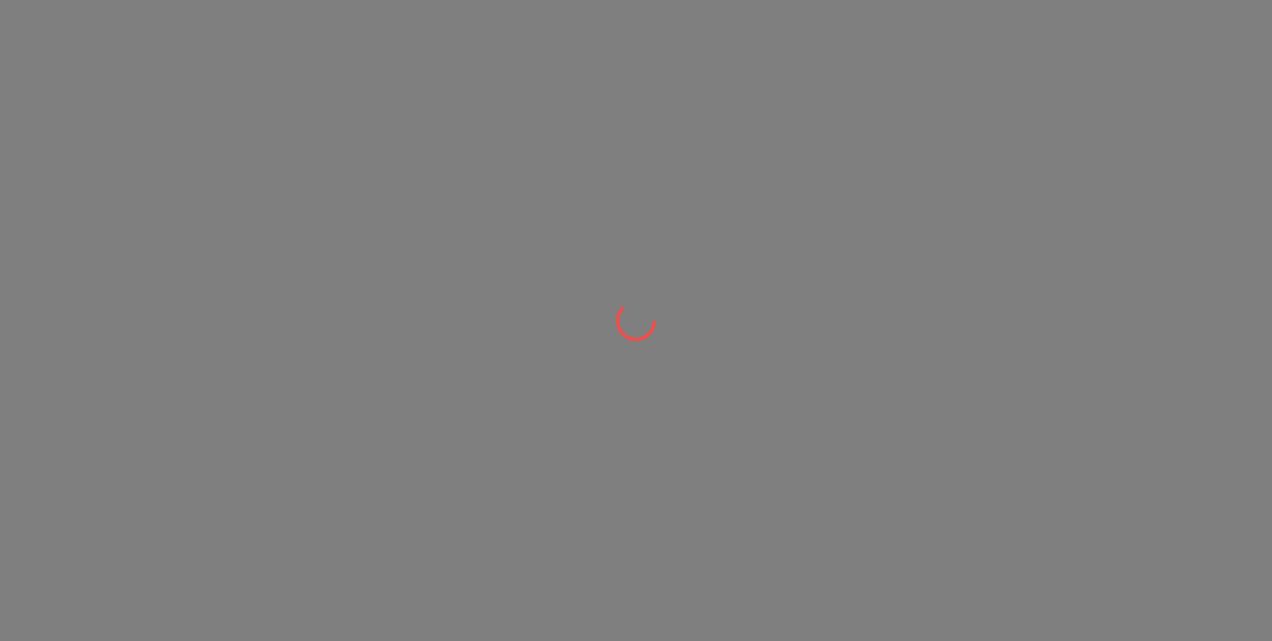 scroll, scrollTop: 0, scrollLeft: 0, axis: both 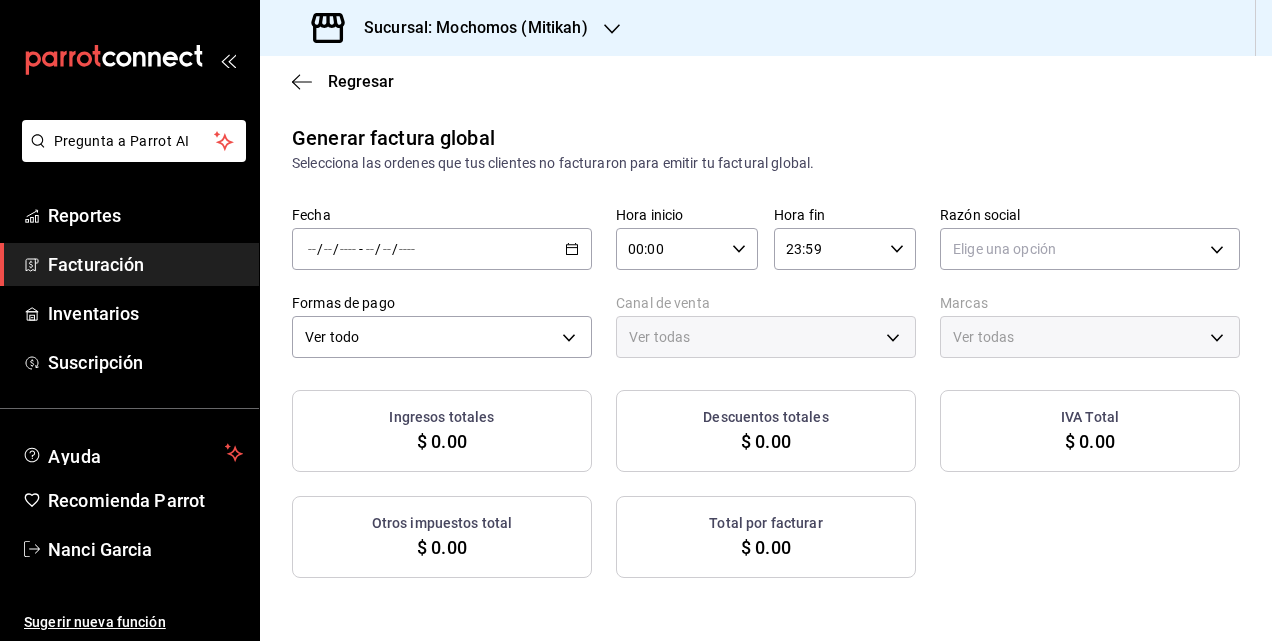 type on "PARROT,UBER_EATS,RAPPI,DIDI_FOOD,ONLINE" 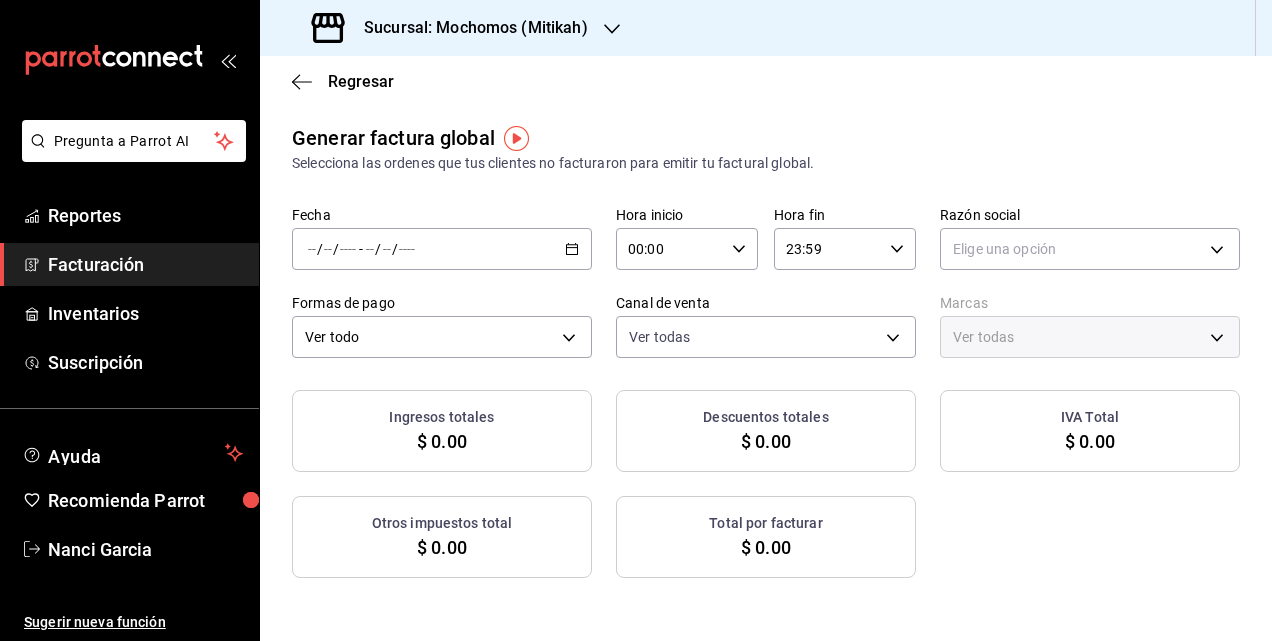click on "/ / - / /" at bounding box center [442, 249] 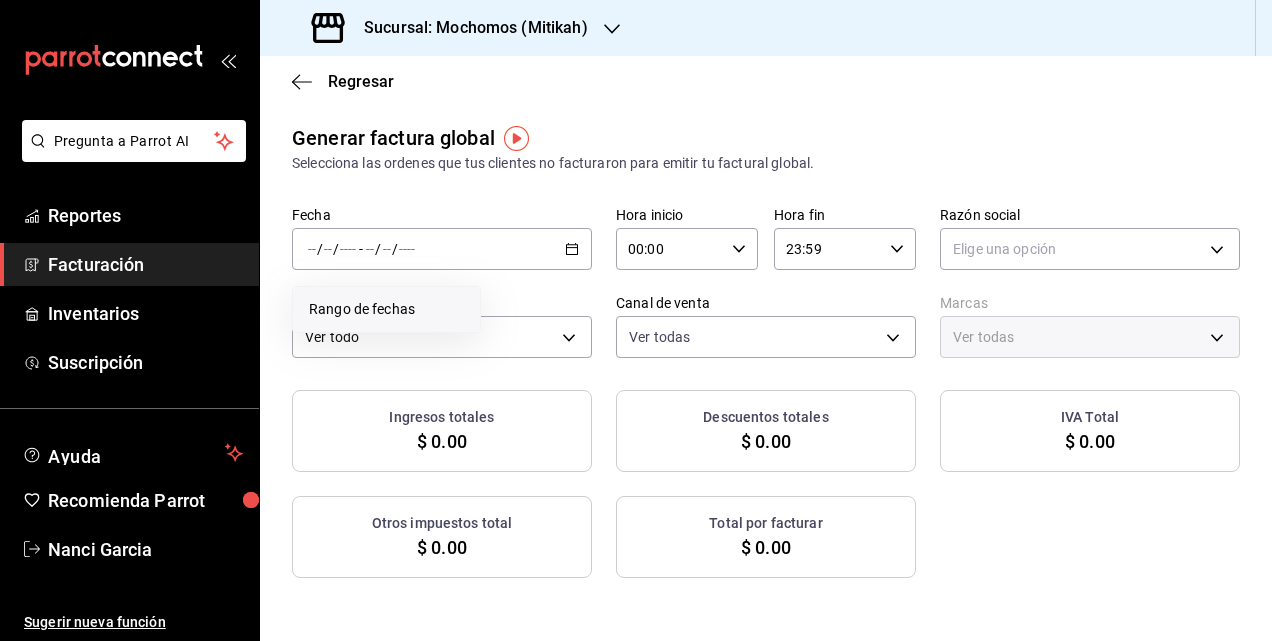 click on "Rango de fechas" at bounding box center (386, 309) 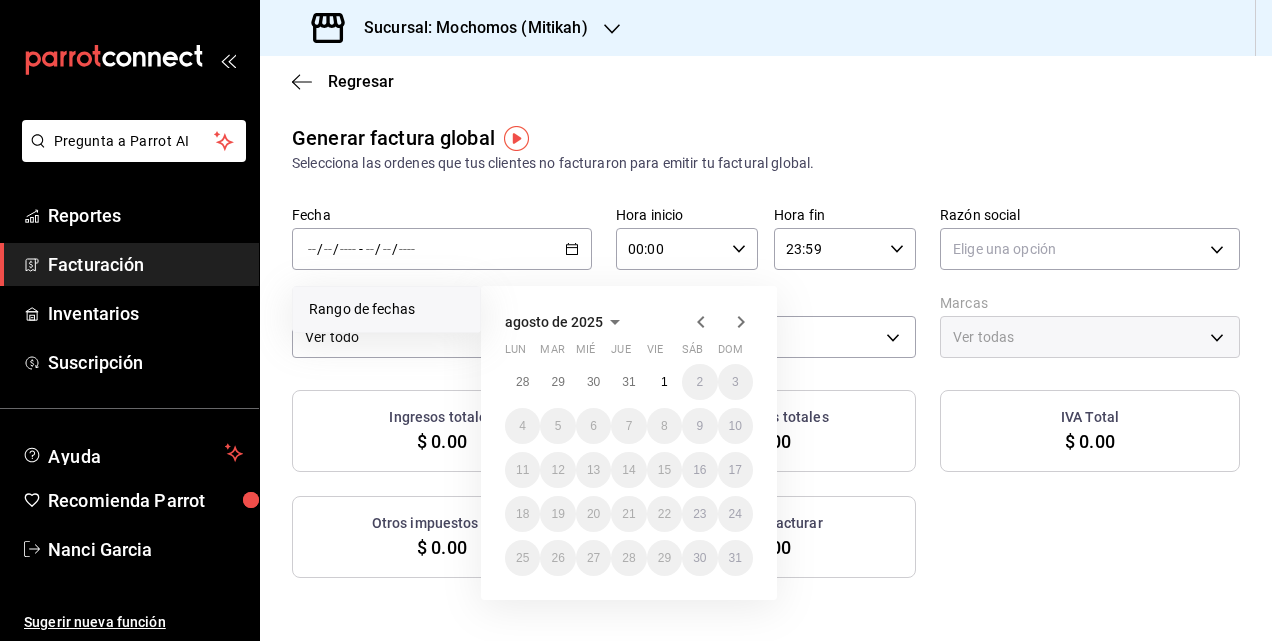 click 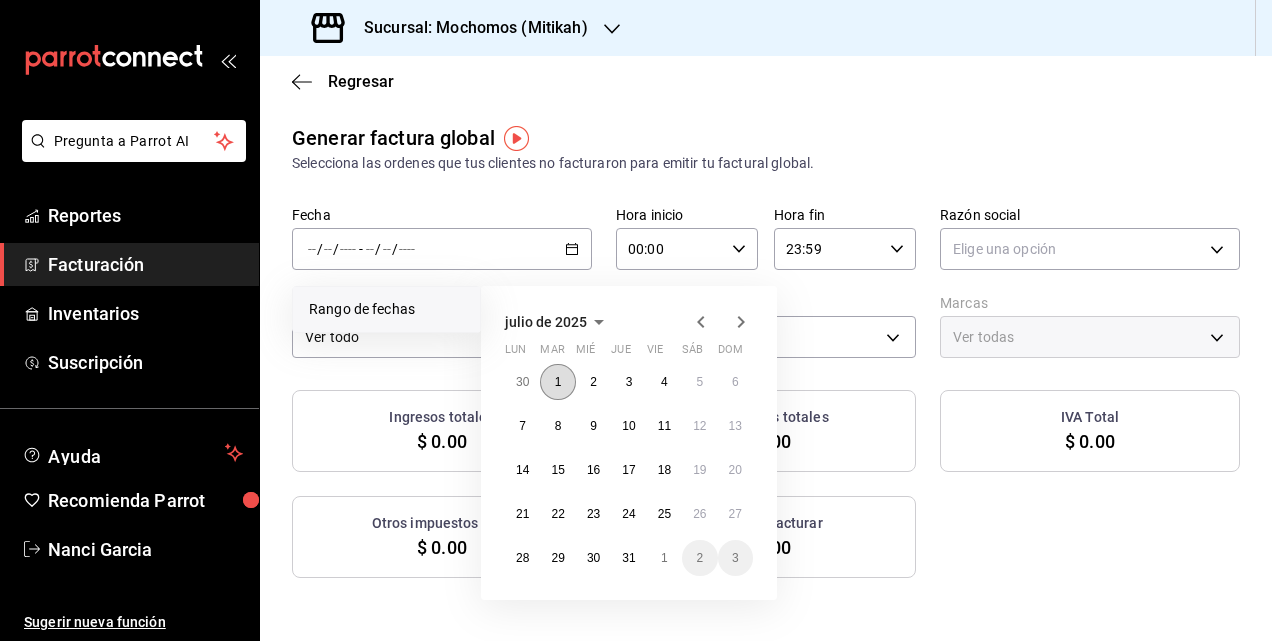click on "1" at bounding box center (557, 382) 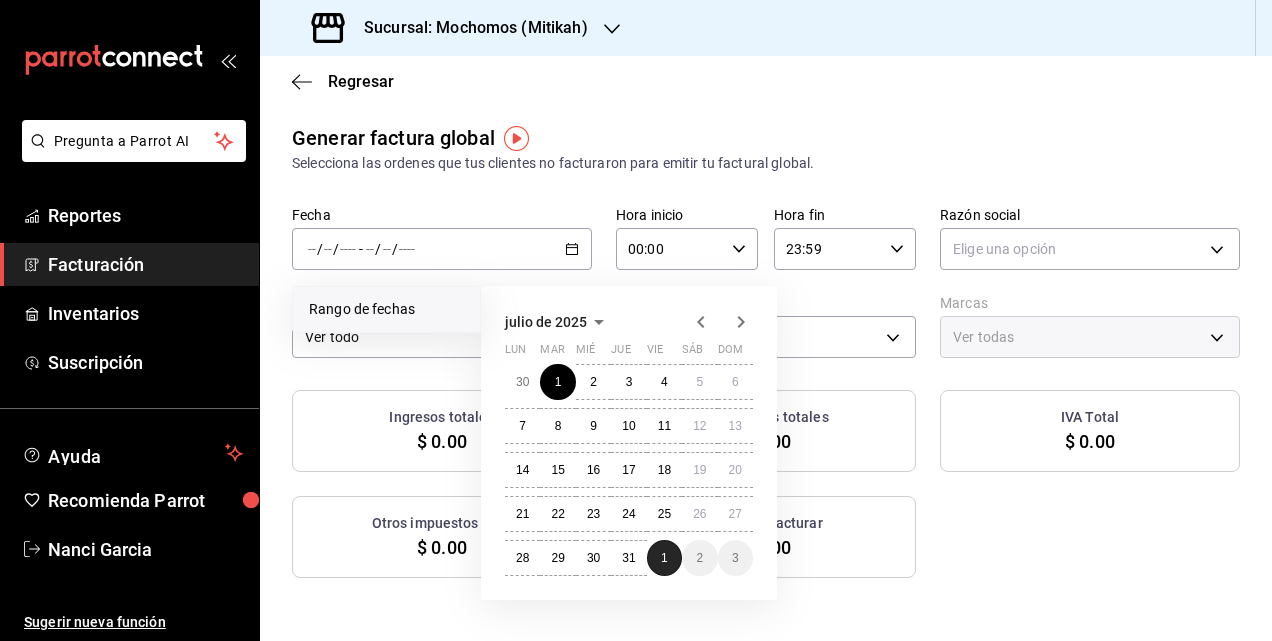 click on "1" at bounding box center [664, 558] 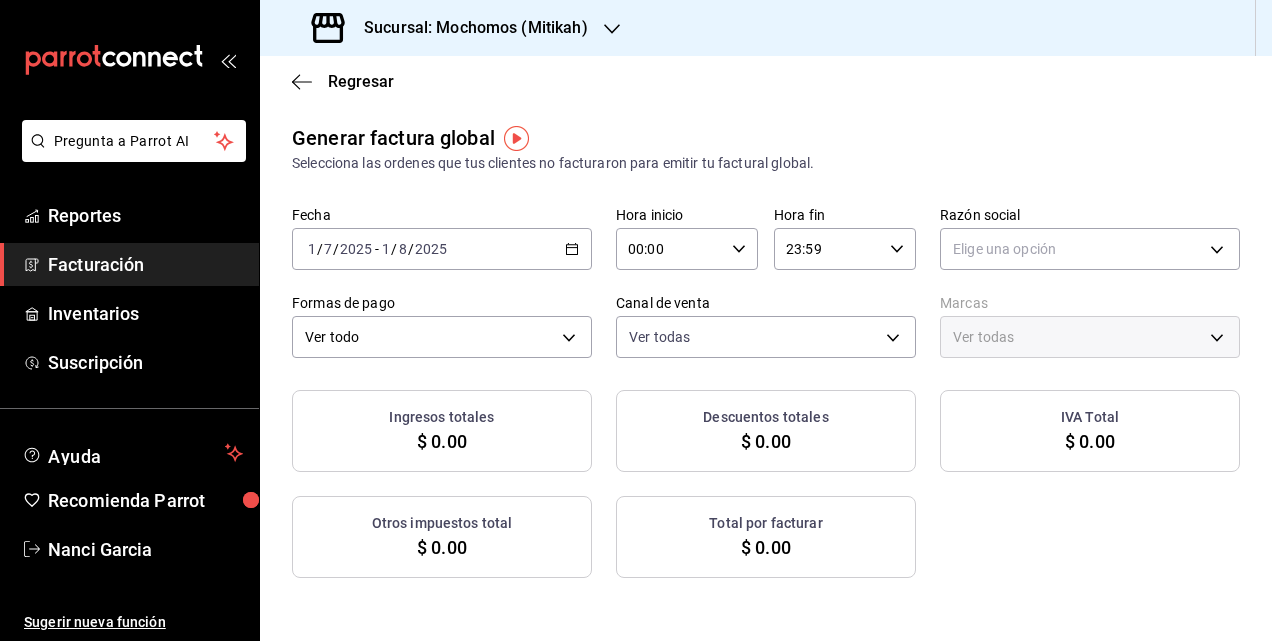 click 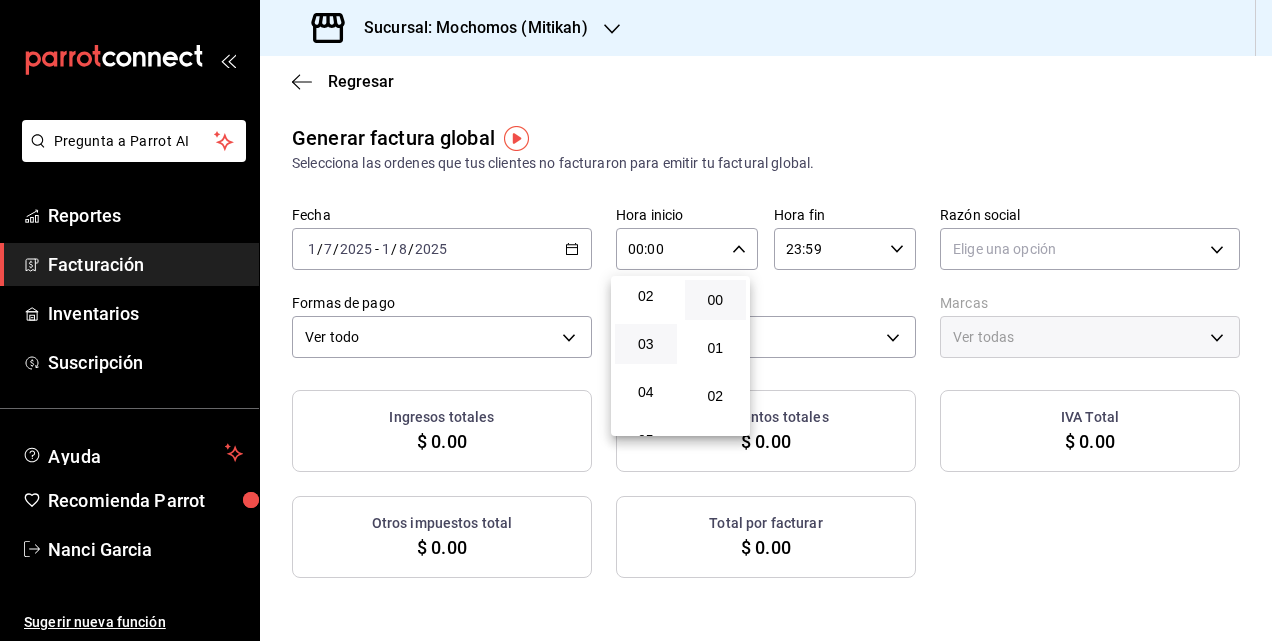 scroll, scrollTop: 200, scrollLeft: 0, axis: vertical 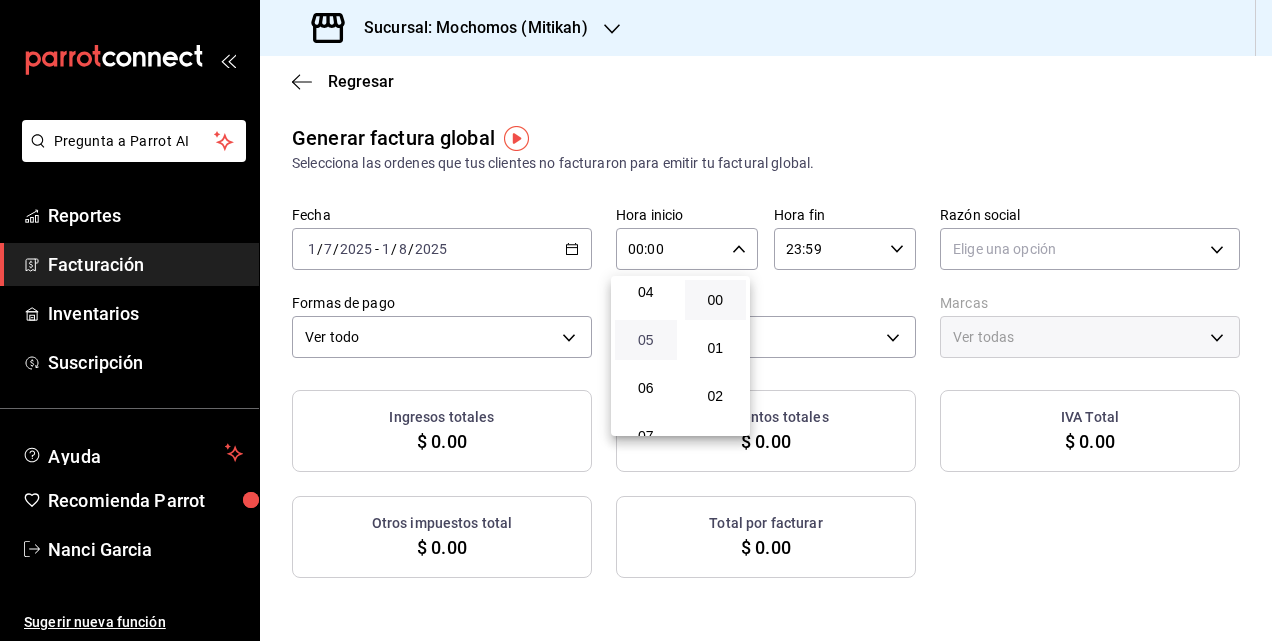 click on "05" at bounding box center [646, 340] 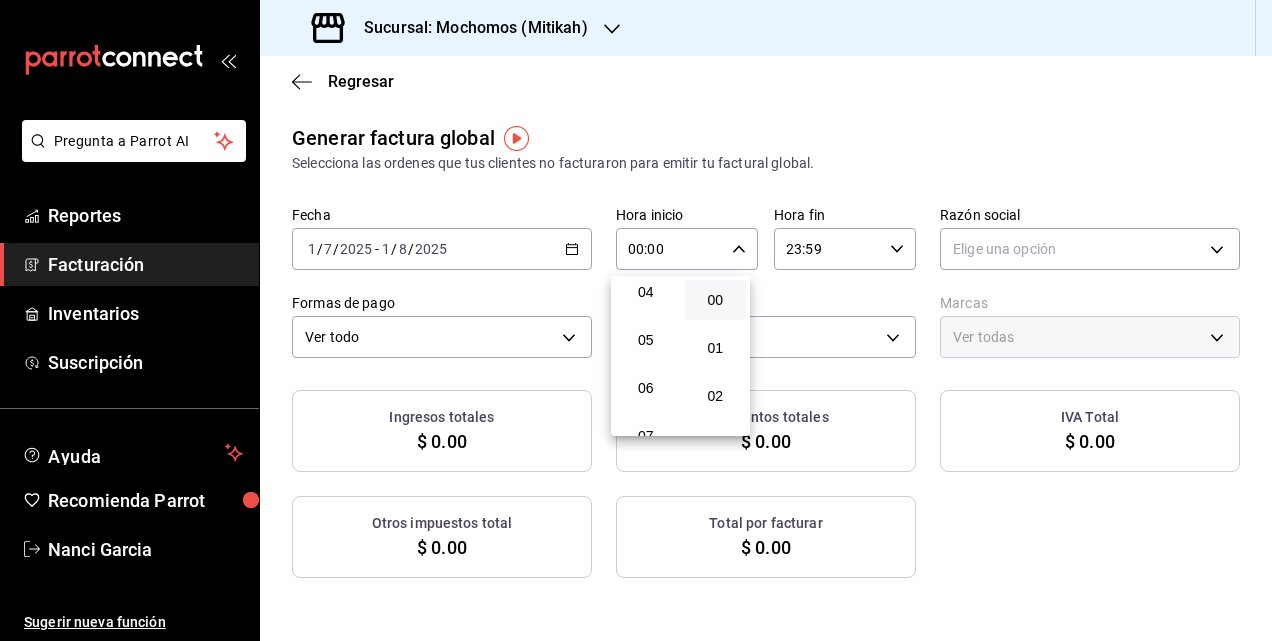 type on "05:00" 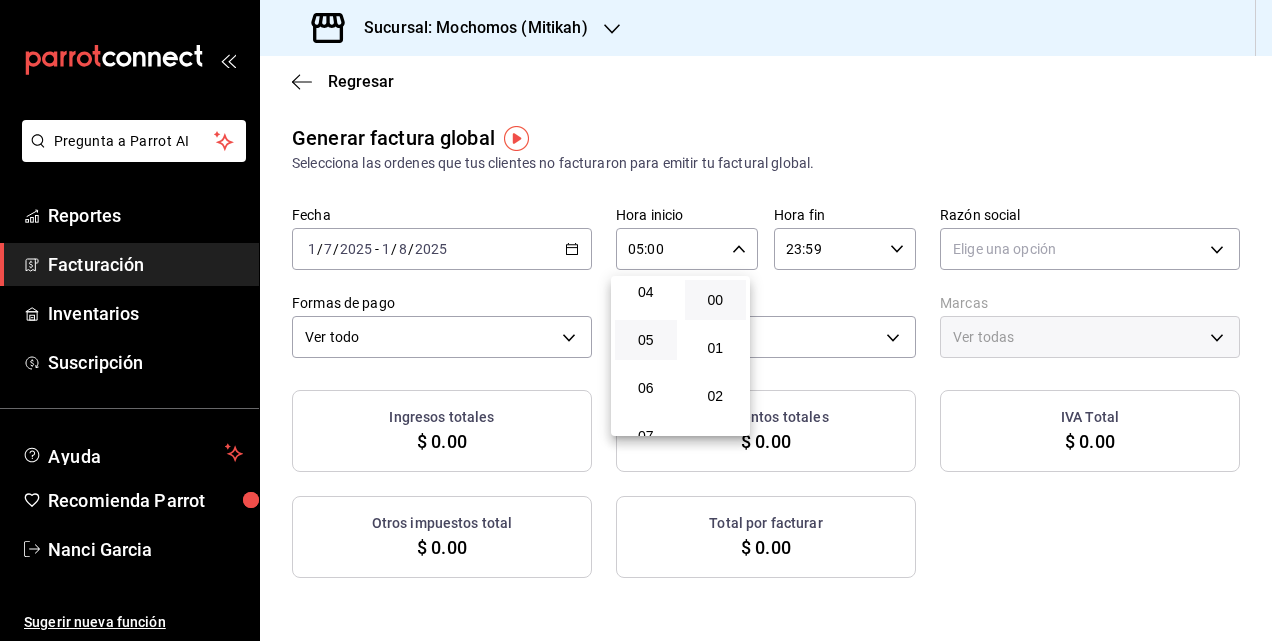 click at bounding box center [636, 320] 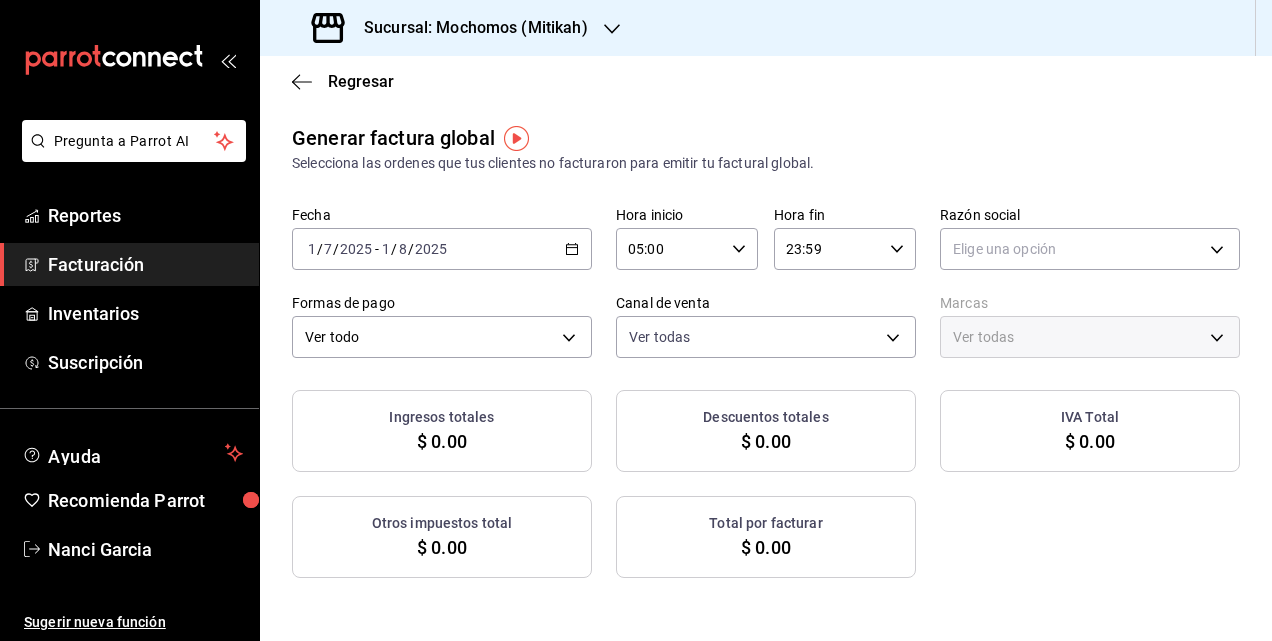 click 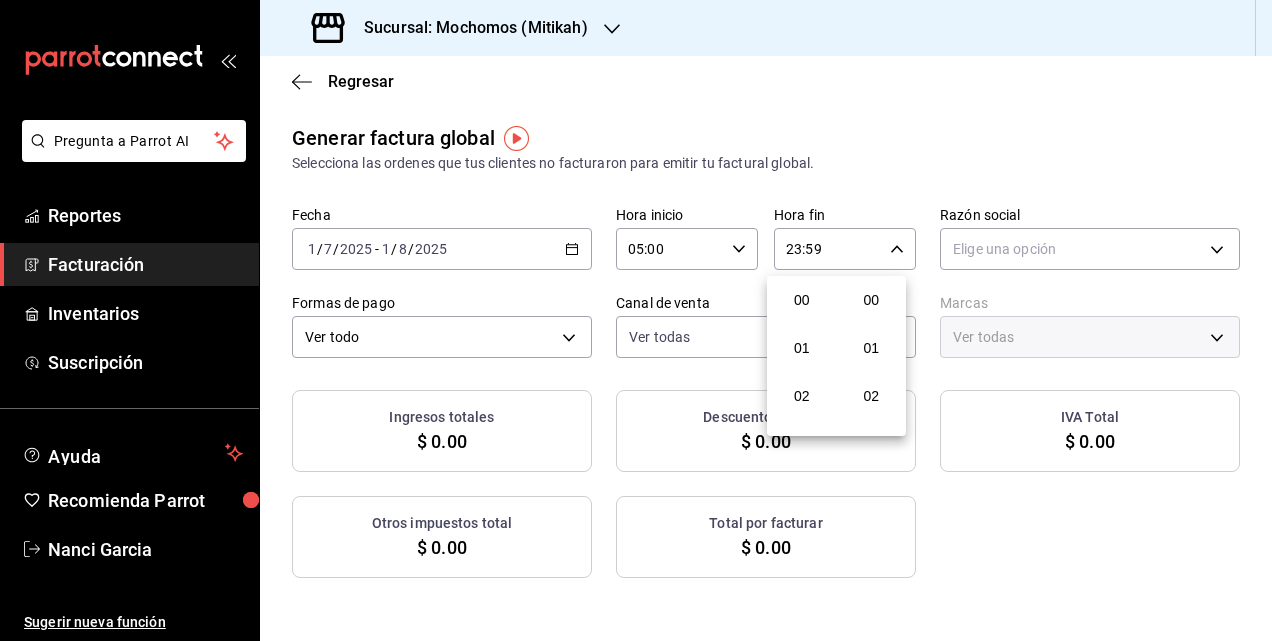 scroll, scrollTop: 992, scrollLeft: 0, axis: vertical 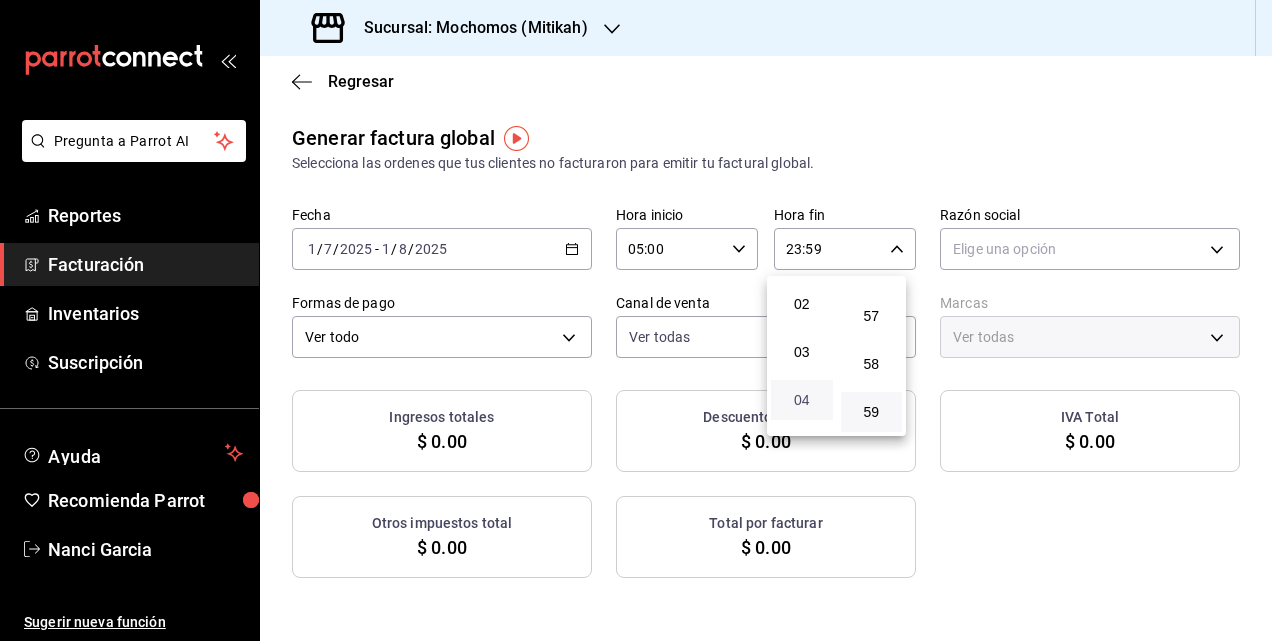 click on "04" at bounding box center (802, 400) 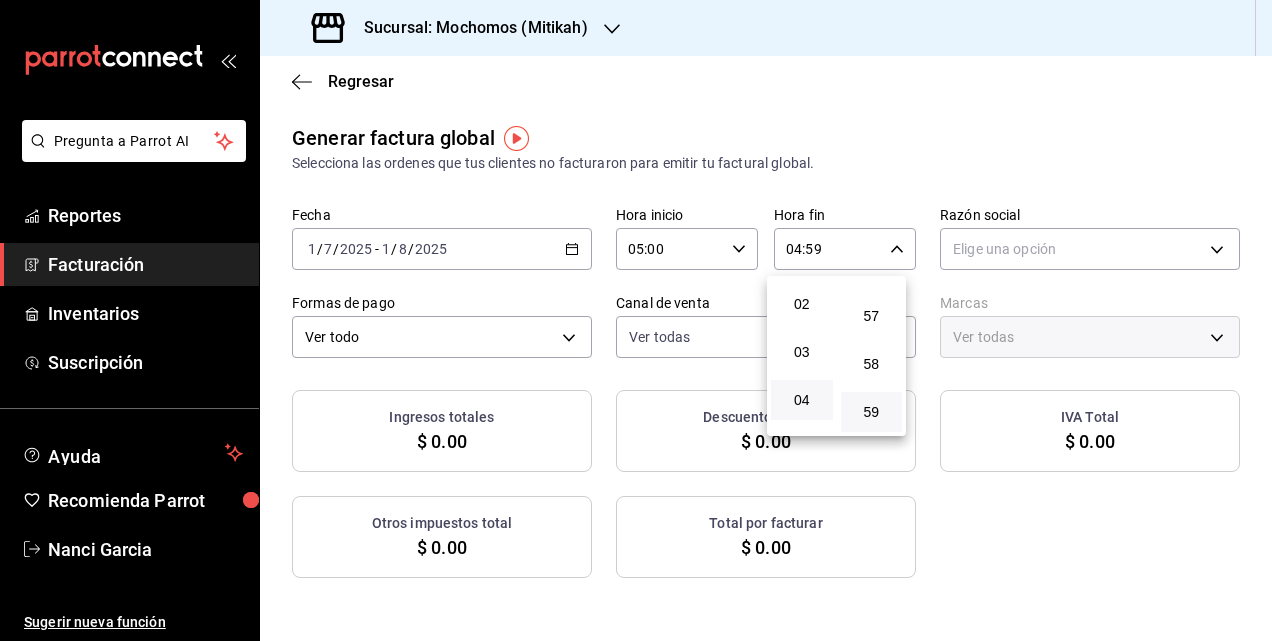 type 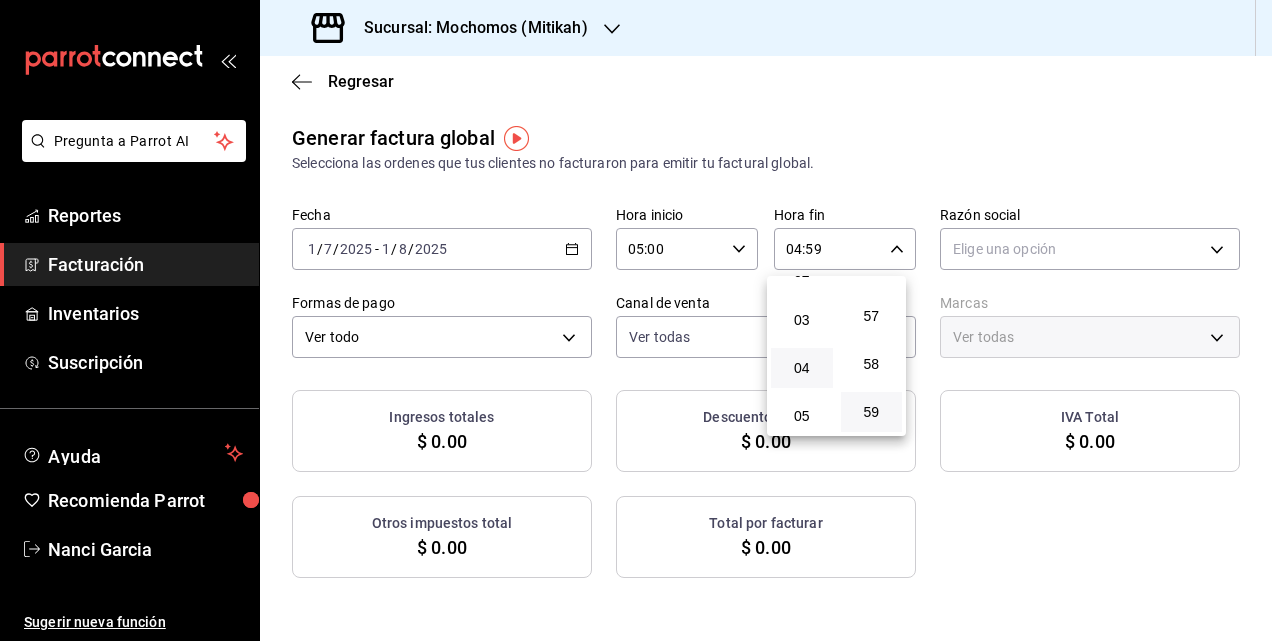type 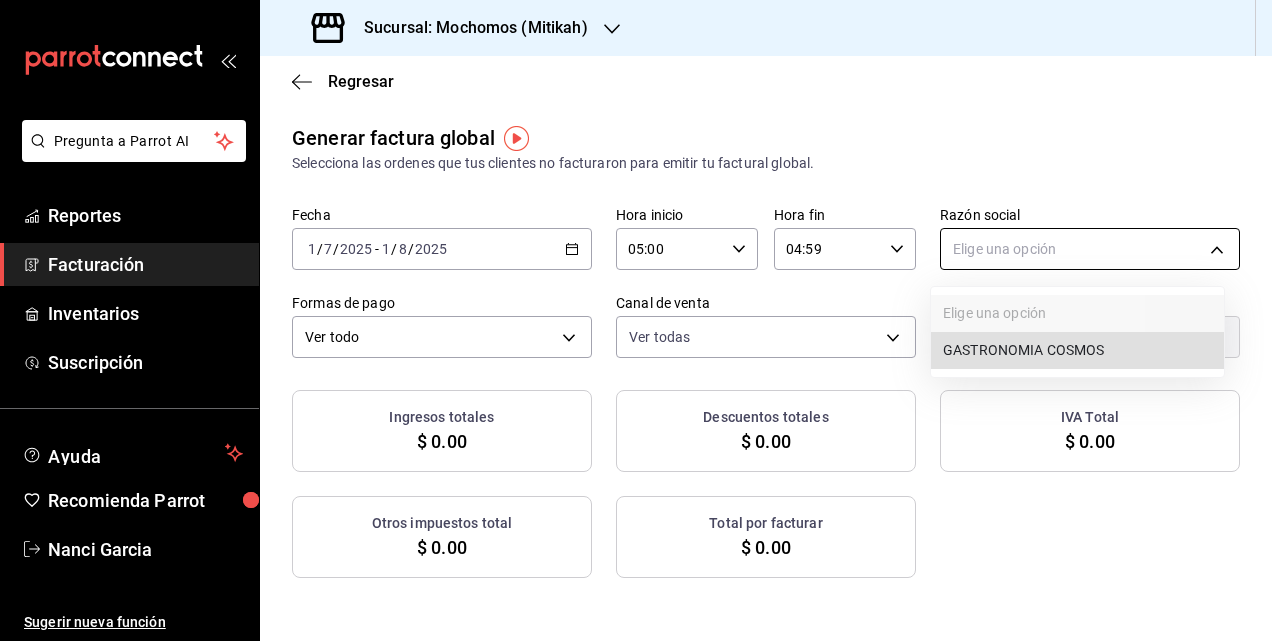 click on "Pregunta a Parrot AI Reportes   Facturación   Inventarios   Suscripción   Ayuda Recomienda Parrot   Nanci Garcia   Sugerir nueva función   Sucursal: Mochomos (Mitikah) Regresar Generar factura global Selecciona las ordenes que tus clientes no facturaron para emitir tu factural global. Fecha 2025-07-01 1 / 7 / 2025 - 2025-08-01 1 / 8 / 2025 Hora inicio 05:00 Hora inicio Hora fin 04:59 Hora fin Razón social Elige una opción Formas de pago Ver todo ALL Canal de venta Ver todas PARROT,UBER_EATS,RAPPI,DIDI_FOOD,ONLINE Marcas Ver todas Ingresos totales $ 0.00 Descuentos totales $ 0.00 IVA Total $ 0.00 Otros impuestos total $ 0.00 Total por facturar $ 0.00 No hay información que mostrar Pregunta a Parrot AI Reportes   Facturación   Inventarios   Suscripción   Ayuda Recomienda Parrot   Nanci Garcia   Sugerir nueva función   GANA 1 MES GRATIS EN TU SUSCRIPCIÓN AQUÍ Ver video tutorial Ir a video Visitar centro de ayuda (81) 2046 6363 soporte@parrotsoftware.io Visitar centro de ayuda (81) 2046 6363" at bounding box center [636, 320] 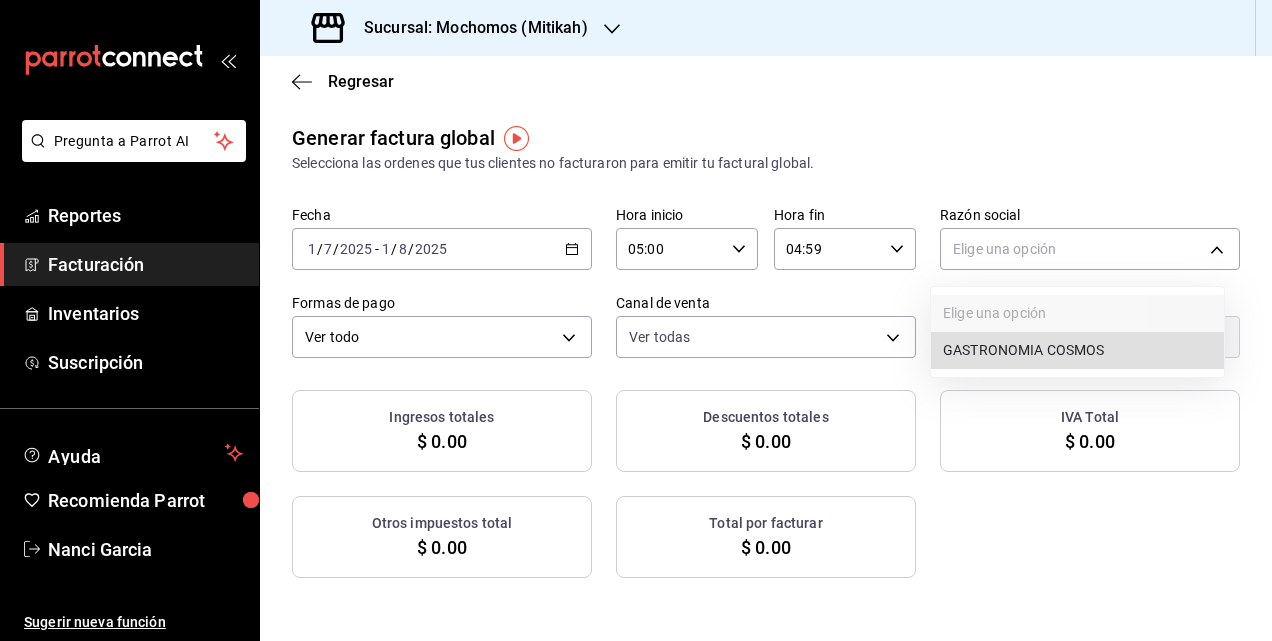 click on "GASTRONOMIA COSMOS" at bounding box center [1077, 350] 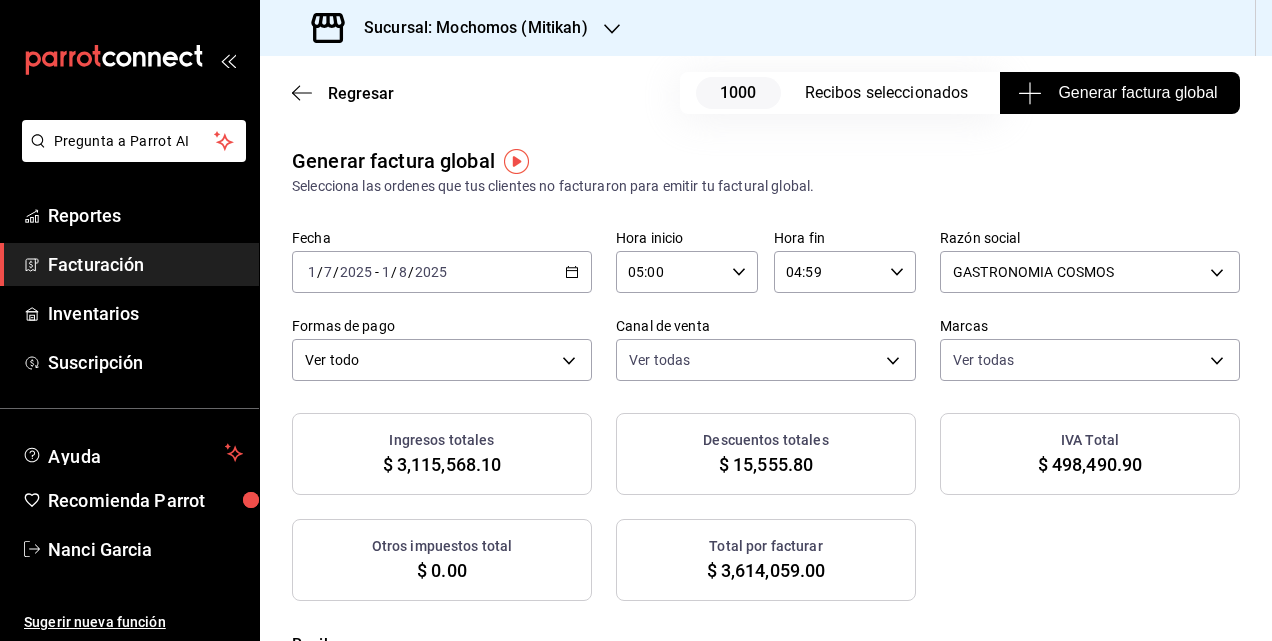 click on "Generar factura global" at bounding box center [1119, 93] 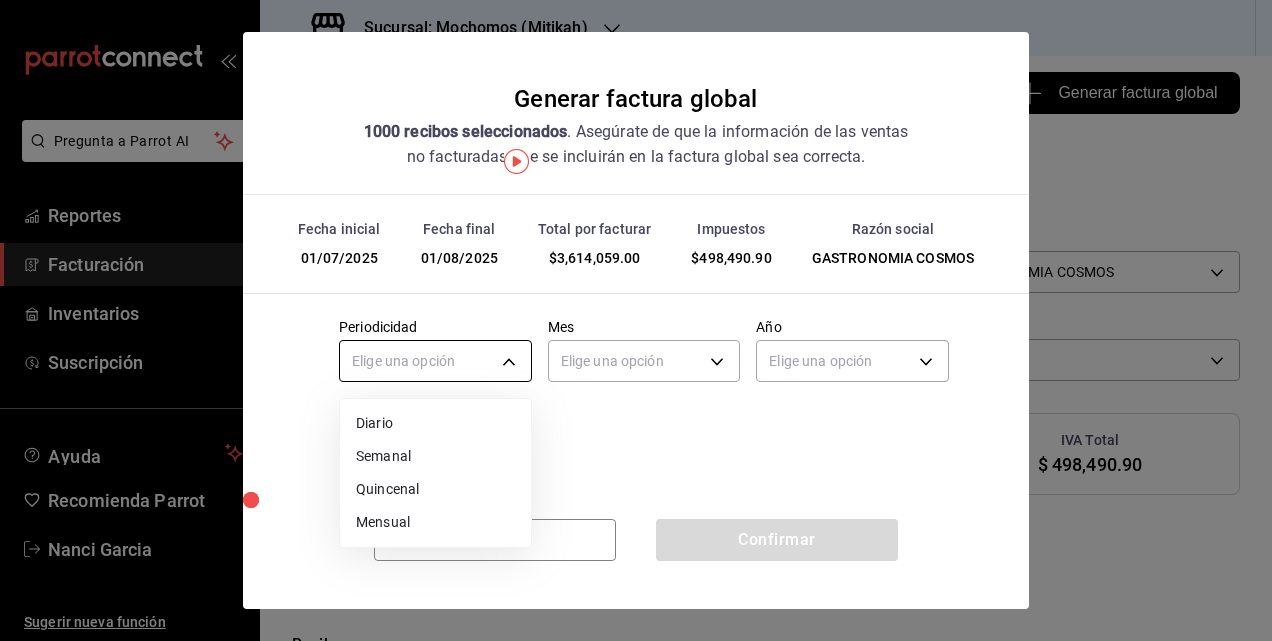 click on "Pregunta a Parrot AI Reportes   Facturación   Inventarios   Suscripción   Ayuda Recomienda Parrot   [FIRST] [LAST]   Sugerir nueva función   Sucursal: [LOCATION] ([LOCATION]) Regresar 1000 Recibos seleccionados Generar factura global Generar factura global Selecciona las ordenes que tus clientes no facturaron para emitir tu factural global. Fecha [DATE] / [DATE] - [DATE] / [DATE] Hora inicio [TIME] Hora inicio Hora fin [TIME] Hora fin Razón social GASTRONOMIA COSMOS [UUID] Formas de pago Ver todo ALL Canal de venta Ver todas PARROT,UBER_EATS,RAPPI,DIDI_FOOD,ONLINE Marcas Ver todas [UUID] Ingresos totales $ 3,115,568.10 Descuentos totales $ 15,555.80 IVA Total $ 498,490.90 Otros impuestos total $ 0.00 Total por facturar $ 3,614,059.00 Recibos Quita la selección a los recibos que no quieras incluir. Recuerda que sólo puedes generar facturas globales de hasta 1,000 recibos cada una. Fecha # de recibo Tipo de pago Subtotal Descuentos IVA" at bounding box center [636, 320] 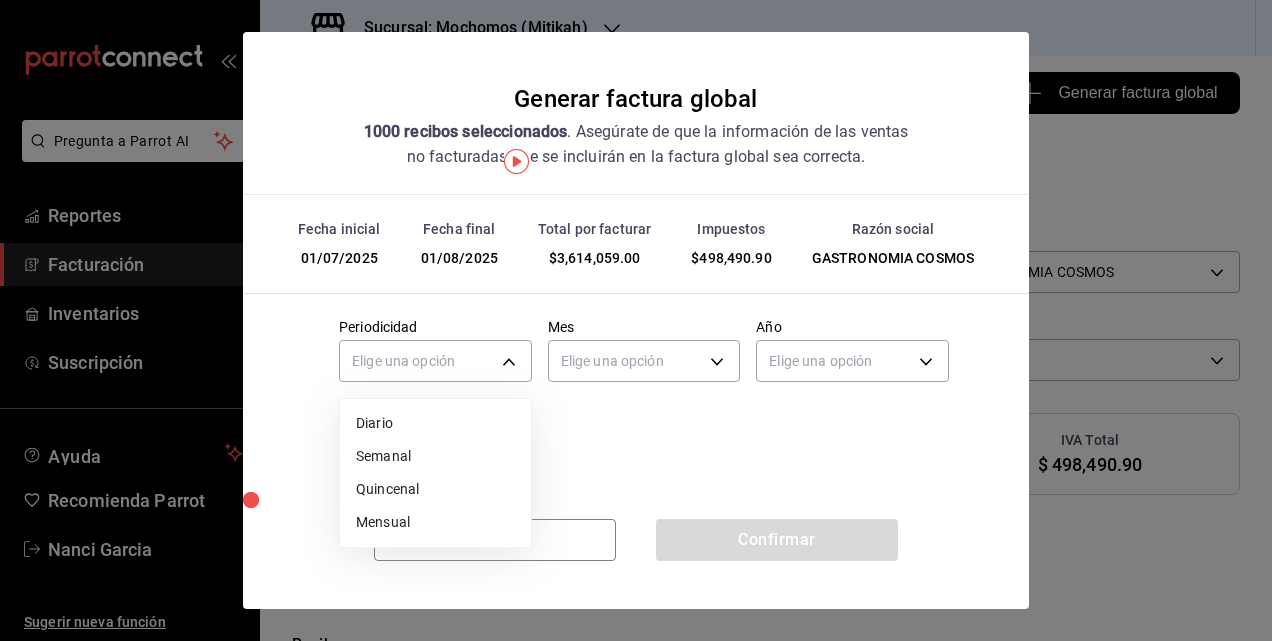 click on "Mensual" at bounding box center [435, 522] 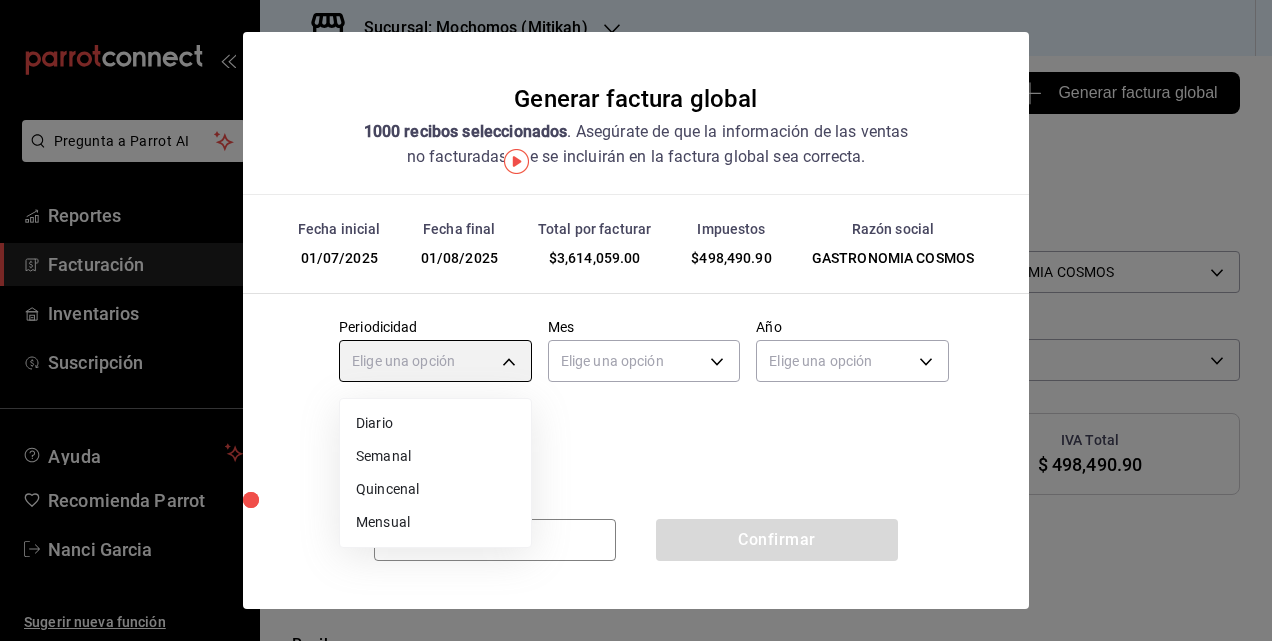 type on "MONTHLY" 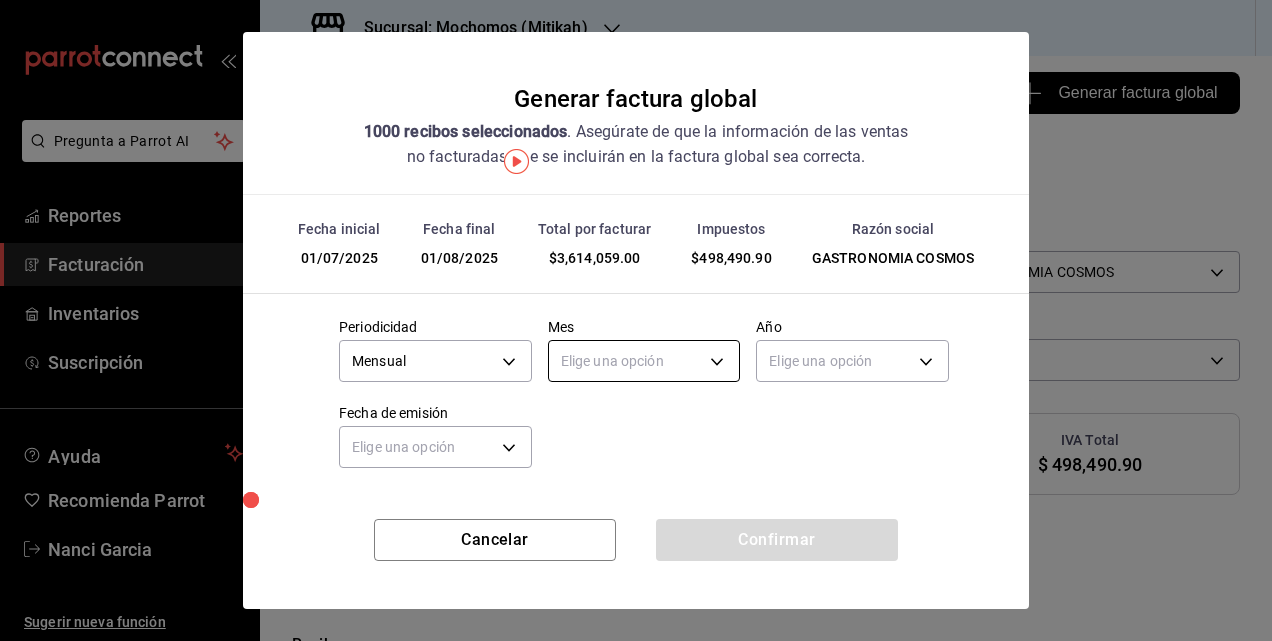click on "Pregunta a Parrot AI Reportes   Facturación   Inventarios   Suscripción   Ayuda Recomienda Parrot   [FIRST] [LAST]   Sugerir nueva función   Sucursal: [LOCATION] ([LOCATION]) Regresar 1000 Recibos seleccionados Generar factura global Generar factura global Selecciona las ordenes que tus clientes no facturaron para emitir tu factural global. Fecha [DATE] / [DATE] - [DATE] / [DATE] Hora inicio [TIME] Hora inicio Hora fin [TIME] Hora fin Razón social GASTRONOMIA COSMOS [UUID] Formas de pago Ver todo ALL Canal de venta Ver todas PARROT,UBER_EATS,RAPPI,DIDI_FOOD,ONLINE Marcas Ver todas [UUID] Ingresos totales $ 3,115,568.10 Descuentos totales $ 15,555.80 IVA Total $ 498,490.90 Otros impuestos total $ 0.00 Total por facturar $ 3,614,059.00 Recibos Quita la selección a los recibos que no quieras incluir. Recuerda que sólo puedes generar facturas globales de hasta 1,000 recibos cada una. Fecha # de recibo Tipo de pago Subtotal Descuentos IVA" at bounding box center [636, 320] 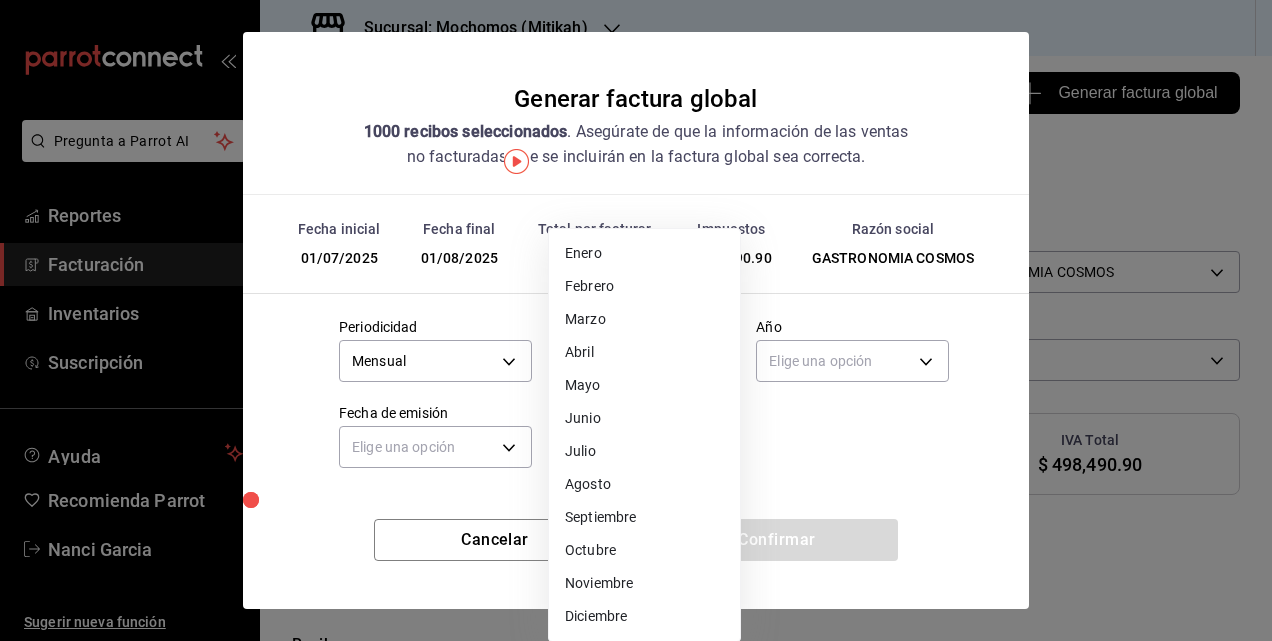 drag, startPoint x: 592, startPoint y: 455, endPoint x: 627, endPoint y: 450, distance: 35.35534 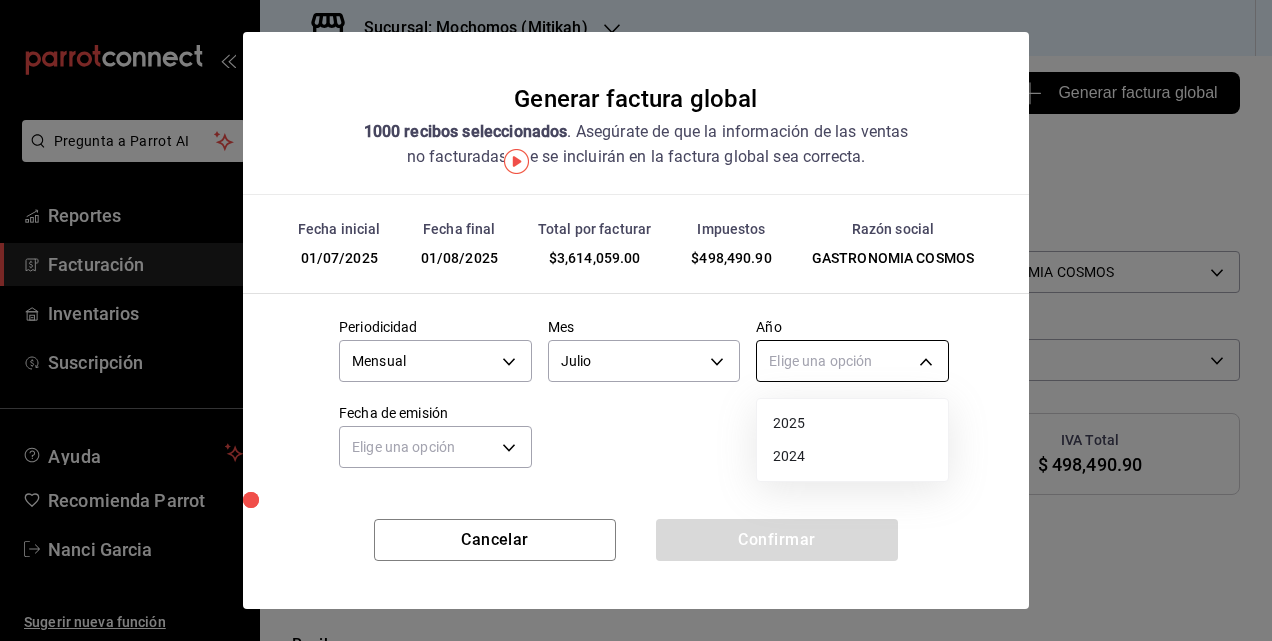 click on "Pregunta a Parrot AI Reportes   Facturación   Inventarios   Suscripción   Ayuda Recomienda Parrot   [FIRST] [LAST]   Sugerir nueva función   Sucursal: [LOCATION] ([LOCATION]) Regresar 1000 Recibos seleccionados Generar factura global Generar factura global Selecciona las ordenes que tus clientes no facturaron para emitir tu factural global. Fecha [DATE] / [DATE] - [DATE] / [DATE] Hora inicio [TIME] Hora inicio Hora fin [TIME] Hora fin Razón social GASTRONOMIA COSMOS [UUID] Formas de pago Ver todo ALL Canal de venta Ver todas PARROT,UBER_EATS,RAPPI,DIDI_FOOD,ONLINE Marcas Ver todas [UUID] Ingresos totales $ 3,115,568.10 Descuentos totales $ 15,555.80 IVA Total $ 498,490.90 Otros impuestos total $ 0.00 Total por facturar $ 3,614,059.00 Recibos Quita la selección a los recibos que no quieras incluir. Recuerda que sólo puedes generar facturas globales de hasta 1,000 recibos cada una. Fecha # de recibo Tipo de pago Subtotal Descuentos IVA" at bounding box center [636, 320] 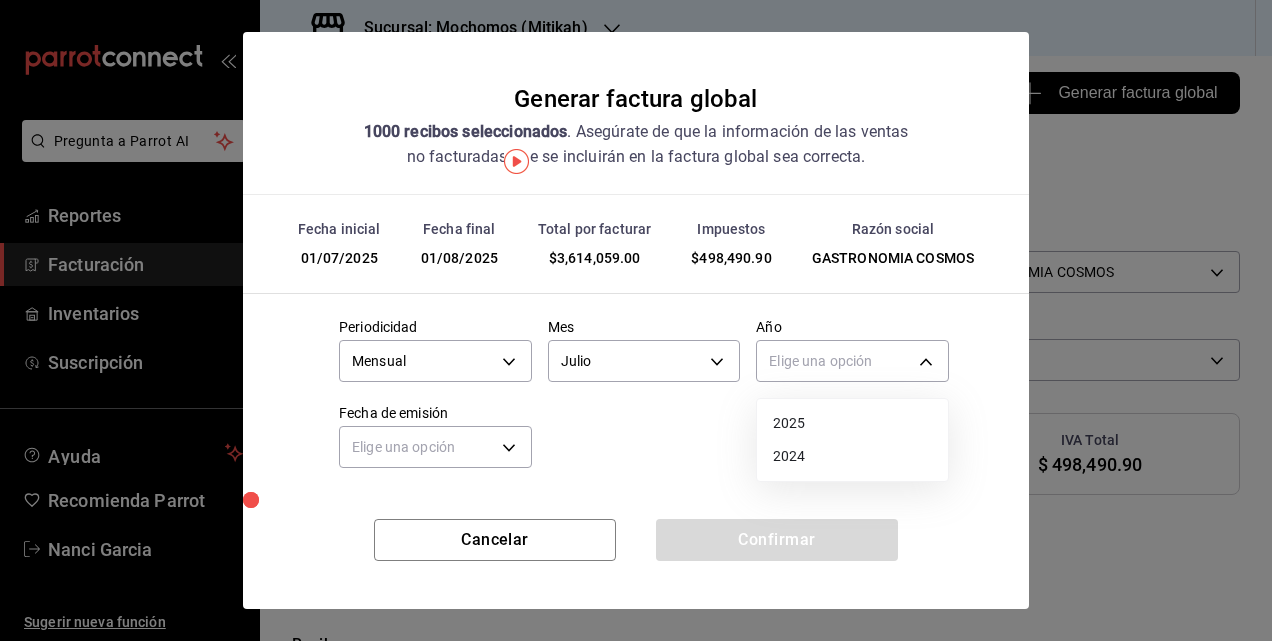 click on "2025" at bounding box center (852, 423) 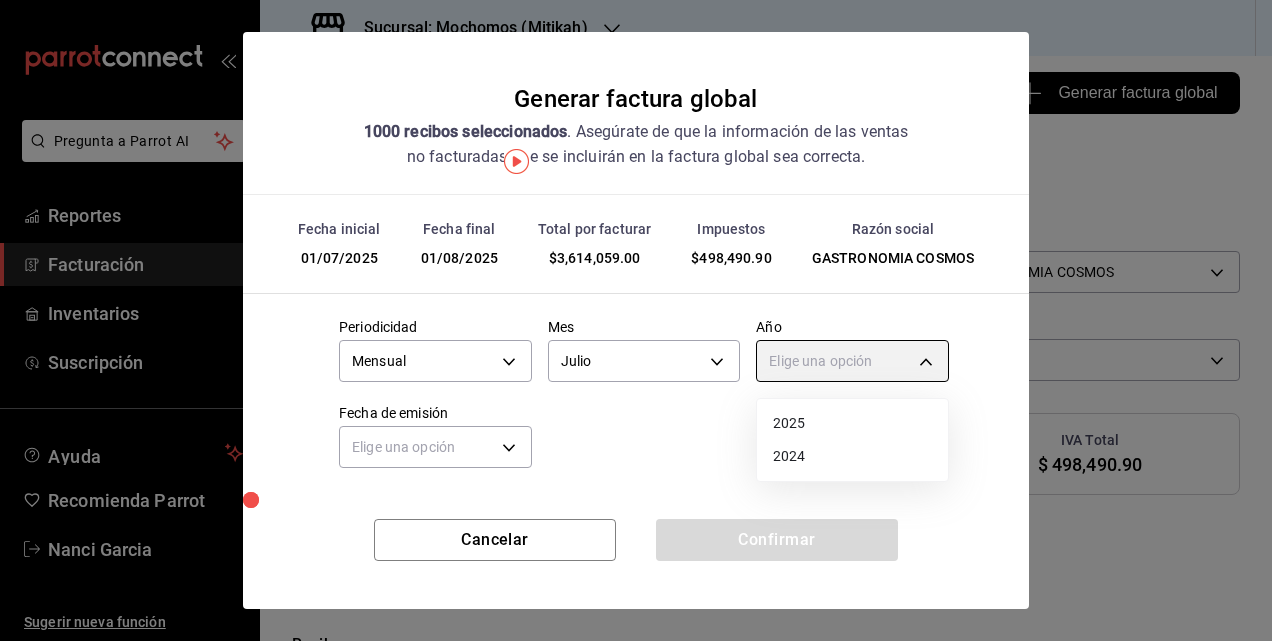 type on "2025" 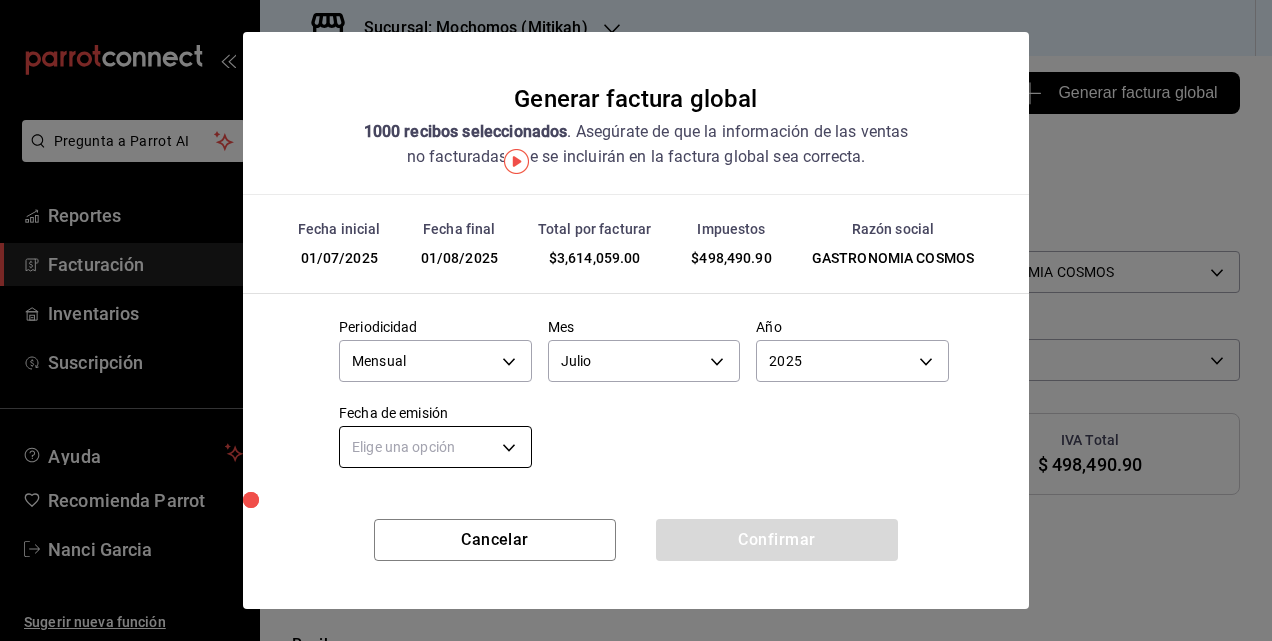click on "Pregunta a Parrot AI Reportes   Facturación   Inventarios   Suscripción   Ayuda Recomienda Parrot   Nanci Garcia   Sugerir nueva función   Sucursal: Mochomos (Mitikah) Regresar 1000 Recibos seleccionados Generar factura global Generar factura global Selecciona las ordenes que tus clientes no facturaron para emitir tu factural global. Fecha 2025-07-01 1 / 7 / 2025 - 2025-08-01 1 / 8 / 2025 Hora inicio 05:00 Hora inicio Hora fin 04:59 Hora fin Razón social GASTRONOMIA COSMOS 0c8fd8de-9d62-478e-9dc8-04ccc48728b0 Formas de pago Ver todo ALL Canal de venta Ver todas PARROT,UBER_EATS,RAPPI,DIDI_FOOD,ONLINE Marcas Ver todas d0e5f648-281b-433d-bf08-9501e0541b8c Ingresos totales $ 3,115,568.10 Descuentos totales $ 15,555.80 IVA Total $ 498,490.90 Otros impuestos total $ 0.00 Total por facturar $ 3,614,059.00 Recibos Quita la selección a los recibos que no quieras incluir. Recuerda que sólo puedes generar facturas globales de hasta 1,000 recibos cada una. Fecha # de recibo Tipo de pago Subtotal Descuentos IVA" at bounding box center (636, 320) 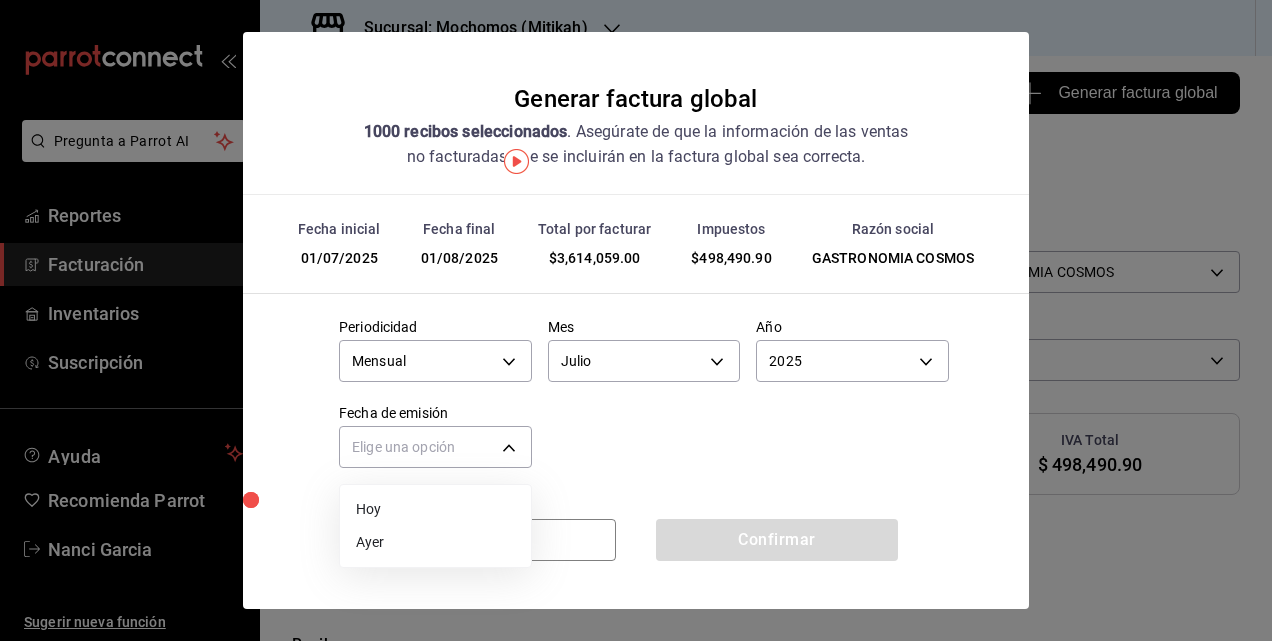 click on "Ayer" at bounding box center (435, 542) 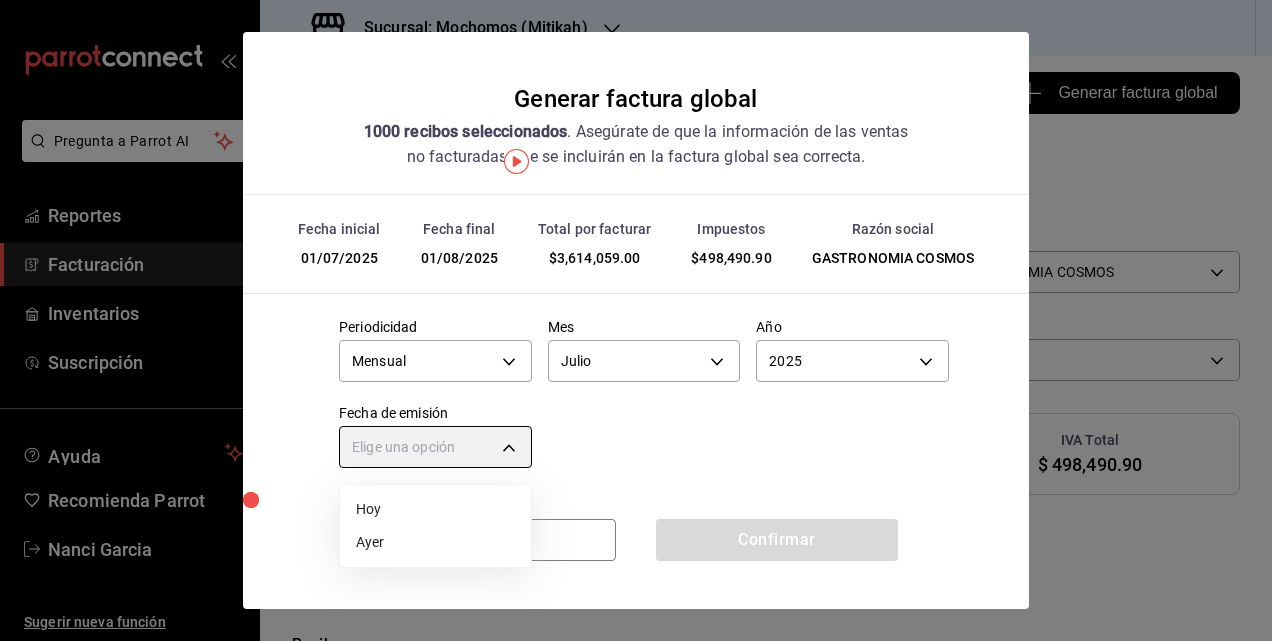 type on "YESTERDAY" 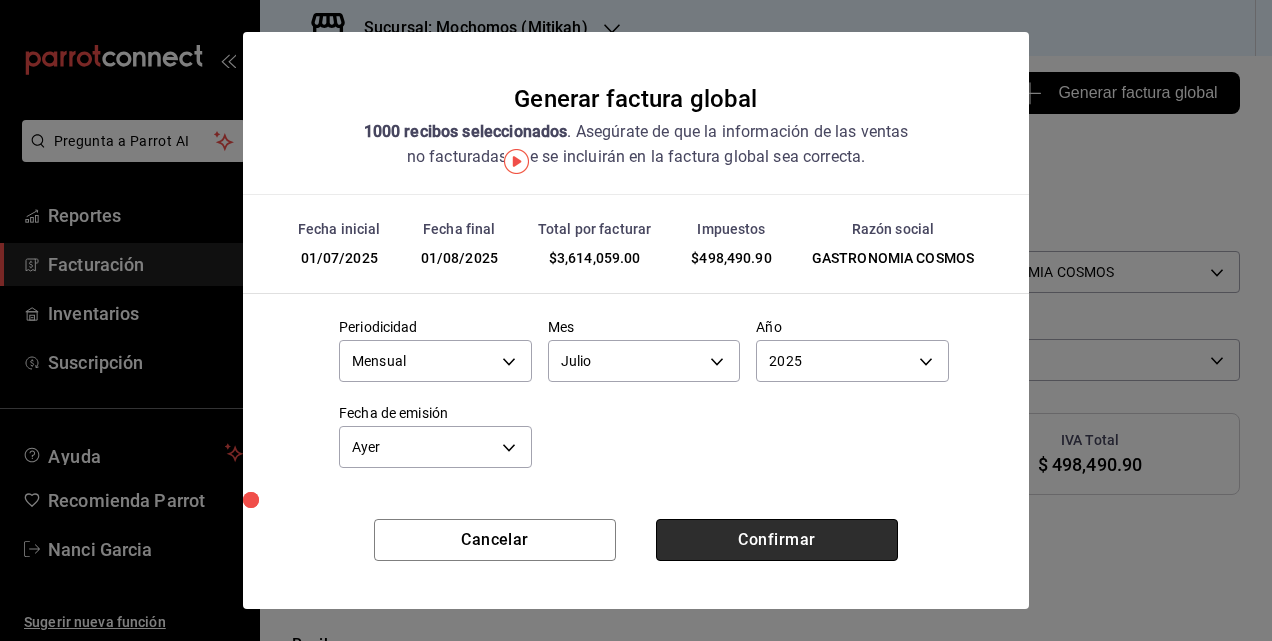 click on "Confirmar" at bounding box center [777, 540] 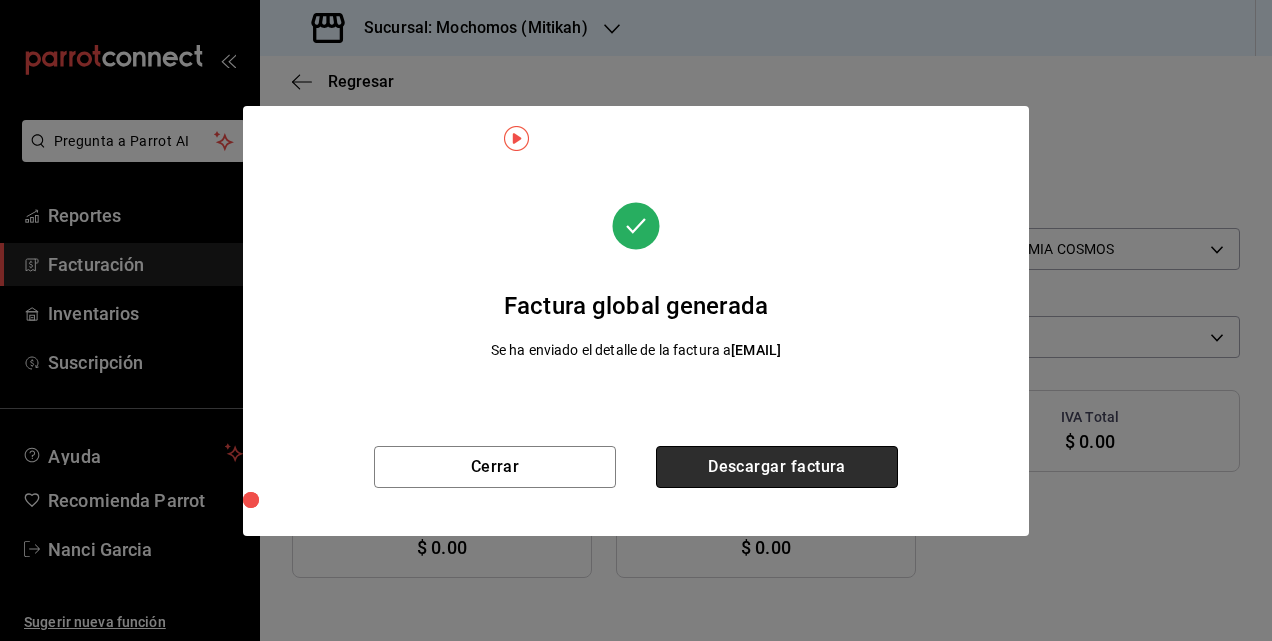 click on "Descargar factura" at bounding box center (777, 467) 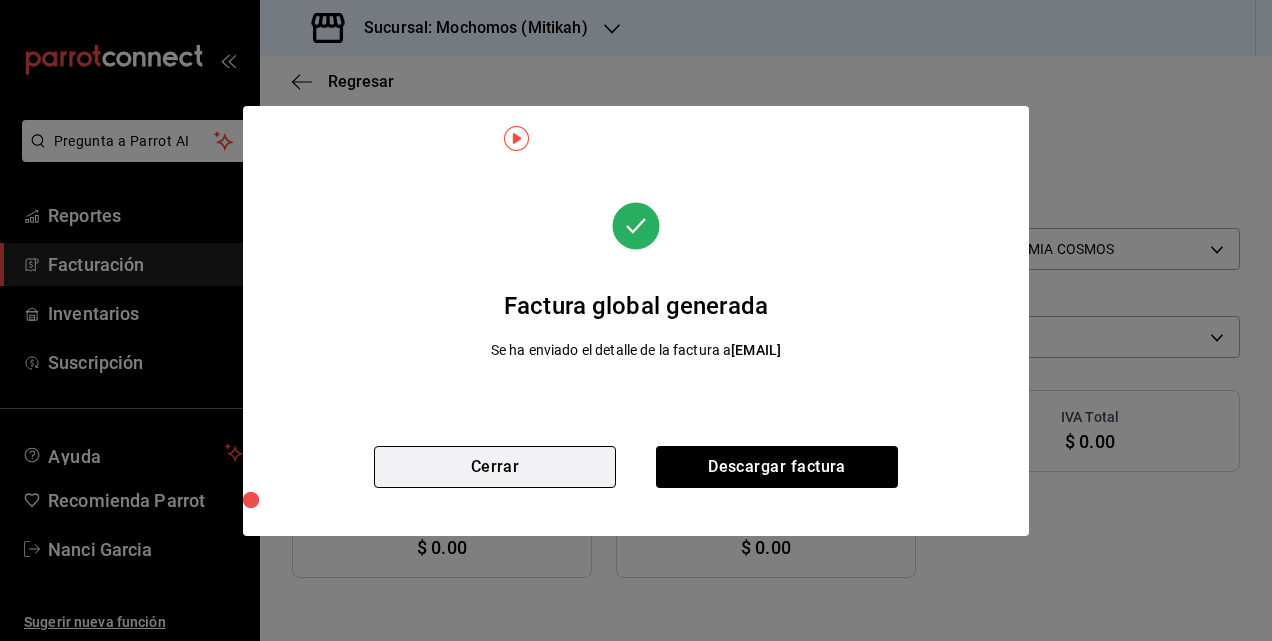 click on "Cerrar" at bounding box center [495, 467] 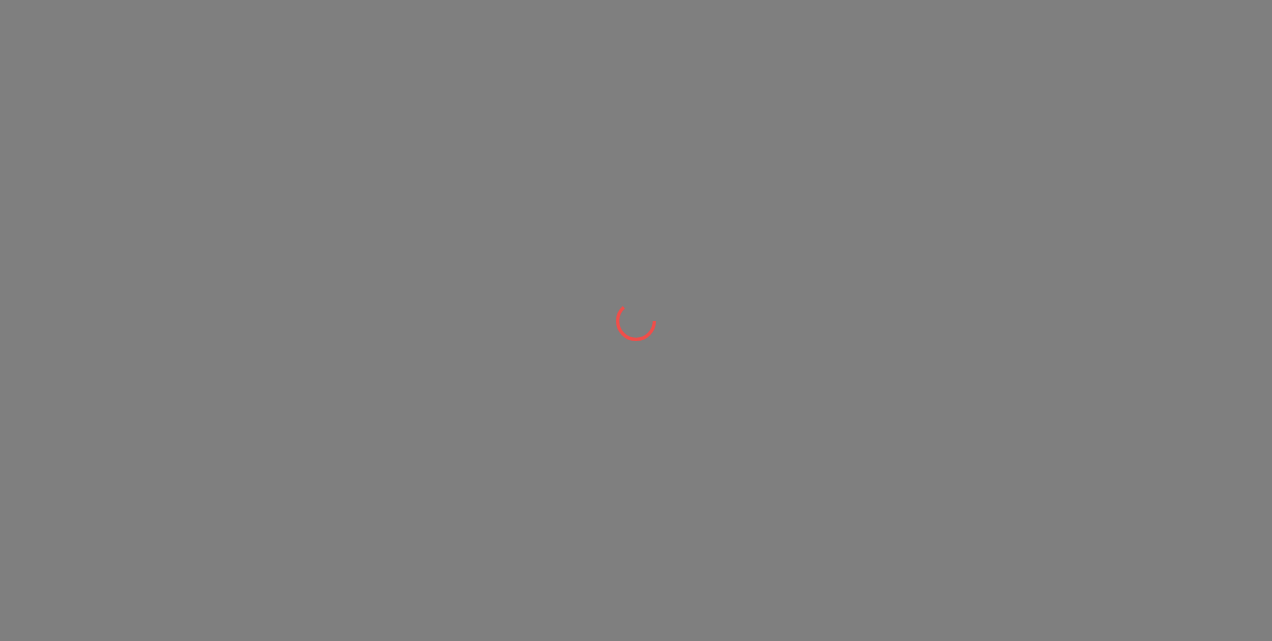 scroll, scrollTop: 0, scrollLeft: 0, axis: both 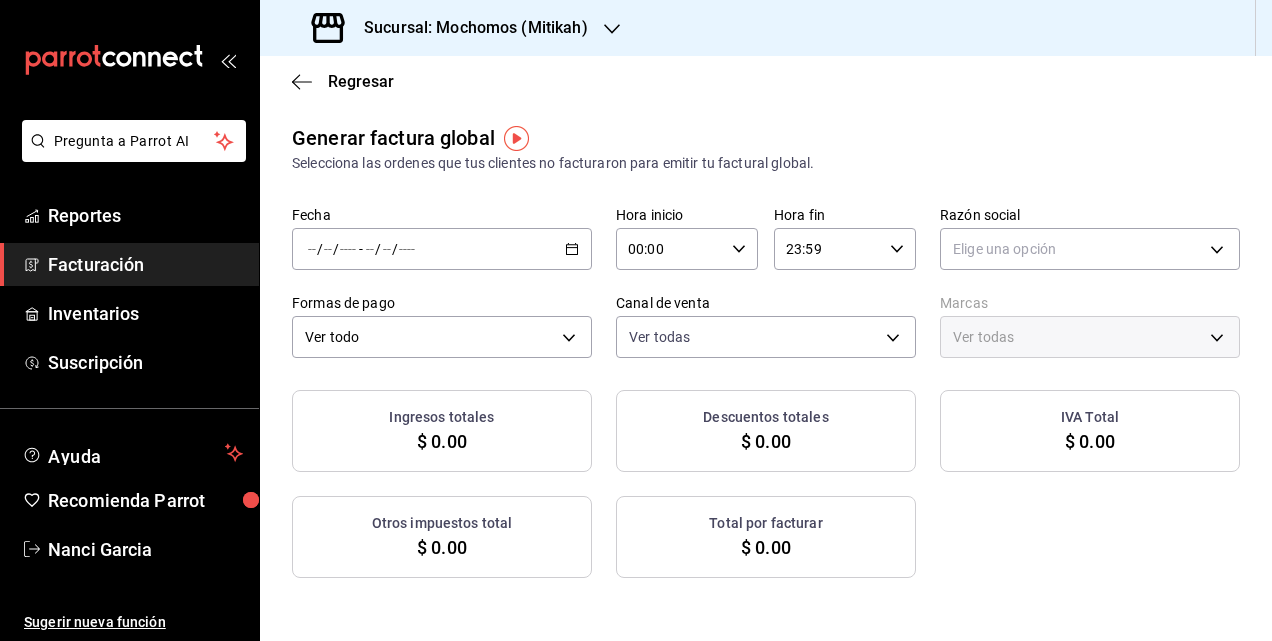 type on "PARROT,UBER_EATS,RAPPI,DIDI_FOOD,ONLINE" 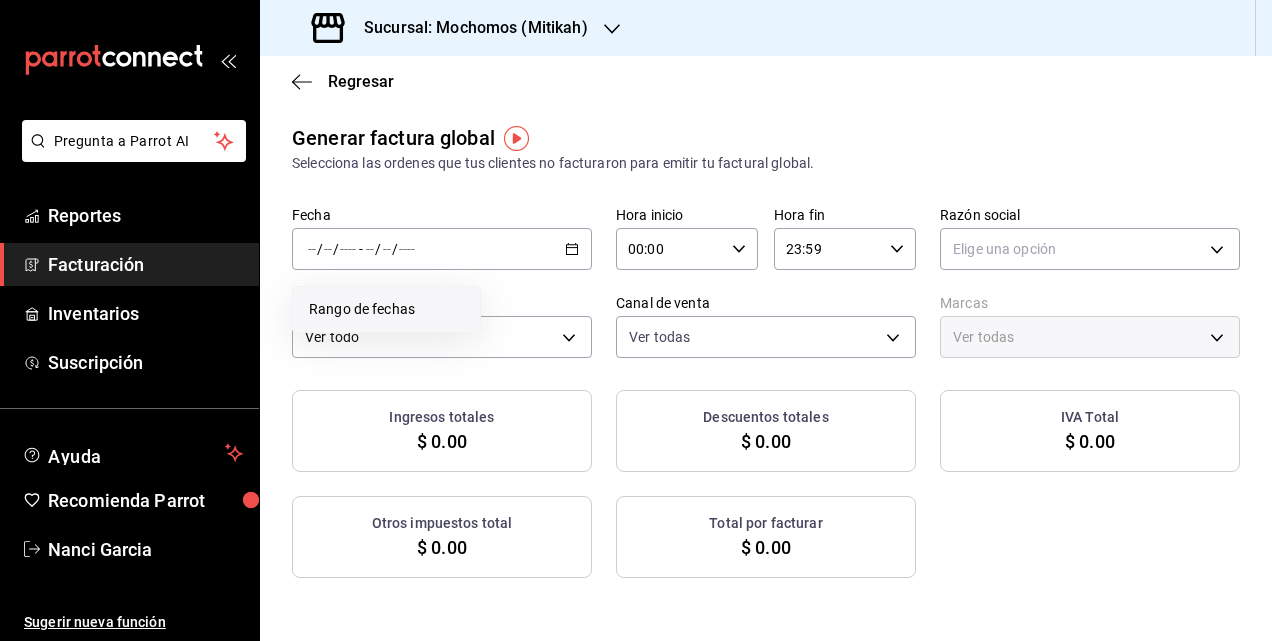 click on "Rango de fechas" at bounding box center [386, 309] 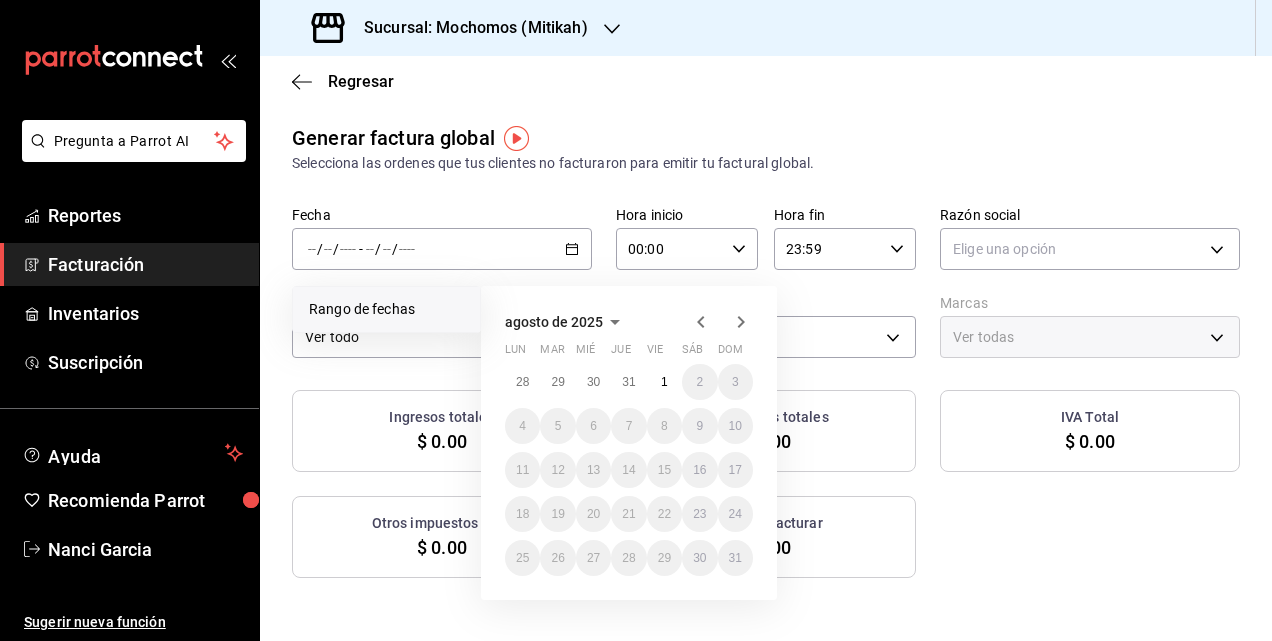 click 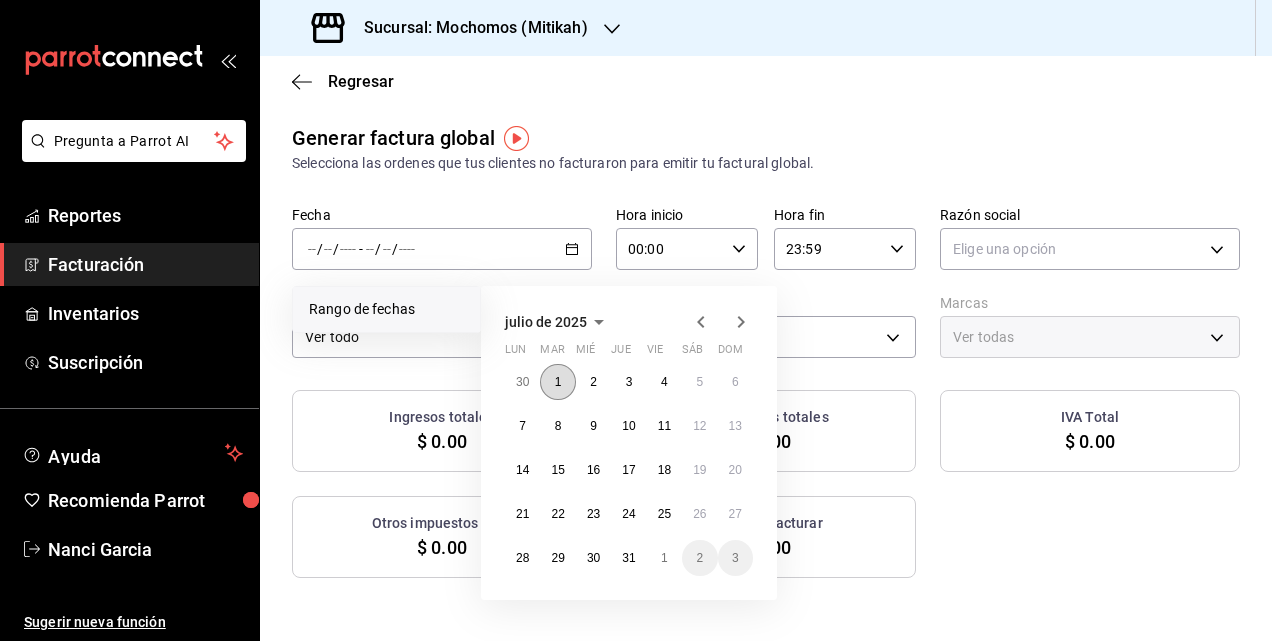 click on "1" at bounding box center [558, 382] 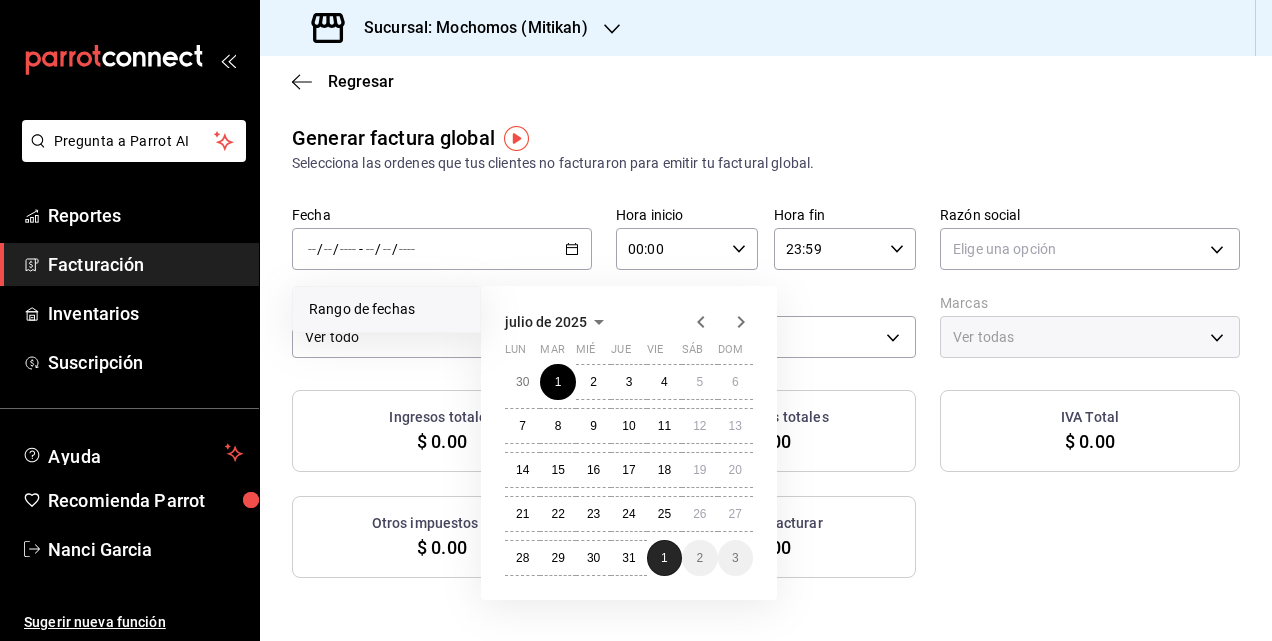 click on "1" at bounding box center [664, 558] 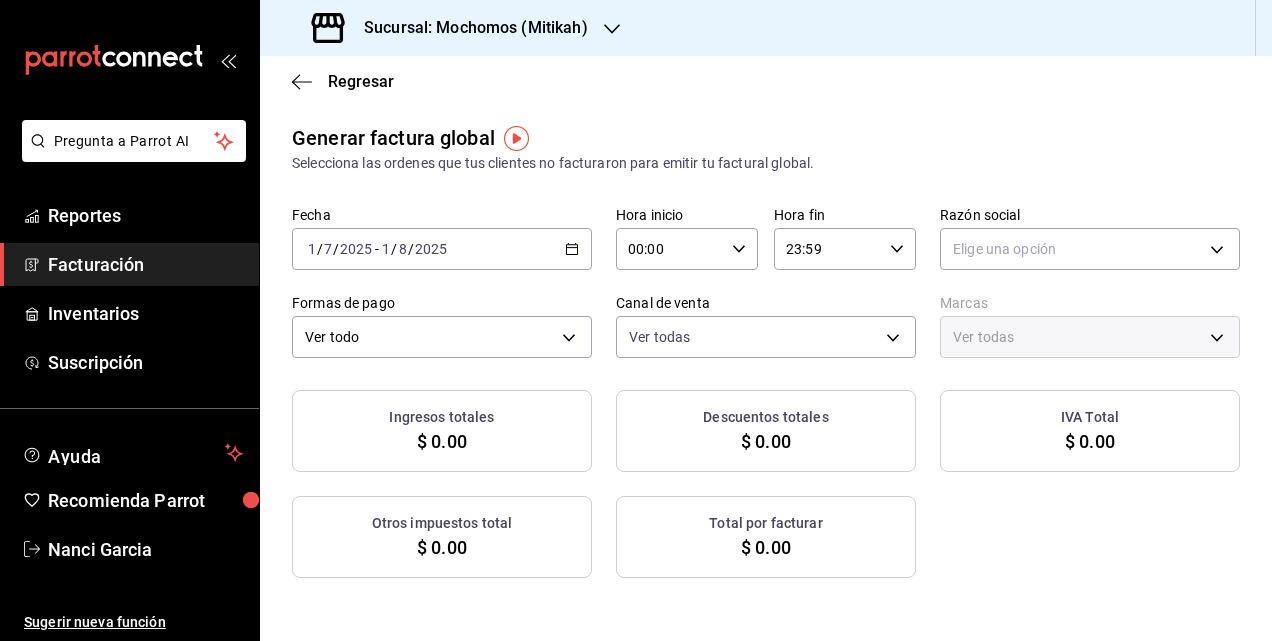 click on "00:00 Hora inicio" at bounding box center (687, 249) 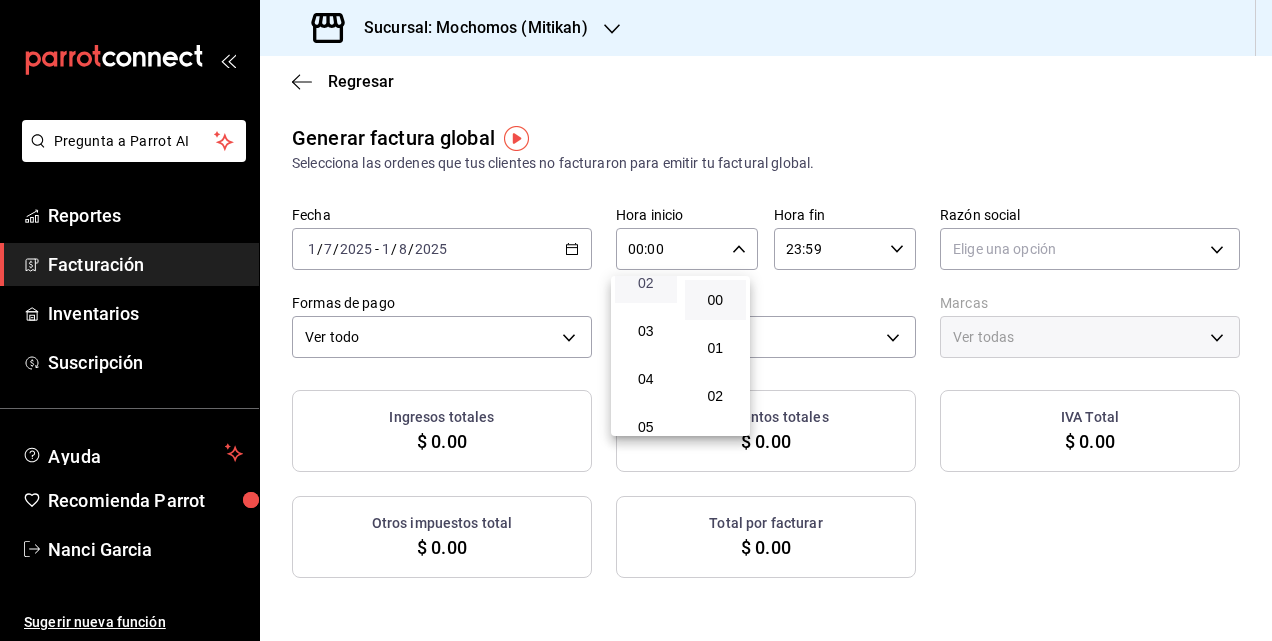 scroll, scrollTop: 200, scrollLeft: 0, axis: vertical 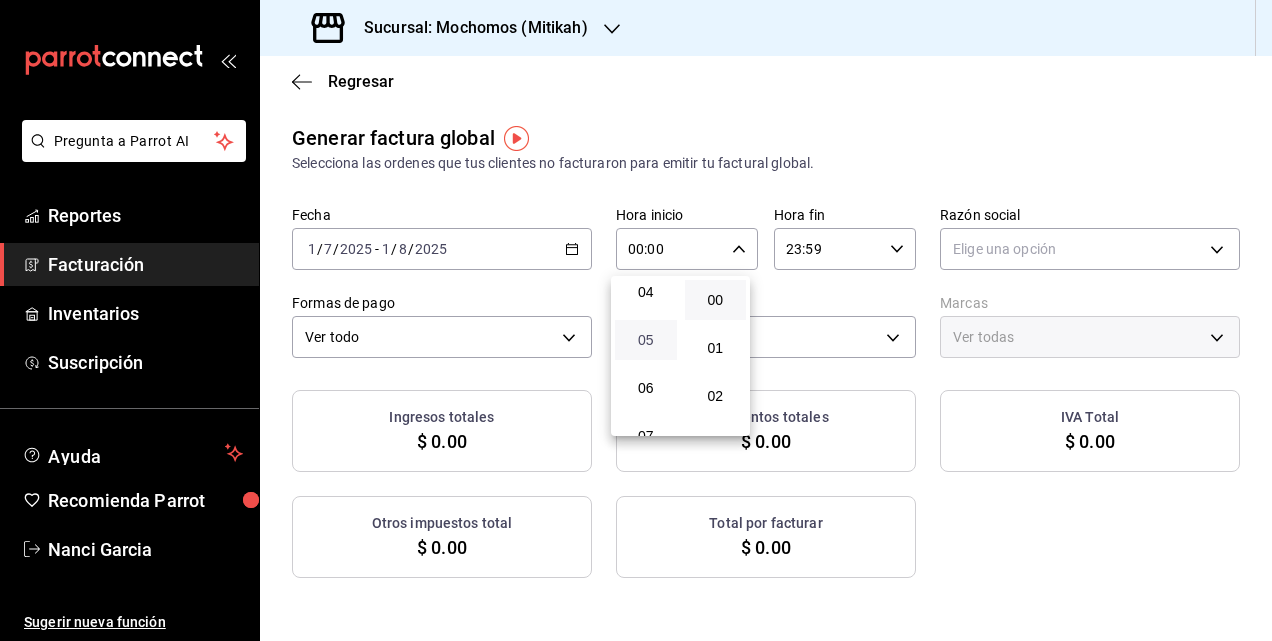 click on "05" at bounding box center [646, 340] 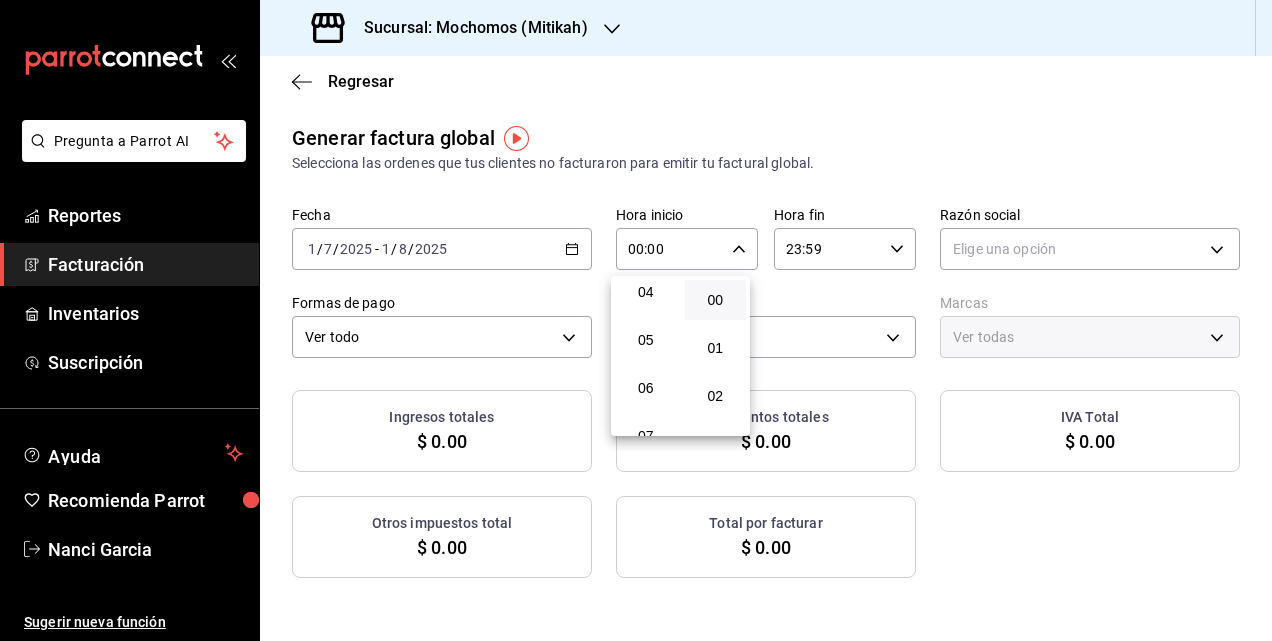 type on "05:00" 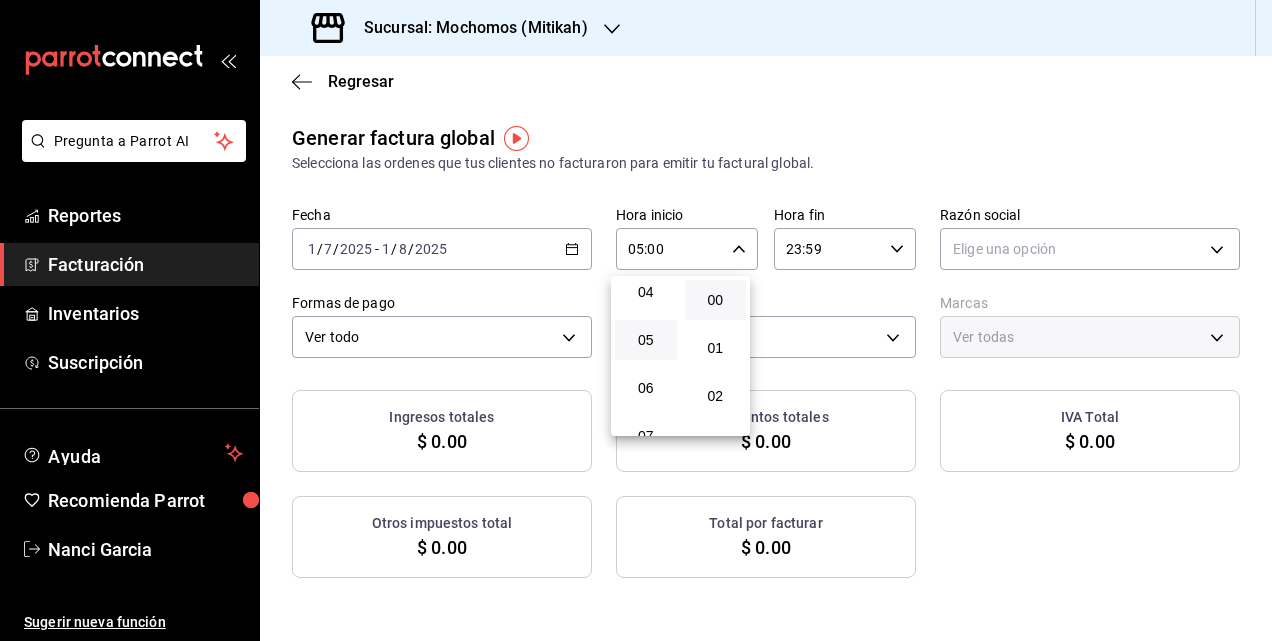 click at bounding box center (636, 320) 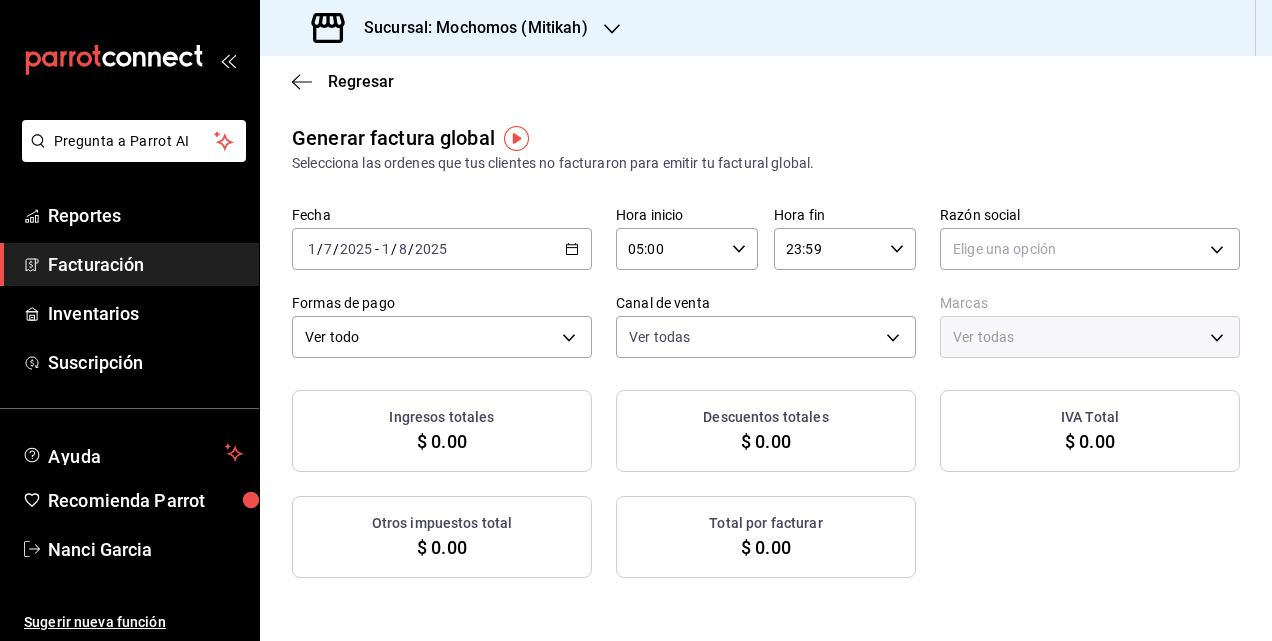 click on "23:59 Hora fin" at bounding box center [845, 249] 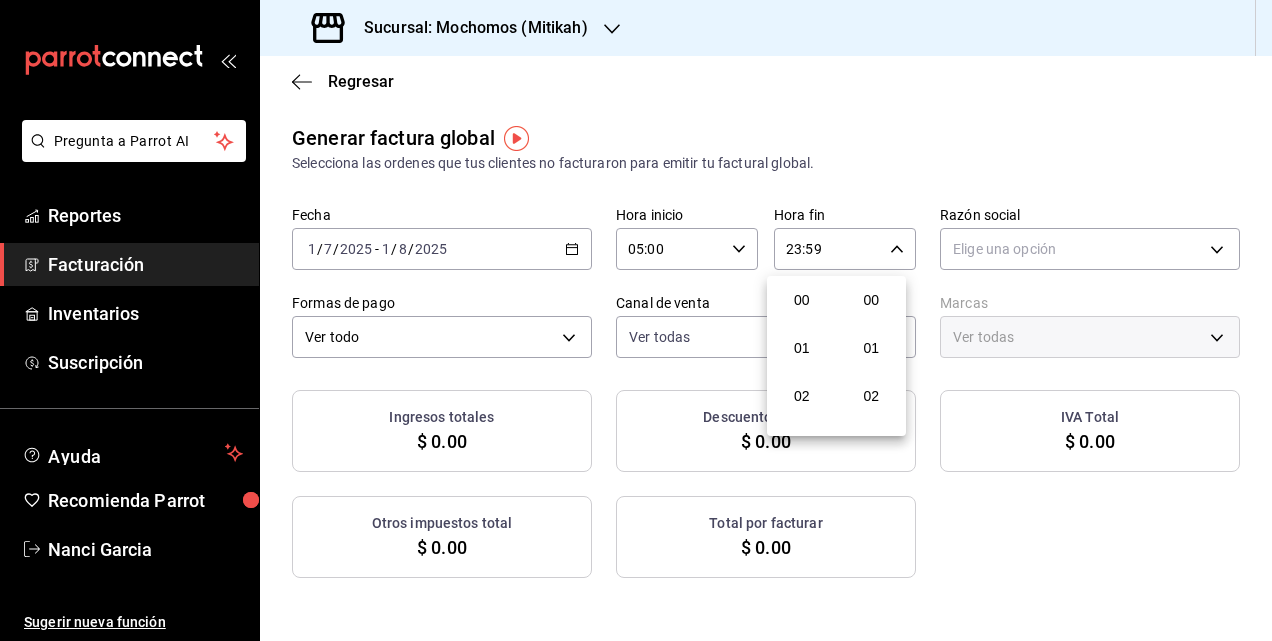 scroll, scrollTop: 992, scrollLeft: 0, axis: vertical 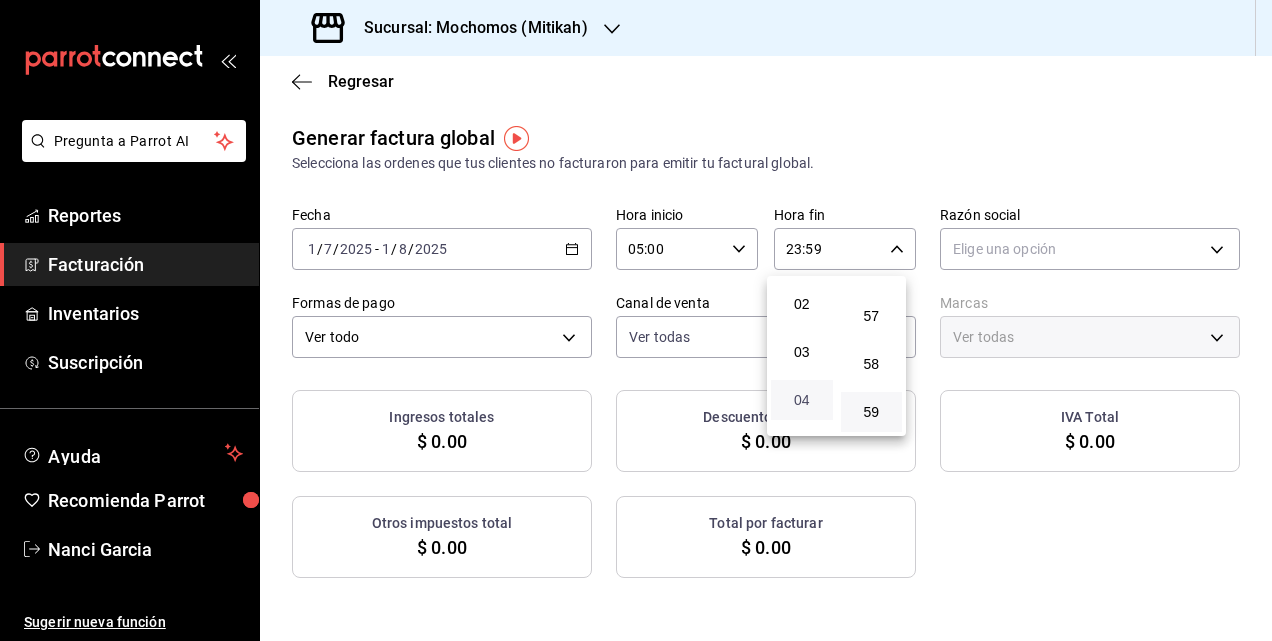 click on "04" at bounding box center [802, 400] 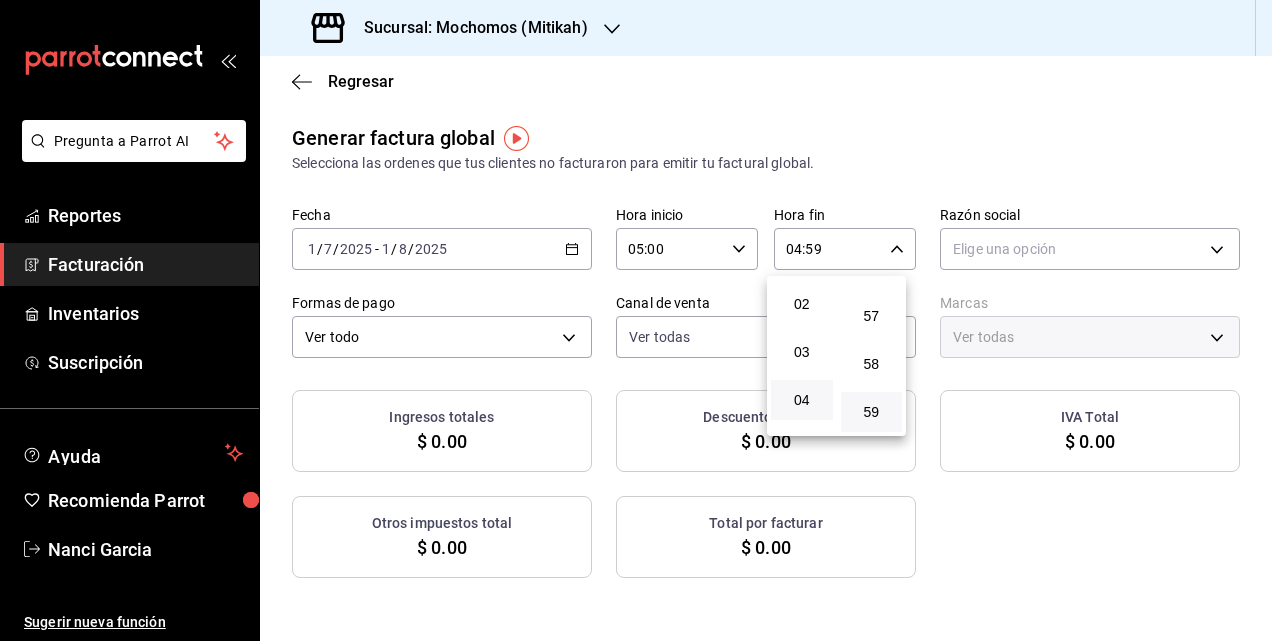 click at bounding box center (636, 320) 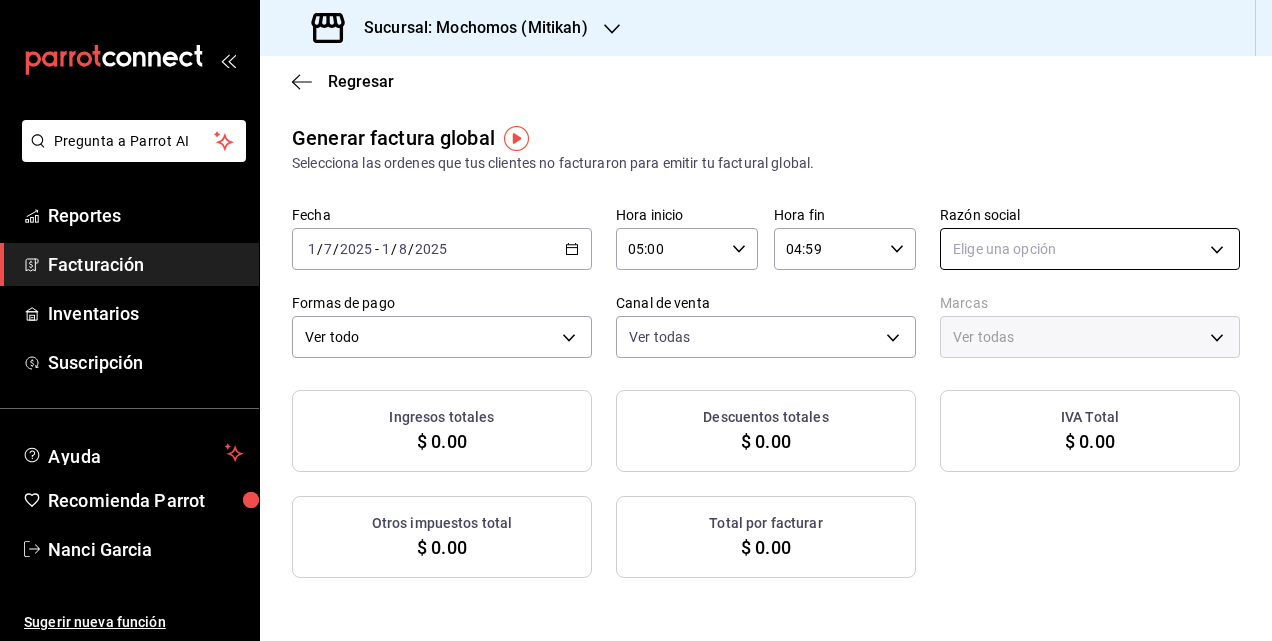 click on "Pregunta a Parrot AI Reportes   Facturación   Inventarios   Suscripción   Ayuda Recomienda Parrot   Nanci Garcia   Sugerir nueva función   Sucursal: Mochomos (Mitikah) Regresar Generar factura global Selecciona las ordenes que tus clientes no facturaron para emitir tu factural global. Fecha 2025-07-01 1 / 7 / 2025 - 2025-08-01 1 / 8 / 2025 Hora inicio 05:00 Hora inicio Hora fin 04:59 Hora fin Razón social Elige una opción Formas de pago Ver todo ALL Canal de venta Ver todas PARROT,UBER_EATS,RAPPI,DIDI_FOOD,ONLINE Marcas Ver todas Ingresos totales $ 0.00 Descuentos totales $ 0.00 IVA Total $ 0.00 Otros impuestos total $ 0.00 Total por facturar $ 0.00 No hay información que mostrar Pregunta a Parrot AI Reportes   Facturación   Inventarios   Suscripción   Ayuda Recomienda Parrot   Nanci Garcia   Sugerir nueva función   GANA 1 MES GRATIS EN TU SUSCRIPCIÓN AQUÍ Ver video tutorial Ir a video Visitar centro de ayuda (81) 2046 6363 soporte@parrotsoftware.io Visitar centro de ayuda (81) 2046 6363" at bounding box center [636, 320] 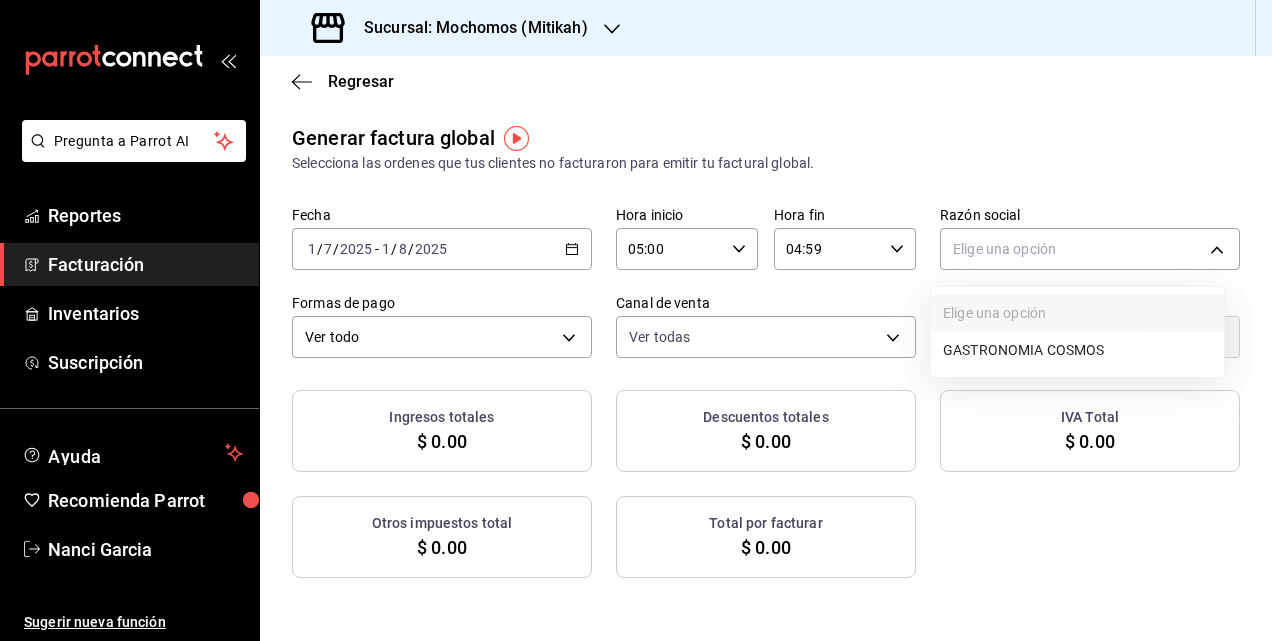 click on "GASTRONOMIA COSMOS" at bounding box center [1077, 350] 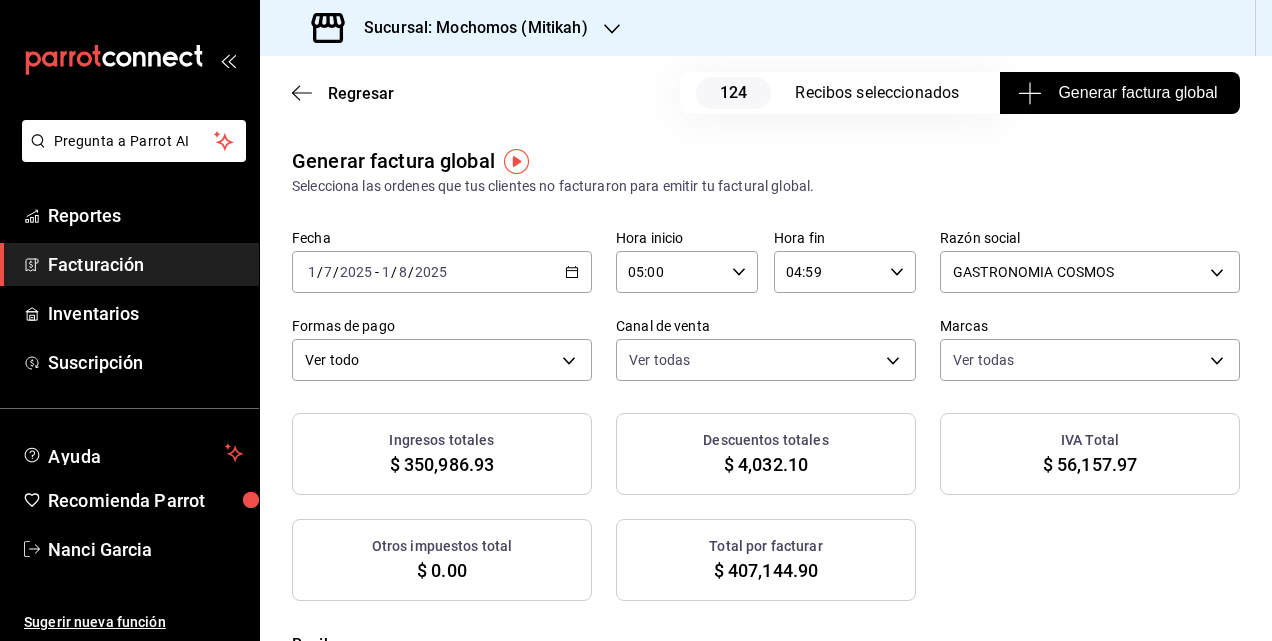 click on "Generar factura global" at bounding box center [1119, 93] 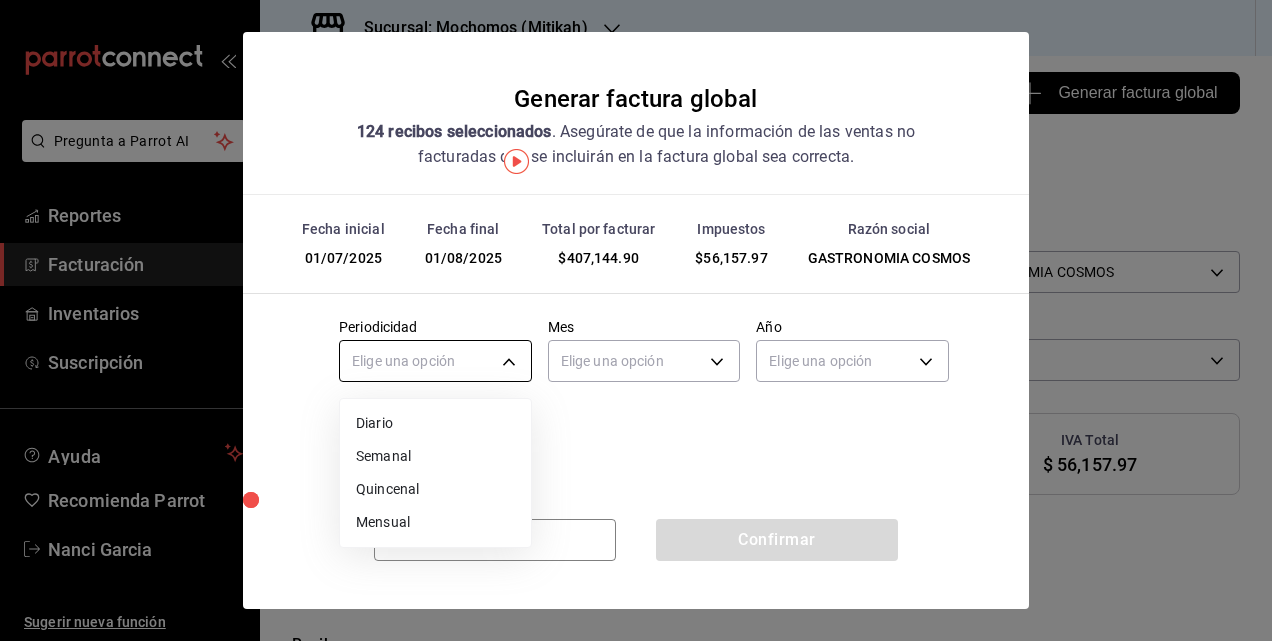 click on "Pregunta a Parrot AI Reportes   Facturación   Inventarios   Suscripción   Ayuda Recomienda Parrot   [FIRST] [LAST]   Sugerir nueva función   Sucursal: Mochomos (Mitikah) Regresar 124 Recibos seleccionados Generar factura global Generar factura global Selecciona las ordenes que tus clientes no facturaron para emitir tu factural global. Fecha 2025-07-01 1 / 7 / 2025 - 2025-08-01 1 / 8 / 2025 Hora inicio 05:00 Hora inicio Hora fin 04:59 Hora fin Razón social GASTRONOMIA COSMOS [UUID] Formas de pago Ver todo ALL Canal de venta Ver todas PARROT,UBER_EATS,RAPPI,DIDI_FOOD,ONLINE Marcas Ver todas [UUID] Ingresos totales $ 350,986.93 Descuentos totales $ 4,032.10 IVA Total $ 56,157.97 Otros impuestos total $ 0.00 Total por facturar $ 407,144.90 Recibos Quita la selección a los recibos que no quieras incluir. Recuerda que sólo puedes generar facturas globales de hasta 1,000 recibos cada una. Fecha # de recibo Tipo de pago Subtotal Descuentos IVA Total" at bounding box center (636, 320) 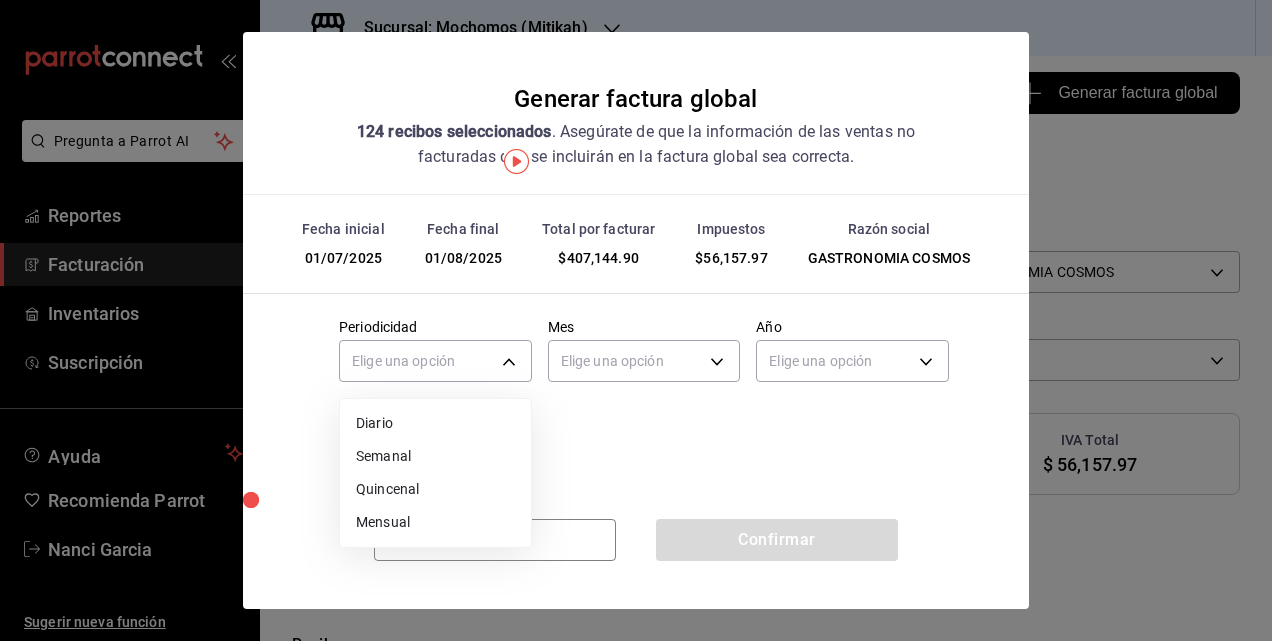 click on "Mensual" at bounding box center [435, 522] 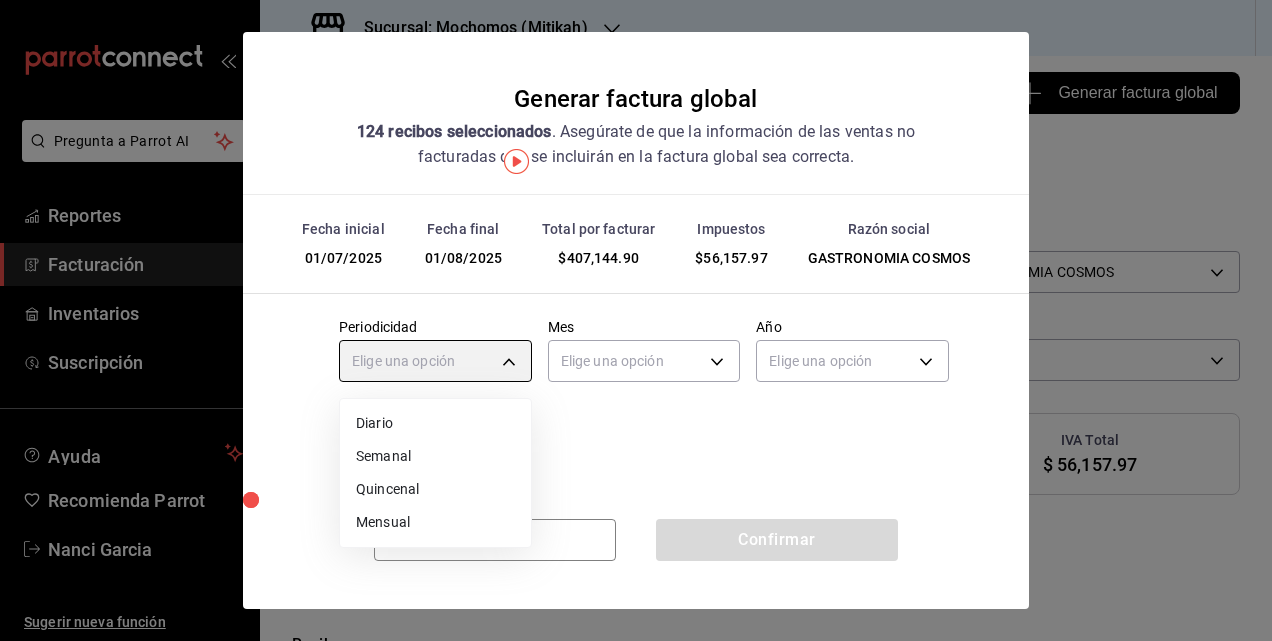 type on "MONTHLY" 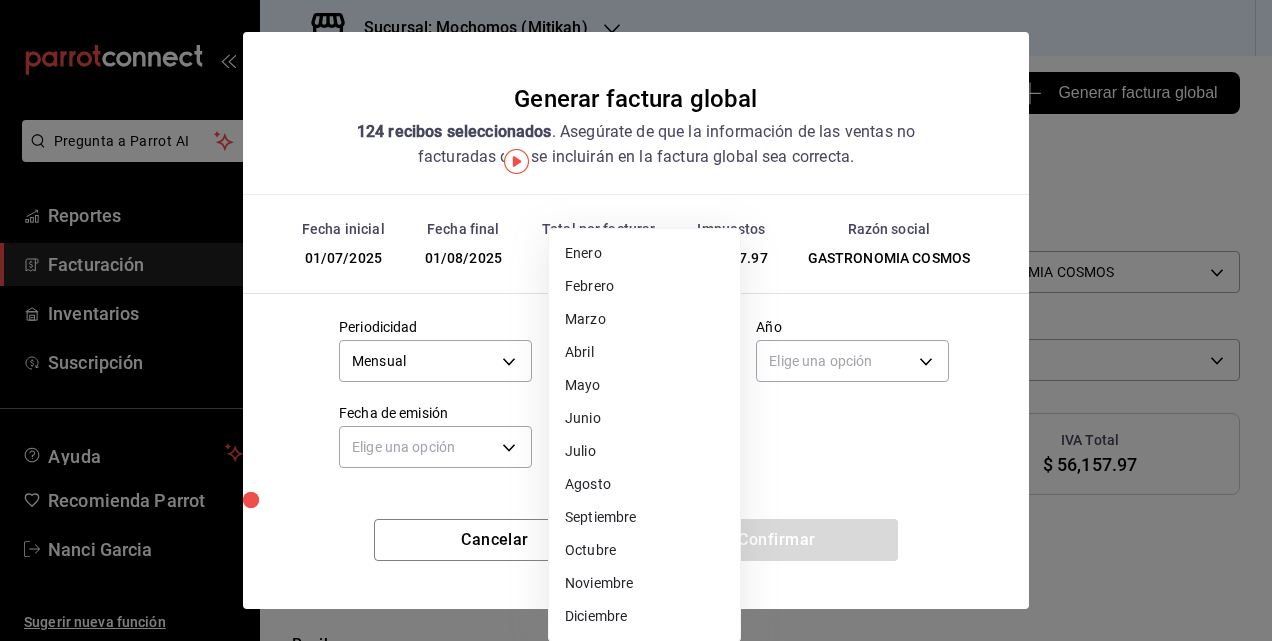 click on "Pregunta a Parrot AI Reportes   Facturación   Inventarios   Suscripción   Ayuda Recomienda Parrot   [FIRST] [LAST]   Sugerir nueva función   Sucursal: Mochomos (Mitikah) Regresar 124 Recibos seleccionados Generar factura global Generar factura global Selecciona las ordenes que tus clientes no facturaron para emitir tu factural global. Fecha 2025-07-01 1 / 7 / 2025 - 2025-08-01 1 / 8 / 2025 Hora inicio 05:00 Hora inicio Hora fin 04:59 Hora fin Razón social GASTRONOMIA COSMOS [UUID] Formas de pago Ver todo ALL Canal de venta Ver todas PARROT,UBER_EATS,RAPPI,DIDI_FOOD,ONLINE Marcas Ver todas [UUID] Ingresos totales $ 350,986.93 Descuentos totales $ 4,032.10 IVA Total $ 56,157.97 Otros impuestos total $ 0.00 Total por facturar $ 407,144.90 Recibos Quita la selección a los recibos que no quieras incluir. Recuerda que sólo puedes generar facturas globales de hasta 1,000 recibos cada una. Fecha # de recibo Tipo de pago Subtotal Descuentos IVA Total" at bounding box center [636, 320] 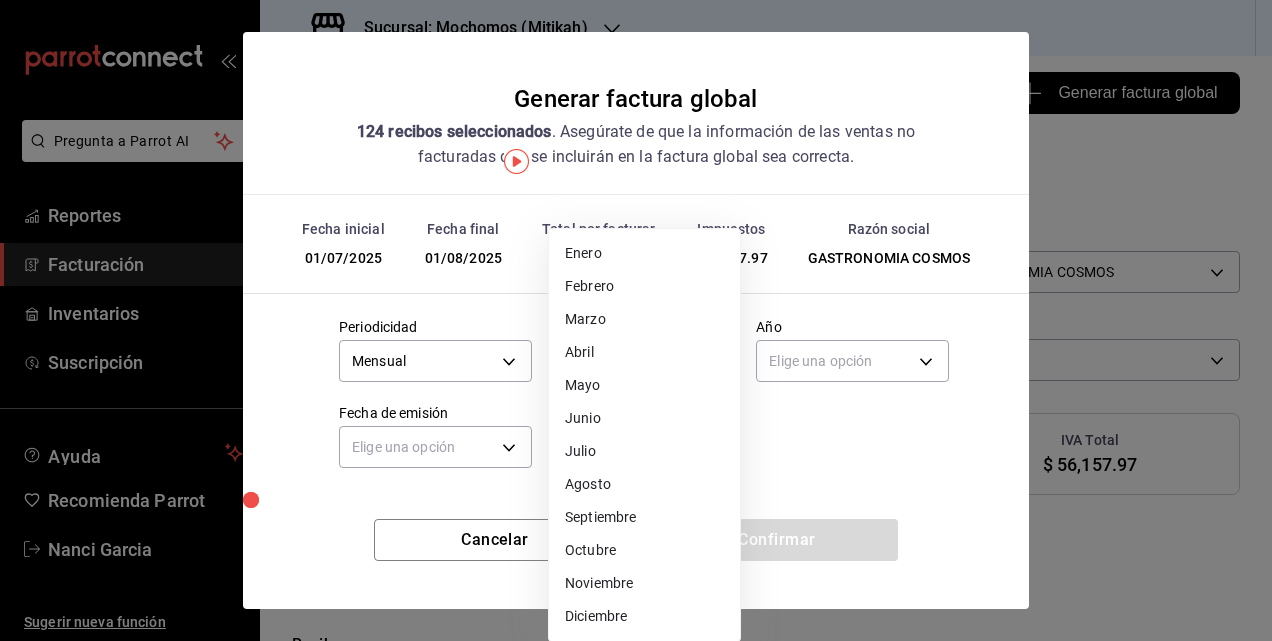 click on "Julio" at bounding box center (644, 451) 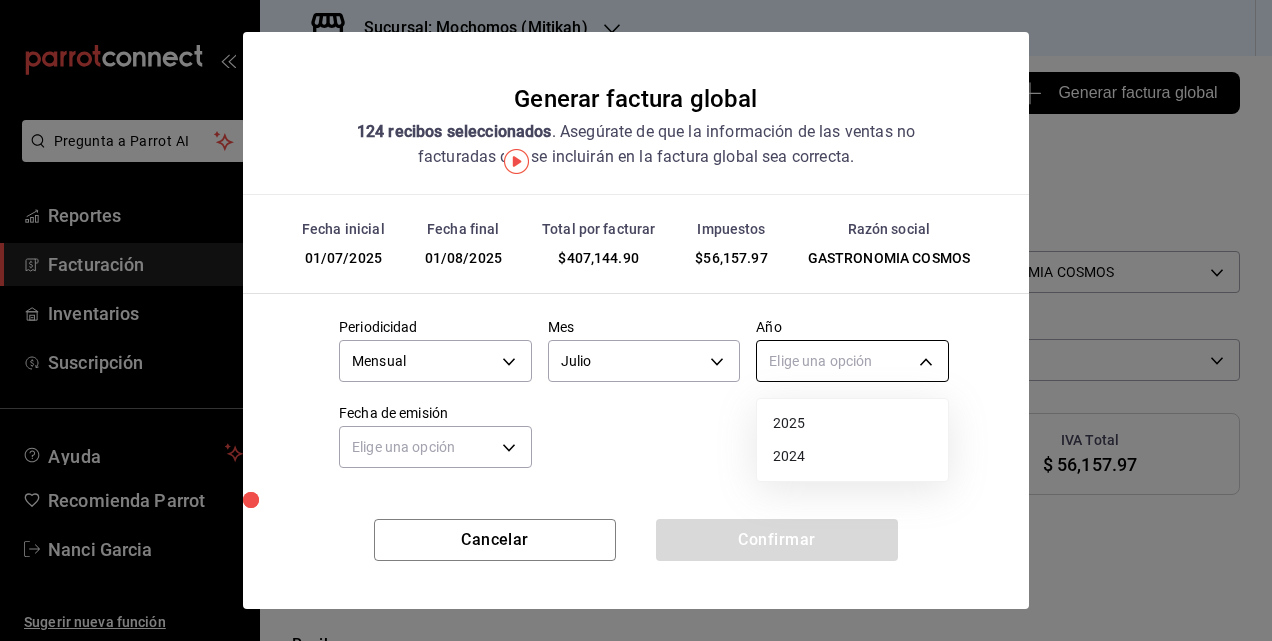 click on "Pregunta a Parrot AI Reportes   Facturación   Inventarios   Suscripción   Ayuda Recomienda Parrot   [FIRST] [LAST]   Sugerir nueva función   Sucursal: Mochomos (Mitikah) Regresar 124 Recibos seleccionados Generar factura global Generar factura global Selecciona las ordenes que tus clientes no facturaron para emitir tu factural global. Fecha 2025-07-01 1 / 7 / 2025 - 2025-08-01 1 / 8 / 2025 Hora inicio 05:00 Hora inicio Hora fin 04:59 Hora fin Razón social GASTRONOMIA COSMOS [UUID] Formas de pago Ver todo ALL Canal de venta Ver todas PARROT,UBER_EATS,RAPPI,DIDI_FOOD,ONLINE Marcas Ver todas [UUID] Ingresos totales $ 350,986.93 Descuentos totales $ 4,032.10 IVA Total $ 56,157.97 Otros impuestos total $ 0.00 Total por facturar $ 407,144.90 Recibos Quita la selección a los recibos que no quieras incluir. Recuerda que sólo puedes generar facturas globales de hasta 1,000 recibos cada una. Fecha # de recibo Tipo de pago Subtotal Descuentos IVA Total" at bounding box center [636, 320] 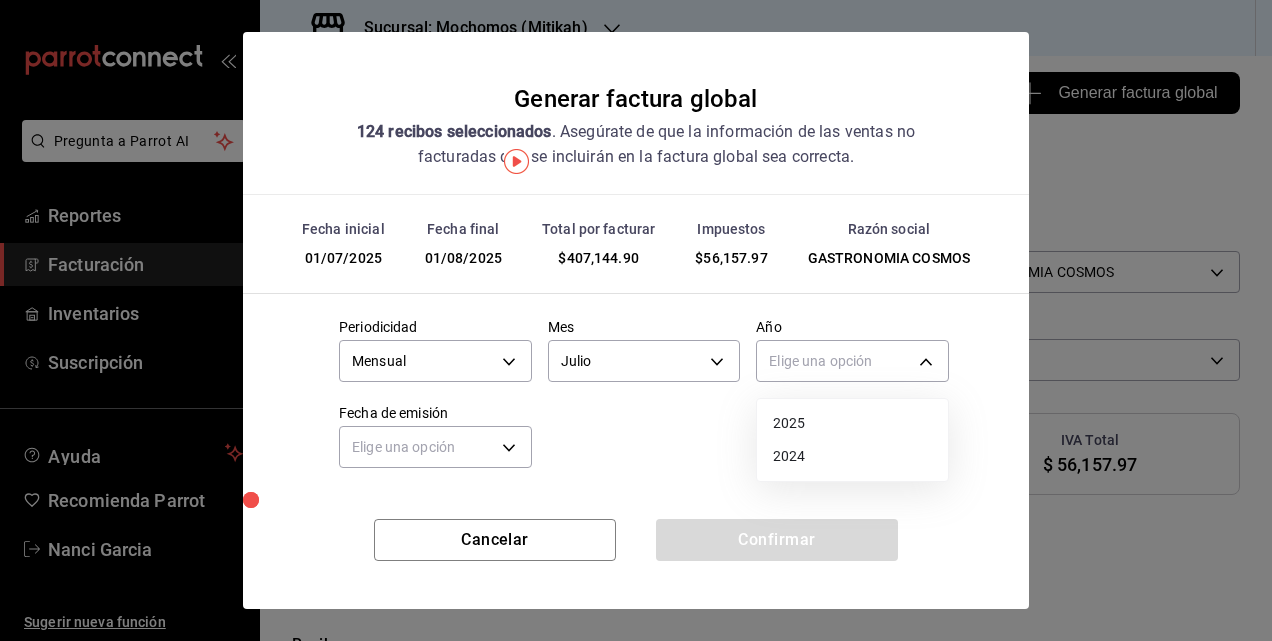 click on "2025" at bounding box center (852, 423) 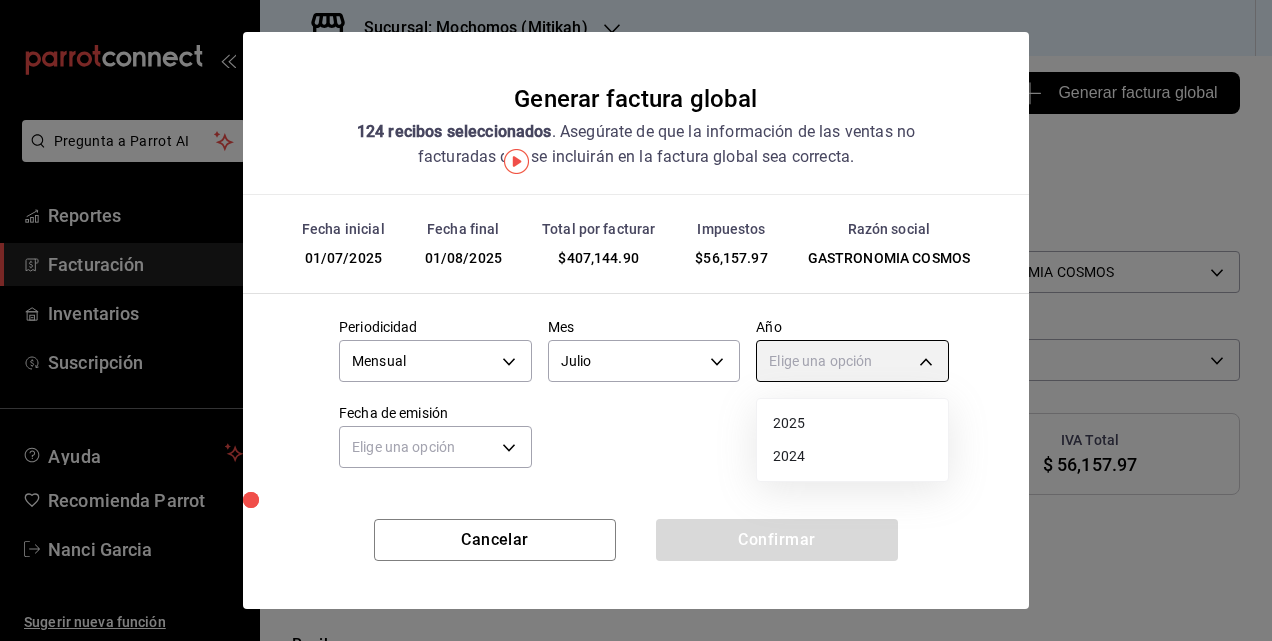 type on "2025" 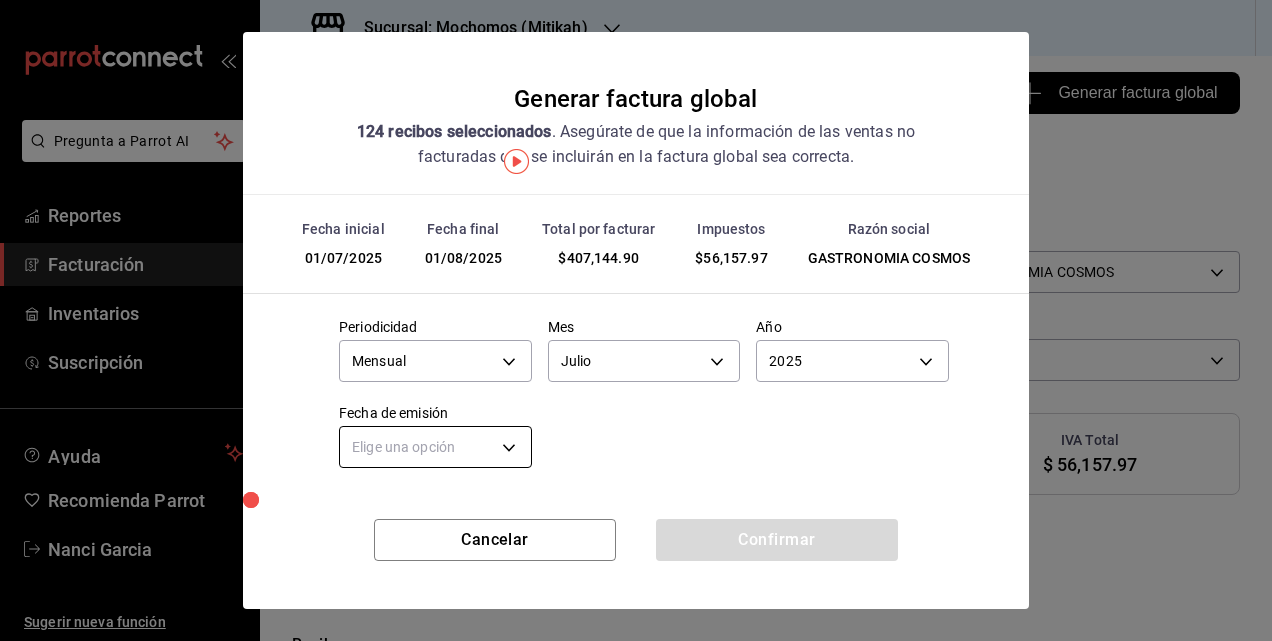 click on "Pregunta a Parrot AI Reportes   Facturación   Inventarios   Suscripción   Ayuda Recomienda Parrot   [FIRST] [LAST]   Sugerir nueva función   Sucursal: Mochomos (Mitikah) Regresar 124 Recibos seleccionados Generar factura global Generar factura global Selecciona las ordenes que tus clientes no facturaron para emitir tu factural global. Fecha 2025-07-01 1 / 7 / 2025 - 2025-08-01 1 / 8 / 2025 Hora inicio 05:00 Hora inicio Hora fin 04:59 Hora fin Razón social GASTRONOMIA COSMOS [UUID] Formas de pago Ver todo ALL Canal de venta Ver todas PARROT,UBER_EATS,RAPPI,DIDI_FOOD,ONLINE Marcas Ver todas [UUID] Ingresos totales $ 350,986.93 Descuentos totales $ 4,032.10 IVA Total $ 56,157.97 Otros impuestos total $ 0.00 Total por facturar $ 407,144.90 Recibos Quita la selección a los recibos que no quieras incluir. Recuerda que sólo puedes generar facturas globales de hasta 1,000 recibos cada una. Fecha # de recibo Tipo de pago Subtotal Descuentos IVA Total" at bounding box center [636, 320] 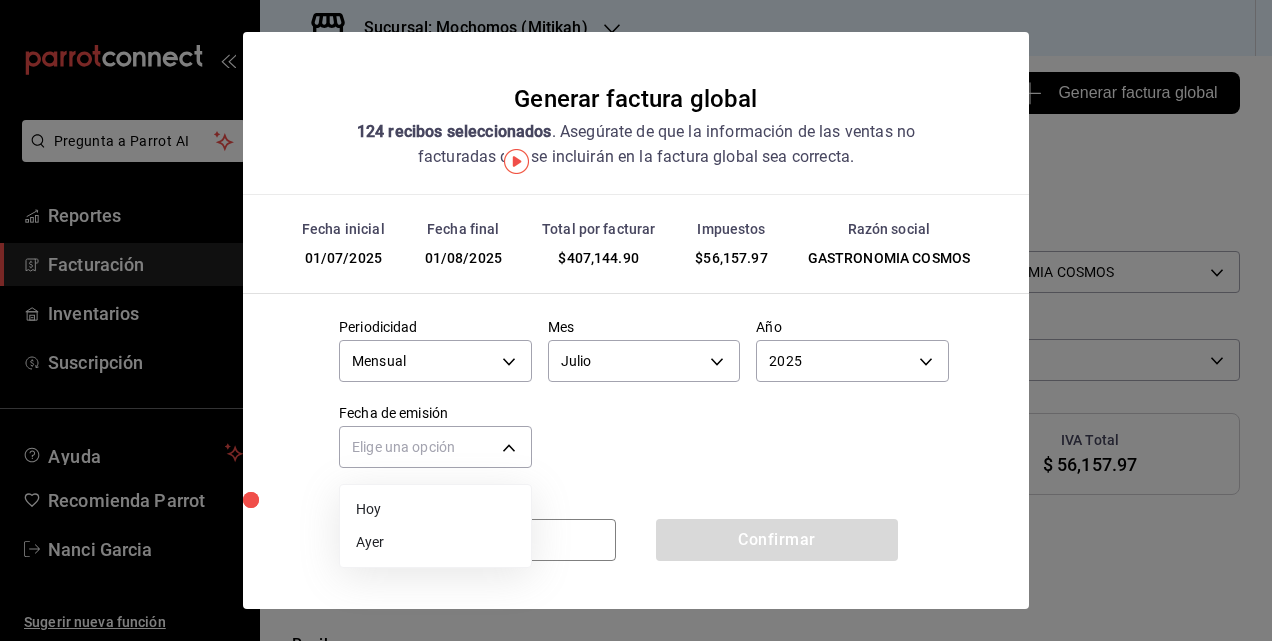click on "Hoy" at bounding box center [435, 509] 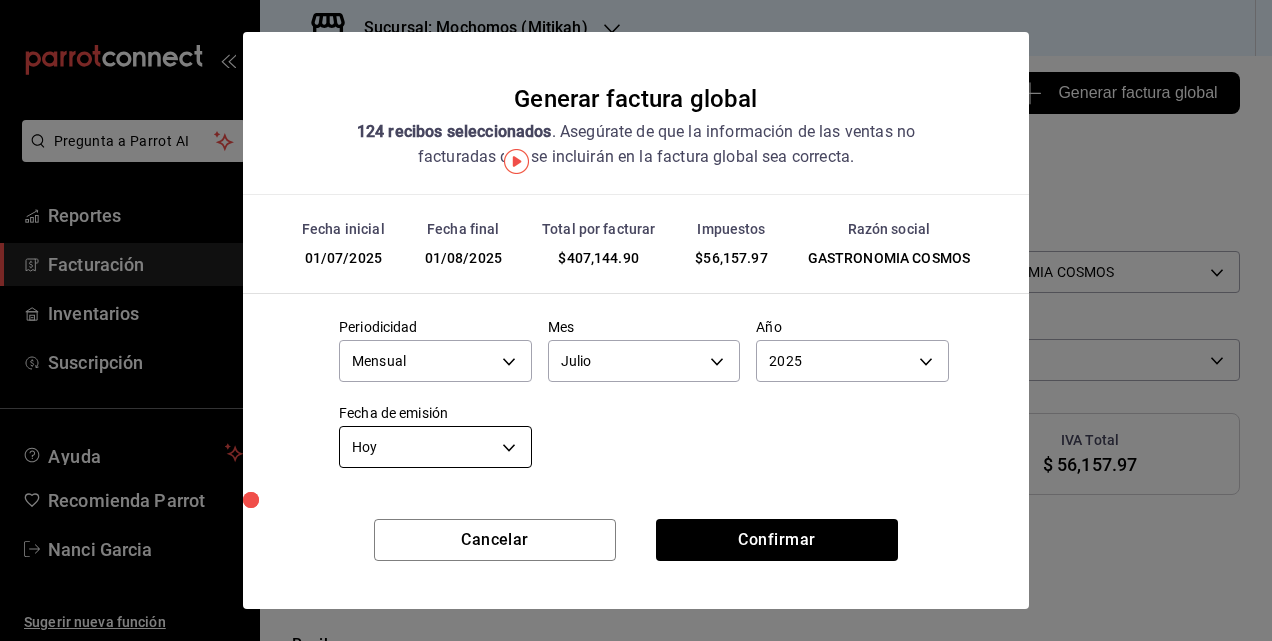 click on "Pregunta a Parrot AI Reportes   Facturación   Inventarios   Suscripción   Ayuda Recomienda Parrot   [FIRST] [LAST]   Sugerir nueva función   Sucursal: Mochomos (Mitikah) Regresar 124 Recibos seleccionados Generar factura global Generar factura global Selecciona las ordenes que tus clientes no facturaron para emitir tu factural global. Fecha 2025-07-01 1 / 7 / 2025 - 2025-08-01 1 / 8 / 2025 Hora inicio 05:00 Hora inicio Hora fin 04:59 Hora fin Razón social GASTRONOMIA COSMOS [UUID] Formas de pago Ver todo ALL Canal de venta Ver todas PARROT,UBER_EATS,RAPPI,DIDI_FOOD,ONLINE Marcas Ver todas [UUID] Ingresos totales $ 350,986.93 Descuentos totales $ 4,032.10 IVA Total $ 56,157.97 Otros impuestos total $ 0.00 Total por facturar $ 407,144.90 Recibos Quita la selección a los recibos que no quieras incluir. Recuerda que sólo puedes generar facturas globales de hasta 1,000 recibos cada una. Fecha # de recibo Tipo de pago Subtotal Descuentos IVA Total" at bounding box center (636, 320) 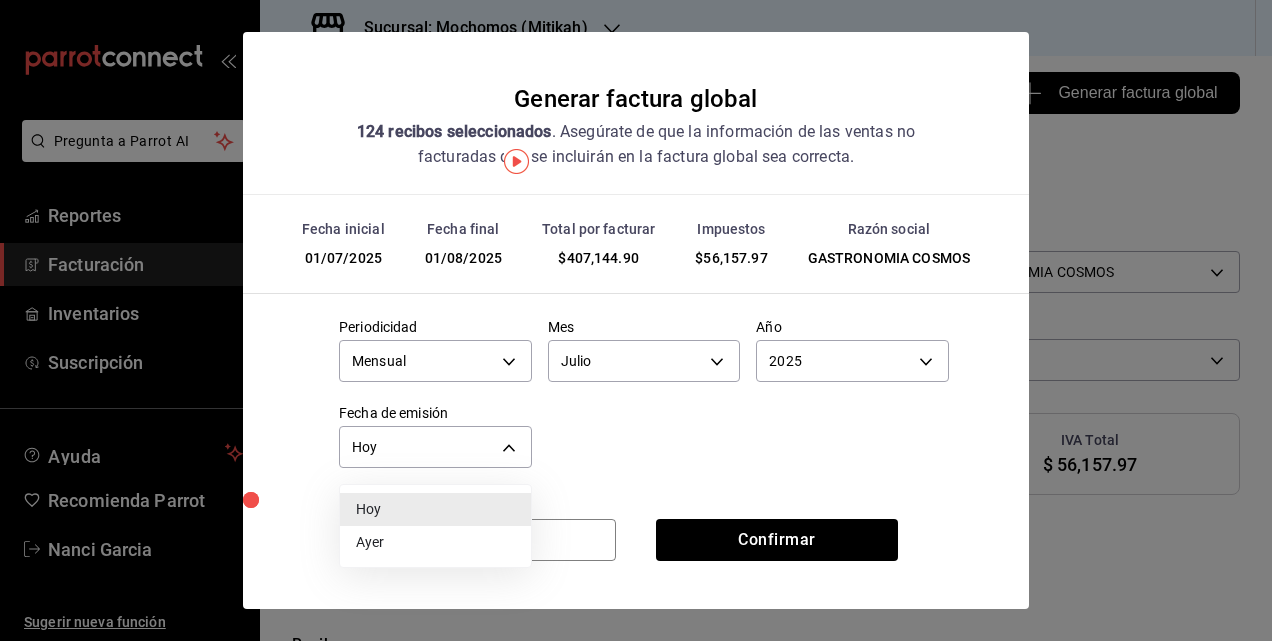 click on "Ayer" at bounding box center (435, 542) 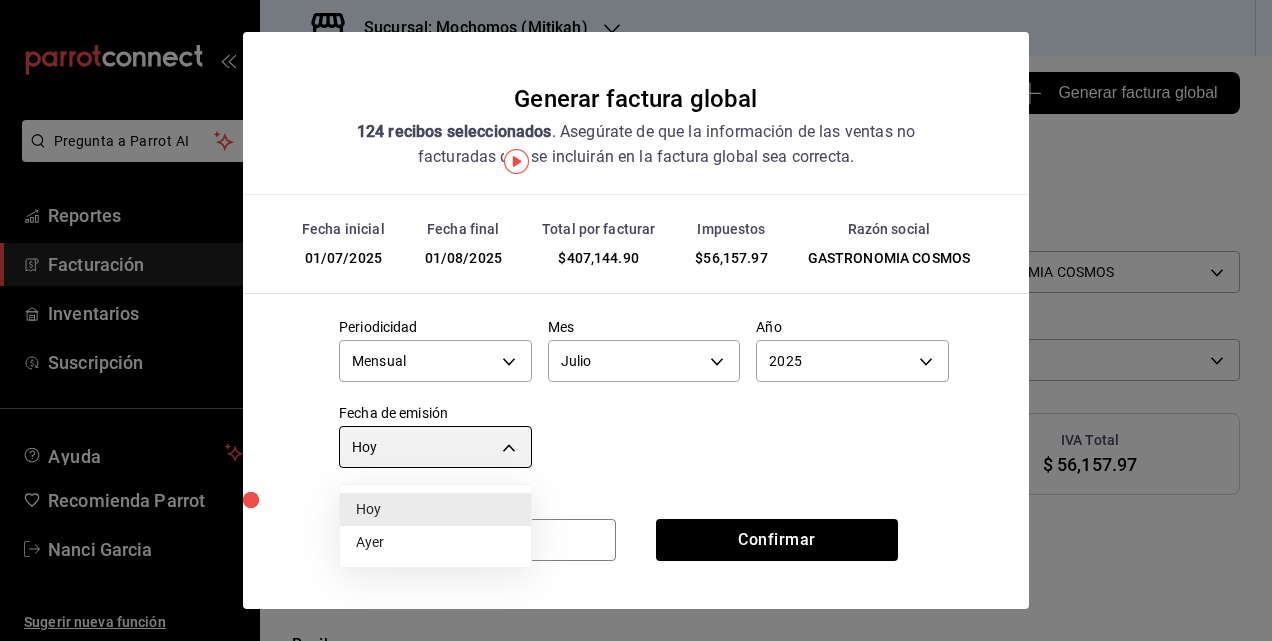 type on "YESTERDAY" 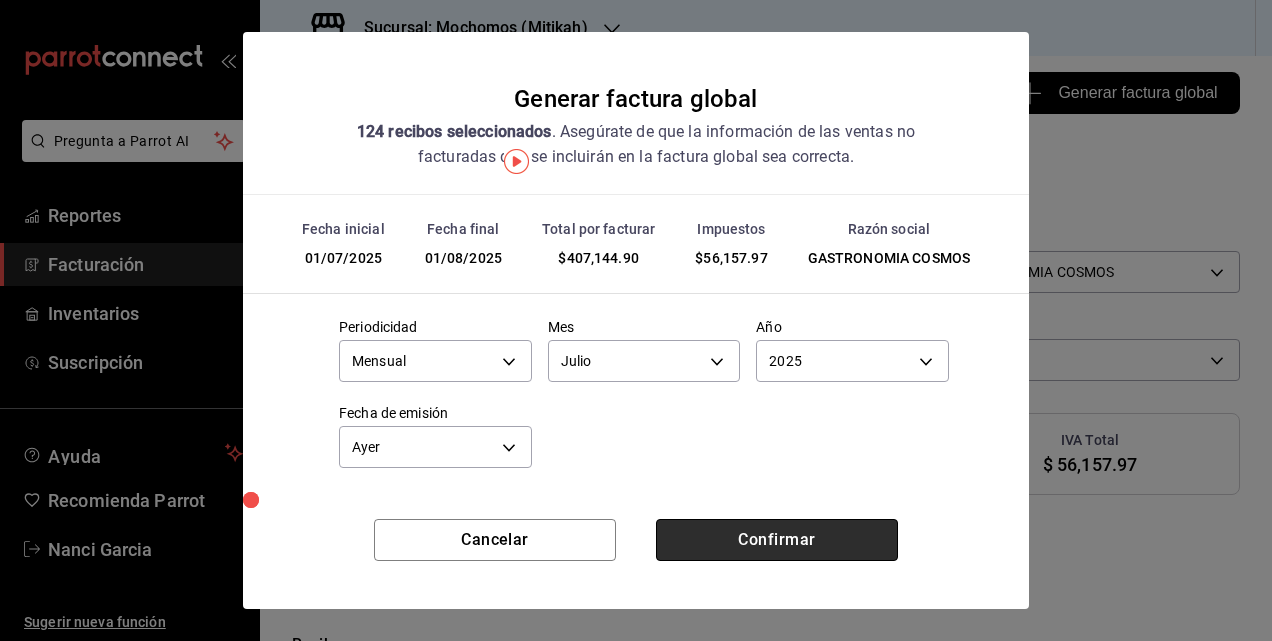 click on "Confirmar" at bounding box center [777, 540] 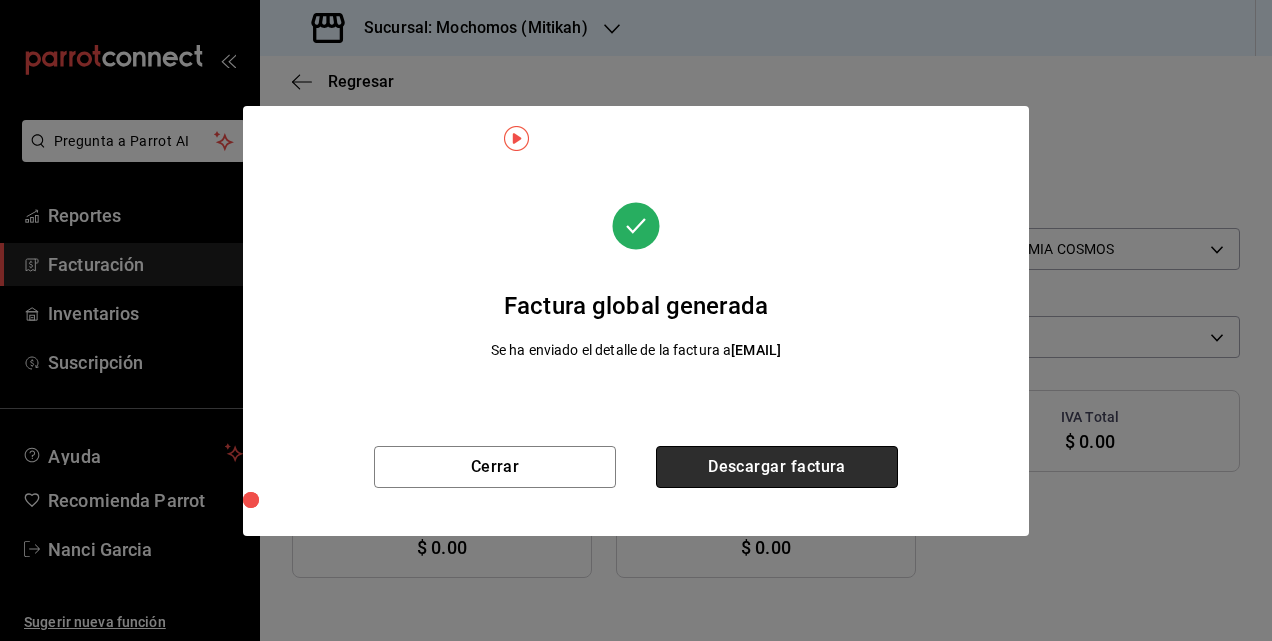 click on "Descargar factura" at bounding box center [777, 467] 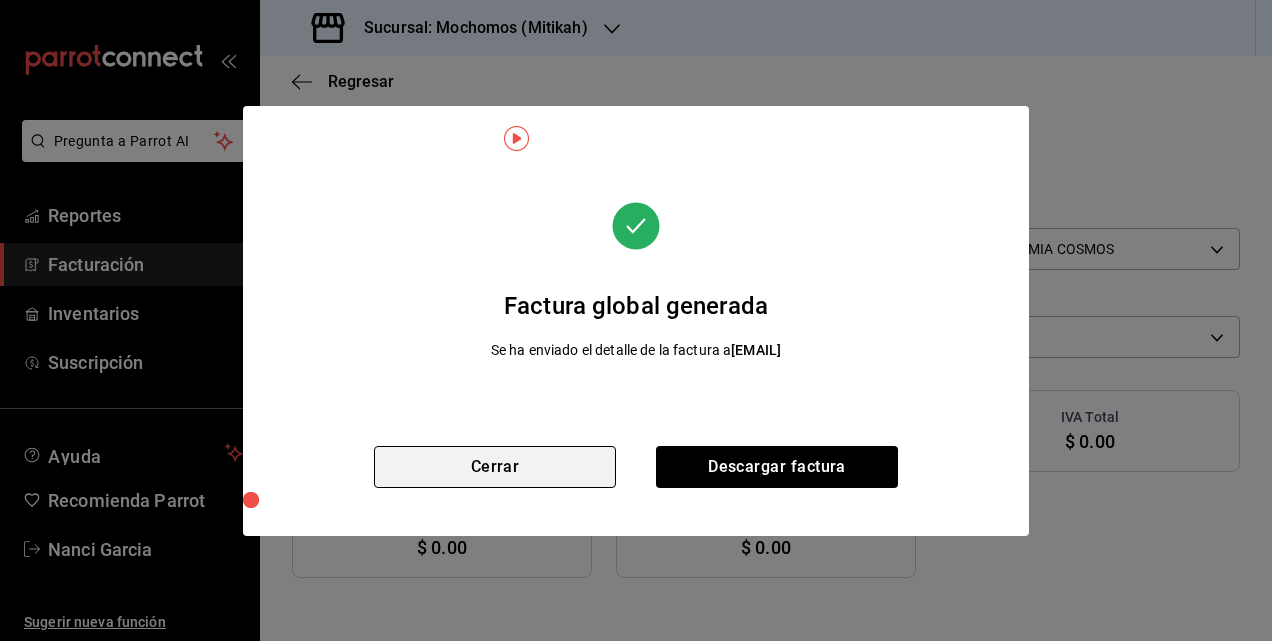 click on "Cerrar" at bounding box center (495, 467) 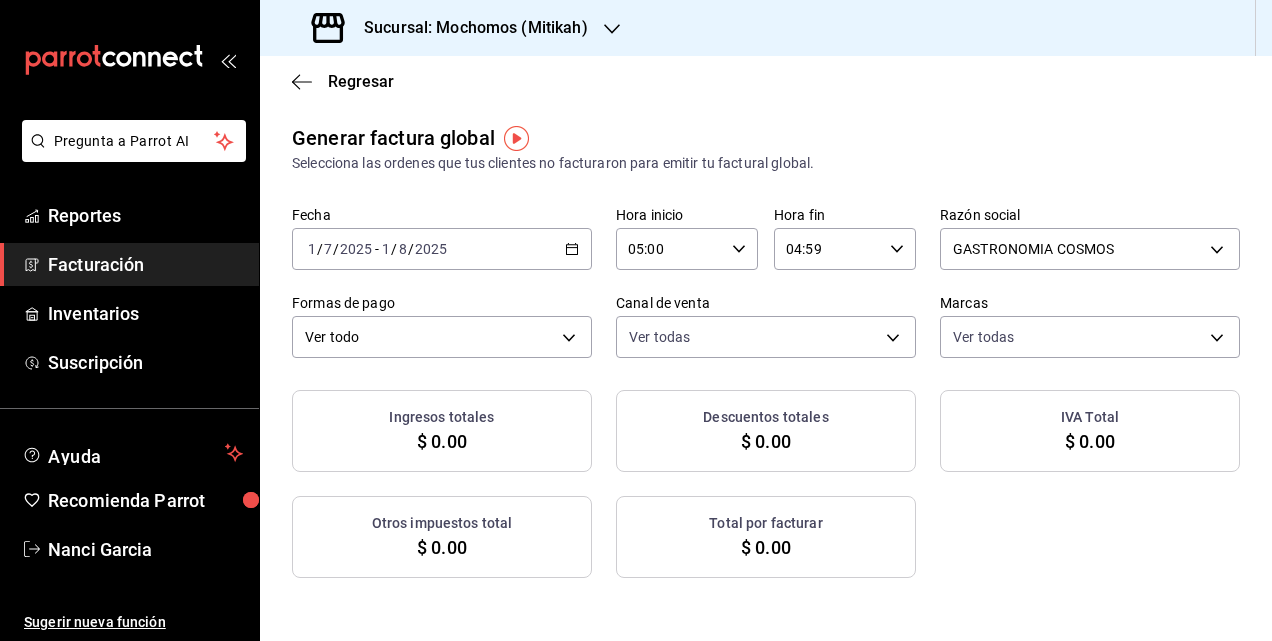 click on "Sucursal: Mochomos (Mitikah)" at bounding box center [468, 28] 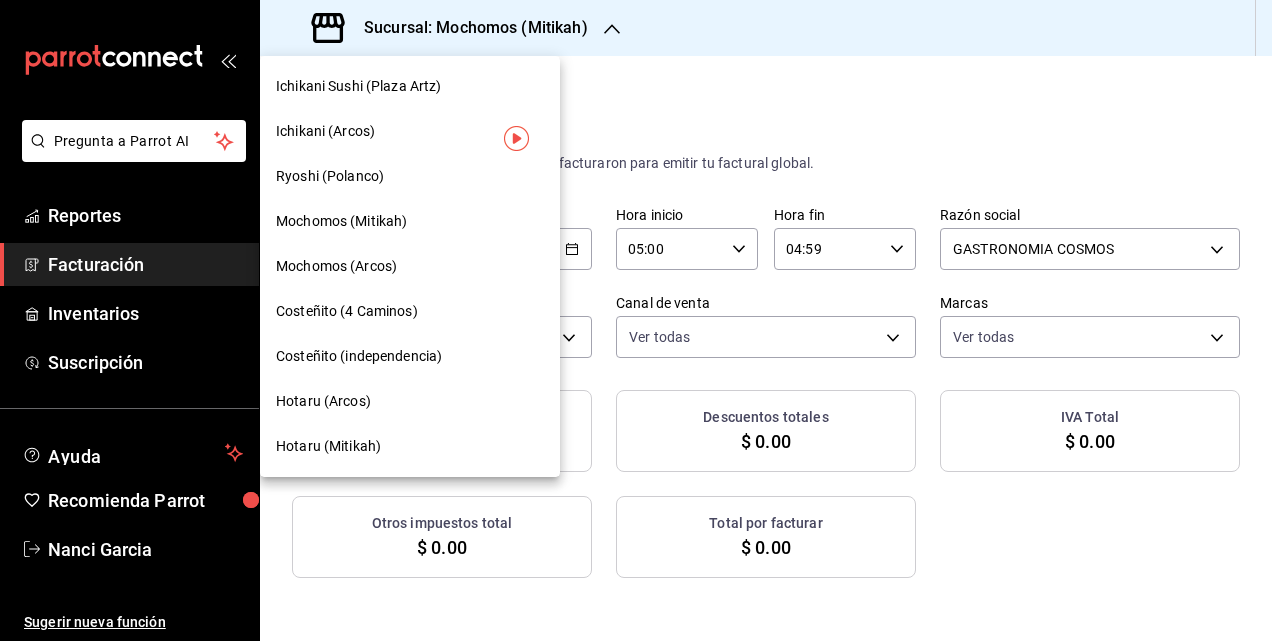 click on "Mochomos (Arcos)" at bounding box center [336, 266] 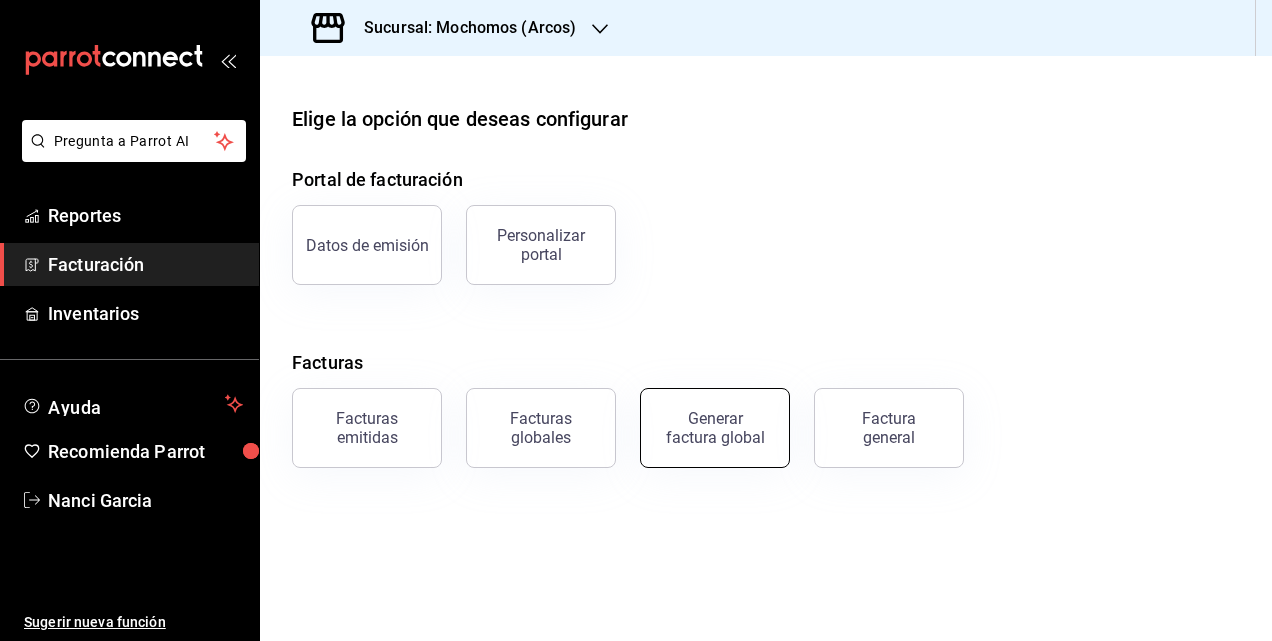 click on "Generar factura global" at bounding box center [715, 428] 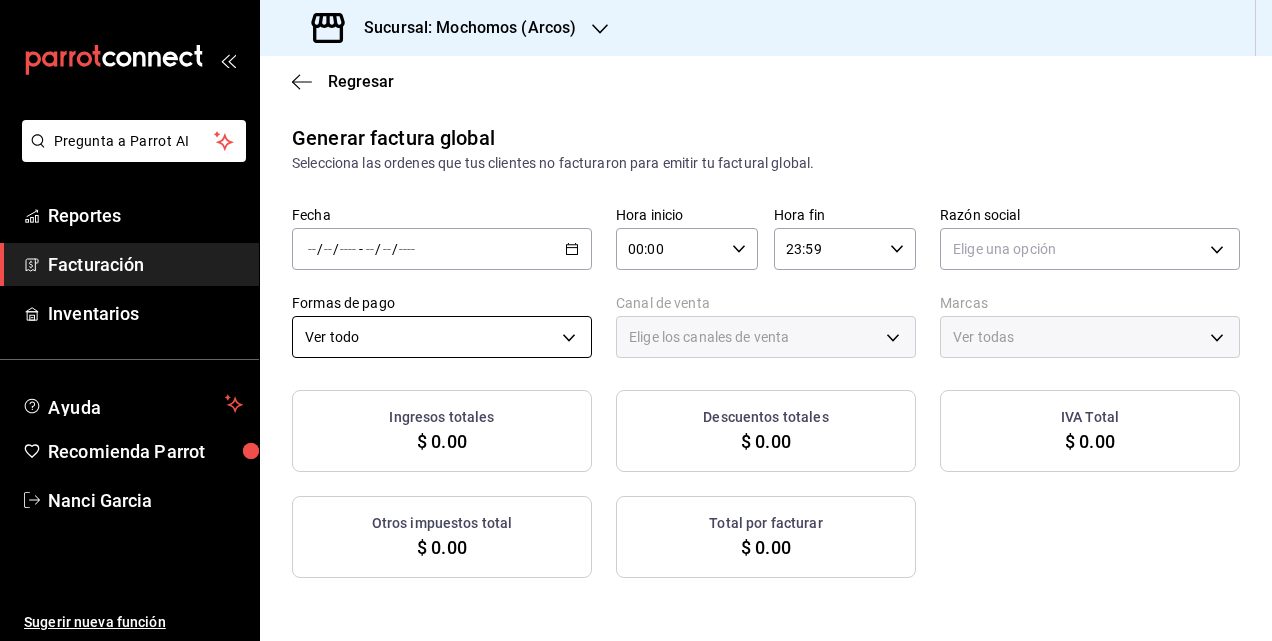 type on "PARROT,UBER_EATS,RAPPI,DIDI_FOOD,ONLINE" 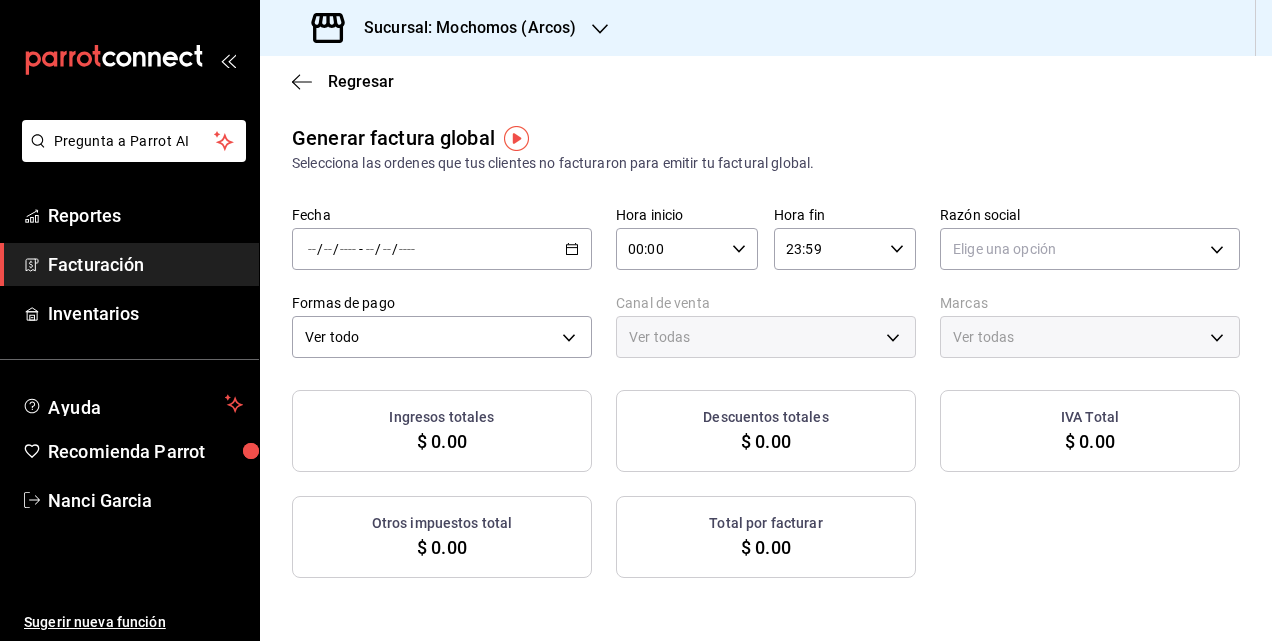 click on "/ / - / /" at bounding box center (442, 249) 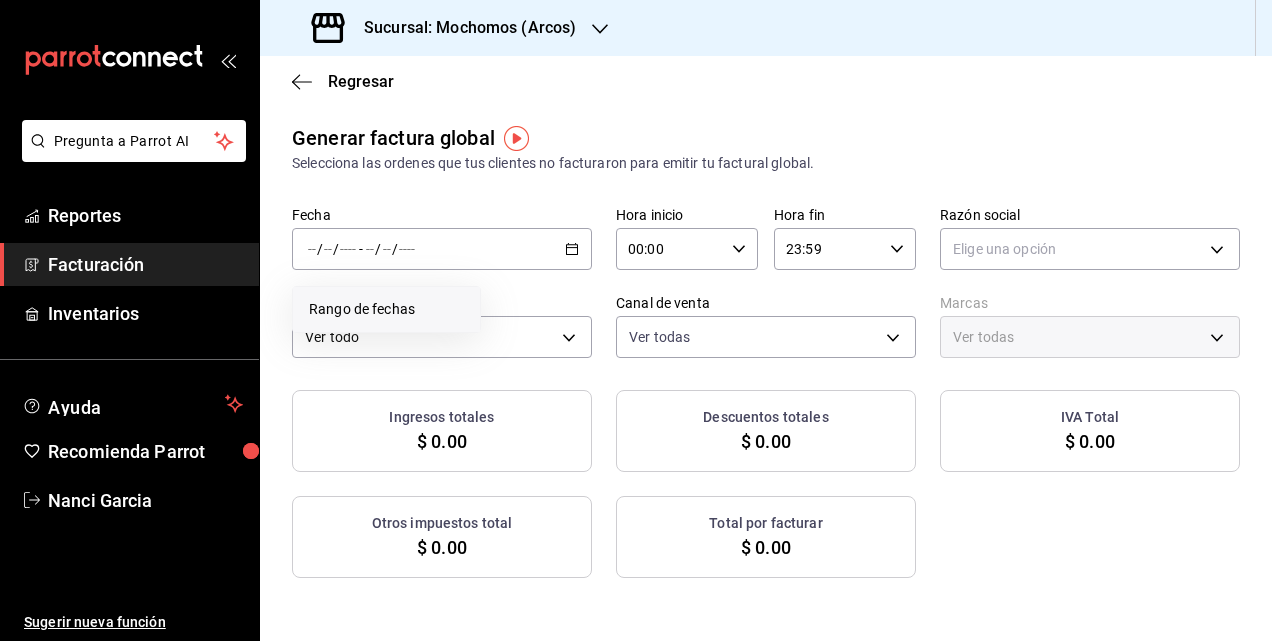 click on "Rango de fechas" at bounding box center [386, 309] 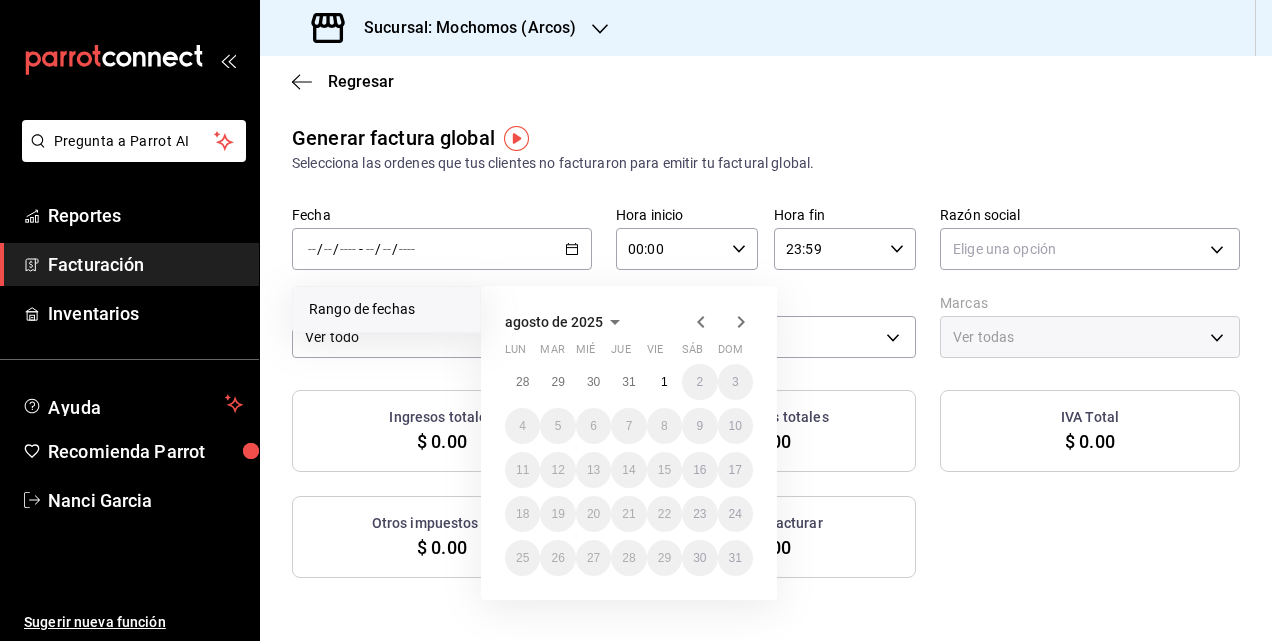 click 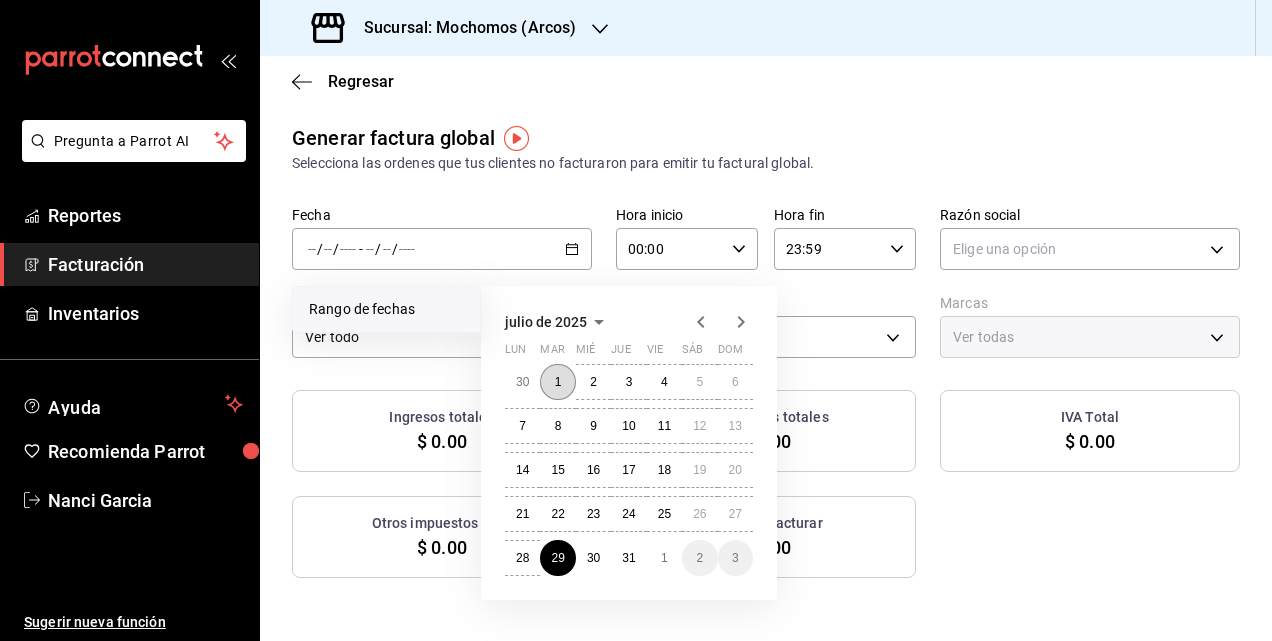 click on "1" at bounding box center [557, 382] 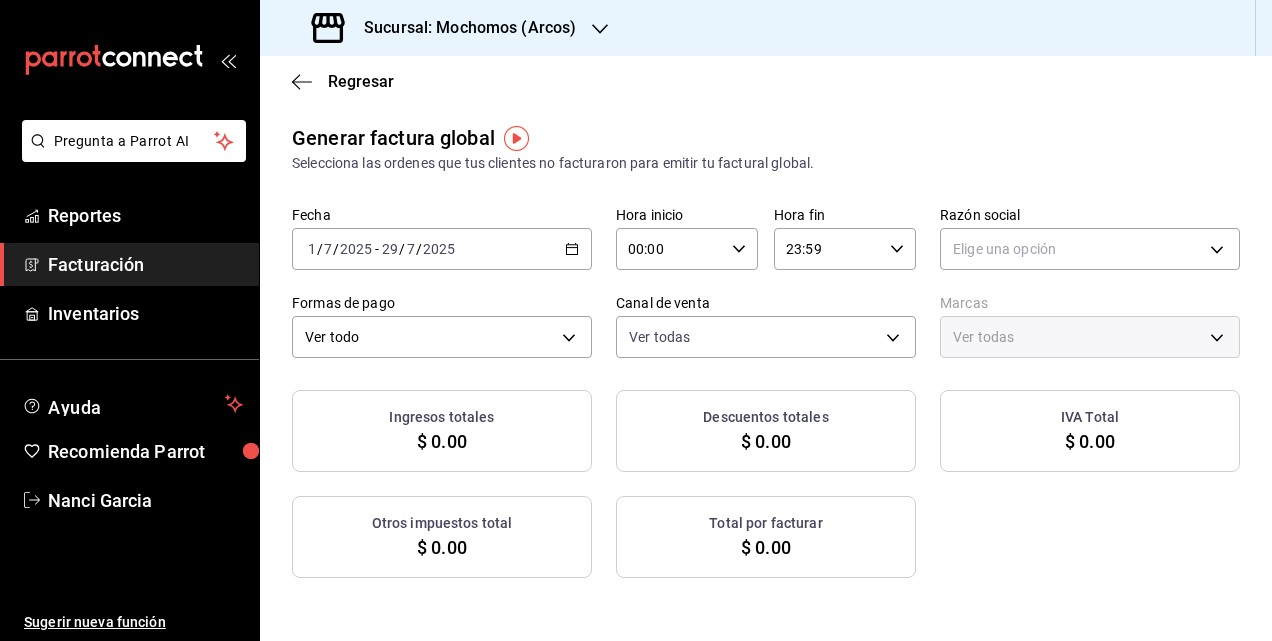 click 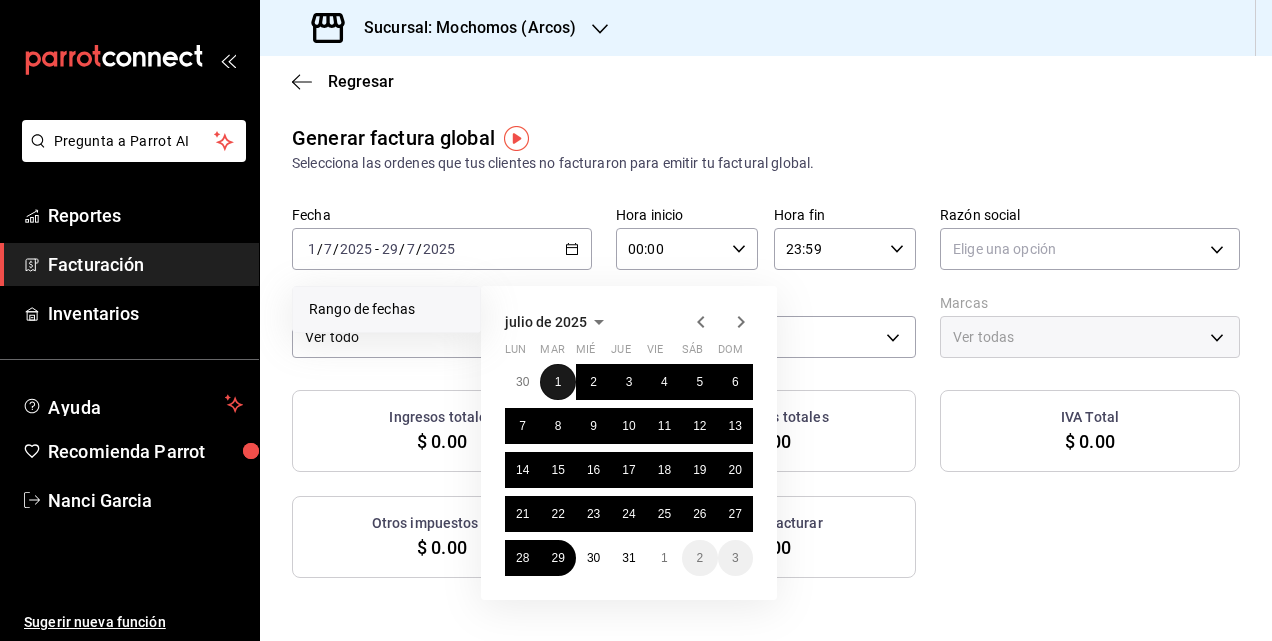 click on "1" at bounding box center [558, 382] 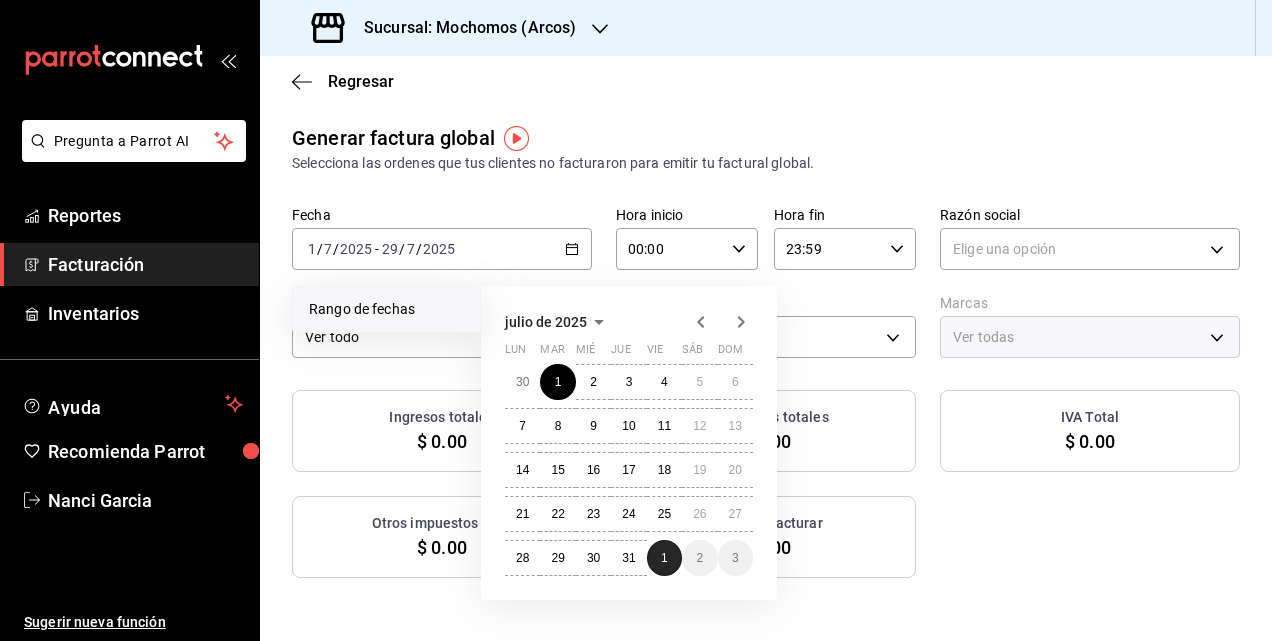 click on "1" at bounding box center (664, 558) 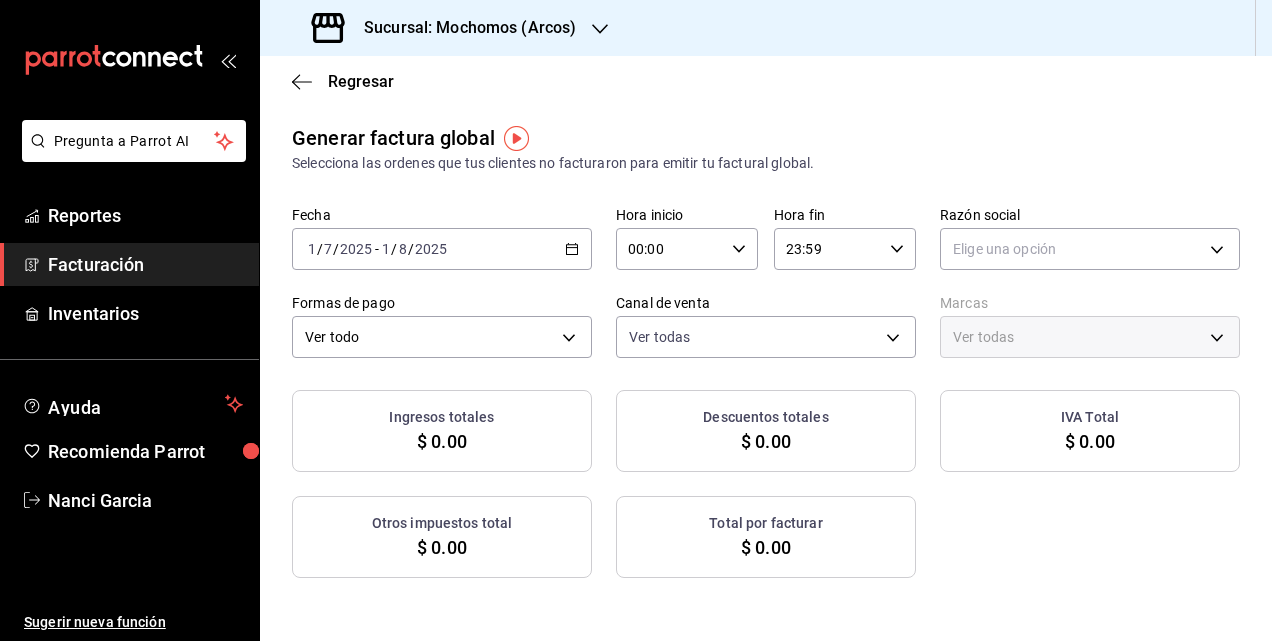 click 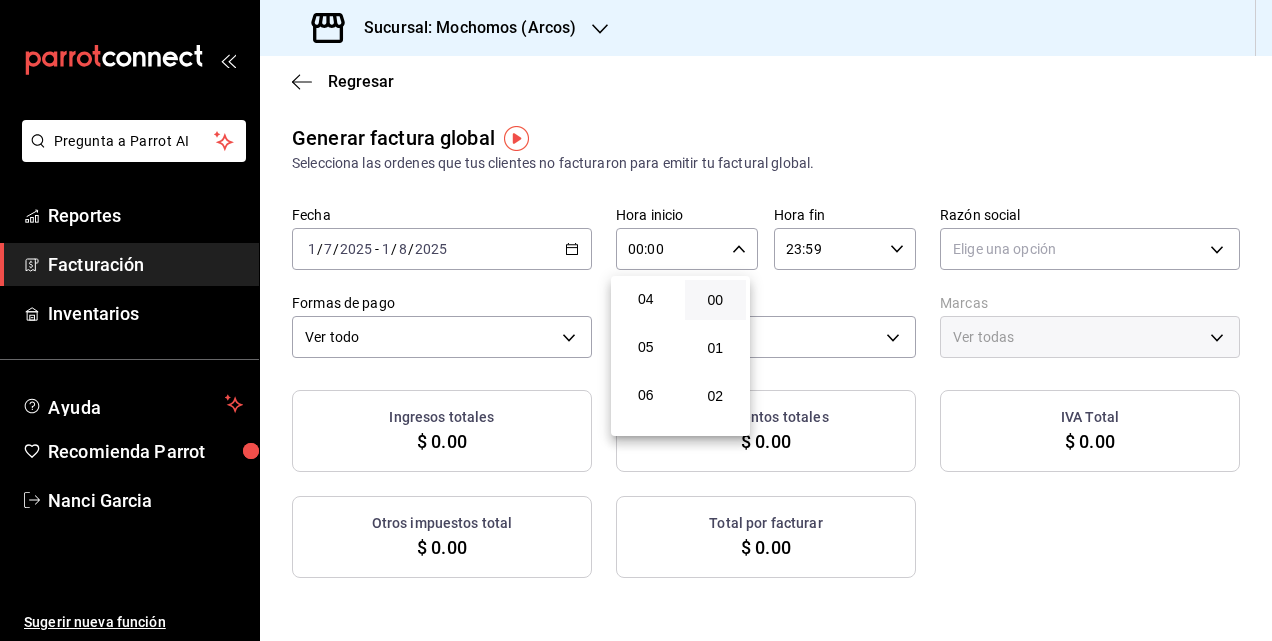 scroll, scrollTop: 200, scrollLeft: 0, axis: vertical 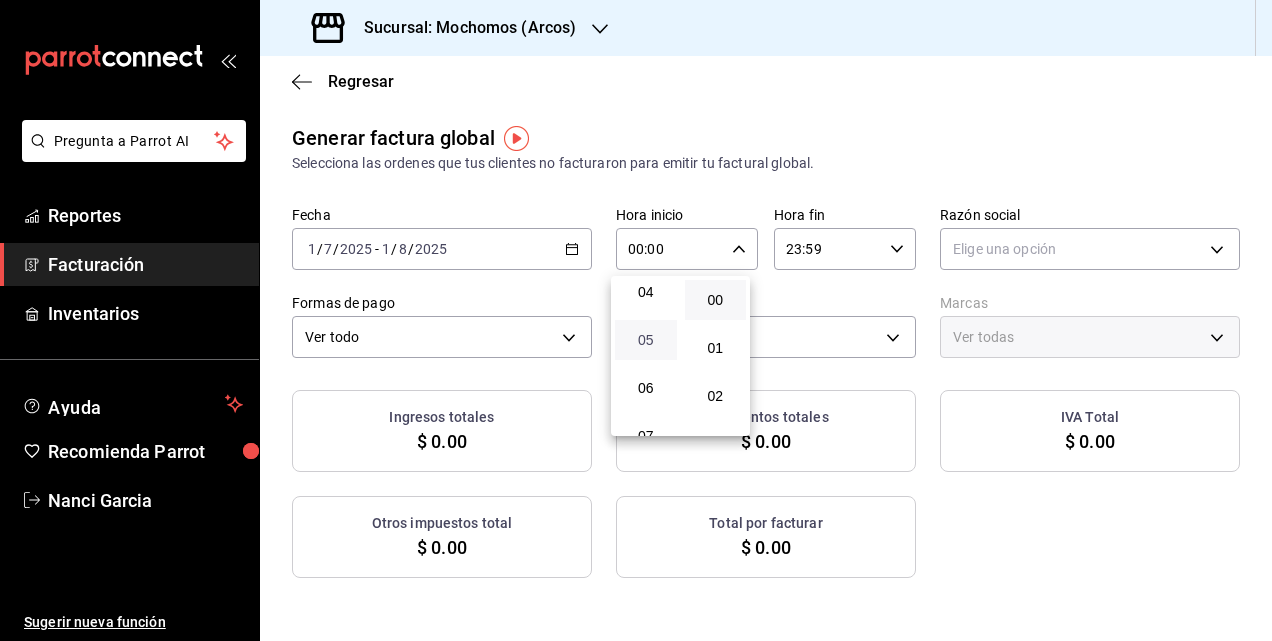 drag, startPoint x: 644, startPoint y: 336, endPoint x: 815, endPoint y: 287, distance: 177.88199 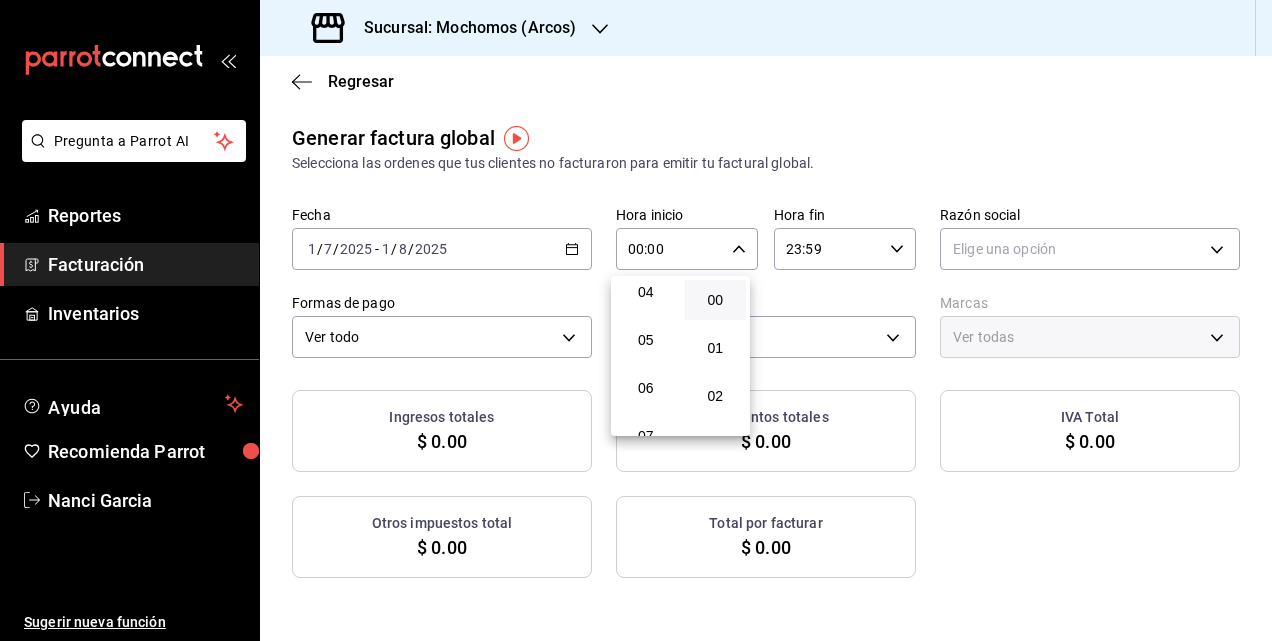 click on "05" at bounding box center (646, 340) 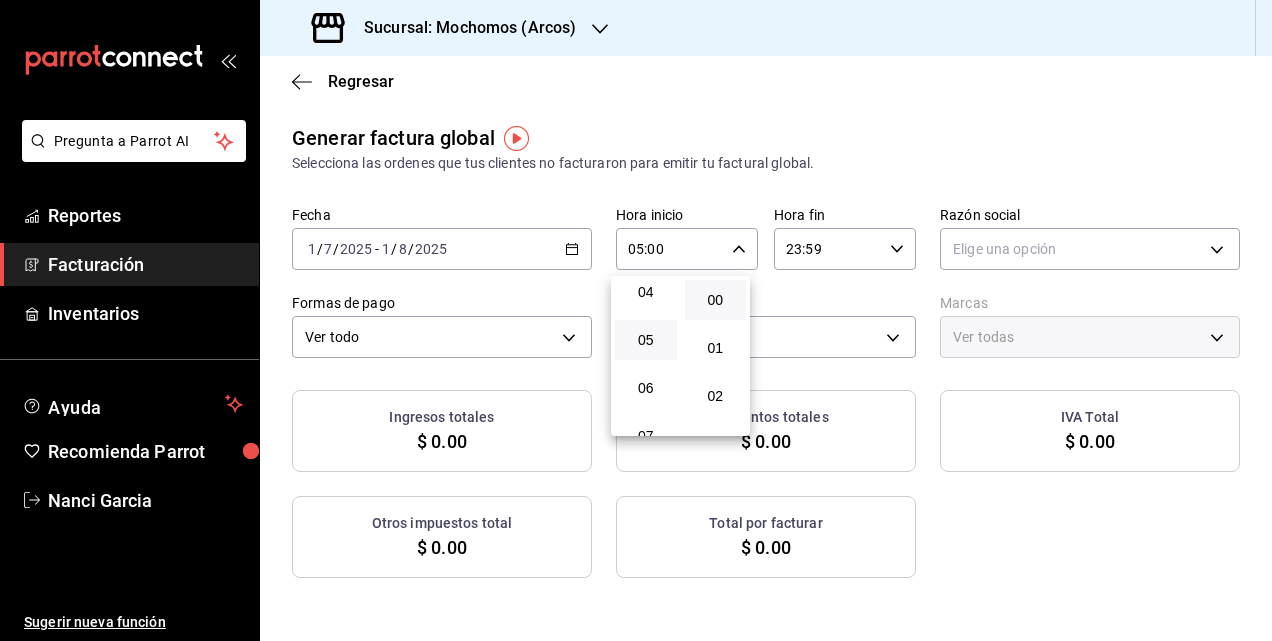 click at bounding box center [636, 320] 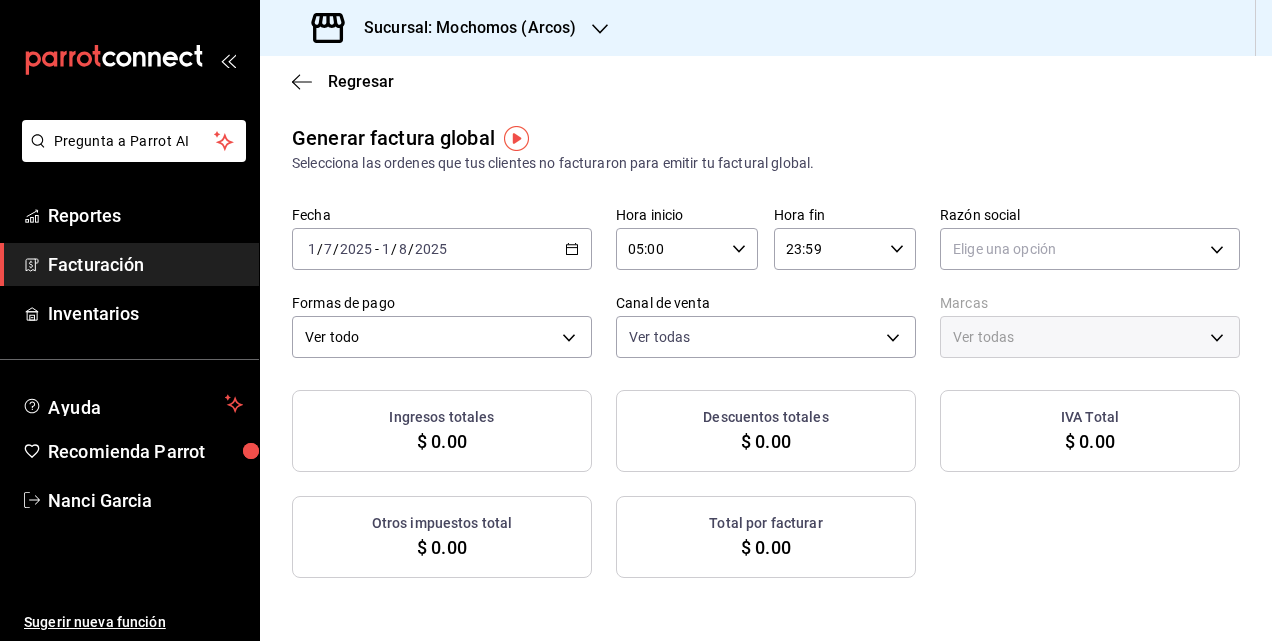 click 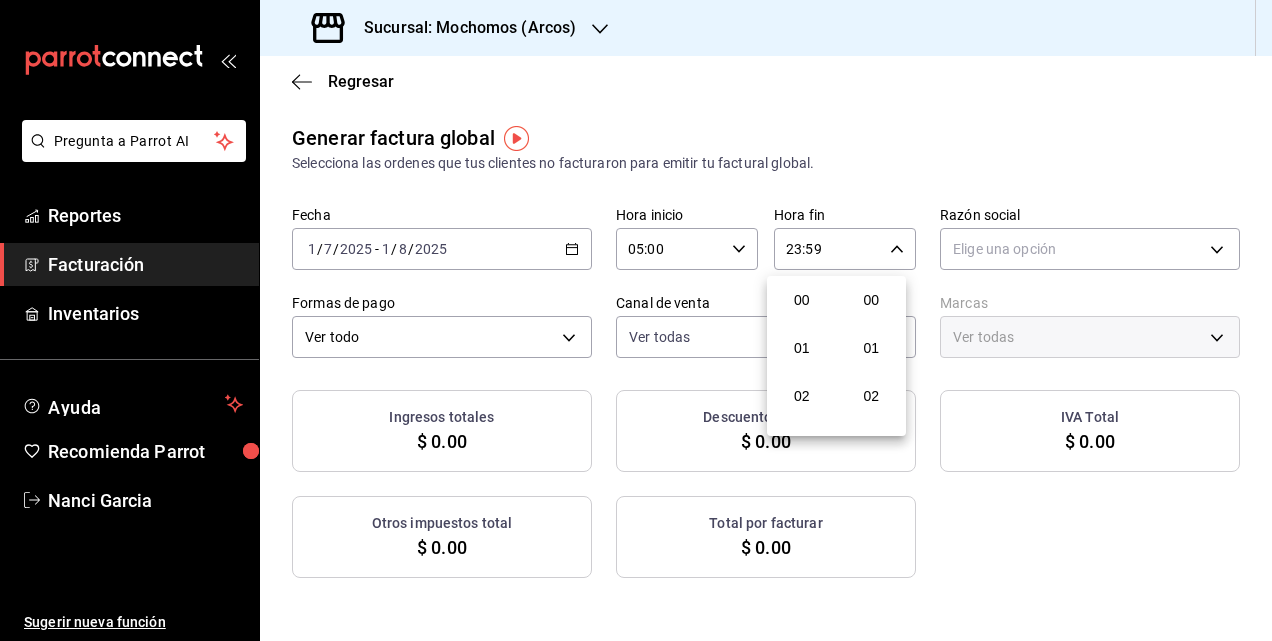 scroll, scrollTop: 992, scrollLeft: 0, axis: vertical 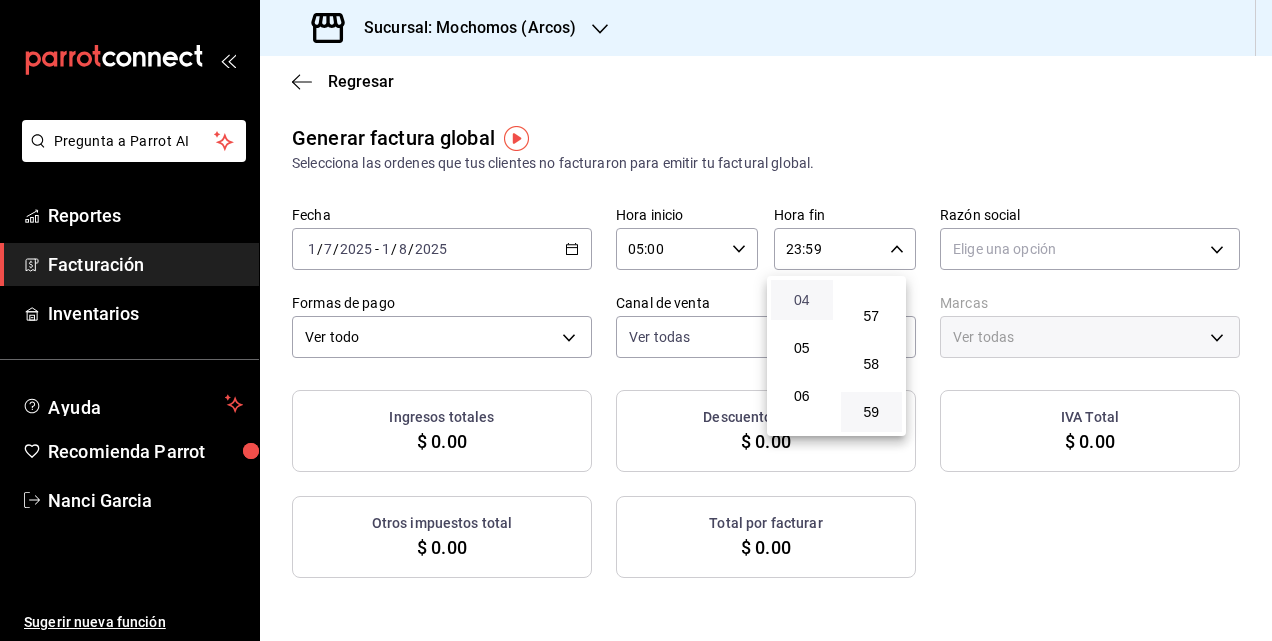 click on "04" at bounding box center [802, 300] 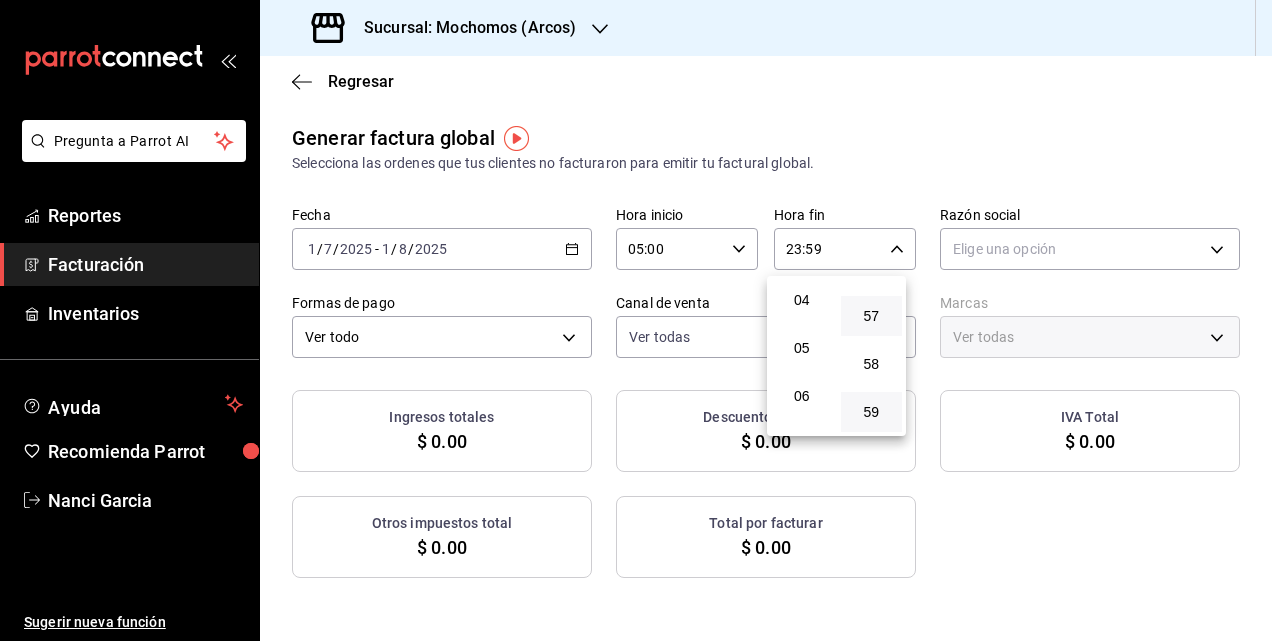 type on "04:59" 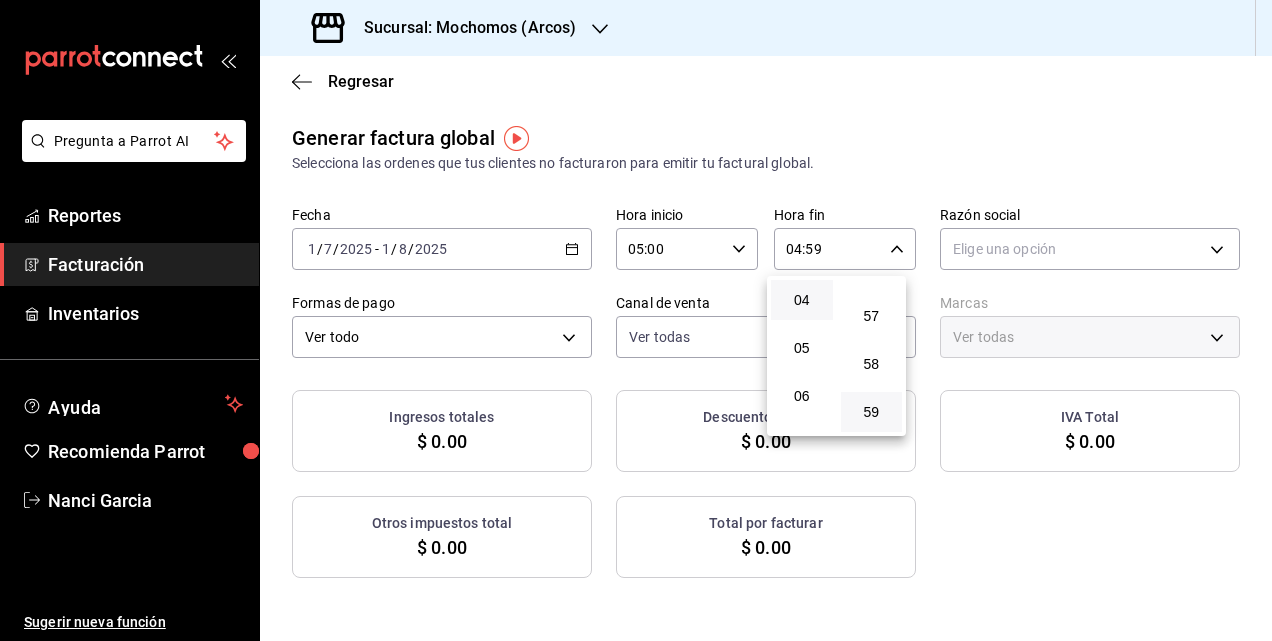 type 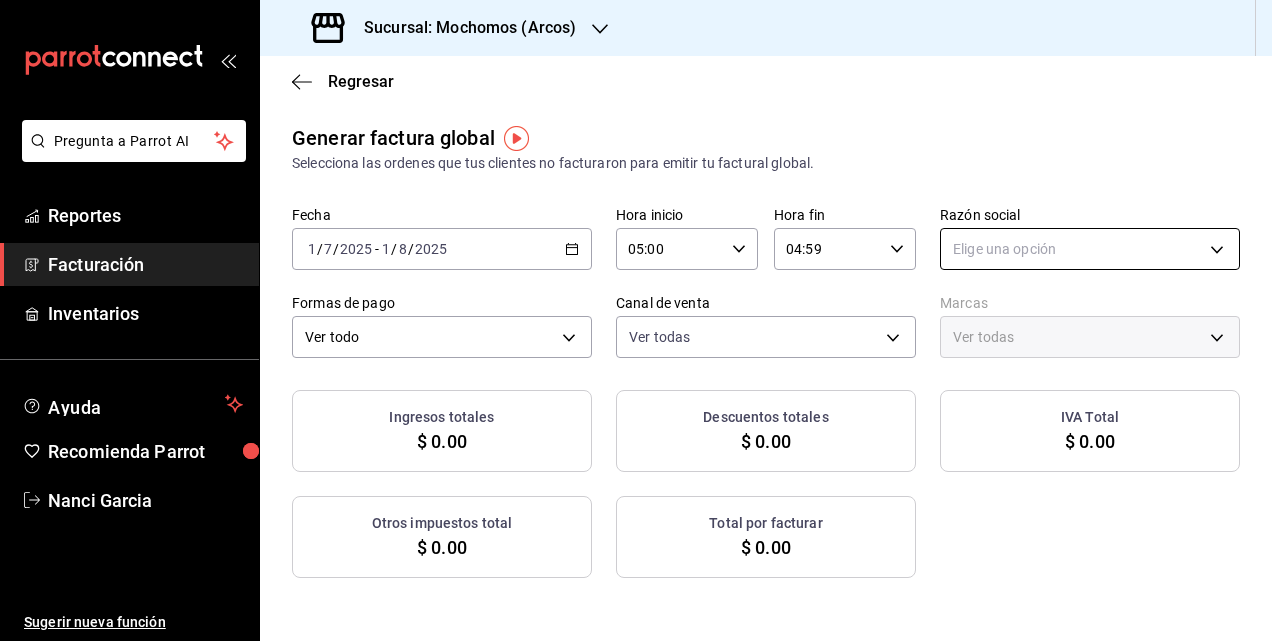 click on "Pregunta a Parrot AI Reportes   Facturación   Inventarios   Ayuda Recomienda Parrot   Nanci Garcia   Sugerir nueva función   Sucursal: Mochomos (Arcos) Regresar Generar factura global Selecciona las ordenes que tus clientes no facturaron para emitir tu factural global. Fecha 2025-07-01 1 / 7 / 2025 - 2025-08-01 1 / 8 / 2025 Hora inicio 05:00 Hora inicio Hora fin 04:59 Hora fin Razón social Elige una opción Formas de pago Ver todo ALL Canal de venta Ver todas PARROT,UBER_EATS,RAPPI,DIDI_FOOD,ONLINE Marcas Ver todas Ingresos totales $ 0.00 Descuentos totales $ 0.00 IVA Total $ 0.00 Otros impuestos total $ 0.00 Total por facturar $ 0.00 No hay información que mostrar GANA 1 MES GRATIS EN TU SUSCRIPCIÓN AQUÍ ¿Recuerdas cómo empezó tu restaurante?
Hoy puedes ayudar a un colega a tener el mismo cambio que tú viviste.
Recomienda Parrot directamente desde tu Portal Administrador.
Es fácil y rápido.
🎁 Por cada restaurante que se una, ganas 1 mes gratis. Ver video tutorial Ir a video Reportes" at bounding box center (636, 320) 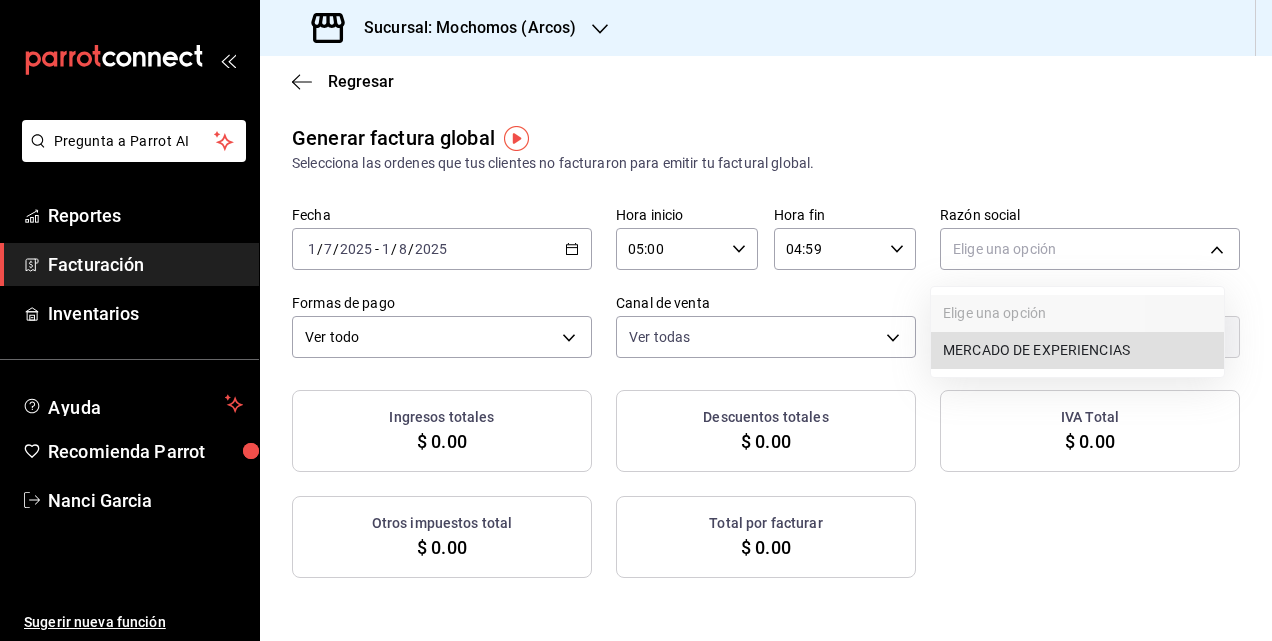 click on "MERCADO DE EXPERIENCIAS" at bounding box center [1077, 350] 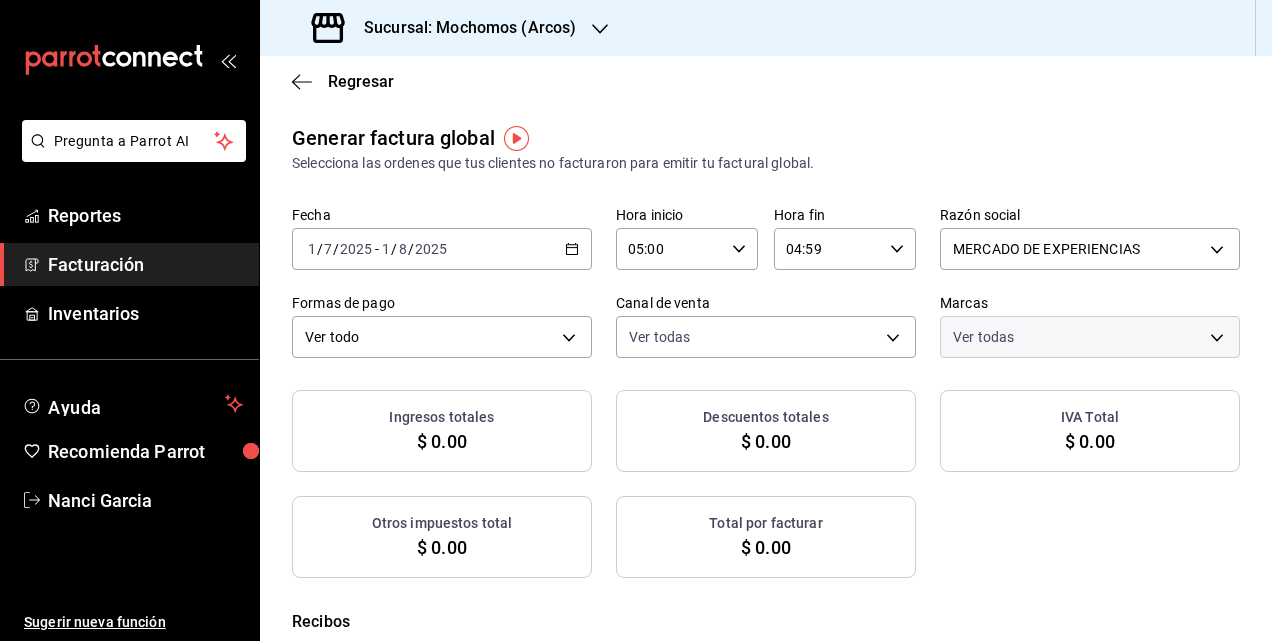 checkbox on "true" 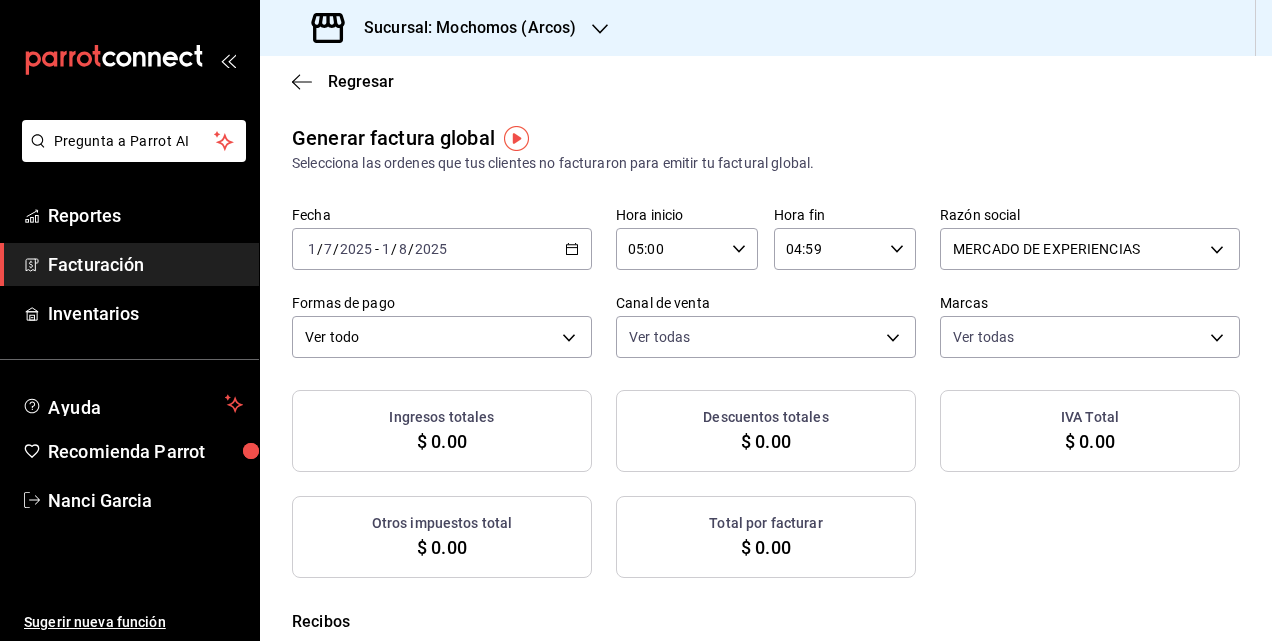 checkbox on "true" 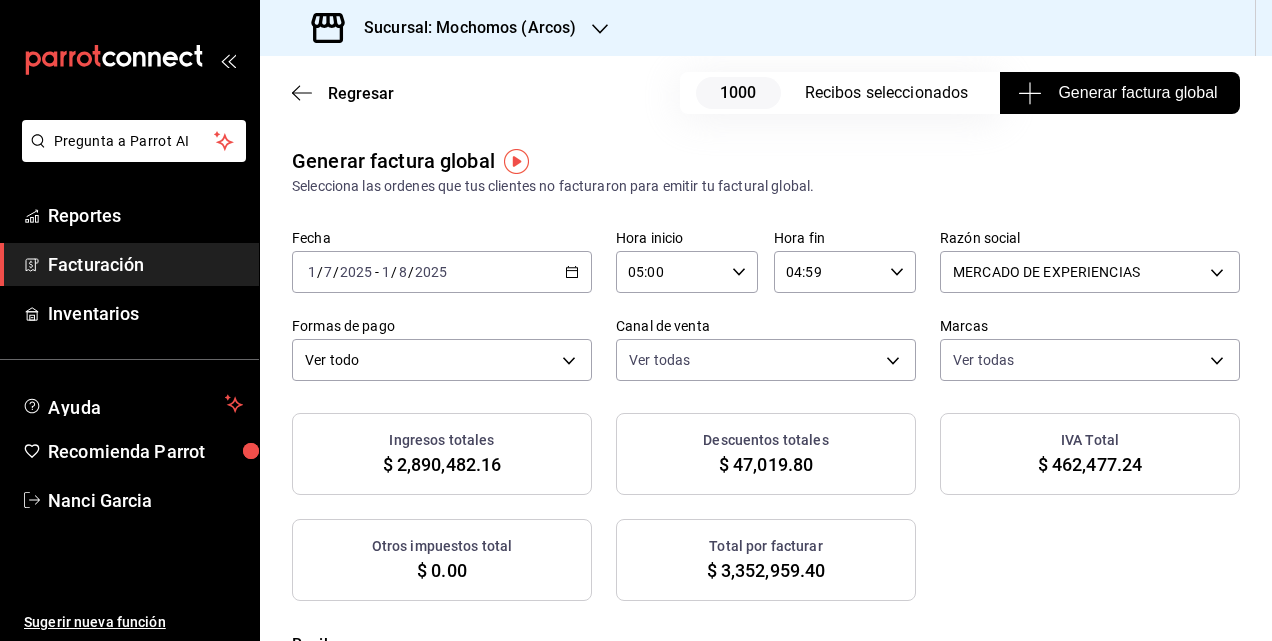 click on "Generar factura global" at bounding box center [1119, 93] 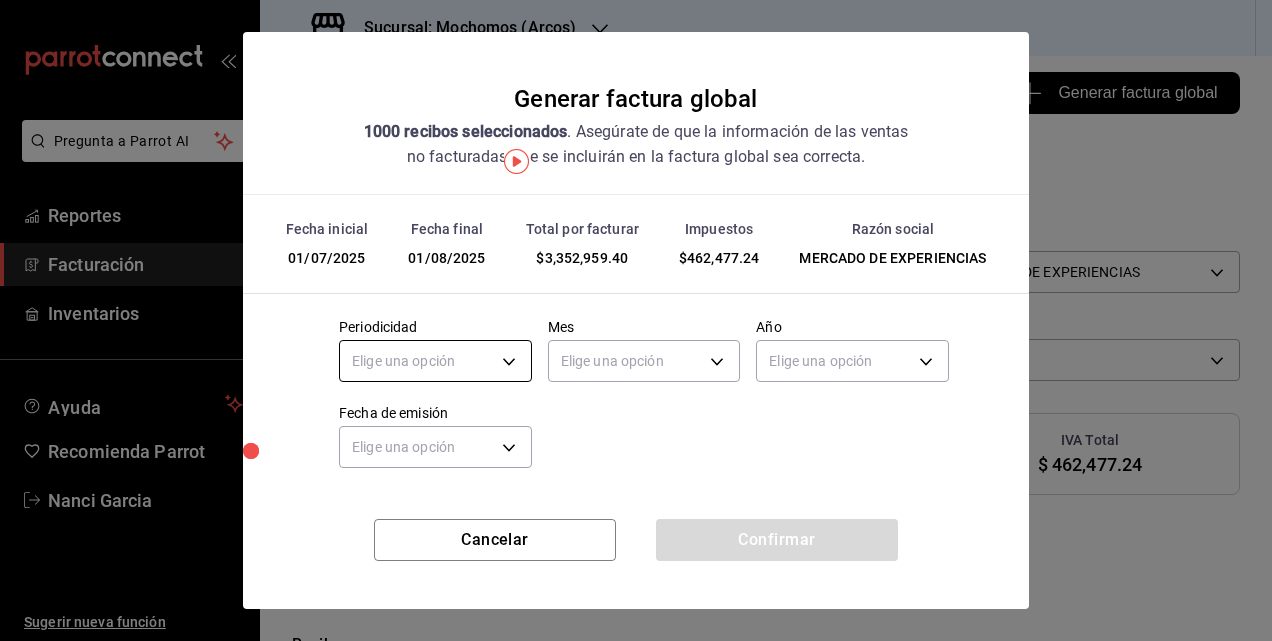 click on "Pregunta a Parrot AI Reportes   Facturación   Inventarios   Ayuda Recomienda Parrot   Nanci Garcia   Sugerir nueva función   Sucursal: Mochomos (Arcos) Regresar 1000 Recibos seleccionados Generar factura global Generar factura global Selecciona las ordenes que tus clientes no facturaron para emitir tu factural global. Fecha 2025-07-01 1 / 7 / 2025 - 2025-08-01 1 / 8 / 2025 Hora inicio 05:00 Hora inicio Hora fin 04:59 Hora fin Razón social MERCADO DE EXPERIENCIAS 0d9729ad-d774-4c6b-aaed-48863b9fa049 Formas de pago Ver todo ALL Canal de venta Ver todas PARROT,UBER_EATS,RAPPI,DIDI_FOOD,ONLINE Marcas Ver todas dd36a3dd-8c35-4563-bc3a-0ae6137ce787 Ingresos totales $ 2,890,482.16 Descuentos totales $ 47,019.80 IVA Total $ 462,477.24 Otros impuestos total $ 0.00 Total por facturar $ 3,352,959.40 Recibos Quita la selección a los recibos que no quieras incluir. Recuerda que sólo puedes generar facturas globales de hasta 1,000 recibos cada una. Fecha # de recibo Tipo de pago Subtotal Descuentos Cargos por servicio" at bounding box center [636, 320] 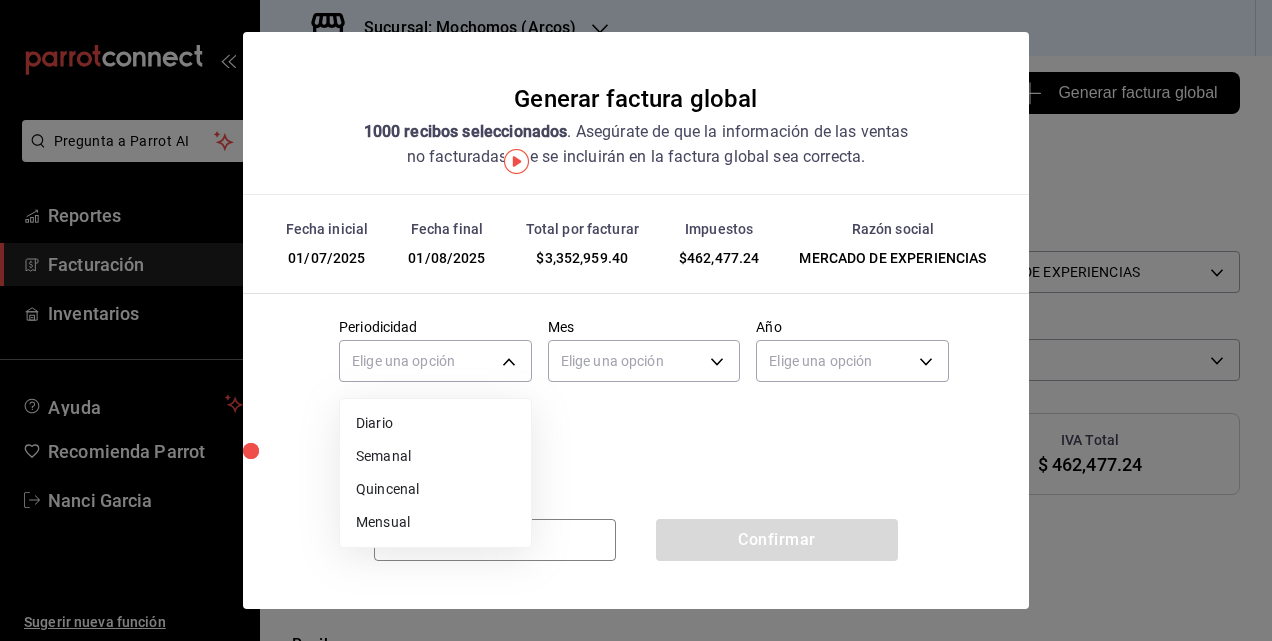 click on "Mensual" at bounding box center (435, 522) 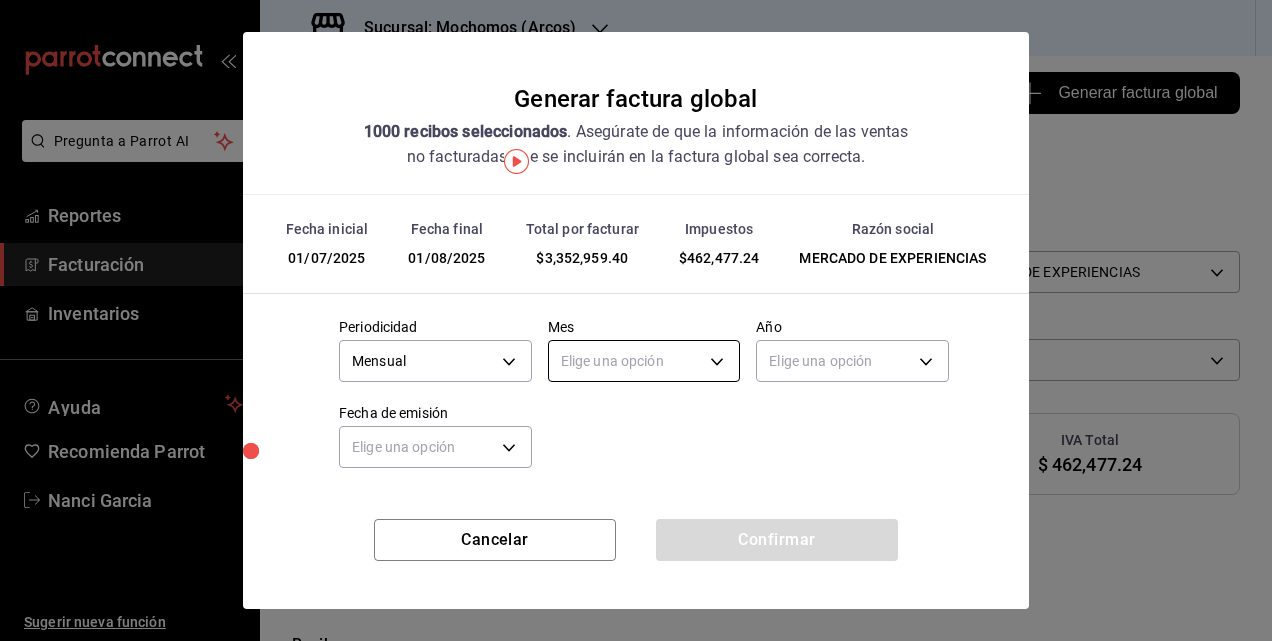 click on "Pregunta a Parrot AI Reportes   Facturación   Inventarios   Ayuda Recomienda Parrot   Nanci Garcia   Sugerir nueva función   Sucursal: Mochomos (Arcos) Regresar 1000 Recibos seleccionados Generar factura global Generar factura global Selecciona las ordenes que tus clientes no facturaron para emitir tu factural global. Fecha 2025-07-01 1 / 7 / 2025 - 2025-08-01 1 / 8 / 2025 Hora inicio 05:00 Hora inicio Hora fin 04:59 Hora fin Razón social MERCADO DE EXPERIENCIAS 0d9729ad-d774-4c6b-aaed-48863b9fa049 Formas de pago Ver todo ALL Canal de venta Ver todas PARROT,UBER_EATS,RAPPI,DIDI_FOOD,ONLINE Marcas Ver todas dd36a3dd-8c35-4563-bc3a-0ae6137ce787 Ingresos totales $ 2,890,482.16 Descuentos totales $ 47,019.80 IVA Total $ 462,477.24 Otros impuestos total $ 0.00 Total por facturar $ 3,352,959.40 Recibos Quita la selección a los recibos que no quieras incluir. Recuerda que sólo puedes generar facturas globales de hasta 1,000 recibos cada una. Fecha # de recibo Tipo de pago Subtotal Descuentos Cargos por servicio" at bounding box center (636, 320) 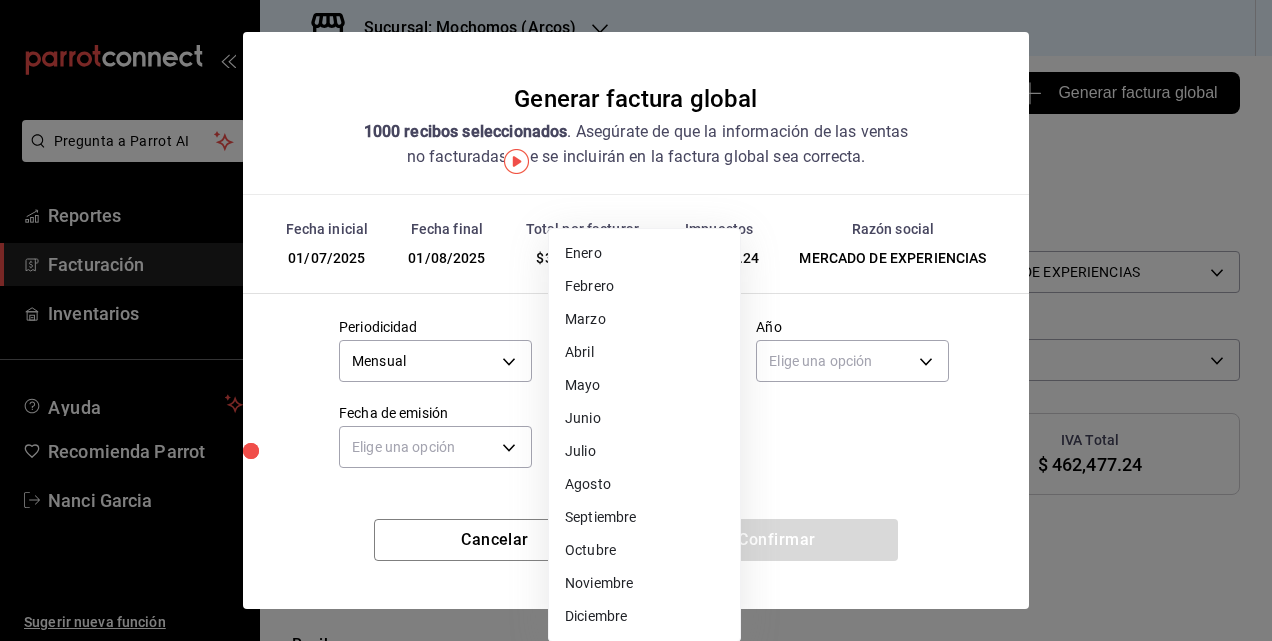 click on "Julio" at bounding box center [644, 451] 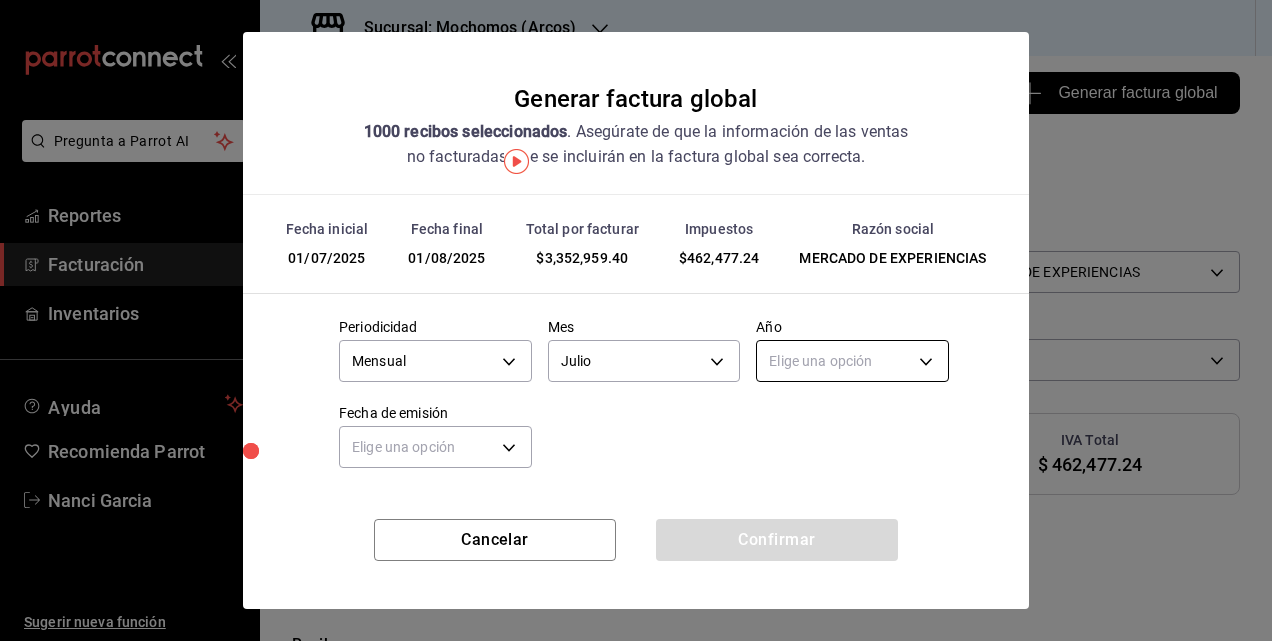 click on "Pregunta a Parrot AI Reportes   Facturación   Inventarios   Ayuda Recomienda Parrot   Nanci Garcia   Sugerir nueva función   Sucursal: Mochomos (Arcos) Regresar 1000 Recibos seleccionados Generar factura global Generar factura global Selecciona las ordenes que tus clientes no facturaron para emitir tu factural global. Fecha 2025-07-01 1 / 7 / 2025 - 2025-08-01 1 / 8 / 2025 Hora inicio 05:00 Hora inicio Hora fin 04:59 Hora fin Razón social MERCADO DE EXPERIENCIAS 0d9729ad-d774-4c6b-aaed-48863b9fa049 Formas de pago Ver todo ALL Canal de venta Ver todas PARROT,UBER_EATS,RAPPI,DIDI_FOOD,ONLINE Marcas Ver todas dd36a3dd-8c35-4563-bc3a-0ae6137ce787 Ingresos totales $ 2,890,482.16 Descuentos totales $ 47,019.80 IVA Total $ 462,477.24 Otros impuestos total $ 0.00 Total por facturar $ 3,352,959.40 Recibos Quita la selección a los recibos que no quieras incluir. Recuerda que sólo puedes generar facturas globales de hasta 1,000 recibos cada una. Fecha # de recibo Tipo de pago Subtotal Descuentos Cargos por servicio" at bounding box center (636, 320) 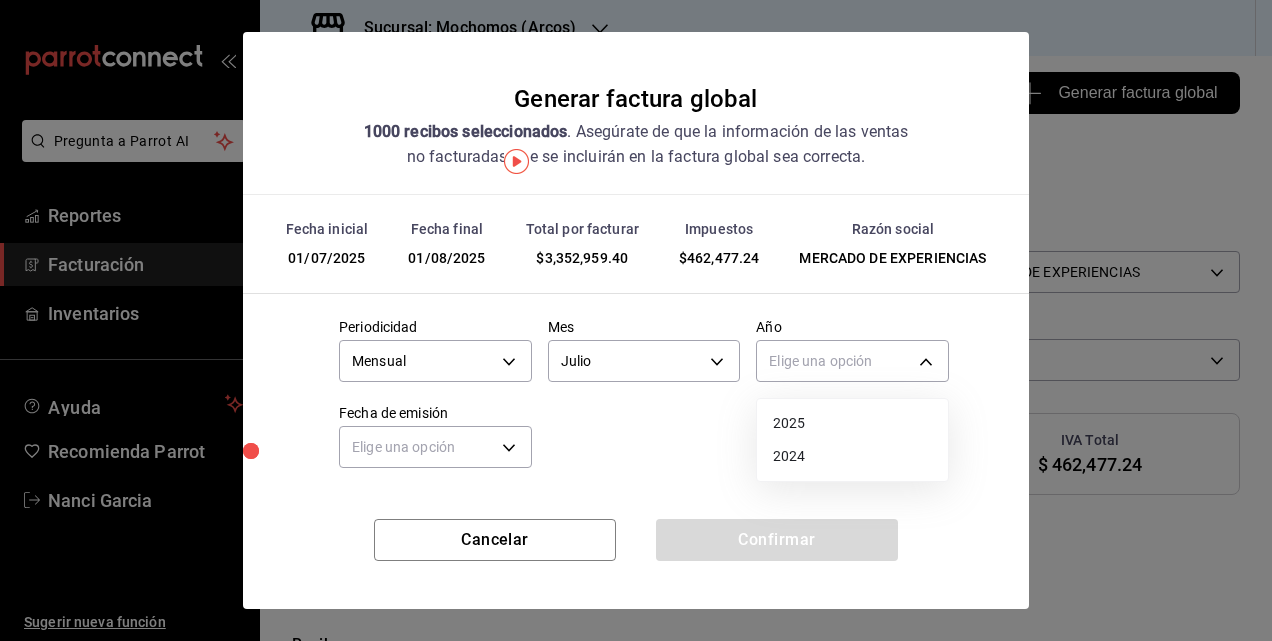 click on "2025" at bounding box center (852, 423) 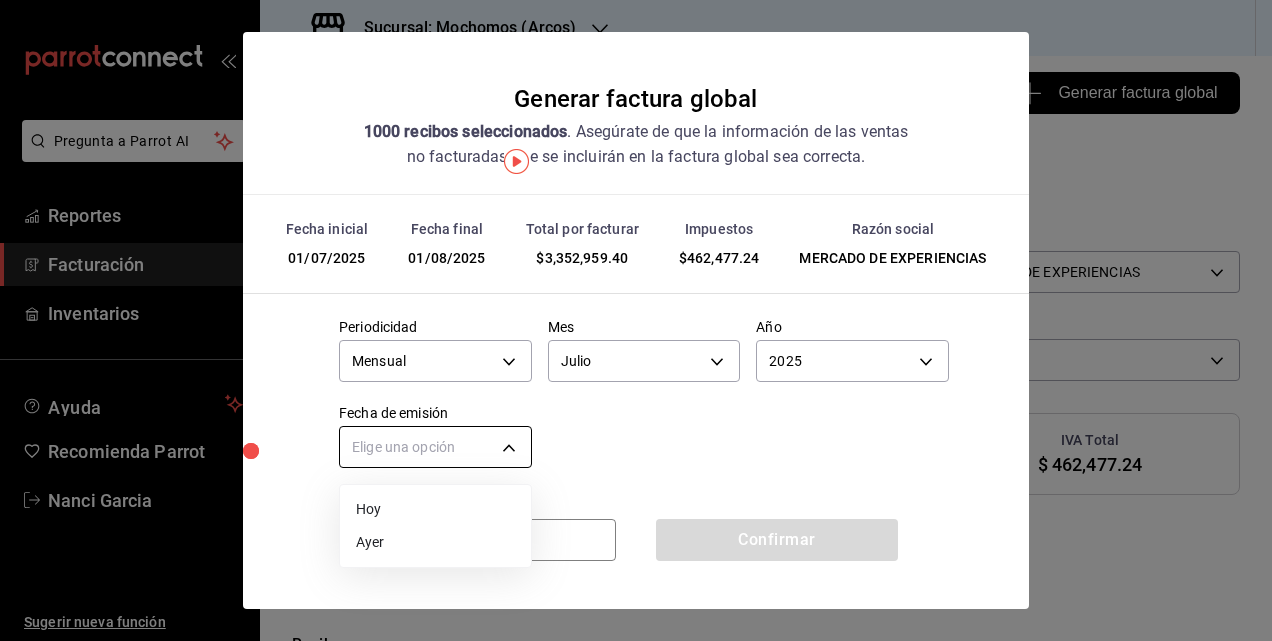 click on "Pregunta a Parrot AI Reportes   Facturación   Inventarios   Ayuda Recomienda Parrot   Nanci Garcia   Sugerir nueva función   Sucursal: Mochomos (Arcos) Regresar 1000 Recibos seleccionados Generar factura global Generar factura global Selecciona las ordenes que tus clientes no facturaron para emitir tu factural global. Fecha 2025-07-01 1 / 7 / 2025 - 2025-08-01 1 / 8 / 2025 Hora inicio 05:00 Hora inicio Hora fin 04:59 Hora fin Razón social MERCADO DE EXPERIENCIAS 0d9729ad-d774-4c6b-aaed-48863b9fa049 Formas de pago Ver todo ALL Canal de venta Ver todas PARROT,UBER_EATS,RAPPI,DIDI_FOOD,ONLINE Marcas Ver todas dd36a3dd-8c35-4563-bc3a-0ae6137ce787 Ingresos totales $ 2,890,482.16 Descuentos totales $ 47,019.80 IVA Total $ 462,477.24 Otros impuestos total $ 0.00 Total por facturar $ 3,352,959.40 Recibos Quita la selección a los recibos que no quieras incluir. Recuerda que sólo puedes generar facturas globales de hasta 1,000 recibos cada una. Fecha # de recibo Tipo de pago Subtotal Descuentos Cargos por servicio" at bounding box center [636, 320] 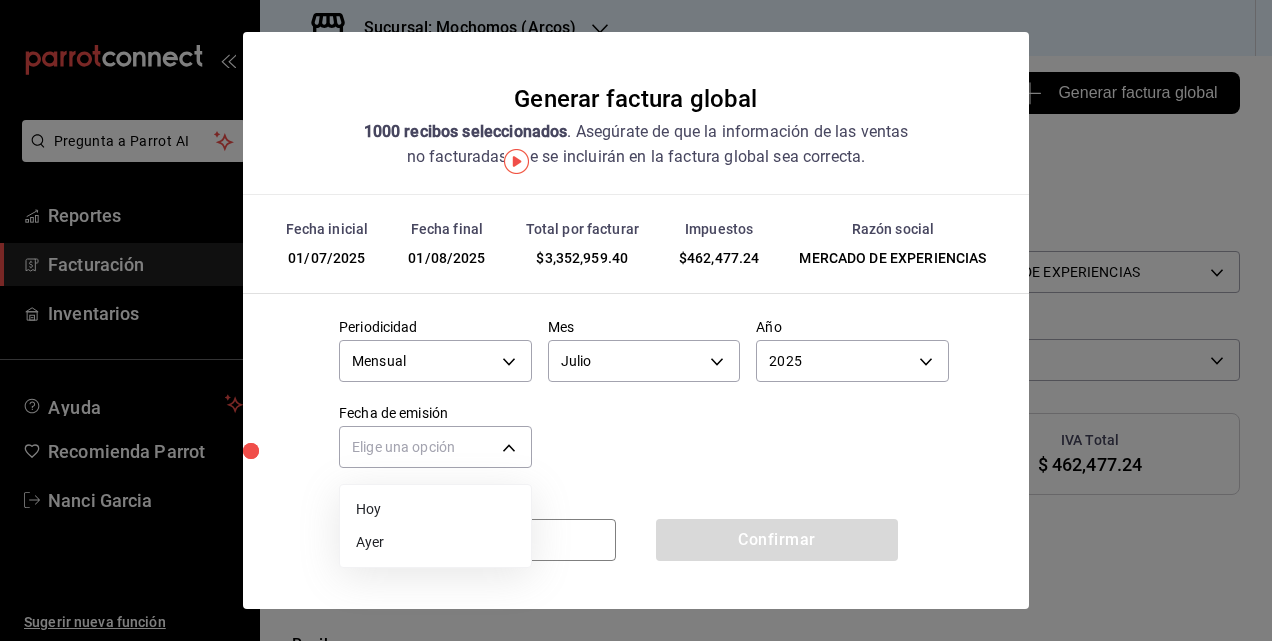click on "Ayer" at bounding box center [435, 542] 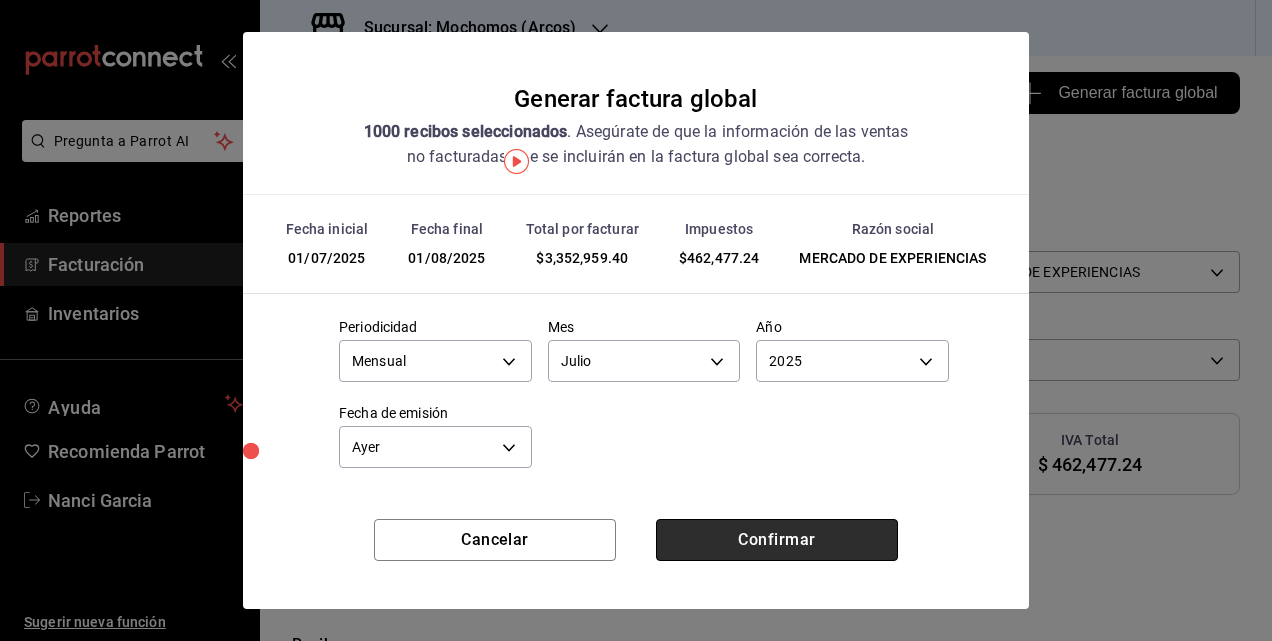 click on "Confirmar" at bounding box center [777, 540] 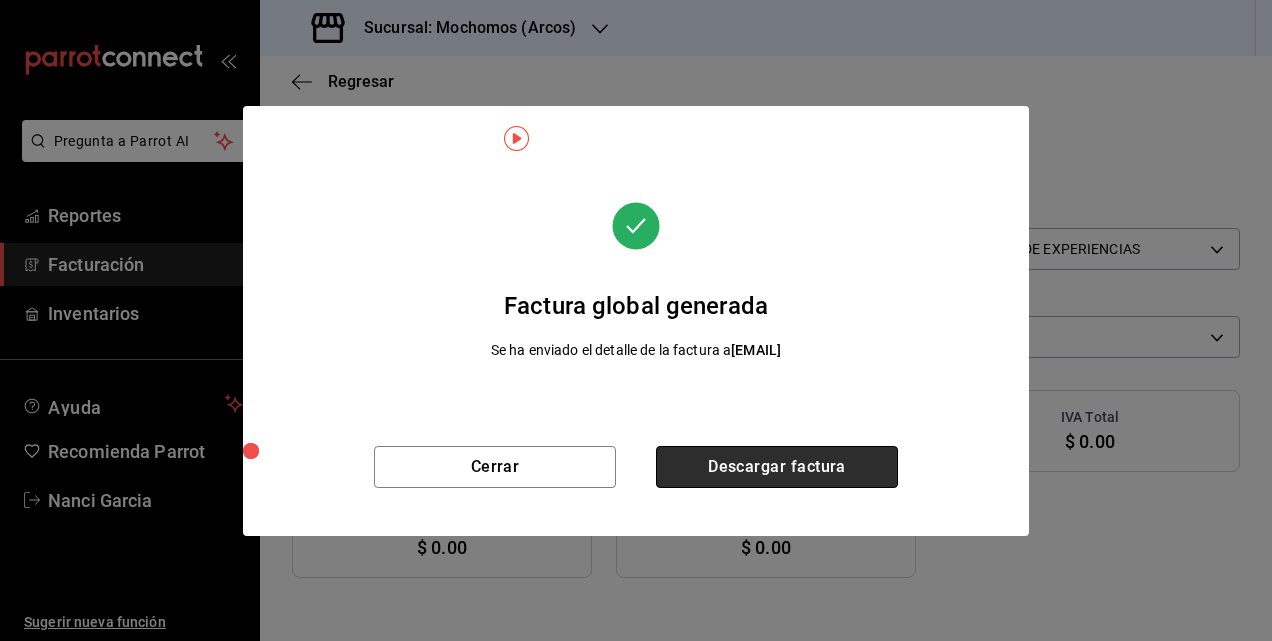 click on "Descargar factura" at bounding box center [777, 467] 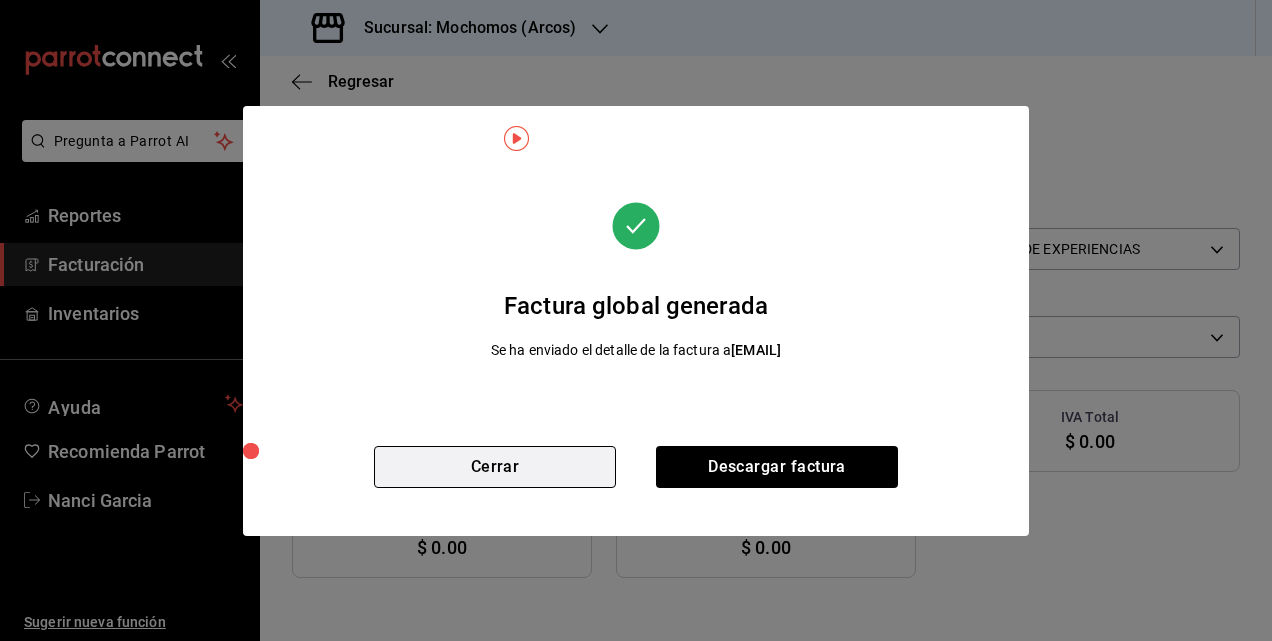 click on "Cerrar" at bounding box center (495, 467) 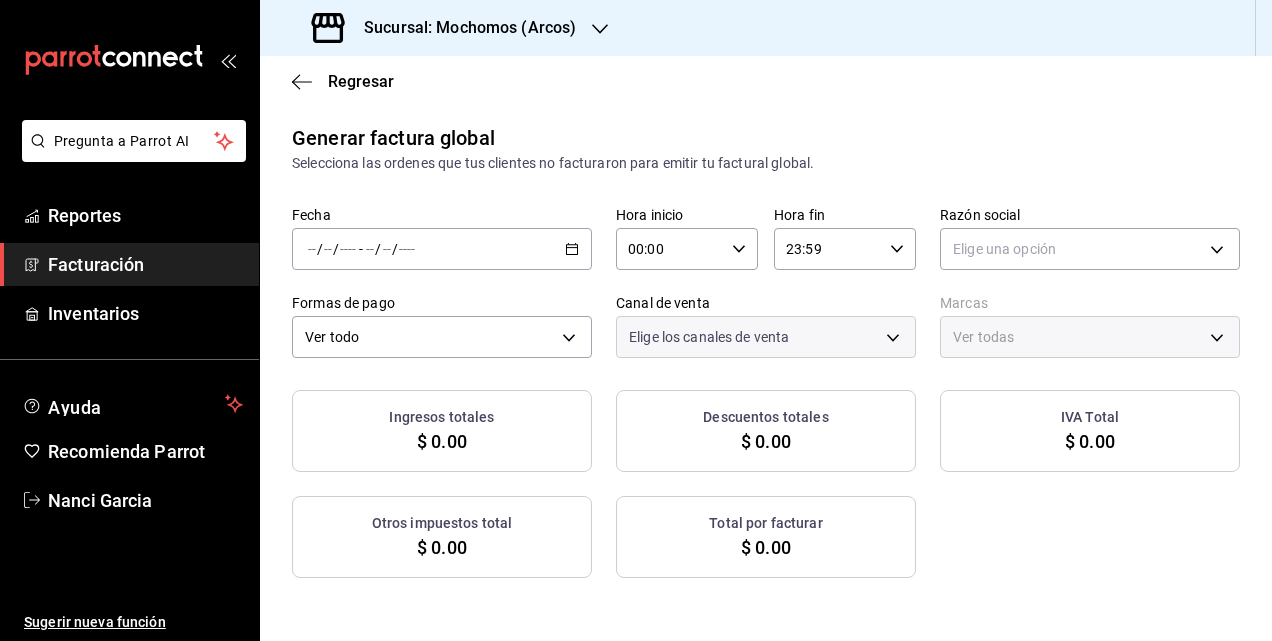 type on "PARROT,UBER_EATS,RAPPI,DIDI_FOOD,ONLINE" 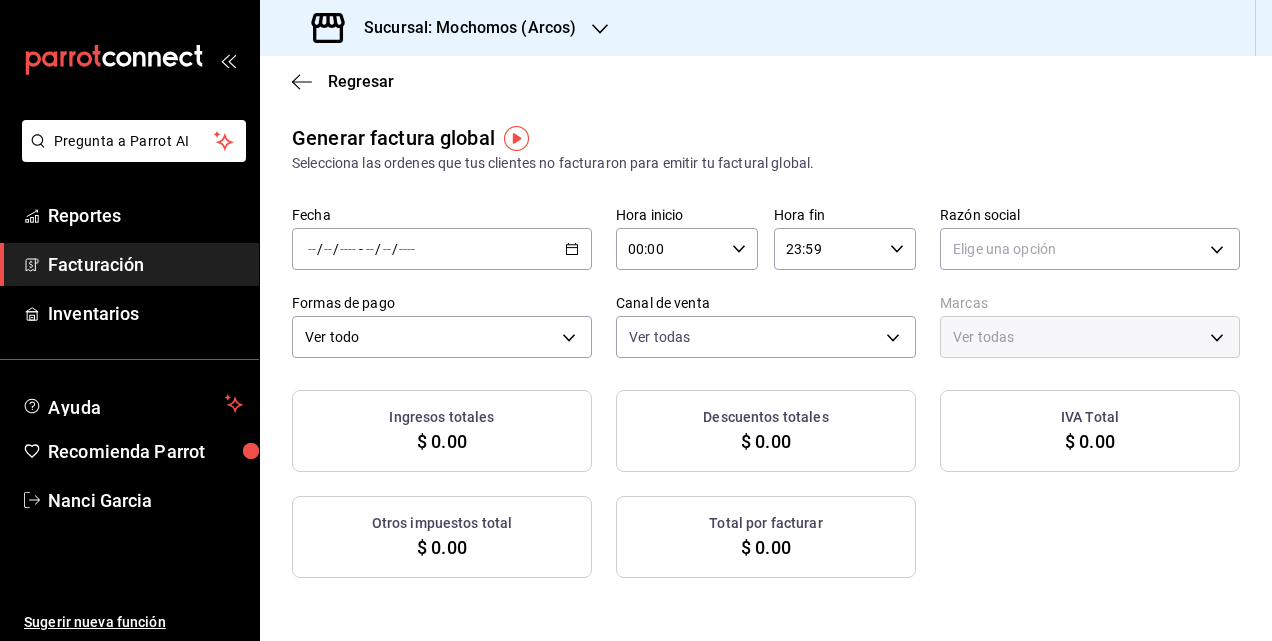 scroll, scrollTop: 0, scrollLeft: 0, axis: both 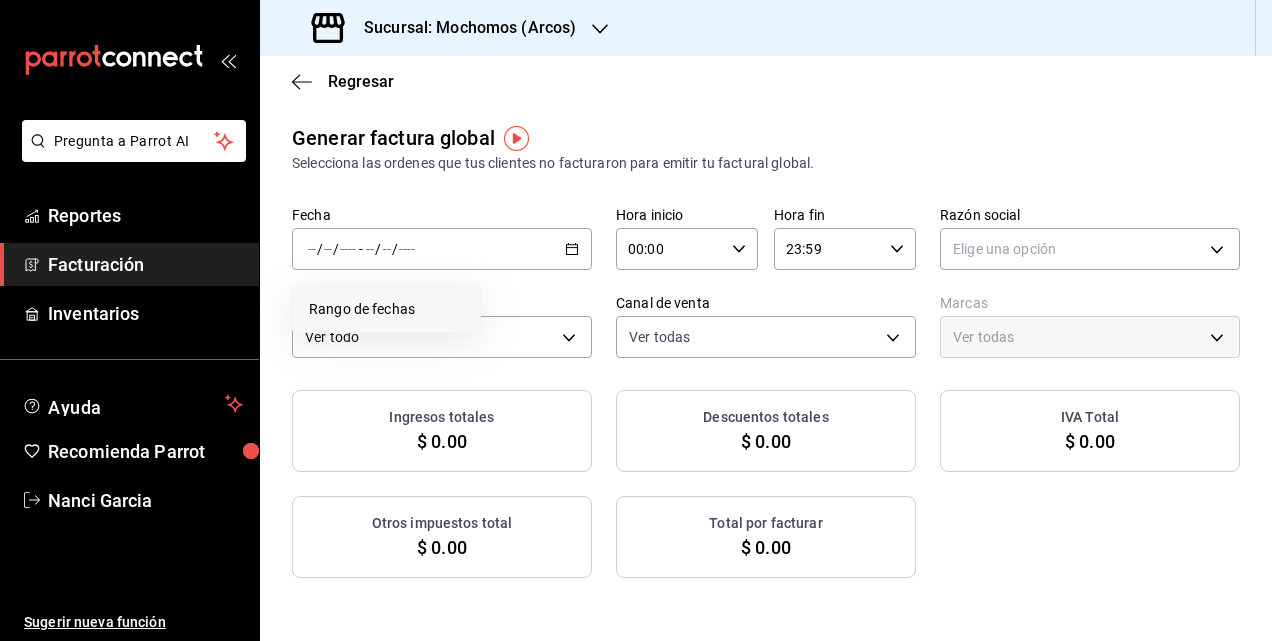 click on "Rango de fechas" at bounding box center (386, 309) 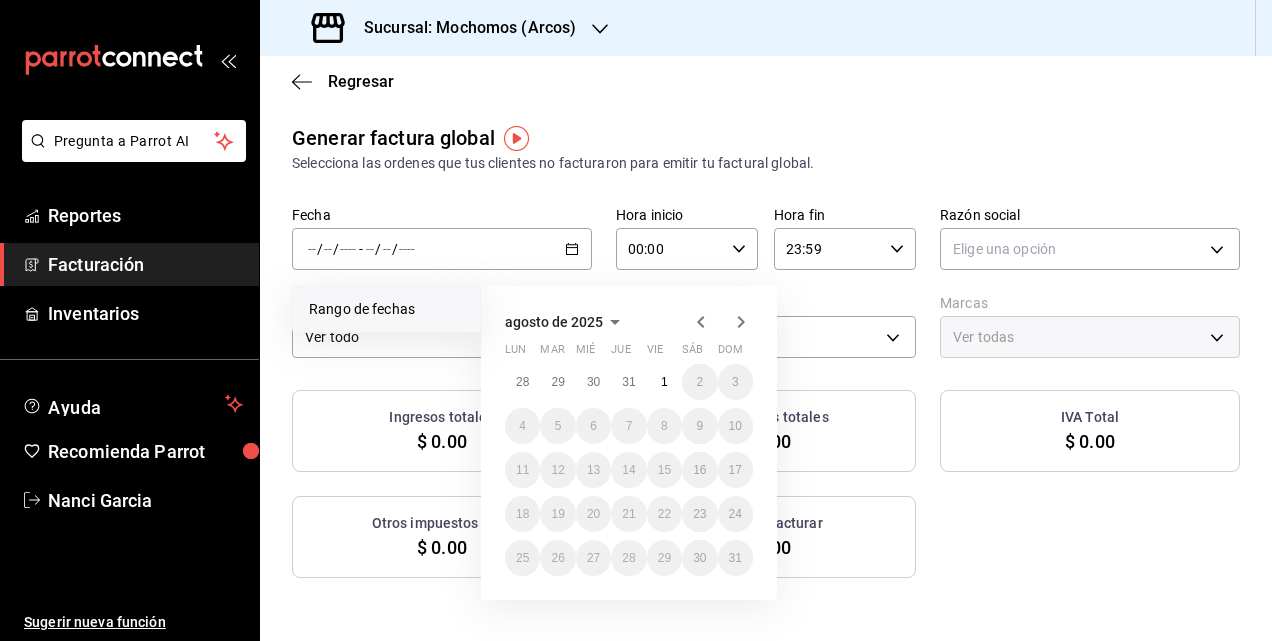 click 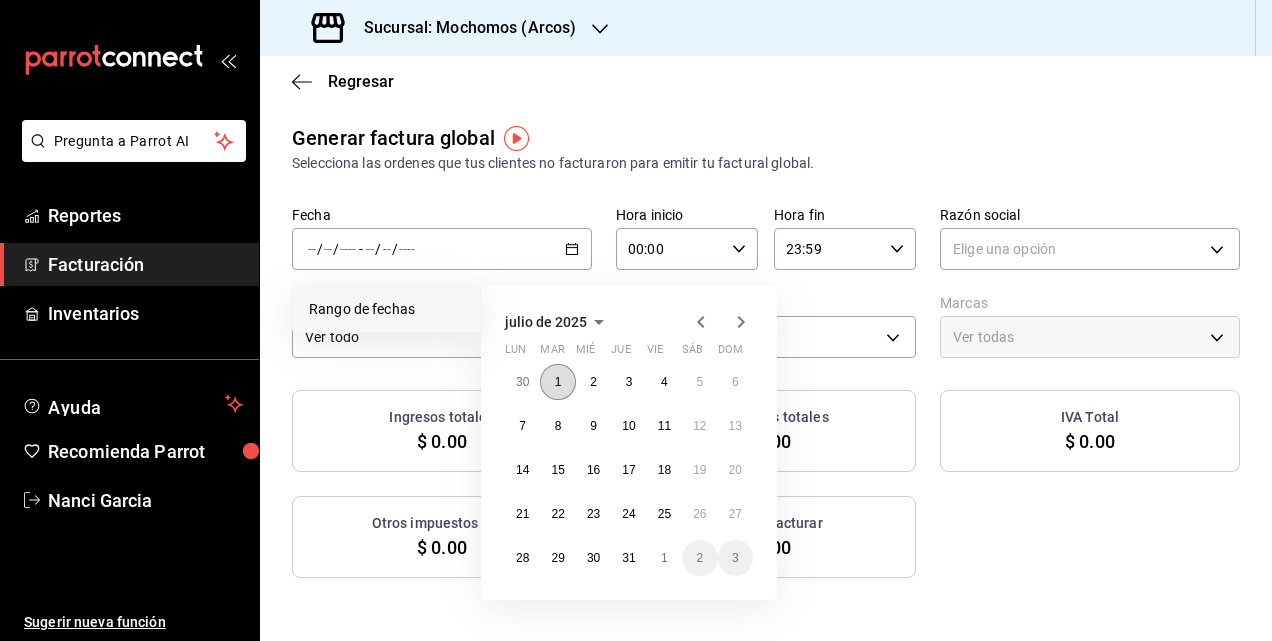 click on "1" at bounding box center [557, 382] 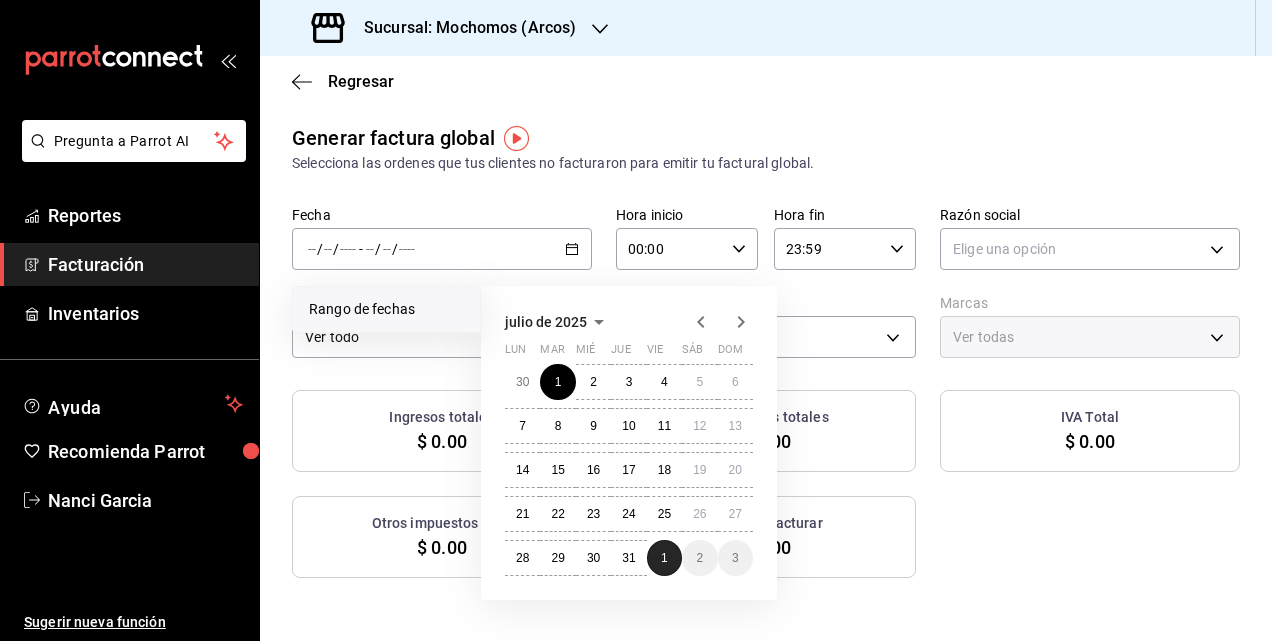 click on "1" at bounding box center [664, 558] 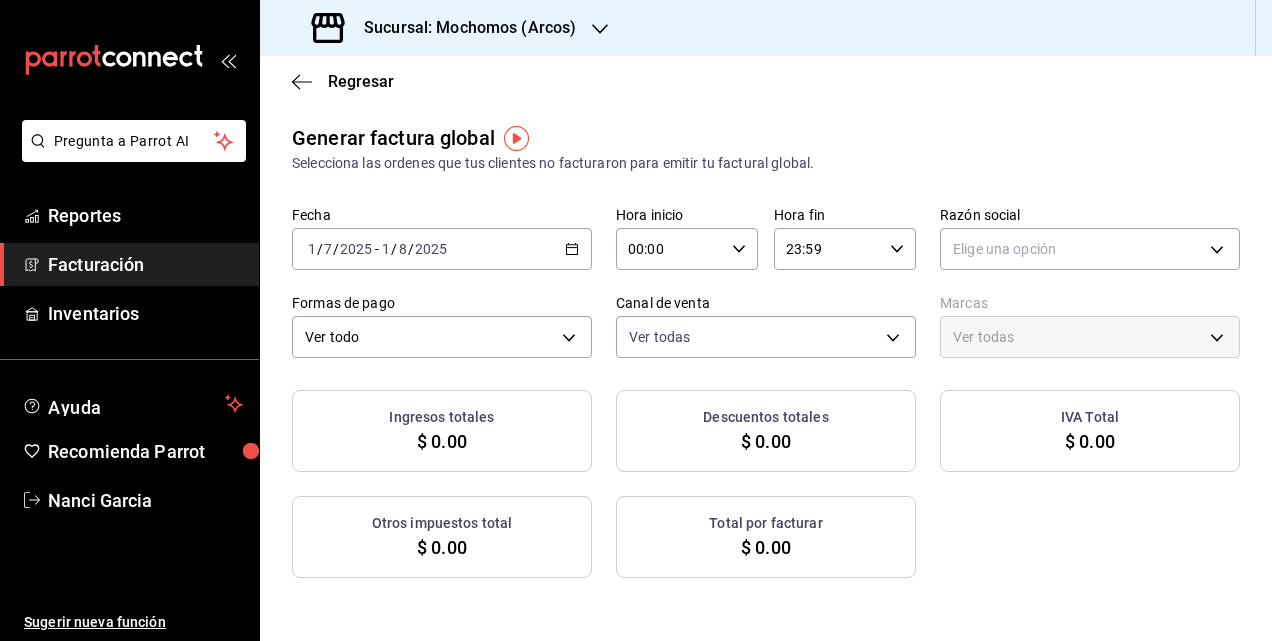 click on "00:00 Hora inicio" at bounding box center (687, 249) 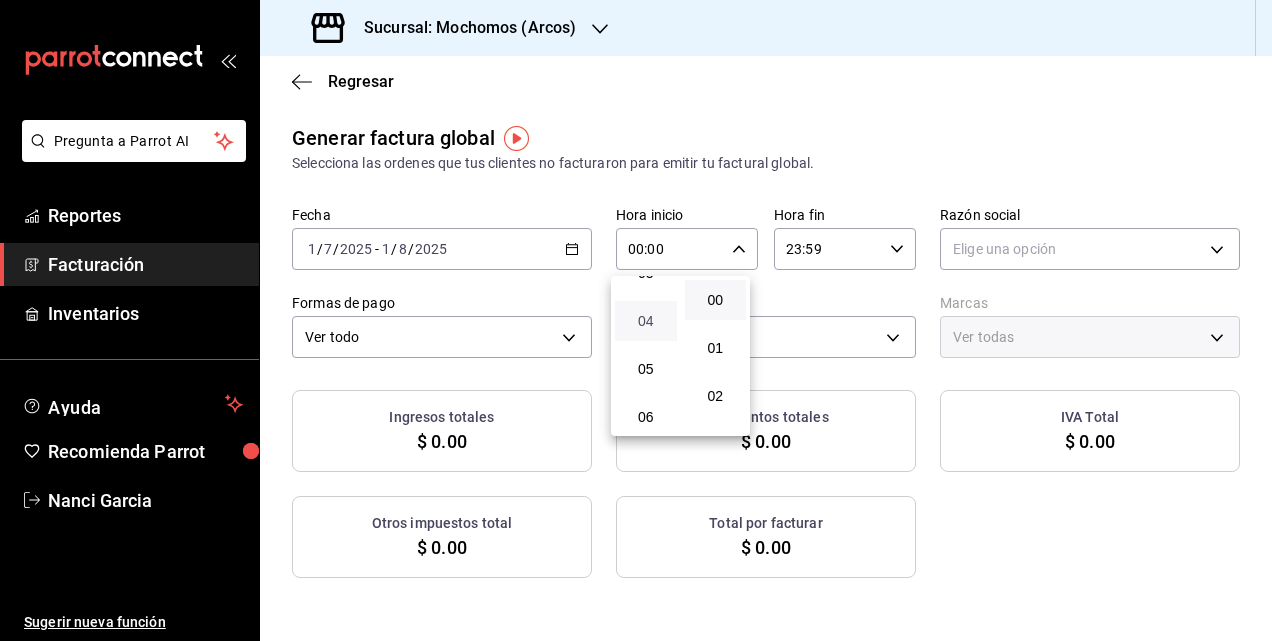 scroll, scrollTop: 200, scrollLeft: 0, axis: vertical 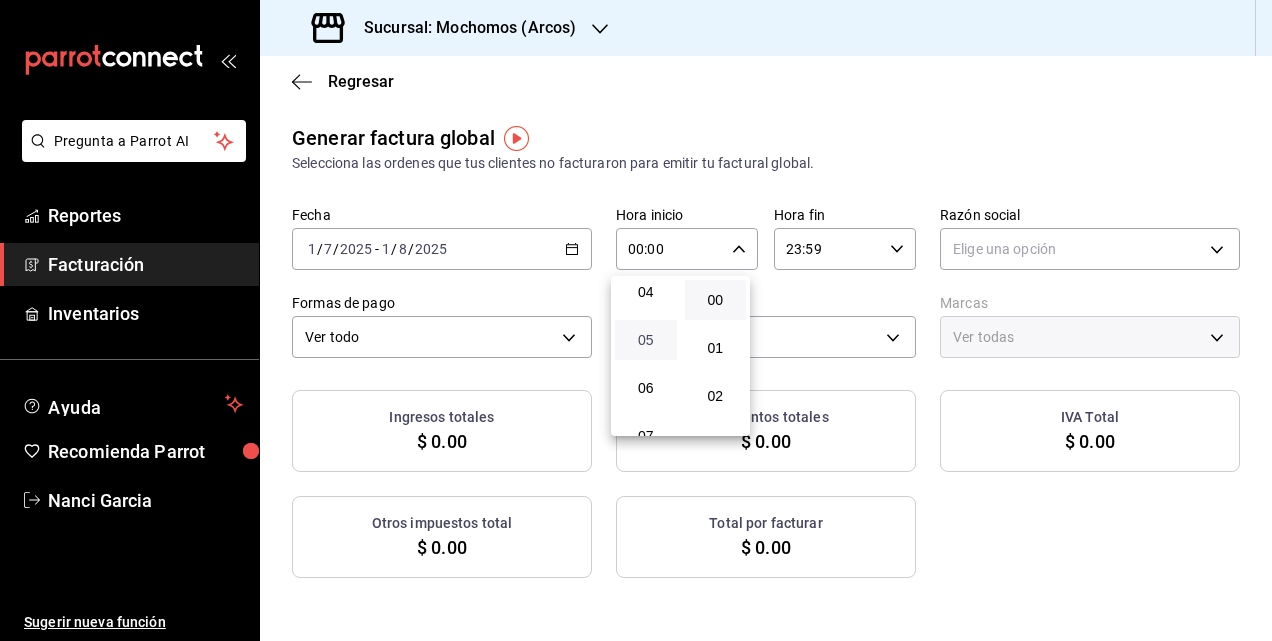 click on "05" at bounding box center [646, 340] 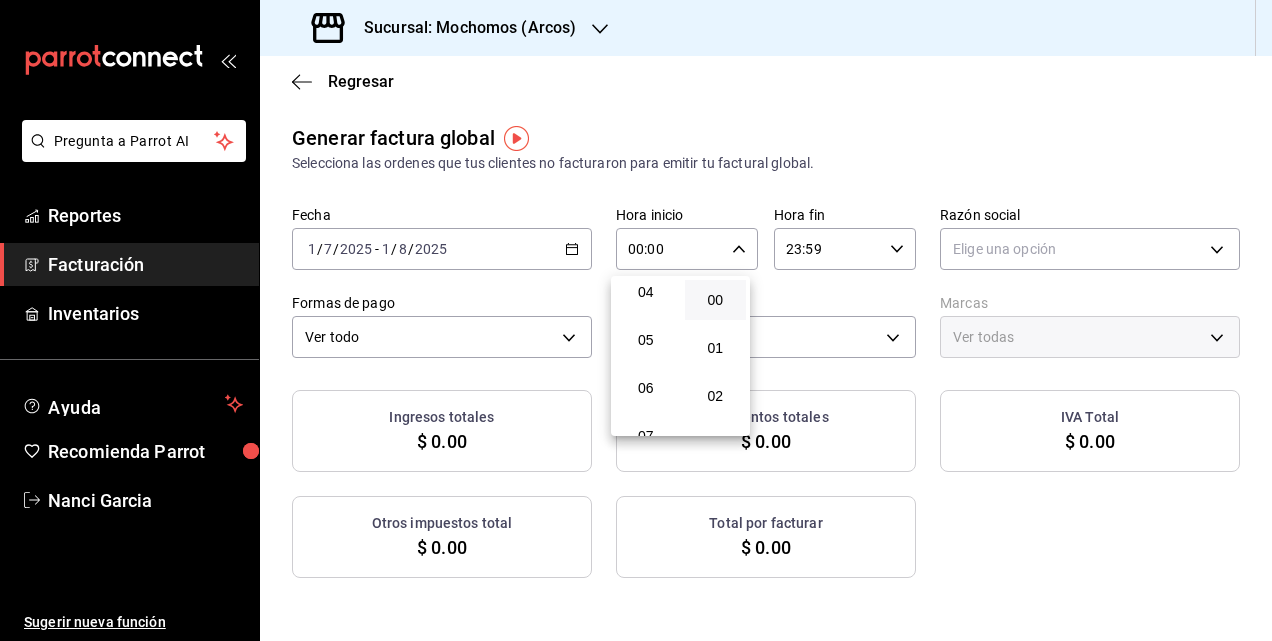 type on "05:00" 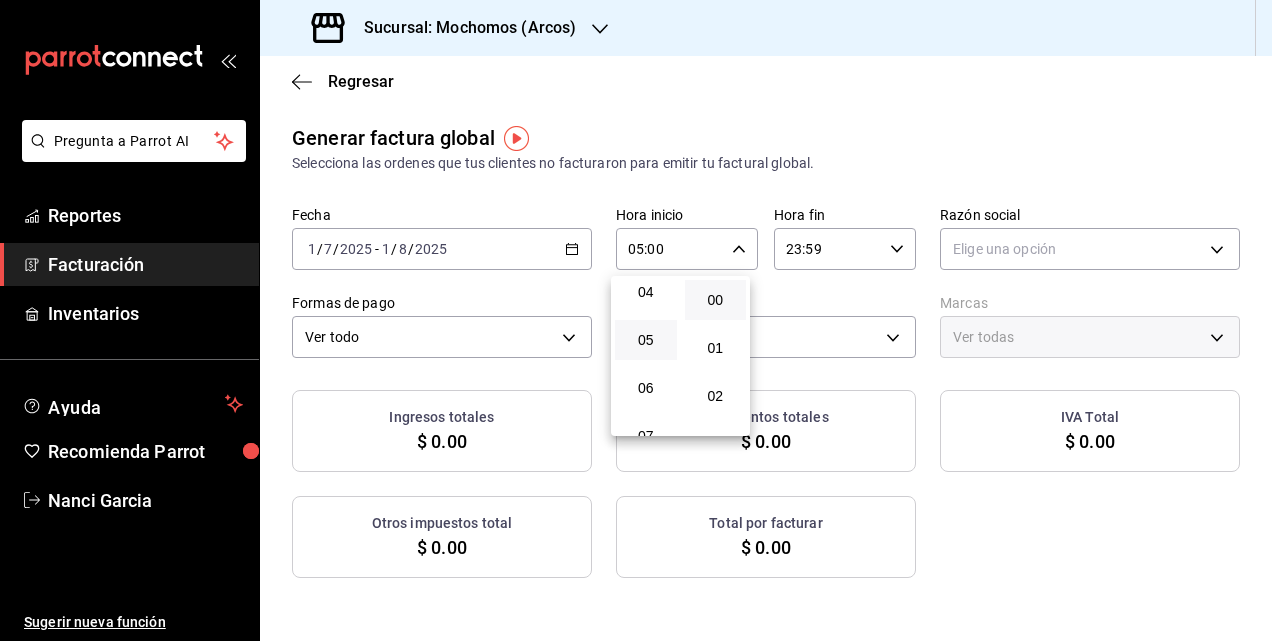 click at bounding box center (636, 320) 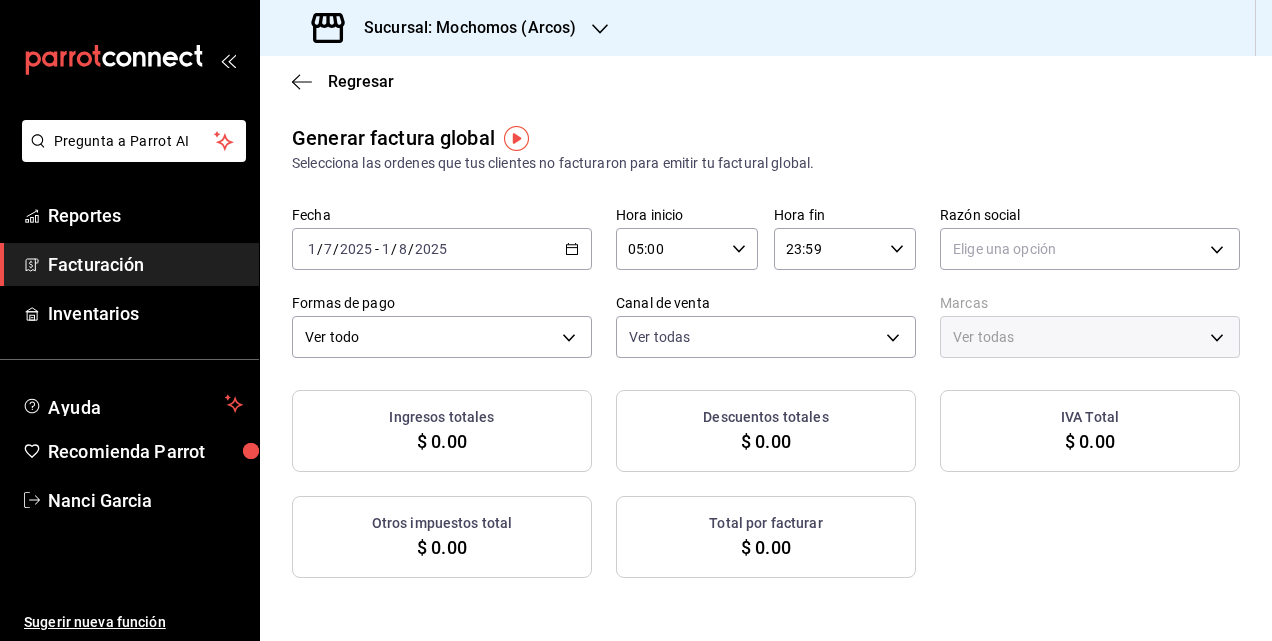 click 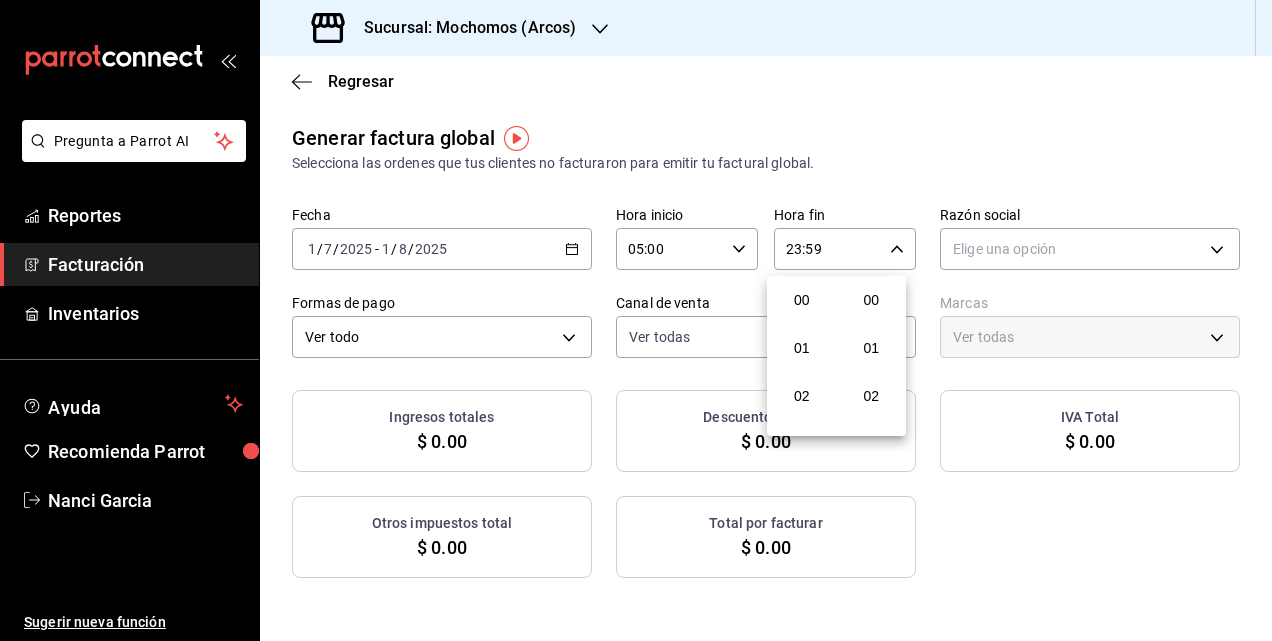 scroll, scrollTop: 992, scrollLeft: 0, axis: vertical 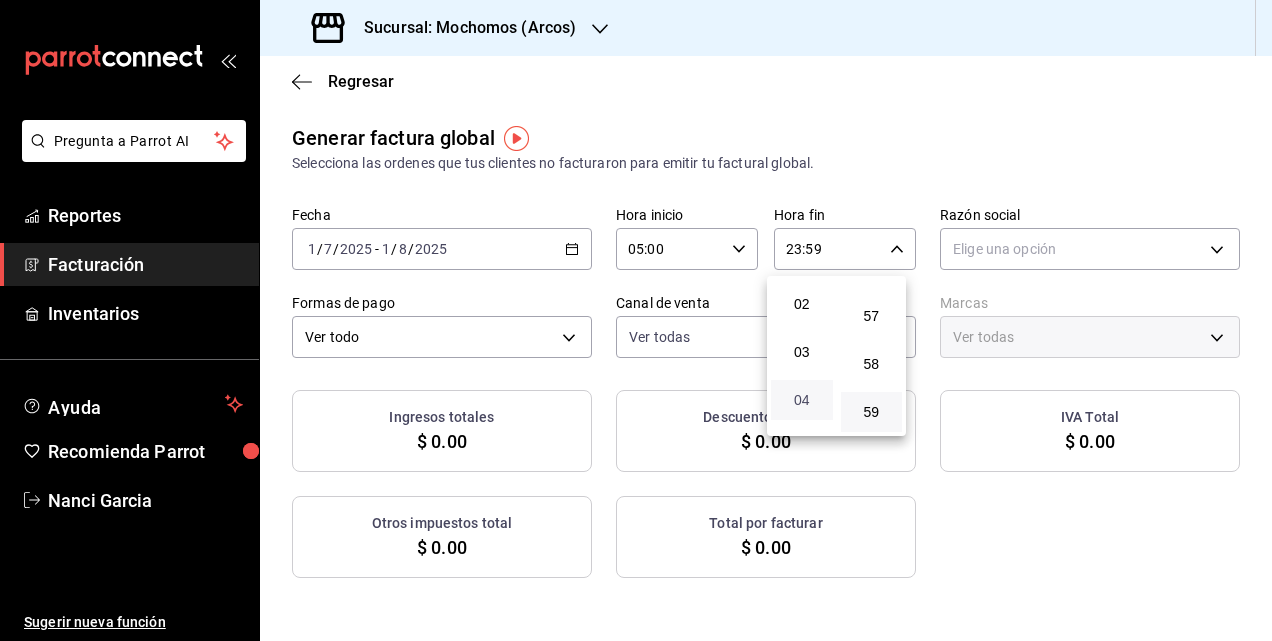 click on "04" at bounding box center [802, 400] 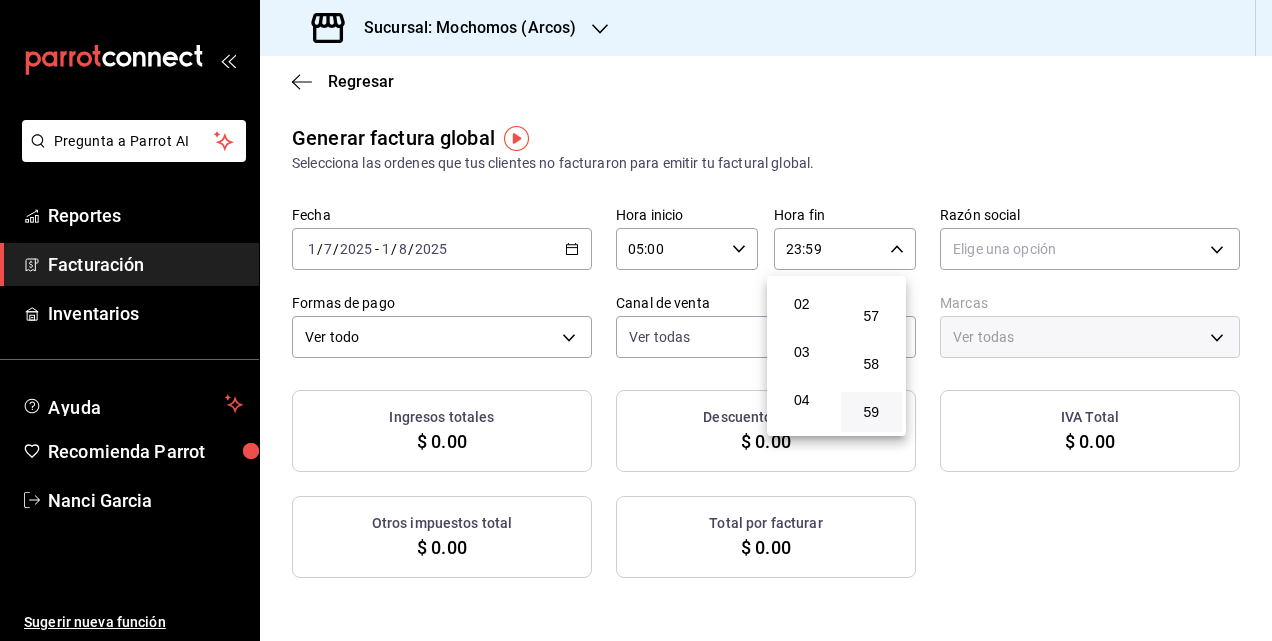 type on "04:59" 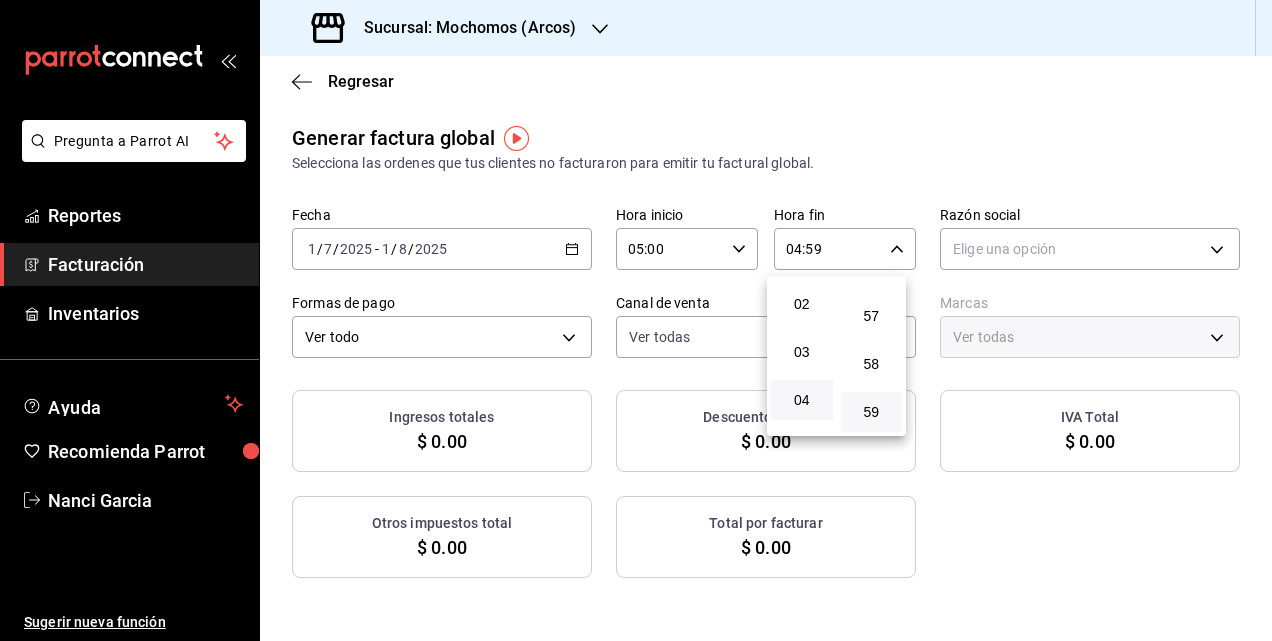click at bounding box center (636, 320) 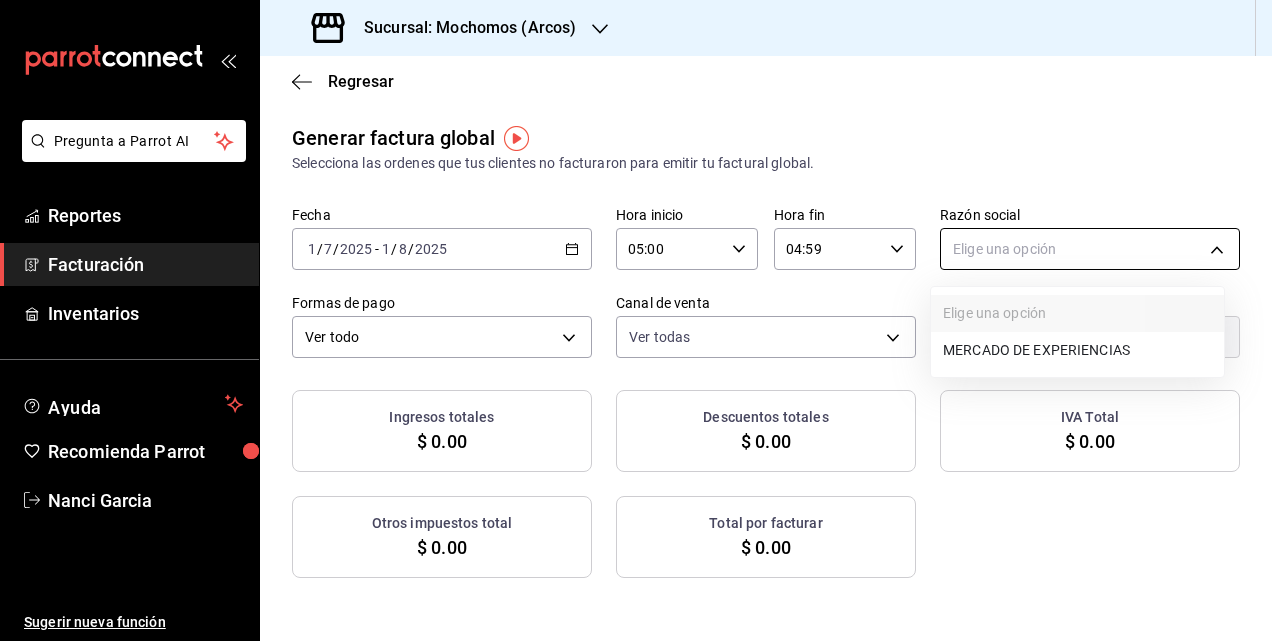 click on "Pregunta a Parrot AI Reportes   Facturación   Inventarios   Ayuda Recomienda Parrot   Nanci Garcia   Sugerir nueva función   Sucursal: Mochomos (Arcos) Regresar Generar factura global Selecciona las ordenes que tus clientes no facturaron para emitir tu factural global. Fecha 2025-07-01 1 / 7 / 2025 - 2025-08-01 1 / 8 / 2025 Hora inicio 05:00 Hora inicio Hora fin 04:59 Hora fin Razón social Elige una opción Formas de pago Ver todo ALL Canal de venta Ver todas PARROT,UBER_EATS,RAPPI,DIDI_FOOD,ONLINE Marcas Ver todas Ingresos totales $ 0.00 Descuentos totales $ 0.00 IVA Total $ 0.00 Otros impuestos total $ 0.00 Total por facturar $ 0.00 No hay información que mostrar Pregunta a Parrot AI Reportes   Facturación   Inventarios   Ayuda Recomienda Parrot   Nanci Garcia   Sugerir nueva función   GANA 1 MES GRATIS EN TU SUSCRIPCIÓN AQUÍ Ver video tutorial Ir a video Visitar centro de ayuda (81) 2046 6363 soporte@parrotsoftware.io Visitar centro de ayuda (81) 2046 6363 soporte@parrotsoftware.io" at bounding box center [636, 320] 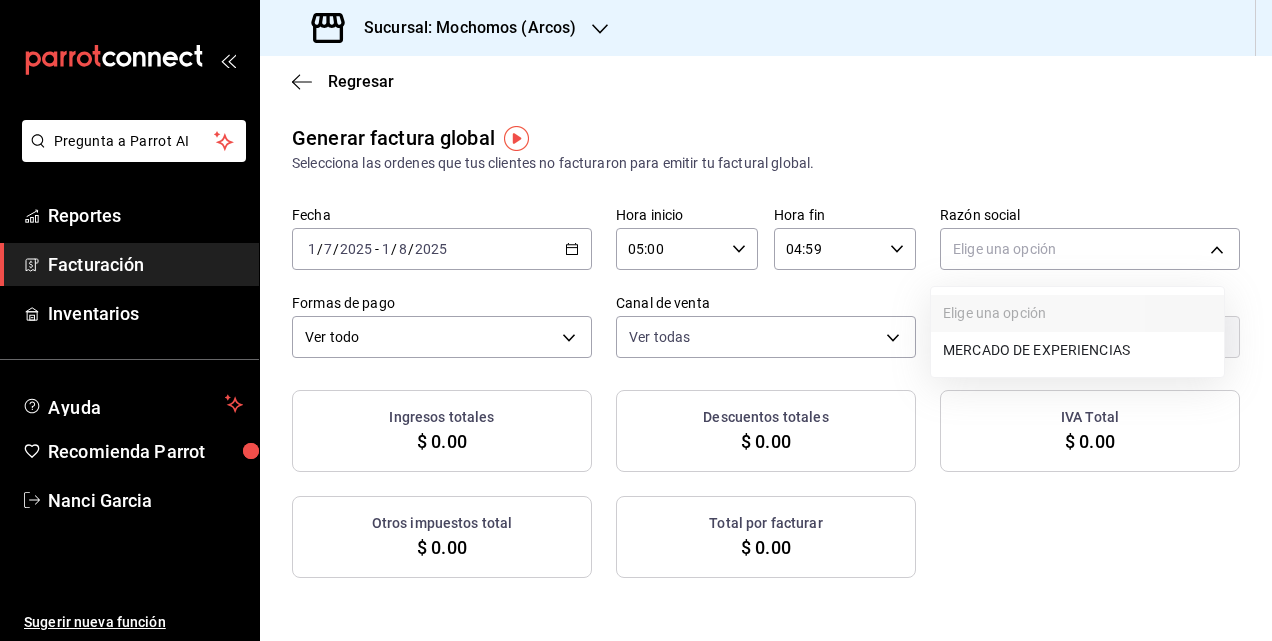 click on "MERCADO DE EXPERIENCIAS" at bounding box center (1077, 350) 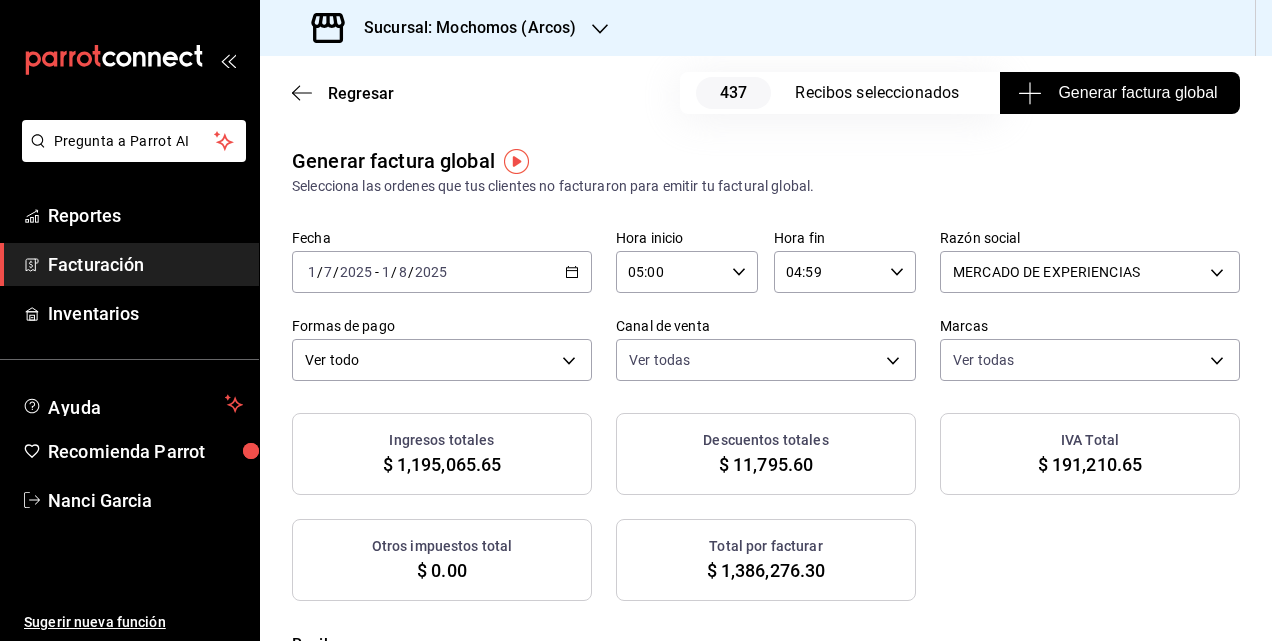 click on "Generar factura global" at bounding box center [1119, 93] 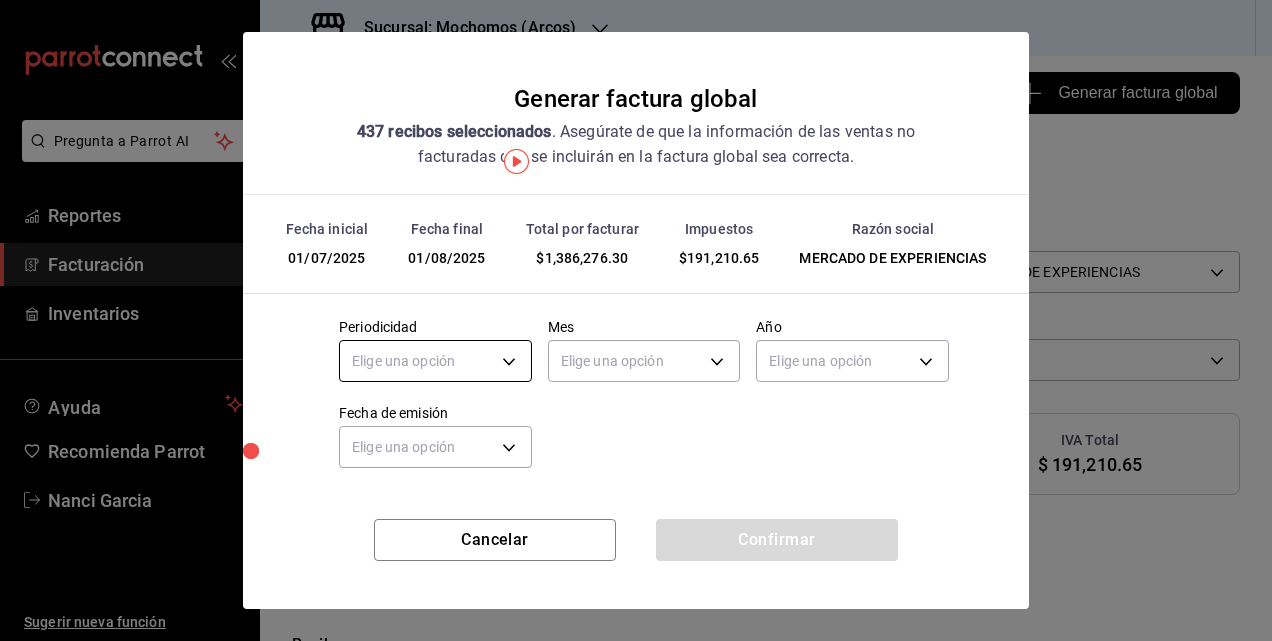click on "Pregunta a Parrot AI Reportes   Facturación   Inventarios   Ayuda Recomienda Parrot   [FIRST] [LAST]   Sugerir nueva función   Sucursal: Mochomos (Arcos) Regresar 437 Recibos seleccionados Generar factura global Generar factura global Selecciona las ordenes que tus clientes no facturaron para emitir tu factural global. Fecha 2025-07-01 1 / 7 / 2025 - 2025-08-01 1 / 8 / 2025 Hora inicio 05:00 Hora inicio Hora fin 04:59 Hora fin Razón social MERCADO DE EXPERIENCIAS [UUID] Formas de pago Ver todo ALL Canal de venta Ver todas PARROT,UBER_EATS,RAPPI,DIDI_FOOD,ONLINE Marcas Ver todas [UUID] Ingresos totales $ 1,195,065.65 Descuentos totales $ 11,795.60 IVA Total $ 191,210.65 Otros impuestos total $ 0.00 Total por facturar $ 1,386,276.30 Recibos Quita la selección a los recibos que no quieras incluir. Recuerda que sólo puedes generar facturas globales de hasta 1,000 recibos cada una. Fecha # de recibo Tipo de pago Subtotal Descuentos Cargos por servicio" at bounding box center (636, 320) 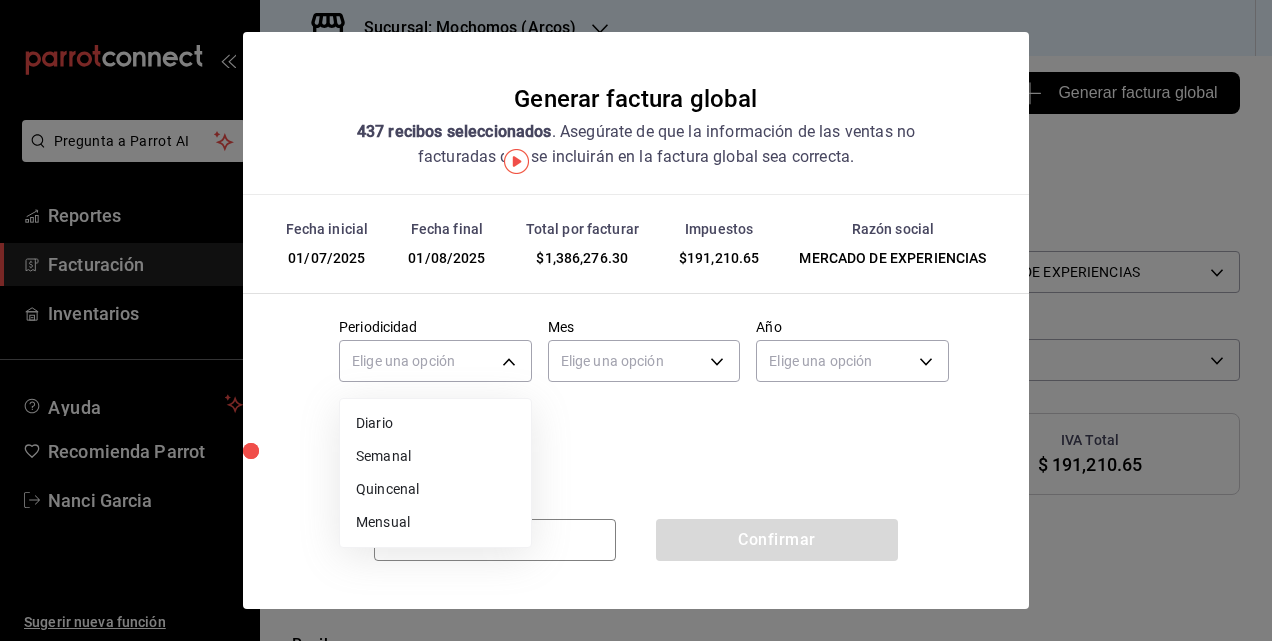 click on "Mensual" at bounding box center (435, 522) 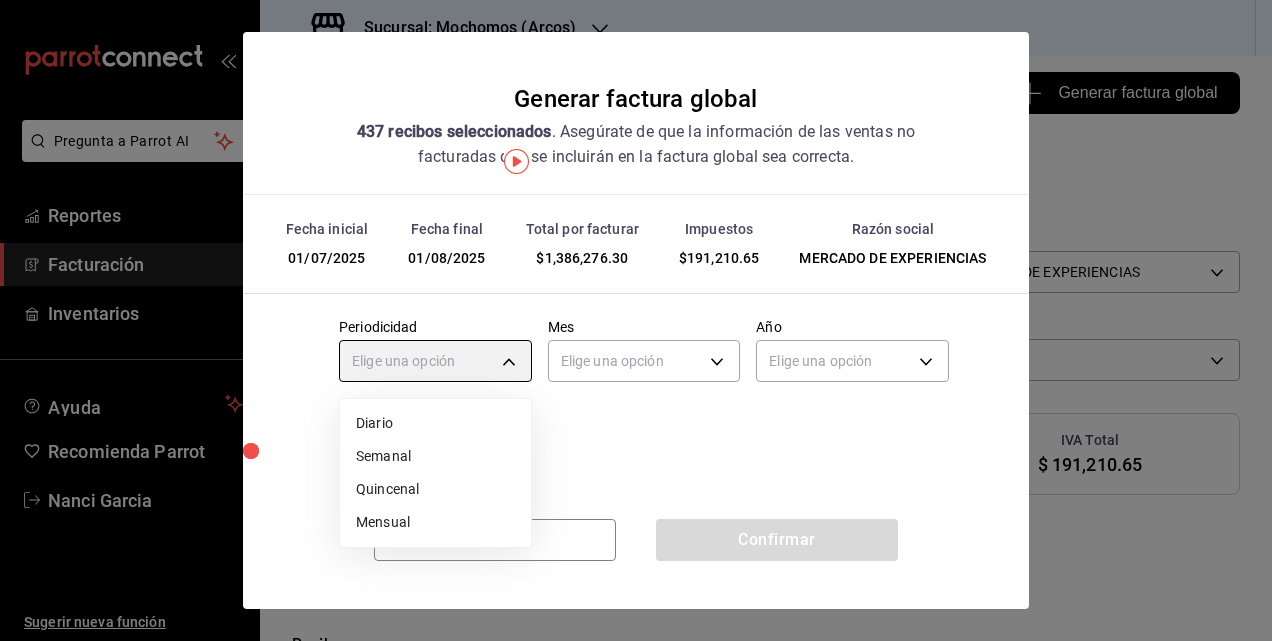 type on "MONTHLY" 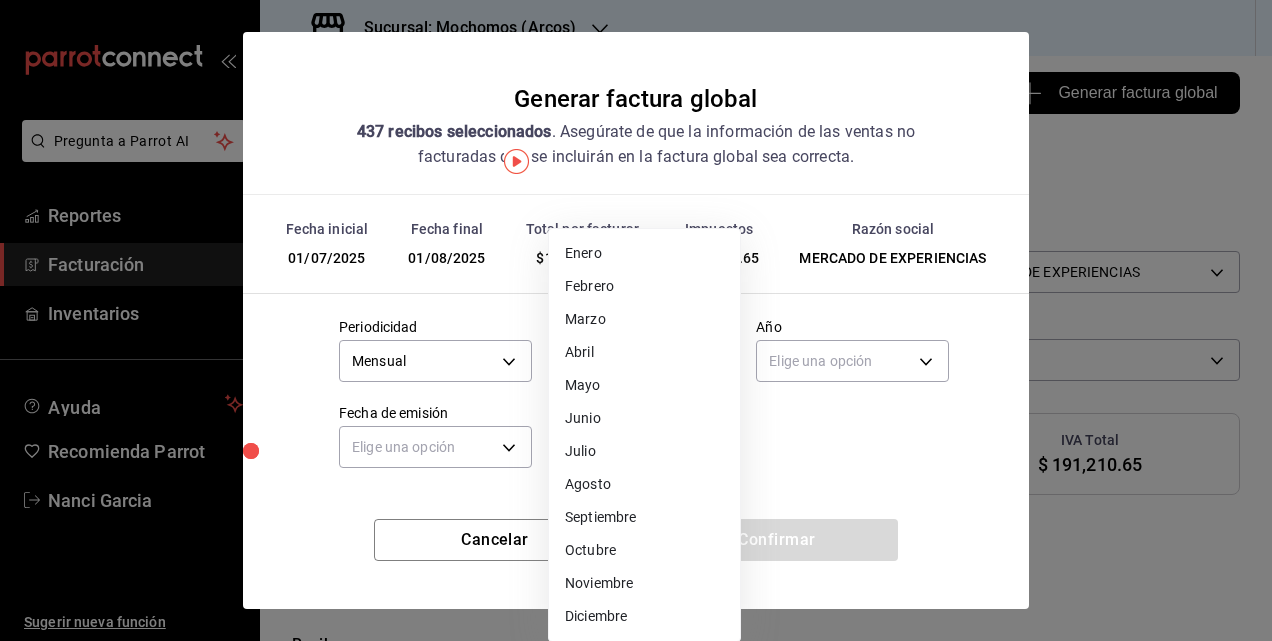 click on "Pregunta a Parrot AI Reportes   Facturación   Inventarios   Ayuda Recomienda Parrot   [FIRST] [LAST]   Sugerir nueva función   Sucursal: Mochomos (Arcos) Regresar 437 Recibos seleccionados Generar factura global Generar factura global Selecciona las ordenes que tus clientes no facturaron para emitir tu factural global. Fecha 2025-07-01 1 / 7 / 2025 - 2025-08-01 1 / 8 / 2025 Hora inicio 05:00 Hora inicio Hora fin 04:59 Hora fin Razón social MERCADO DE EXPERIENCIAS [UUID] Formas de pago Ver todo ALL Canal de venta Ver todas PARROT,UBER_EATS,RAPPI,DIDI_FOOD,ONLINE Marcas Ver todas [UUID] Ingresos totales $ 1,195,065.65 Descuentos totales $ 11,795.60 IVA Total $ 191,210.65 Otros impuestos total $ 0.00 Total por facturar $ 1,386,276.30 Recibos Quita la selección a los recibos que no quieras incluir. Recuerda que sólo puedes generar facturas globales de hasta 1,000 recibos cada una. Fecha # de recibo Tipo de pago Subtotal Descuentos Cargos por servicio" at bounding box center [636, 320] 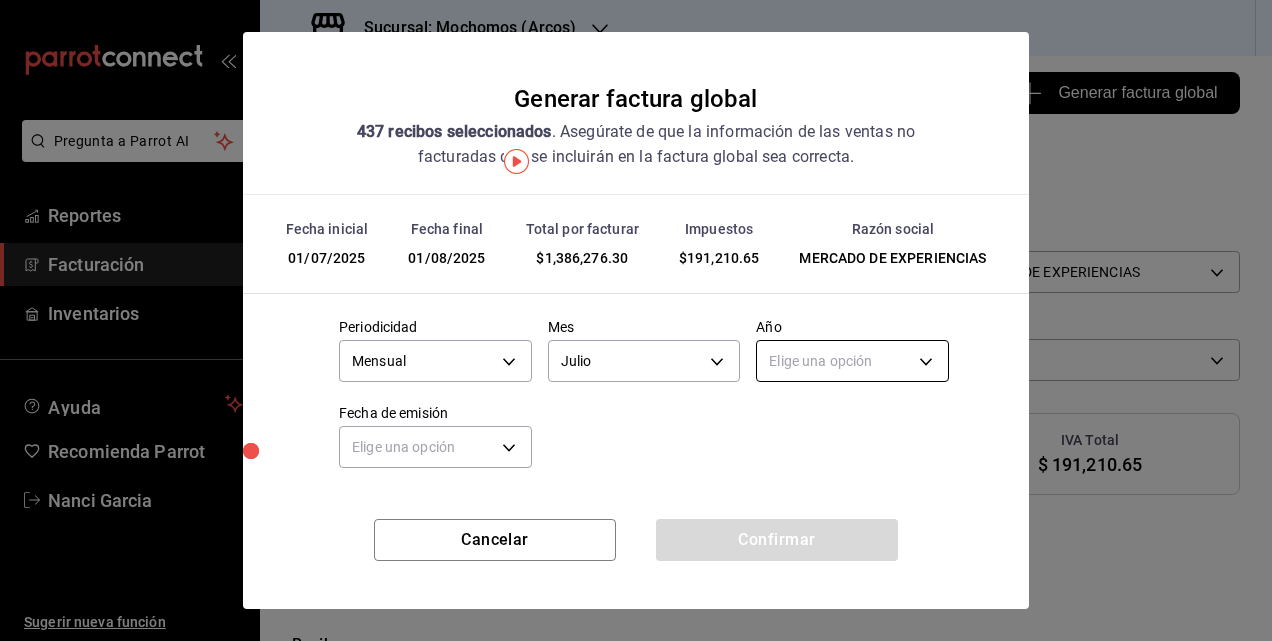 click on "Pregunta a Parrot AI Reportes   Facturación   Inventarios   Ayuda Recomienda Parrot   [FIRST] [LAST]   Sugerir nueva función   Sucursal: Mochomos (Arcos) Regresar 437 Recibos seleccionados Generar factura global Generar factura global Selecciona las ordenes que tus clientes no facturaron para emitir tu factural global. Fecha 2025-07-01 1 / 7 / 2025 - 2025-08-01 1 / 8 / 2025 Hora inicio 05:00 Hora inicio Hora fin 04:59 Hora fin Razón social MERCADO DE EXPERIENCIAS [UUID] Formas de pago Ver todo ALL Canal de venta Ver todas PARROT,UBER_EATS,RAPPI,DIDI_FOOD,ONLINE Marcas Ver todas [UUID] Ingresos totales $ 1,195,065.65 Descuentos totales $ 11,795.60 IVA Total $ 191,210.65 Otros impuestos total $ 0.00 Total por facturar $ 1,386,276.30 Recibos Quita la selección a los recibos que no quieras incluir. Recuerda que sólo puedes generar facturas globales de hasta 1,000 recibos cada una. Fecha # de recibo Tipo de pago Subtotal Descuentos Cargos por servicio" at bounding box center [636, 320] 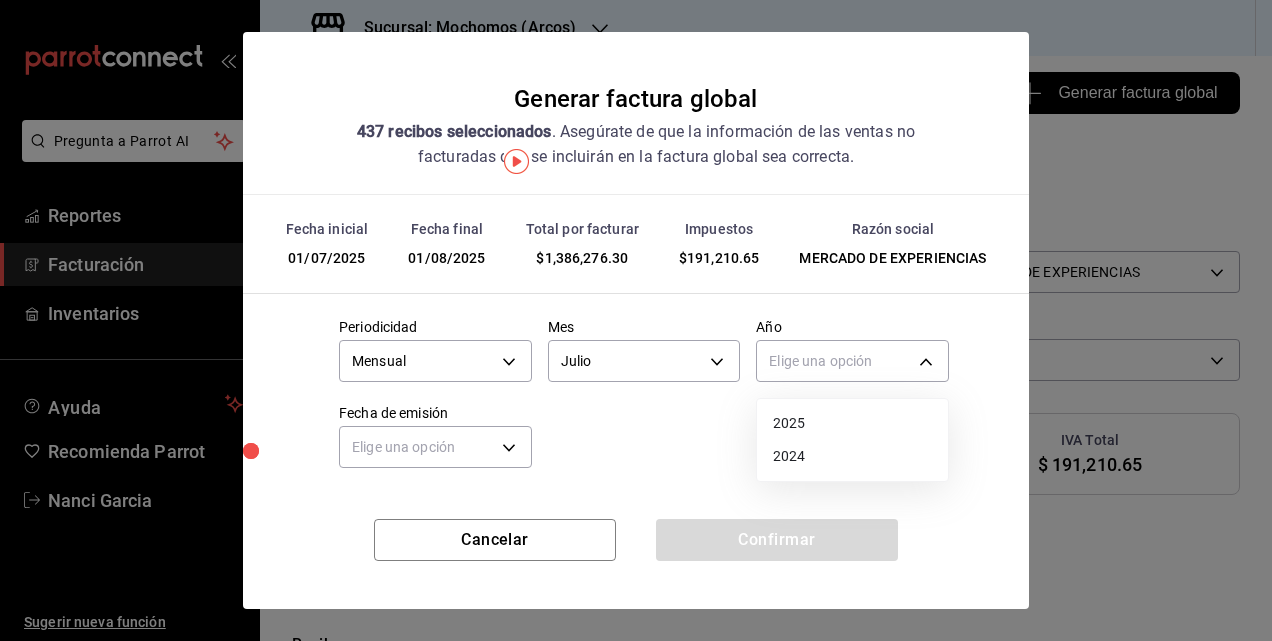 click on "2025" at bounding box center [852, 423] 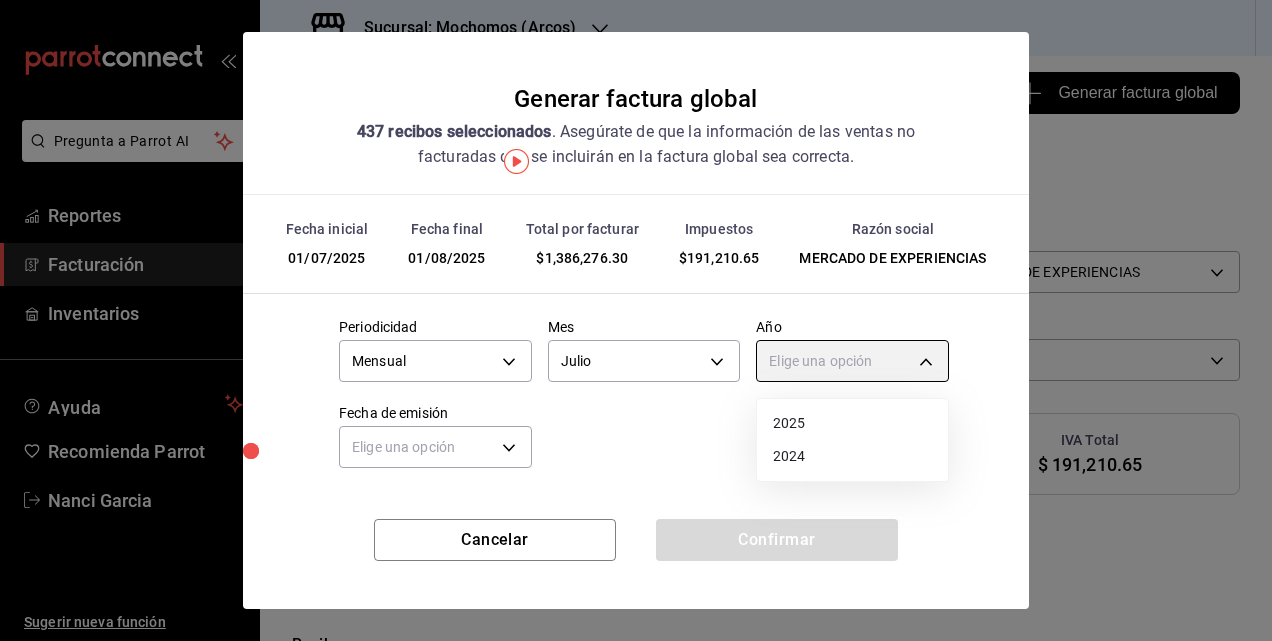 type on "2025" 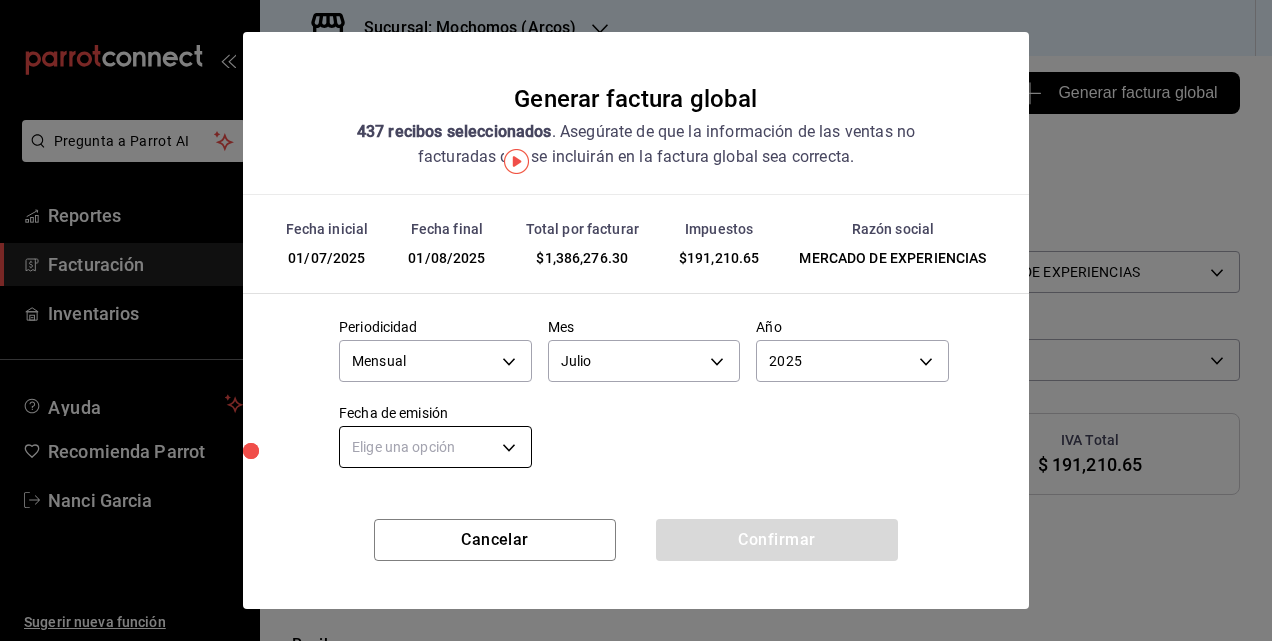 click on "Pregunta a Parrot AI Reportes   Facturación   Inventarios   Ayuda Recomienda Parrot   [FIRST] [LAST]   Sugerir nueva función   Sucursal: Mochomos (Arcos) Regresar 437 Recibos seleccionados Generar factura global Generar factura global Selecciona las ordenes que tus clientes no facturaron para emitir tu factural global. Fecha 2025-07-01 1 / 7 / 2025 - 2025-08-01 1 / 8 / 2025 Hora inicio 05:00 Hora inicio Hora fin 04:59 Hora fin Razón social MERCADO DE EXPERIENCIAS [UUID] Formas de pago Ver todo ALL Canal de venta Ver todas PARROT,UBER_EATS,RAPPI,DIDI_FOOD,ONLINE Marcas Ver todas [UUID] Ingresos totales $ 1,195,065.65 Descuentos totales $ 11,795.60 IVA Total $ 191,210.65 Otros impuestos total $ 0.00 Total por facturar $ 1,386,276.30 Recibos Quita la selección a los recibos que no quieras incluir. Recuerda que sólo puedes generar facturas globales de hasta 1,000 recibos cada una. Fecha # de recibo Tipo de pago Subtotal Descuentos Cargos por servicio" at bounding box center [636, 320] 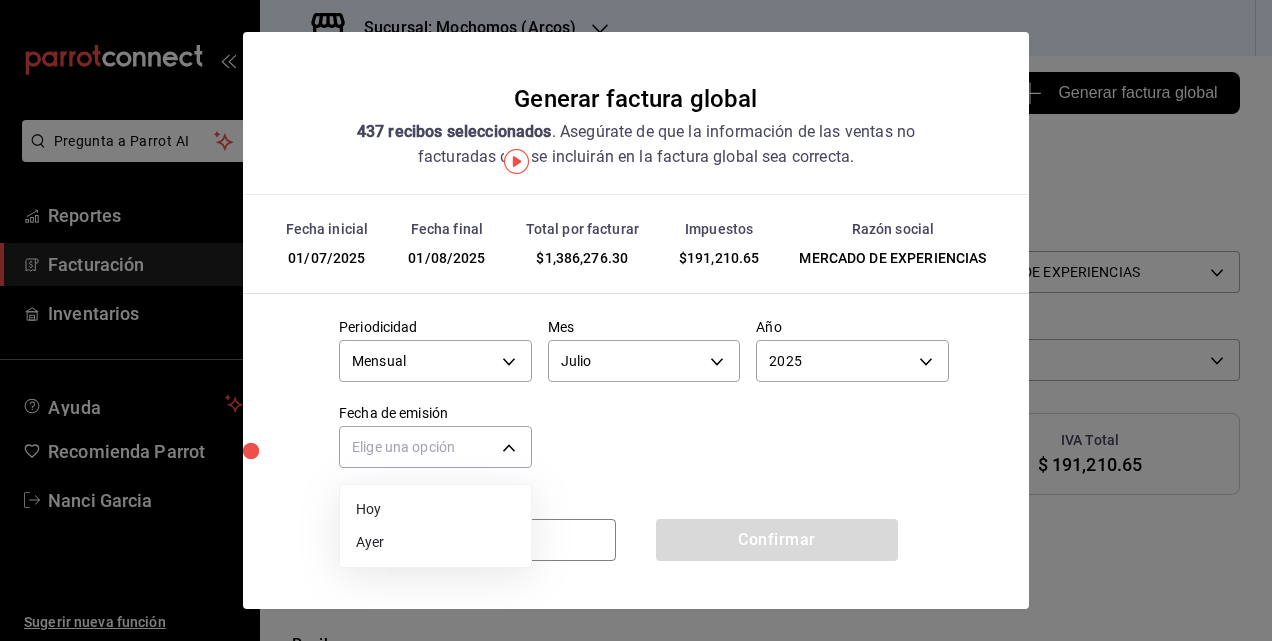 drag, startPoint x: 398, startPoint y: 540, endPoint x: 725, endPoint y: 554, distance: 327.29956 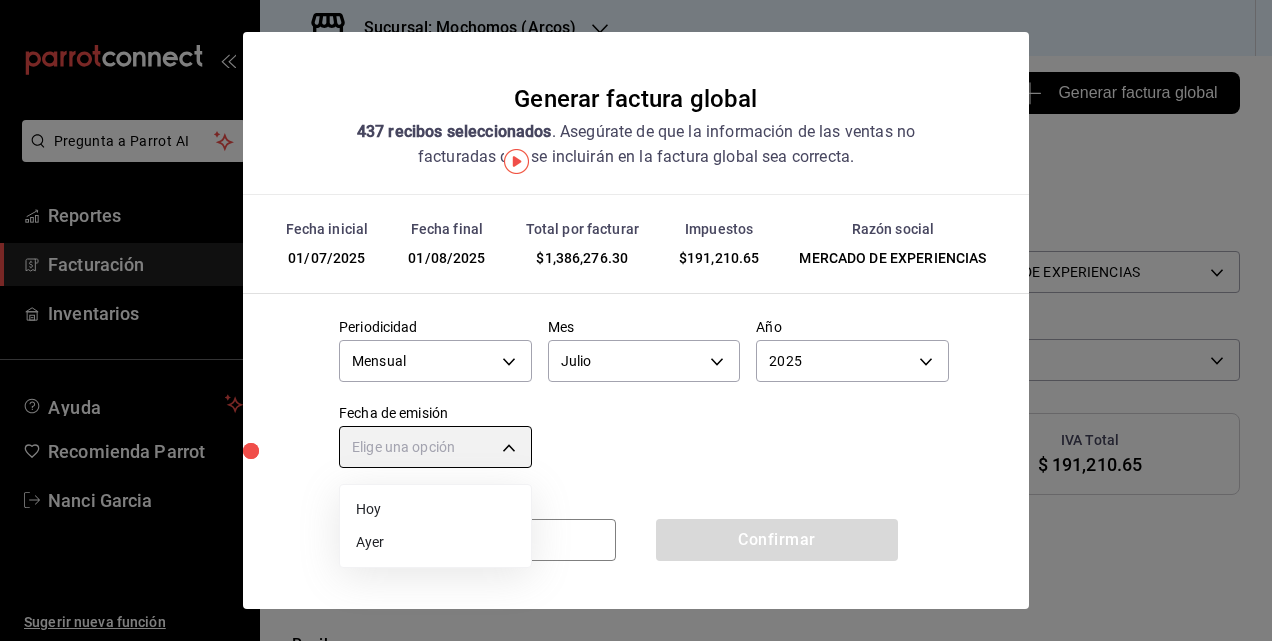 type on "YESTERDAY" 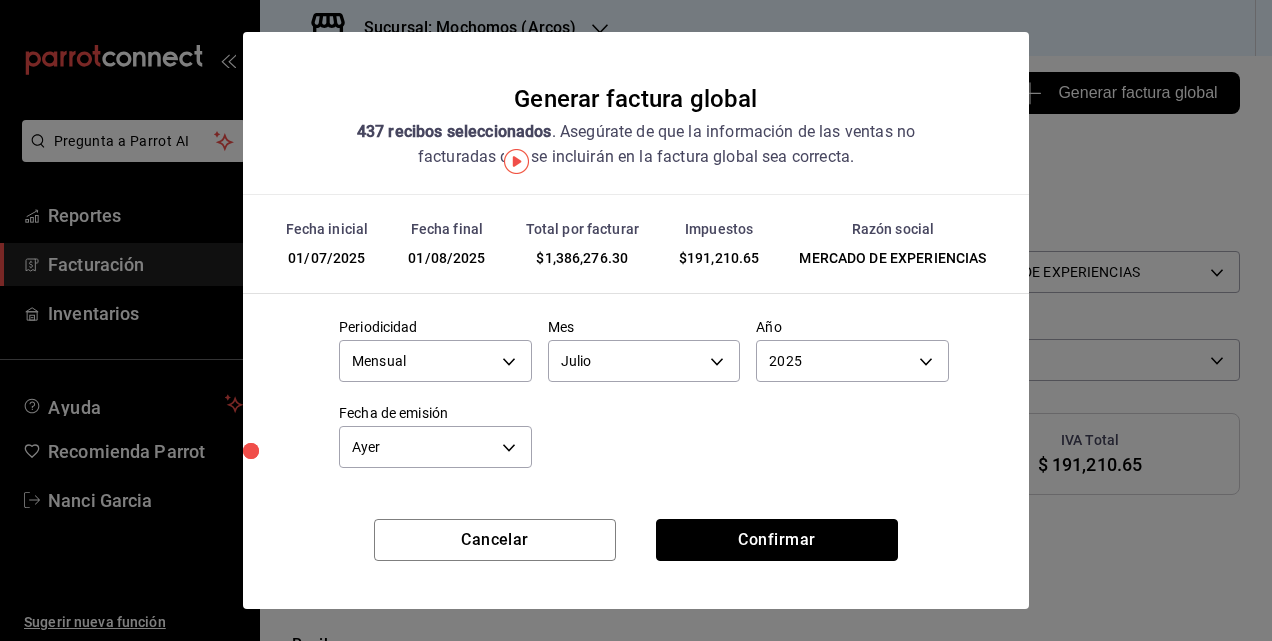 click on "Confirmar" at bounding box center [777, 540] 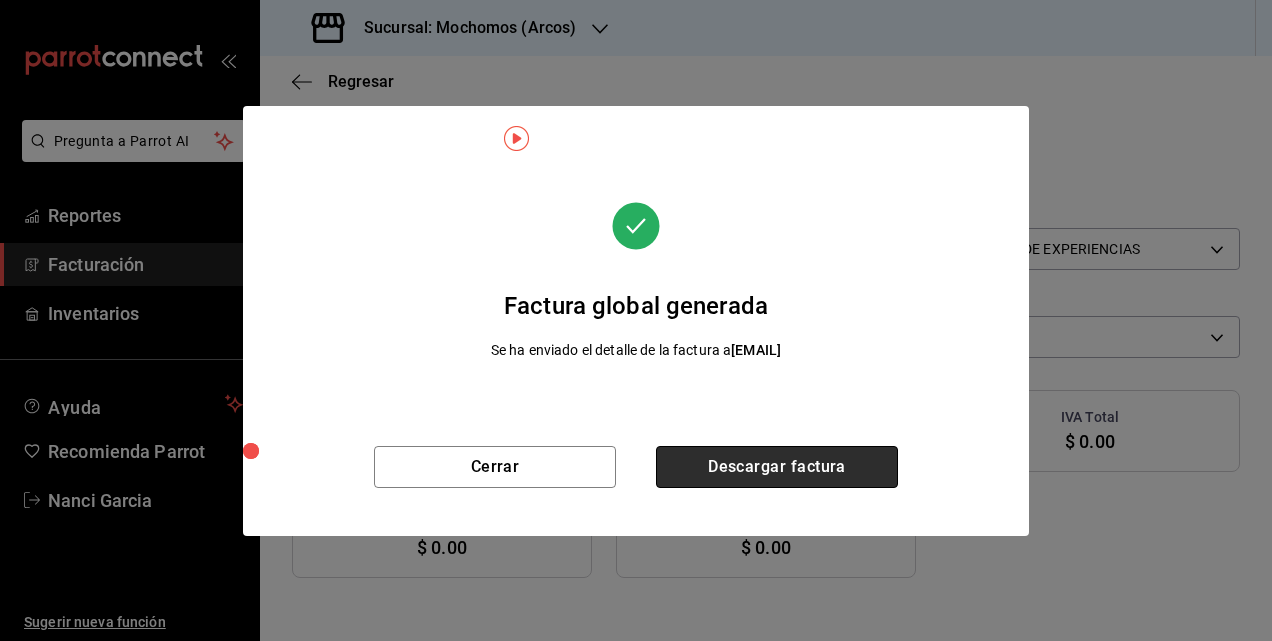 click on "Descargar factura" at bounding box center (777, 467) 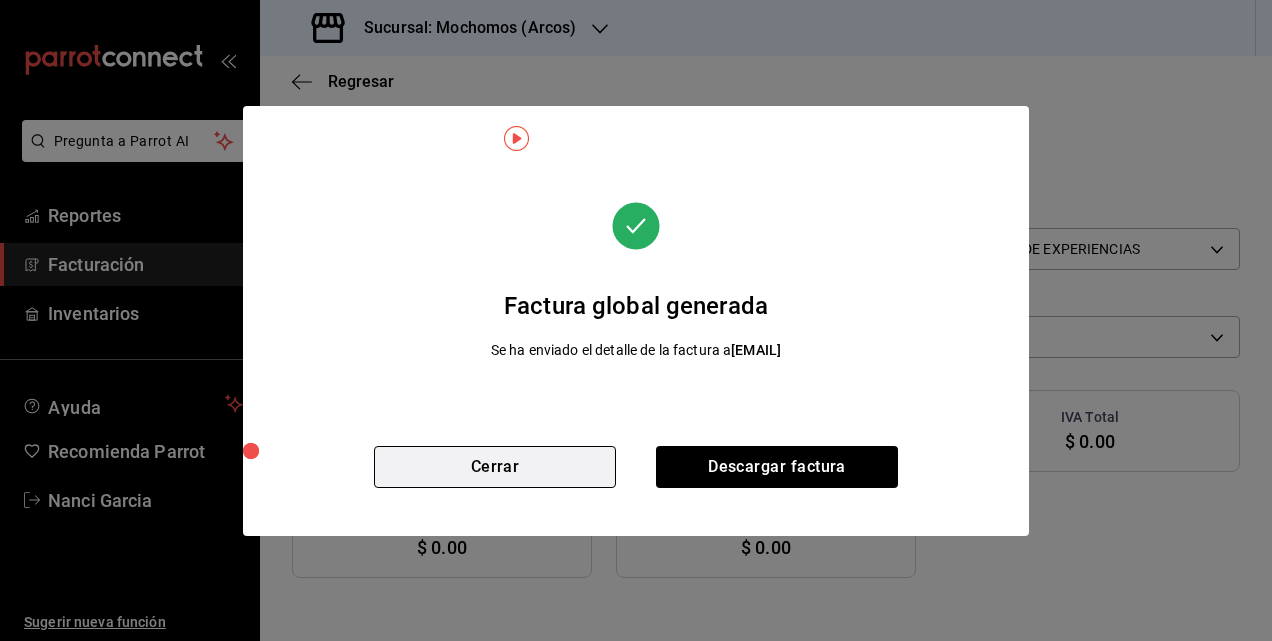 click on "Cerrar" at bounding box center [495, 467] 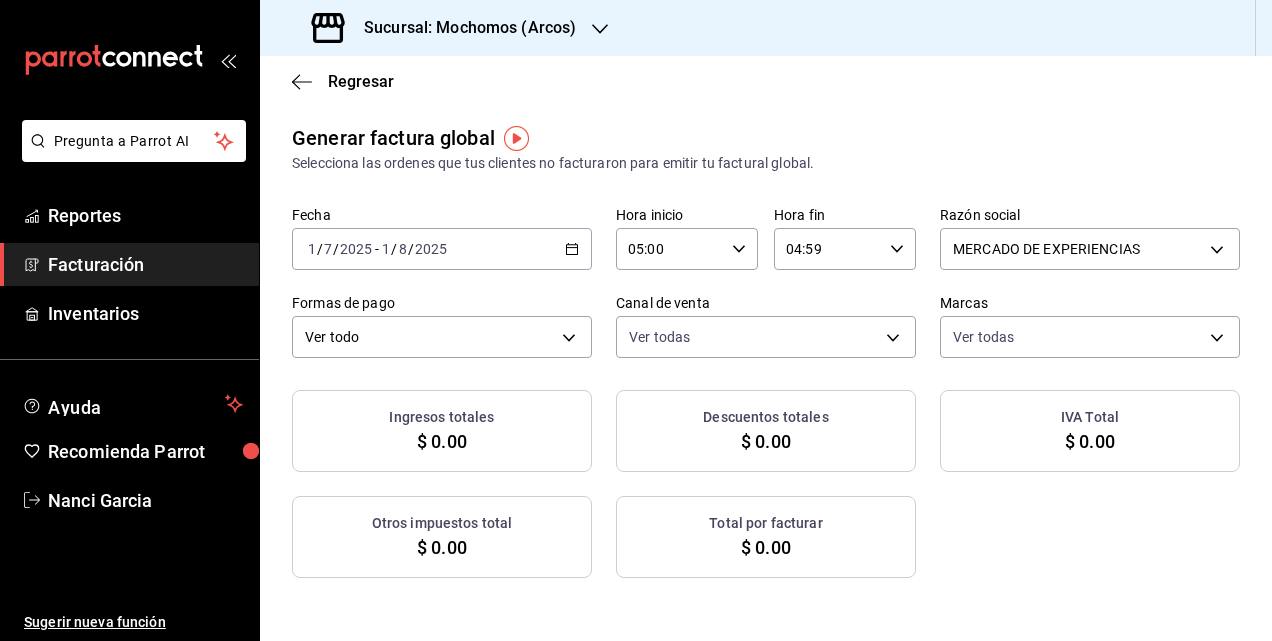 click on "Sucursal: Mochomos (Arcos)" at bounding box center (462, 28) 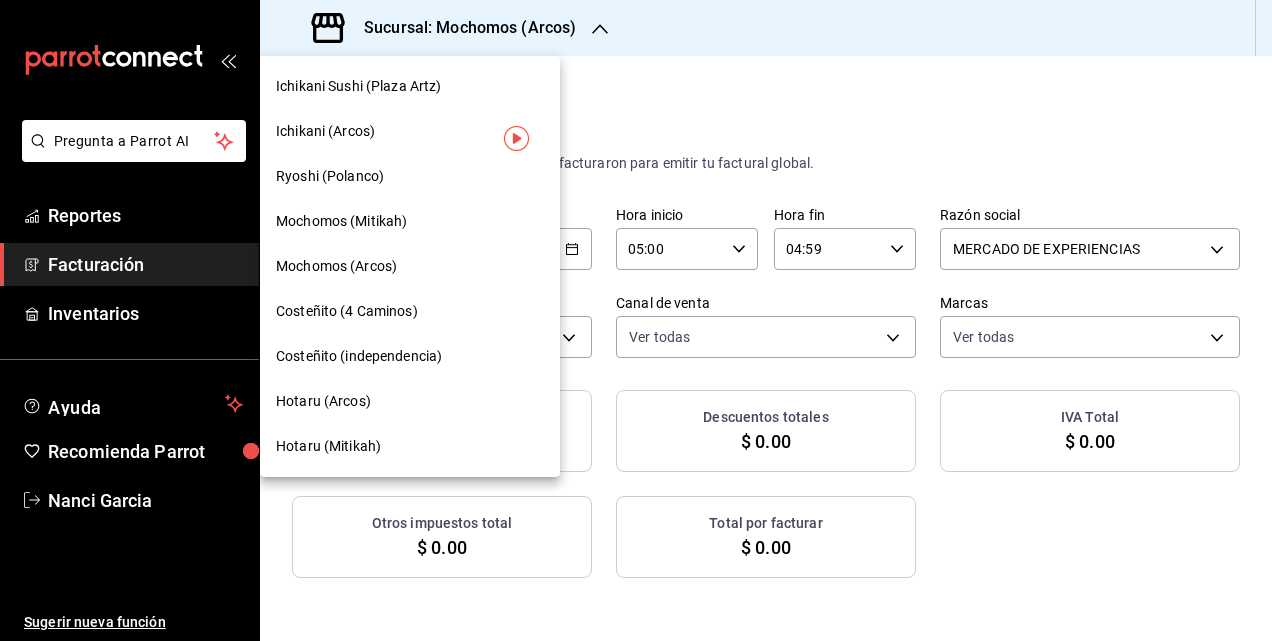 click on "Hotaru (Mitikah)" at bounding box center [328, 446] 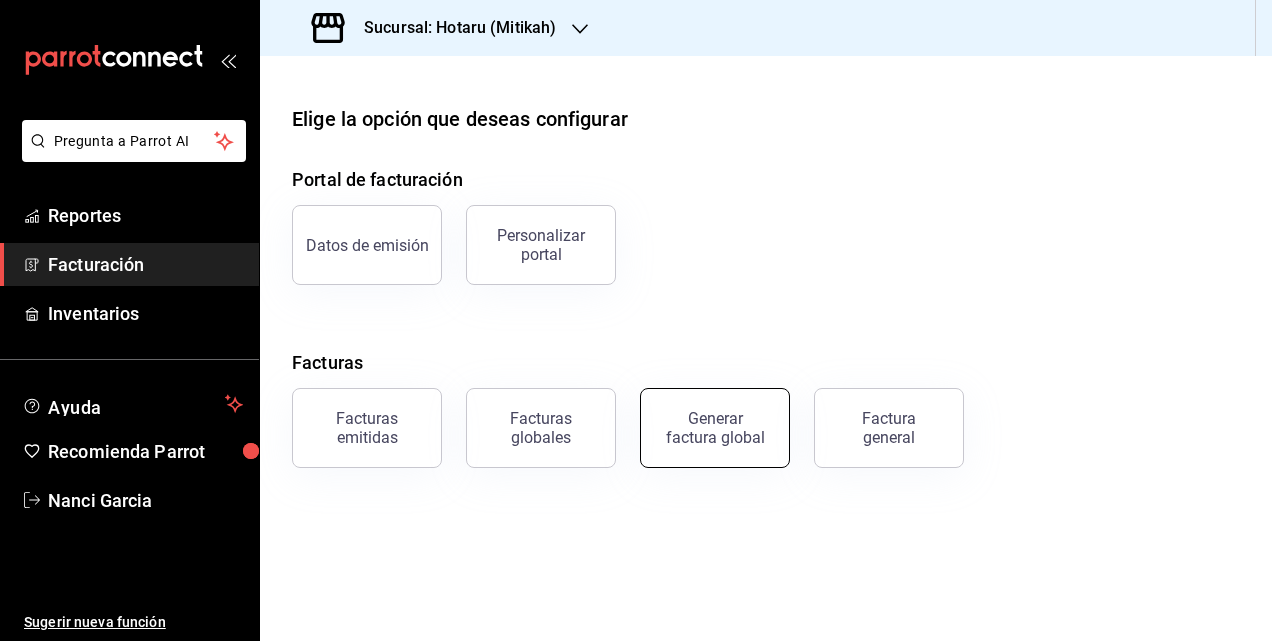 click on "Generar factura global" at bounding box center (715, 428) 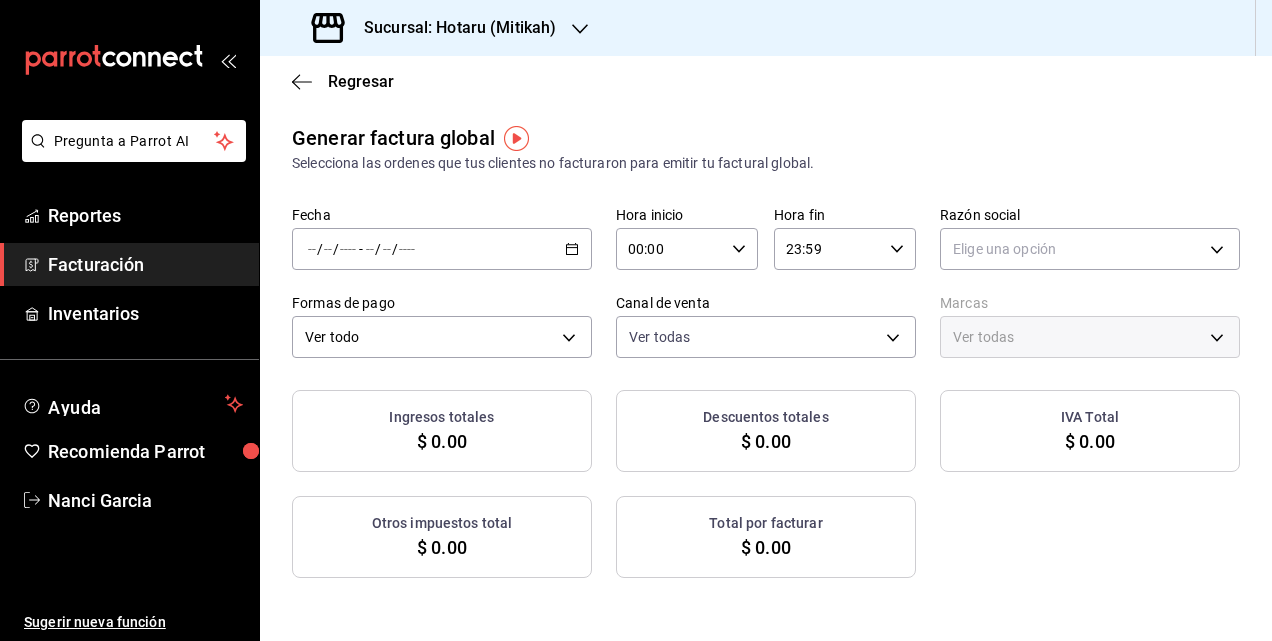 click 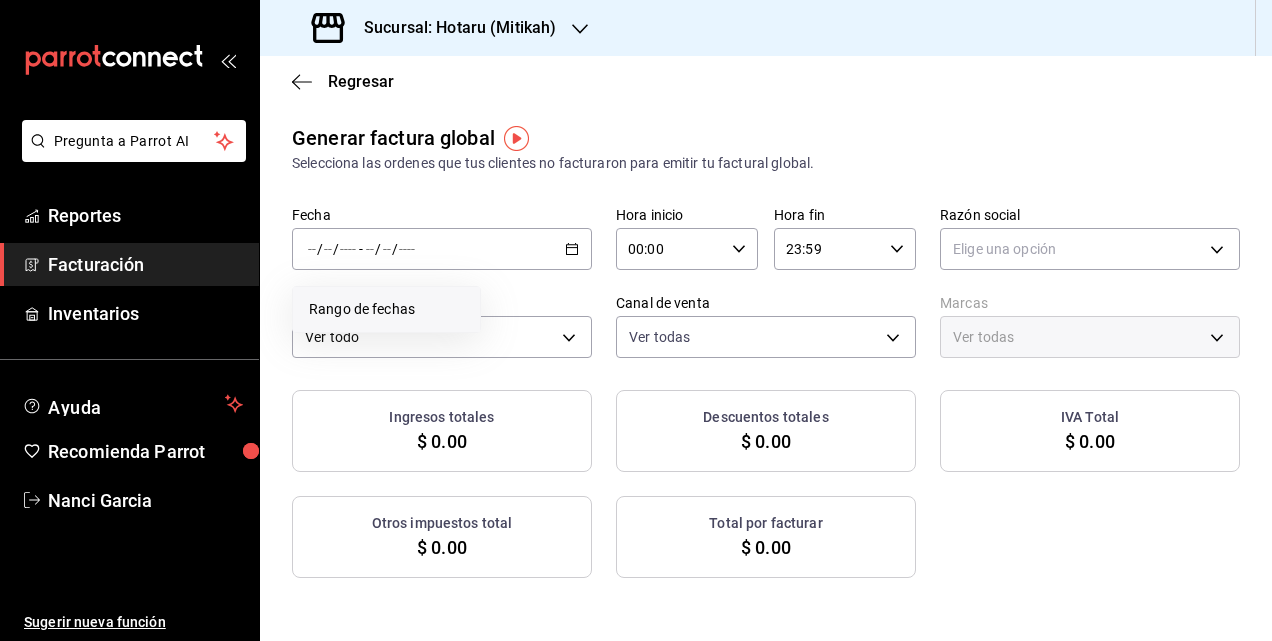 click on "Rango de fechas" at bounding box center (386, 309) 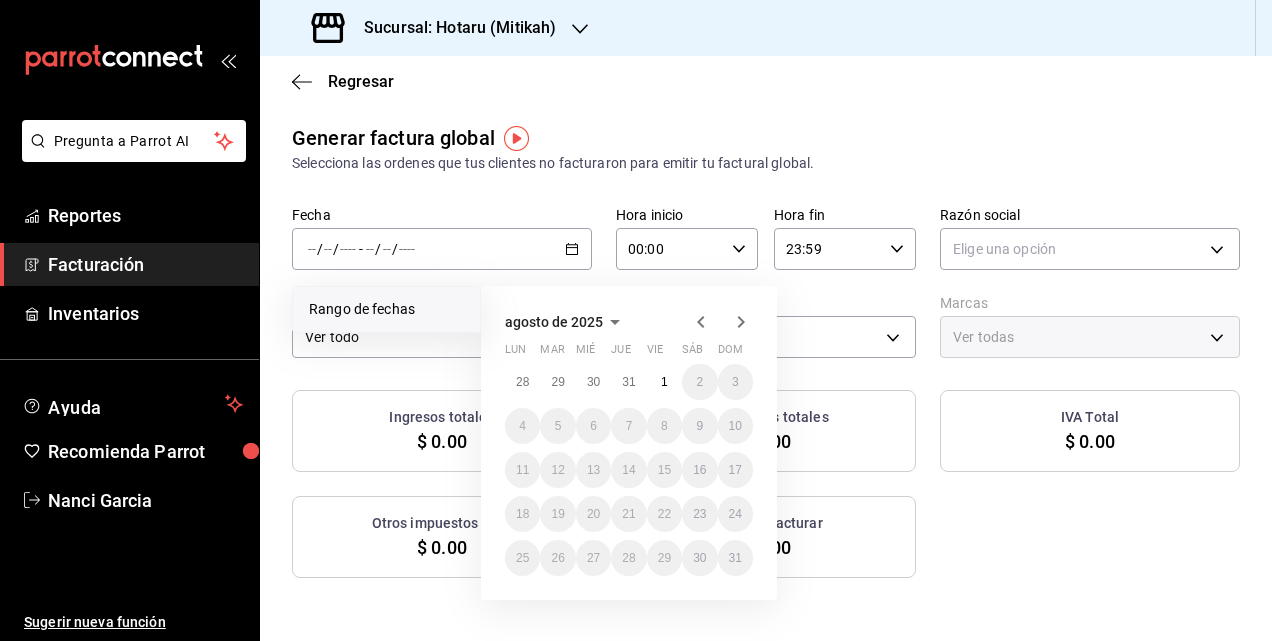 click 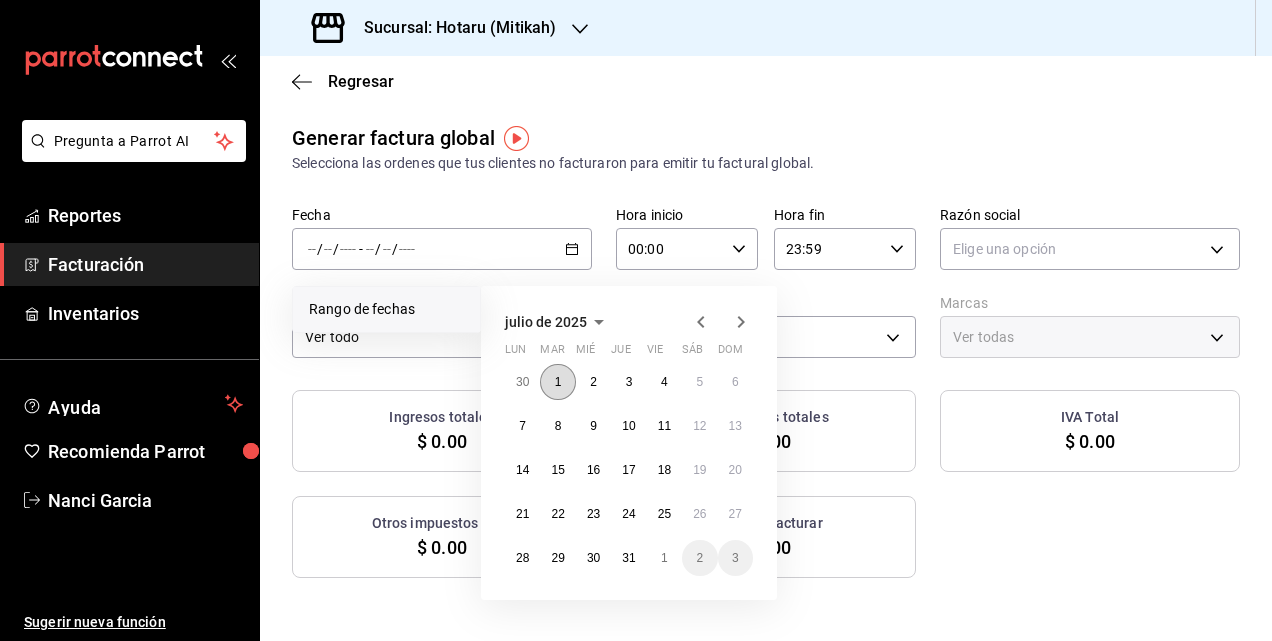 click on "1" at bounding box center (557, 382) 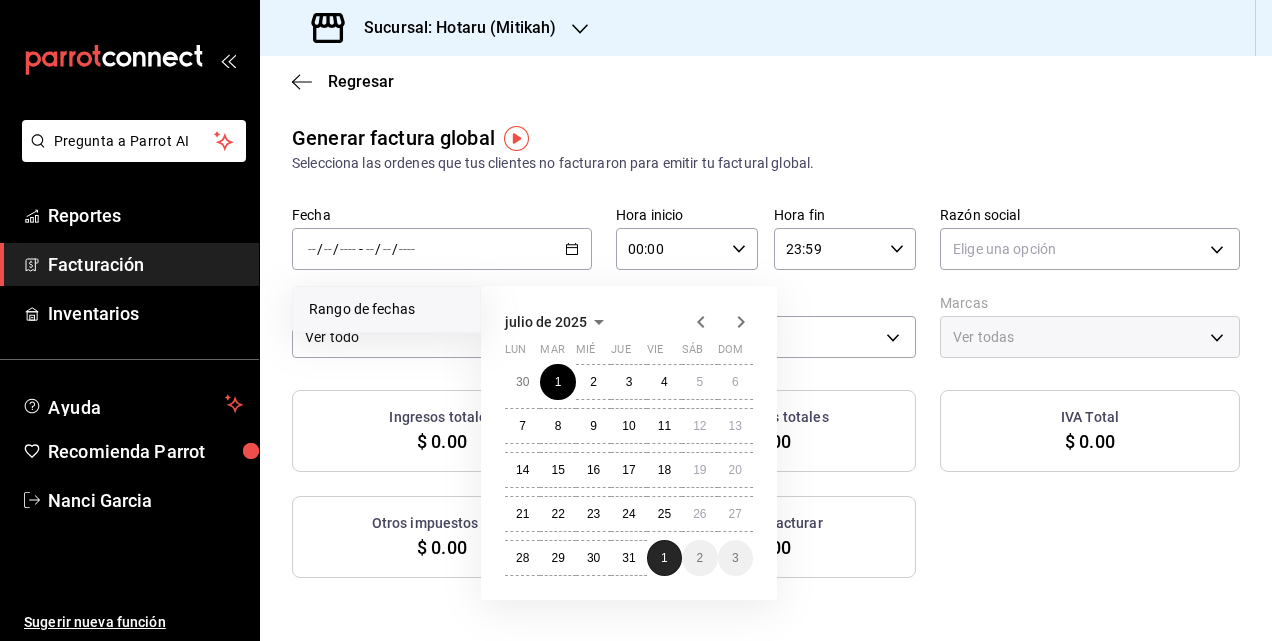 click on "1" at bounding box center [664, 558] 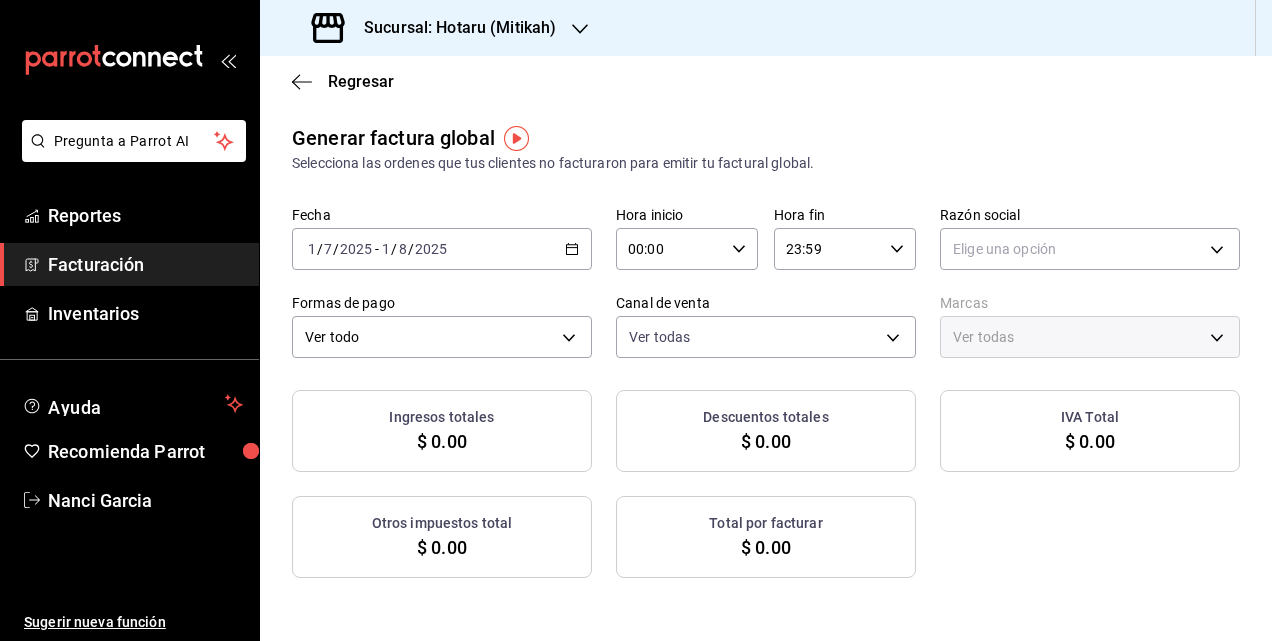 click 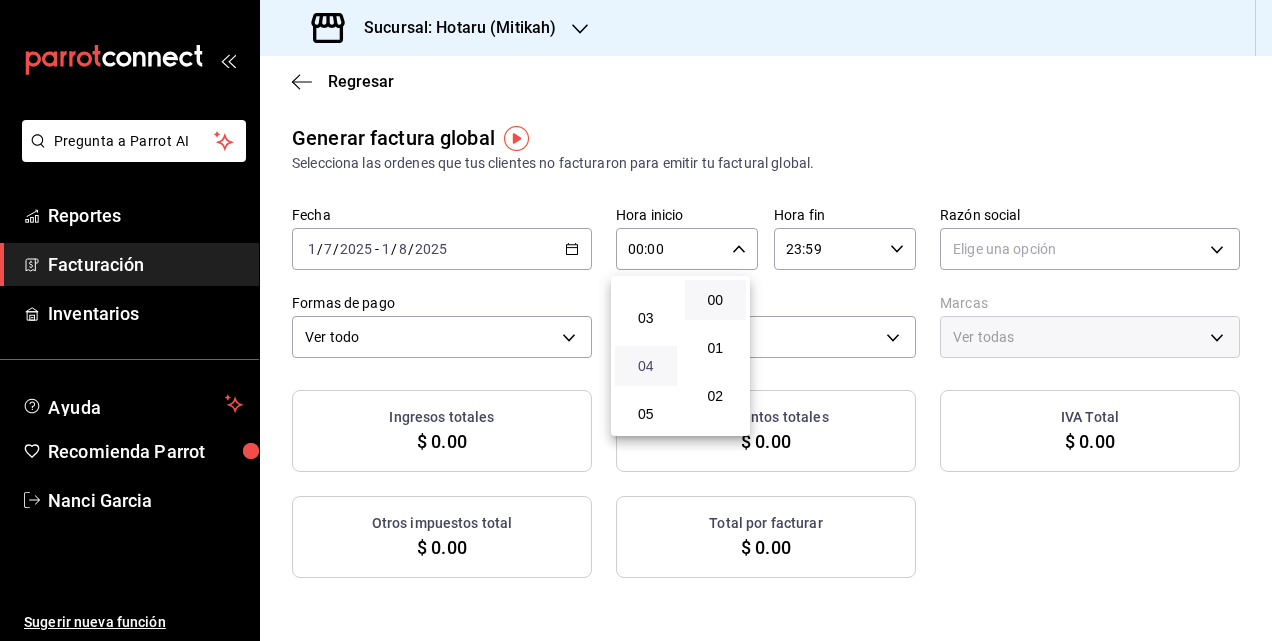 scroll, scrollTop: 200, scrollLeft: 0, axis: vertical 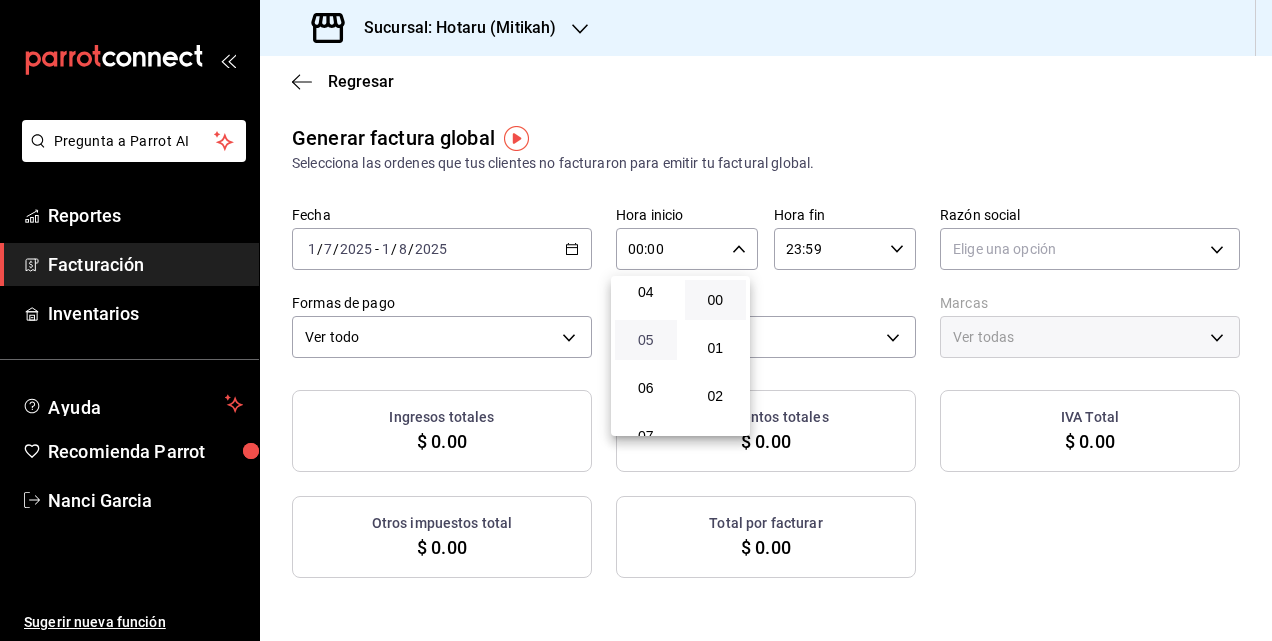 click on "05" at bounding box center [646, 340] 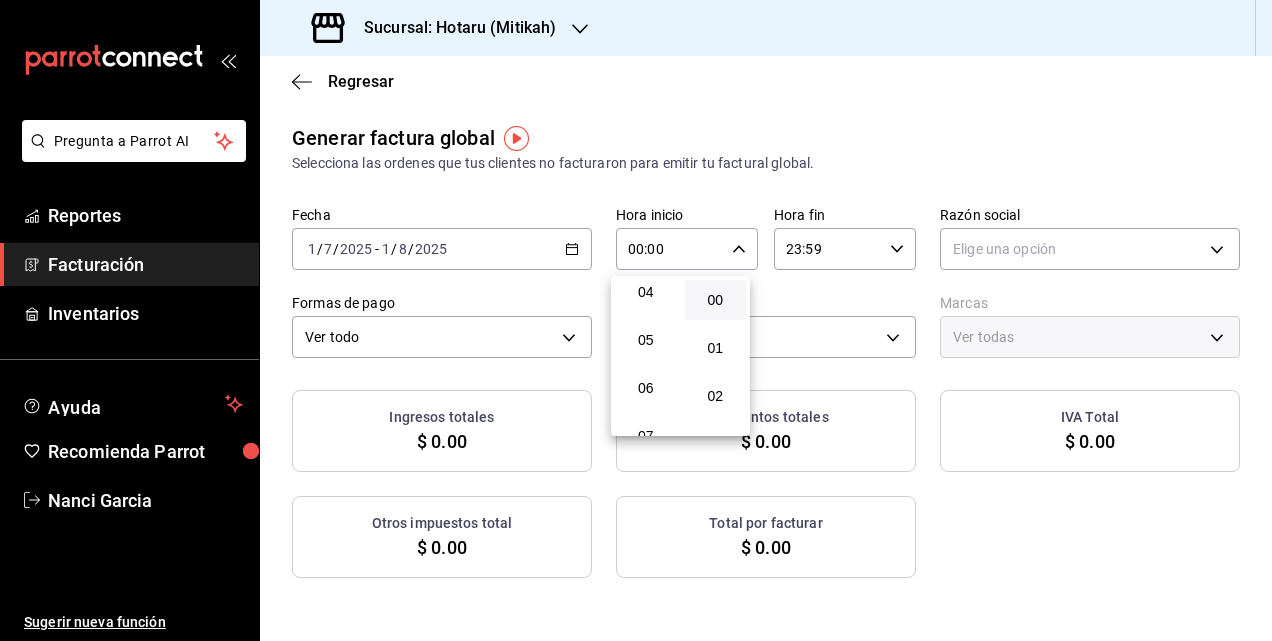 type on "05:00" 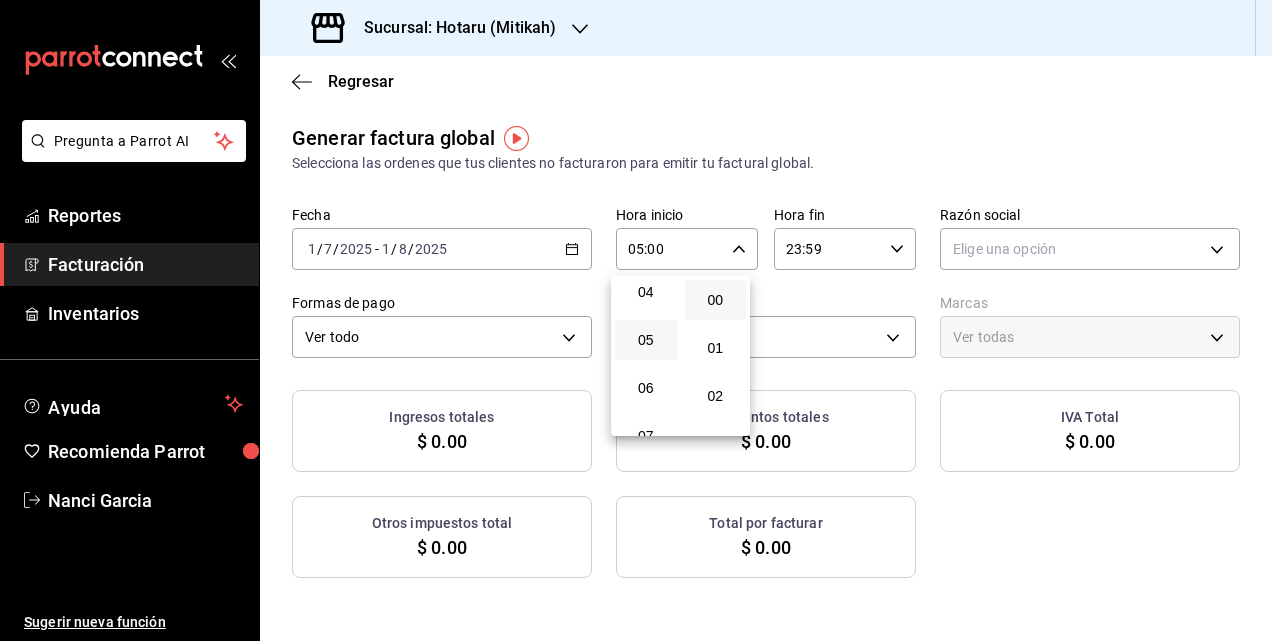 click at bounding box center [636, 320] 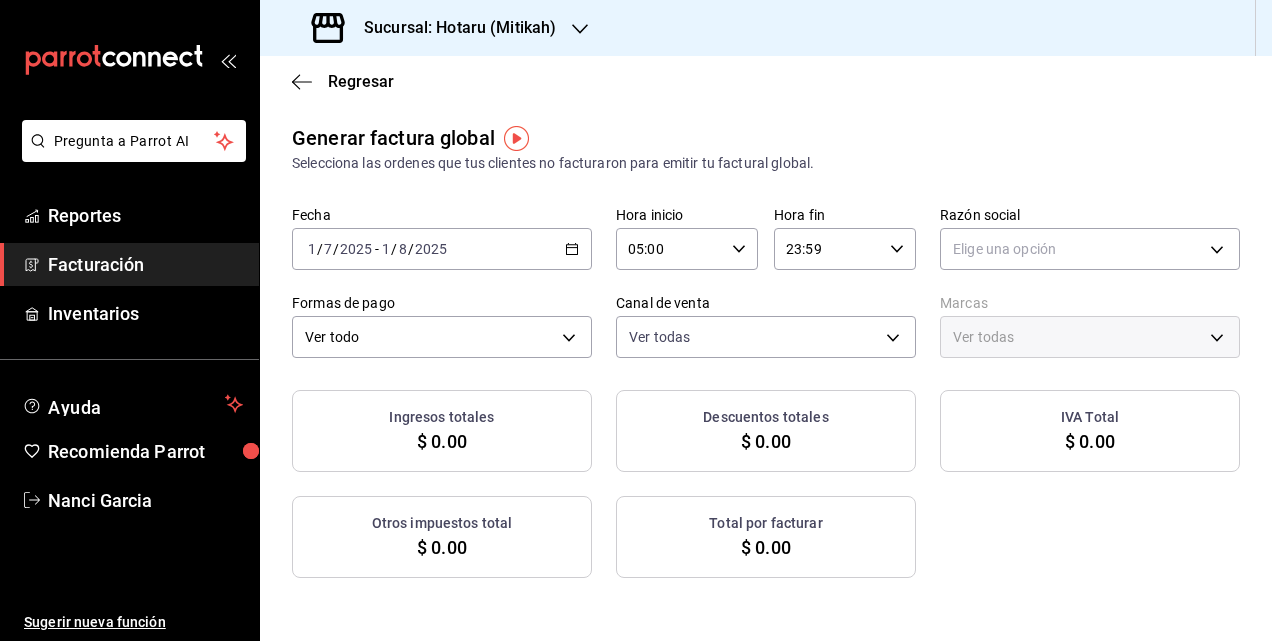 click on "23:59 Hora fin" at bounding box center [845, 249] 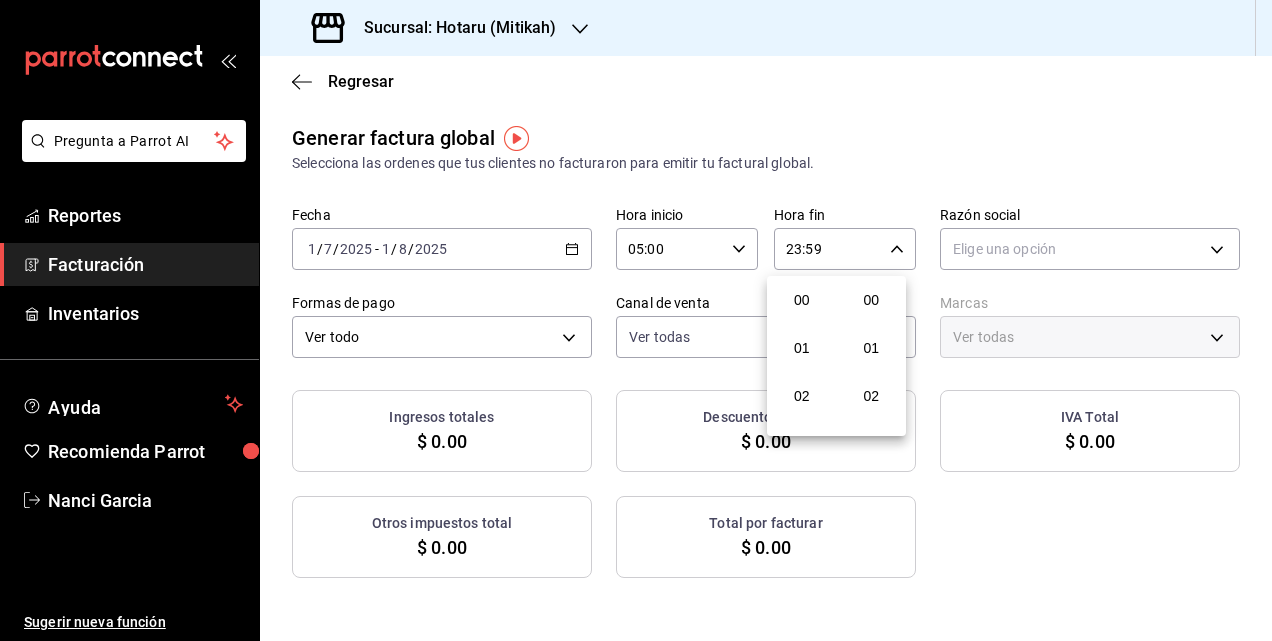 scroll, scrollTop: 992, scrollLeft: 0, axis: vertical 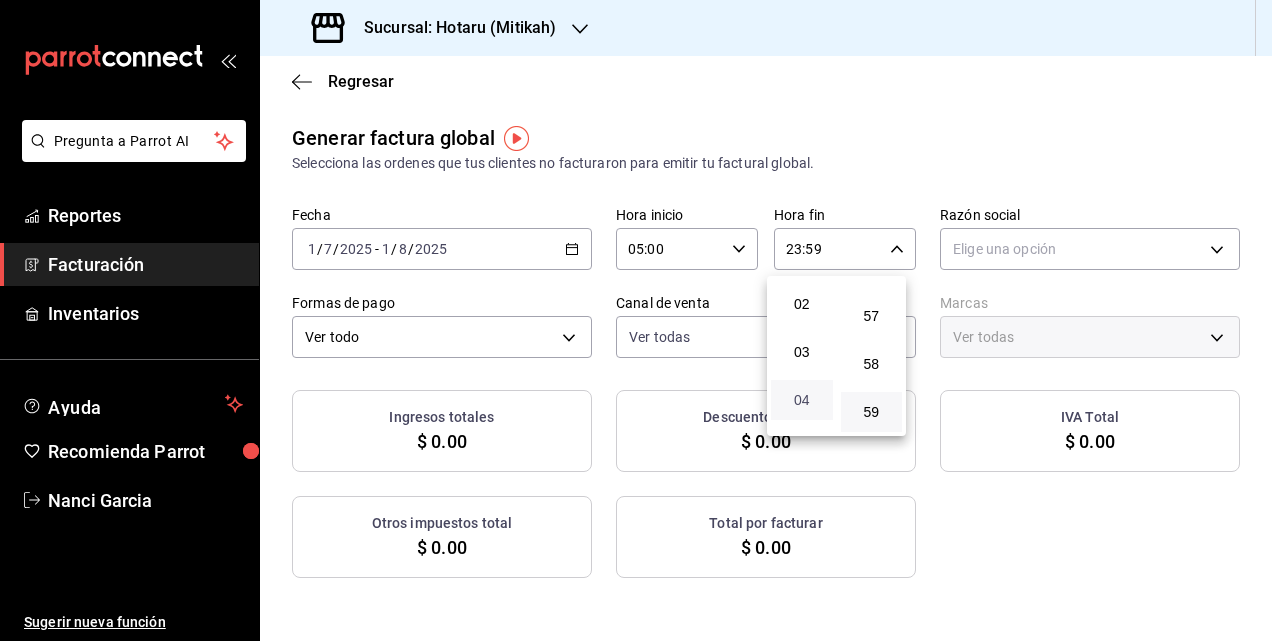 click on "04" at bounding box center [802, 400] 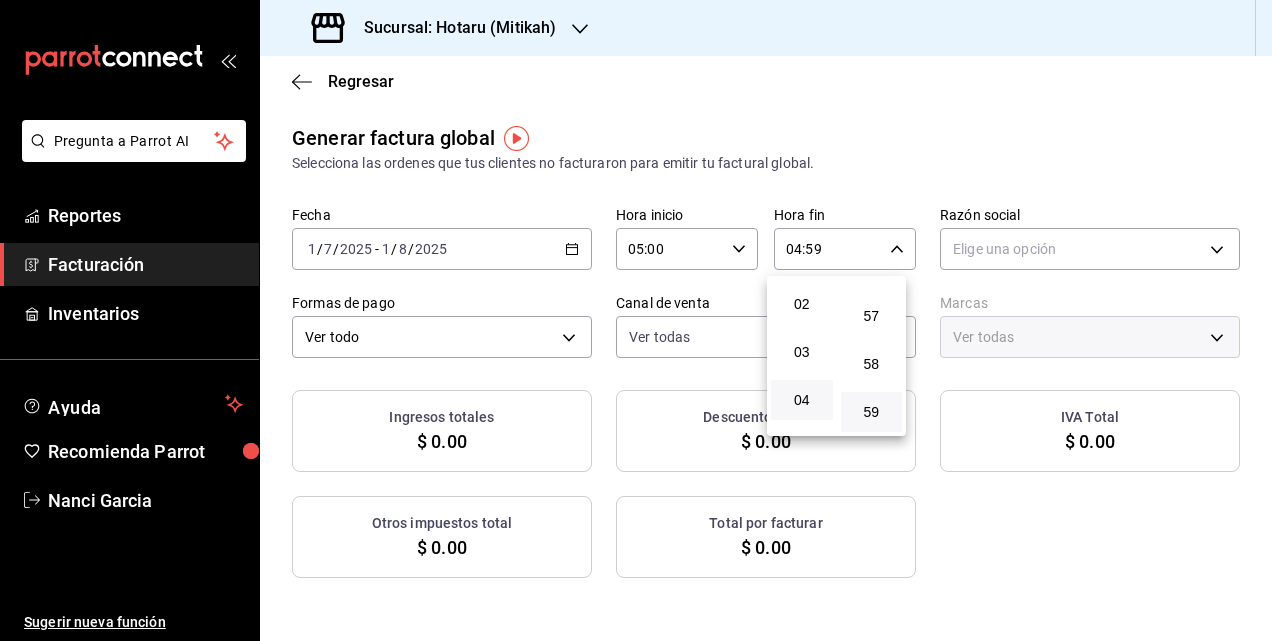 click at bounding box center [636, 320] 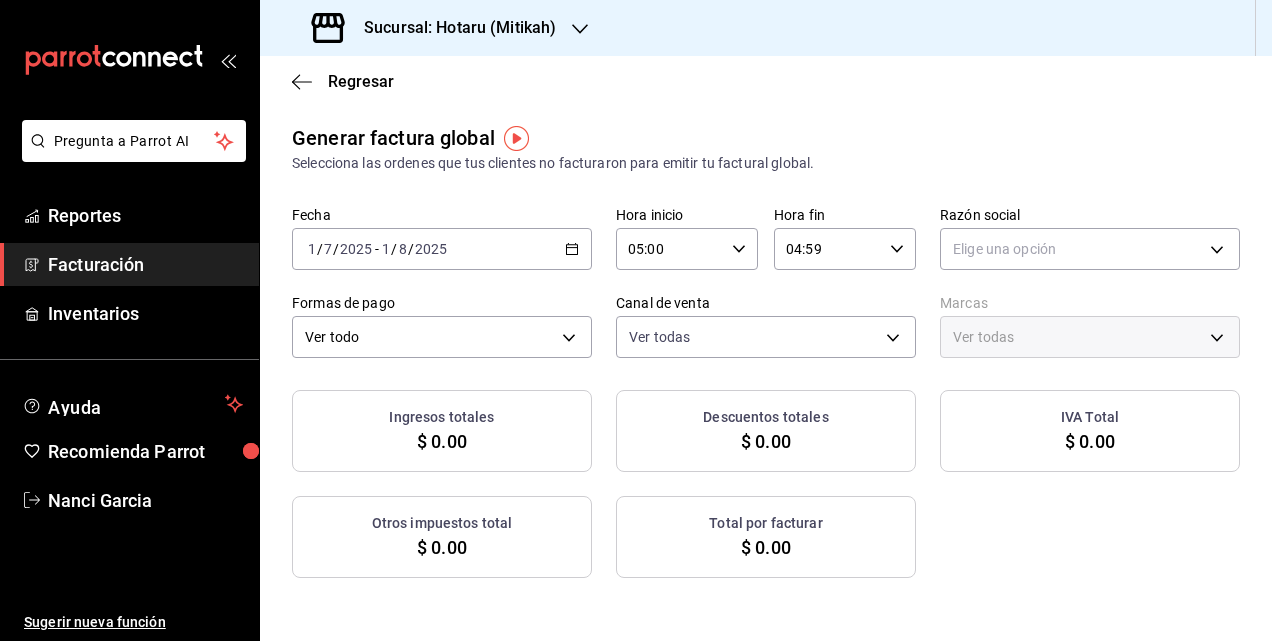 click on "Pregunta a Parrot AI Reportes   Facturación   Inventarios   Ayuda Recomienda Parrot   [FIRST] [LAST]   Sugerir nueva función   Sucursal: Hotaru (Mitikah) Regresar Generar factura global Selecciona las ordenes que tus clientes no facturaron para emitir tu factural global. Fecha 2025-07-01 1 / 7 / 2025 - 2025-08-01 1 / 8 / 2025 Hora inicio 05:00 Hora inicio Hora fin 04:59 Hora fin Razón social Elige una opción Formas de pago Ver todo ALL Canal de venta Ver todas PARROT,UBER_EATS,RAPPI,DIDI_FOOD,ONLINE Marcas Ver todas Ingresos totales $ 0.00 Descuentos totales $ 0.00 IVA Total $ 0.00 Otros impuestos total $ 0.00 Total por facturar $ 0.00 No hay información que mostrar GANA 1 MES GRATIS EN TU SUSCRIPCIÓN AQUÍ ¿Recuerdas cómo empezó tu restaurante?
Hoy puedes ayudar a un colega a tener el mismo cambio que tú viviste.
Recomienda Parrot directamente desde tu Portal Administrador.
Es fácil y rápido.
🎁 Por cada restaurante que se una, ganas 1 mes gratis. Ver video tutorial Ir a video Reportes" at bounding box center [636, 320] 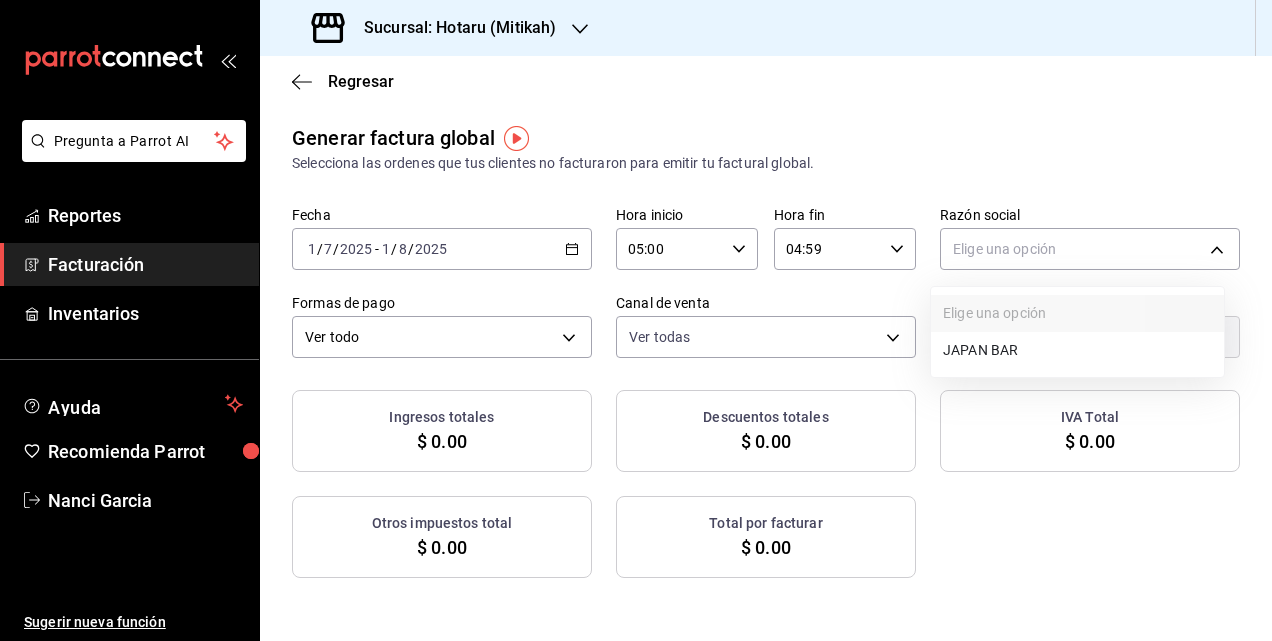 click on "JAPAN BAR" at bounding box center [1077, 350] 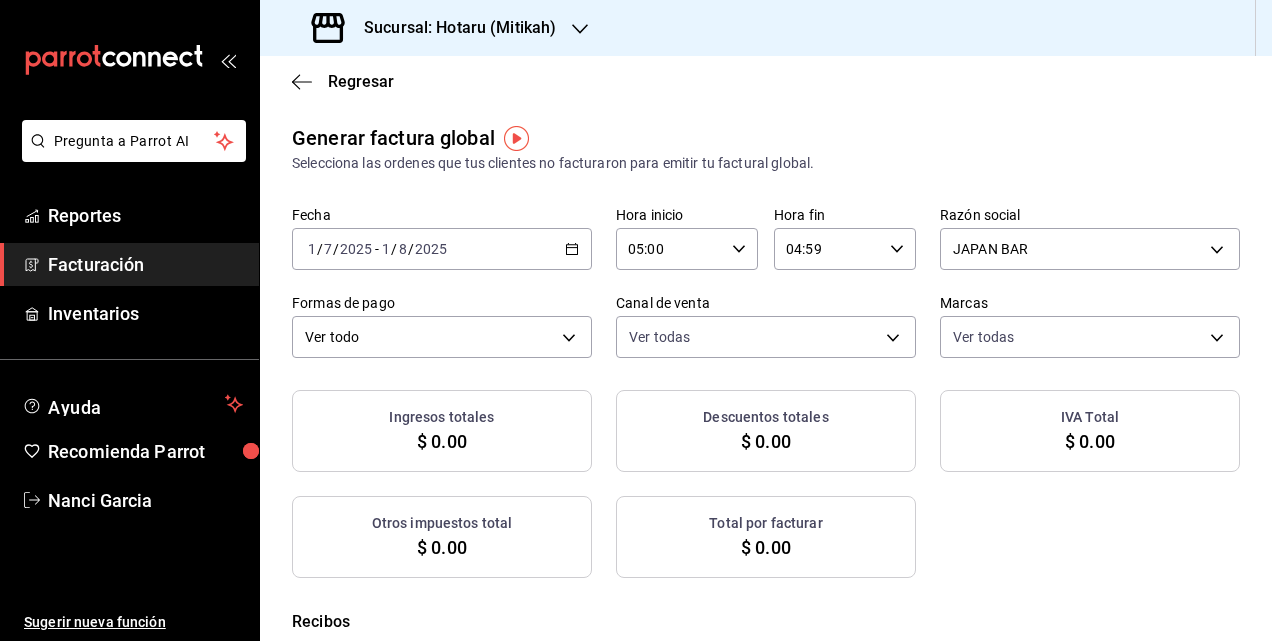 checkbox on "true" 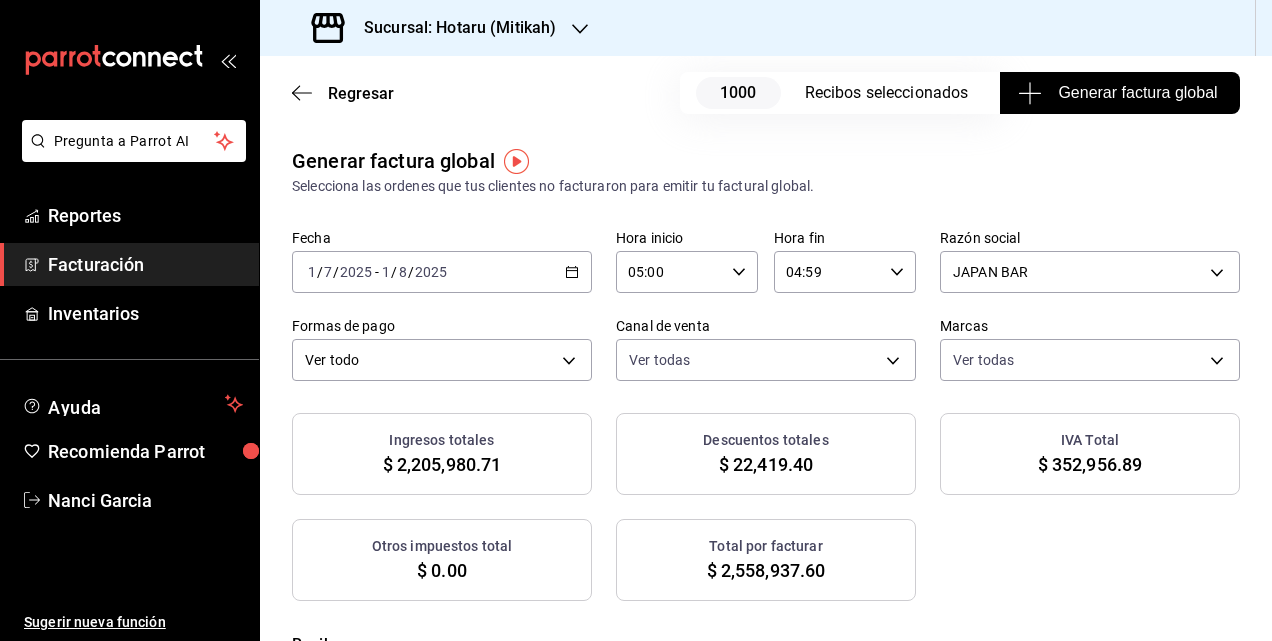 click on "Generar factura global" at bounding box center (1120, 93) 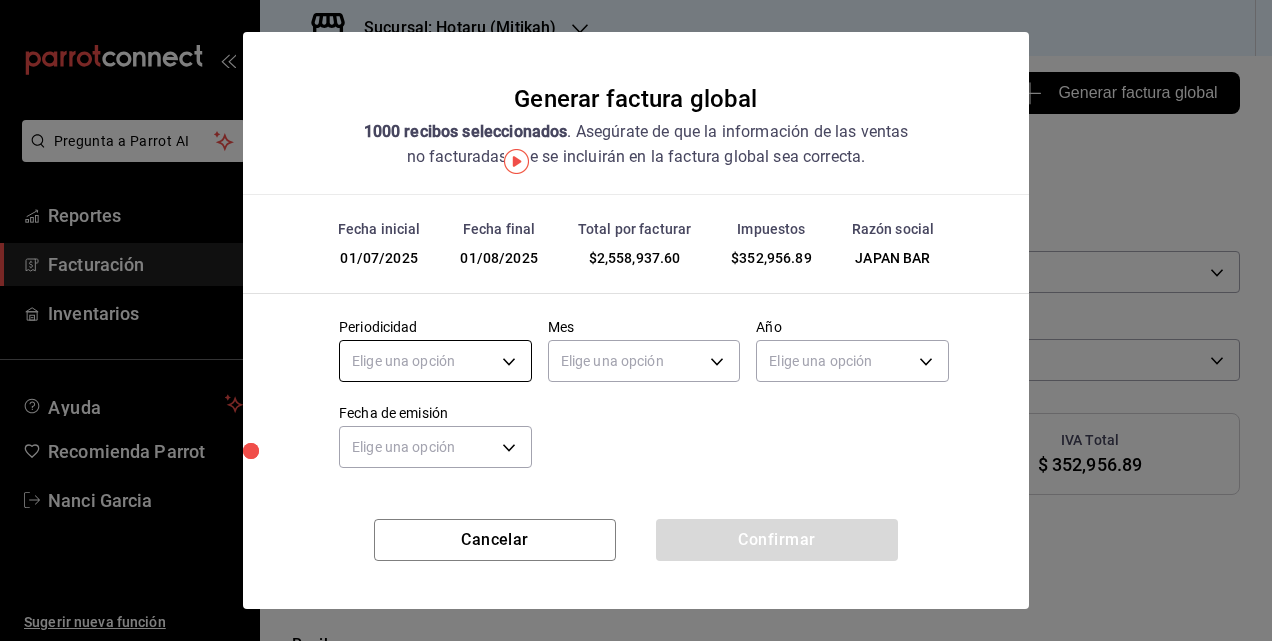 click on "Pregunta a Parrot AI Reportes   Facturación   Inventarios   Ayuda Recomienda Parrot   Nanci Garcia   Sugerir nueva función   Sucursal: Hotaru (Mitikah) Regresar 1000 Recibos seleccionados Generar factura global Generar factura global Selecciona las ordenes que tus clientes no facturaron para emitir tu factural global. Fecha 2025-07-01 1 / 7 / 2025 - 2025-08-01 1 / 8 / 2025 Hora inicio 05:00 Hora inicio Hora fin 04:59 Hora fin Razón social JAPAN BAR 574eb26e-7380-4f63-90b4-cdca3d52c3b4 Formas de pago Ver todo ALL Canal de venta Ver todas PARROT,UBER_EATS,RAPPI,DIDI_FOOD,ONLINE Marcas Ver todas d84d5940-0e8c-40c5-88cd-2414b97e757c Ingresos totales $ 2,205,980.71 Descuentos totales $ 22,419.40 IVA Total $ 352,956.89 Otros impuestos total $ 0.00 Total por facturar $ 2,558,937.60 Recibos Quita la selección a los recibos que no quieras incluir. Recuerda que sólo puedes generar facturas globales de hasta 1,000 recibos cada una. Fecha # de recibo Tipo de pago Subtotal Descuentos Cargos por servicio IVA Total" at bounding box center [636, 320] 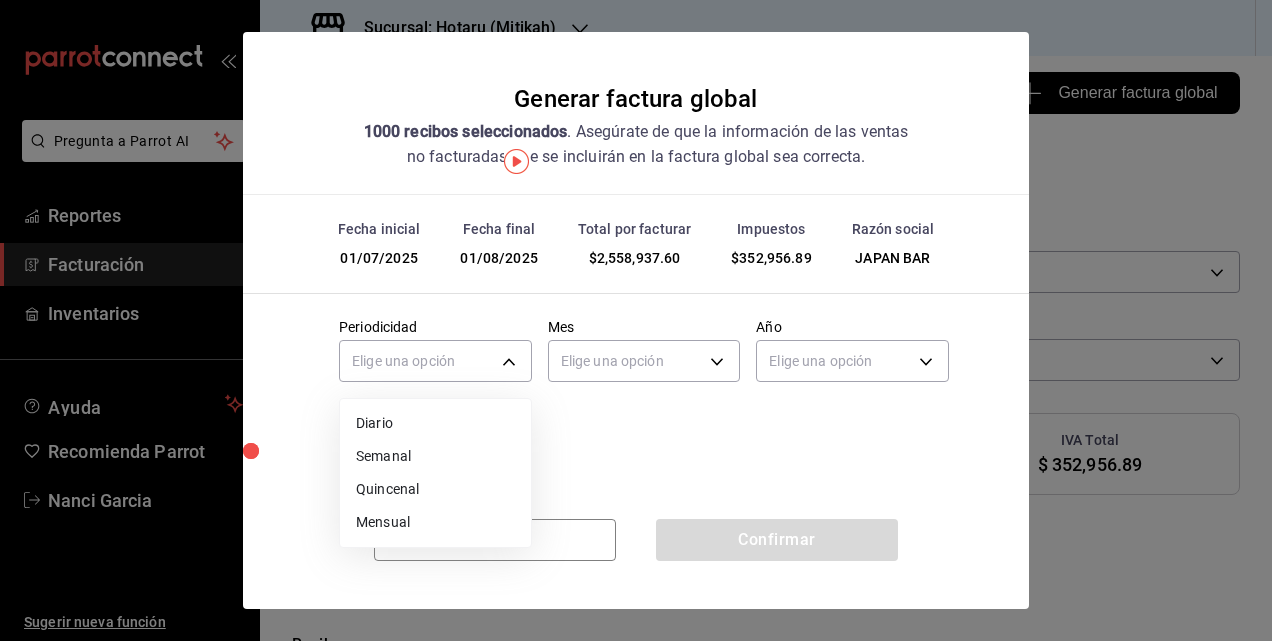 click on "Mensual" at bounding box center [435, 522] 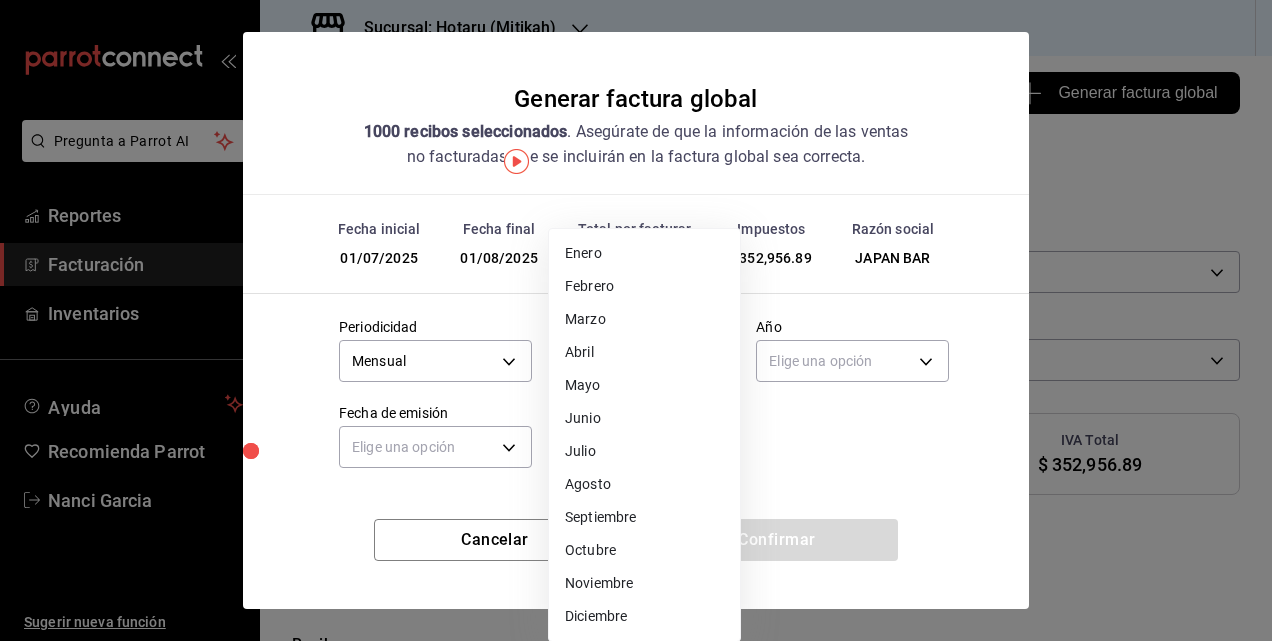 click on "Pregunta a Parrot AI Reportes   Facturación   Inventarios   Ayuda Recomienda Parrot   Nanci Garcia   Sugerir nueva función   Sucursal: Hotaru (Mitikah) Regresar 1000 Recibos seleccionados Generar factura global Generar factura global Selecciona las ordenes que tus clientes no facturaron para emitir tu factural global. Fecha 2025-07-01 1 / 7 / 2025 - 2025-08-01 1 / 8 / 2025 Hora inicio 05:00 Hora inicio Hora fin 04:59 Hora fin Razón social JAPAN BAR 574eb26e-7380-4f63-90b4-cdca3d52c3b4 Formas de pago Ver todo ALL Canal de venta Ver todas PARROT,UBER_EATS,RAPPI,DIDI_FOOD,ONLINE Marcas Ver todas d84d5940-0e8c-40c5-88cd-2414b97e757c Ingresos totales $ 2,205,980.71 Descuentos totales $ 22,419.40 IVA Total $ 352,956.89 Otros impuestos total $ 0.00 Total por facturar $ 2,558,937.60 Recibos Quita la selección a los recibos que no quieras incluir. Recuerda que sólo puedes generar facturas globales de hasta 1,000 recibos cada una. Fecha # de recibo Tipo de pago Subtotal Descuentos Cargos por servicio IVA Total" at bounding box center [636, 320] 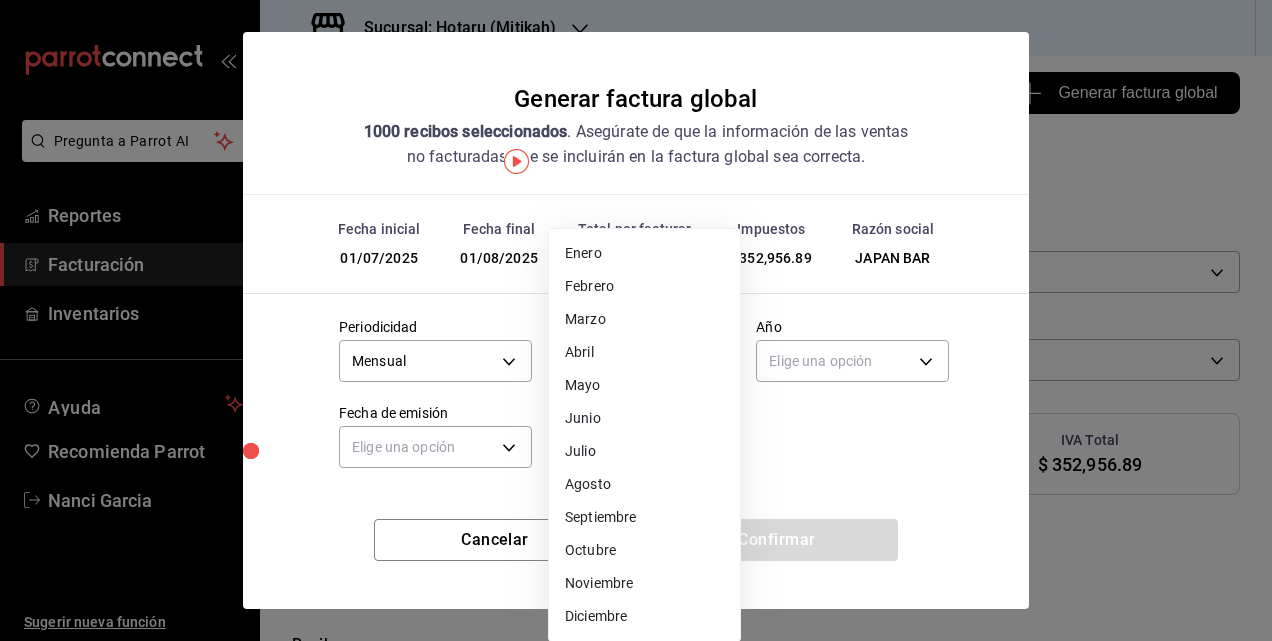 click on "Julio" at bounding box center (644, 451) 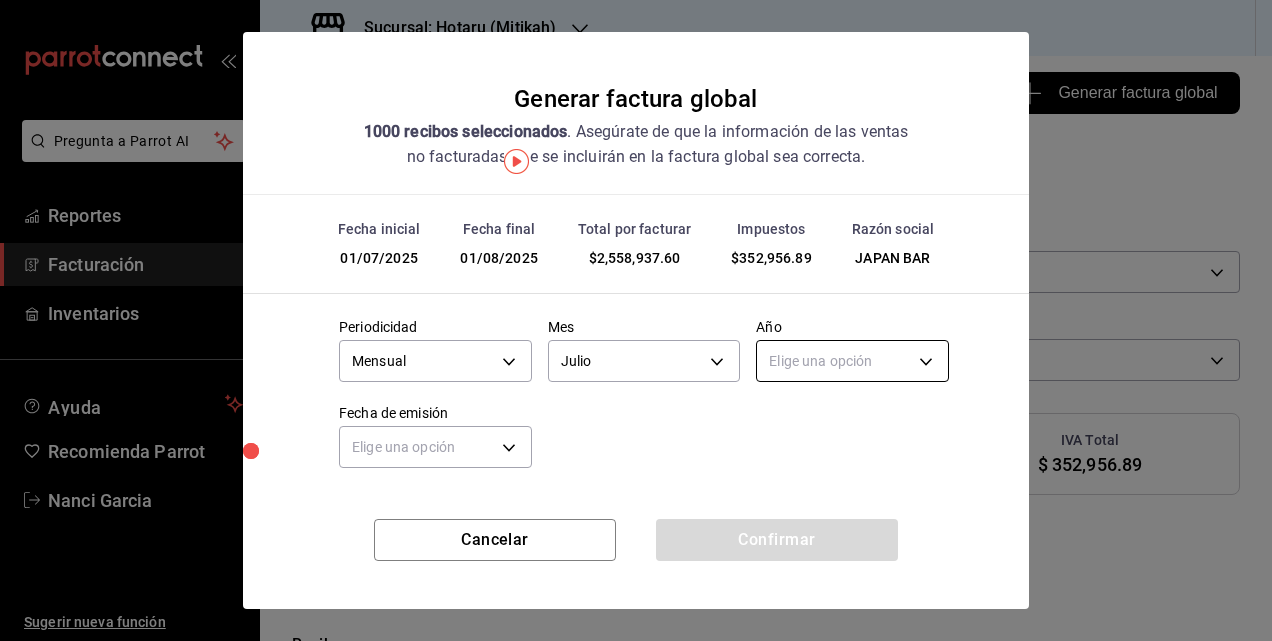 click on "Pregunta a Parrot AI Reportes   Facturación   Inventarios   Ayuda Recomienda Parrot   Nanci Garcia   Sugerir nueva función   Sucursal: Hotaru (Mitikah) Regresar 1000 Recibos seleccionados Generar factura global Generar factura global Selecciona las ordenes que tus clientes no facturaron para emitir tu factural global. Fecha 2025-07-01 1 / 7 / 2025 - 2025-08-01 1 / 8 / 2025 Hora inicio 05:00 Hora inicio Hora fin 04:59 Hora fin Razón social JAPAN BAR 574eb26e-7380-4f63-90b4-cdca3d52c3b4 Formas de pago Ver todo ALL Canal de venta Ver todas PARROT,UBER_EATS,RAPPI,DIDI_FOOD,ONLINE Marcas Ver todas d84d5940-0e8c-40c5-88cd-2414b97e757c Ingresos totales $ 2,205,980.71 Descuentos totales $ 22,419.40 IVA Total $ 352,956.89 Otros impuestos total $ 0.00 Total por facturar $ 2,558,937.60 Recibos Quita la selección a los recibos que no quieras incluir. Recuerda que sólo puedes generar facturas globales de hasta 1,000 recibos cada una. Fecha # de recibo Tipo de pago Subtotal Descuentos Cargos por servicio IVA Total" at bounding box center [636, 320] 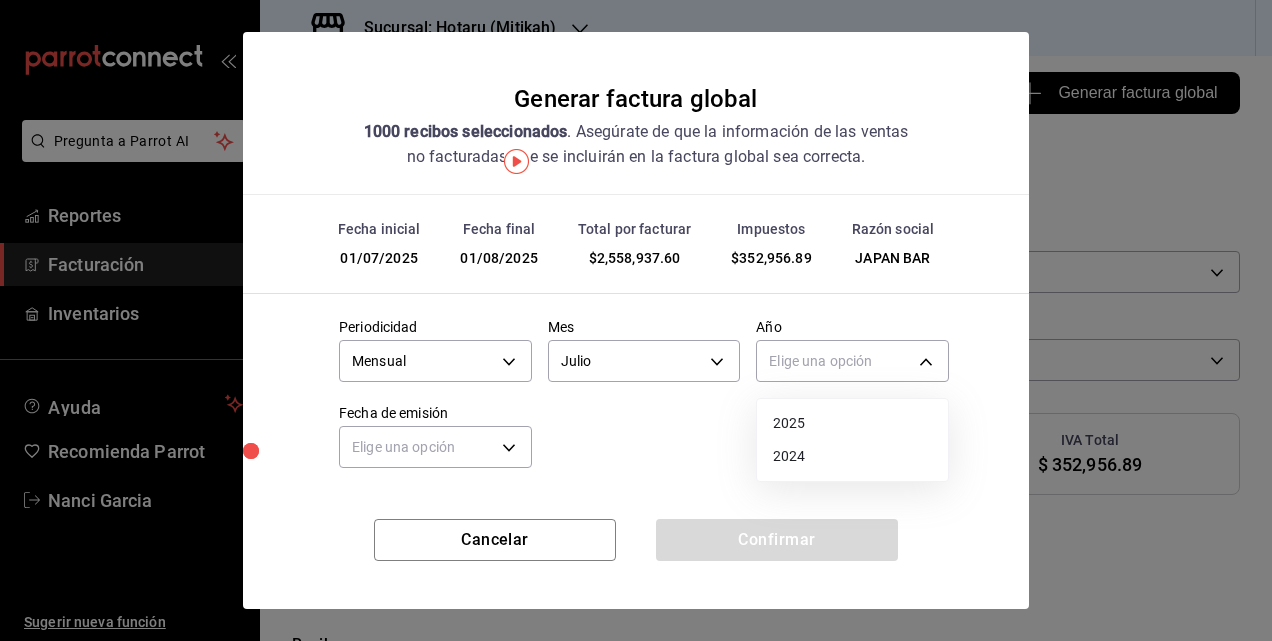 click on "2025" at bounding box center [852, 423] 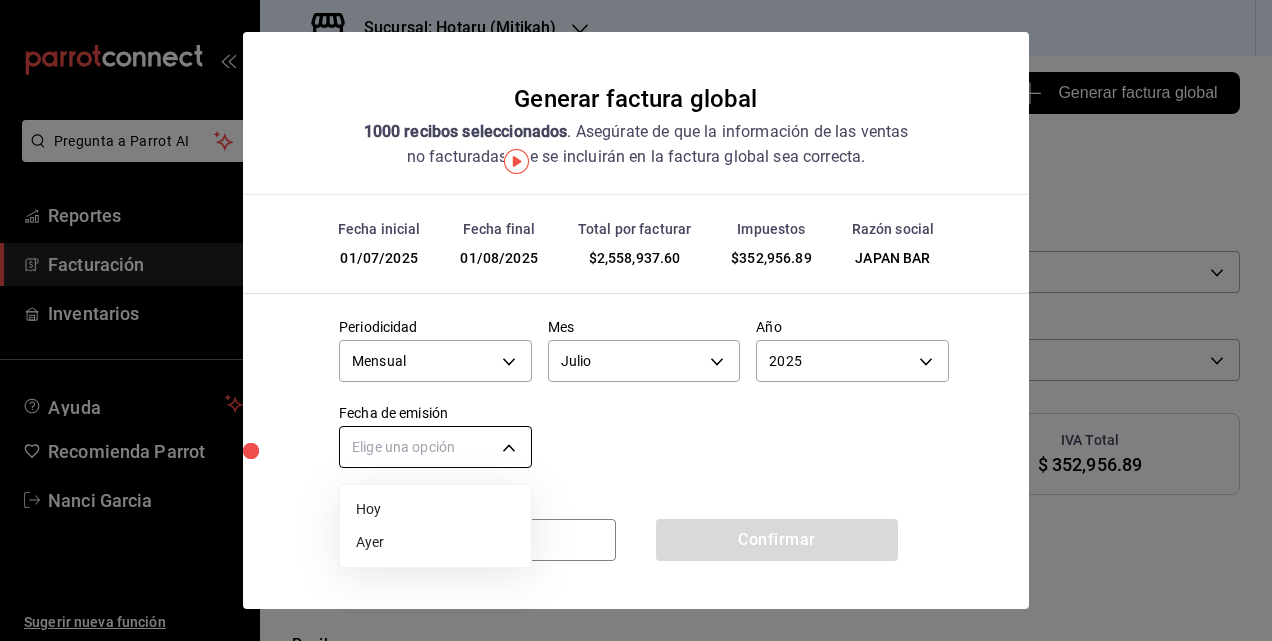 click on "Pregunta a Parrot AI Reportes   Facturación   Inventarios   Ayuda Recomienda Parrot   Nanci Garcia   Sugerir nueva función   Sucursal: Hotaru (Mitikah) Regresar 1000 Recibos seleccionados Generar factura global Generar factura global Selecciona las ordenes que tus clientes no facturaron para emitir tu factural global. Fecha 2025-07-01 1 / 7 / 2025 - 2025-08-01 1 / 8 / 2025 Hora inicio 05:00 Hora inicio Hora fin 04:59 Hora fin Razón social JAPAN BAR 574eb26e-7380-4f63-90b4-cdca3d52c3b4 Formas de pago Ver todo ALL Canal de venta Ver todas PARROT,UBER_EATS,RAPPI,DIDI_FOOD,ONLINE Marcas Ver todas d84d5940-0e8c-40c5-88cd-2414b97e757c Ingresos totales $ 2,205,980.71 Descuentos totales $ 22,419.40 IVA Total $ 352,956.89 Otros impuestos total $ 0.00 Total por facturar $ 2,558,937.60 Recibos Quita la selección a los recibos que no quieras incluir. Recuerda que sólo puedes generar facturas globales de hasta 1,000 recibos cada una. Fecha # de recibo Tipo de pago Subtotal Descuentos Cargos por servicio IVA Total" at bounding box center [636, 320] 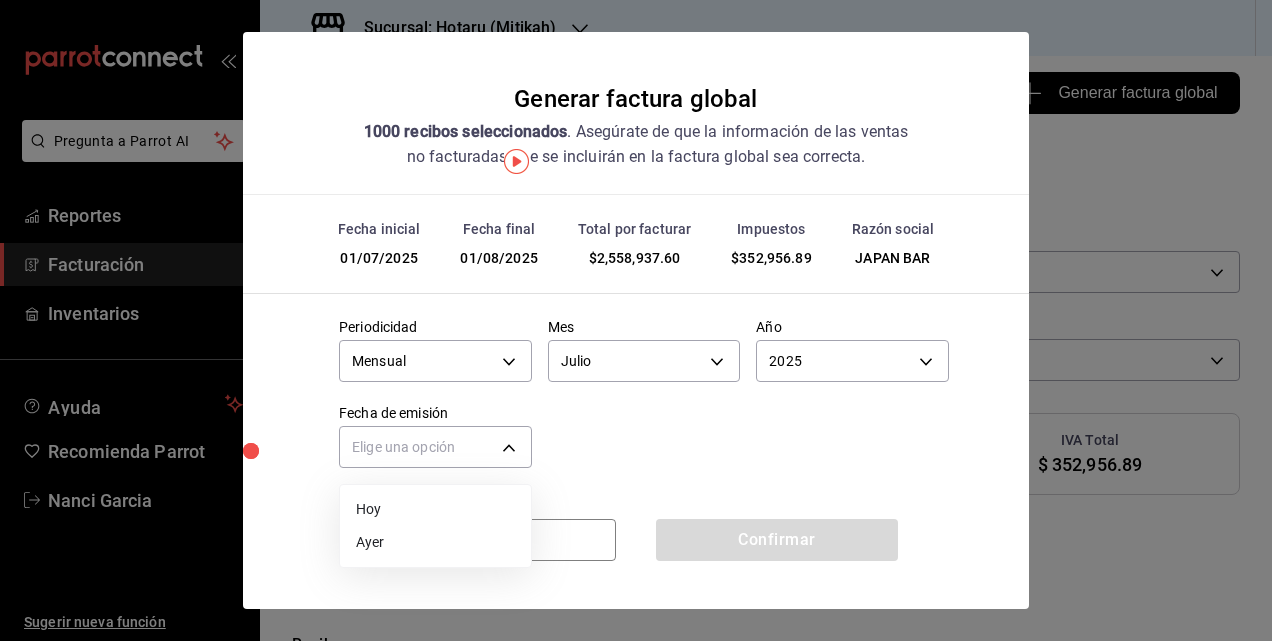 click on "Ayer" at bounding box center (435, 542) 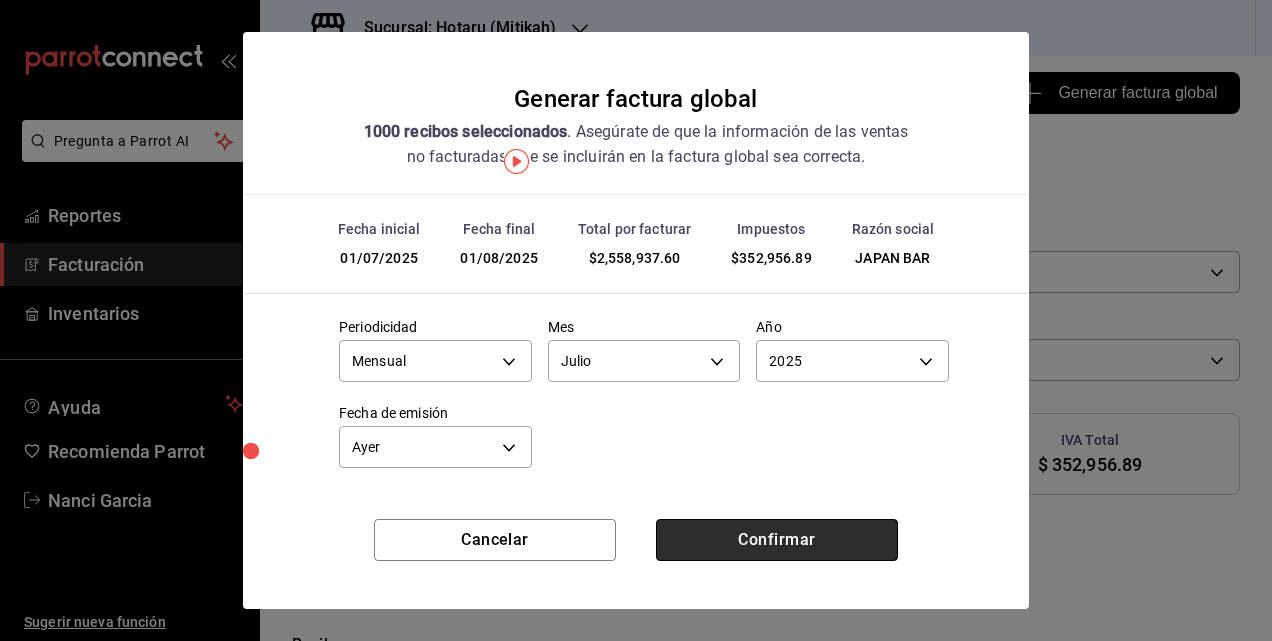 click on "Confirmar" at bounding box center (777, 540) 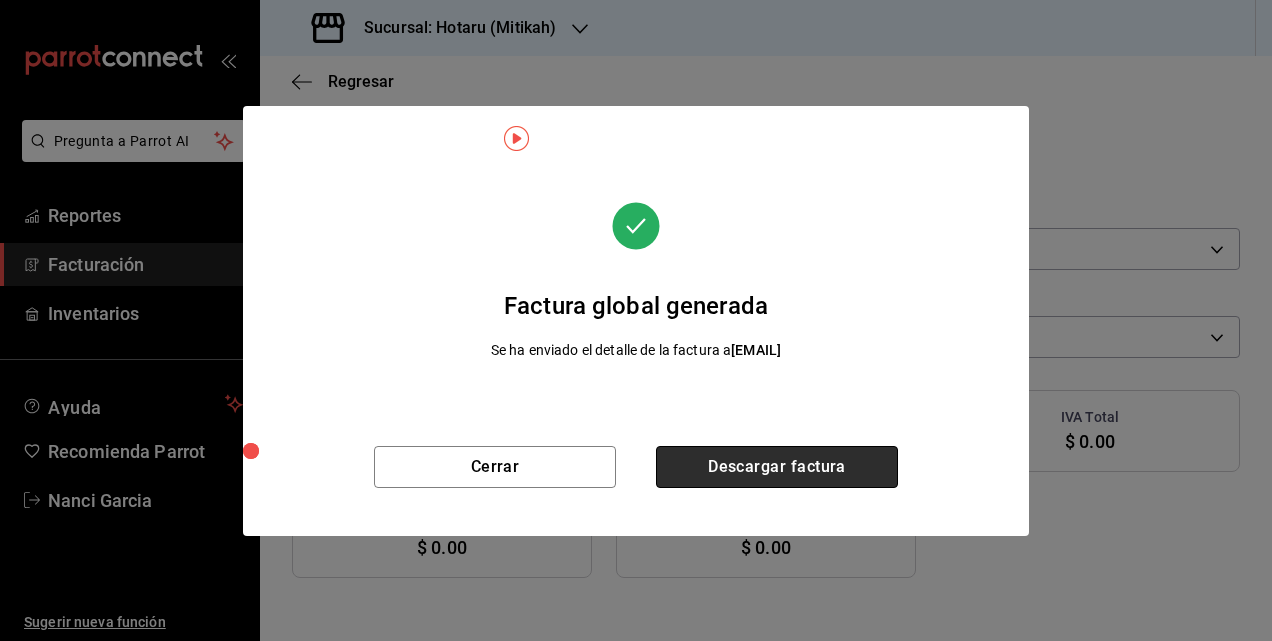 click on "Descargar factura" at bounding box center [777, 467] 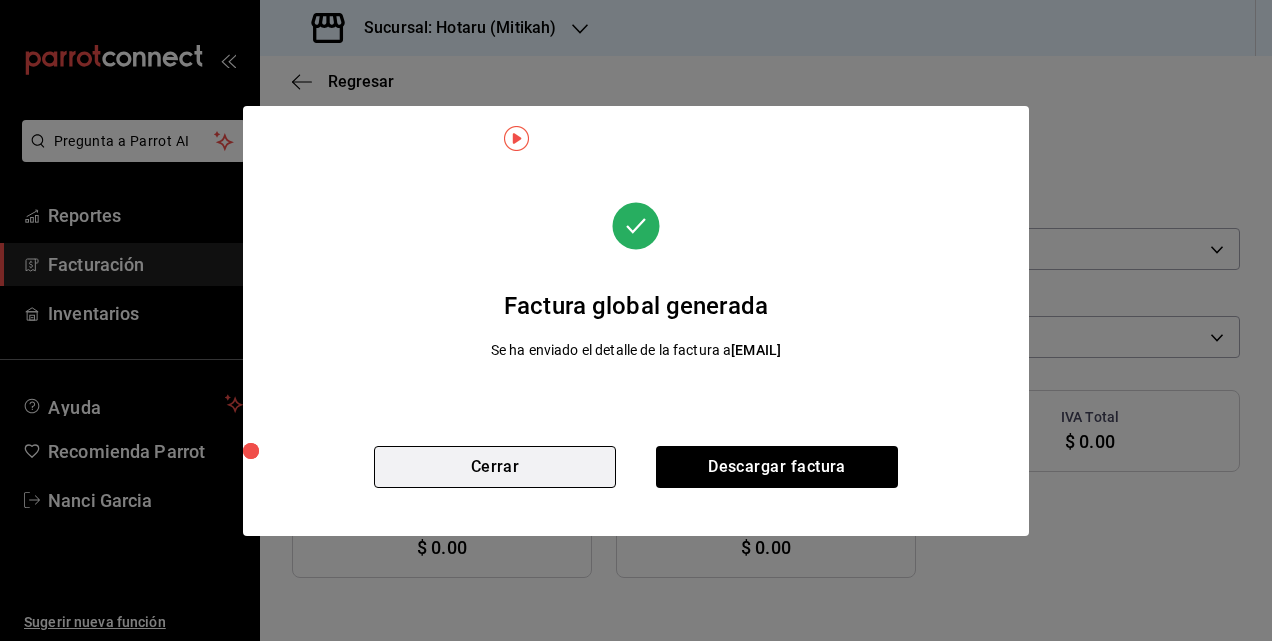 click on "Cerrar" at bounding box center (495, 467) 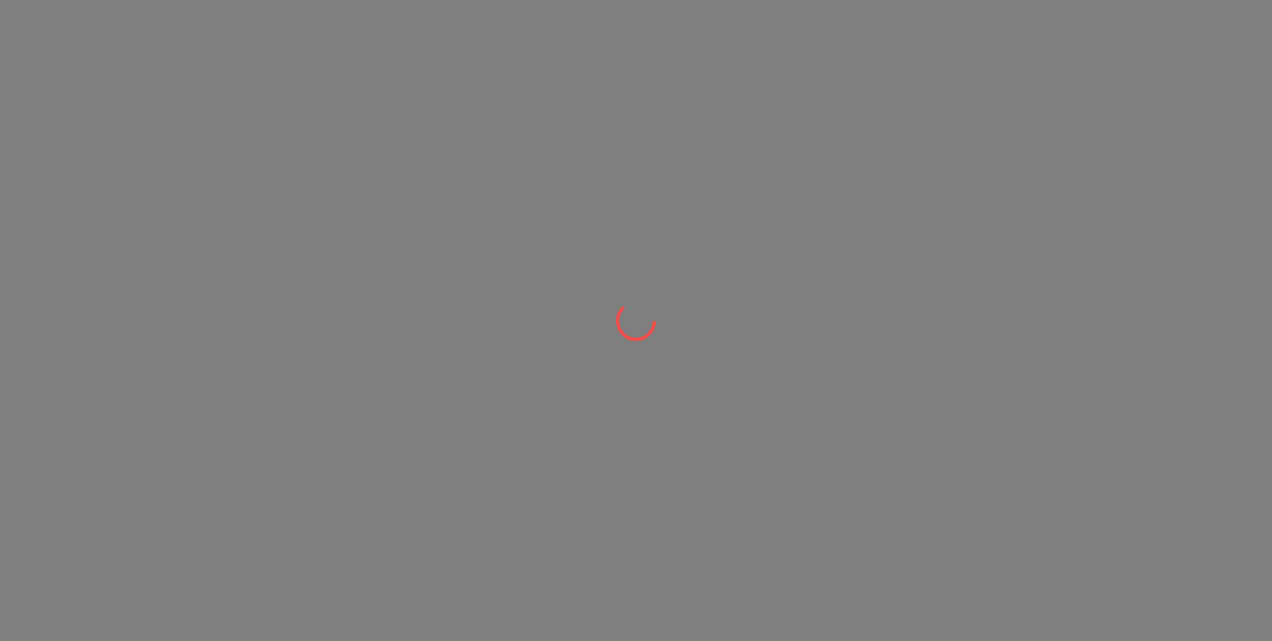 scroll, scrollTop: 0, scrollLeft: 0, axis: both 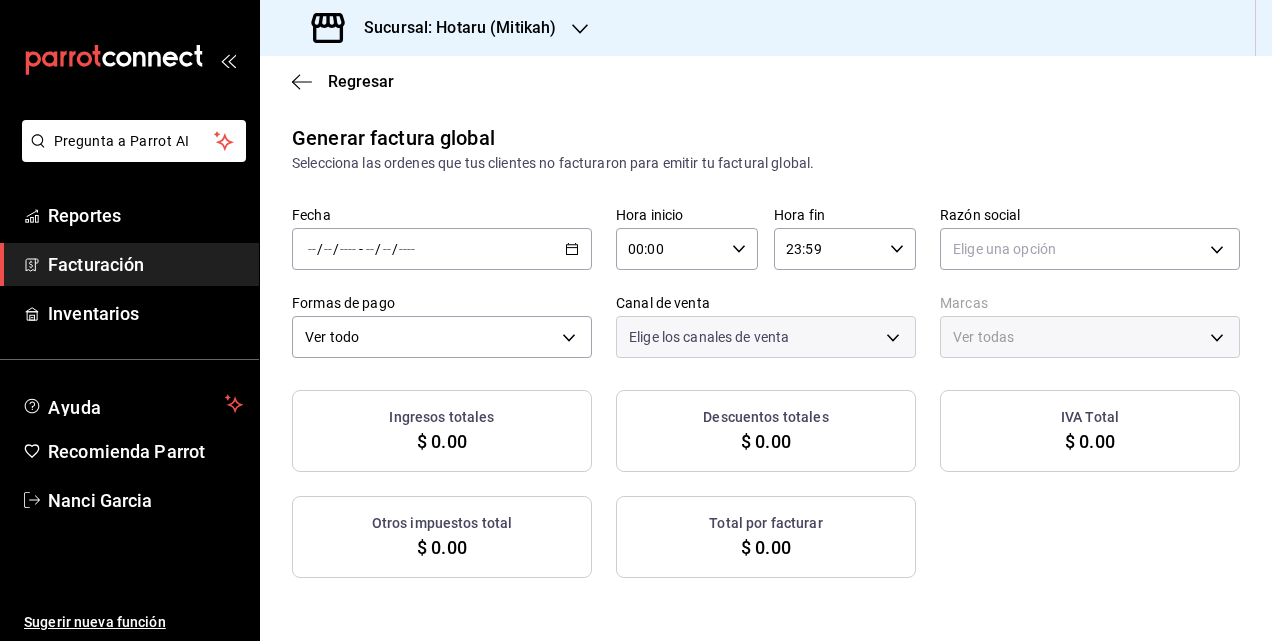 type on "PARROT,UBER_EATS,RAPPI,DIDI_FOOD,ONLINE" 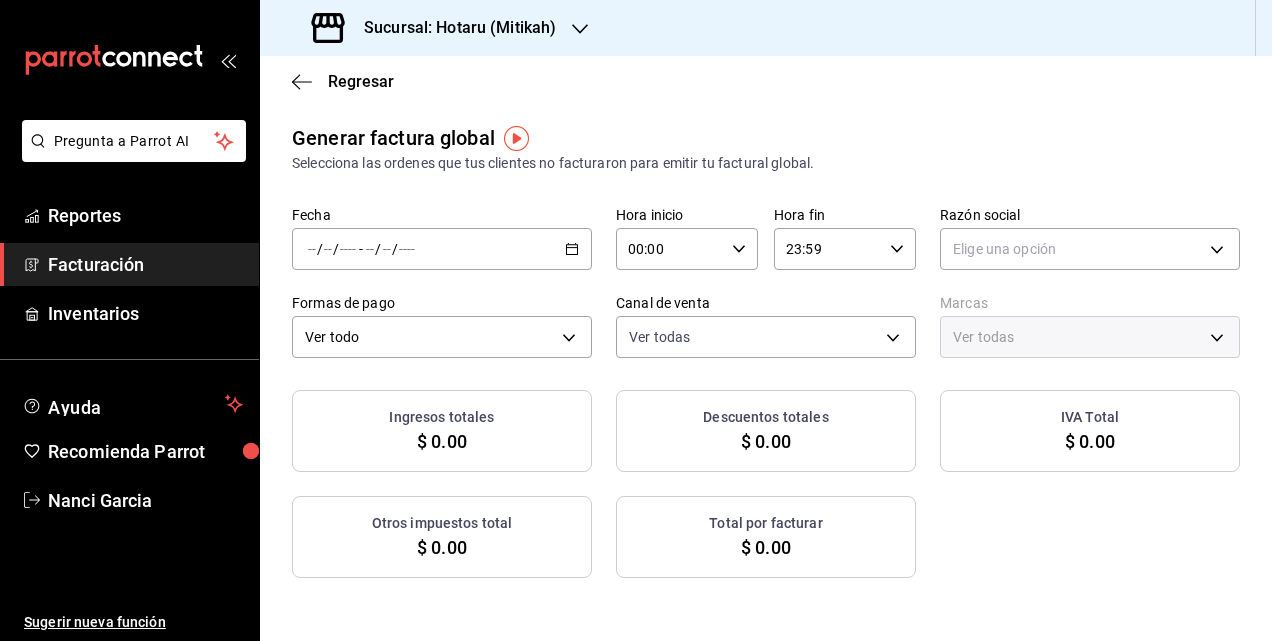 click on "/ / - / /" at bounding box center [442, 249] 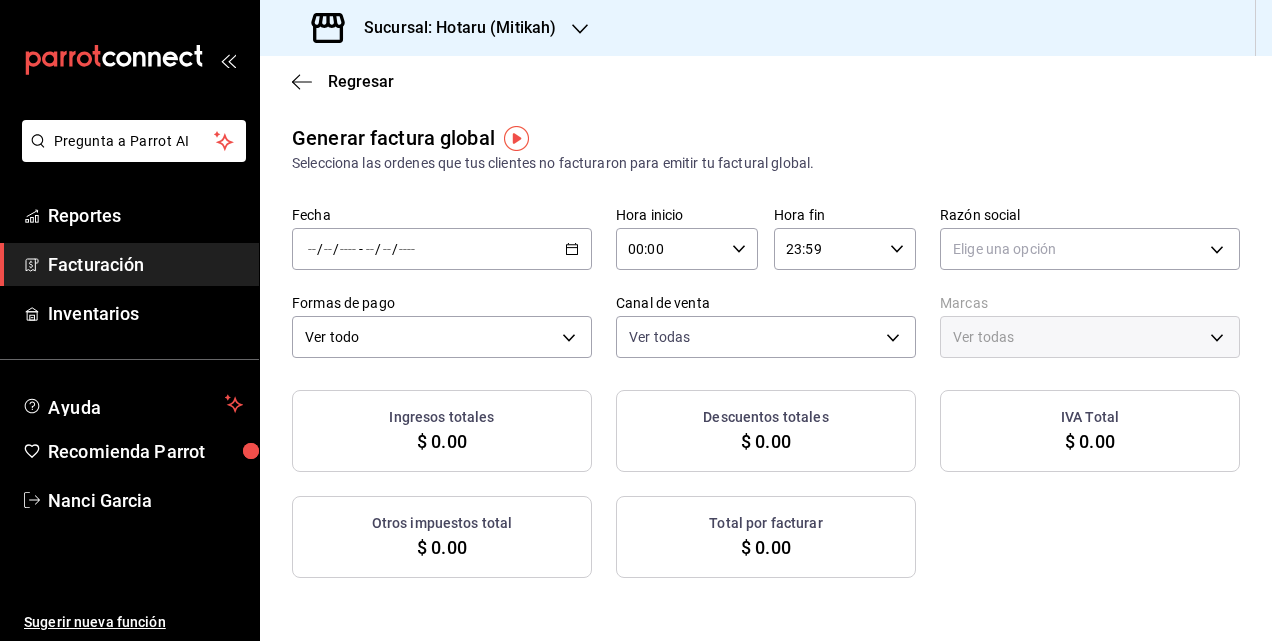 click on "/ / - / /" at bounding box center [442, 249] 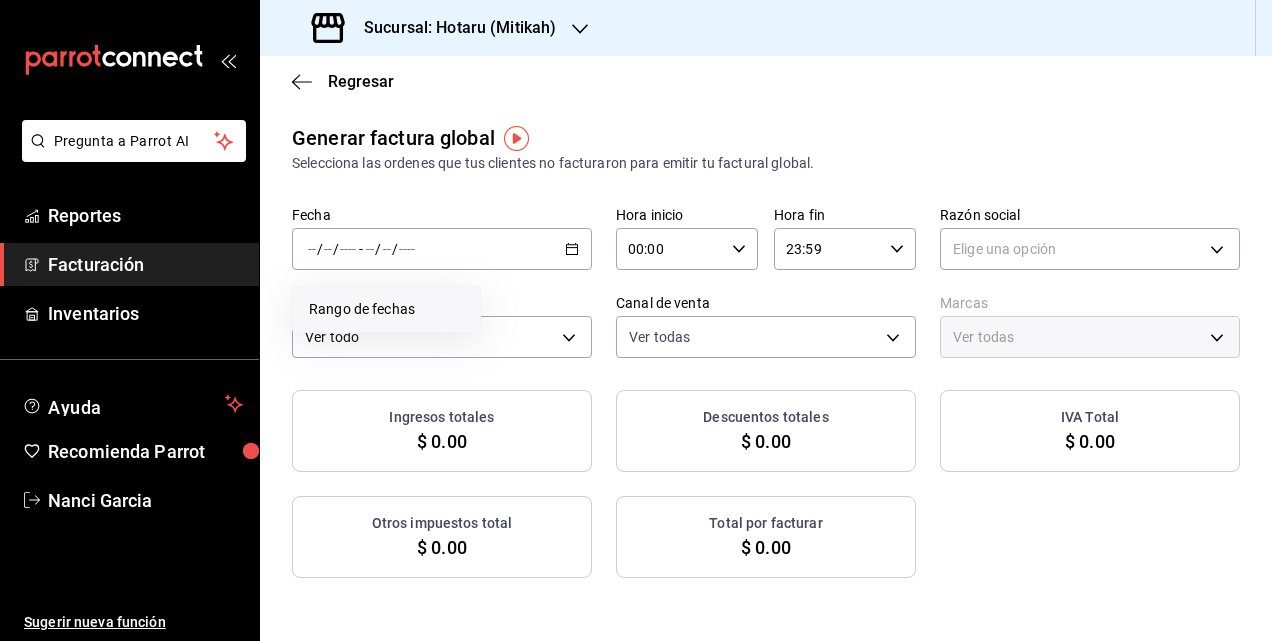 click on "Rango de fechas" at bounding box center (386, 309) 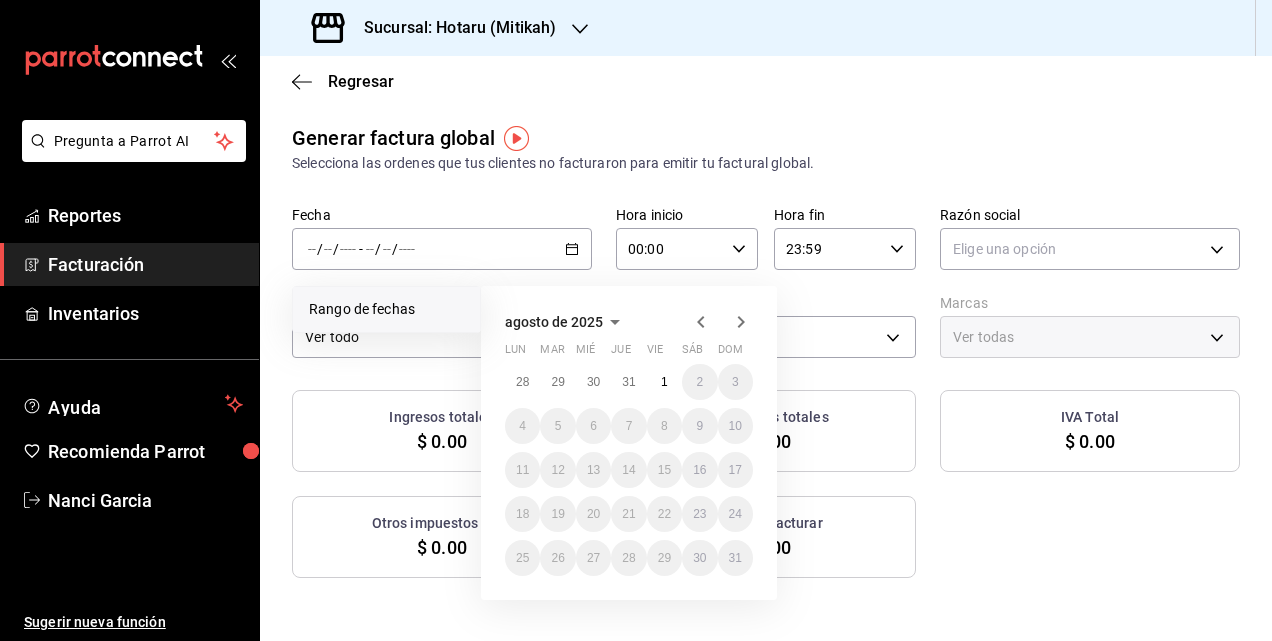 click 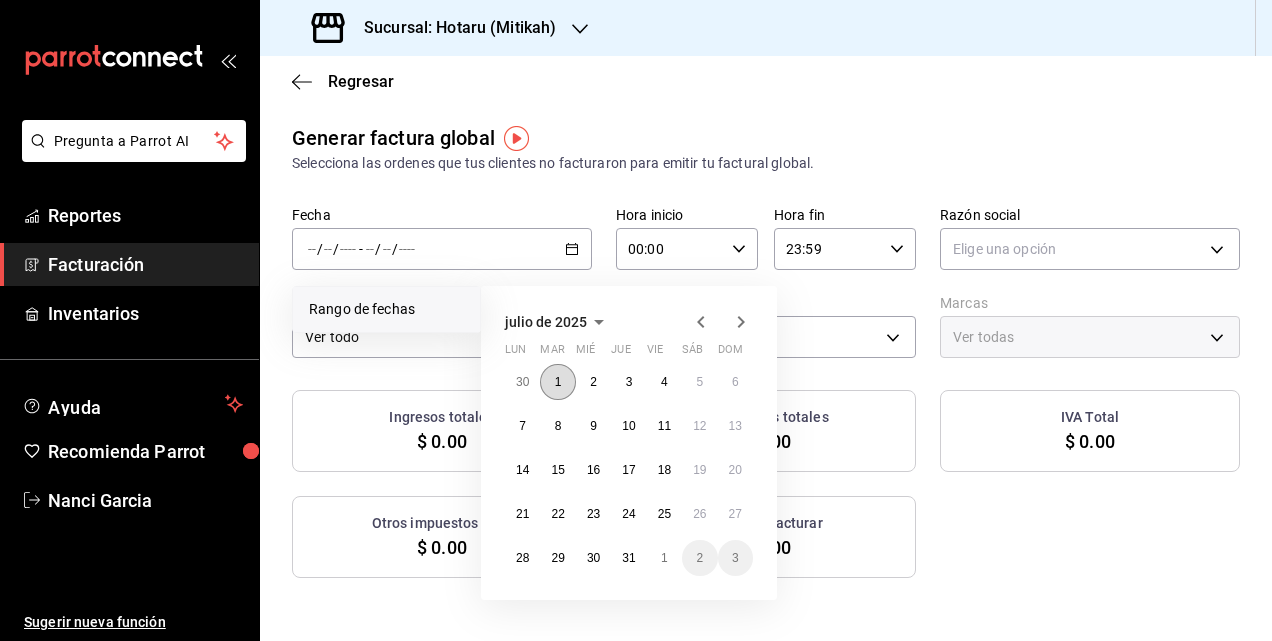 click on "1" at bounding box center [558, 382] 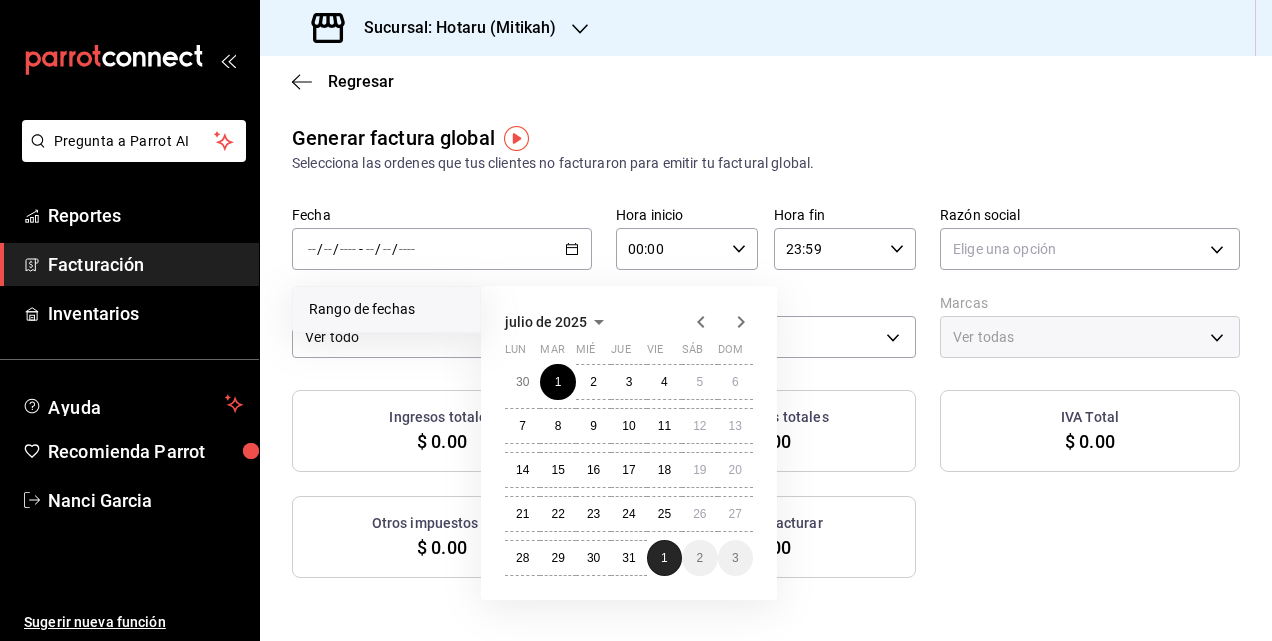 click on "1" at bounding box center (664, 558) 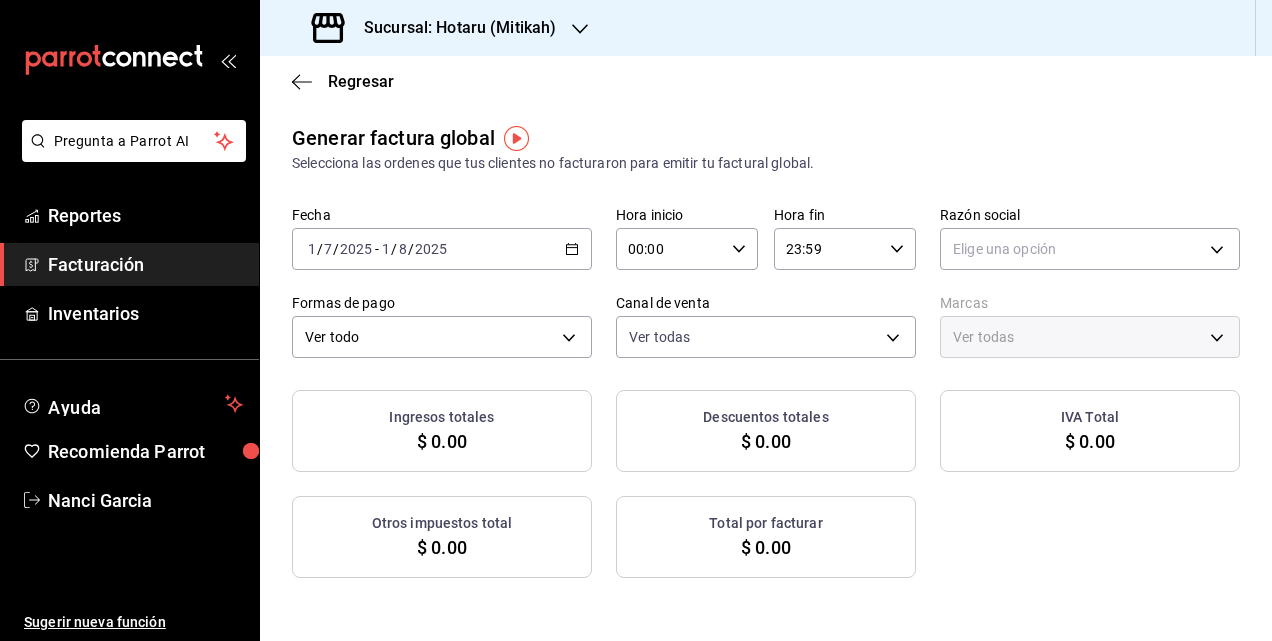 click on "00:00 Hora inicio" at bounding box center [687, 249] 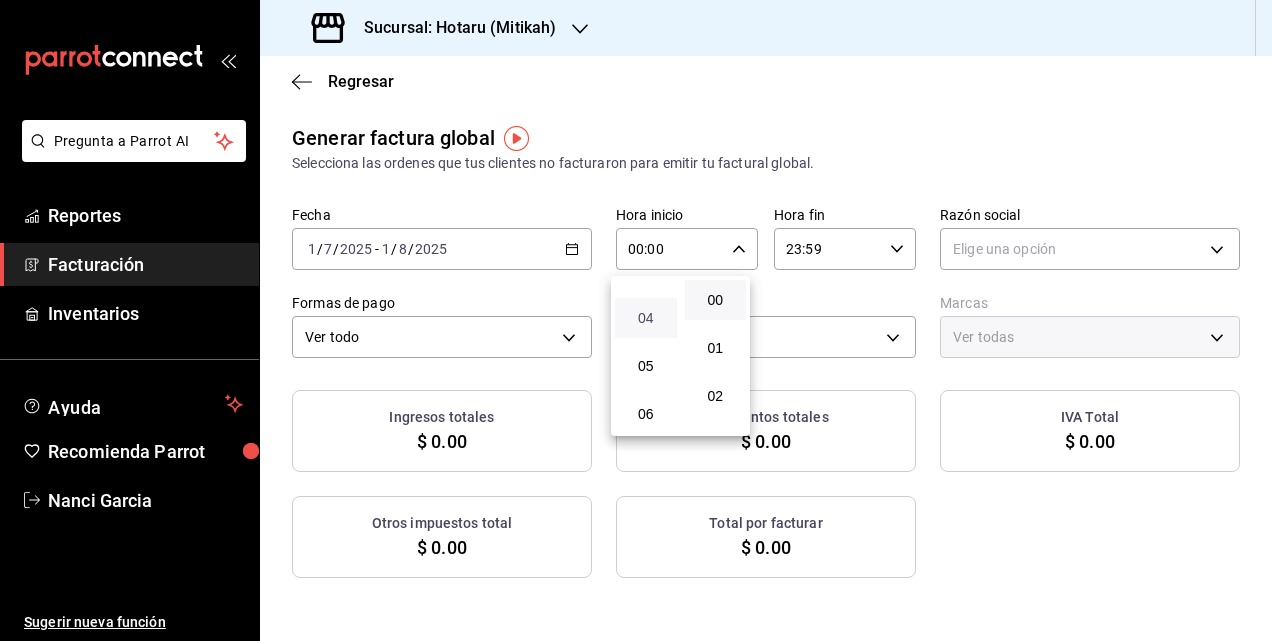 scroll, scrollTop: 200, scrollLeft: 0, axis: vertical 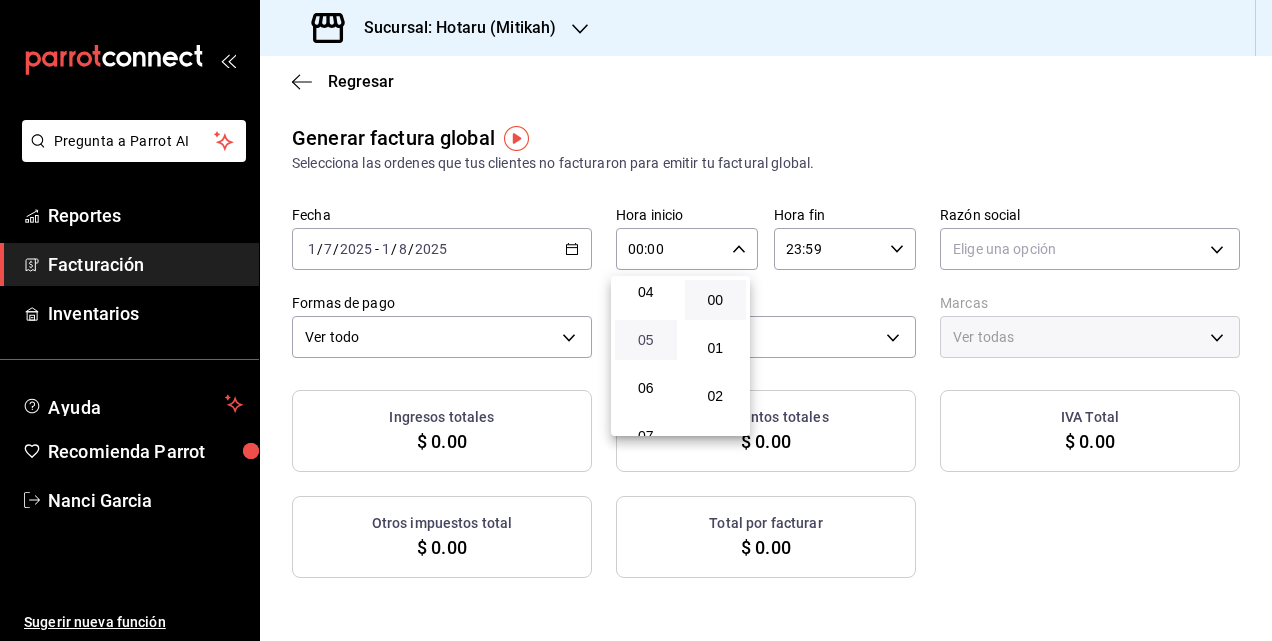 click on "05" at bounding box center [646, 340] 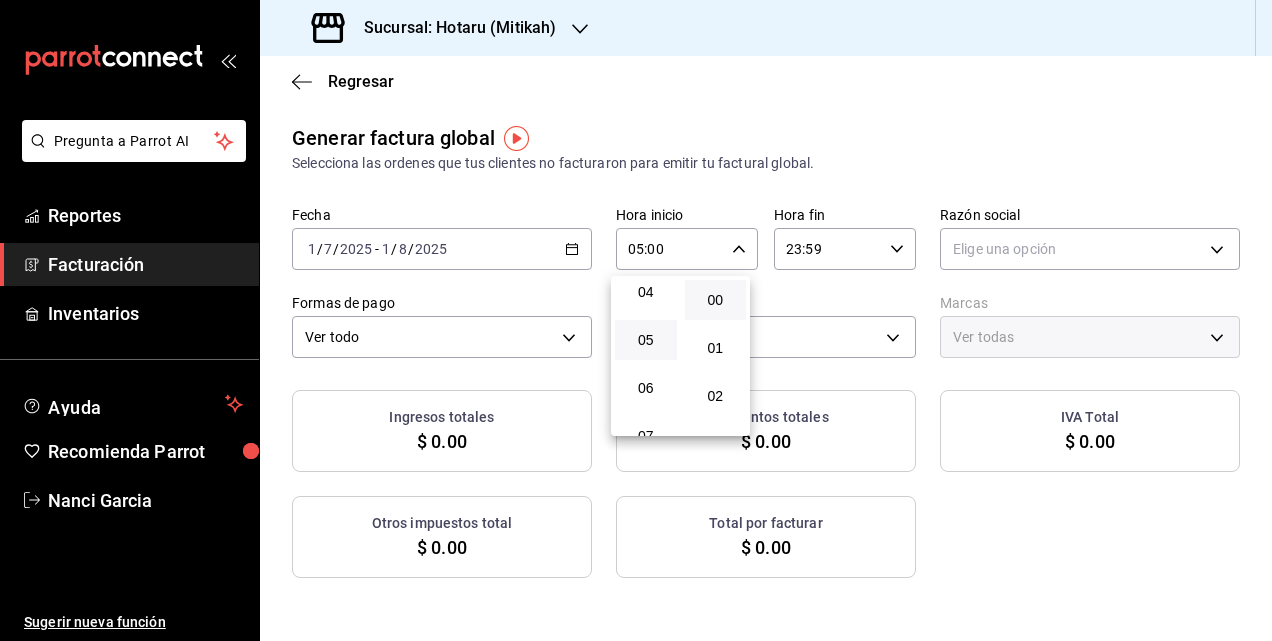 click at bounding box center [636, 320] 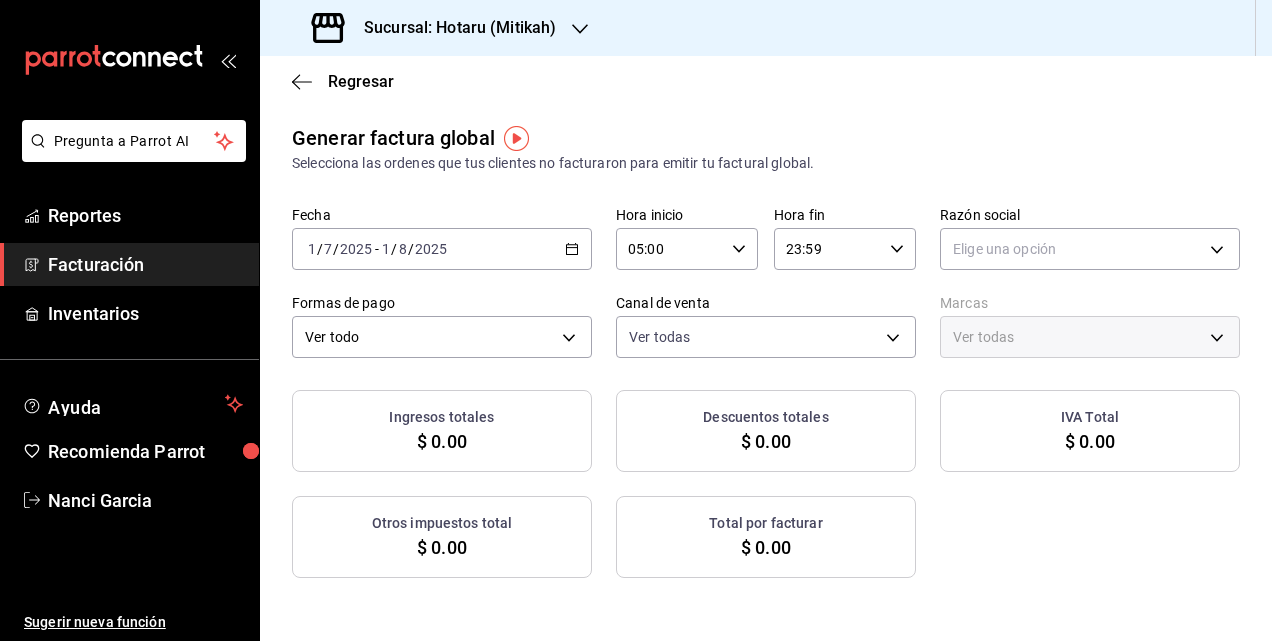 click 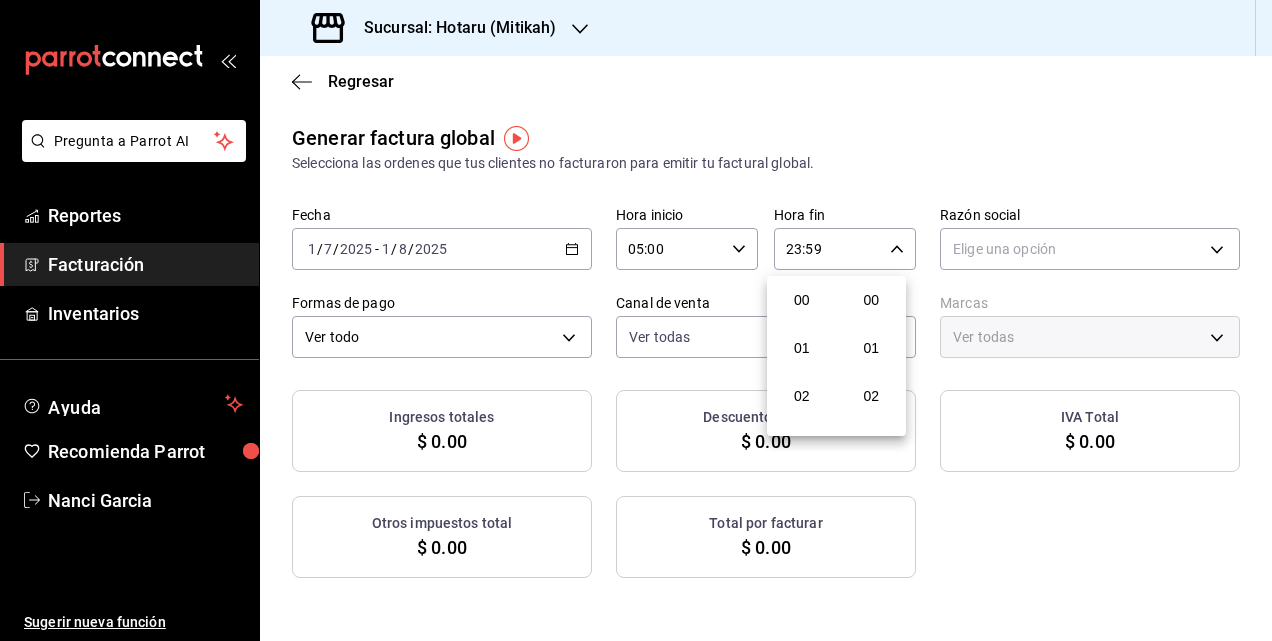 scroll, scrollTop: 992, scrollLeft: 0, axis: vertical 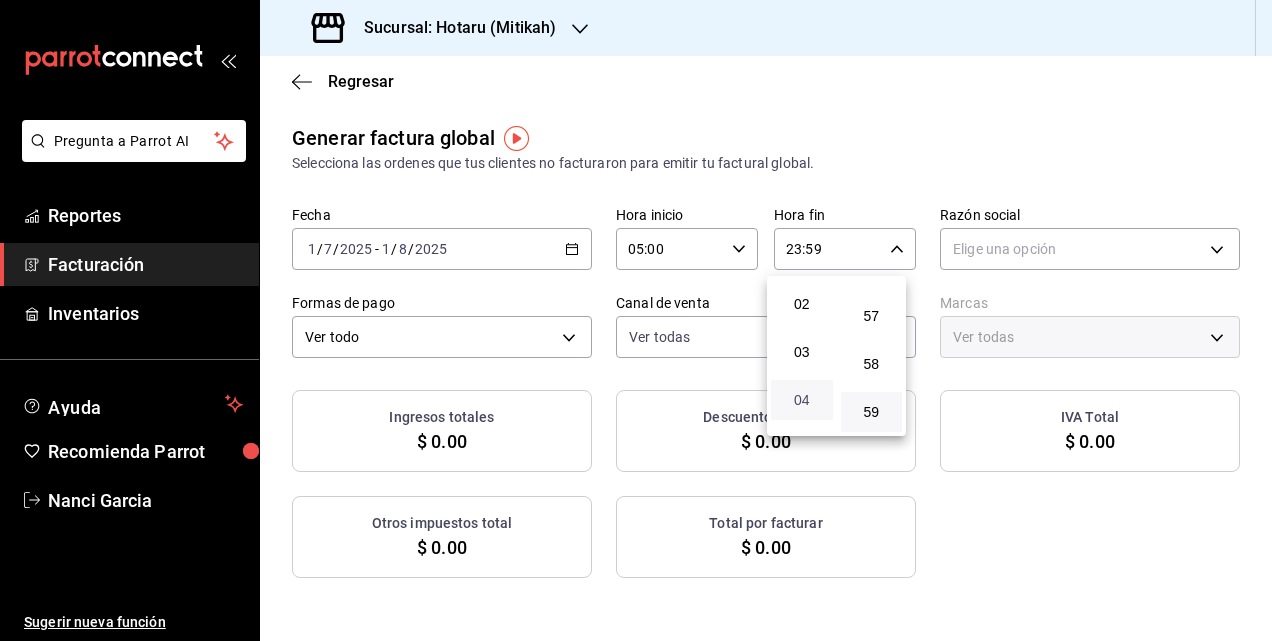 click on "04" at bounding box center (802, 400) 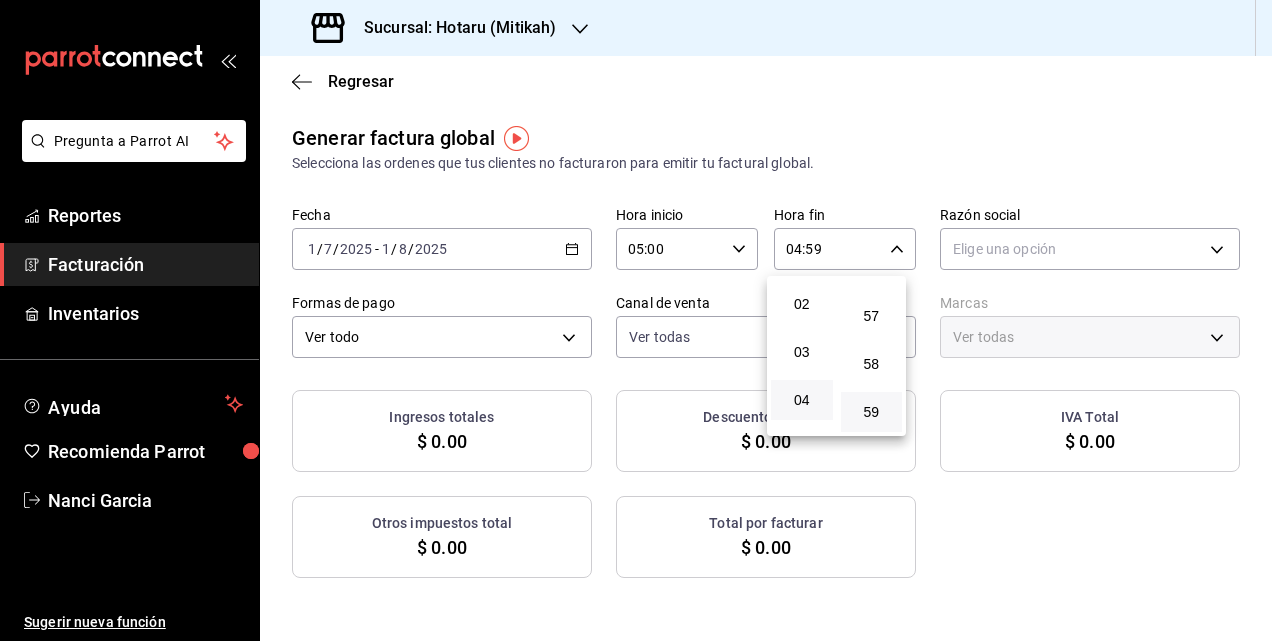 click at bounding box center [636, 320] 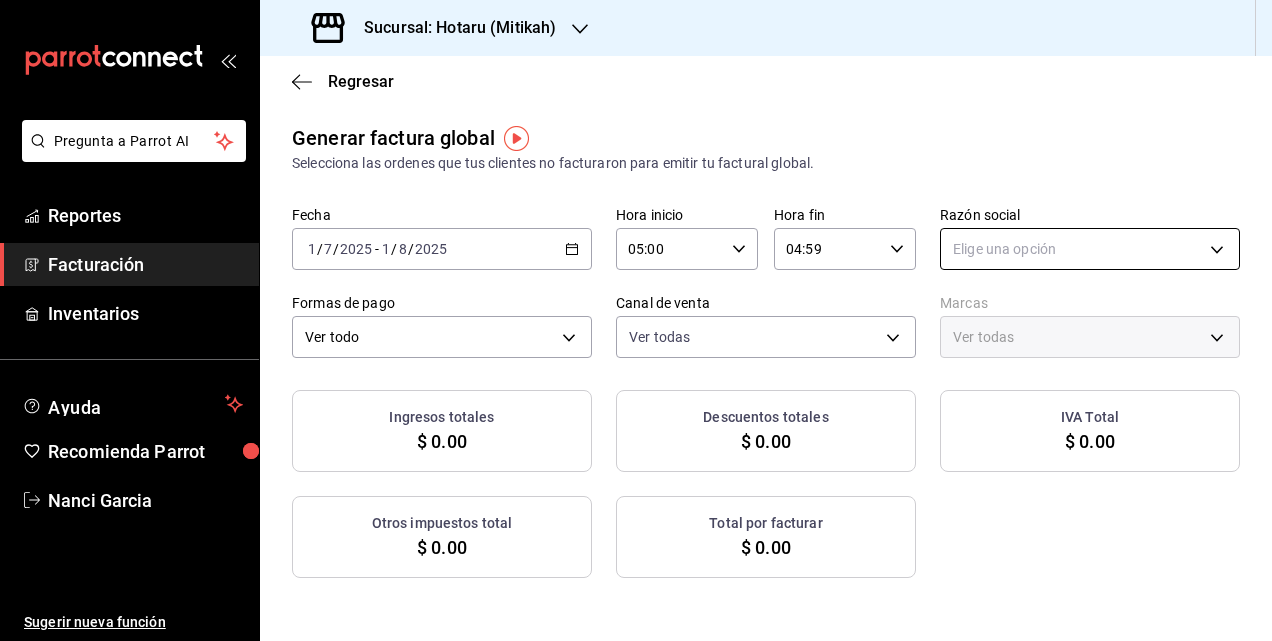 click on "Pregunta a Parrot AI Reportes   Facturación   Inventarios   Ayuda Recomienda Parrot   Nanci Garcia   Sugerir nueva función   Sucursal: Hotaru (Mitikah) Regresar Generar factura global Selecciona las ordenes que tus clientes no facturaron para emitir tu factural global. Fecha 2025-07-01 1 / 7 / 2025 - 2025-08-01 1 / 8 / 2025 Hora inicio 05:00 Hora inicio Hora fin 04:59 Hora fin Razón social Elige una opción Formas de pago Ver todo ALL Canal de venta Ver todas PARROT,UBER_EATS,RAPPI,DIDI_FOOD,ONLINE Marcas Ver todas Ingresos totales $ 0.00 Descuentos totales $ 0.00 IVA Total $ 0.00 Otros impuestos total $ 0.00 Total por facturar $ 0.00 No hay información que mostrar Pregunta a Parrot AI Reportes   Facturación   Inventarios   Ayuda Recomienda Parrot   Nanci Garcia   Sugerir nueva función   GANA 1 MES GRATIS EN TU SUSCRIPCIÓN AQUÍ Ver video tutorial Ir a video Visitar centro de ayuda (81) 2046 6363 soporte@parrotsoftware.io Visitar centro de ayuda (81) 2046 6363 soporte@parrotsoftware.io" at bounding box center (636, 320) 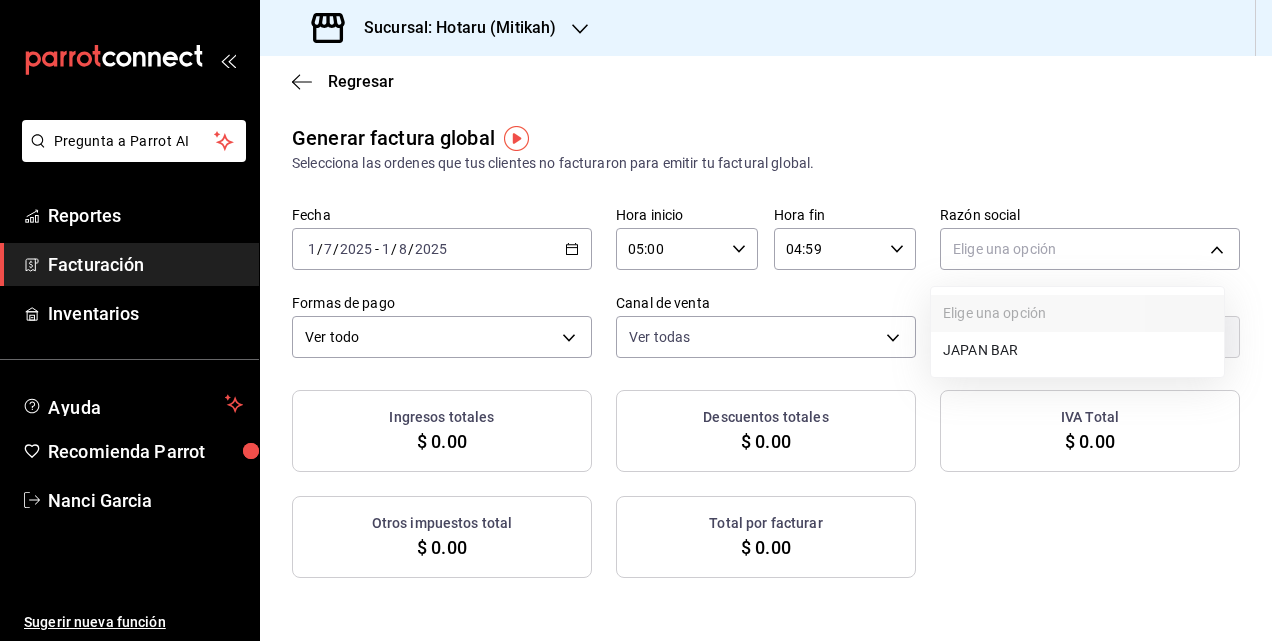 click on "JAPAN BAR" at bounding box center (1077, 350) 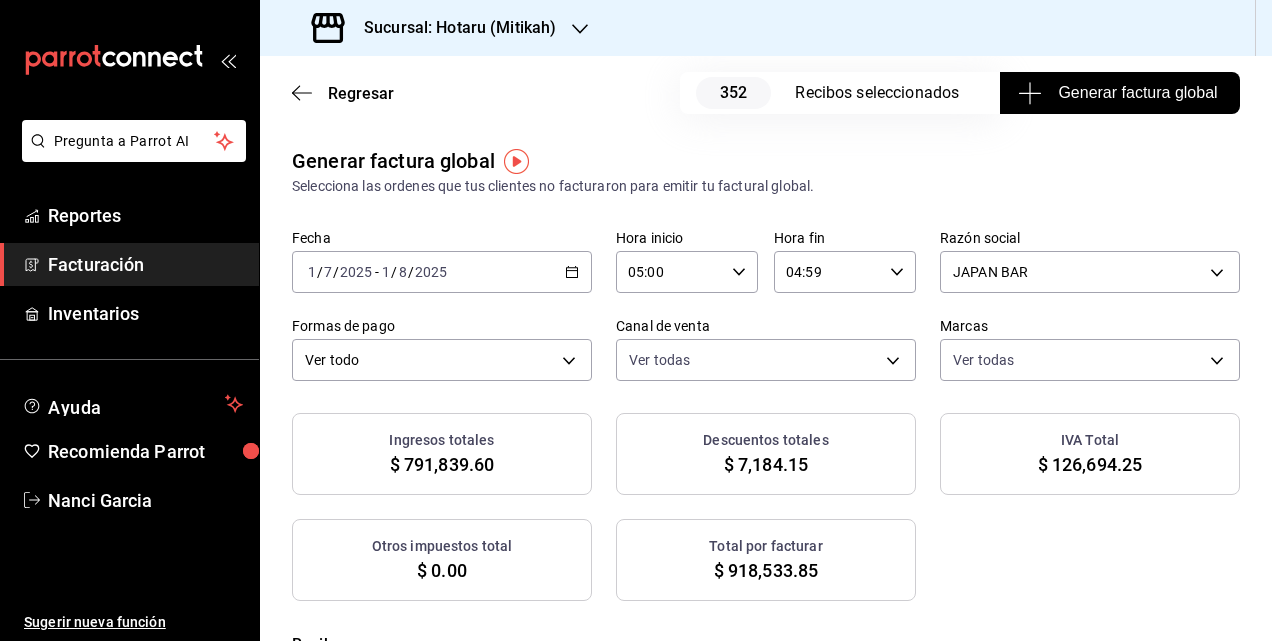 click on "Generar factura global" at bounding box center [1119, 93] 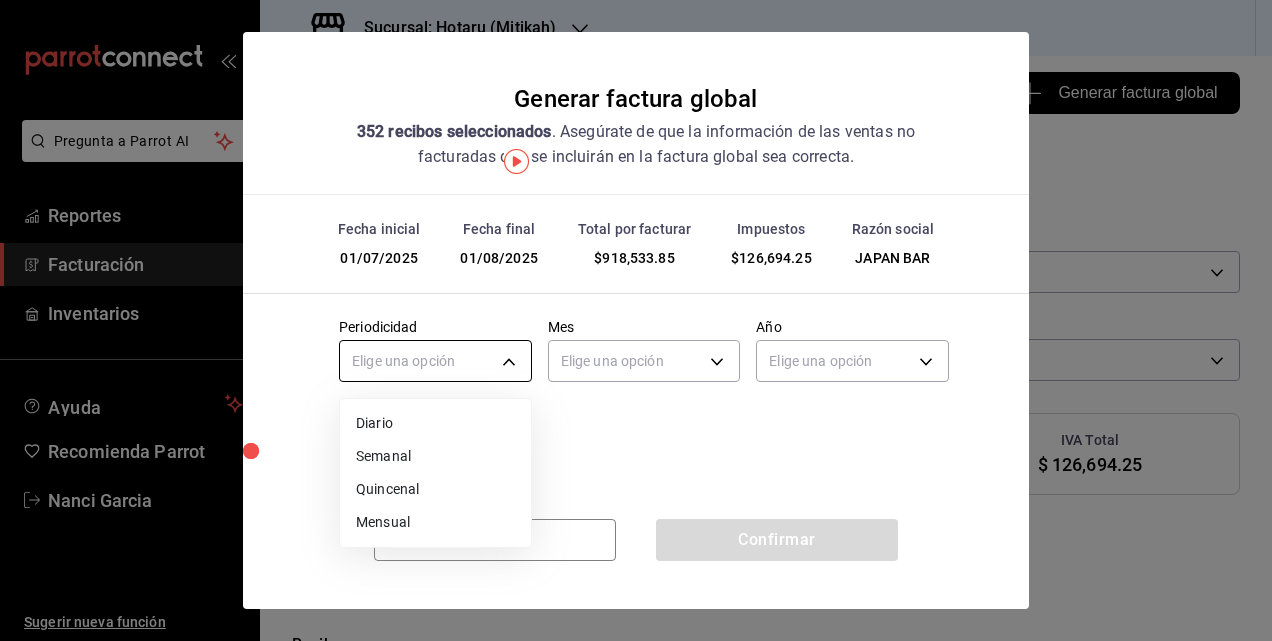 click on "Pregunta a Parrot AI Reportes   Facturación   Inventarios   Ayuda Recomienda Parrot   Nanci Garcia   Sugerir nueva función   Sucursal: Hotaru (Mitikah) Regresar 352 Recibos seleccionados Generar factura global Generar factura global Selecciona las ordenes que tus clientes no facturaron para emitir tu factural global. Fecha 2025-07-01 1 / 7 / 2025 - 2025-08-01 1 / 8 / 2025 Hora inicio 05:00 Hora inicio Hora fin 04:59 Hora fin Razón social JAPAN BAR 574eb26e-7380-4f63-90b4-cdca3d52c3b4 Formas de pago Ver todo ALL Canal de venta Ver todas PARROT,UBER_EATS,RAPPI,DIDI_FOOD,ONLINE Marcas Ver todas d84d5940-0e8c-40c5-88cd-2414b97e757c Ingresos totales $ 791,839.60 Descuentos totales $ 7,184.15 IVA Total $ 126,694.25 Otros impuestos total $ 0.00 Total por facturar $ 918,533.85 Recibos Quita la selección a los recibos que no quieras incluir. Recuerda que sólo puedes generar facturas globales de hasta 1,000 recibos cada una. Fecha # de recibo Tipo de pago Subtotal Descuentos Cargos por servicio IVA Otros impuestos" at bounding box center (636, 320) 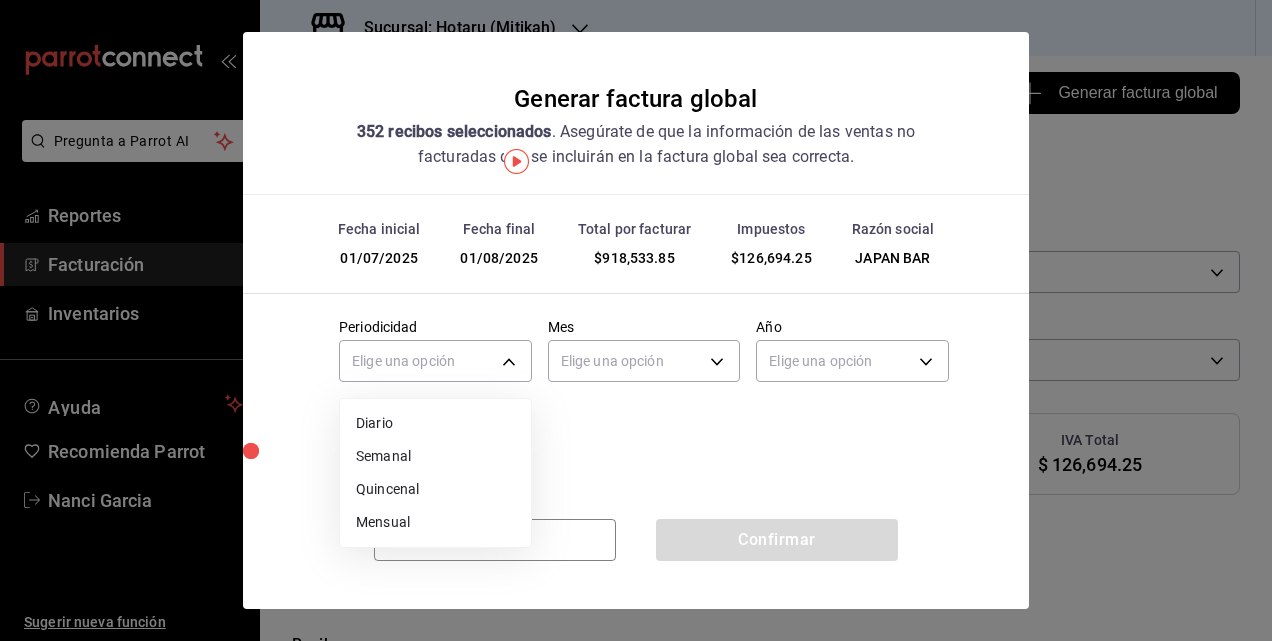 click on "Mensual" at bounding box center (435, 522) 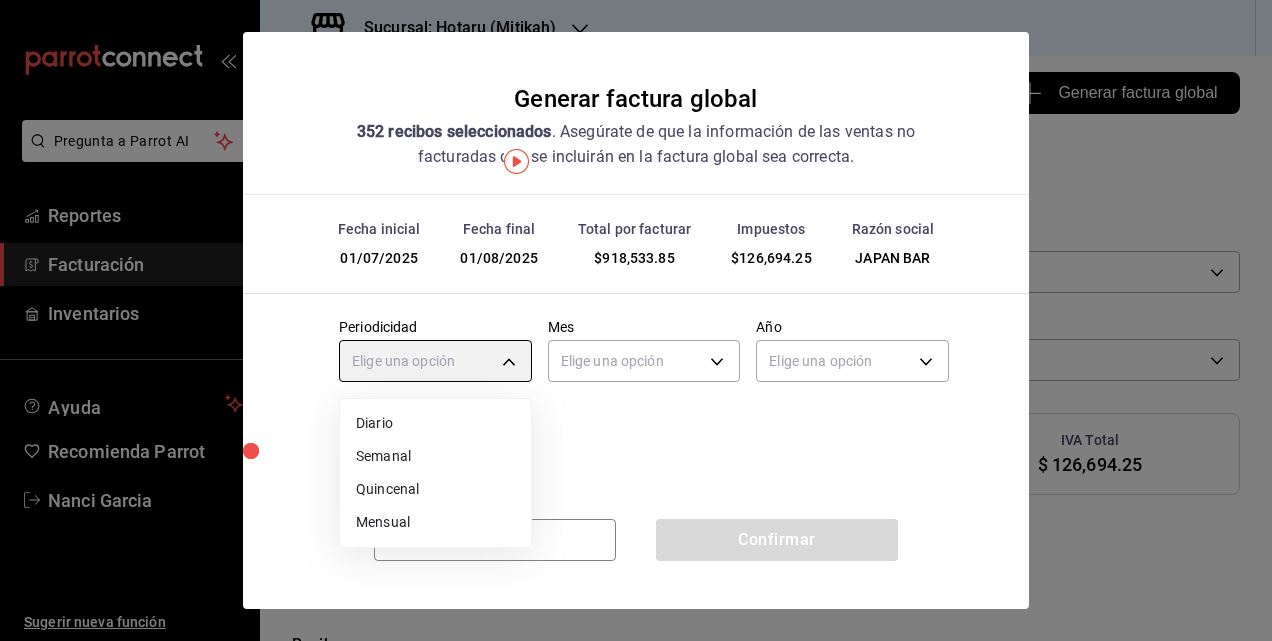 type on "MONTHLY" 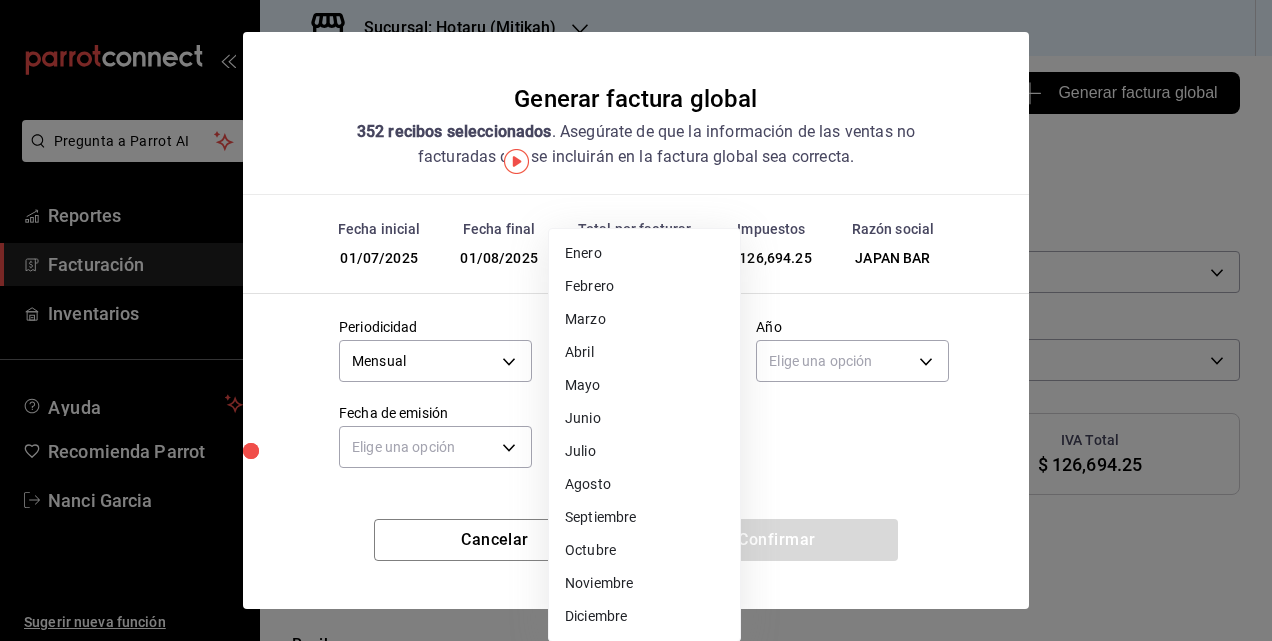 click on "Pregunta a Parrot AI Reportes   Facturación   Inventarios   Ayuda Recomienda Parrot   Nanci Garcia   Sugerir nueva función   Sucursal: Hotaru (Mitikah) Regresar 352 Recibos seleccionados Generar factura global Generar factura global Selecciona las ordenes que tus clientes no facturaron para emitir tu factural global. Fecha 2025-07-01 1 / 7 / 2025 - 2025-08-01 1 / 8 / 2025 Hora inicio 05:00 Hora inicio Hora fin 04:59 Hora fin Razón social JAPAN BAR 574eb26e-7380-4f63-90b4-cdca3d52c3b4 Formas de pago Ver todo ALL Canal de venta Ver todas PARROT,UBER_EATS,RAPPI,DIDI_FOOD,ONLINE Marcas Ver todas d84d5940-0e8c-40c5-88cd-2414b97e757c Ingresos totales $ 791,839.60 Descuentos totales $ 7,184.15 IVA Total $ 126,694.25 Otros impuestos total $ 0.00 Total por facturar $ 918,533.85 Recibos Quita la selección a los recibos que no quieras incluir. Recuerda que sólo puedes generar facturas globales de hasta 1,000 recibos cada una. Fecha # de recibo Tipo de pago Subtotal Descuentos Cargos por servicio IVA Otros impuestos" at bounding box center [636, 320] 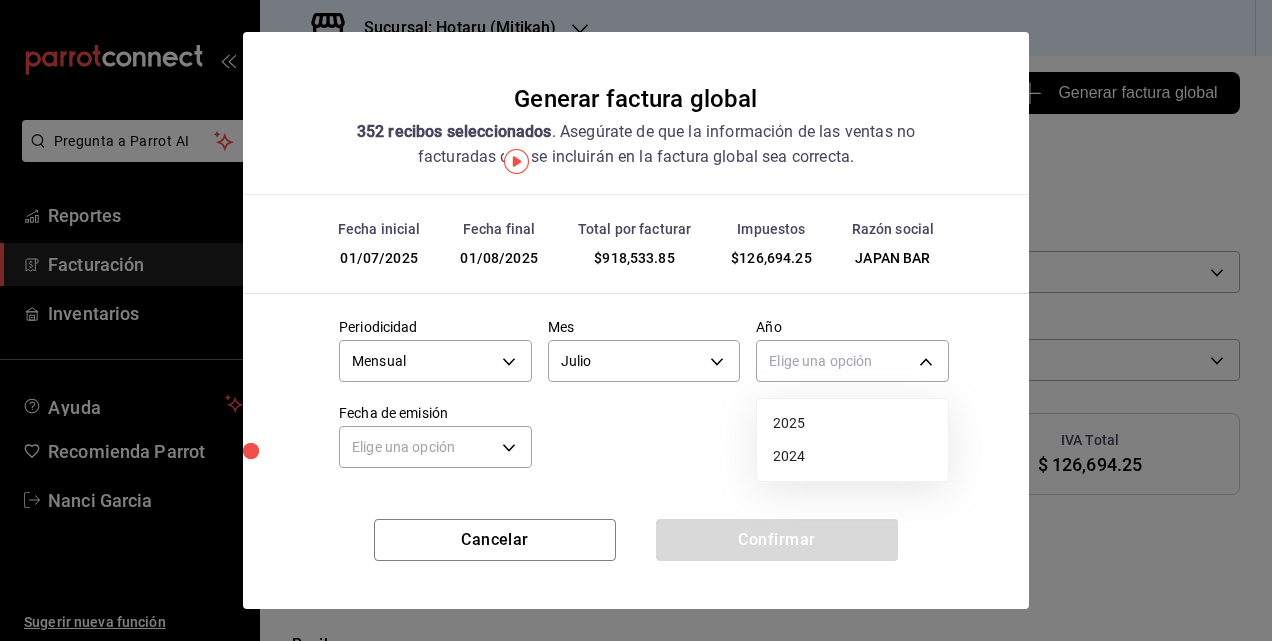 click on "Pregunta a Parrot AI Reportes   Facturación   Inventarios   Ayuda Recomienda Parrot   Nanci Garcia   Sugerir nueva función   Sucursal: Hotaru (Mitikah) Regresar 352 Recibos seleccionados Generar factura global Generar factura global Selecciona las ordenes que tus clientes no facturaron para emitir tu factural global. Fecha 2025-07-01 1 / 7 / 2025 - 2025-08-01 1 / 8 / 2025 Hora inicio 05:00 Hora inicio Hora fin 04:59 Hora fin Razón social JAPAN BAR 574eb26e-7380-4f63-90b4-cdca3d52c3b4 Formas de pago Ver todo ALL Canal de venta Ver todas PARROT,UBER_EATS,RAPPI,DIDI_FOOD,ONLINE Marcas Ver todas d84d5940-0e8c-40c5-88cd-2414b97e757c Ingresos totales $ 791,839.60 Descuentos totales $ 7,184.15 IVA Total $ 126,694.25 Otros impuestos total $ 0.00 Total por facturar $ 918,533.85 Recibos Quita la selección a los recibos que no quieras incluir. Recuerda que sólo puedes generar facturas globales de hasta 1,000 recibos cada una. Fecha # de recibo Tipo de pago Subtotal Descuentos Cargos por servicio IVA Otros impuestos" at bounding box center (636, 320) 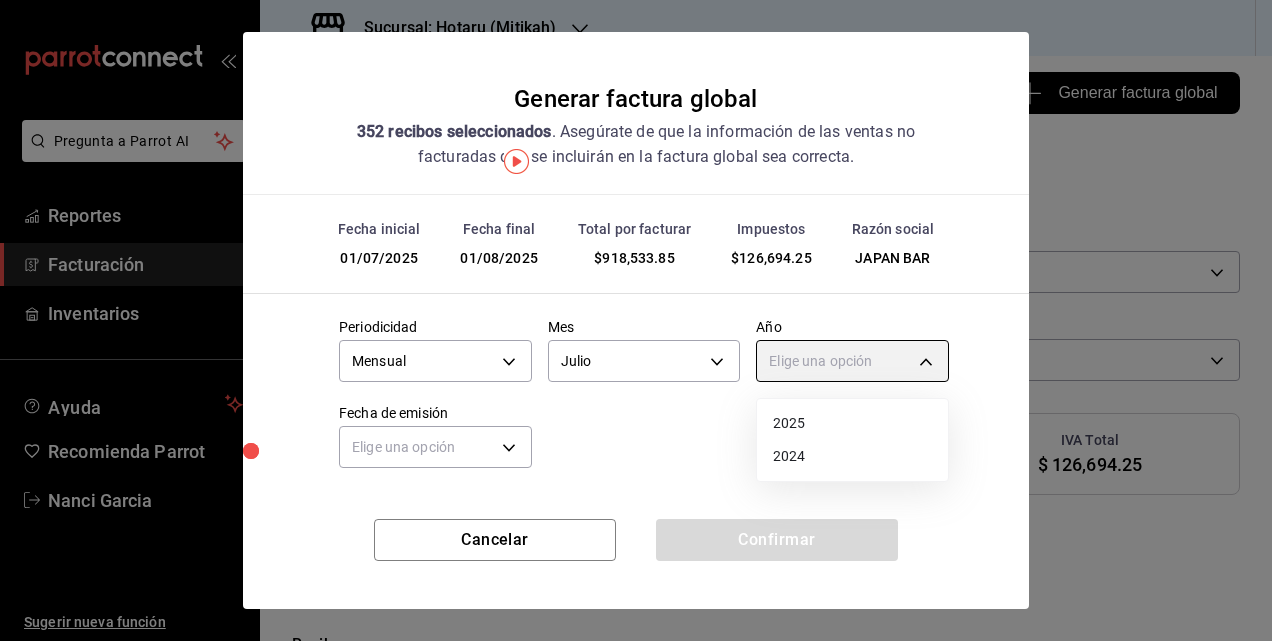 type on "2025" 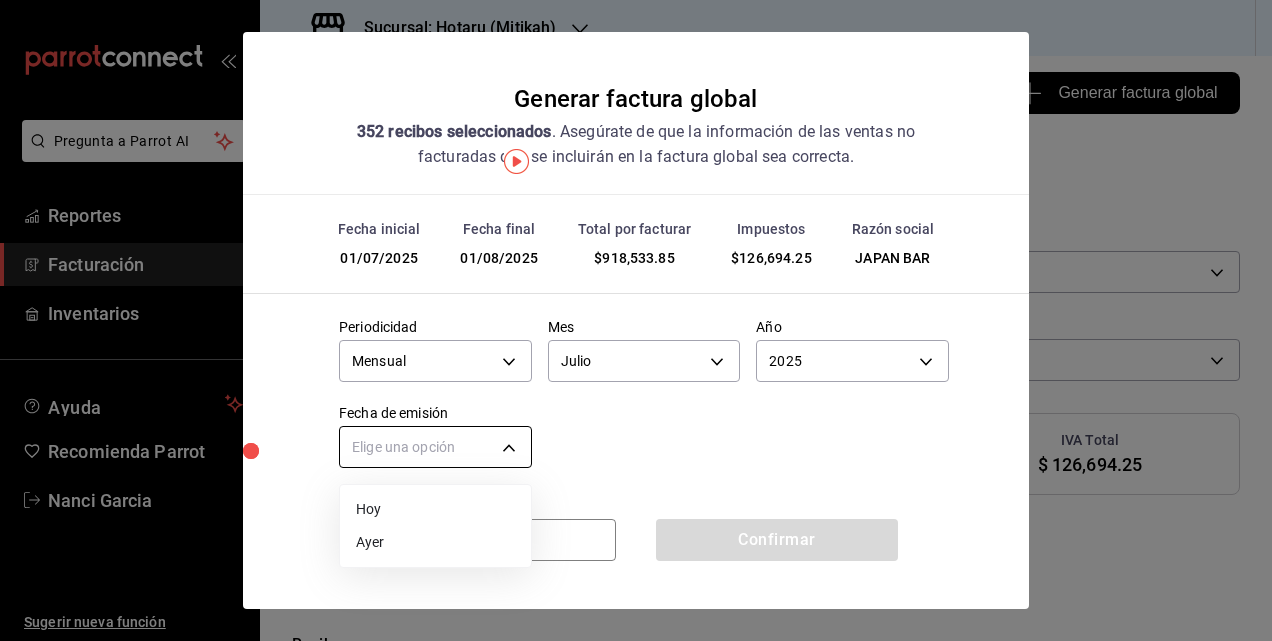 click on "Pregunta a Parrot AI Reportes   Facturación   Inventarios   Ayuda Recomienda Parrot   Nanci Garcia   Sugerir nueva función   Sucursal: Hotaru (Mitikah) Regresar 352 Recibos seleccionados Generar factura global Generar factura global Selecciona las ordenes que tus clientes no facturaron para emitir tu factural global. Fecha 2025-07-01 1 / 7 / 2025 - 2025-08-01 1 / 8 / 2025 Hora inicio 05:00 Hora inicio Hora fin 04:59 Hora fin Razón social JAPAN BAR 574eb26e-7380-4f63-90b4-cdca3d52c3b4 Formas de pago Ver todo ALL Canal de venta Ver todas PARROT,UBER_EATS,RAPPI,DIDI_FOOD,ONLINE Marcas Ver todas d84d5940-0e8c-40c5-88cd-2414b97e757c Ingresos totales $ 791,839.60 Descuentos totales $ 7,184.15 IVA Total $ 126,694.25 Otros impuestos total $ 0.00 Total por facturar $ 918,533.85 Recibos Quita la selección a los recibos que no quieras incluir. Recuerda que sólo puedes generar facturas globales de hasta 1,000 recibos cada una. Fecha # de recibo Tipo de pago Subtotal Descuentos Cargos por servicio IVA Otros impuestos" at bounding box center [636, 320] 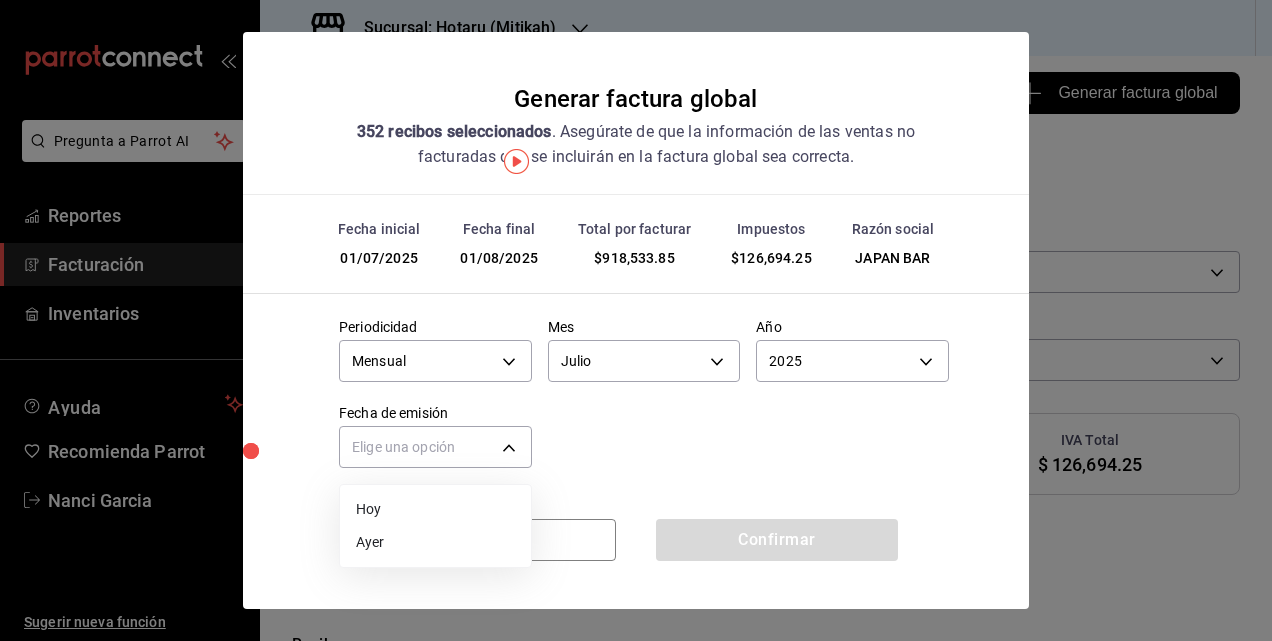 click on "Ayer" at bounding box center (435, 542) 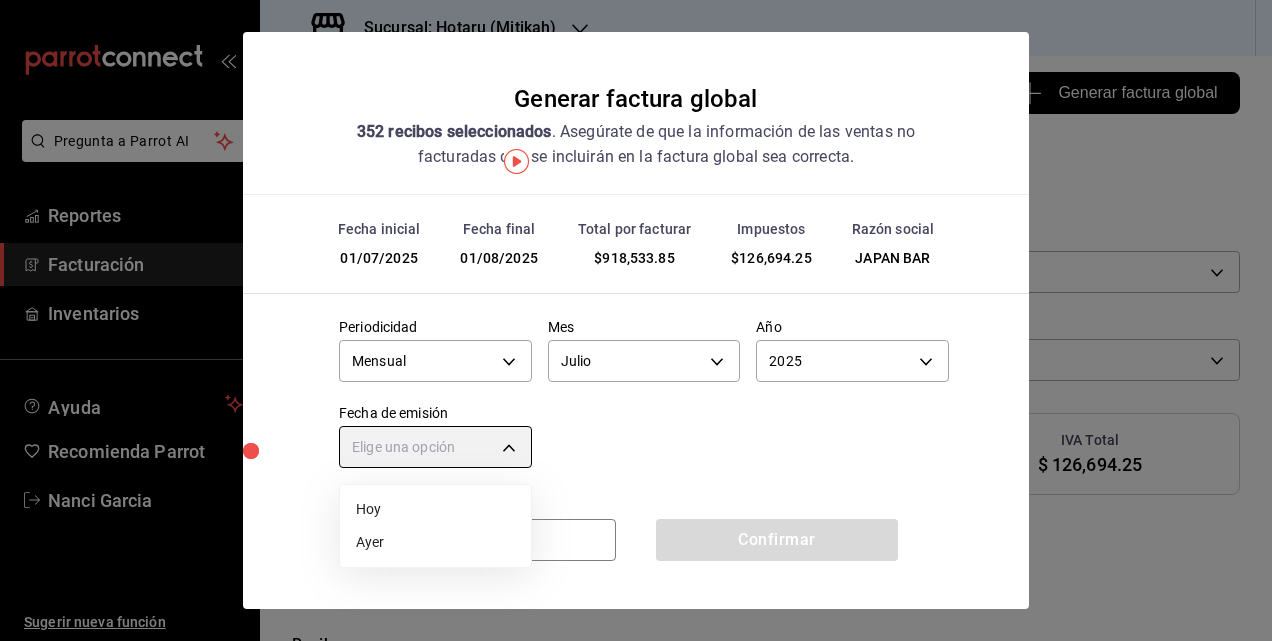 type on "YESTERDAY" 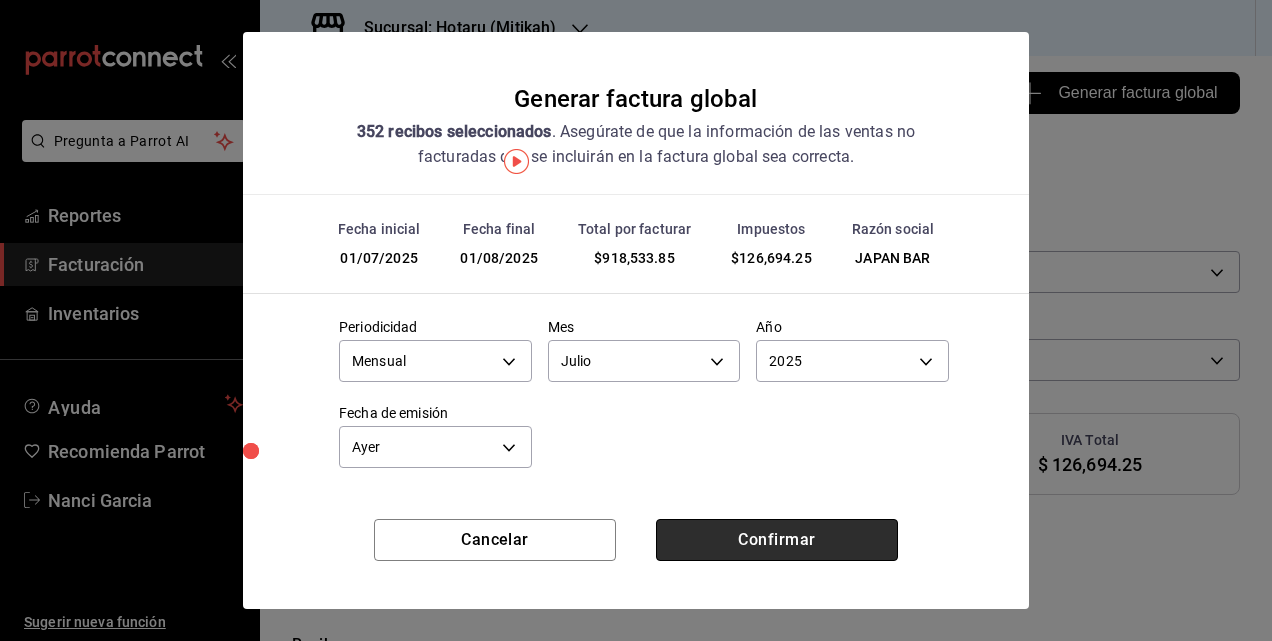 click on "Confirmar" at bounding box center [777, 540] 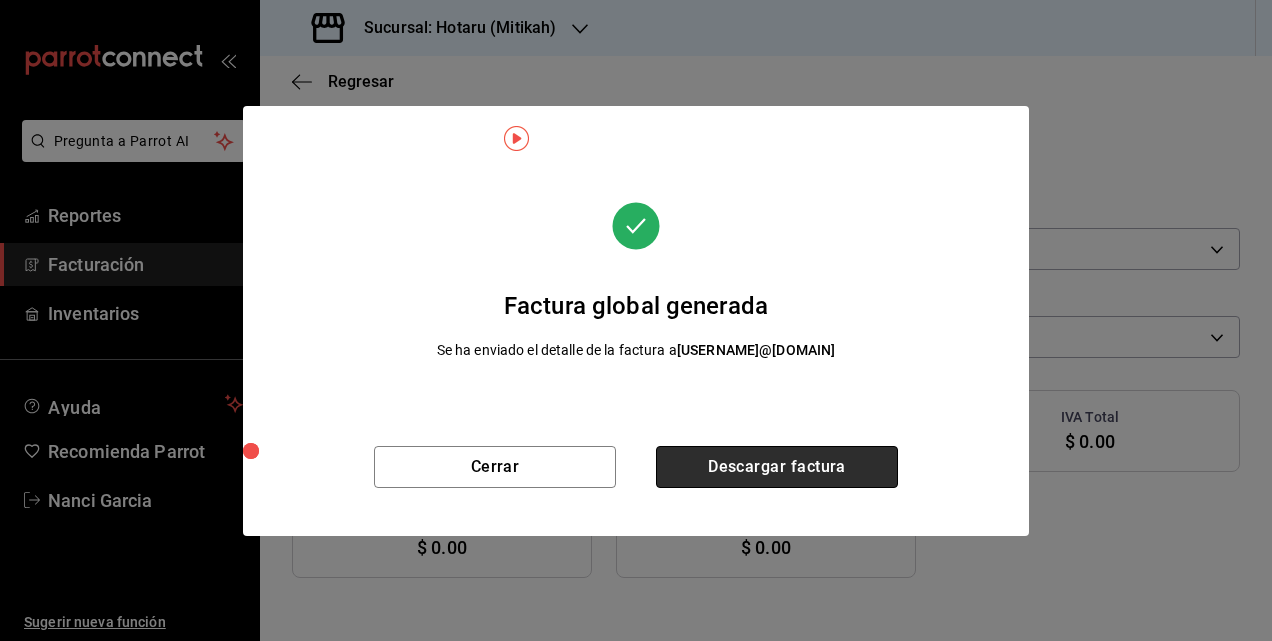 click on "Descargar factura" at bounding box center [777, 467] 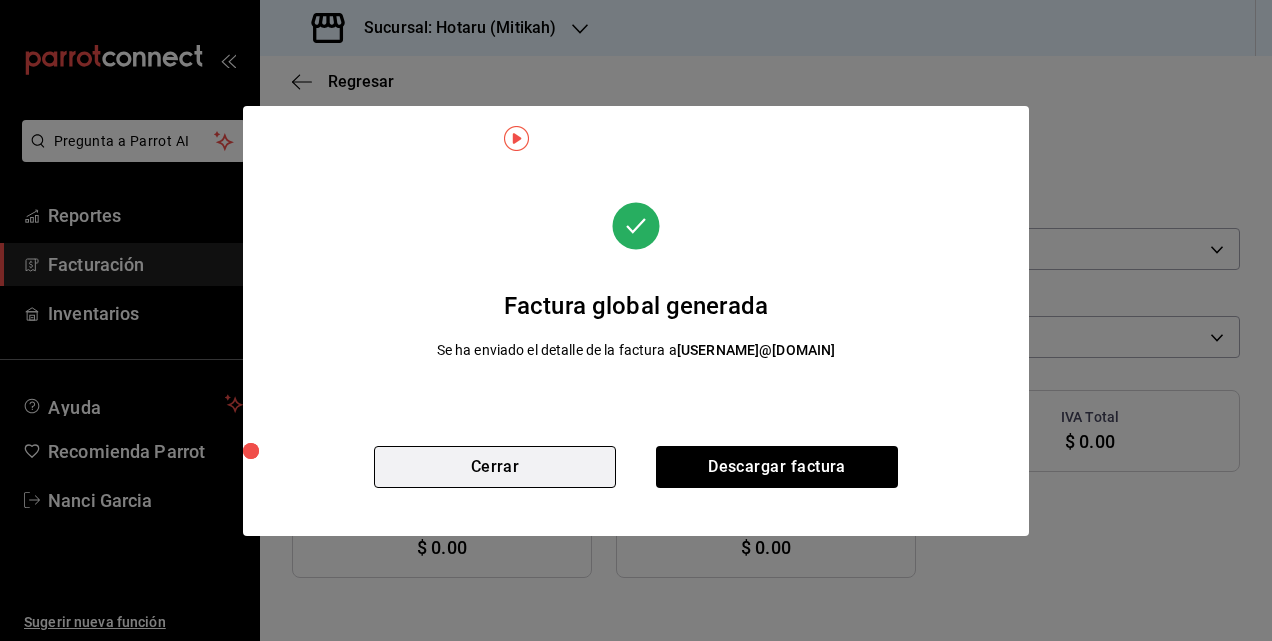 click on "Cerrar" at bounding box center (495, 467) 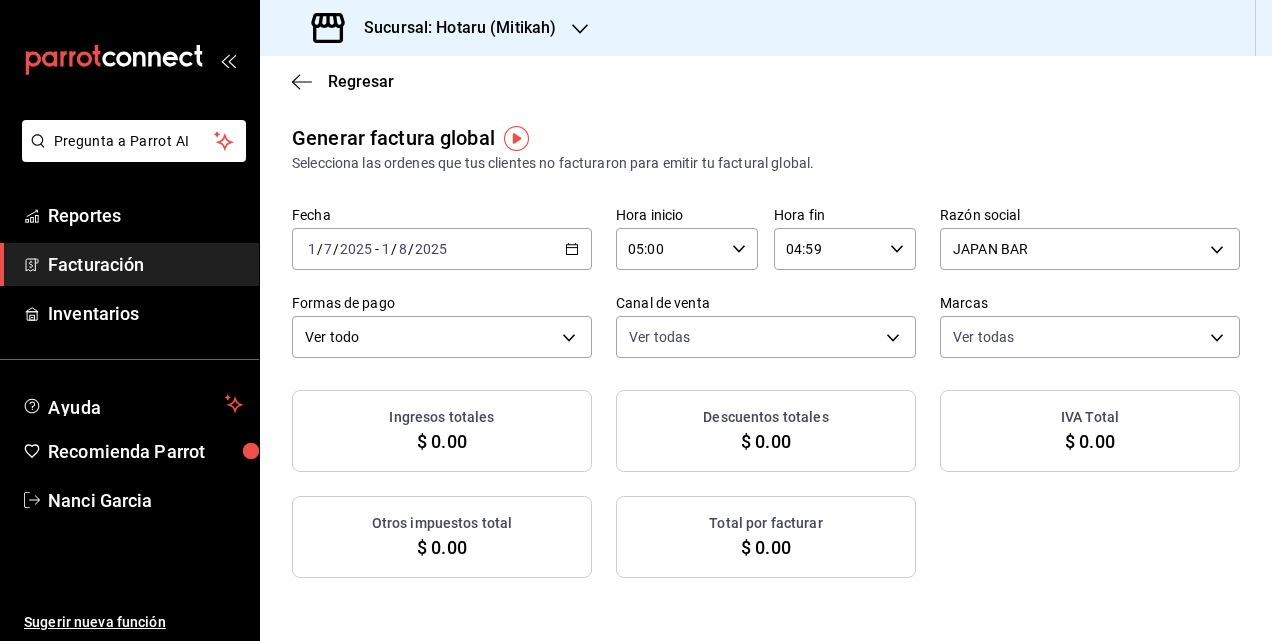 click on "Sucursal: Hotaru (Mitikah)" at bounding box center [452, 28] 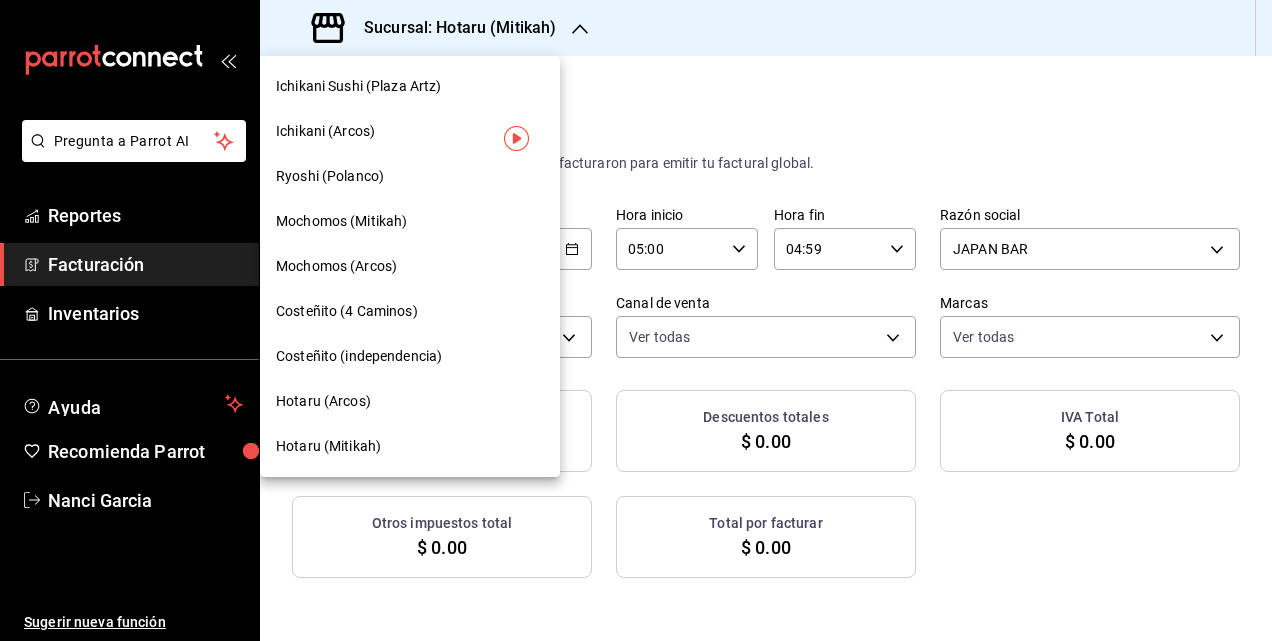 click on "Ryoshi (Polanco)" at bounding box center [330, 176] 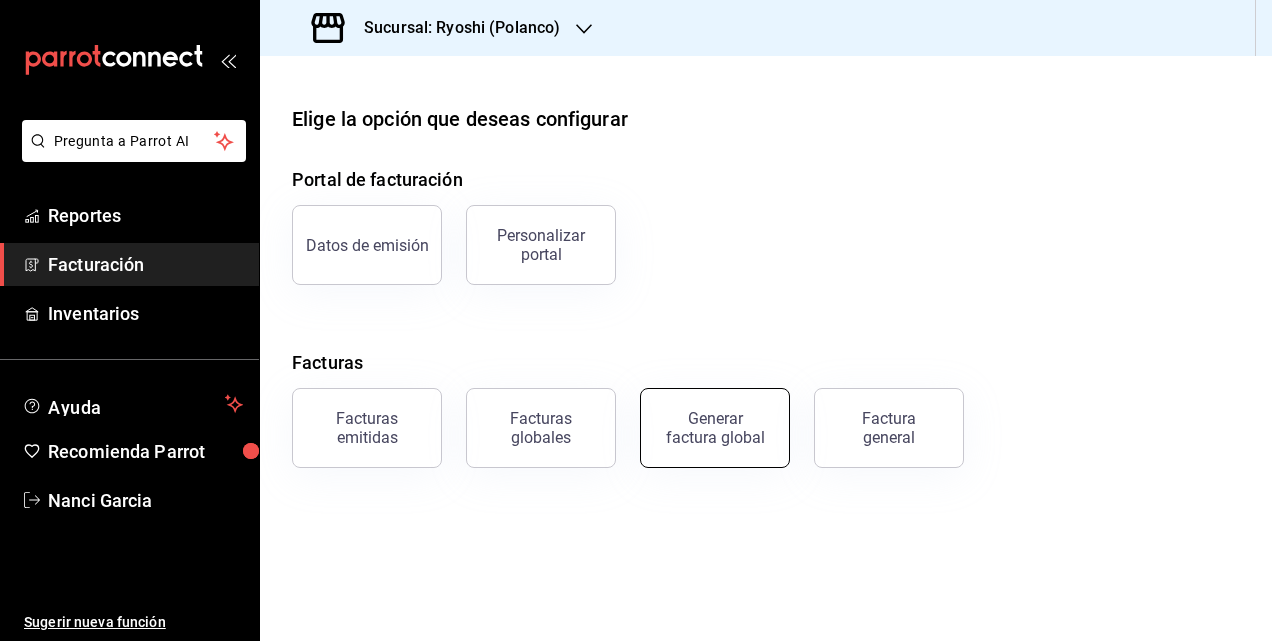 click on "Generar factura global" at bounding box center [715, 428] 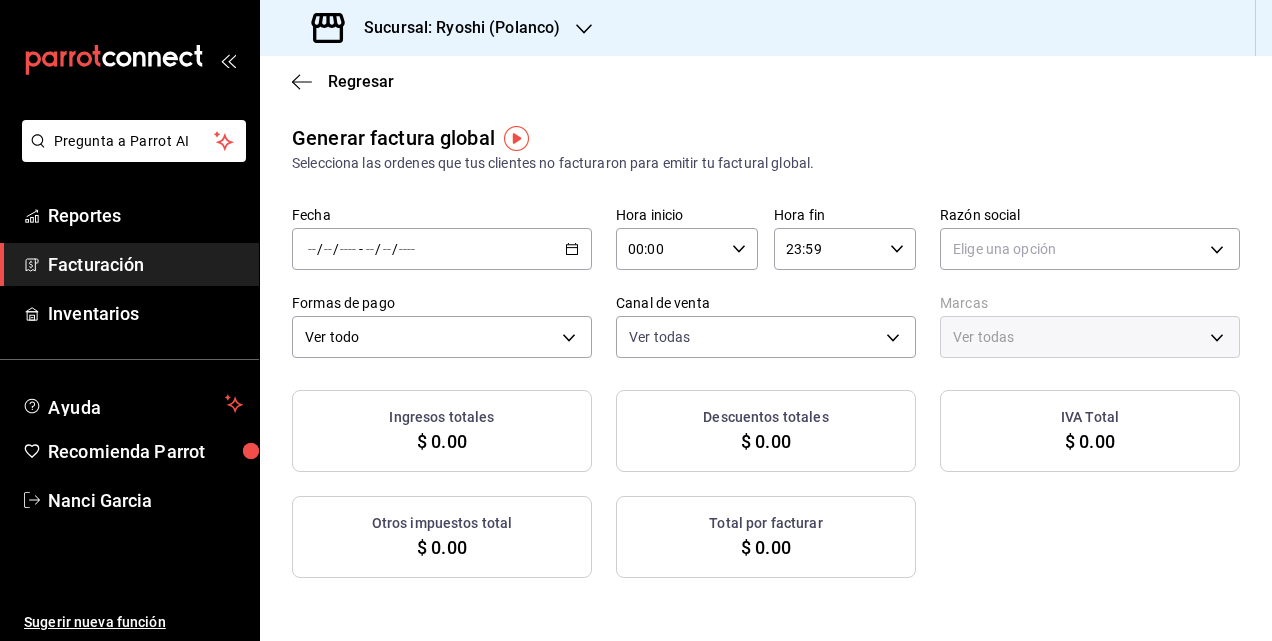 click 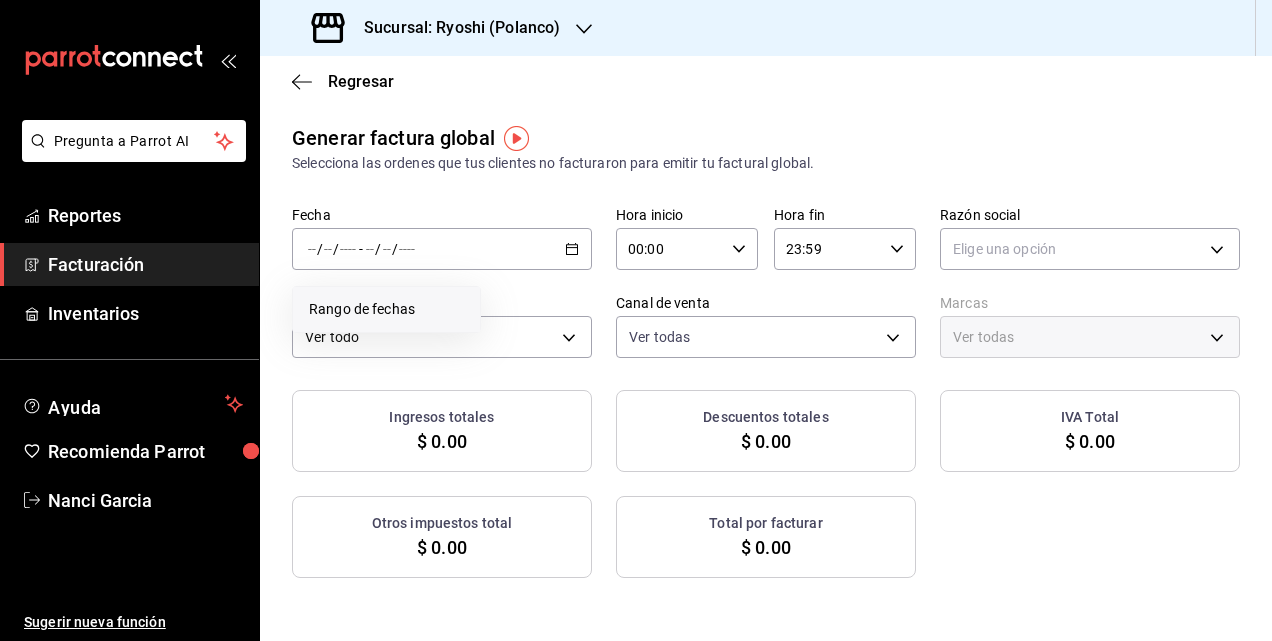 click on "Rango de fechas" at bounding box center [386, 309] 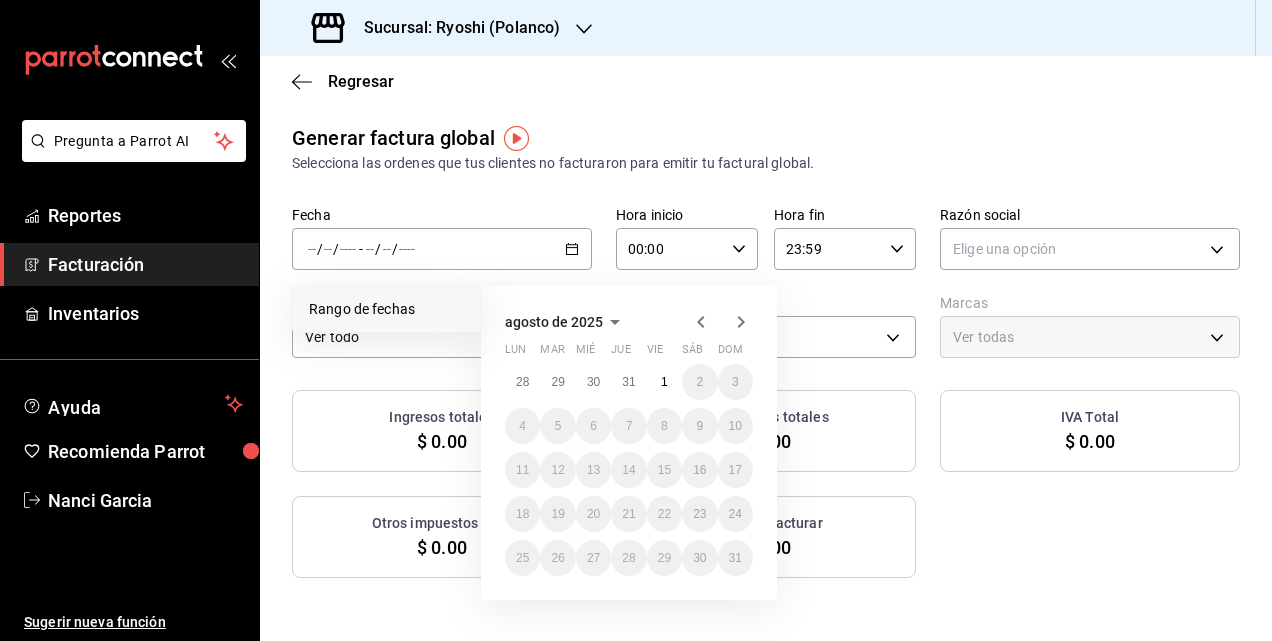 click 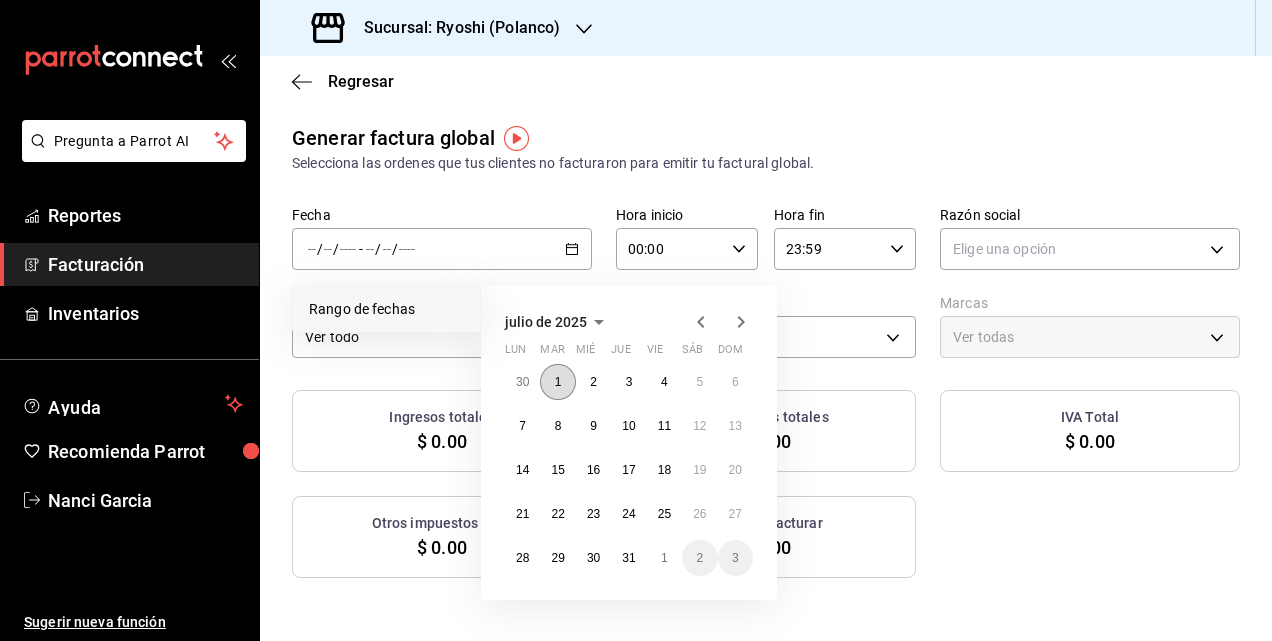 click on "1" at bounding box center (558, 382) 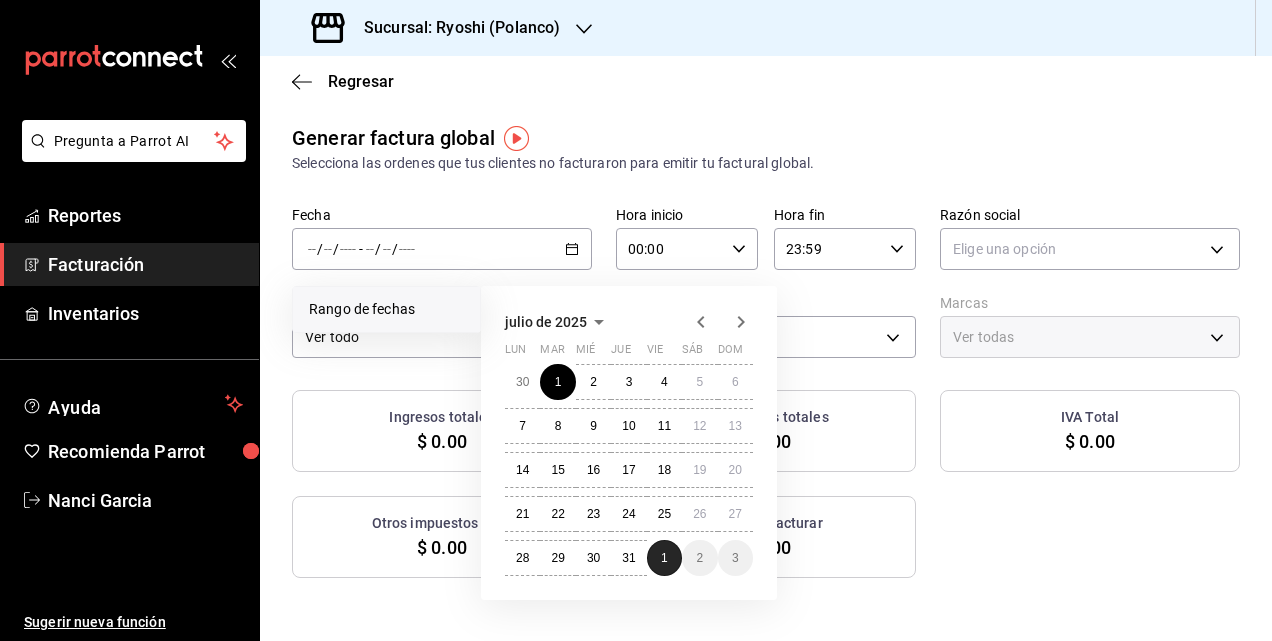 click on "1" at bounding box center [664, 558] 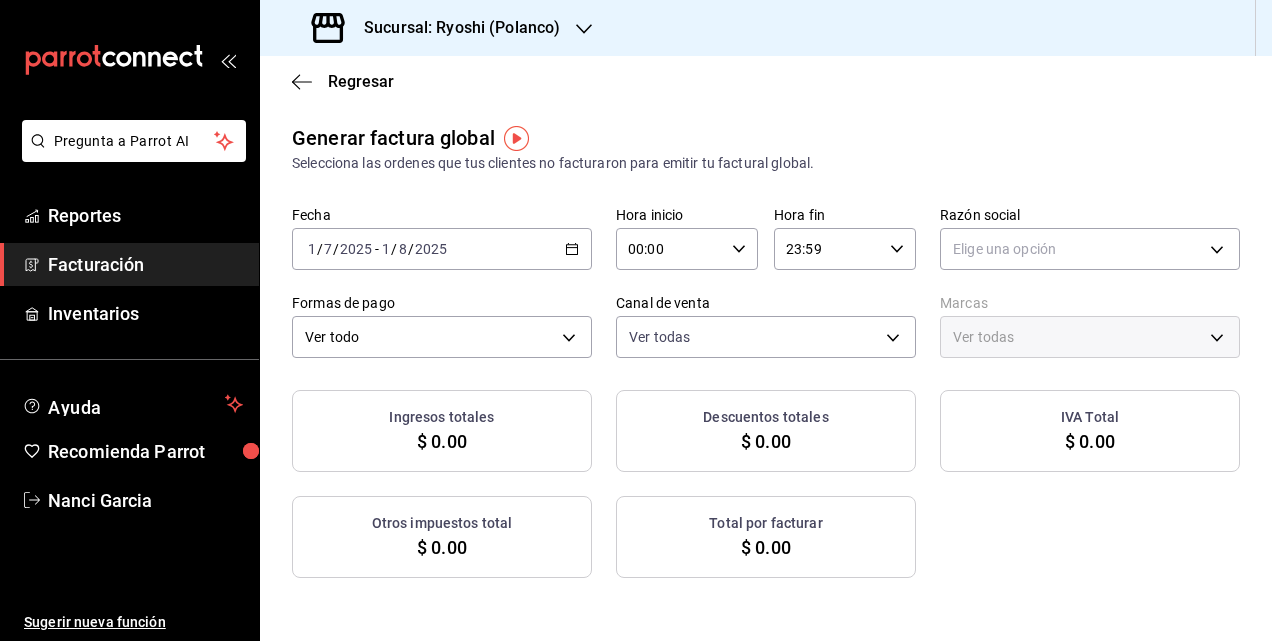click on "00:00 Hora inicio" at bounding box center [687, 249] 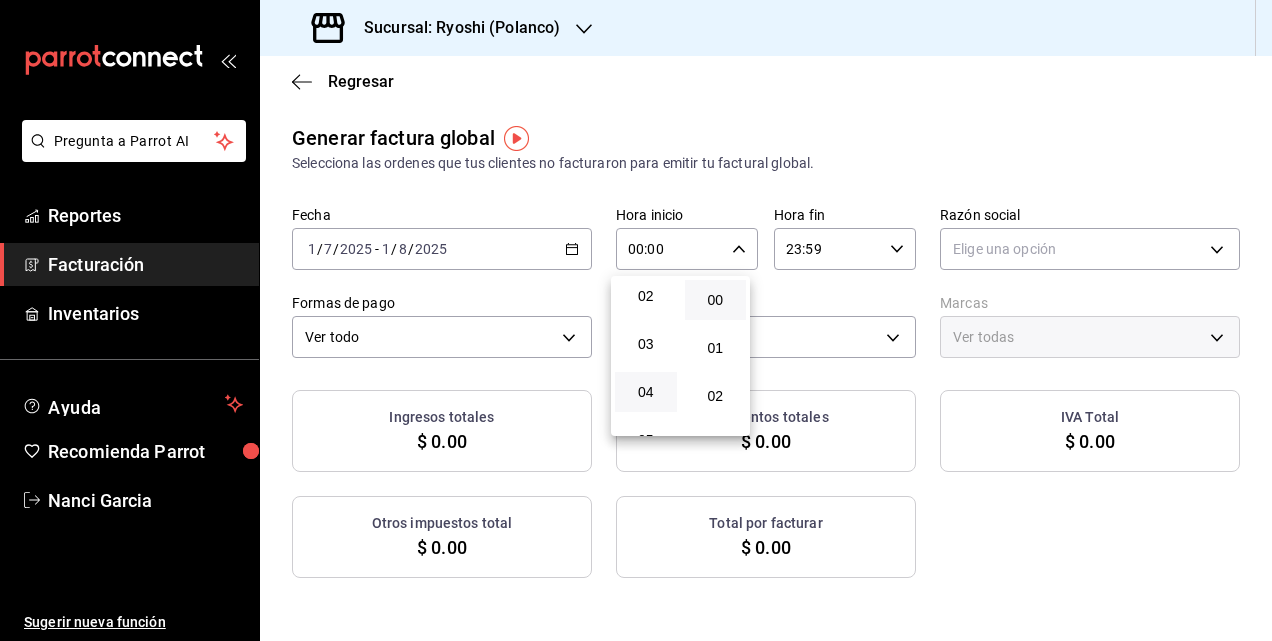 scroll, scrollTop: 200, scrollLeft: 0, axis: vertical 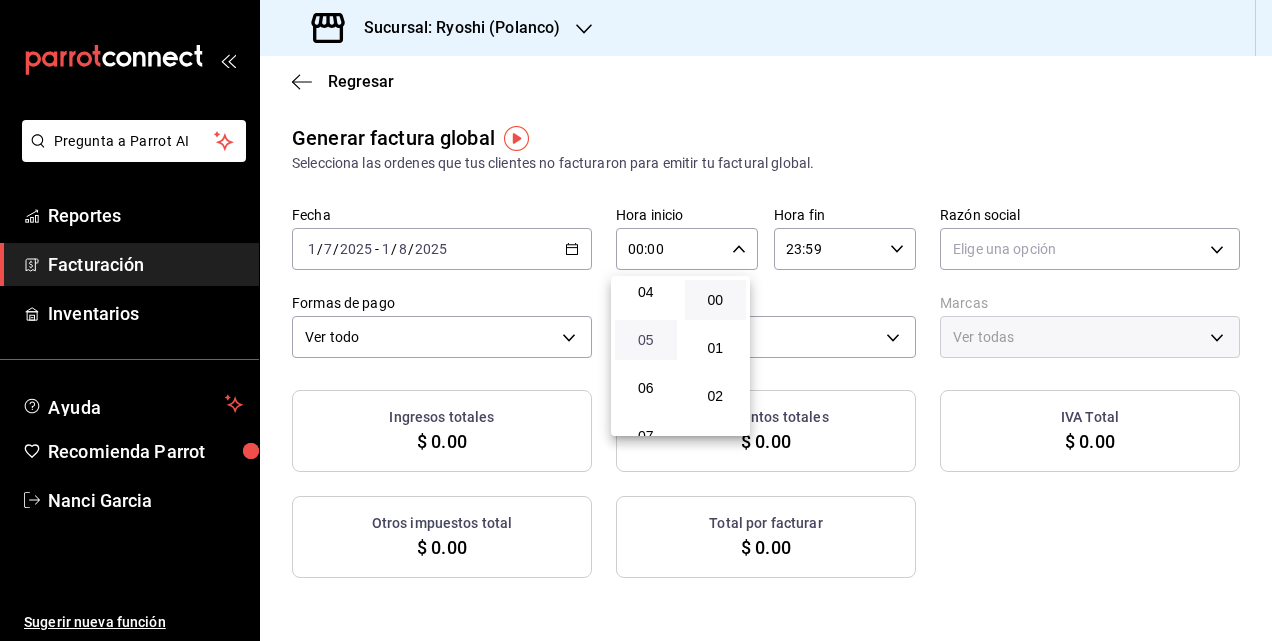 click on "05" at bounding box center [646, 340] 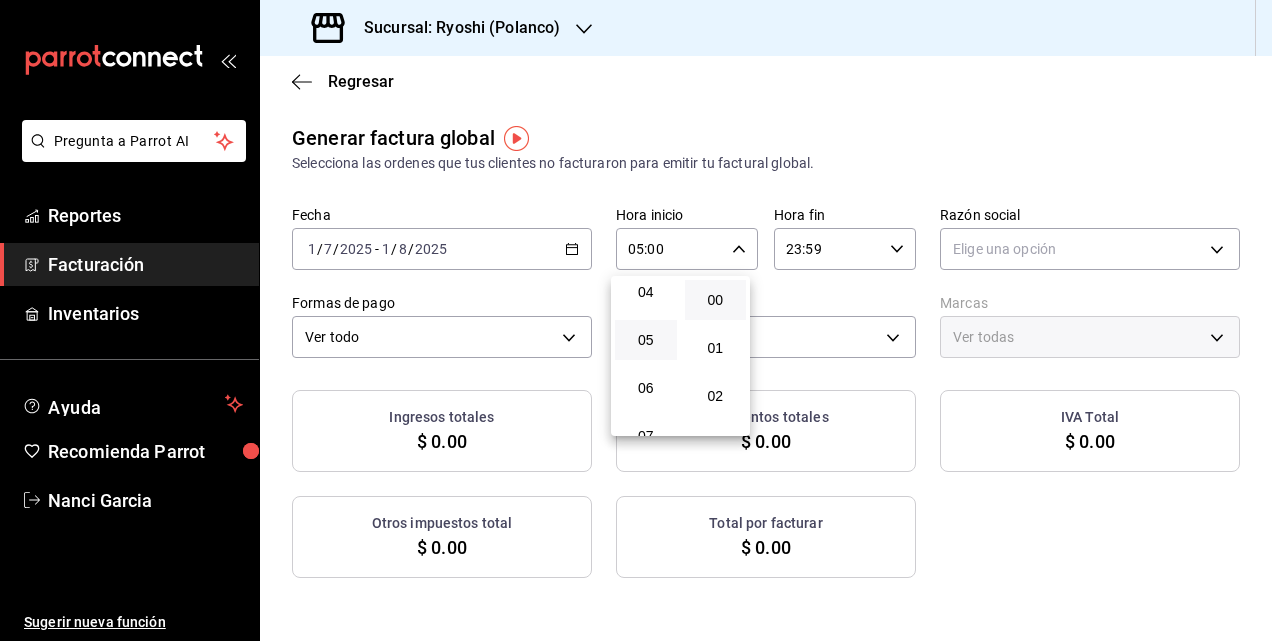 click at bounding box center (636, 320) 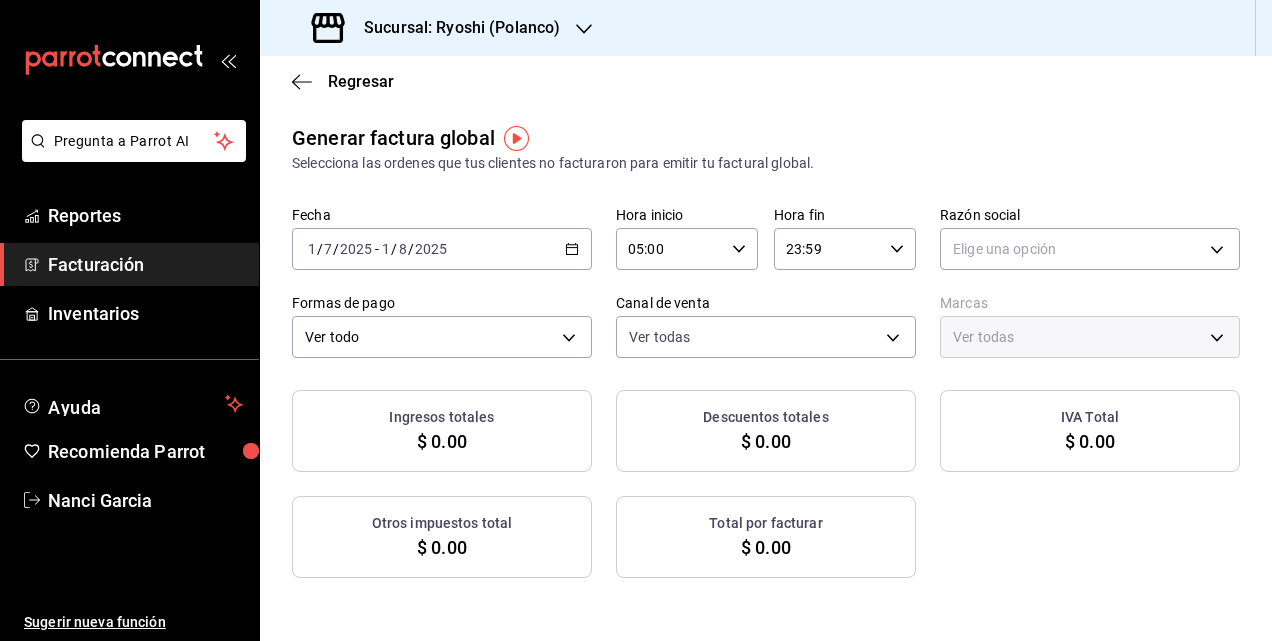 click 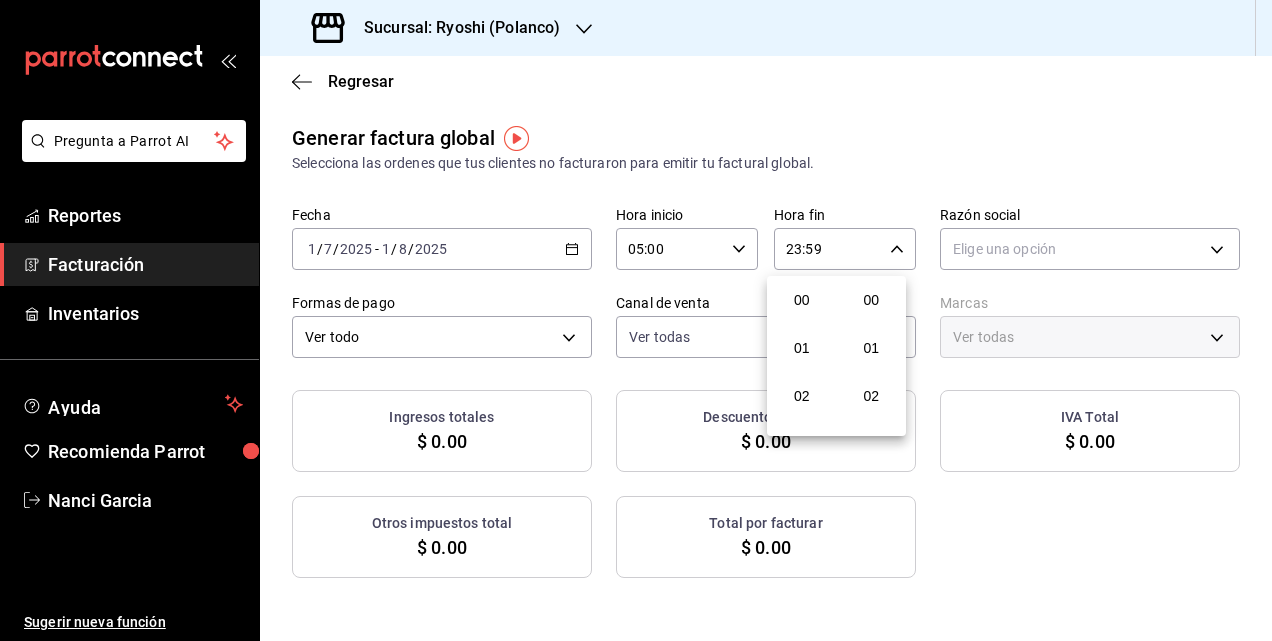 scroll, scrollTop: 992, scrollLeft: 0, axis: vertical 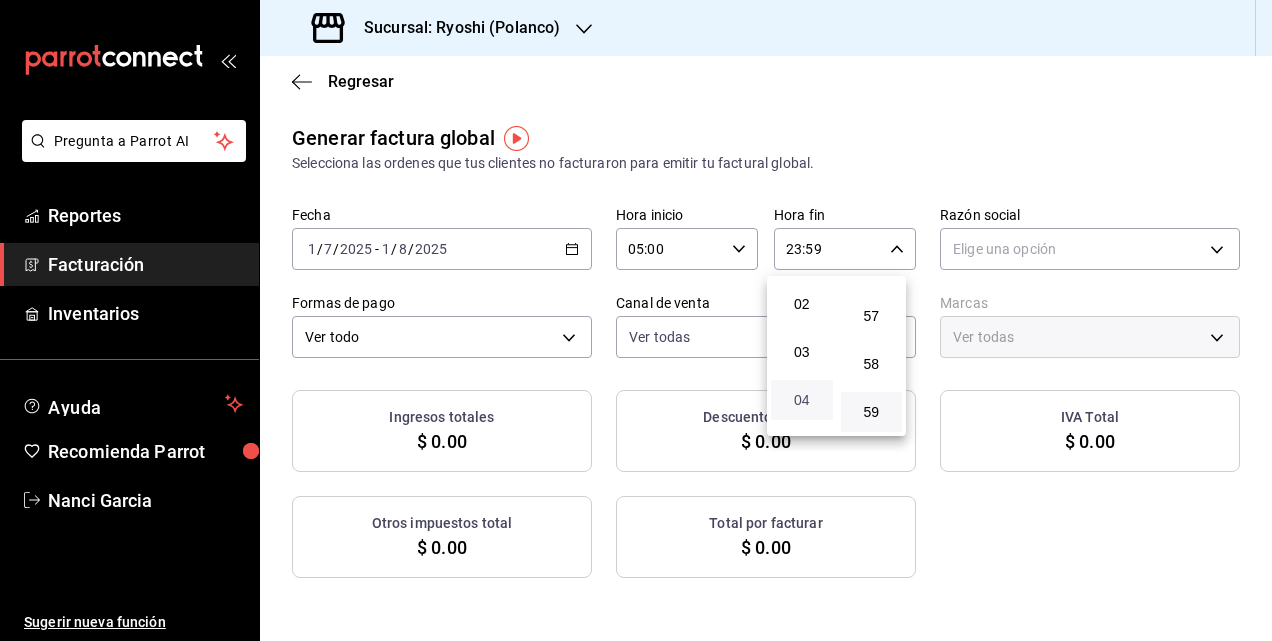 click on "04" at bounding box center [802, 400] 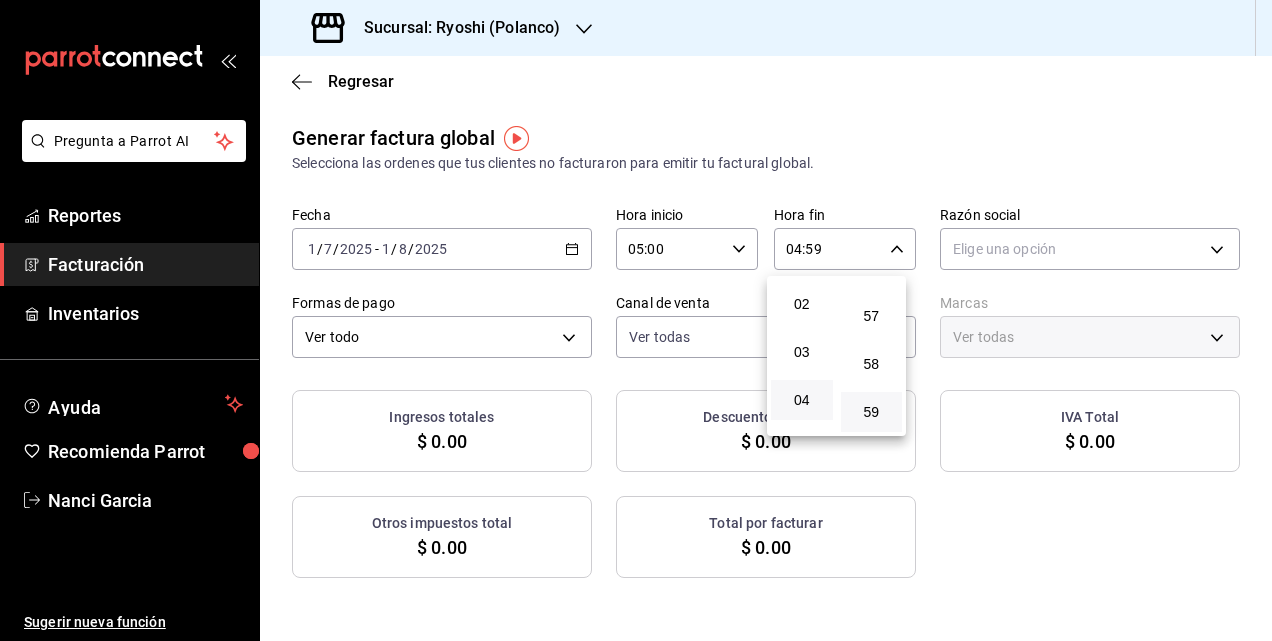 click at bounding box center (636, 320) 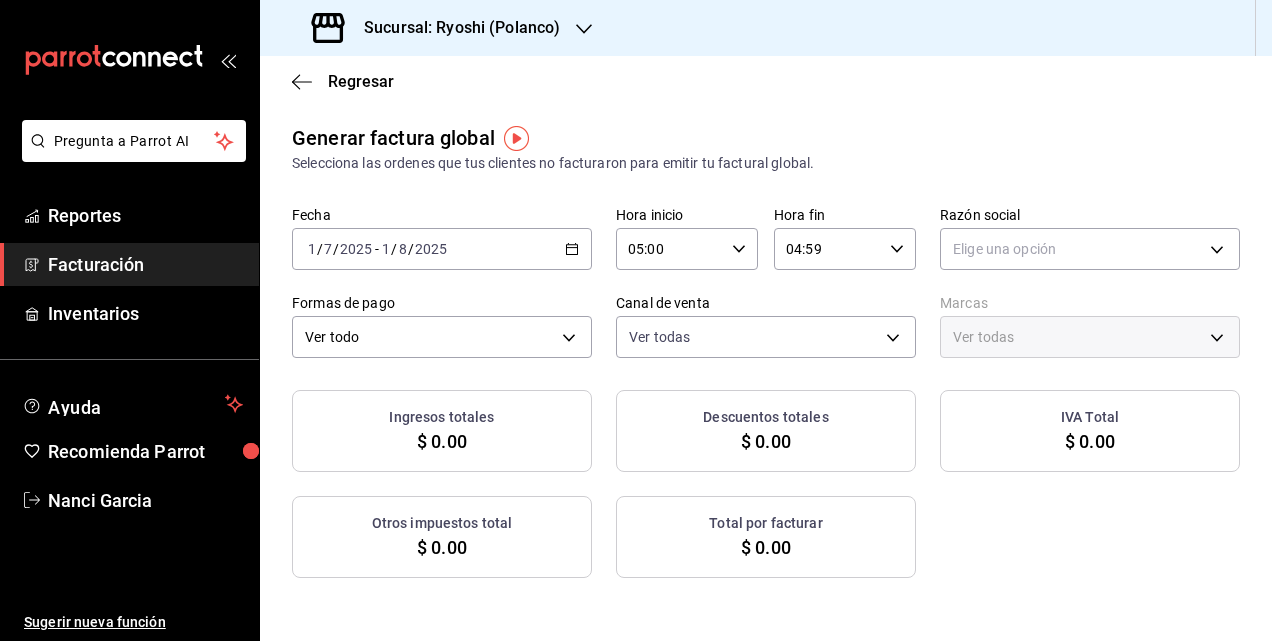 click on "Pregunta a Parrot AI Reportes   Facturación   Inventarios   Ayuda Recomienda Parrot   Nanci Garcia   Sugerir nueva función   Sucursal: Ryoshi (Polanco) Regresar Generar factura global Selecciona las ordenes que tus clientes no facturaron para emitir tu factural global. Fecha 2025-07-01 1 / 7 / 2025 - 2025-08-01 1 / 8 / 2025 Hora inicio 05:00 Hora inicio Hora fin 04:59 Hora fin Razón social Elige una opción Formas de pago Ver todo ALL Canal de venta Ver todas PARROT,UBER_EATS,RAPPI,DIDI_FOOD,ONLINE Marcas Ver todas Ingresos totales $ 0.00 Descuentos totales $ 0.00 IVA Total $ 0.00 Otros impuestos total $ 0.00 Total por facturar $ 0.00 No hay información que mostrar GANA 1 MES GRATIS EN TU SUSCRIPCIÓN AQUÍ ¿Recuerdas cómo empezó tu restaurante?
Hoy puedes ayudar a un colega a tener el mismo cambio que tú viviste.
Recomienda Parrot directamente desde tu Portal Administrador.
Es fácil y rápido.
🎁 Por cada restaurante que se una, ganas 1 mes gratis. Ver video tutorial Ir a video Reportes" at bounding box center [636, 320] 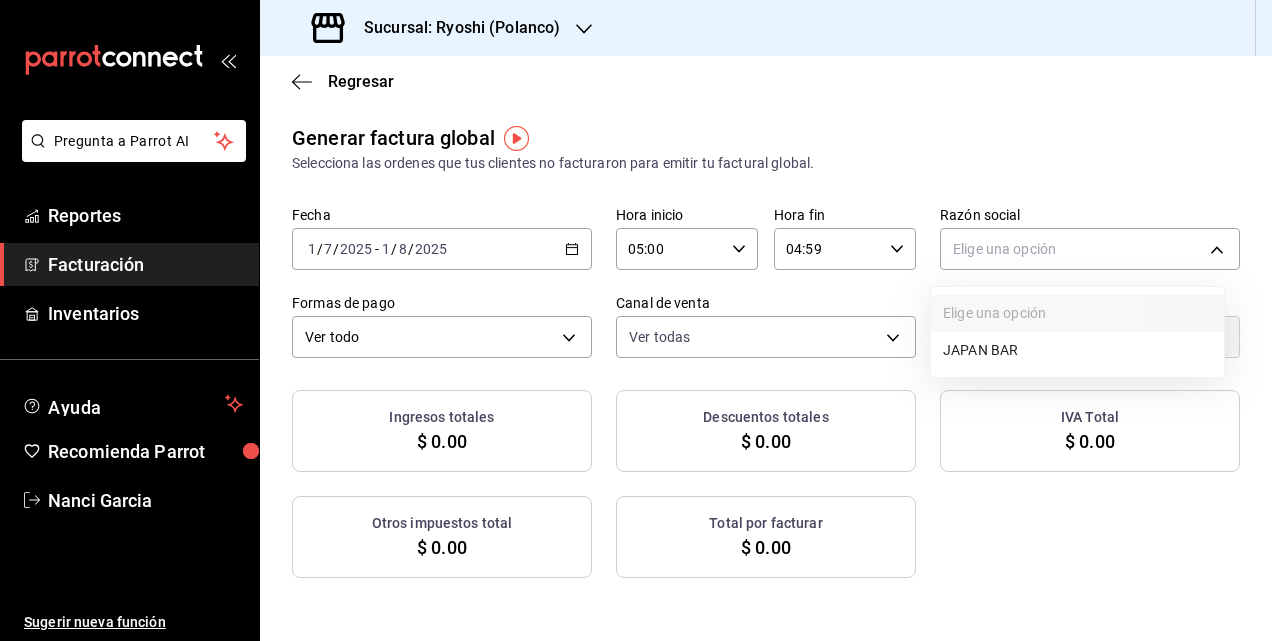 click on "JAPAN BAR" at bounding box center (1077, 350) 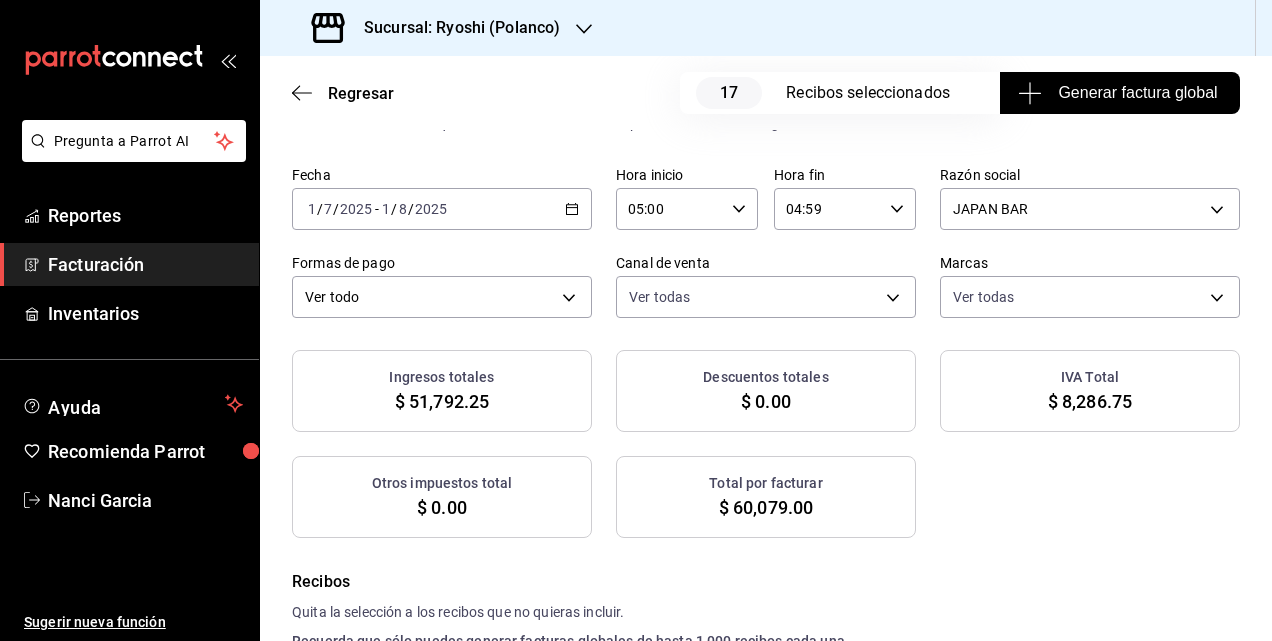 scroll, scrollTop: 0, scrollLeft: 0, axis: both 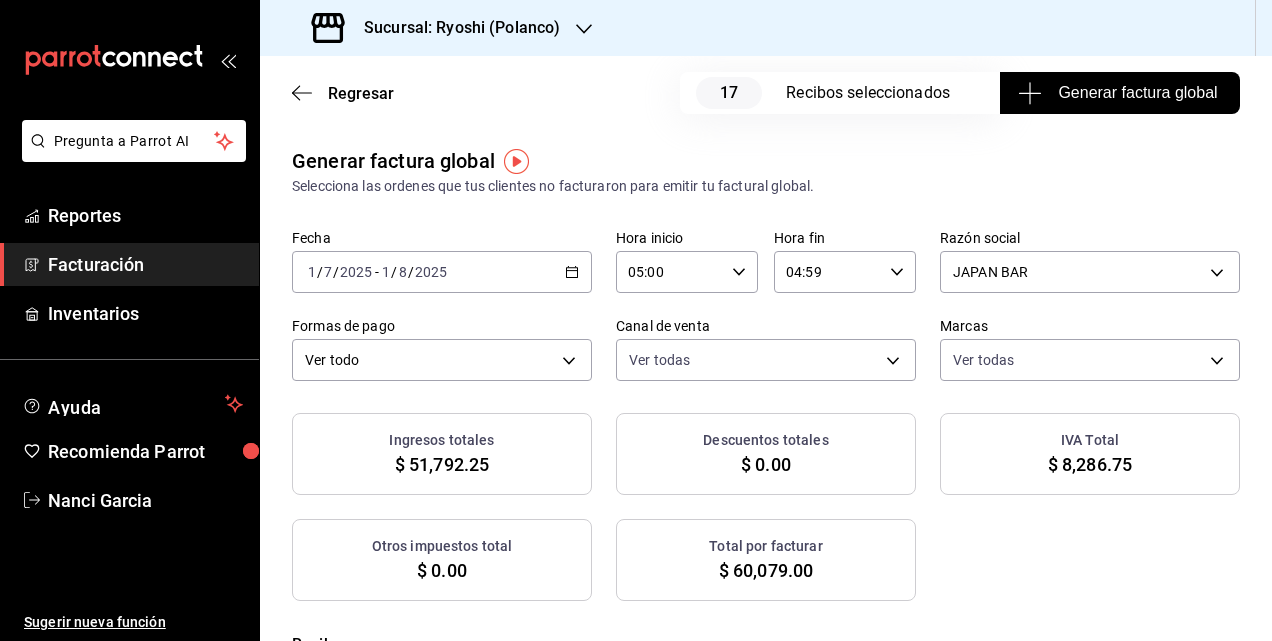click on "Generar factura global" at bounding box center (1120, 93) 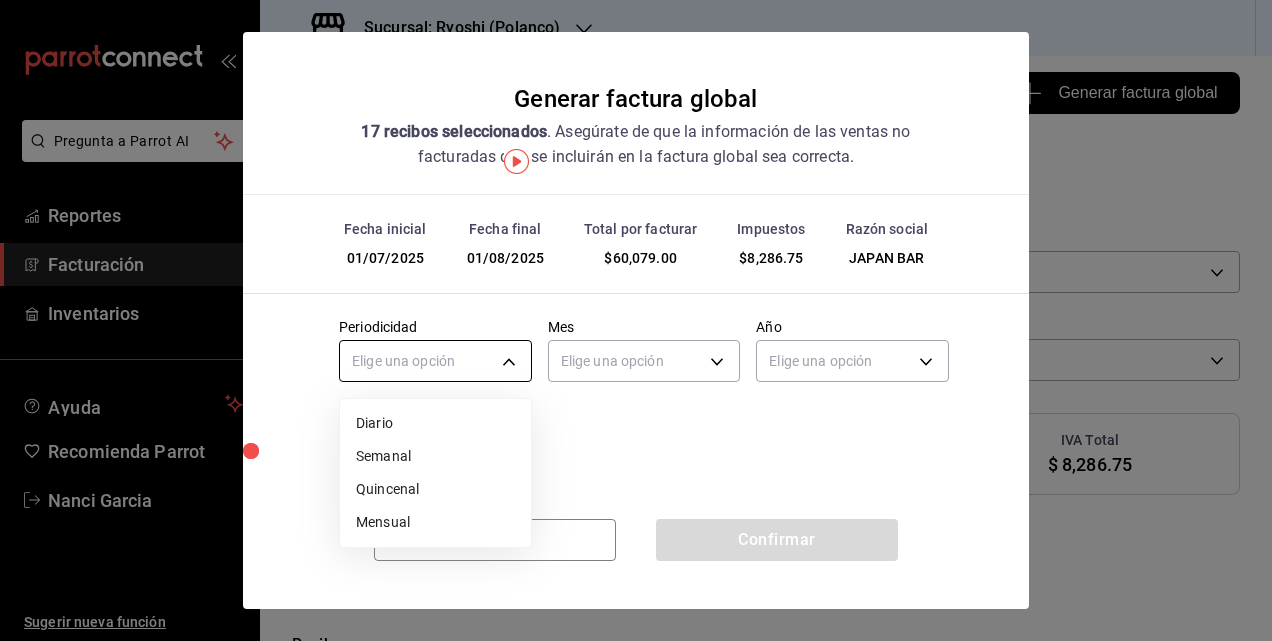 click on "Pregunta a Parrot AI Reportes   Facturación   Inventarios   Ayuda Recomienda Parrot   Nanci Garcia   Sugerir nueva función   Sucursal: Ryoshi (Polanco) Regresar 17 Recibos seleccionados Generar factura global Generar factura global Selecciona las ordenes que tus clientes no facturaron para emitir tu factural global. Fecha 2025-07-01 1 / 7 / 2025 - 2025-08-01 1 / 8 / 2025 Hora inicio 05:00 Hora inicio Hora fin 04:59 Hora fin Razón social JAPAN BAR c98cacb0-d3b9-4e39-abbf-ac42bbb95db4 Formas de pago Ver todo ALL Canal de venta Ver todas PARROT,UBER_EATS,RAPPI,DIDI_FOOD,ONLINE Marcas Ver todas d1ab8890-ddc3-4d94-b14c-d24ccf3ac2d8,70935bef-f50e-476e-afc6-1ed0b0096d1e Ingresos totales $ 51,792.25 Descuentos totales $ 0.00 IVA Total $ 8,286.75 Otros impuestos total $ 0.00 Total por facturar $ 60,079.00 Recibos Quita la selección a los recibos que no quieras incluir. Recuerda que sólo puedes generar facturas globales de hasta 1,000 recibos cada una. Fecha # de recibo Tipo de pago Subtotal Descuentos IVA Total" at bounding box center [636, 320] 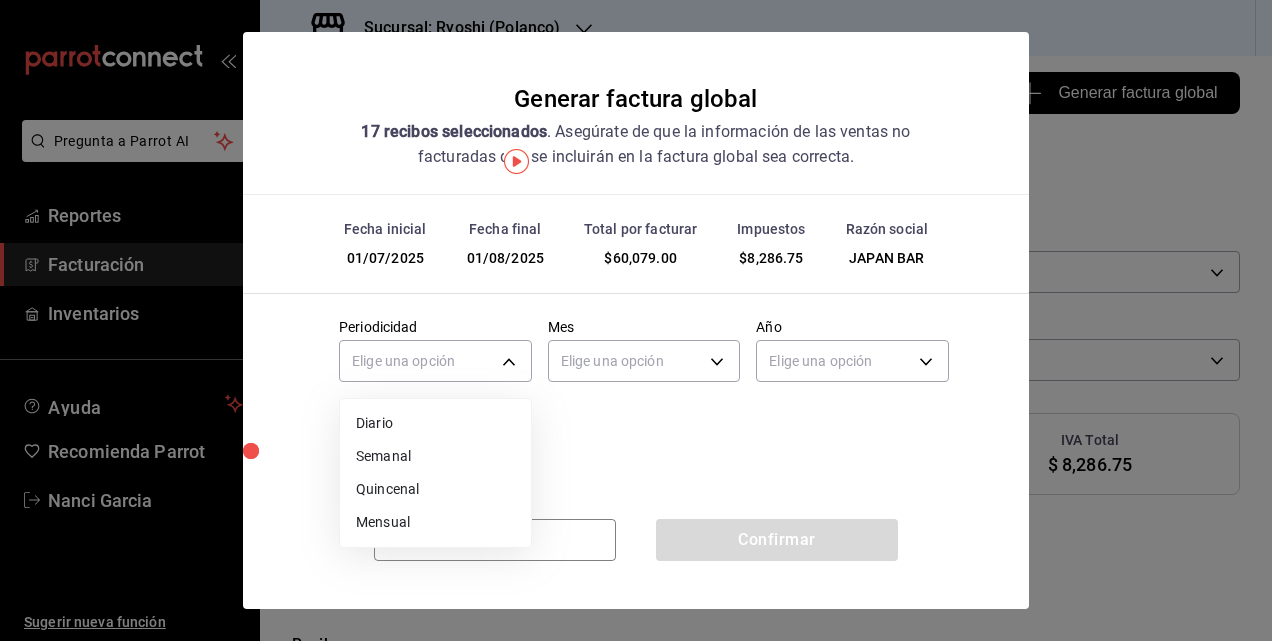 click on "Mensual" at bounding box center [435, 522] 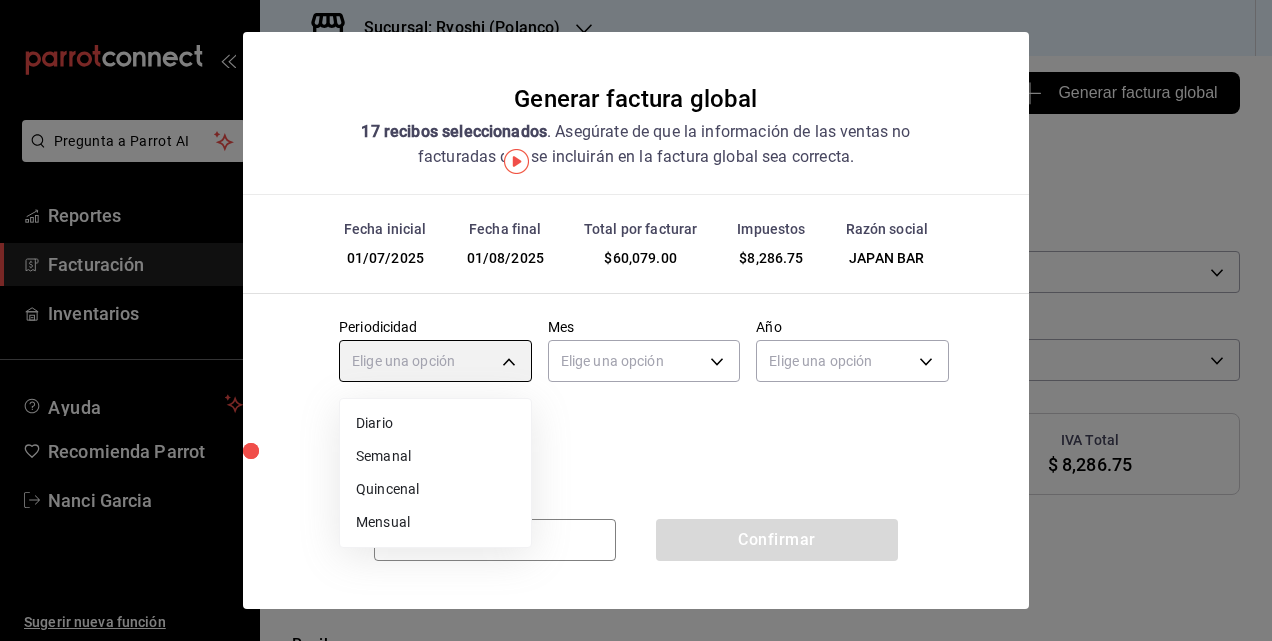 type on "MONTHLY" 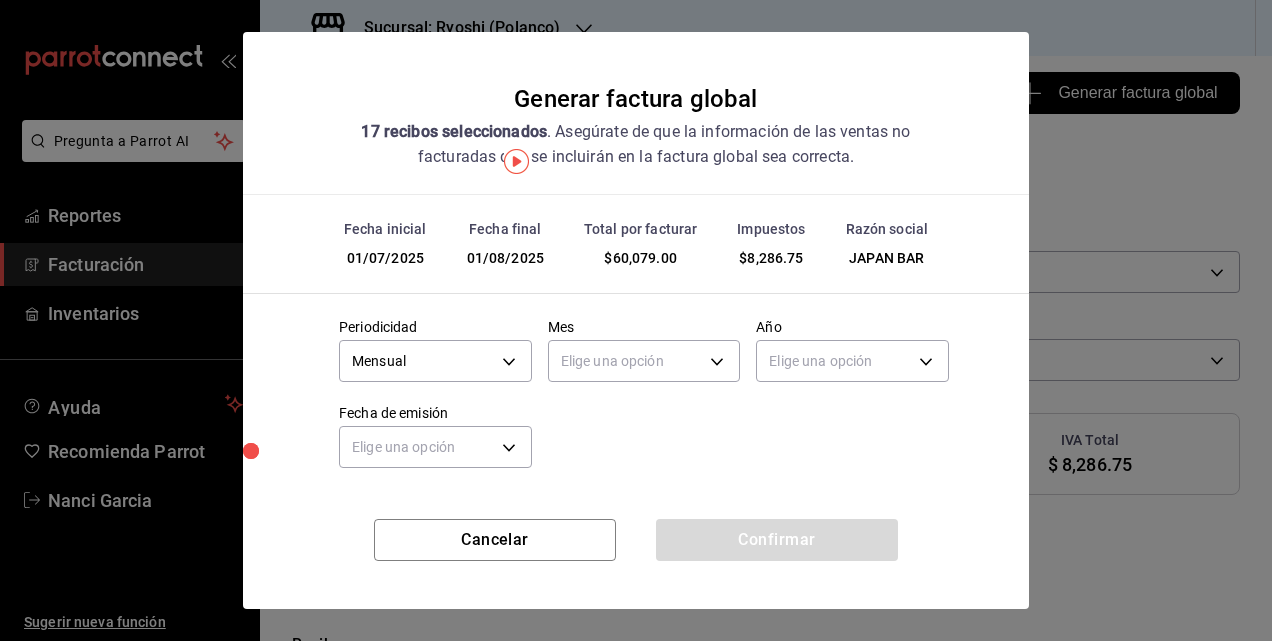 drag, startPoint x: 682, startPoint y: 333, endPoint x: 662, endPoint y: 357, distance: 31.241 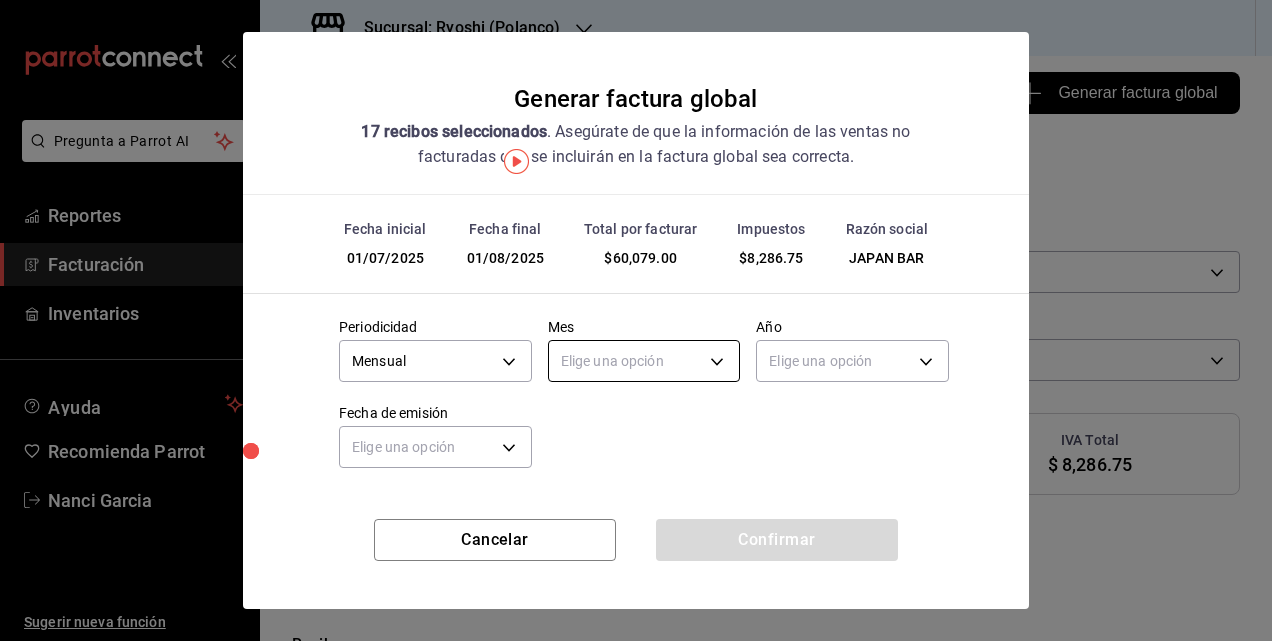 click on "Elige una opción" at bounding box center [644, 358] 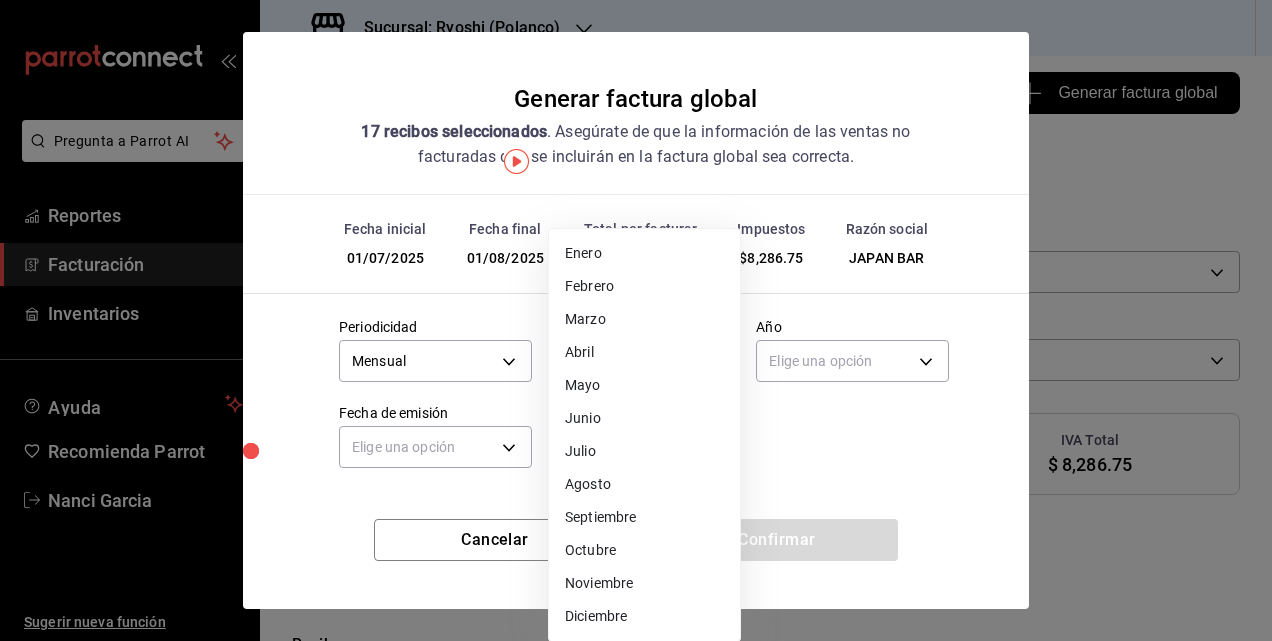 click on "Julio" at bounding box center [644, 451] 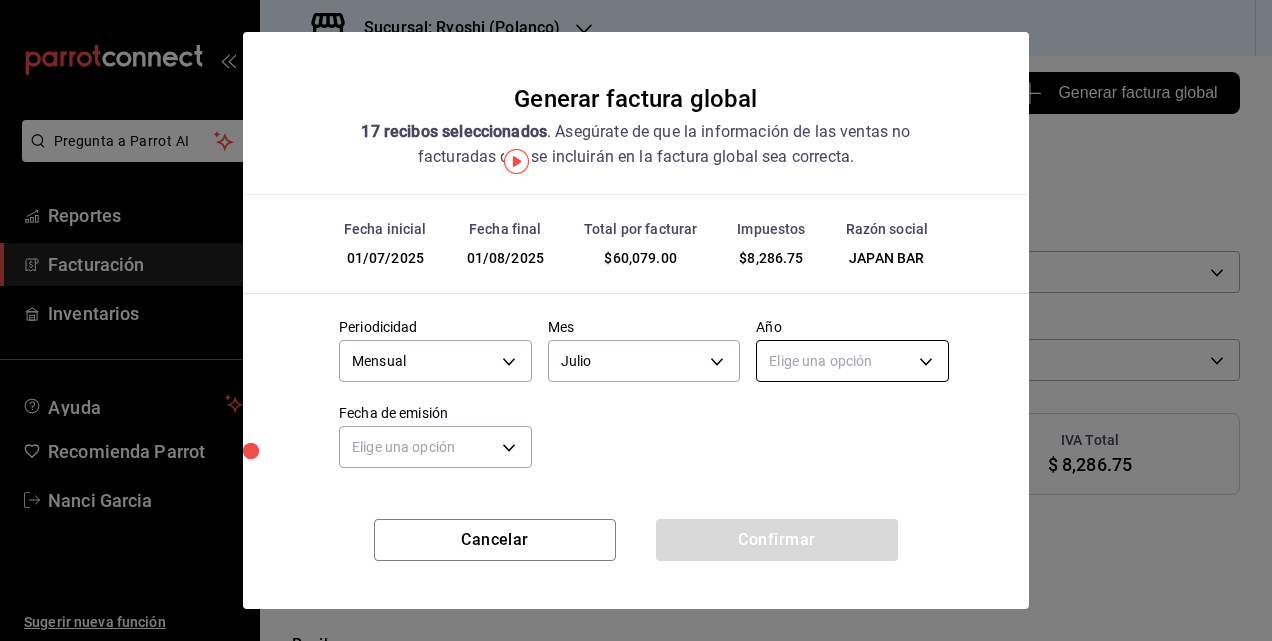 click on "Pregunta a Parrot AI Reportes   Facturación   Inventarios   Ayuda Recomienda Parrot   Nanci Garcia   Sugerir nueva función   Sucursal: Ryoshi (Polanco) Regresar 17 Recibos seleccionados Generar factura global Generar factura global Selecciona las ordenes que tus clientes no facturaron para emitir tu factural global. Fecha 2025-07-01 1 / 7 / 2025 - 2025-08-01 1 / 8 / 2025 Hora inicio 05:00 Hora inicio Hora fin 04:59 Hora fin Razón social JAPAN BAR c98cacb0-d3b9-4e39-abbf-ac42bbb95db4 Formas de pago Ver todo ALL Canal de venta Ver todas PARROT,UBER_EATS,RAPPI,DIDI_FOOD,ONLINE Marcas Ver todas d1ab8890-ddc3-4d94-b14c-d24ccf3ac2d8,70935bef-f50e-476e-afc6-1ed0b0096d1e Ingresos totales $ 51,792.25 Descuentos totales $ 0.00 IVA Total $ 8,286.75 Otros impuestos total $ 0.00 Total por facturar $ 60,079.00 Recibos Quita la selección a los recibos que no quieras incluir. Recuerda que sólo puedes generar facturas globales de hasta 1,000 recibos cada una. Fecha # de recibo Tipo de pago Subtotal Descuentos IVA Total" at bounding box center [636, 320] 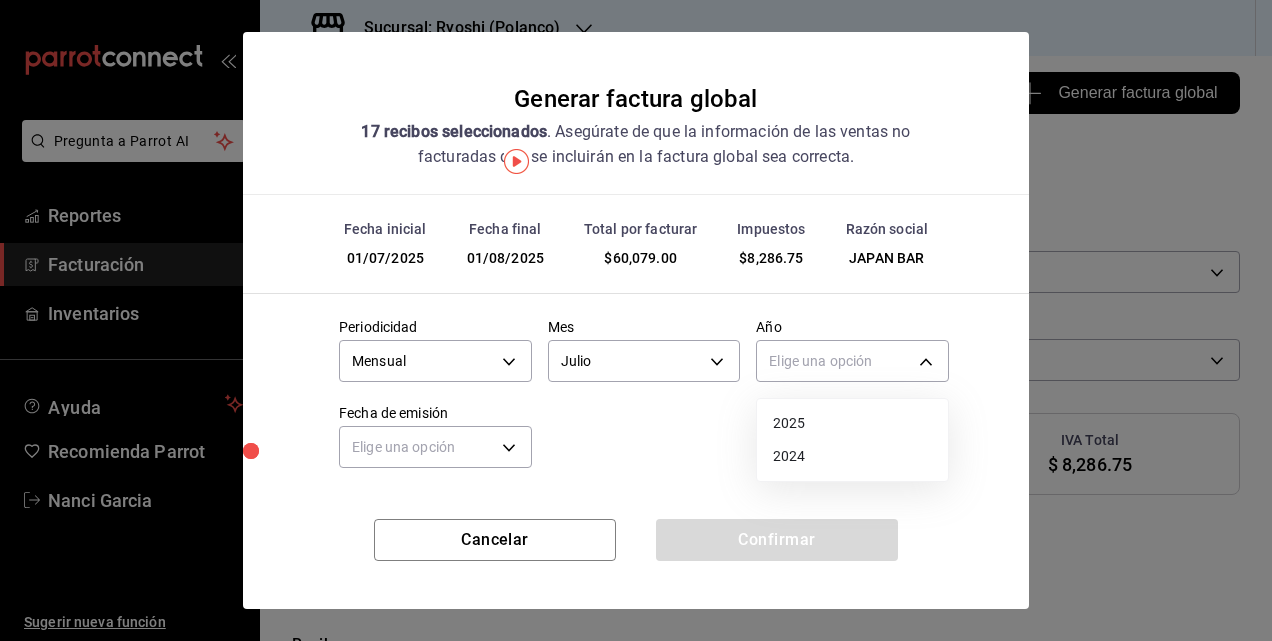 click on "2025" at bounding box center [852, 423] 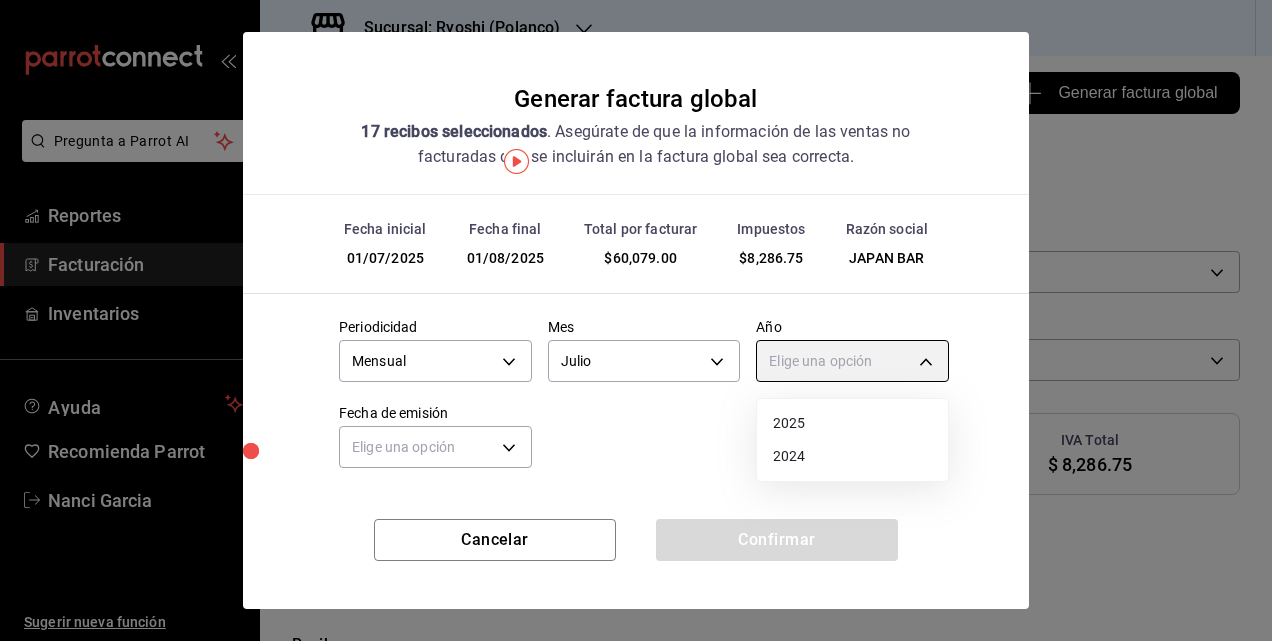 type on "2025" 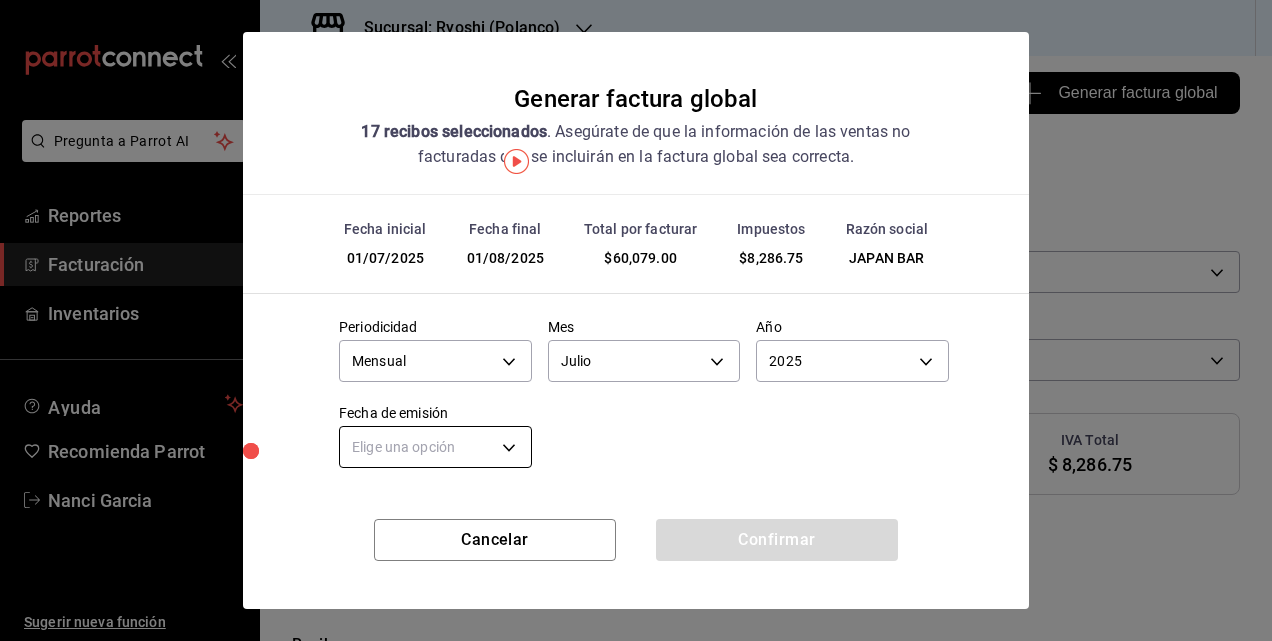 click on "Pregunta a Parrot AI Reportes   Facturación   Inventarios   Ayuda Recomienda Parrot   Nanci Garcia   Sugerir nueva función   Sucursal: Ryoshi (Polanco) Regresar 17 Recibos seleccionados Generar factura global Generar factura global Selecciona las ordenes que tus clientes no facturaron para emitir tu factural global. Fecha 2025-07-01 1 / 7 / 2025 - 2025-08-01 1 / 8 / 2025 Hora inicio 05:00 Hora inicio Hora fin 04:59 Hora fin Razón social JAPAN BAR c98cacb0-d3b9-4e39-abbf-ac42bbb95db4 Formas de pago Ver todo ALL Canal de venta Ver todas PARROT,UBER_EATS,RAPPI,DIDI_FOOD,ONLINE Marcas Ver todas d1ab8890-ddc3-4d94-b14c-d24ccf3ac2d8,70935bef-f50e-476e-afc6-1ed0b0096d1e Ingresos totales $ 51,792.25 Descuentos totales $ 0.00 IVA Total $ 8,286.75 Otros impuestos total $ 0.00 Total por facturar $ 60,079.00 Recibos Quita la selección a los recibos que no quieras incluir. Recuerda que sólo puedes generar facturas globales de hasta 1,000 recibos cada una. Fecha # de recibo Tipo de pago Subtotal Descuentos IVA Total" at bounding box center [636, 320] 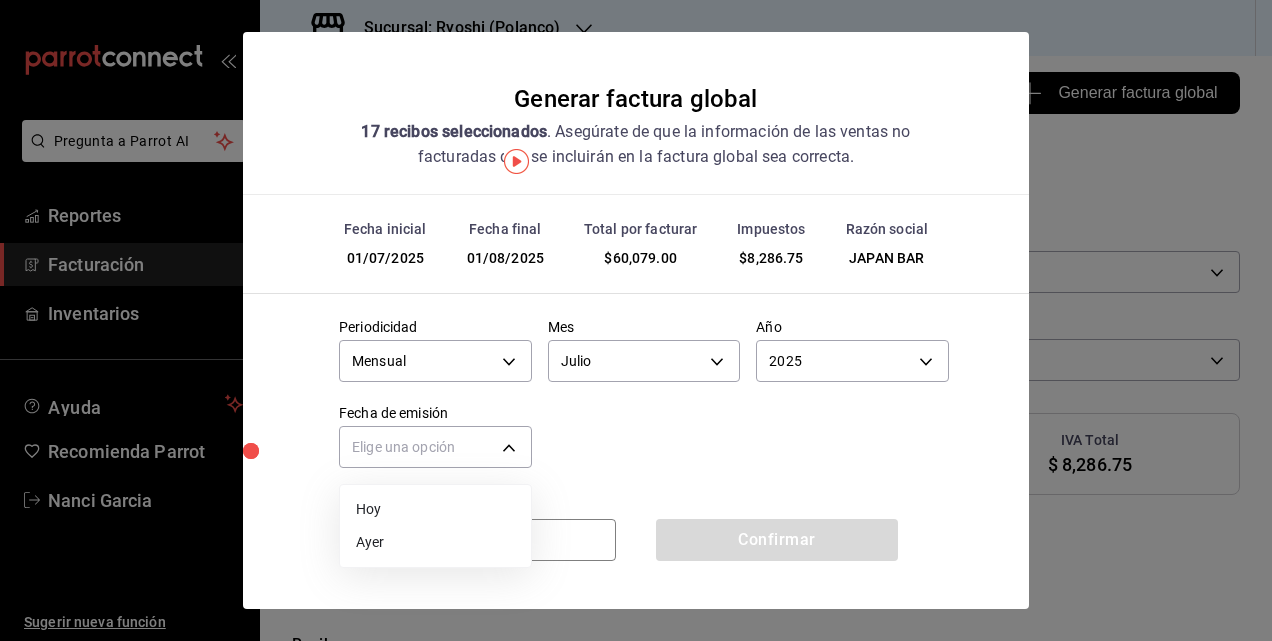 click on "Ayer" at bounding box center [435, 542] 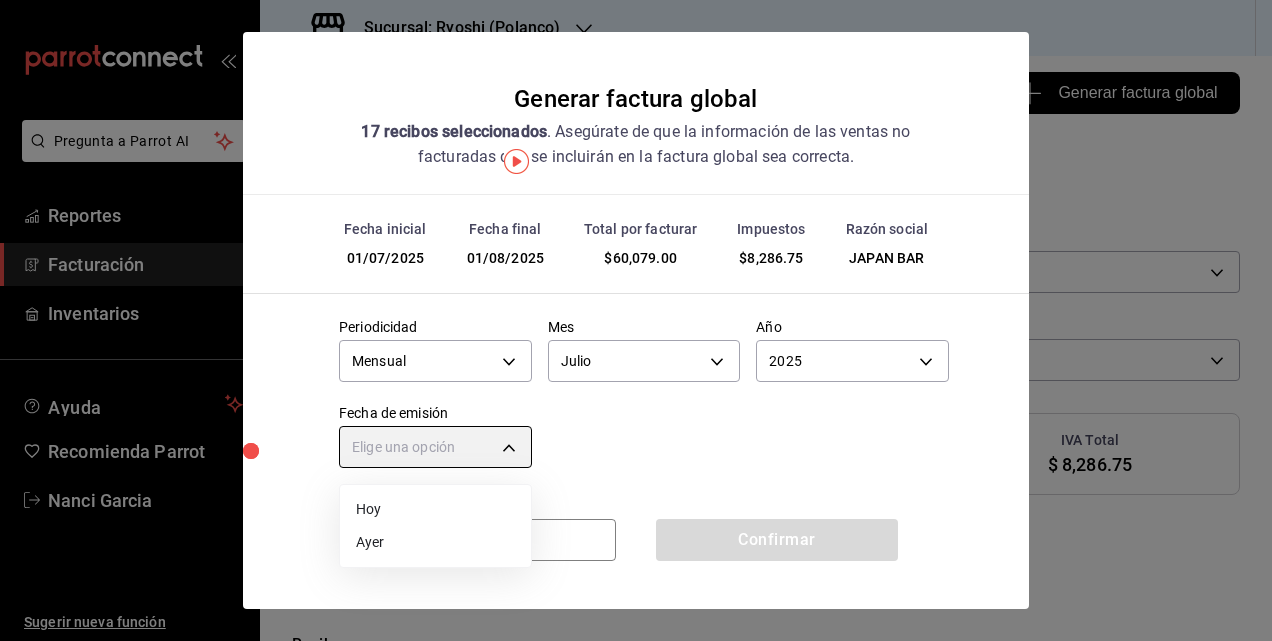 type on "YESTERDAY" 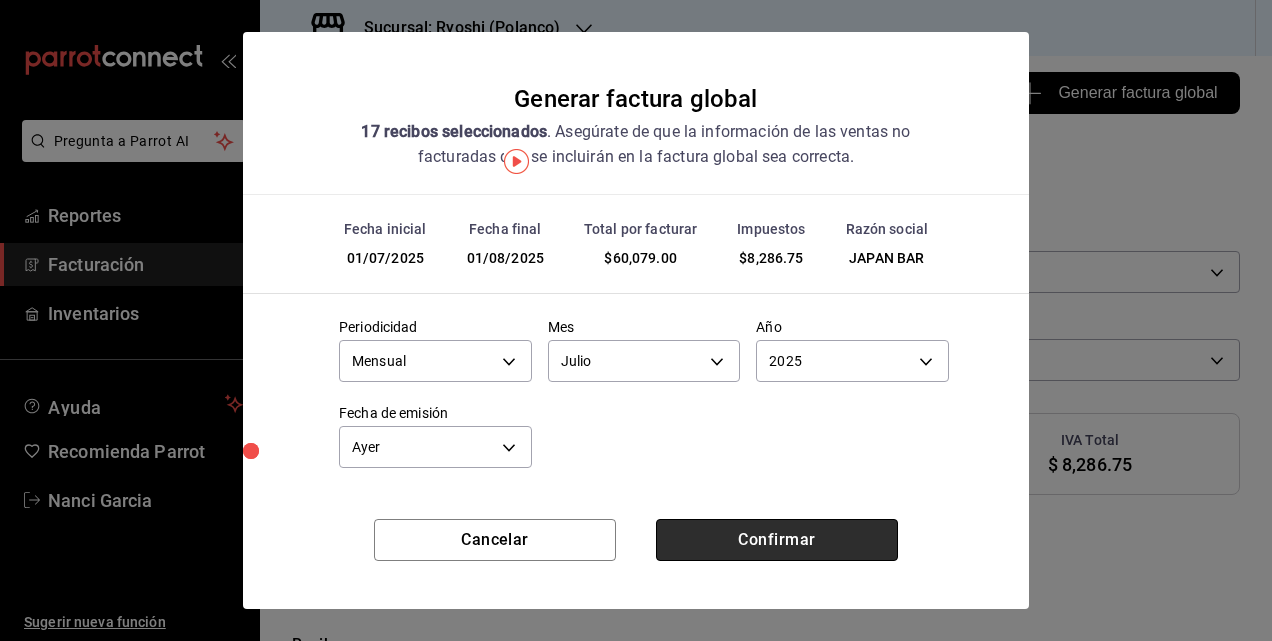 click on "Confirmar" at bounding box center (777, 540) 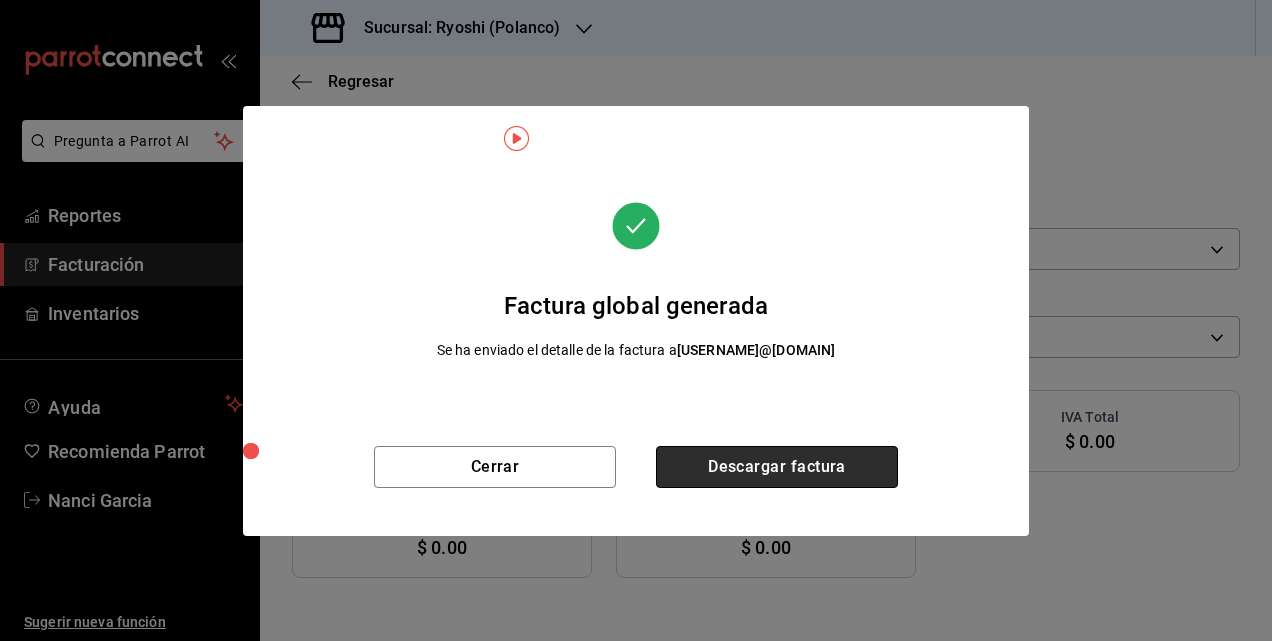 click on "Descargar factura" at bounding box center [777, 467] 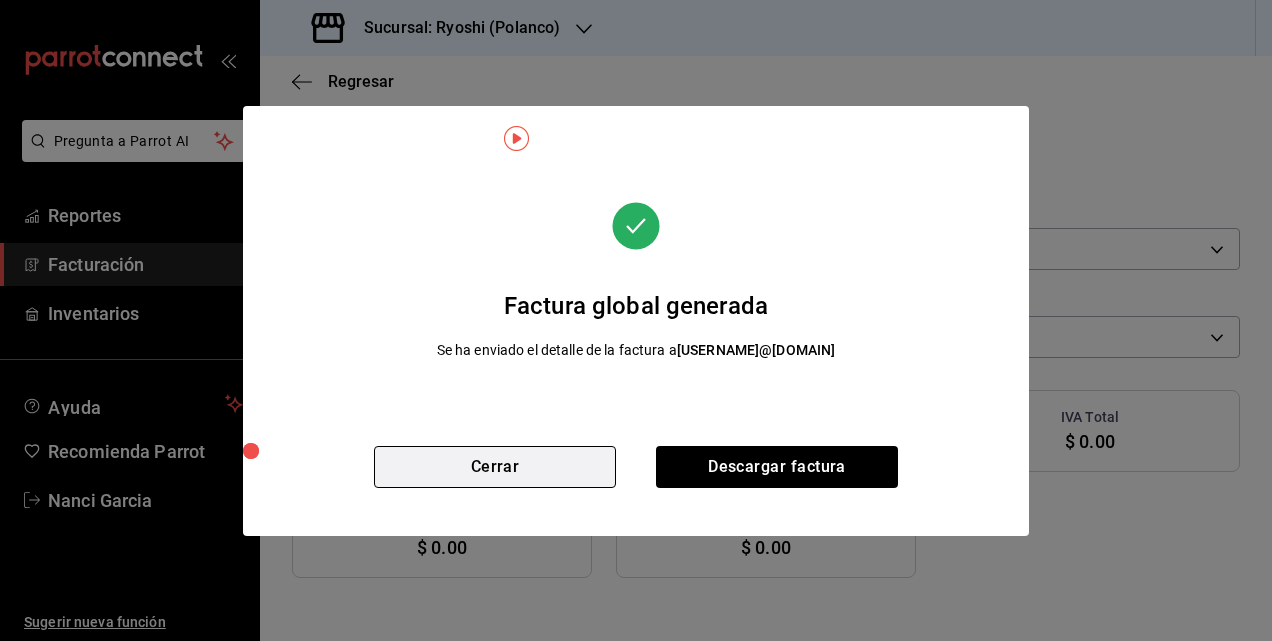 click on "Cerrar" at bounding box center (495, 467) 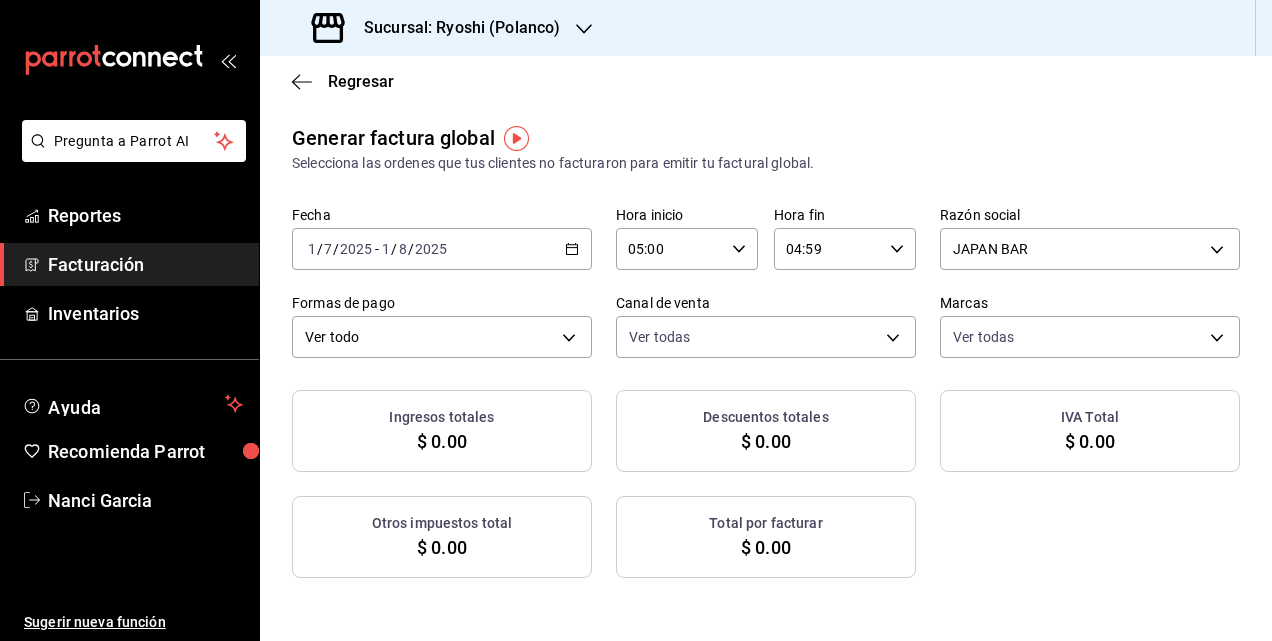 click on "Sucursal: Ryoshi (Polanco)" at bounding box center [454, 28] 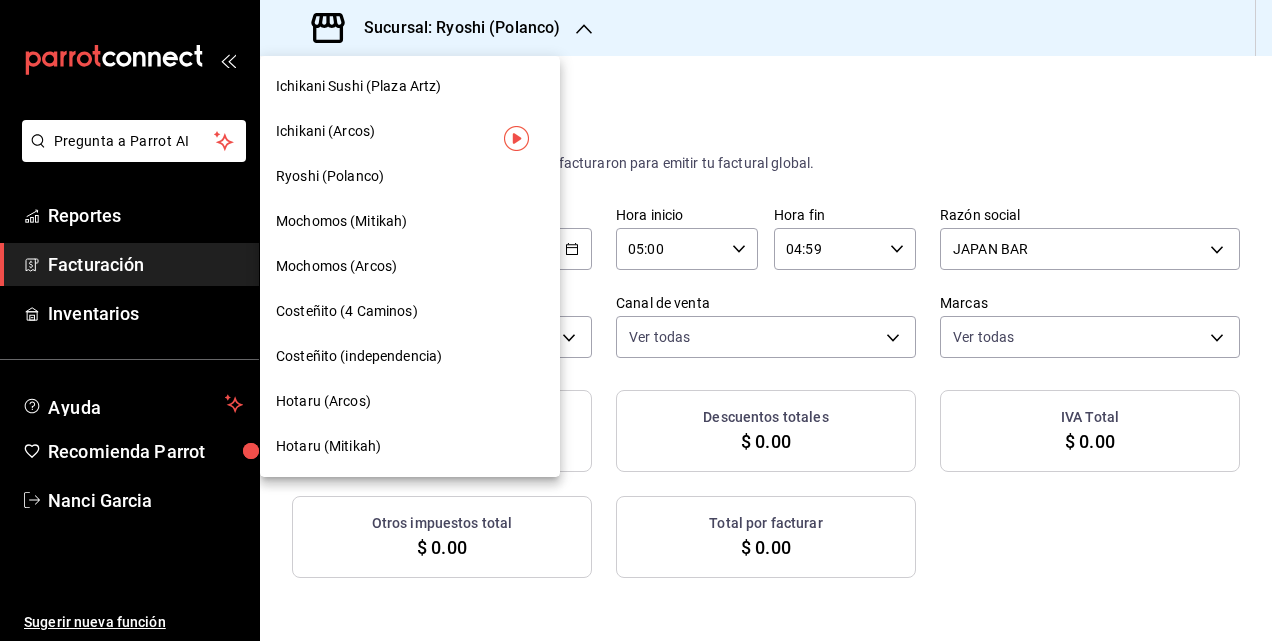 click on "Mochomos (Mitikah)" at bounding box center [341, 221] 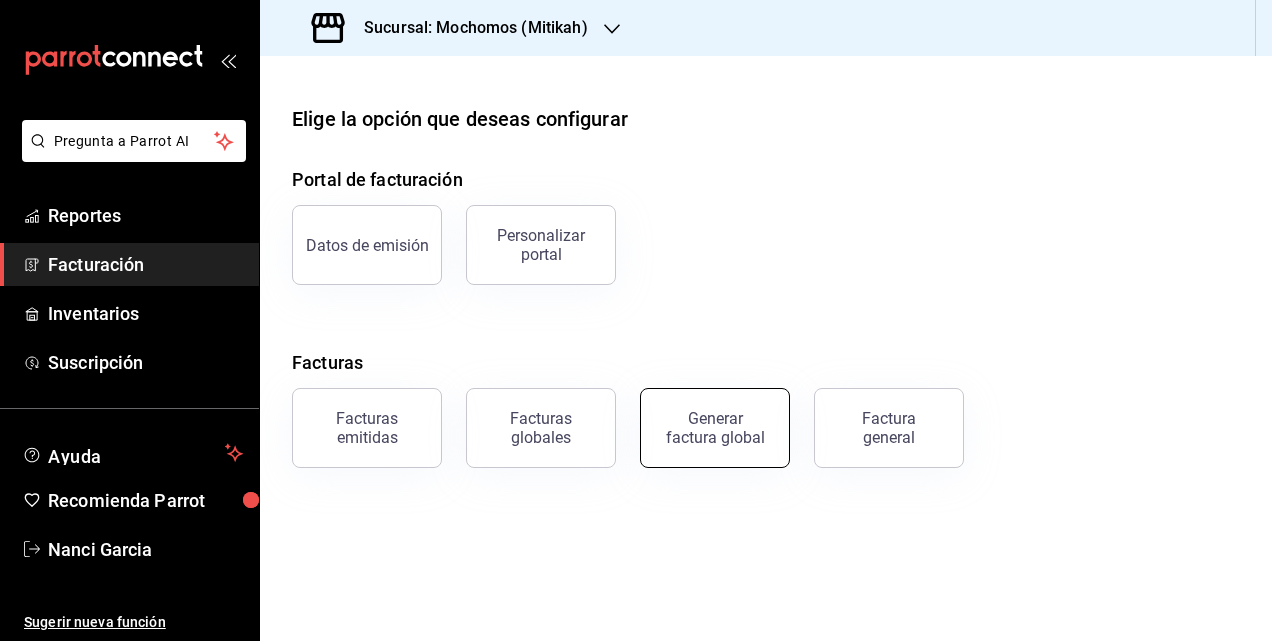 click on "Generar factura global" at bounding box center [715, 428] 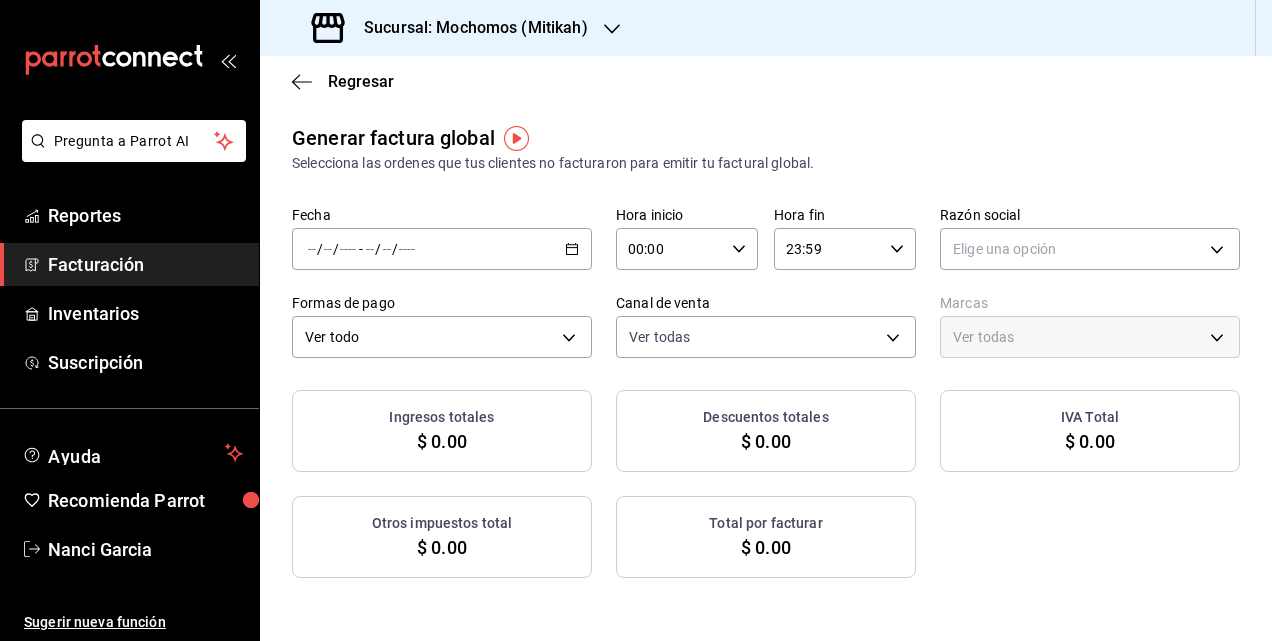 click on "/ / - / /" at bounding box center (442, 249) 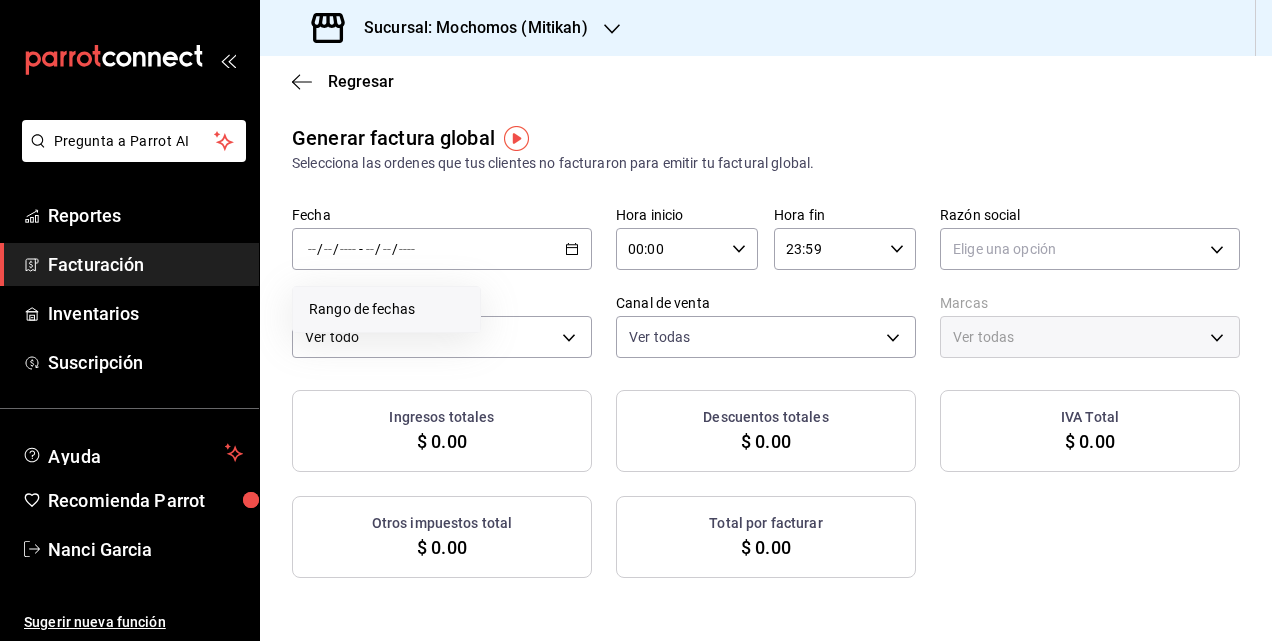 click on "Rango de fechas" at bounding box center [386, 309] 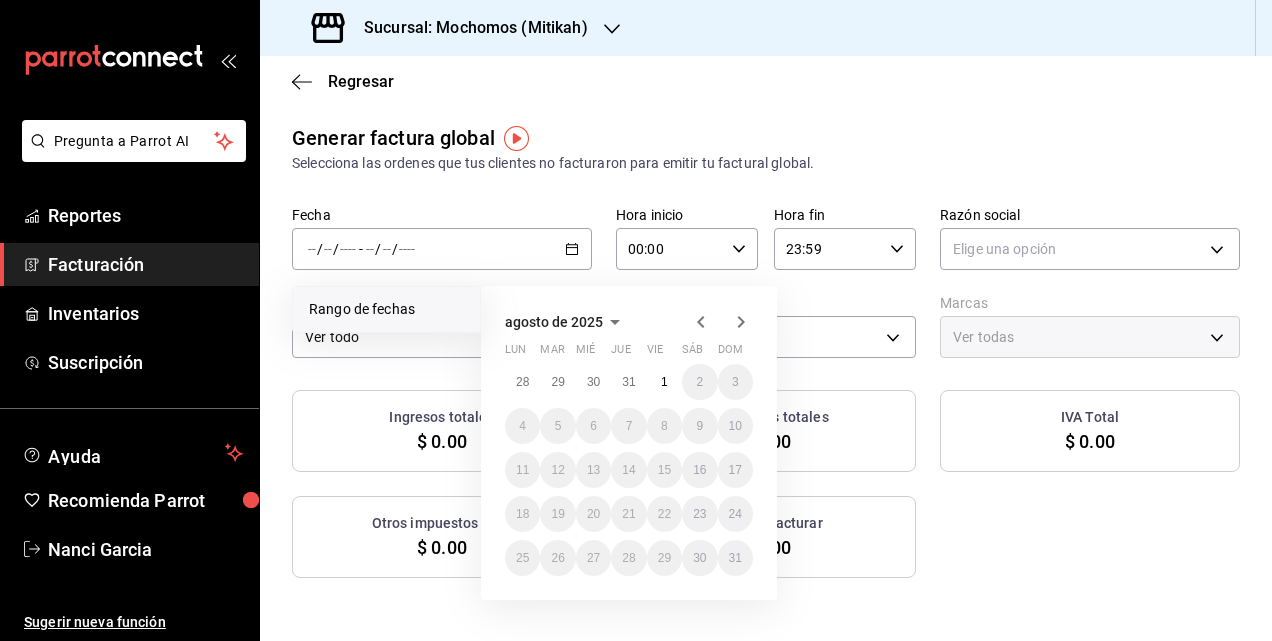 click 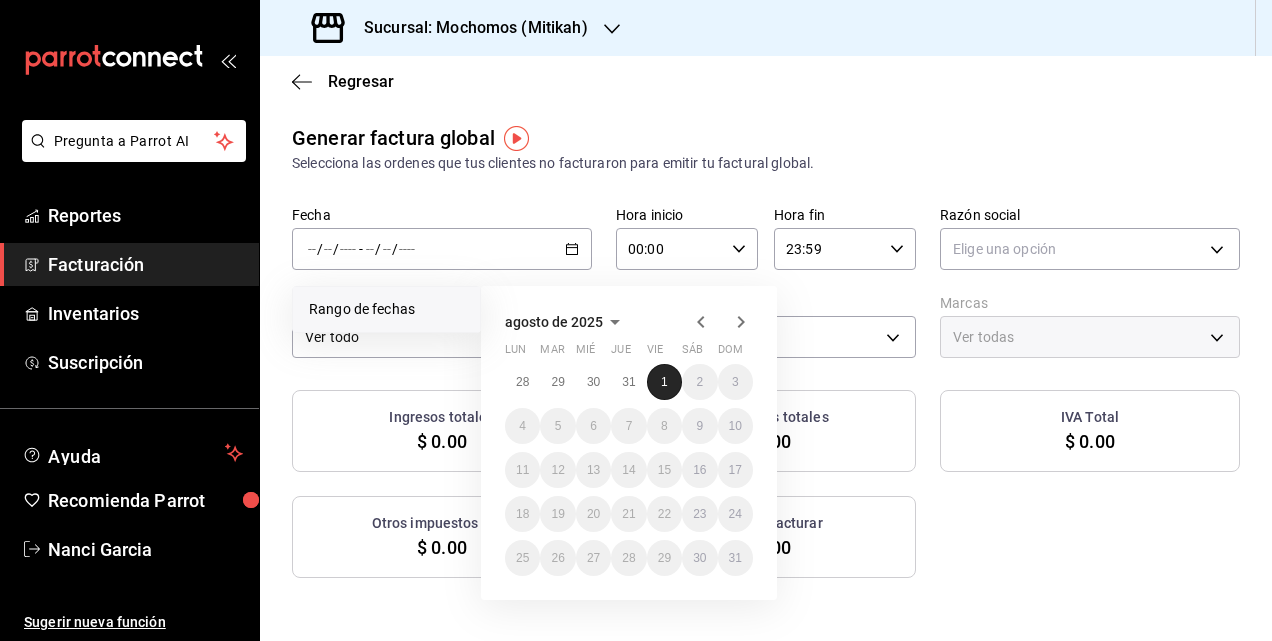 click on "1" at bounding box center [664, 382] 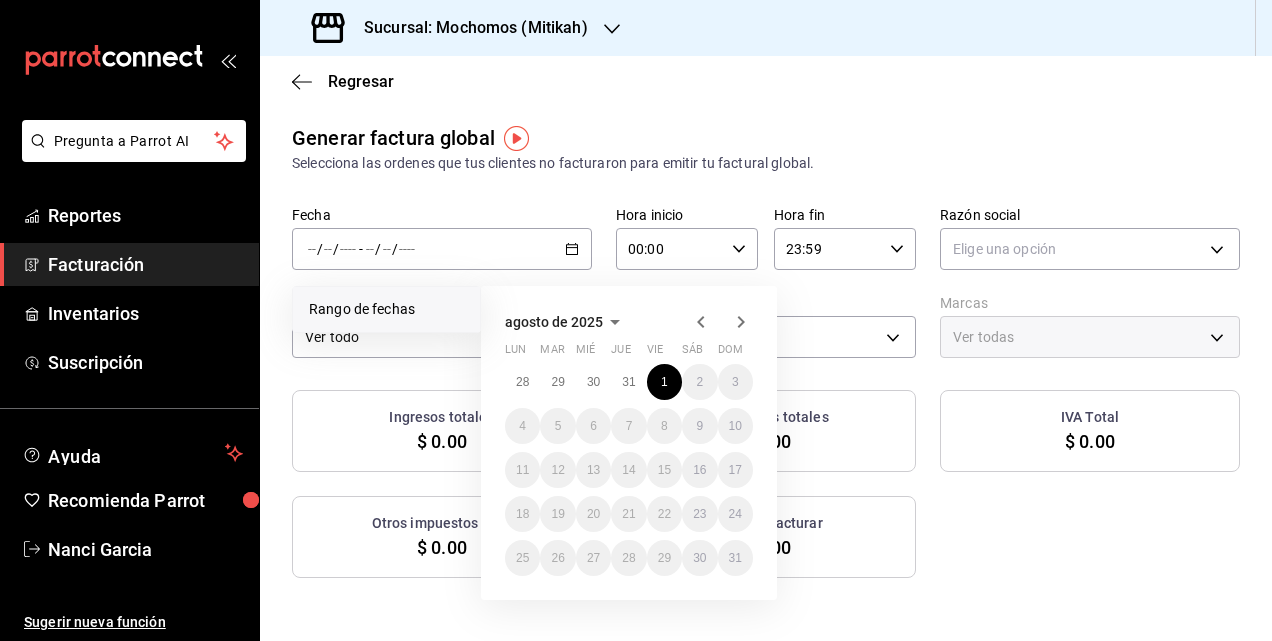 click 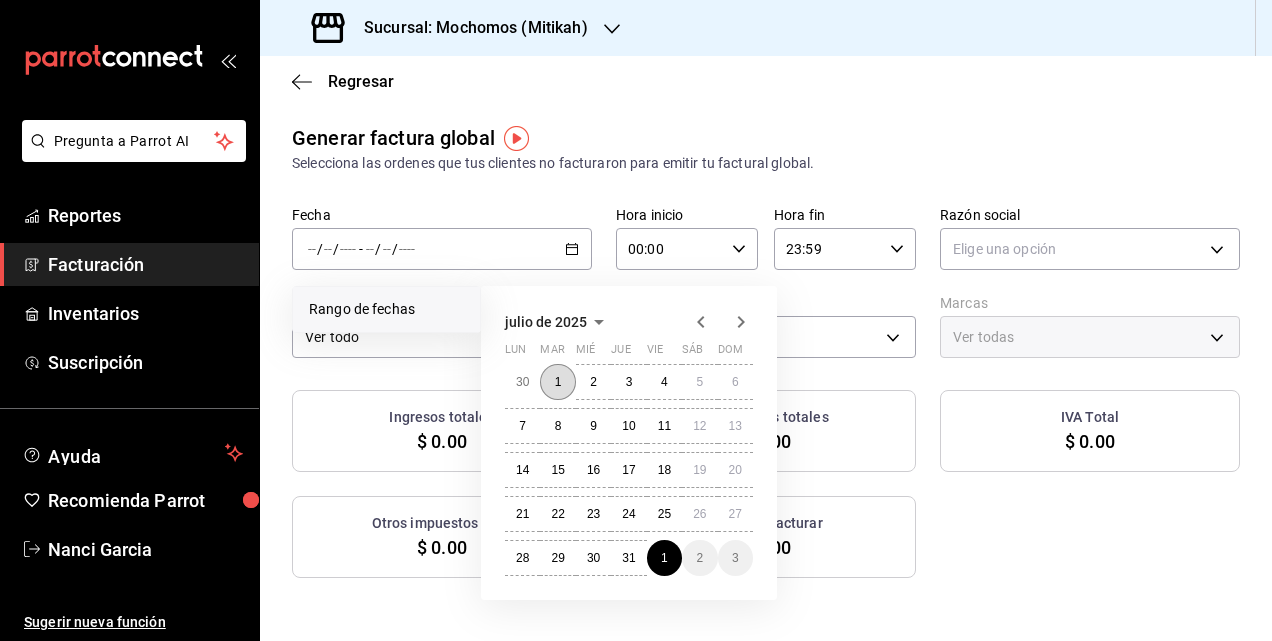 click on "1" at bounding box center (558, 382) 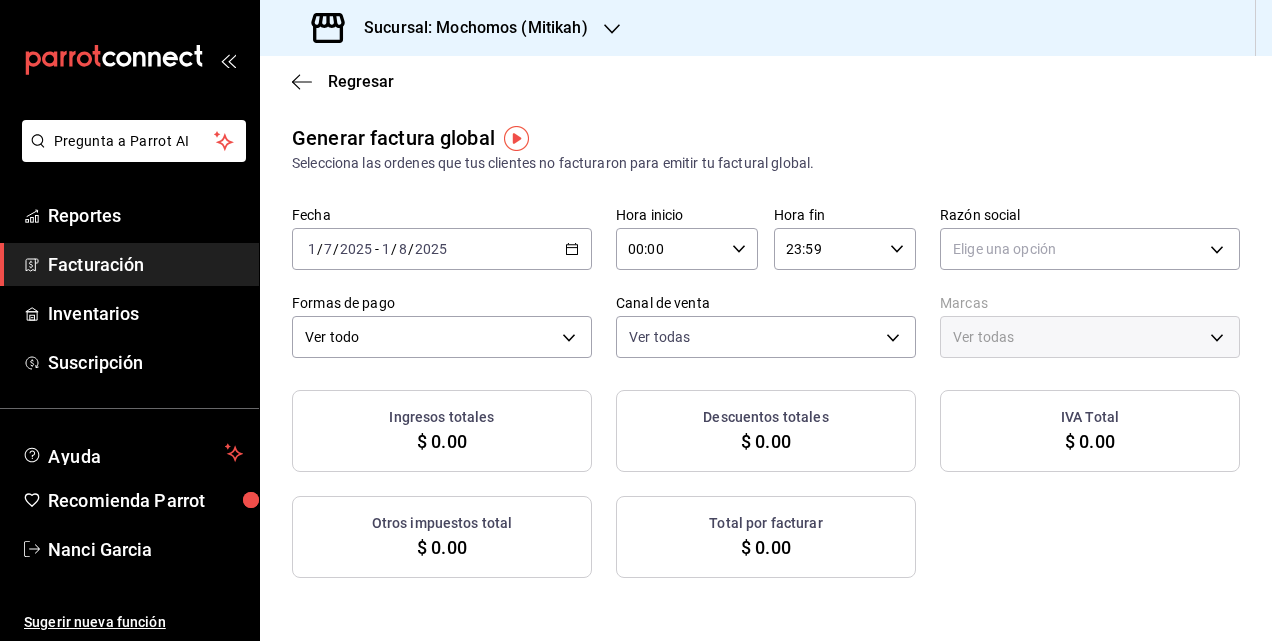 click on "00:00 Hora inicio" at bounding box center (687, 249) 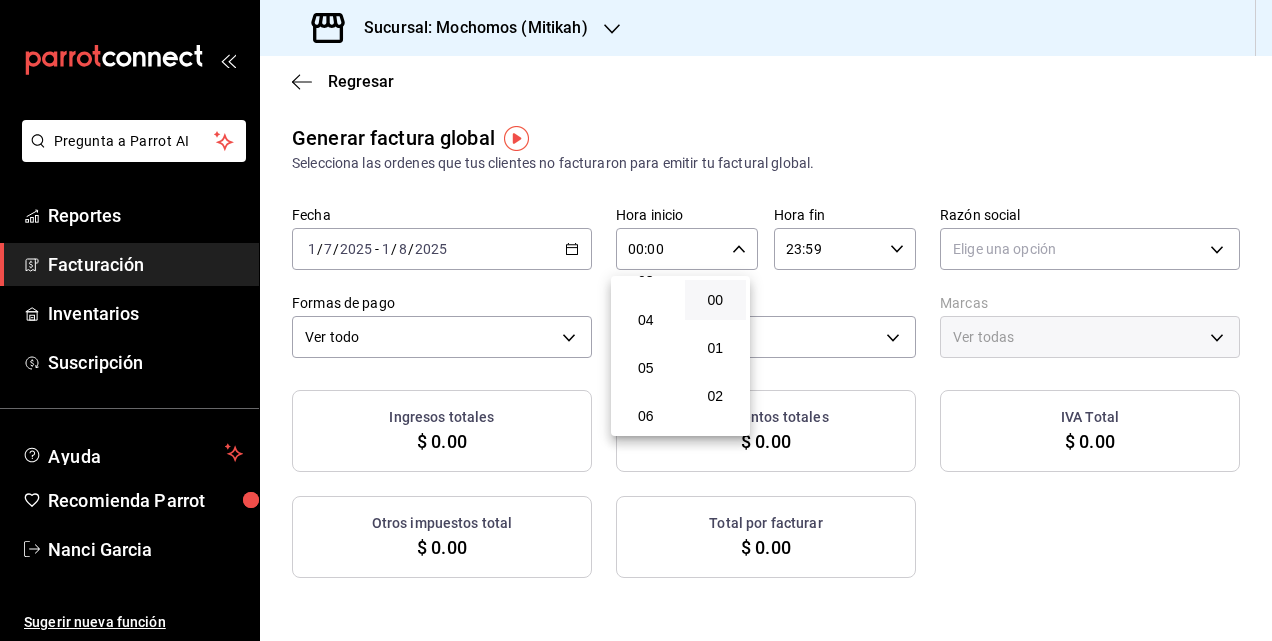 scroll, scrollTop: 200, scrollLeft: 0, axis: vertical 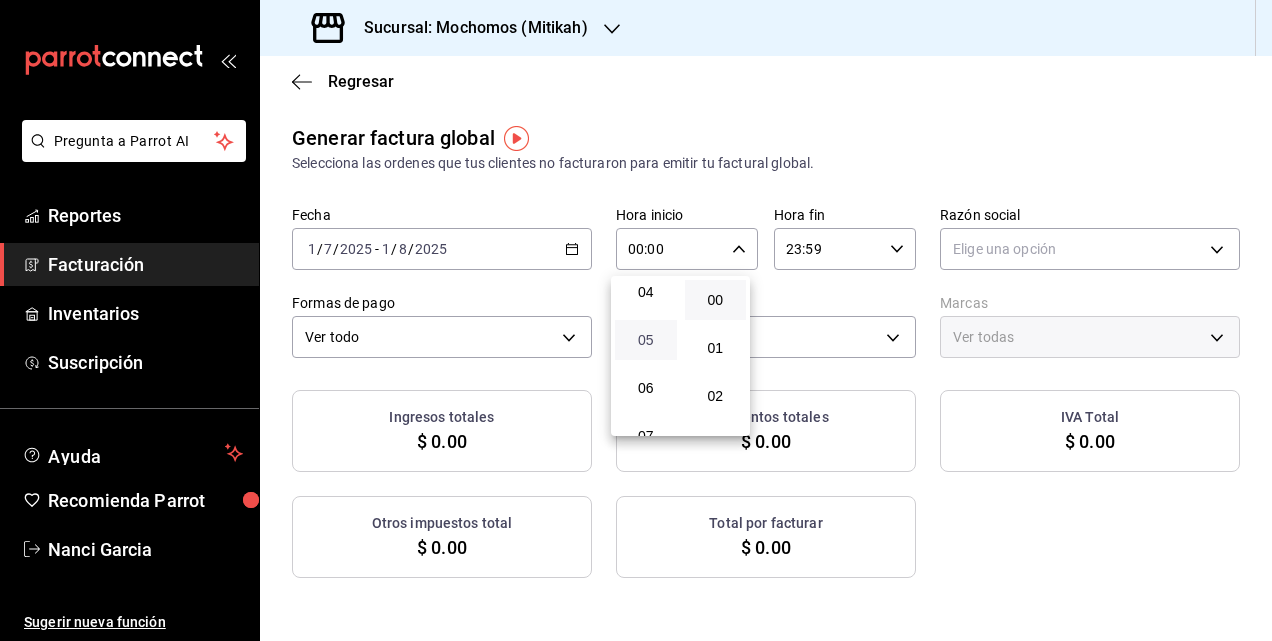 click on "05" at bounding box center [646, 340] 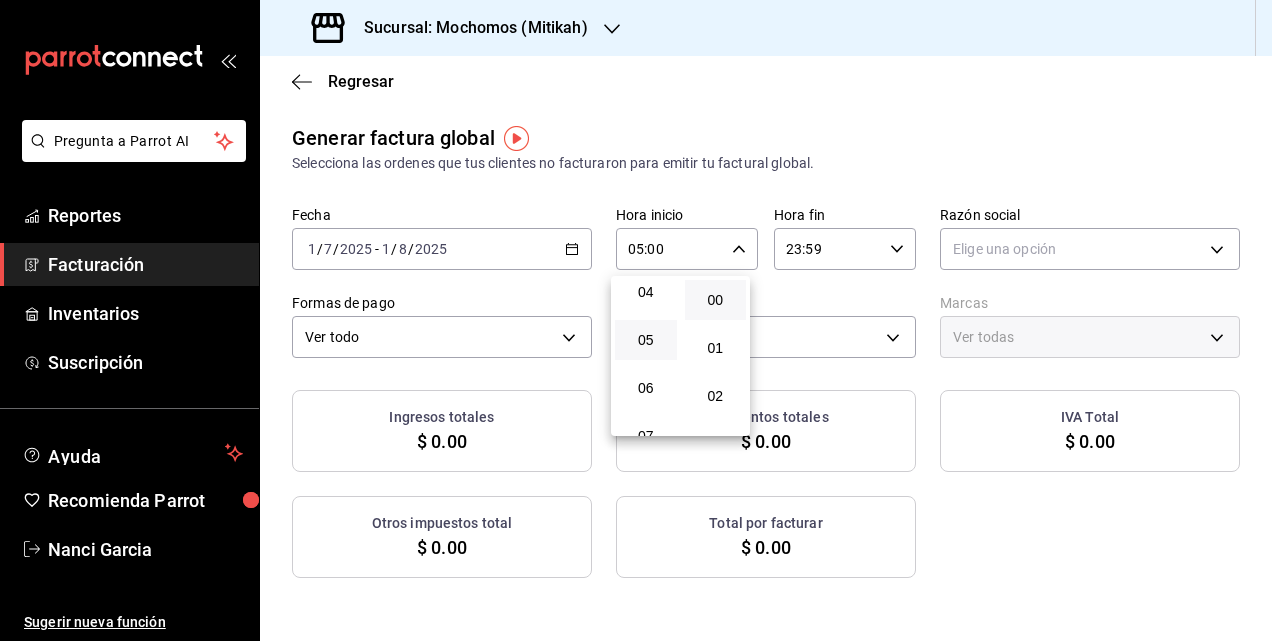 click at bounding box center (636, 320) 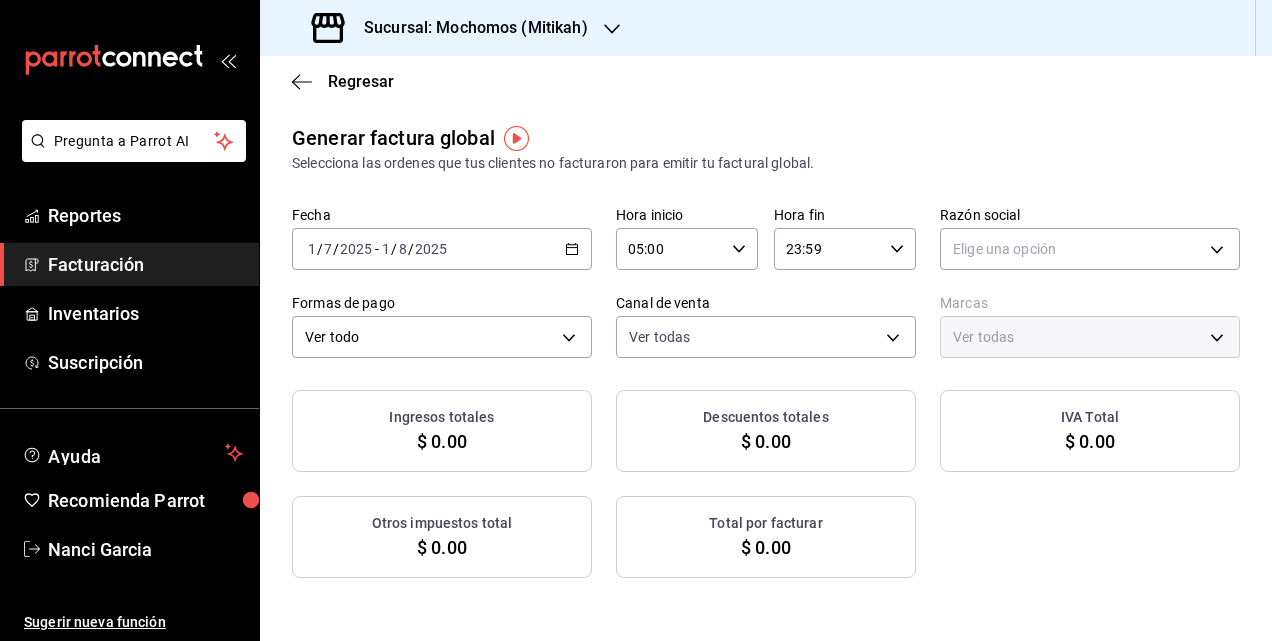 click on "23:59 Hora fin" at bounding box center (845, 249) 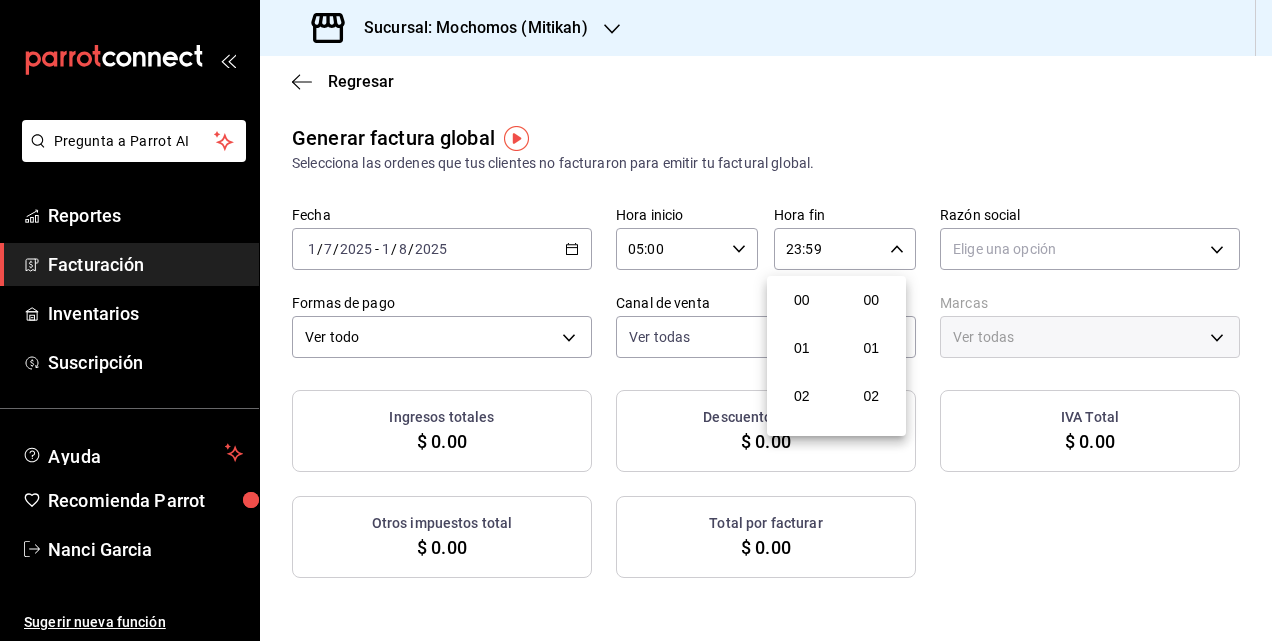 scroll, scrollTop: 992, scrollLeft: 0, axis: vertical 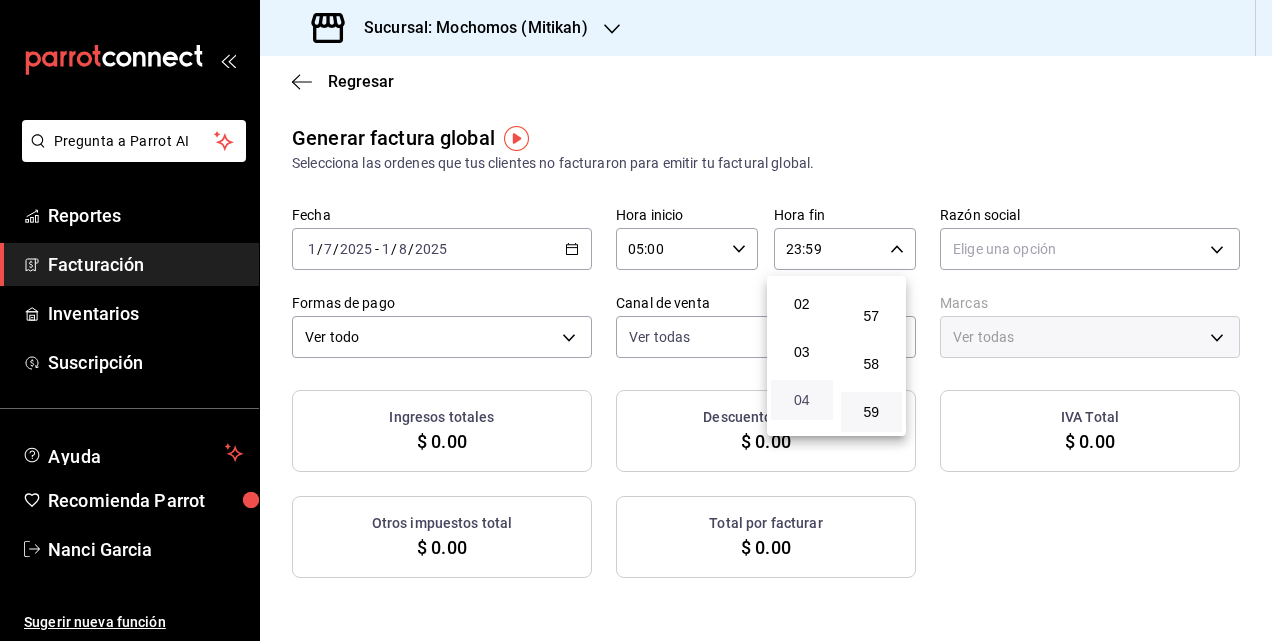 click on "04" at bounding box center [802, 400] 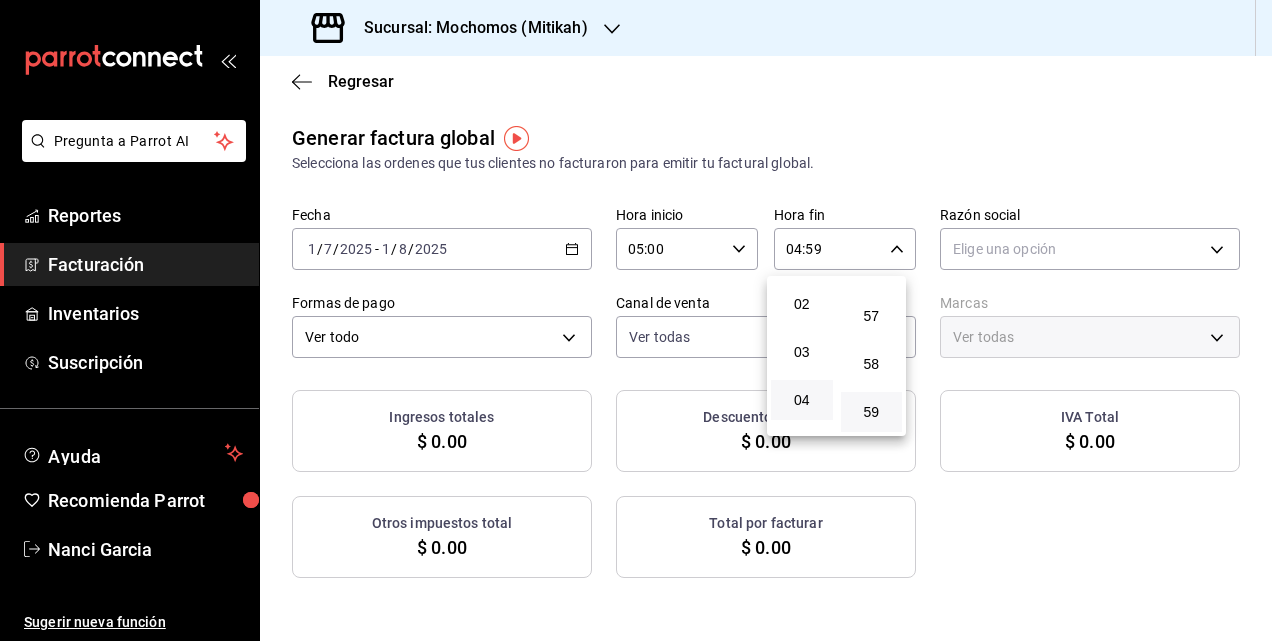 click at bounding box center (636, 320) 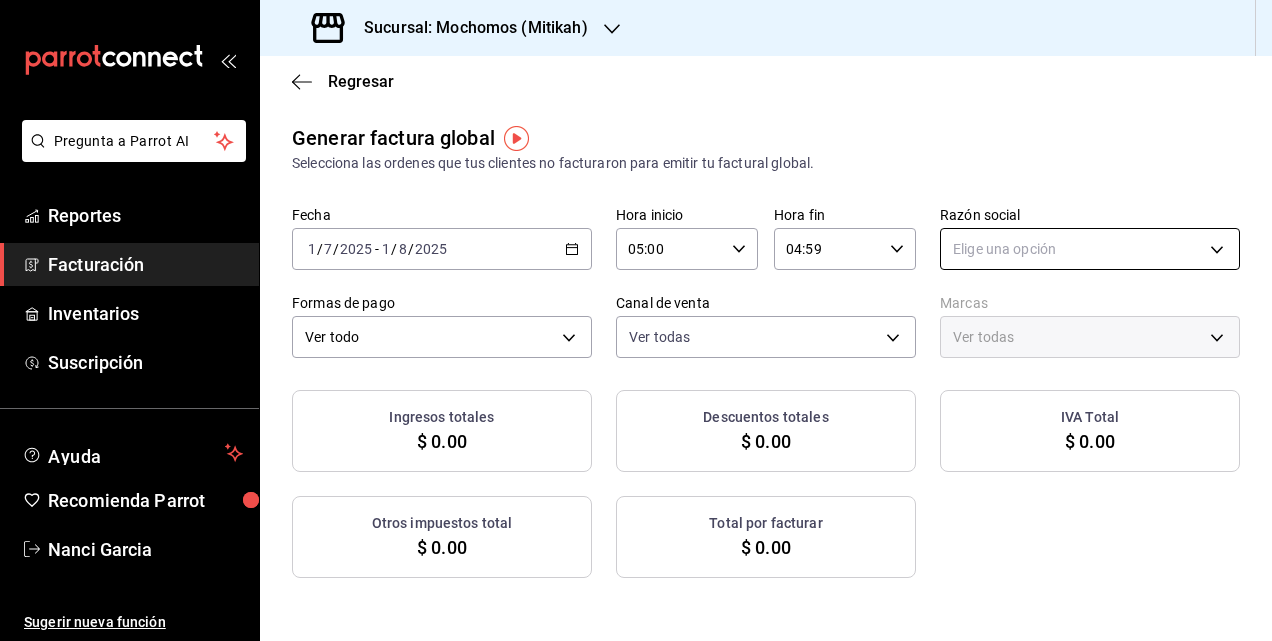 click on "Pregunta a Parrot AI Reportes   Facturación   Inventarios   Suscripción   Ayuda Recomienda Parrot   Nanci Garcia   Sugerir nueva función   Sucursal: Mochomos (Mitikah) Regresar Generar factura global Selecciona las ordenes que tus clientes no facturaron para emitir tu factural global. Fecha 2025-07-01 1 / 7 / 2025 - 2025-08-01 1 / 8 / 2025 Hora inicio 05:00 Hora inicio Hora fin 04:59 Hora fin Razón social Elige una opción Formas de pago Ver todo ALL Canal de venta Ver todas PARROT,UBER_EATS,RAPPI,DIDI_FOOD,ONLINE Marcas Ver todas Ingresos totales $ 0.00 Descuentos totales $ 0.00 IVA Total $ 0.00 Otros impuestos total $ 0.00 Total por facturar $ 0.00 No hay información que mostrar GANA 1 MES GRATIS EN TU SUSCRIPCIÓN AQUÍ ¿Recuerdas cómo empezó tu restaurante?
Hoy puedes ayudar a un colega a tener el mismo cambio que tú viviste.
Recomienda Parrot directamente desde tu Portal Administrador.
Es fácil y rápido.
🎁 Por cada restaurante que se una, ganas 1 mes gratis. Ver video tutorial Ir a video" at bounding box center (636, 320) 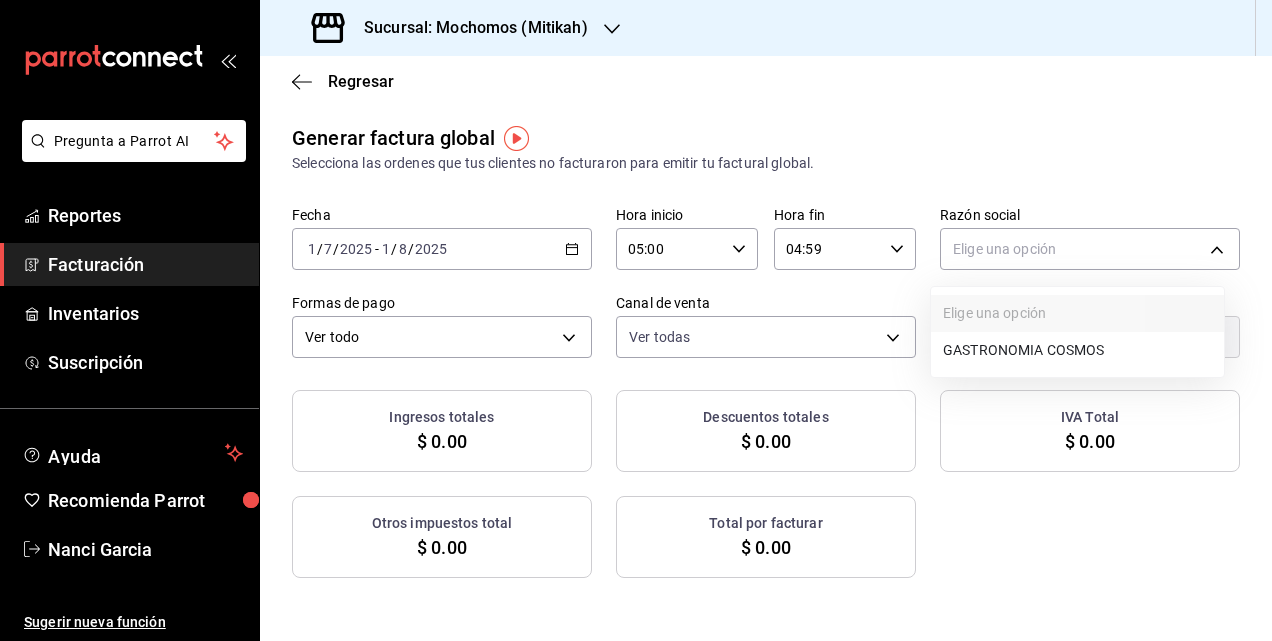 click on "GASTRONOMIA COSMOS" at bounding box center [1077, 350] 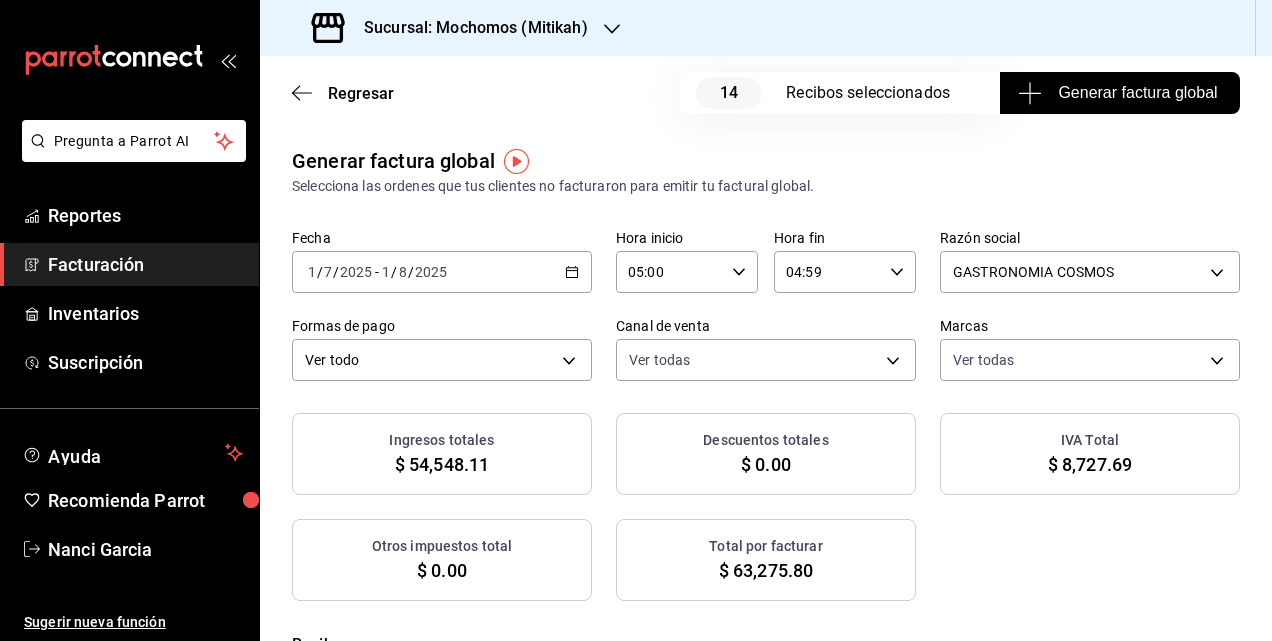 click on "Sucursal: Mochomos (Mitikah)" at bounding box center [468, 28] 